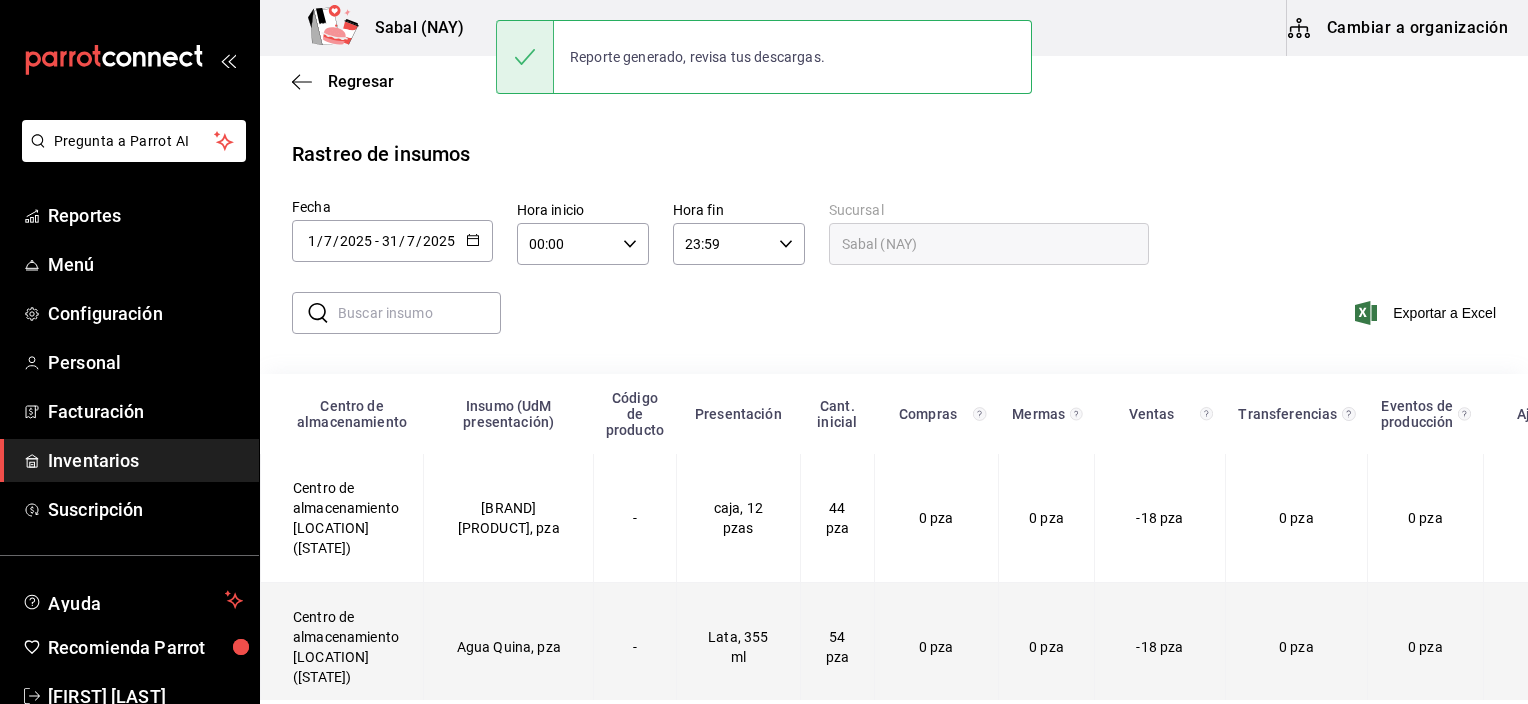 scroll, scrollTop: 0, scrollLeft: 0, axis: both 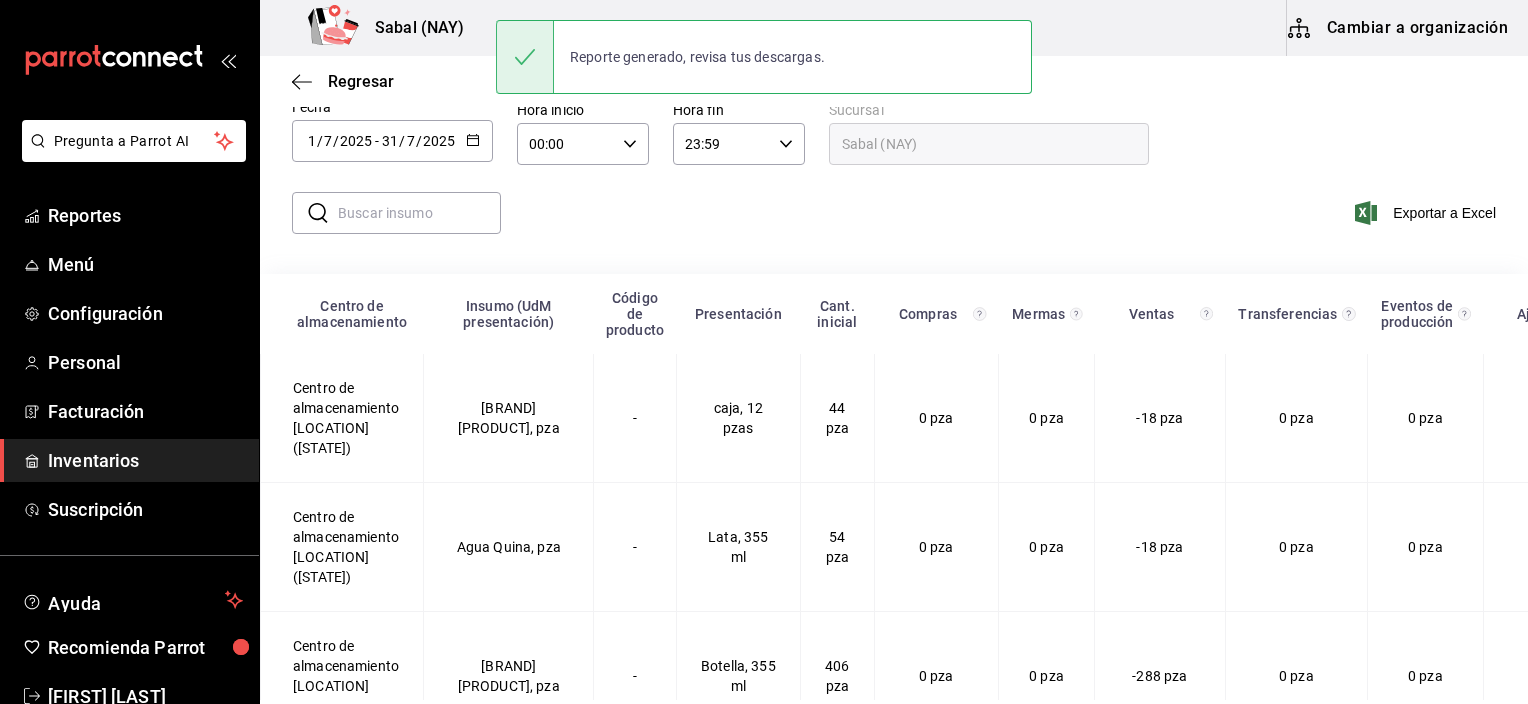 click on "​ ​ Exportar a Excel" at bounding box center (886, 225) 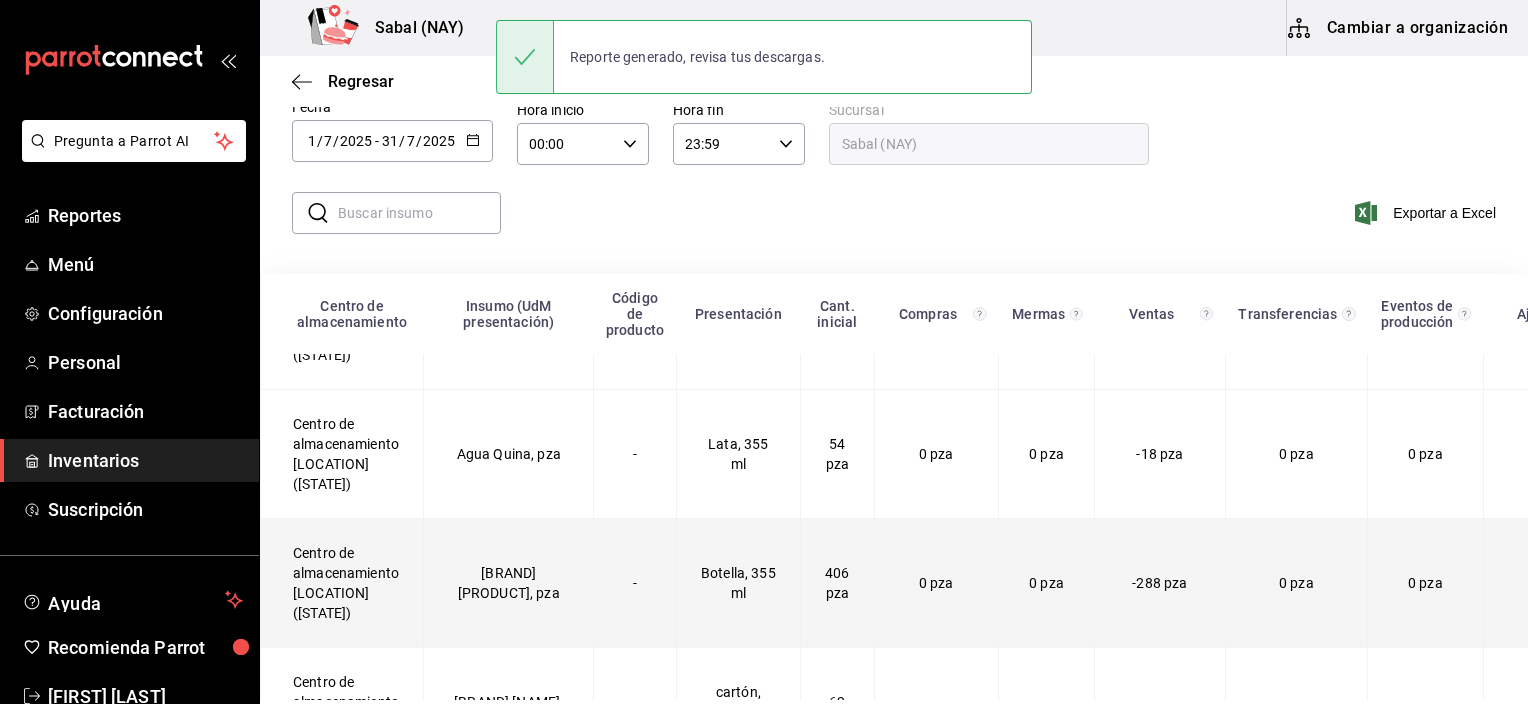 scroll, scrollTop: 100, scrollLeft: 0, axis: vertical 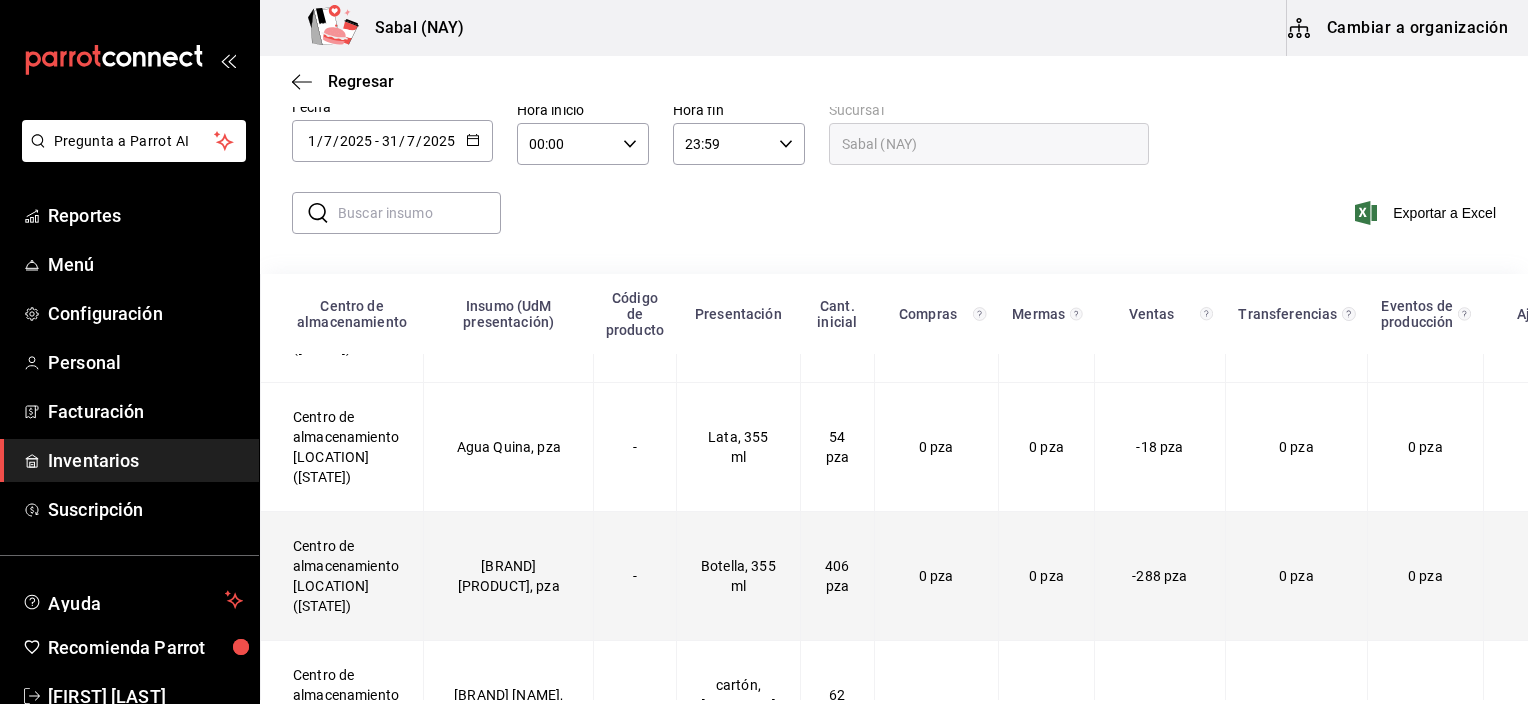 click on "[BRAND] [PRODUCT], pza" at bounding box center [509, 576] 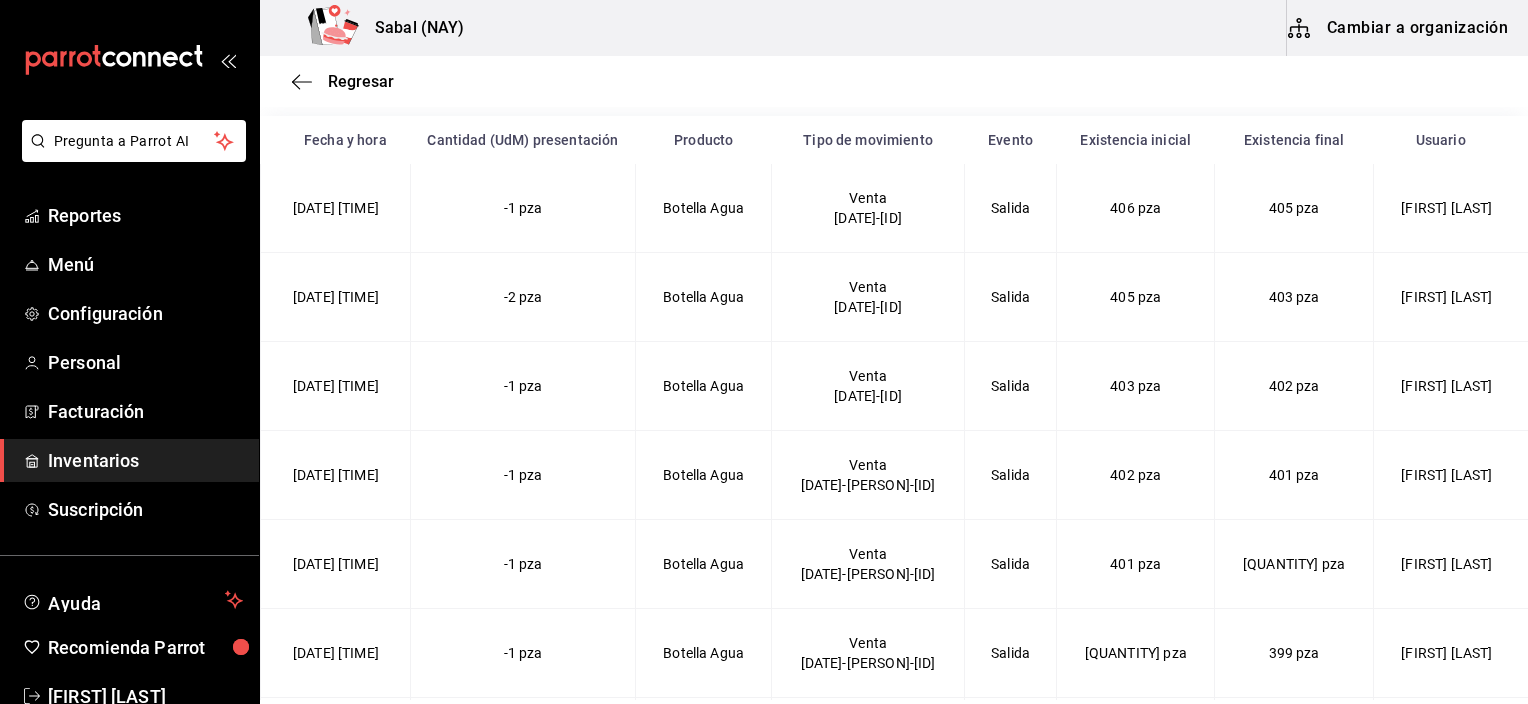 scroll, scrollTop: 376, scrollLeft: 0, axis: vertical 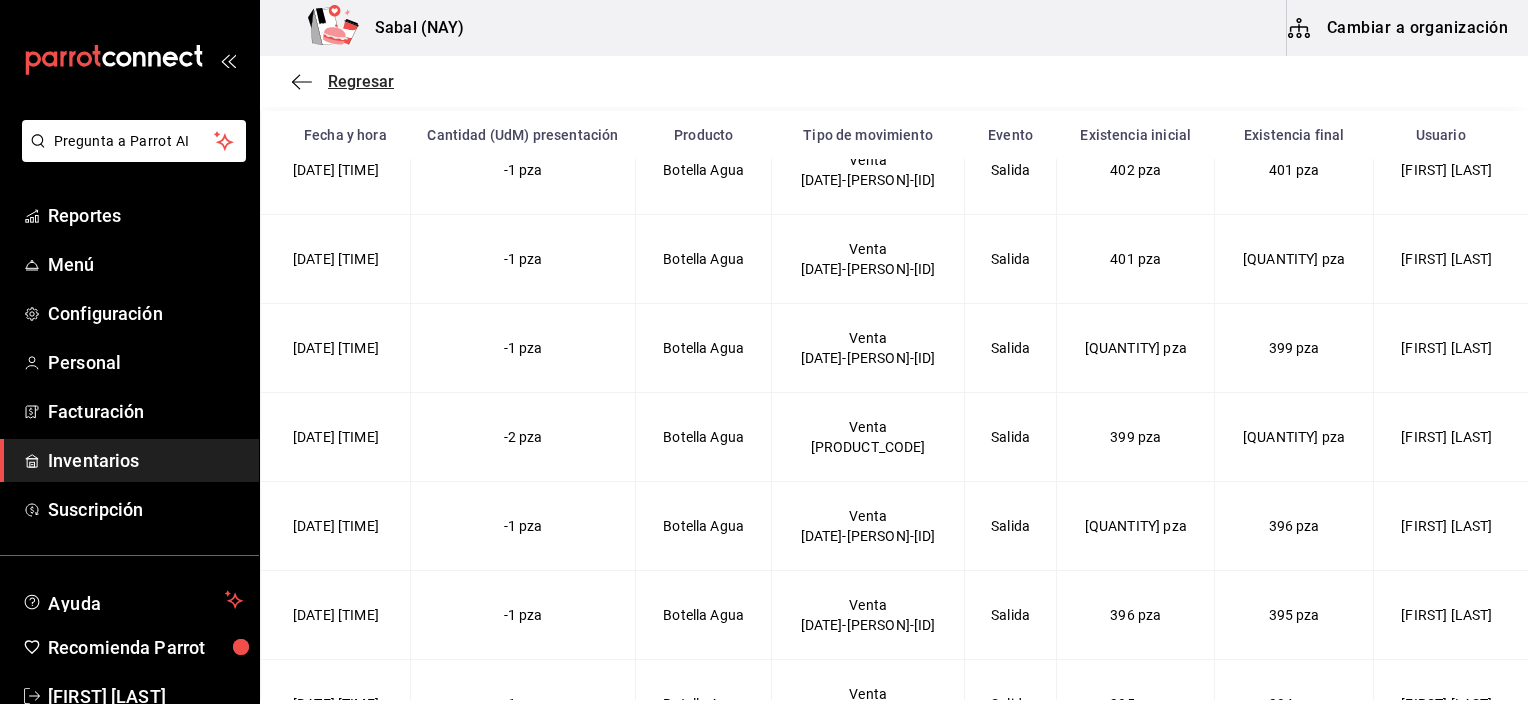 click 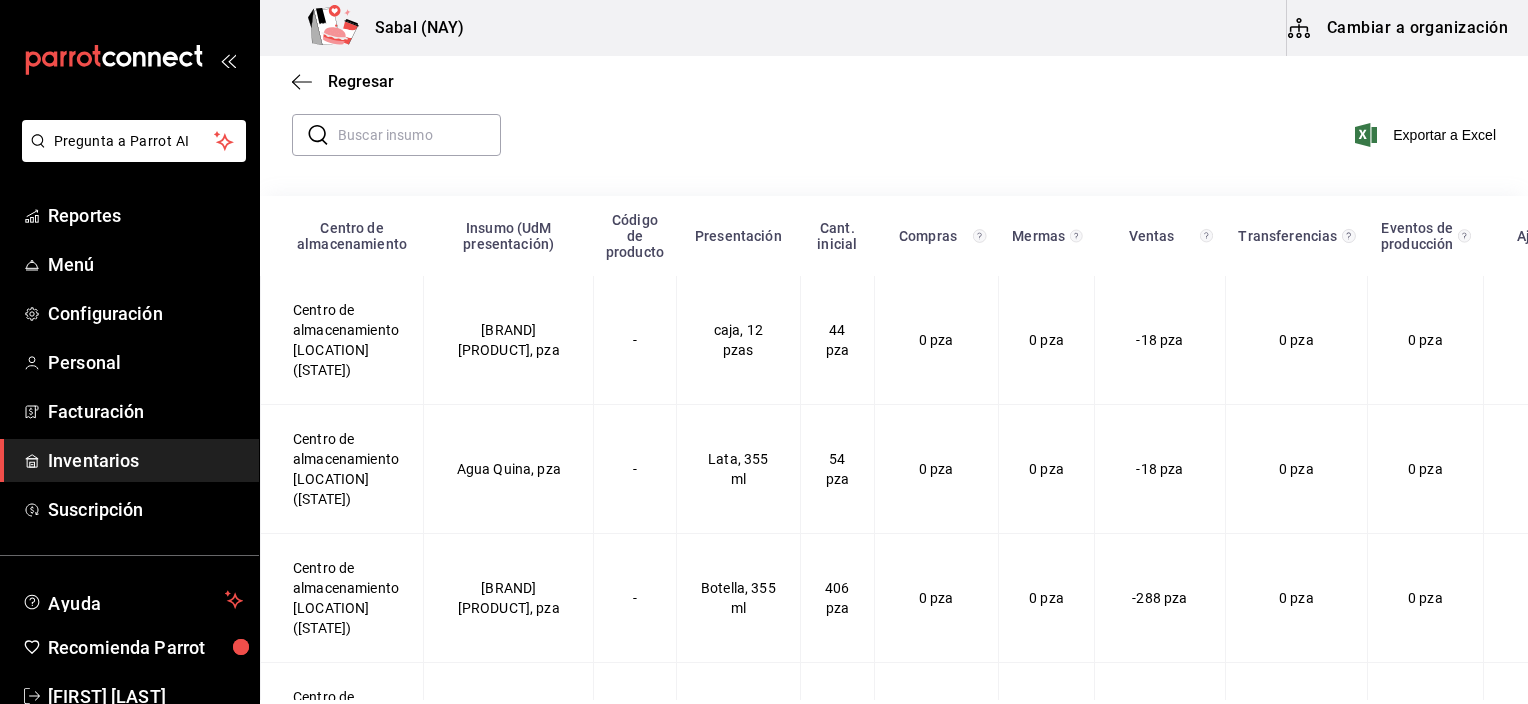 scroll, scrollTop: 0, scrollLeft: 0, axis: both 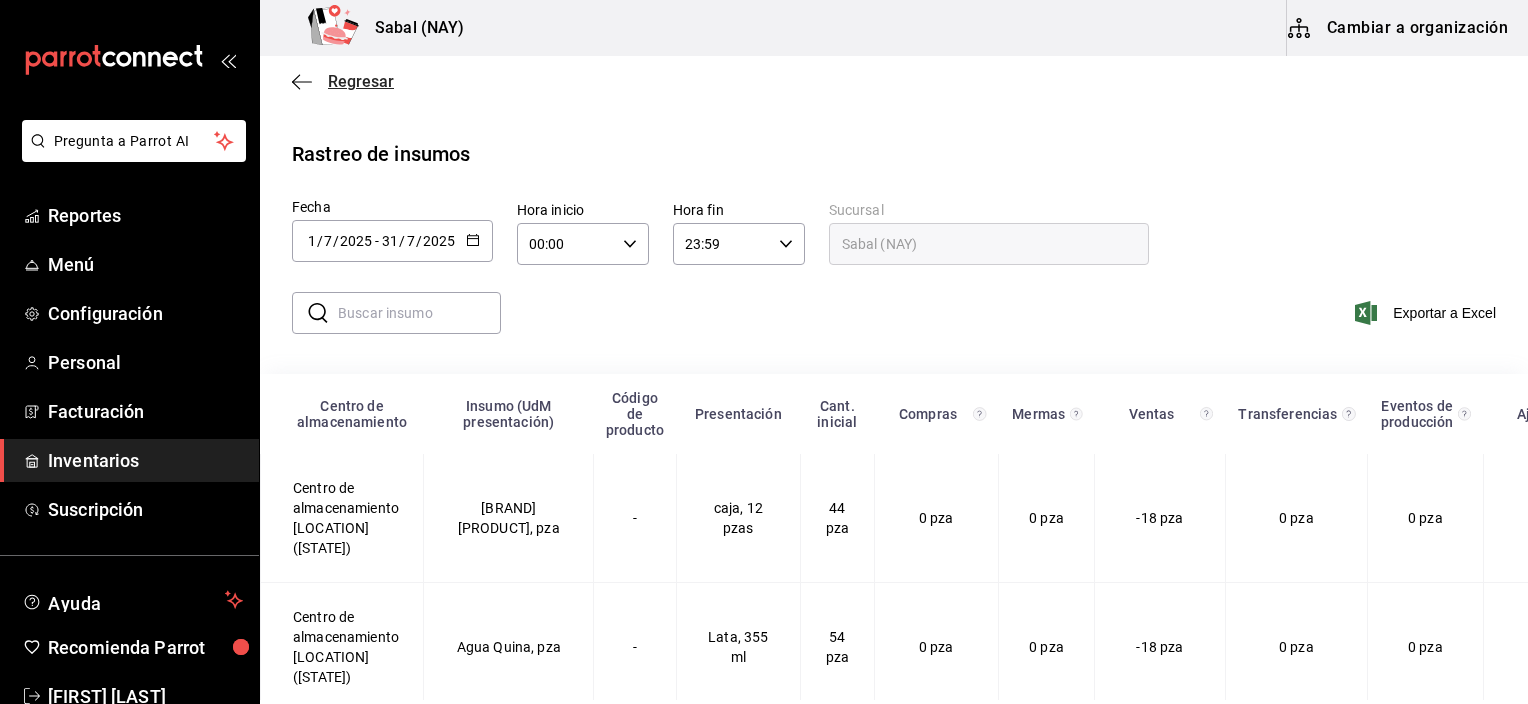 click 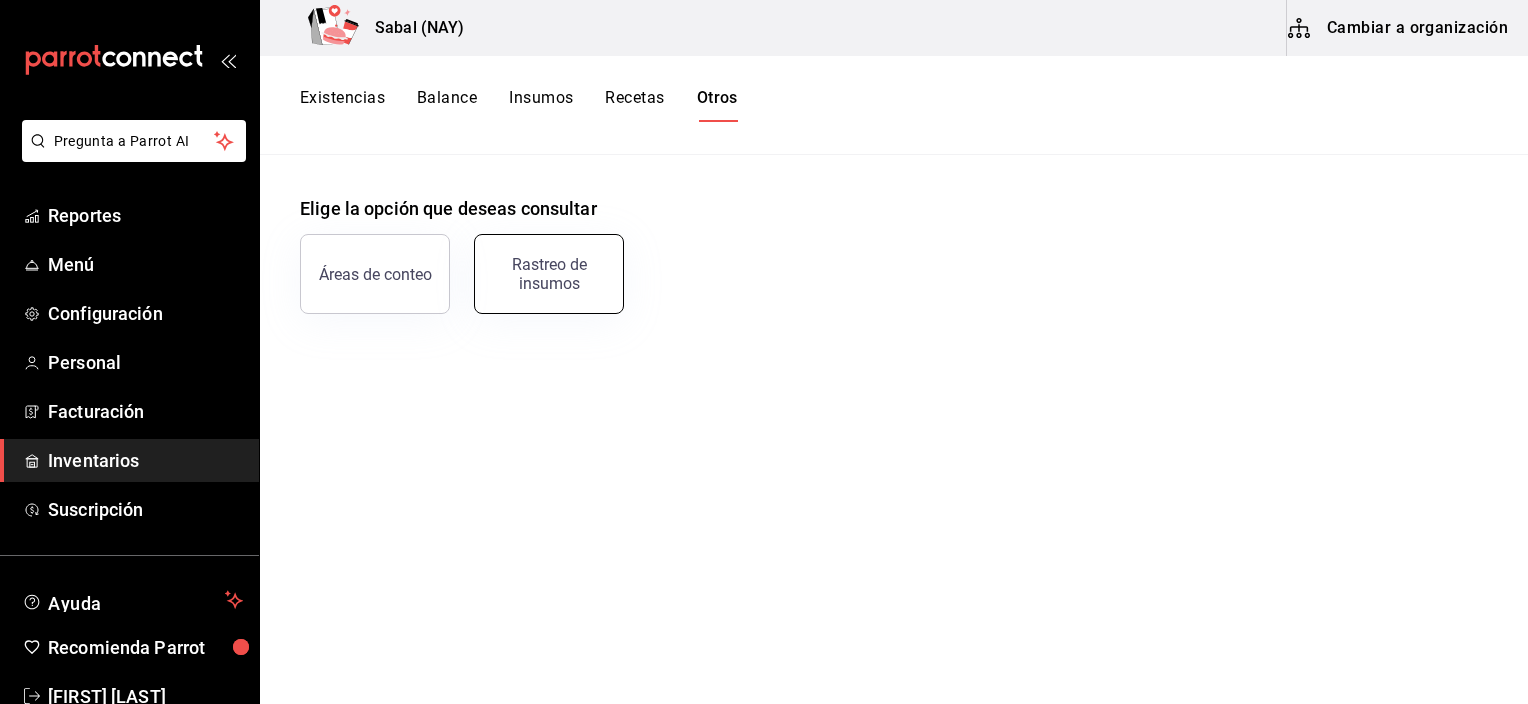 click on "Rastreo de insumos" at bounding box center [549, 274] 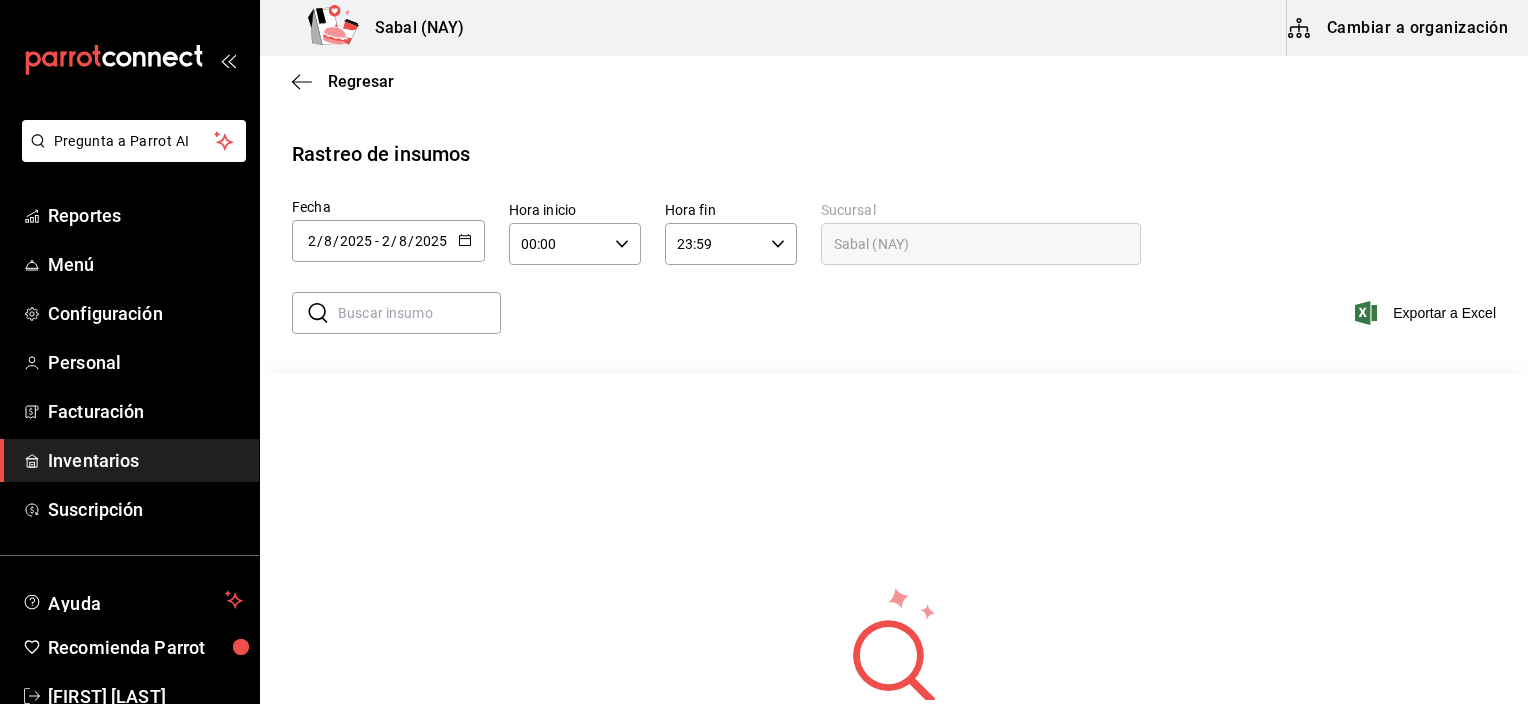 click 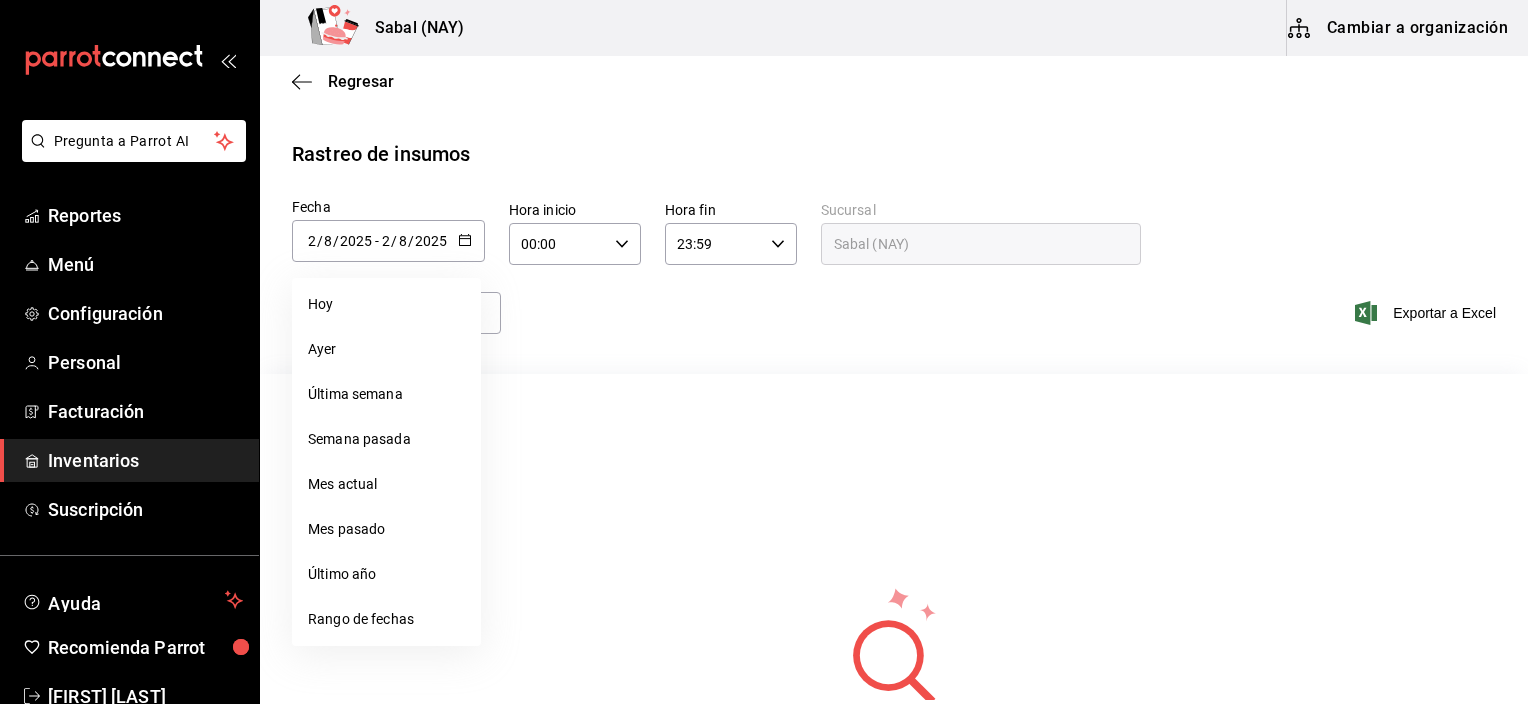 click on "Mes pasado" at bounding box center (386, 529) 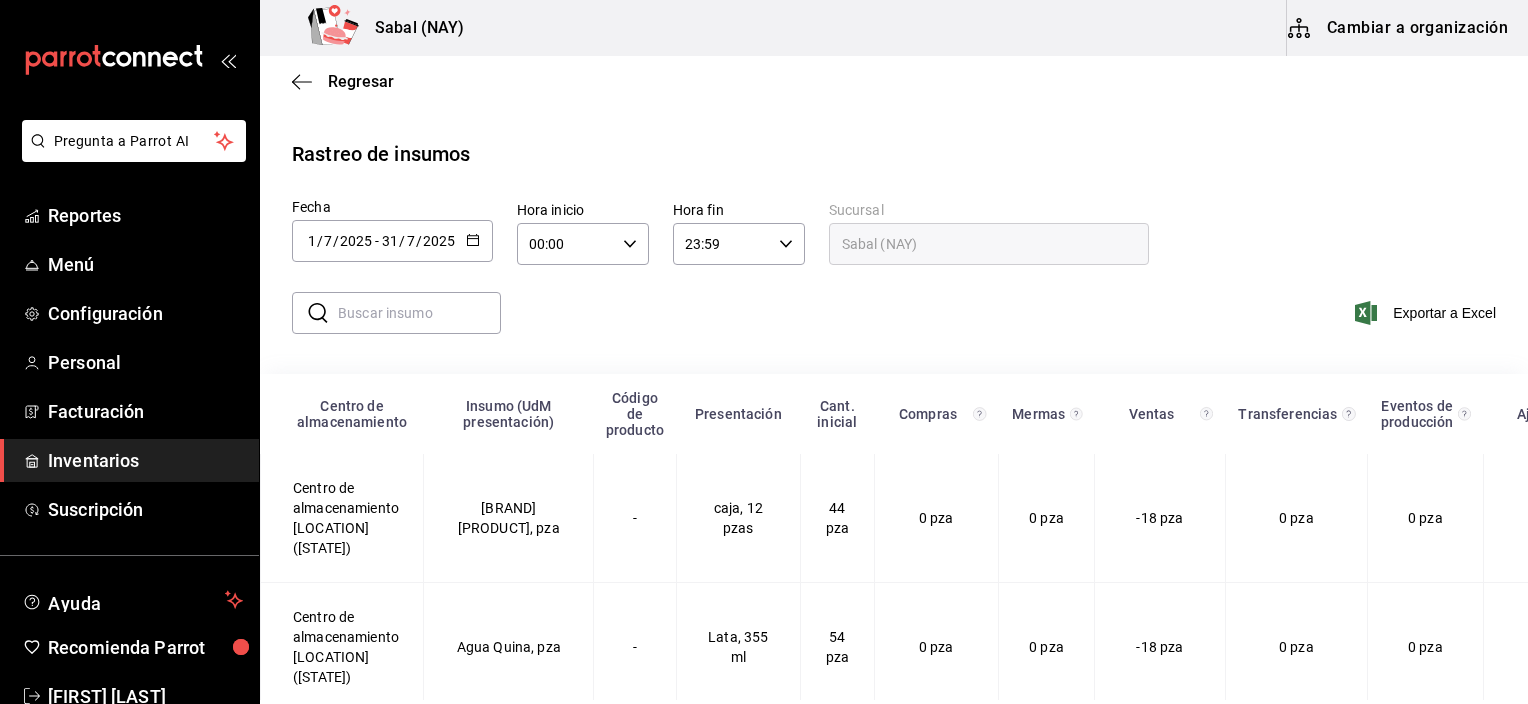 click 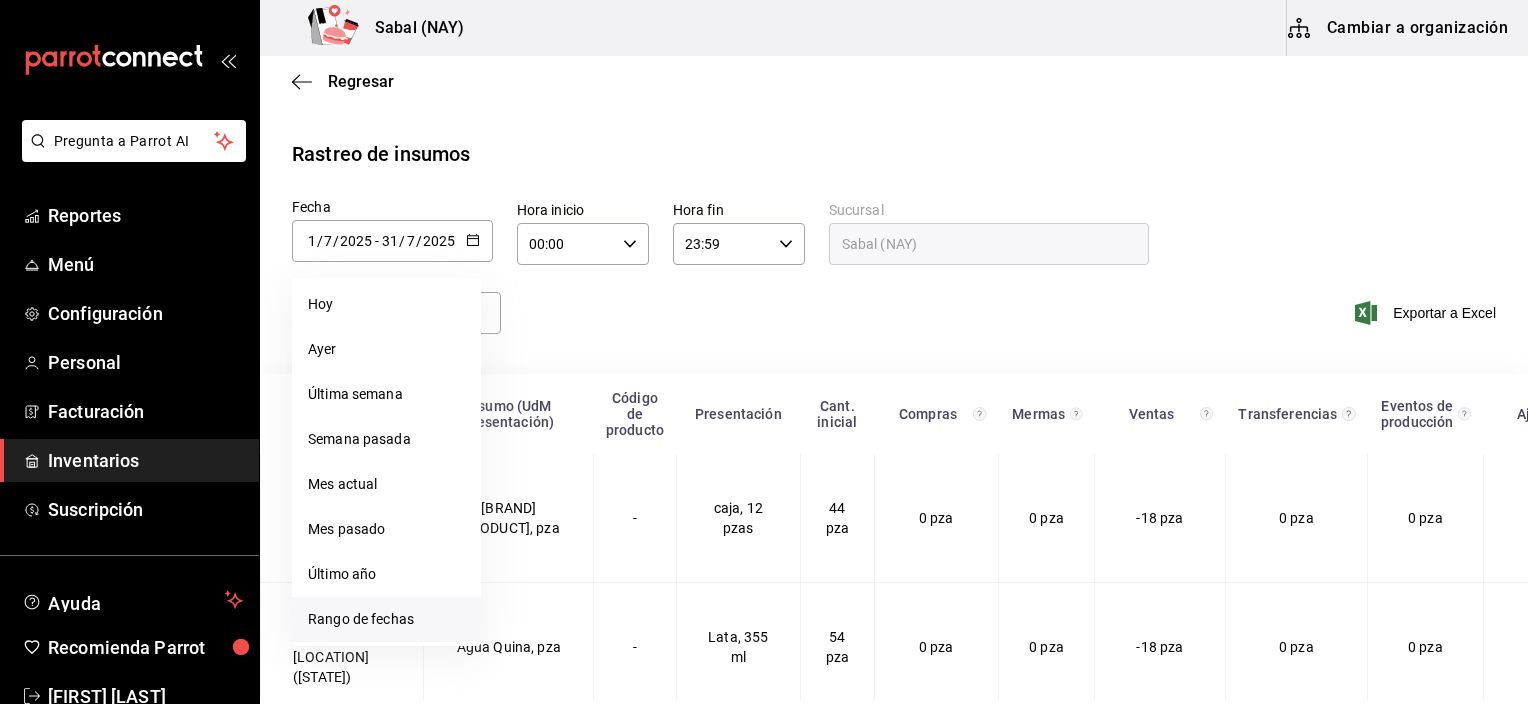 click on "Rango de fechas" at bounding box center (386, 619) 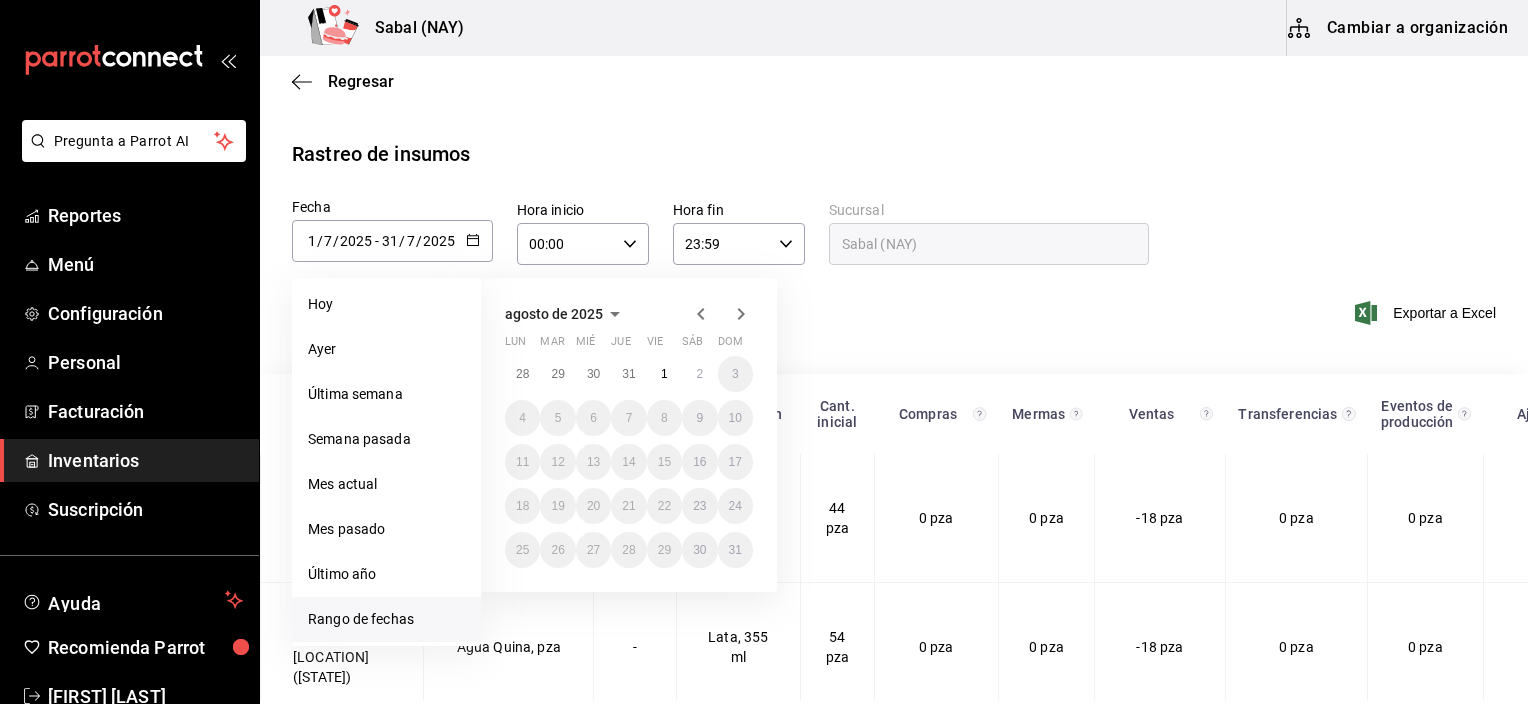 click 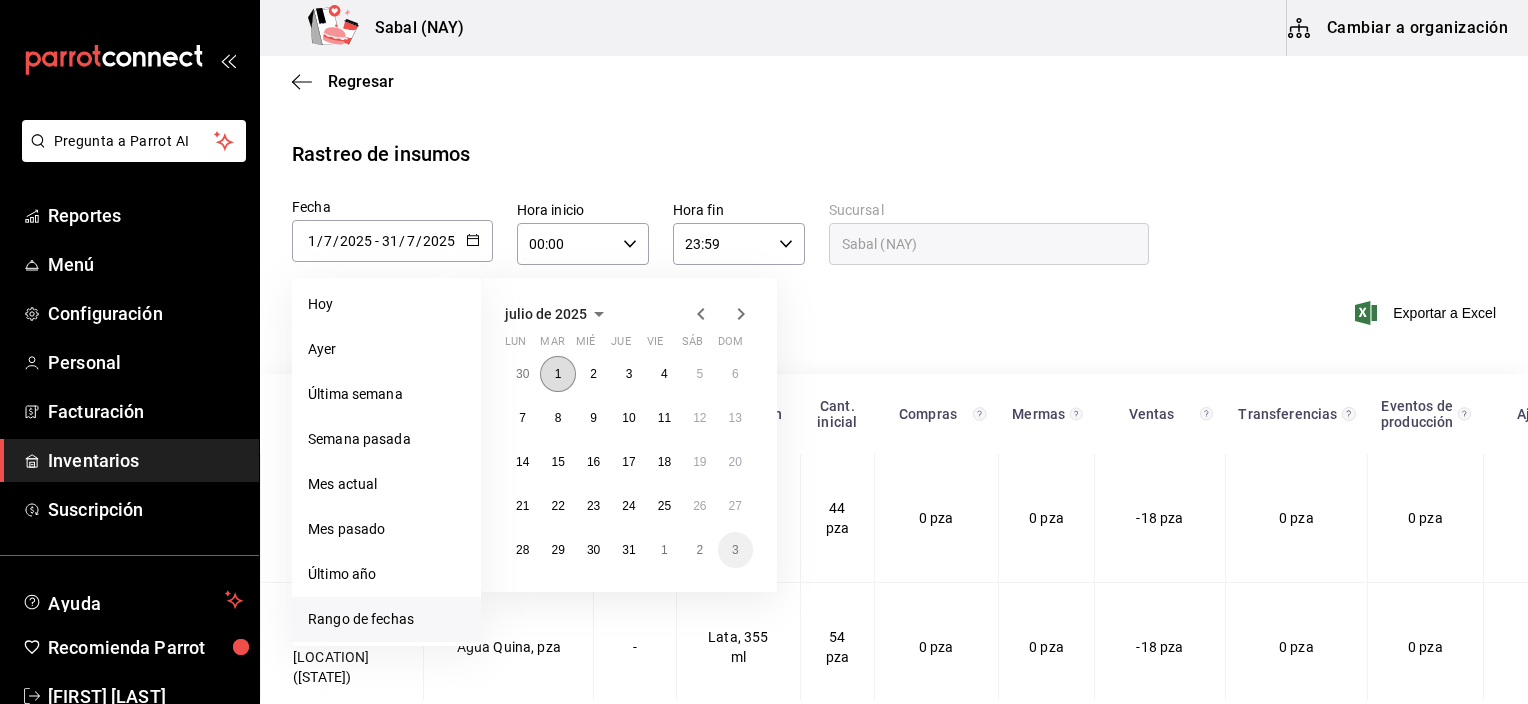 click on "1" at bounding box center [558, 374] 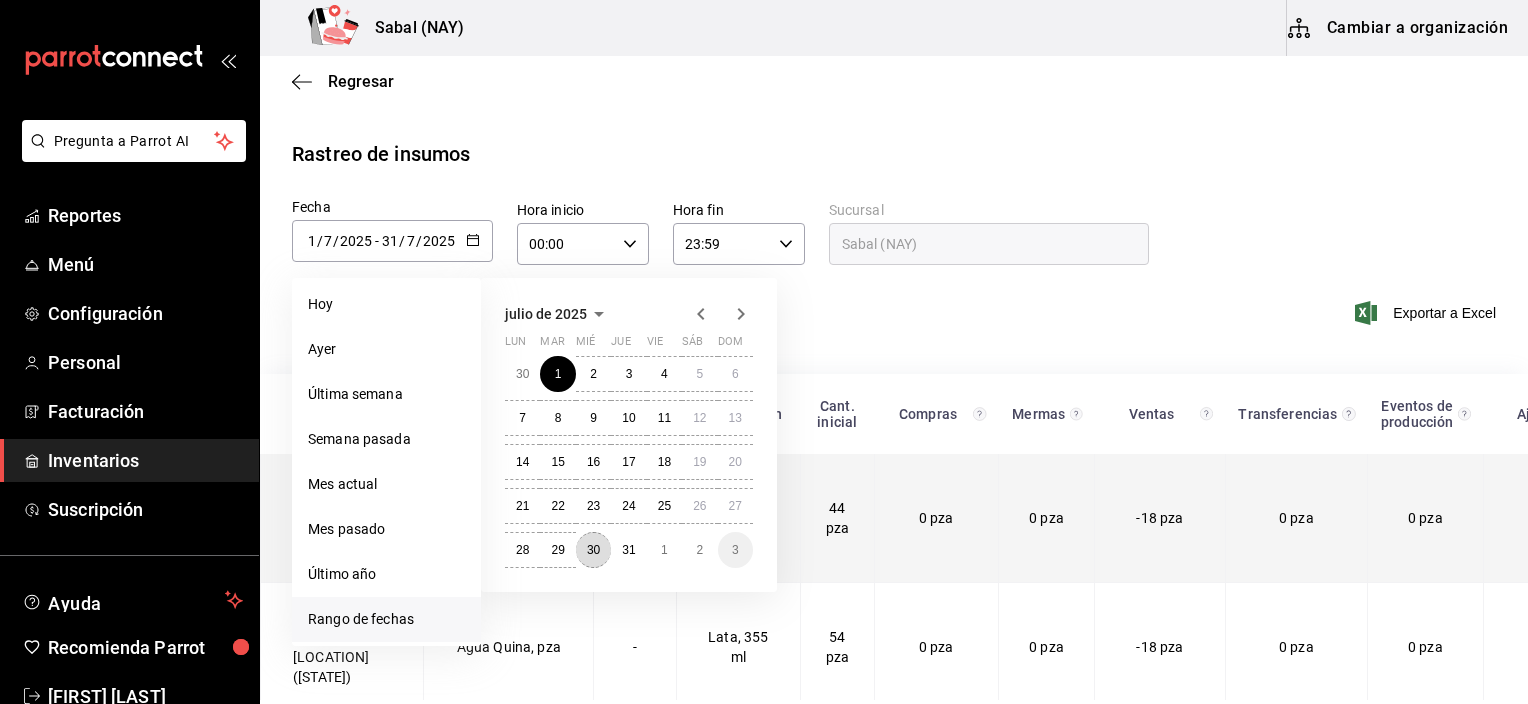 click on "30" at bounding box center (593, 550) 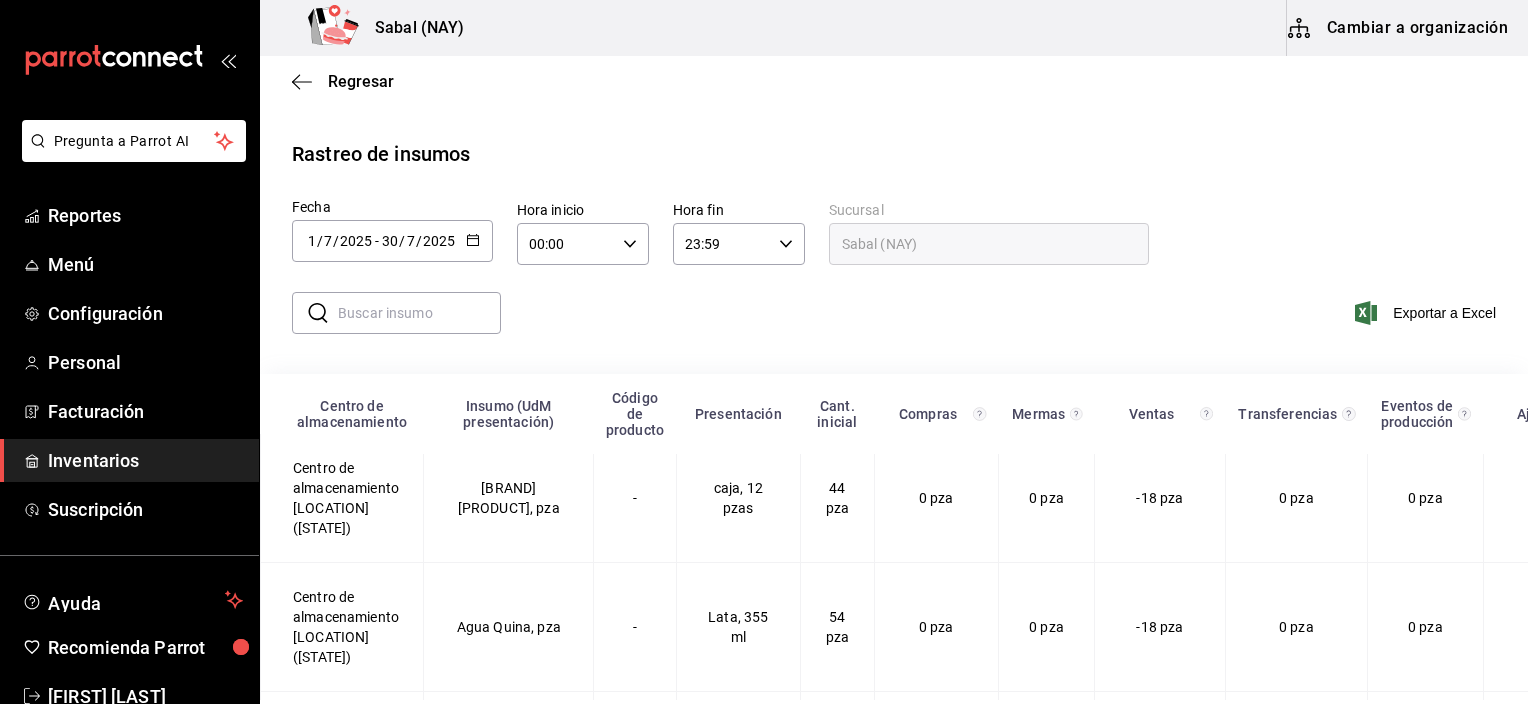 scroll, scrollTop: 0, scrollLeft: 0, axis: both 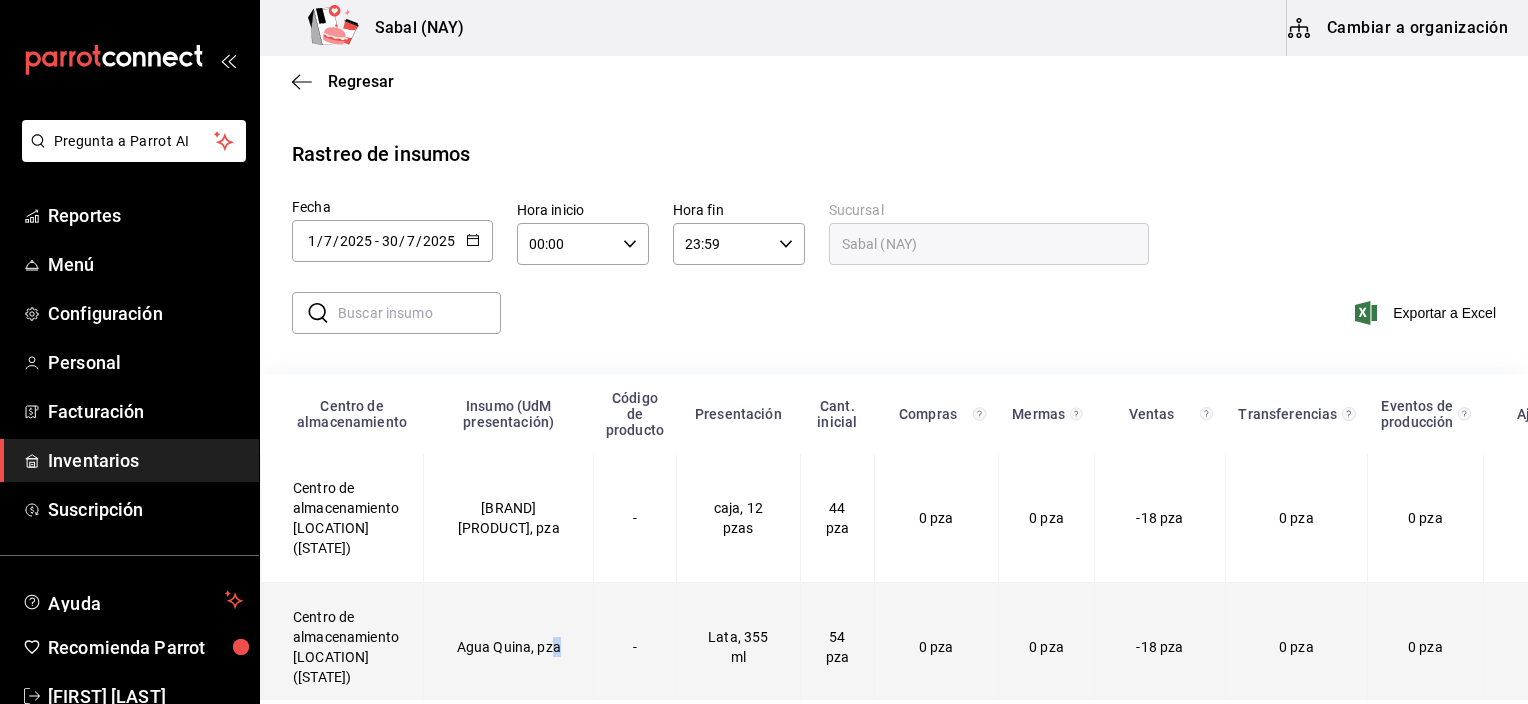 click on "Agua Quina, pza" at bounding box center (509, 647) 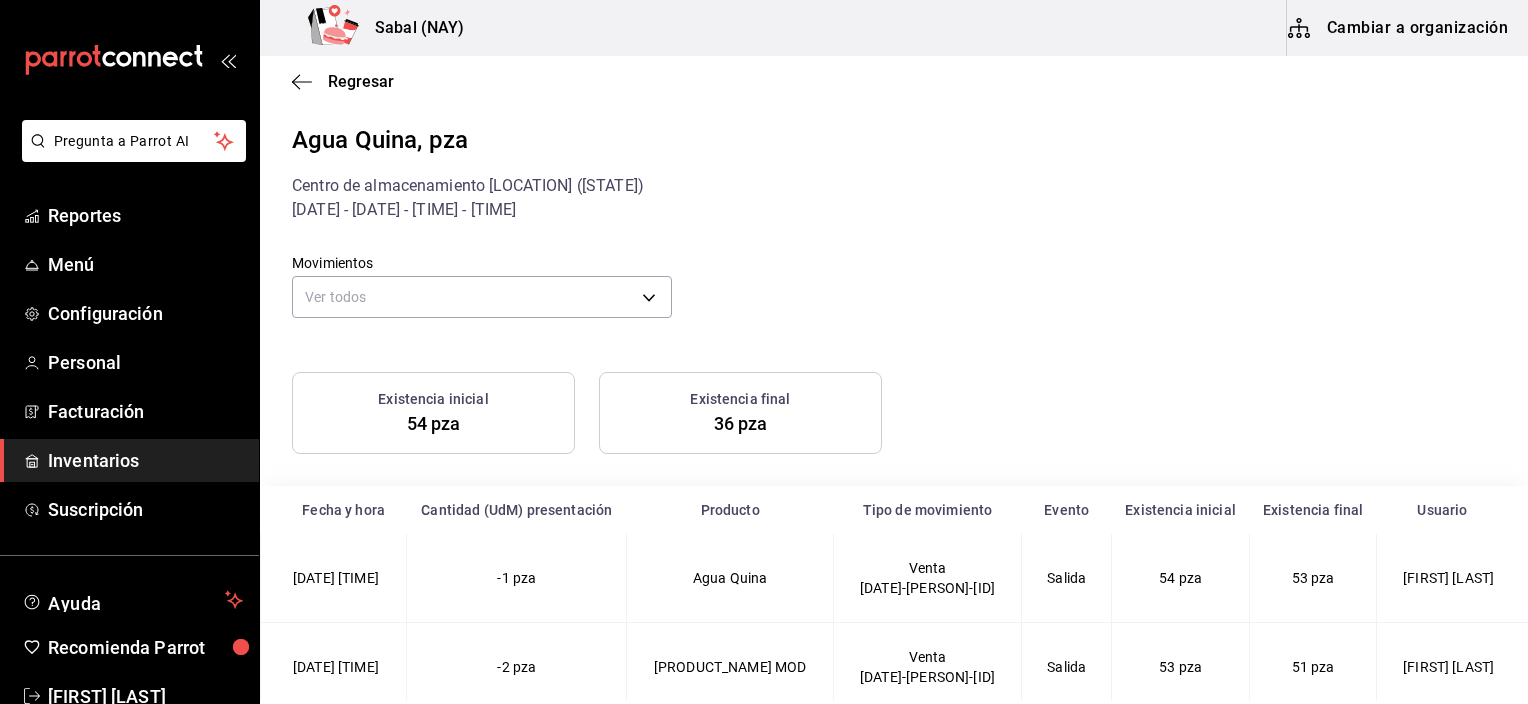 scroll, scrollTop: 0, scrollLeft: 0, axis: both 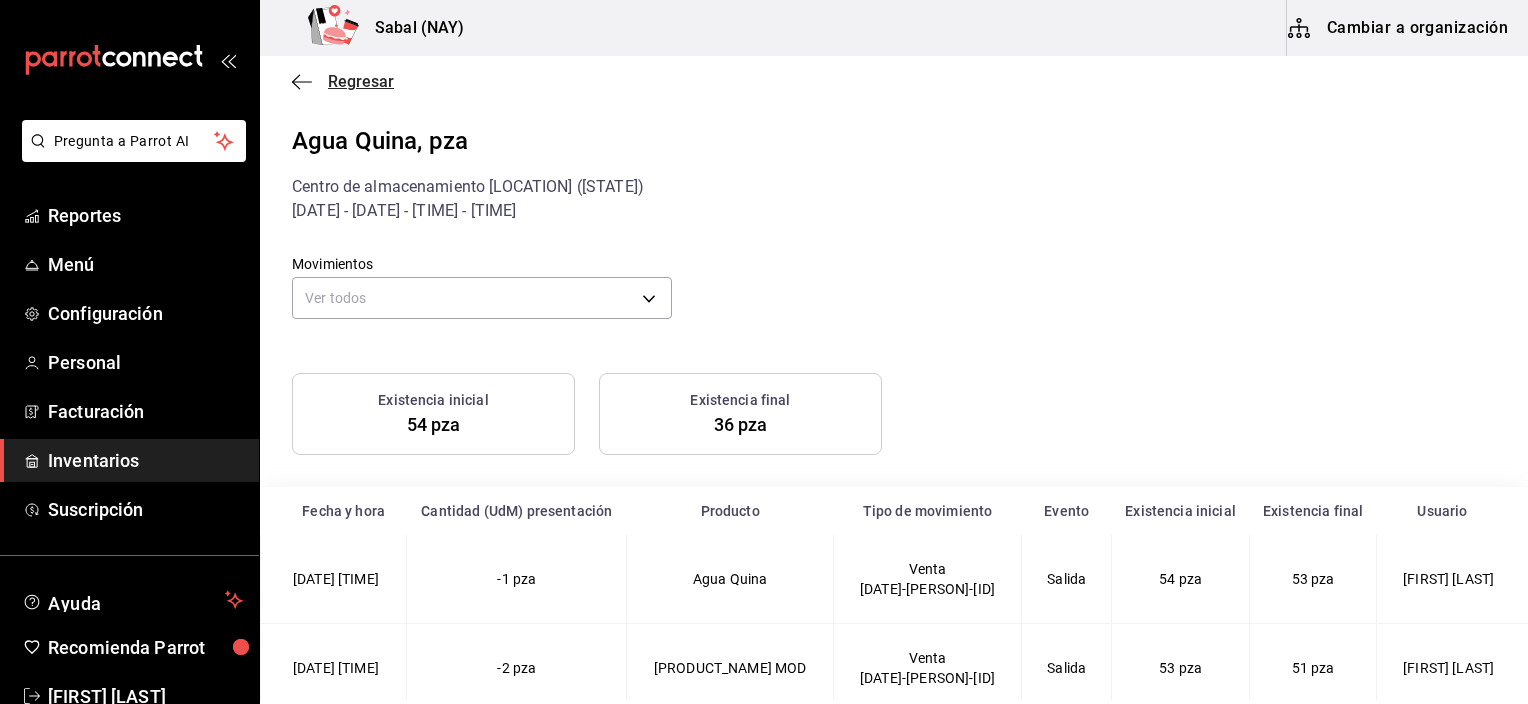 click 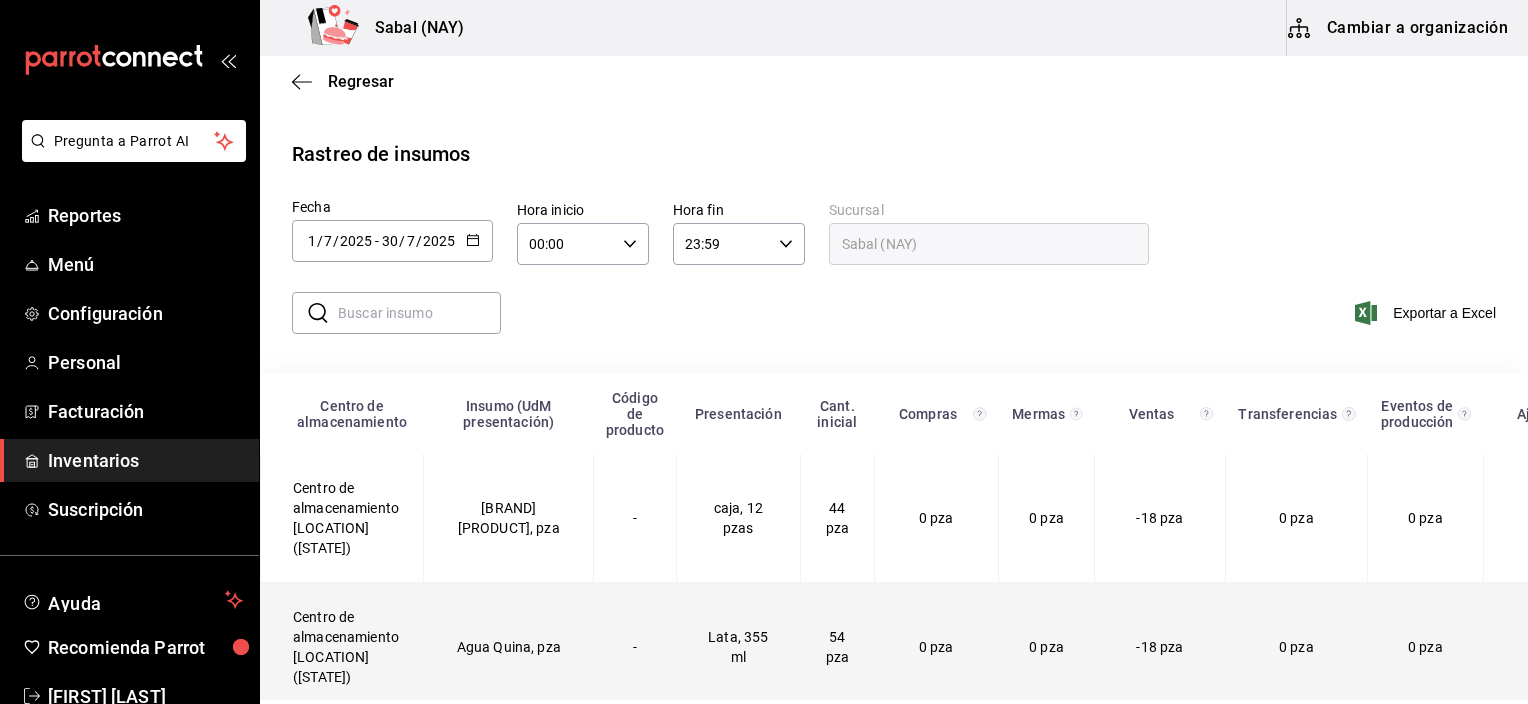 click on "Agua Quina, pza" at bounding box center (509, 647) 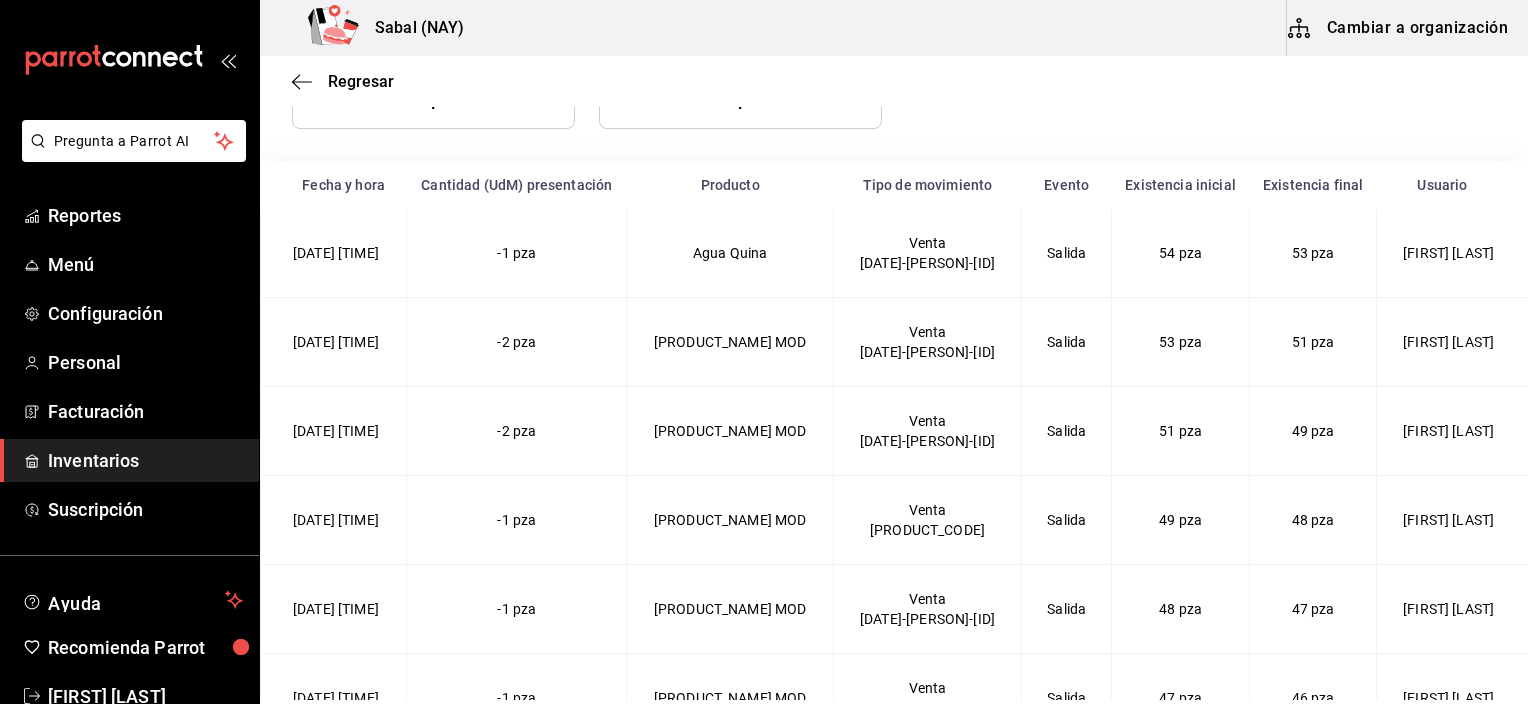 scroll, scrollTop: 376, scrollLeft: 0, axis: vertical 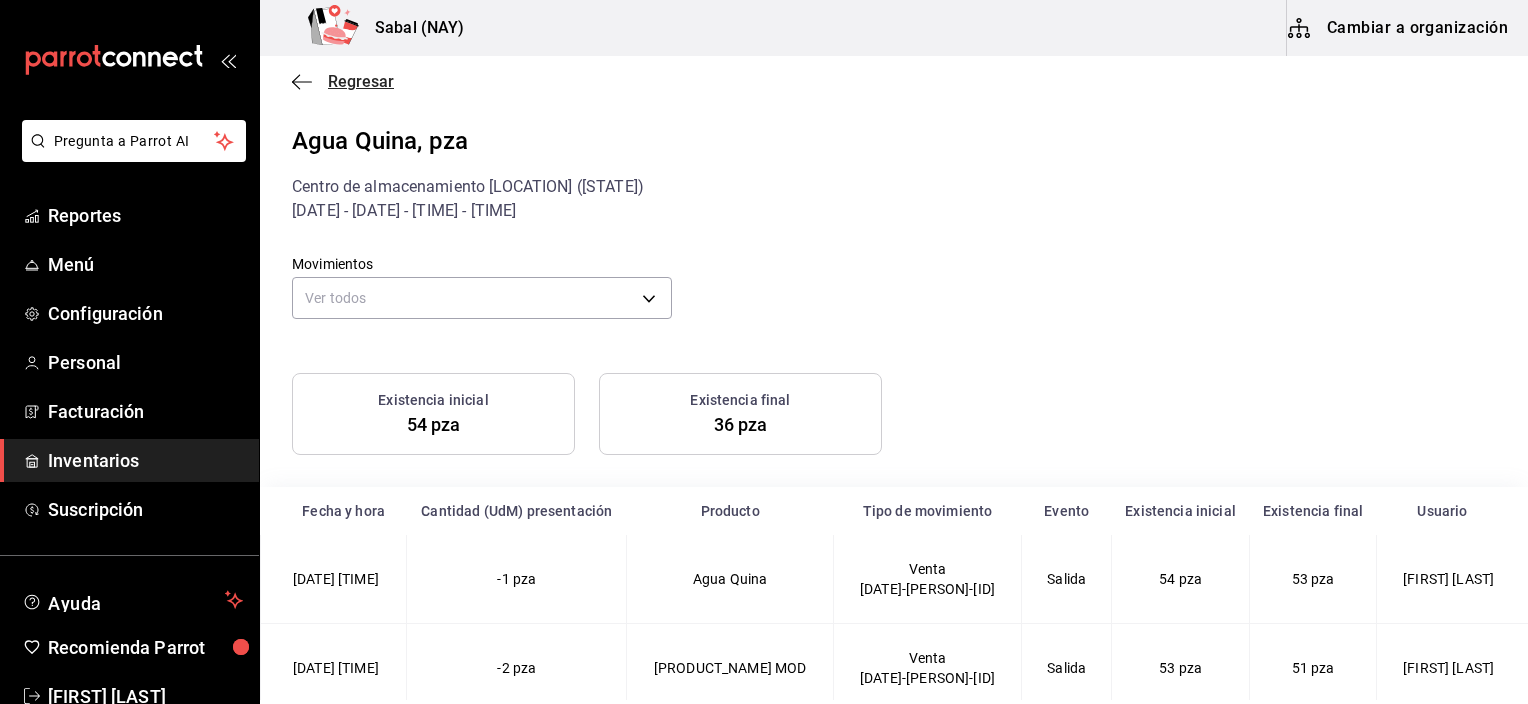 click 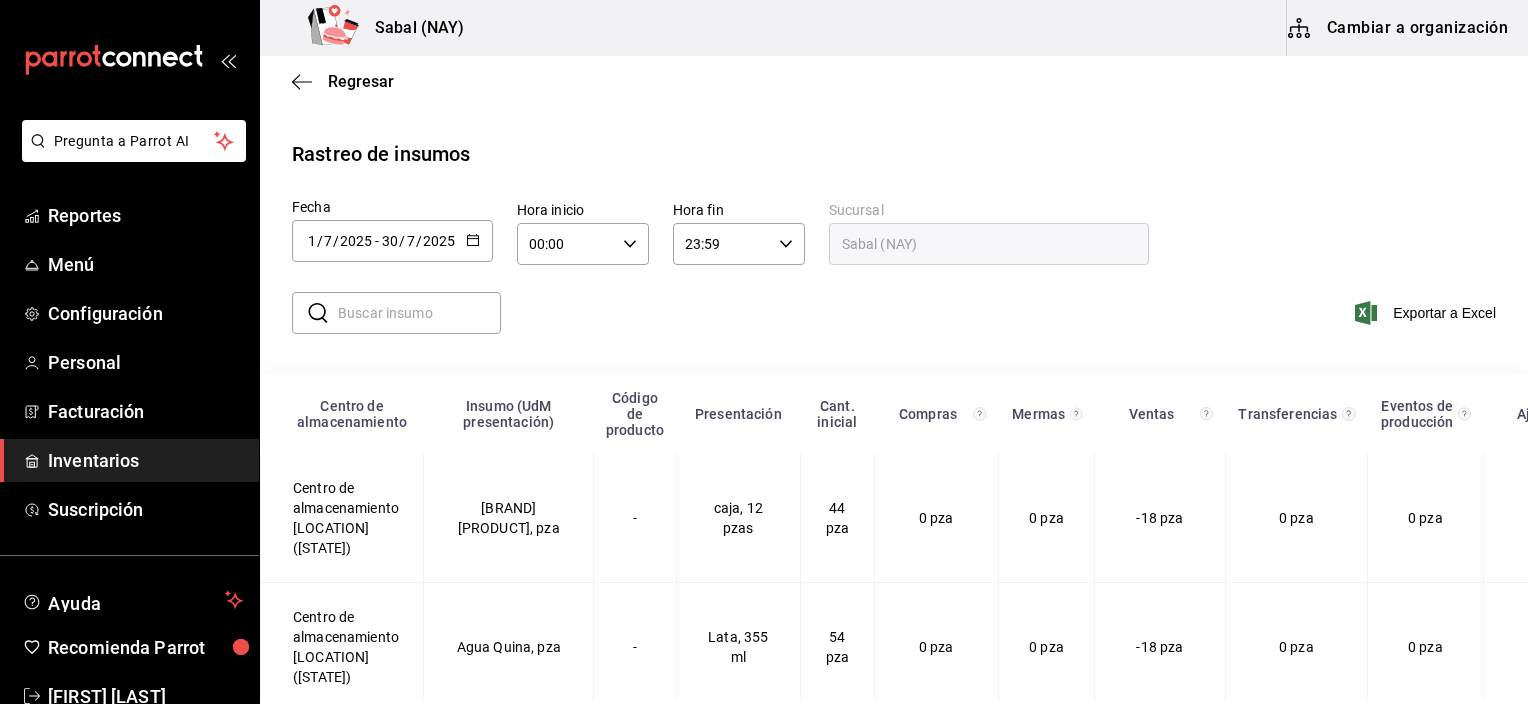 click 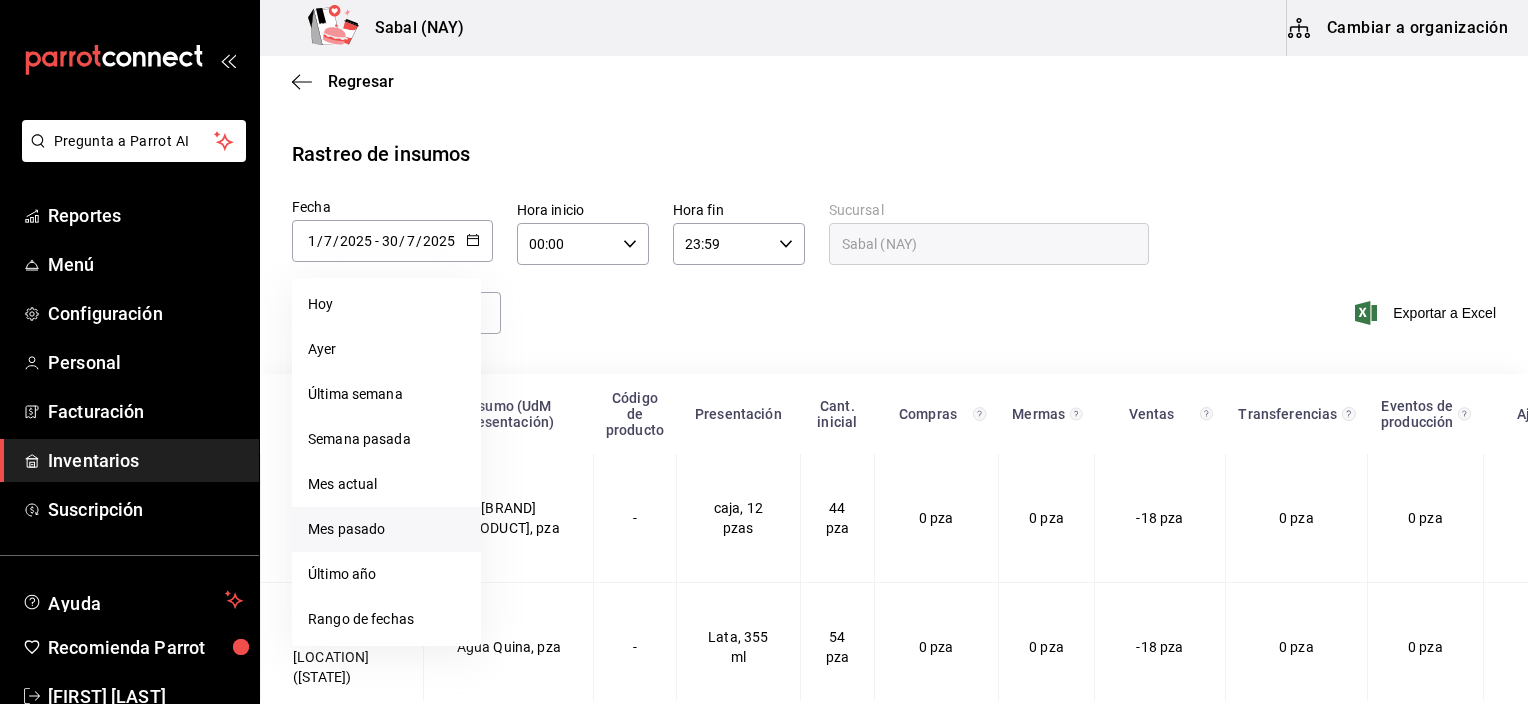 click on "Mes pasado" at bounding box center (386, 529) 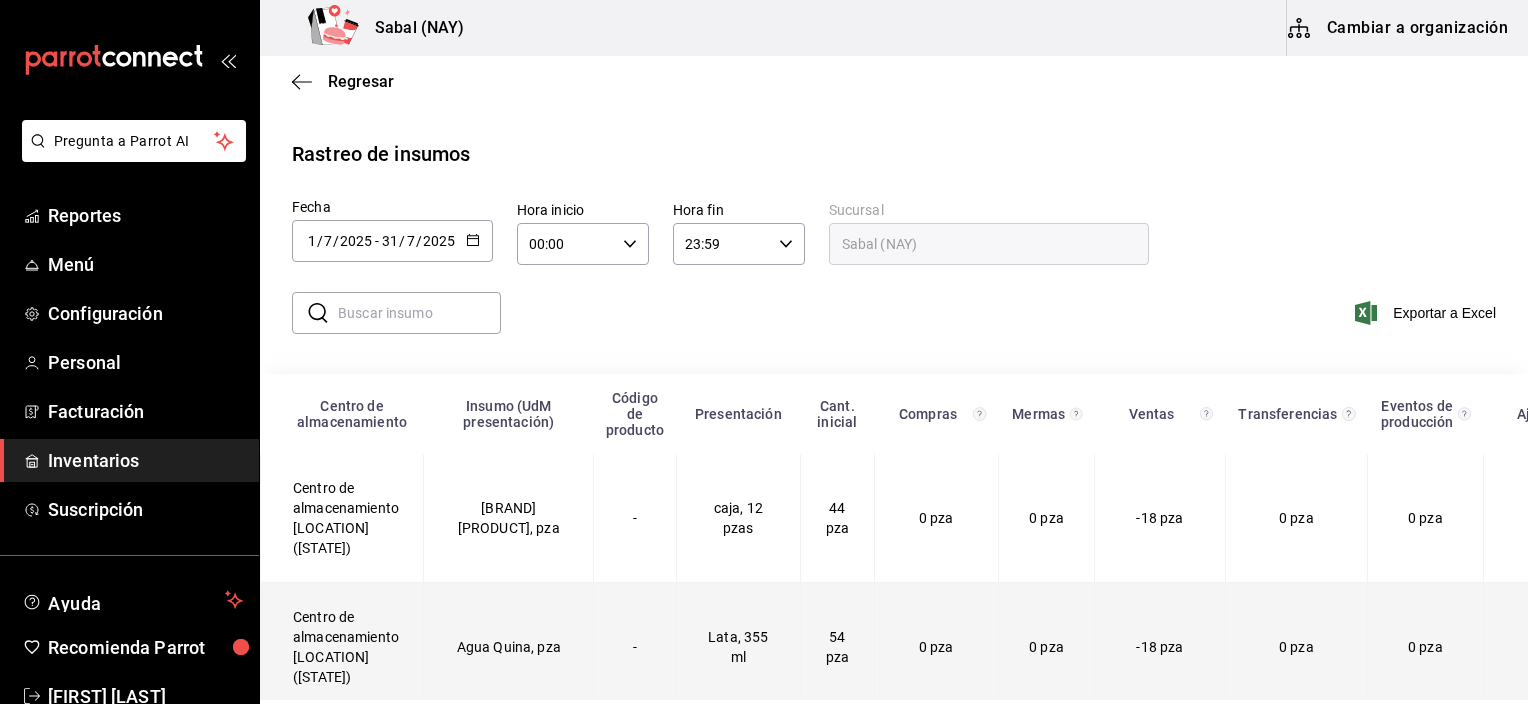 click on "Agua Quina, pza" at bounding box center (509, 647) 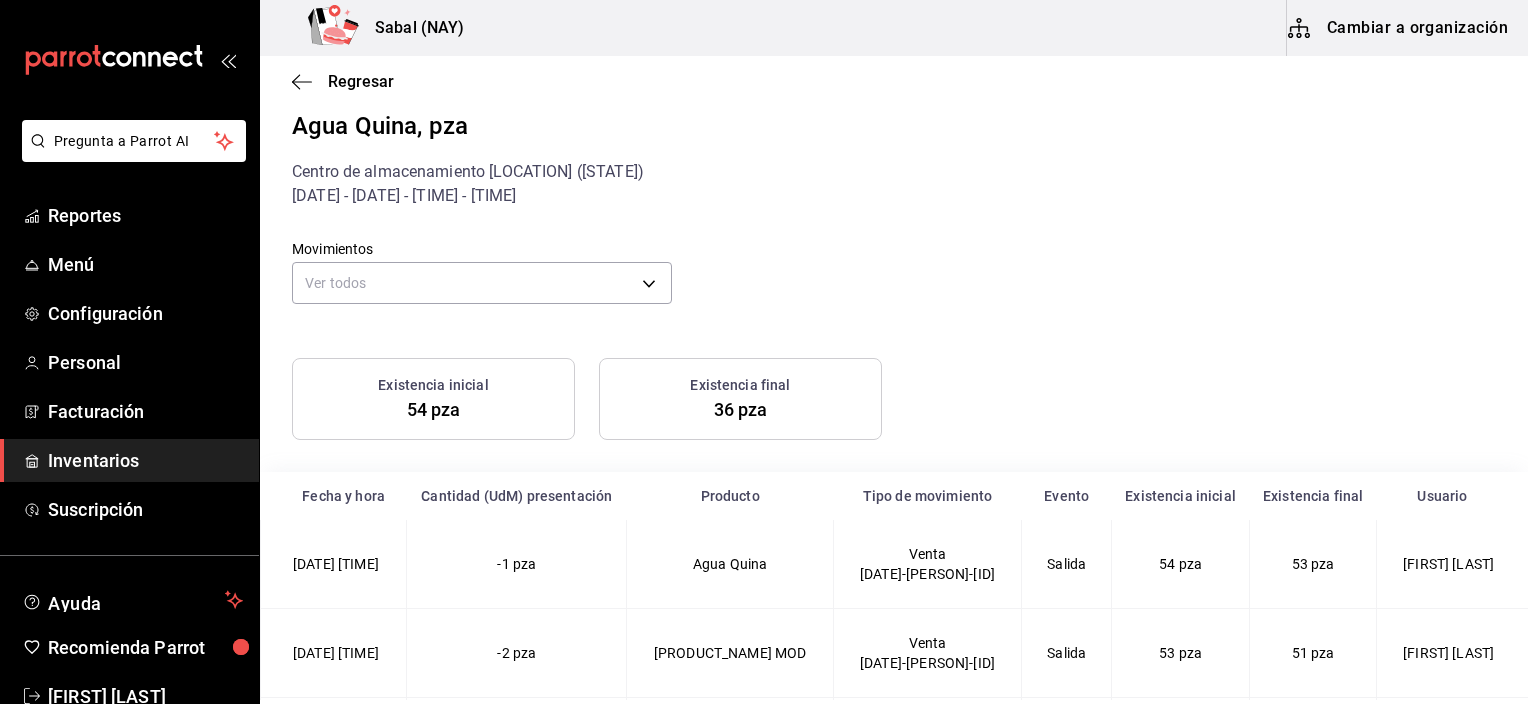scroll, scrollTop: 0, scrollLeft: 0, axis: both 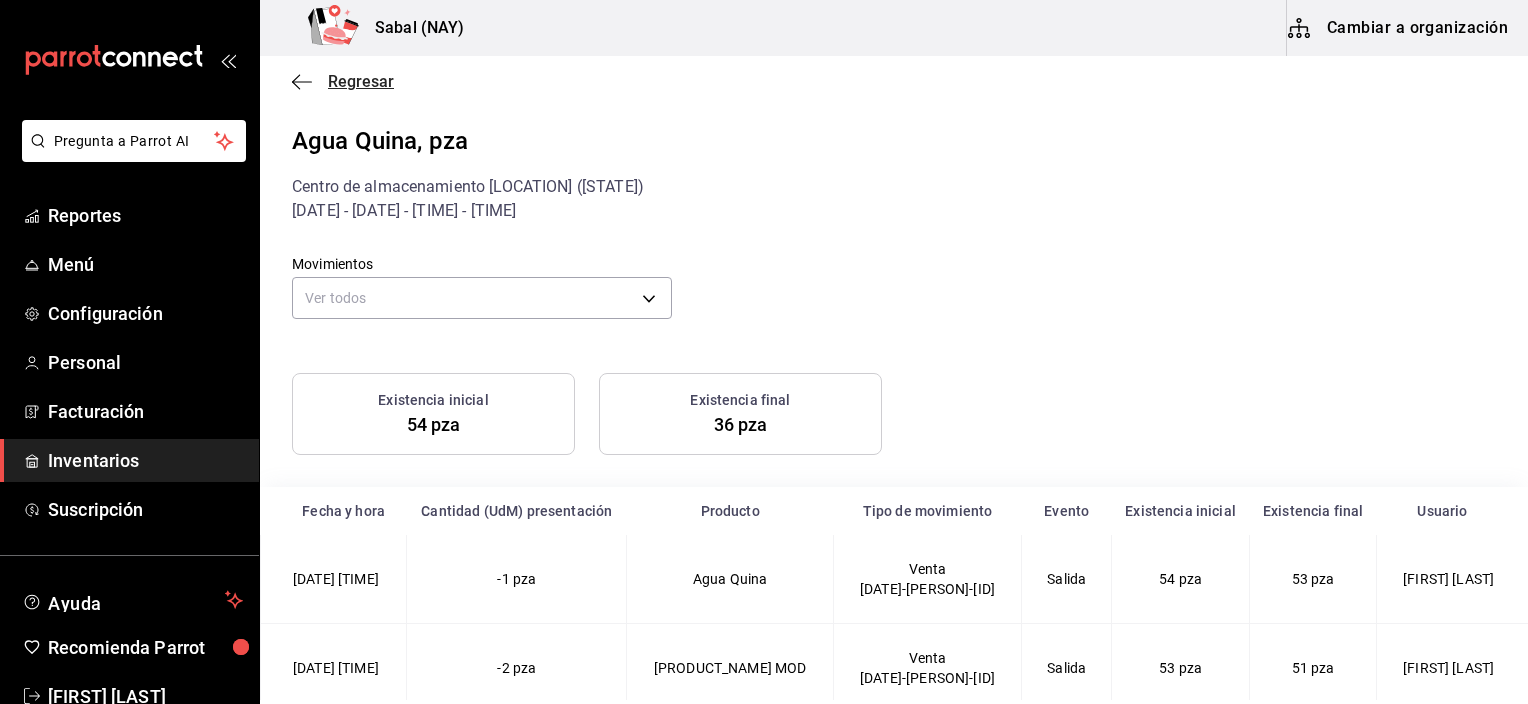 click 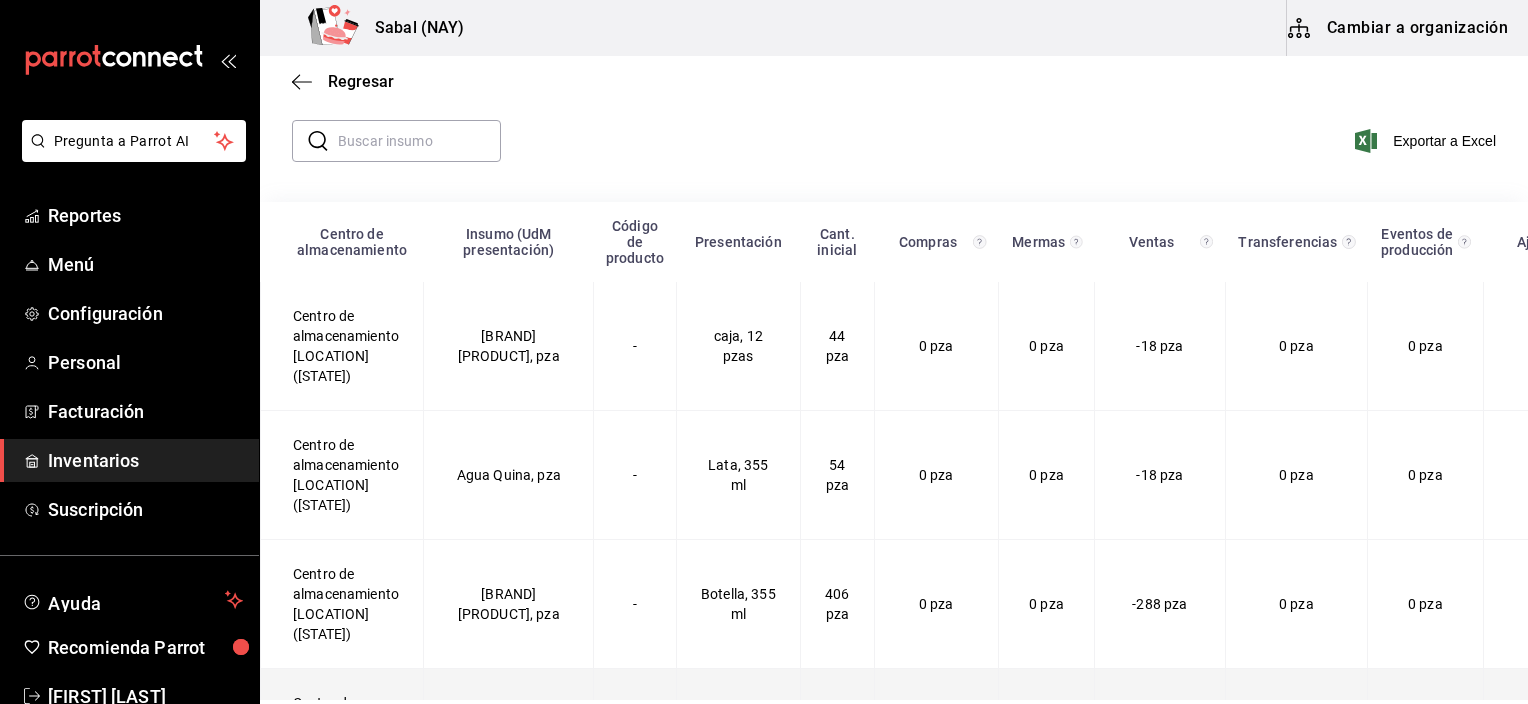 scroll, scrollTop: 200, scrollLeft: 0, axis: vertical 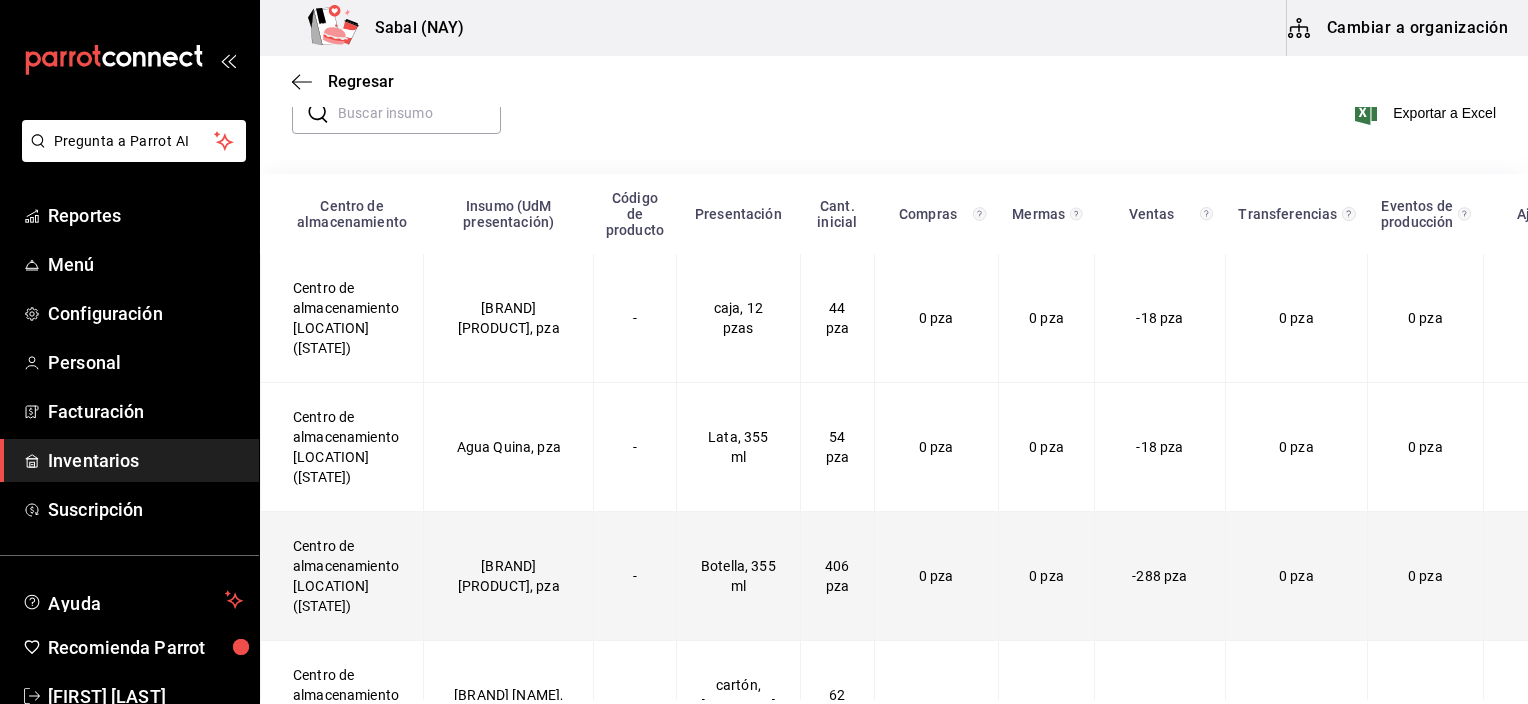 click on "[BRAND] [PRODUCT], pza" at bounding box center [509, 576] 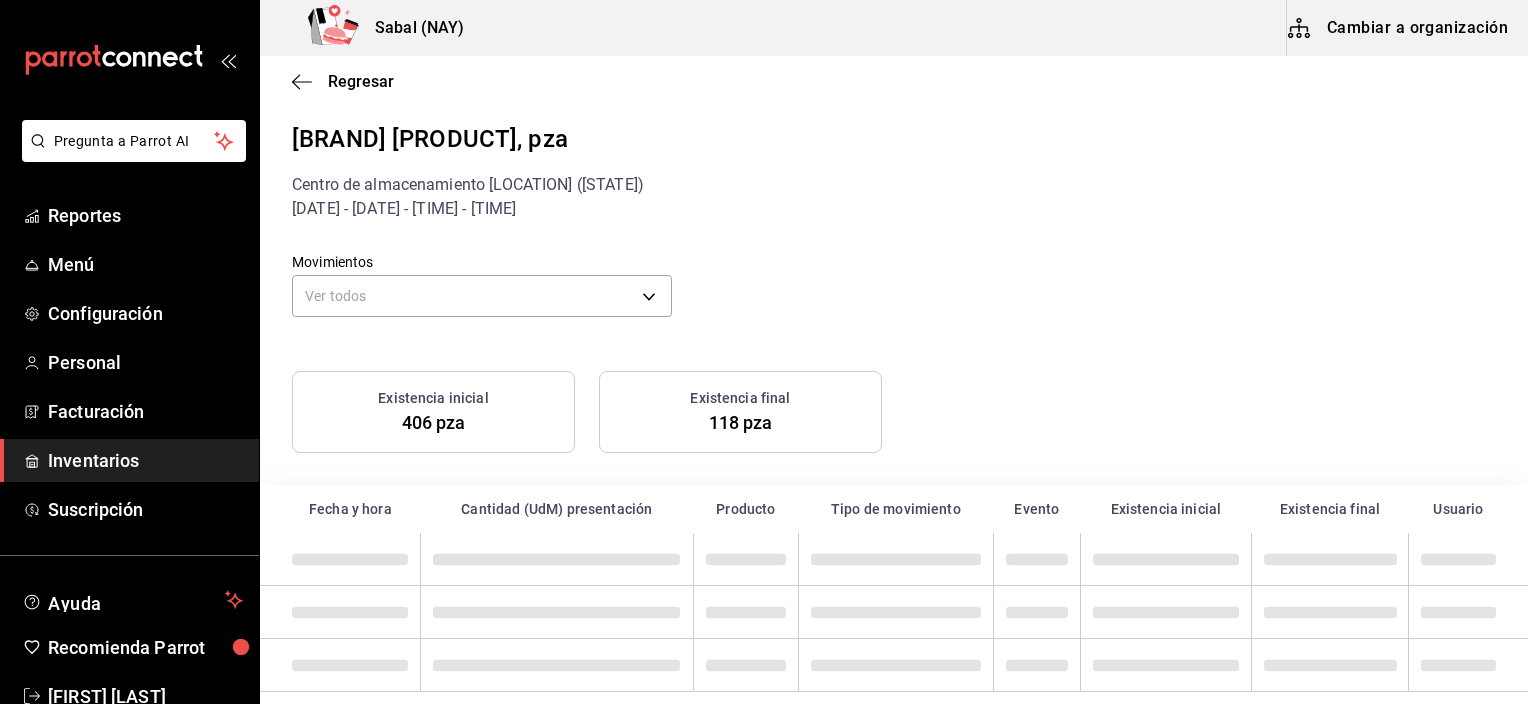 scroll, scrollTop: 2, scrollLeft: 0, axis: vertical 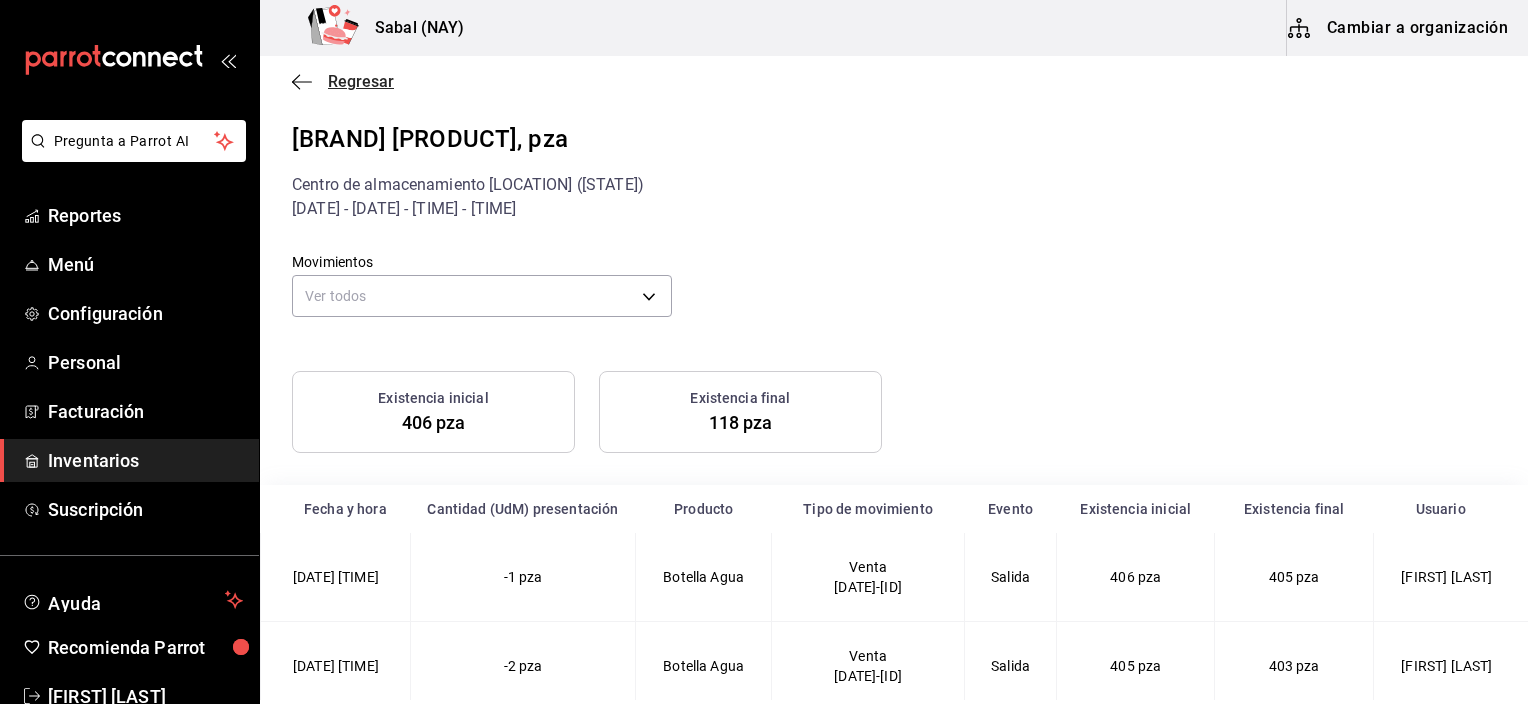 click 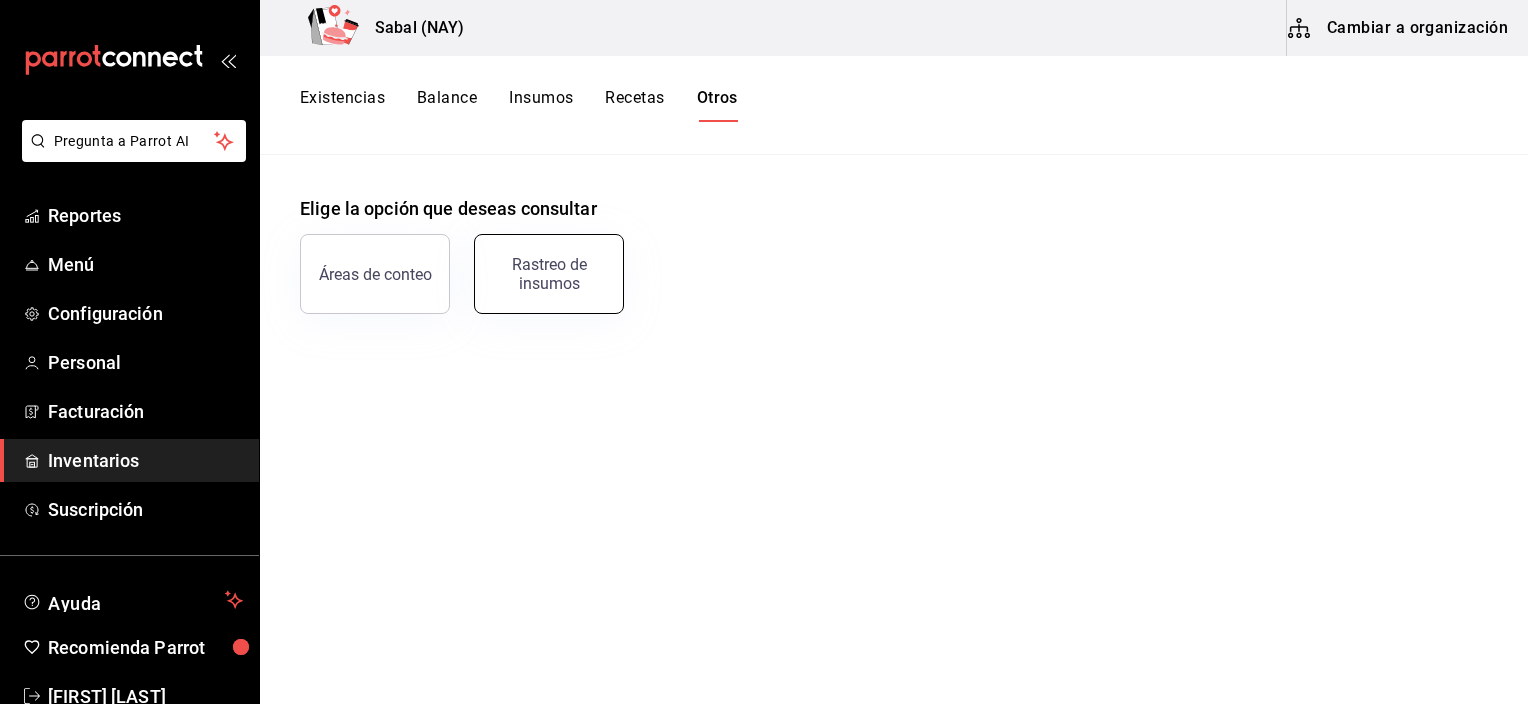 click on "Rastreo de insumos" at bounding box center (549, 274) 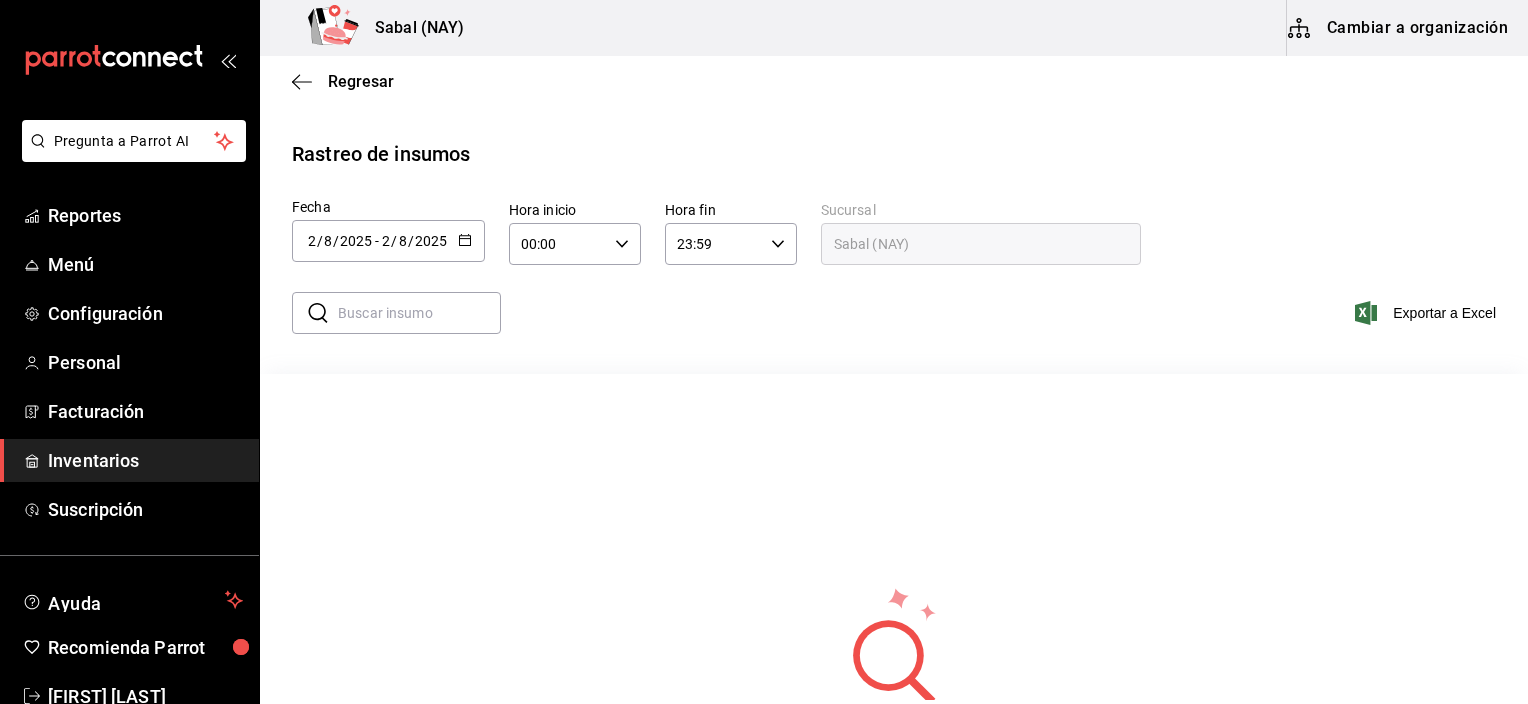 click at bounding box center [465, 241] 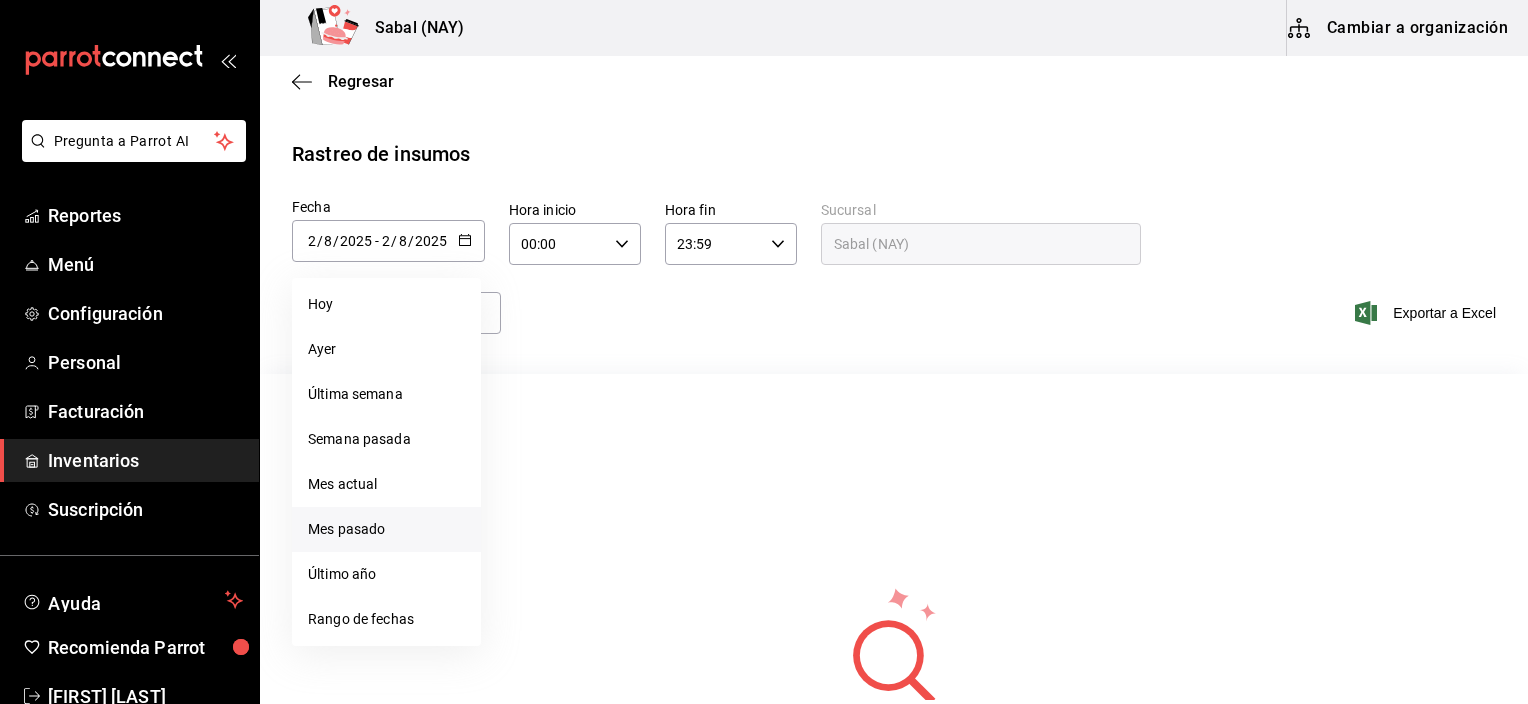 click on "Mes pasado" at bounding box center [386, 529] 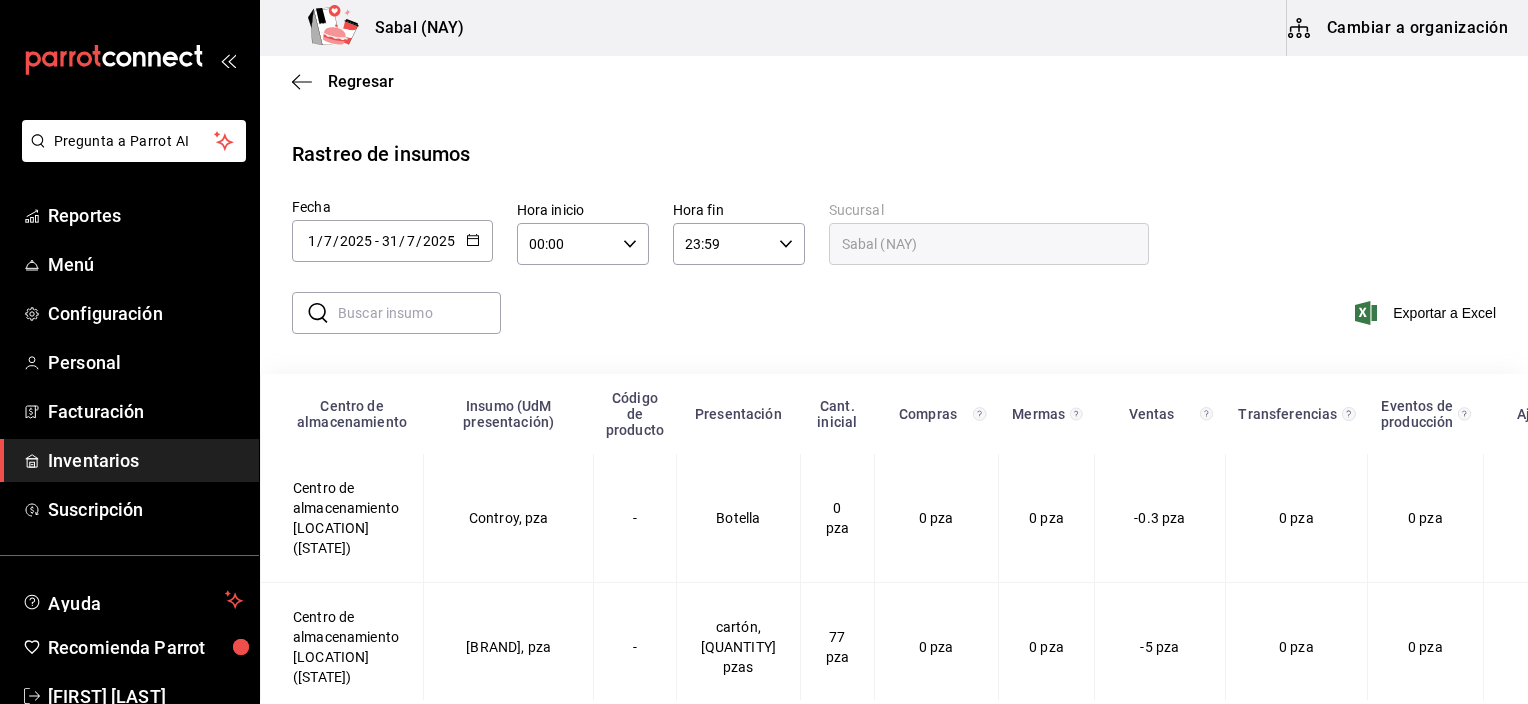 scroll, scrollTop: 2600, scrollLeft: 0, axis: vertical 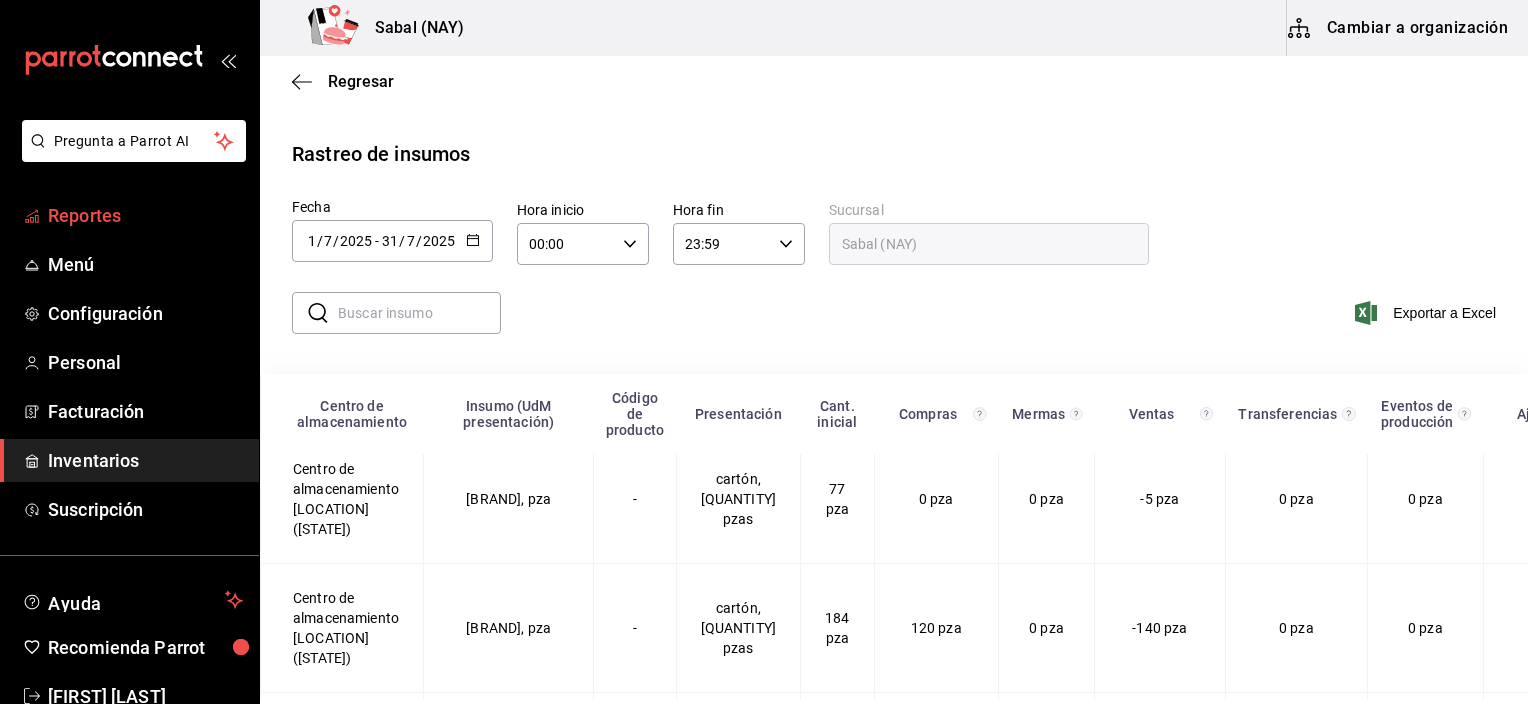 click on "Reportes" at bounding box center [145, 215] 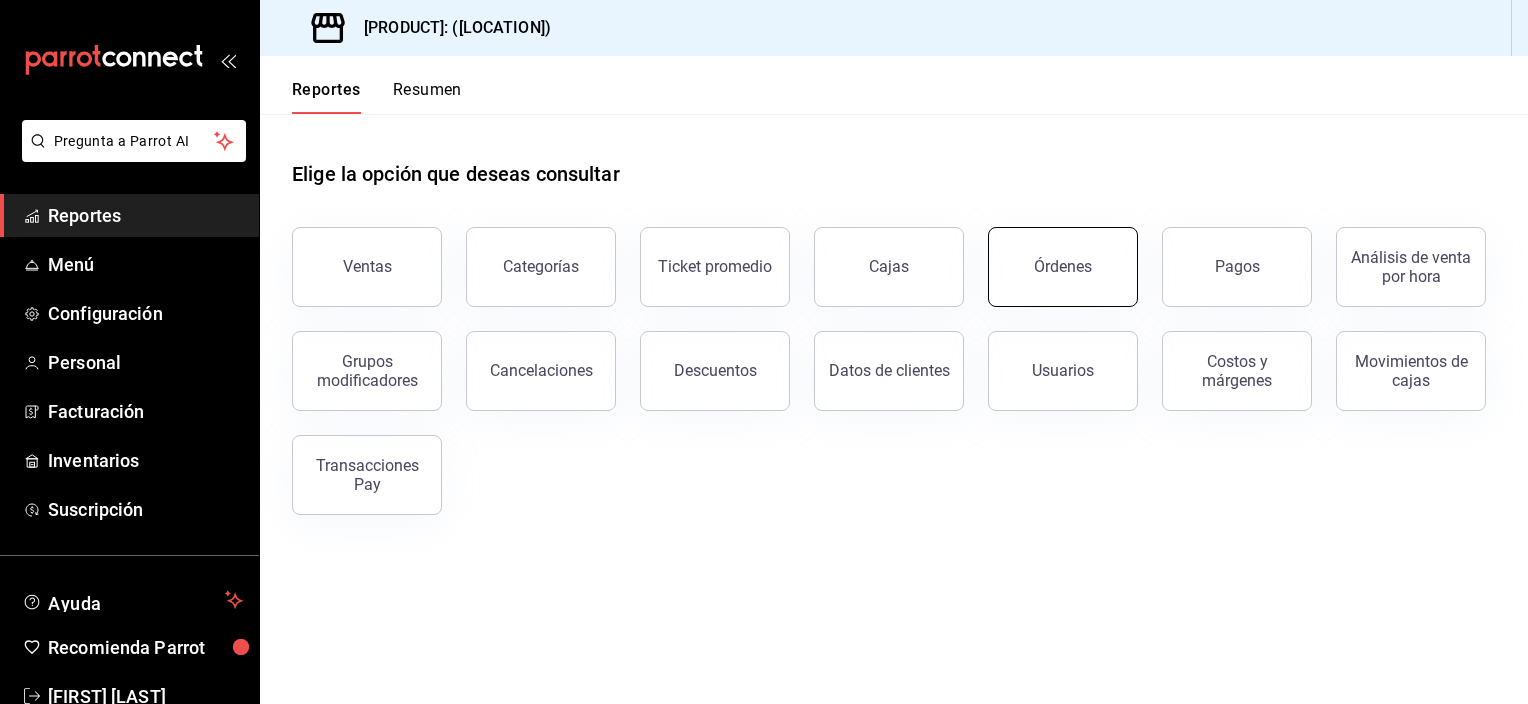 click on "Órdenes" at bounding box center [1063, 266] 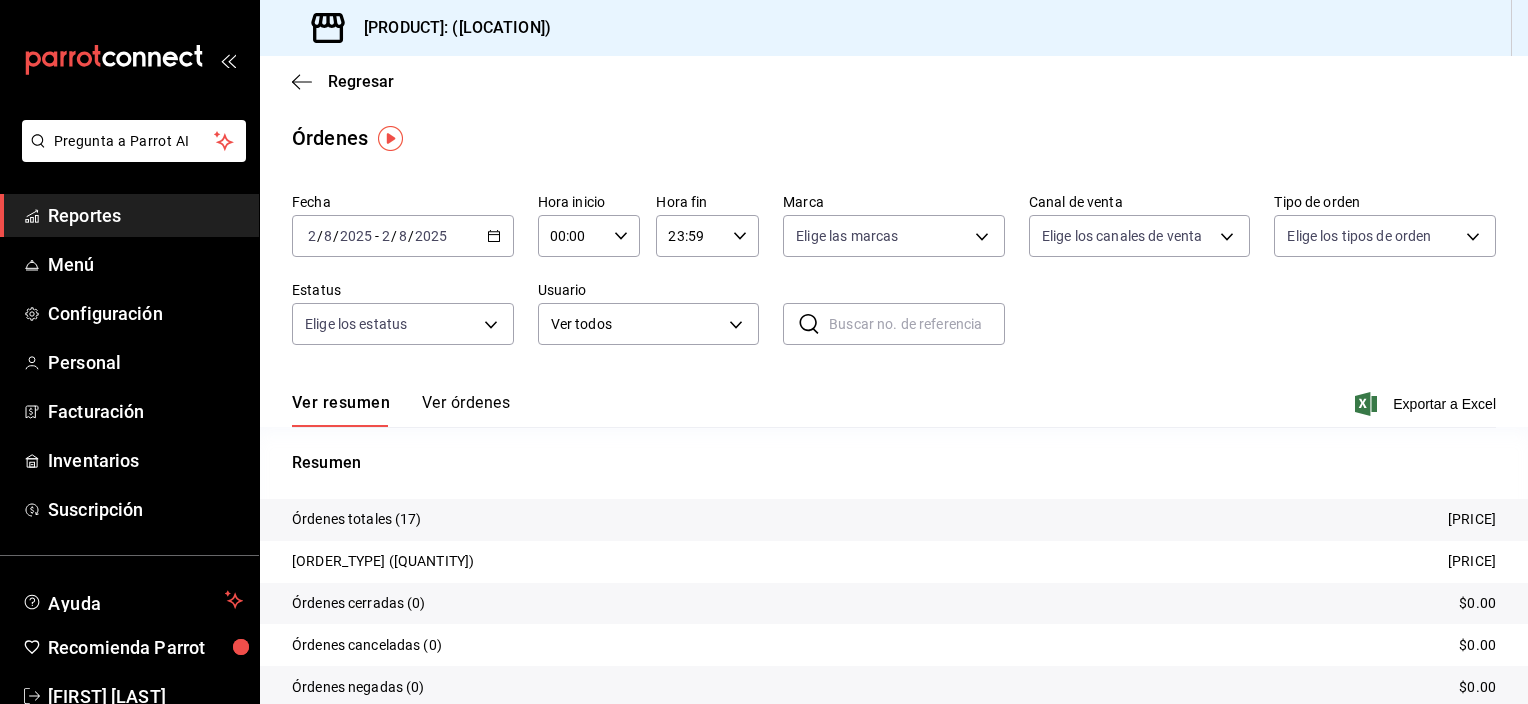 click on "Ver órdenes" at bounding box center [466, 410] 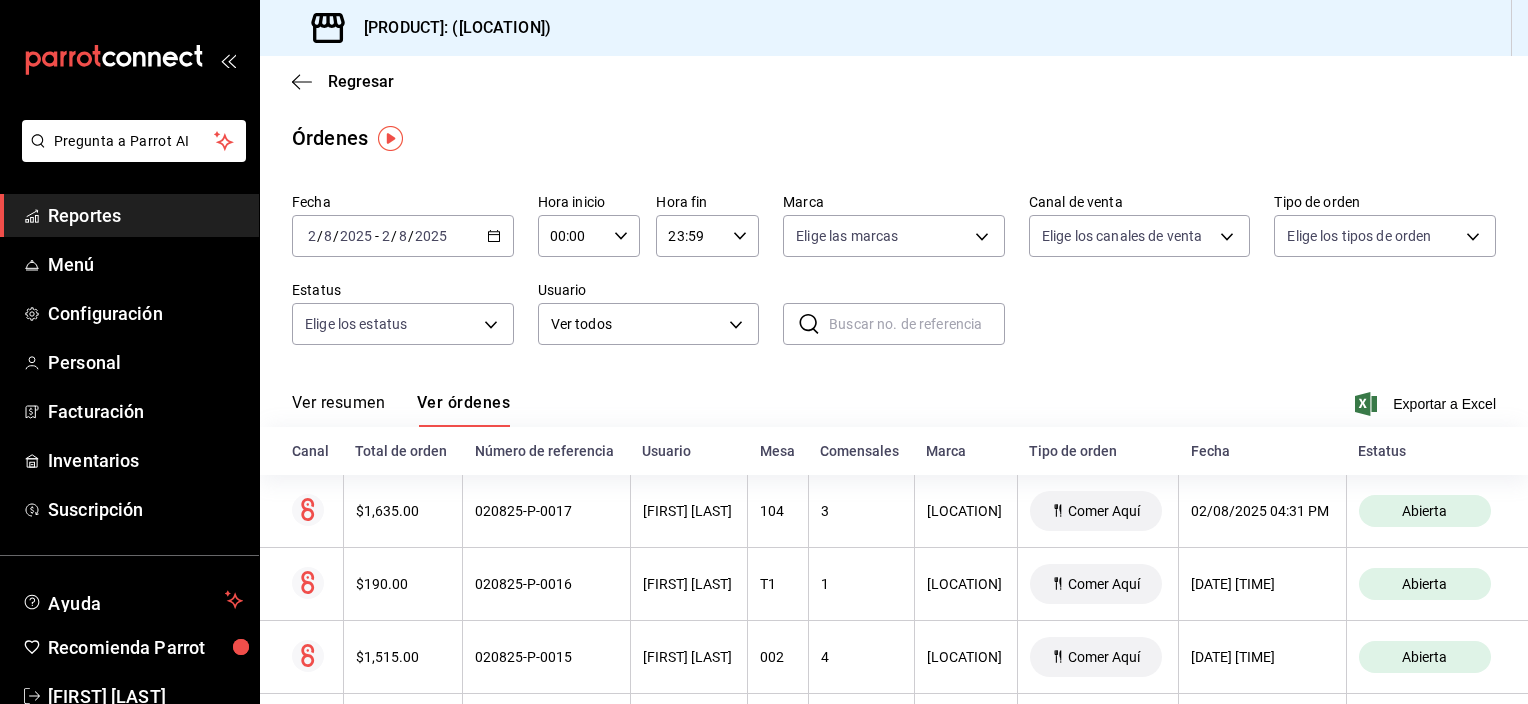 click on "Ver resumen" at bounding box center [338, 410] 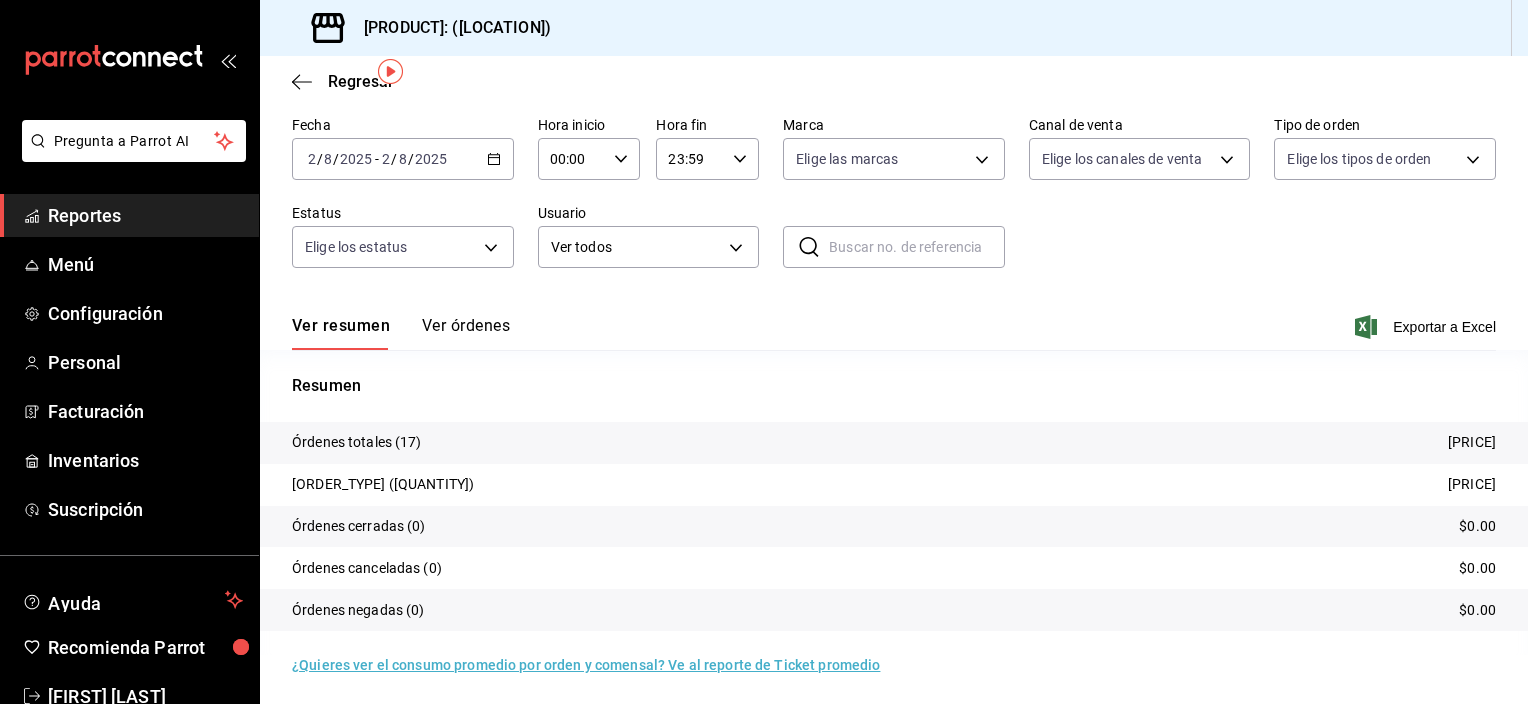 scroll, scrollTop: 81, scrollLeft: 0, axis: vertical 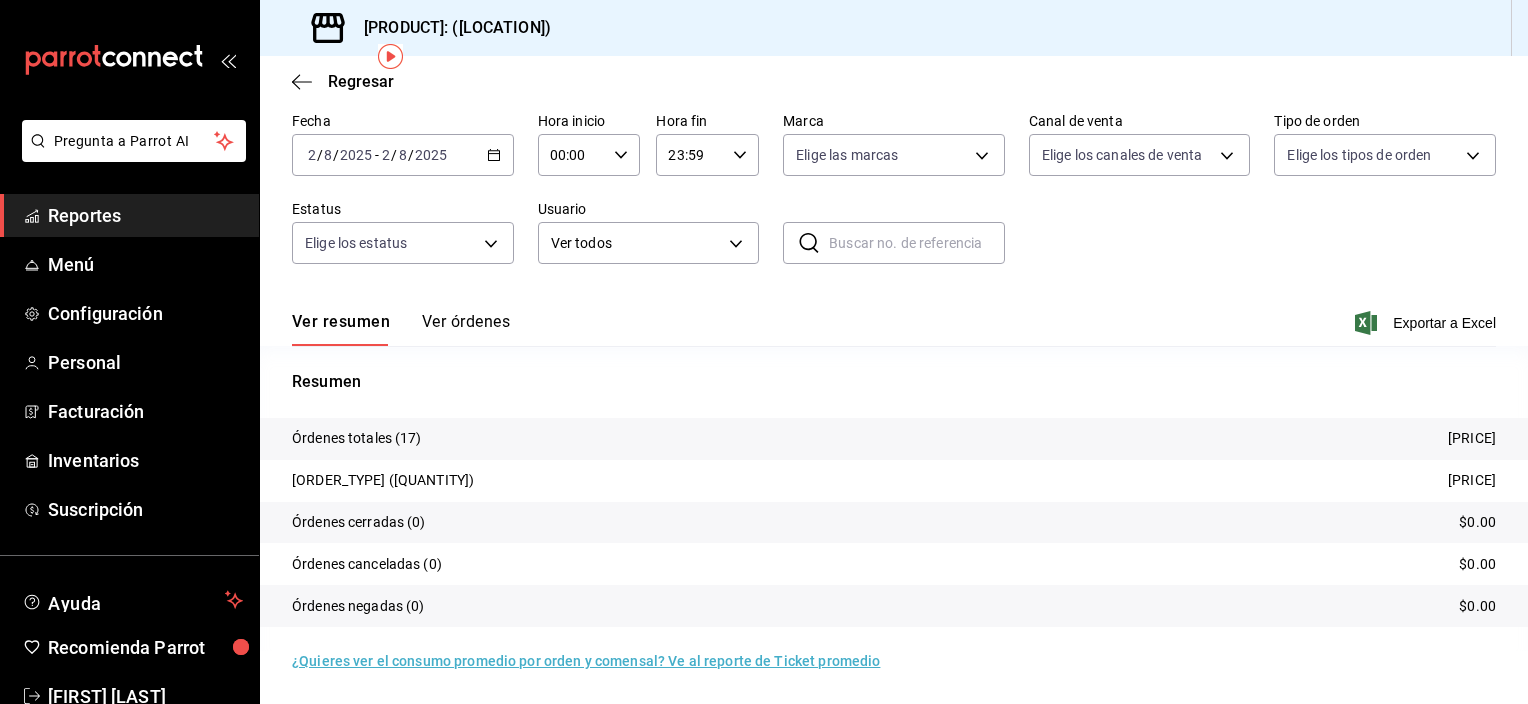 click on "Ver órdenes" at bounding box center (466, 329) 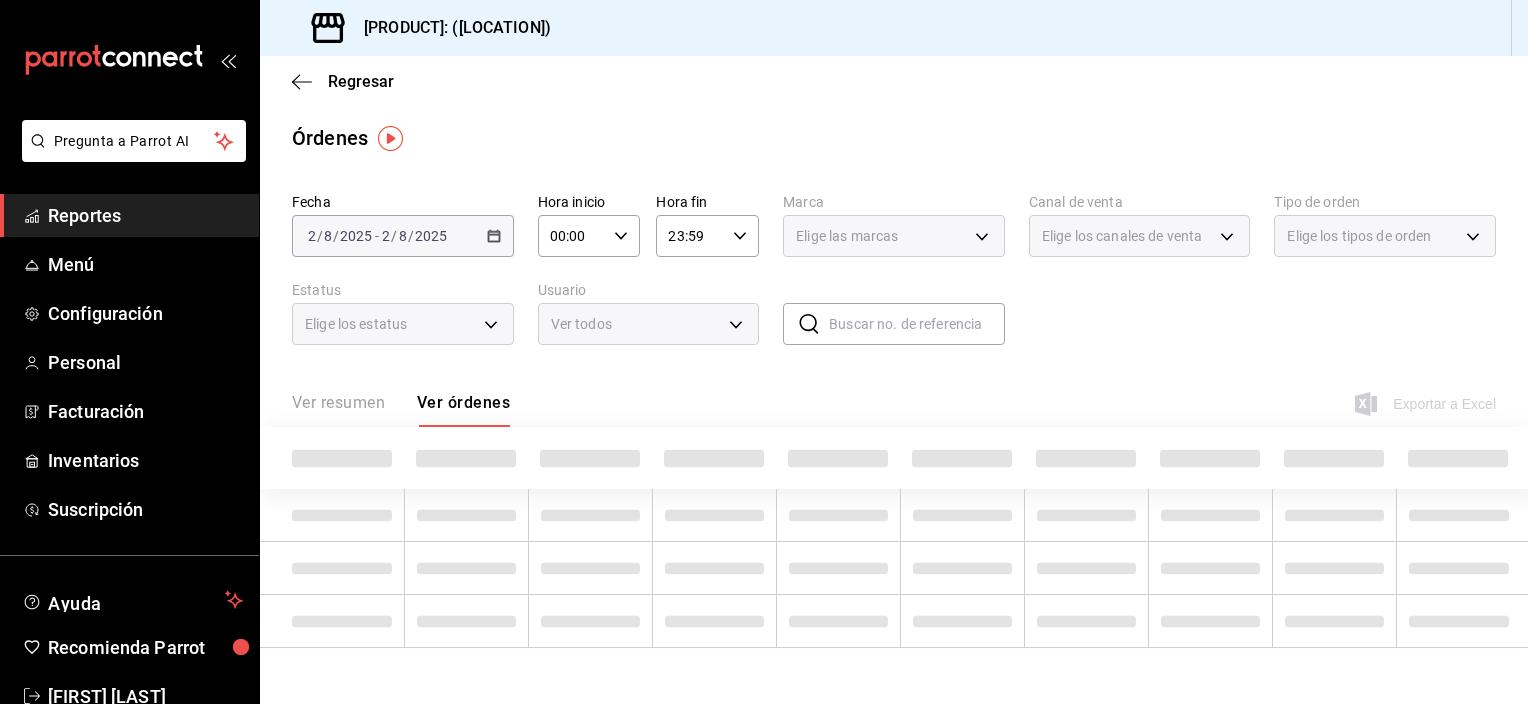 scroll, scrollTop: 0, scrollLeft: 0, axis: both 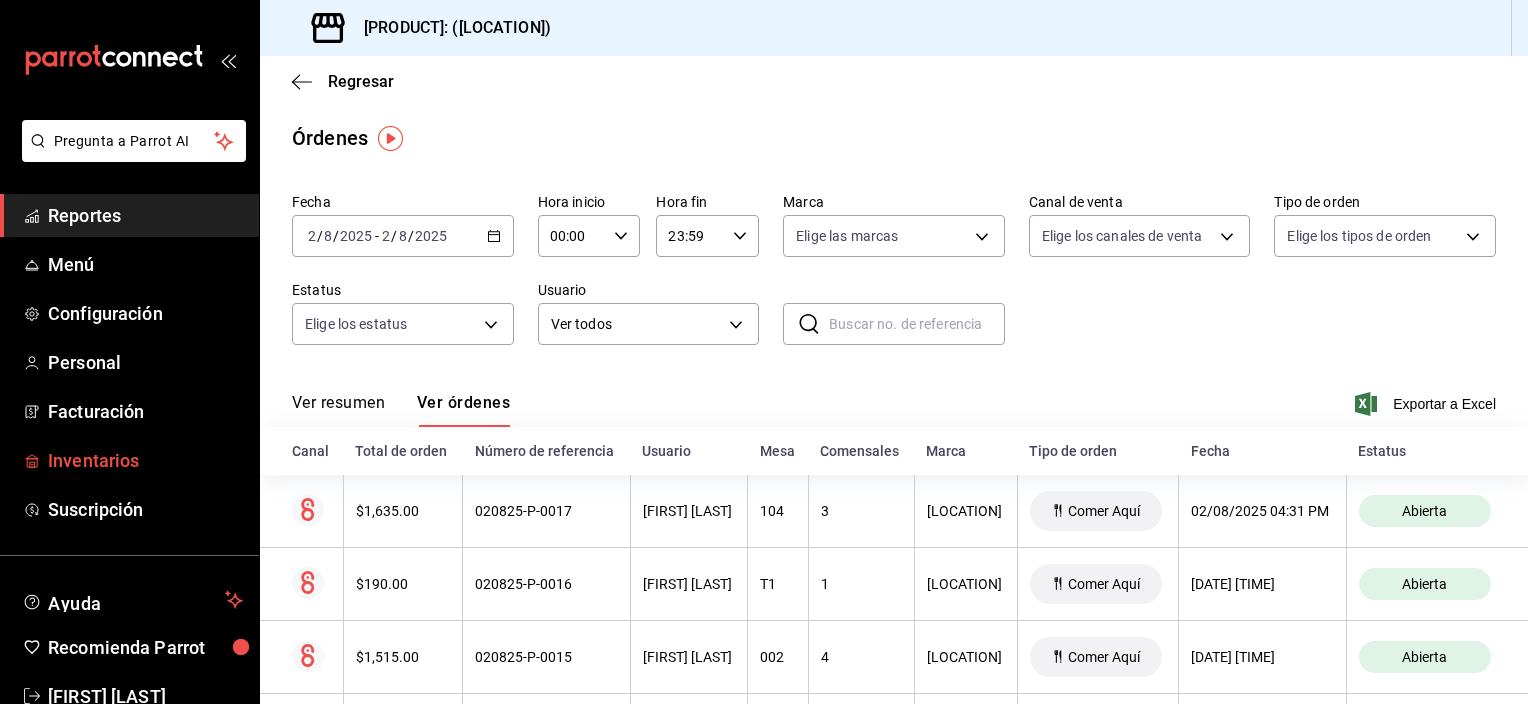 click on "Inventarios" at bounding box center [145, 460] 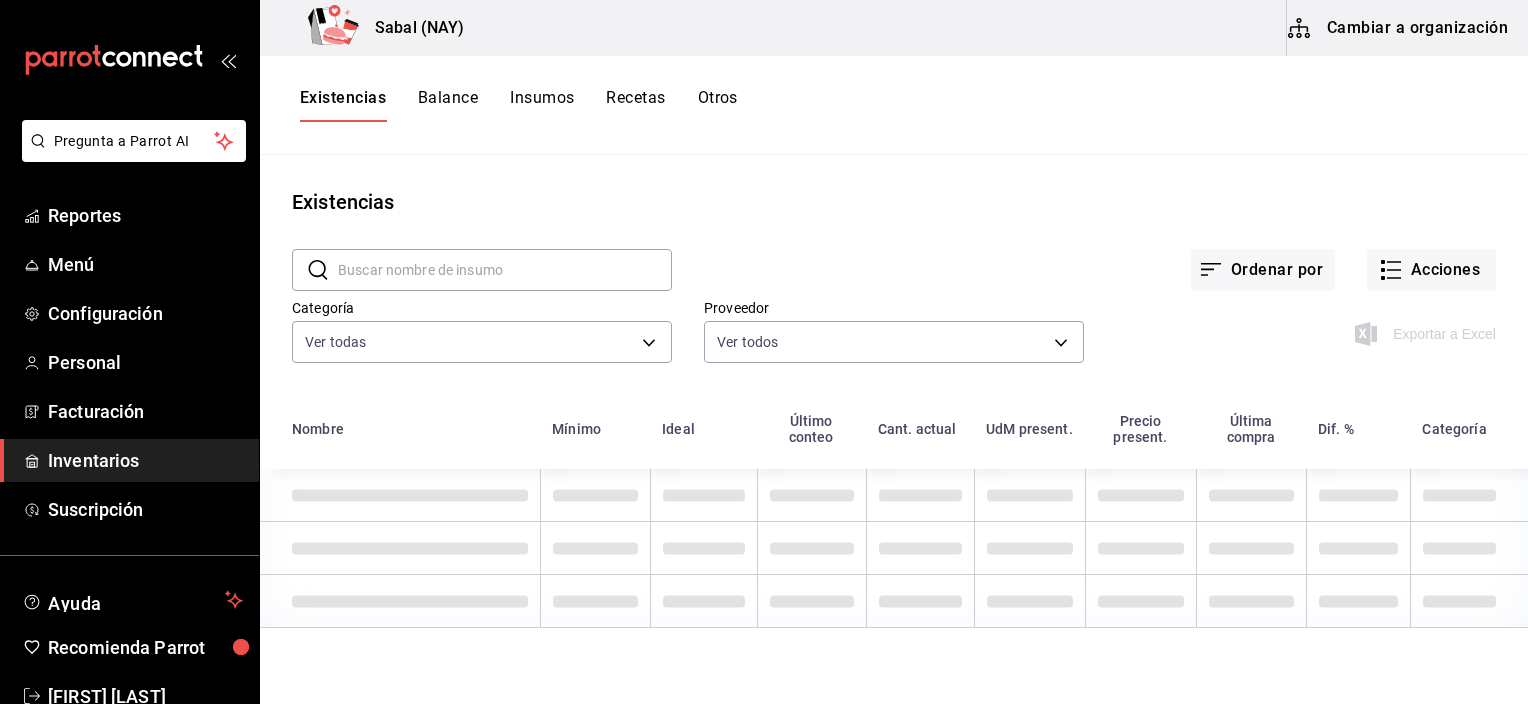 click on "Otros" at bounding box center [718, 105] 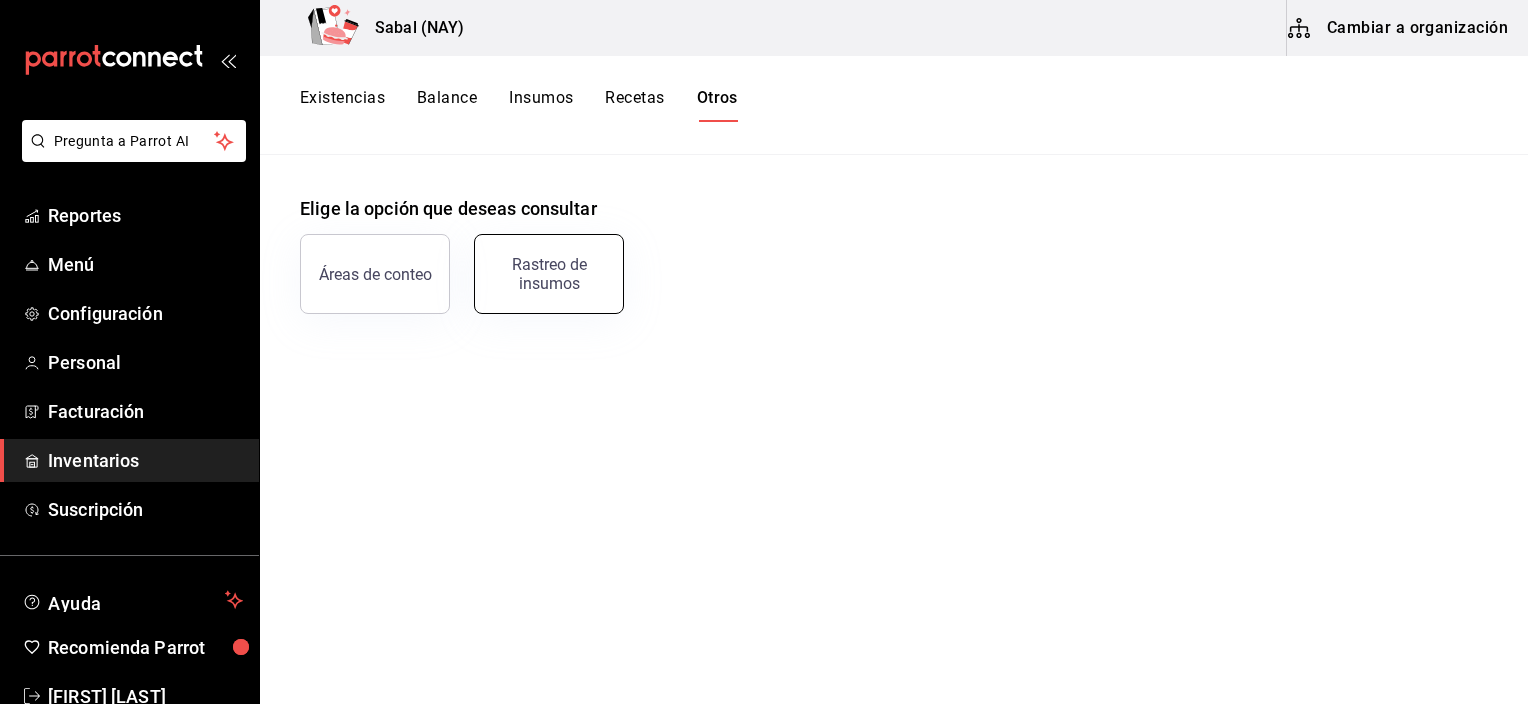 click on "Rastreo de insumos" at bounding box center [549, 274] 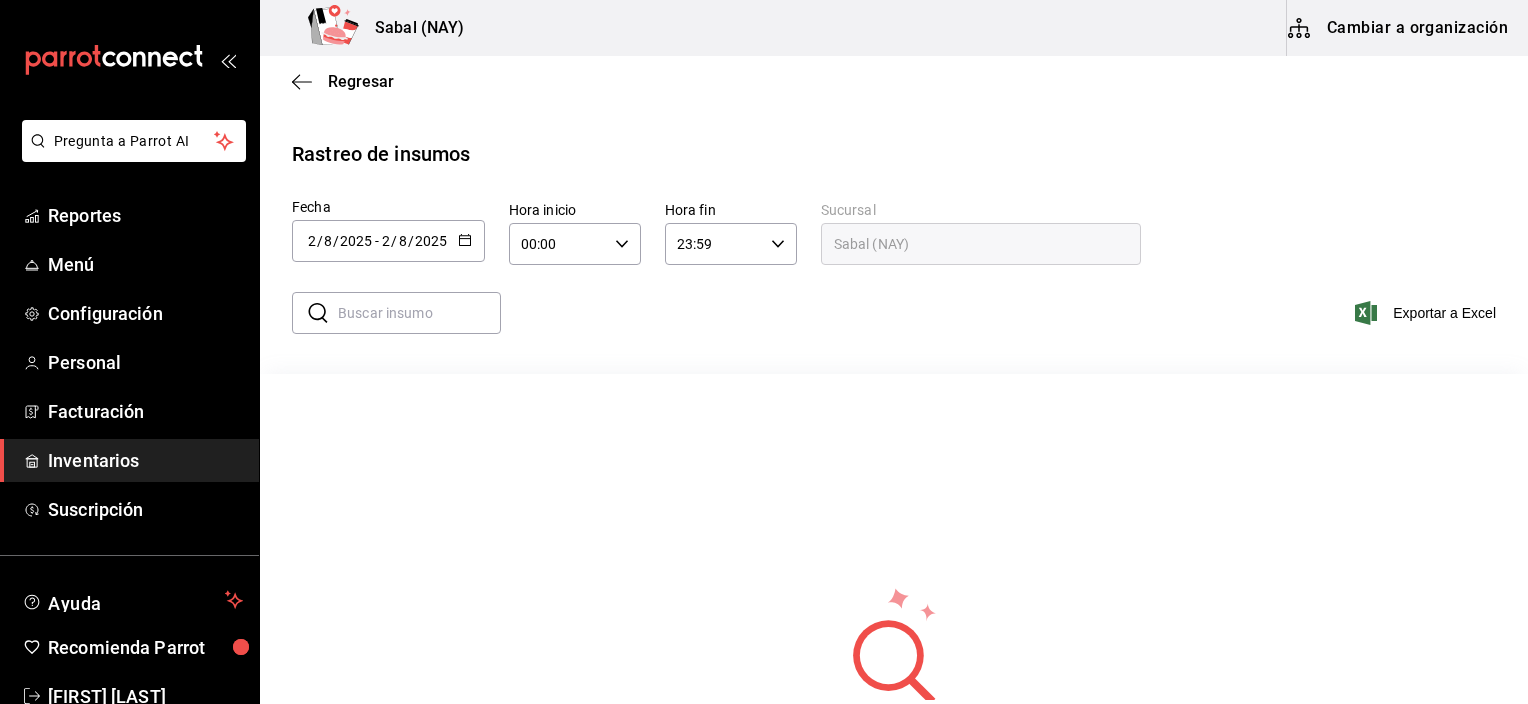 click 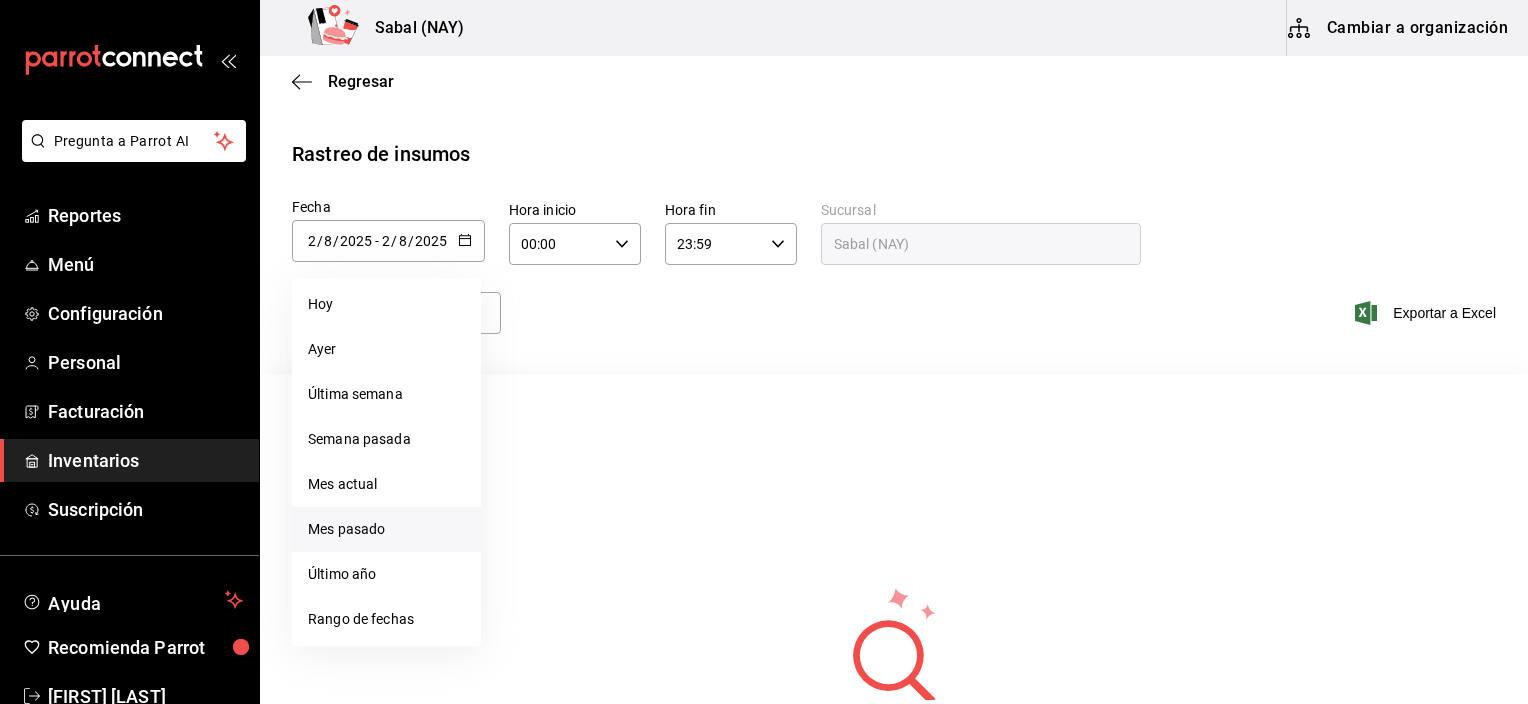 click on "Mes pasado" at bounding box center (386, 529) 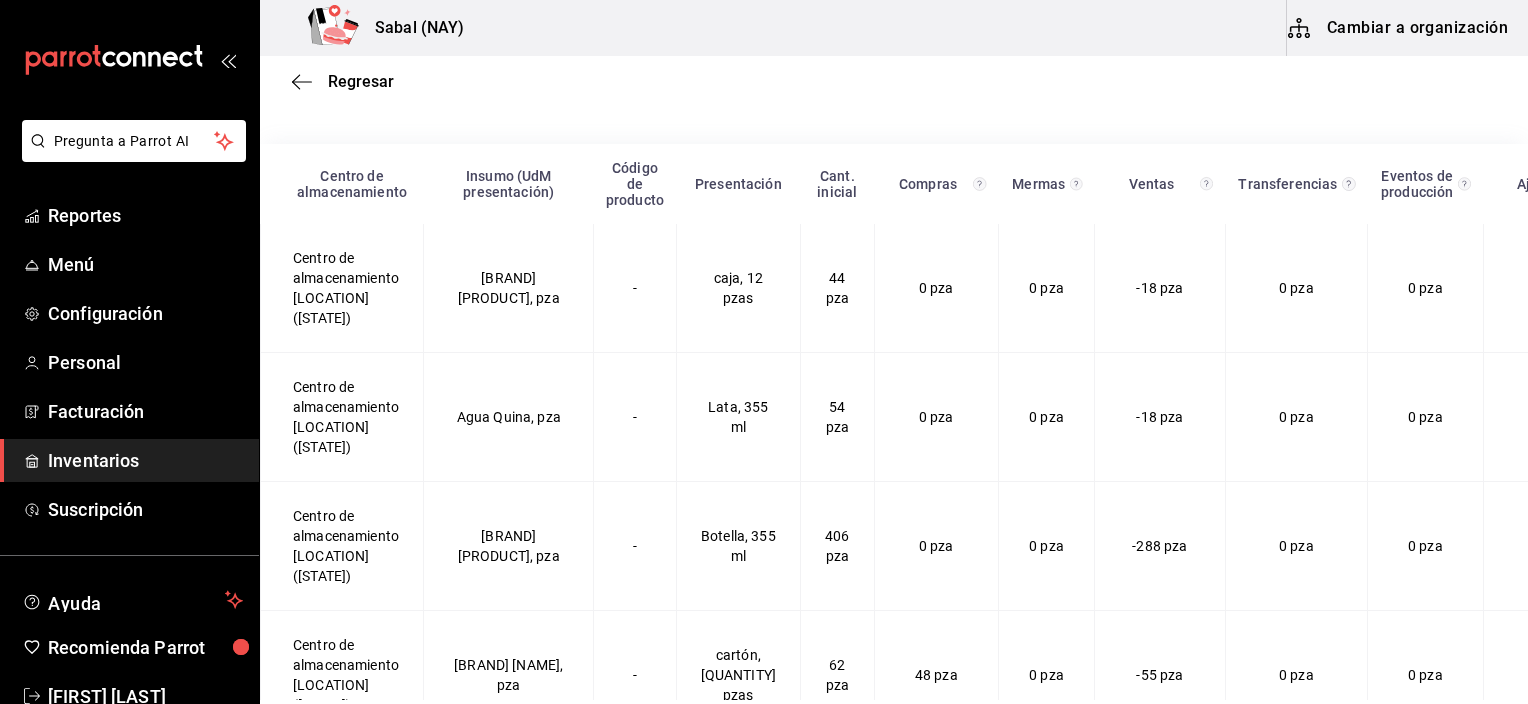 scroll, scrollTop: 256, scrollLeft: 0, axis: vertical 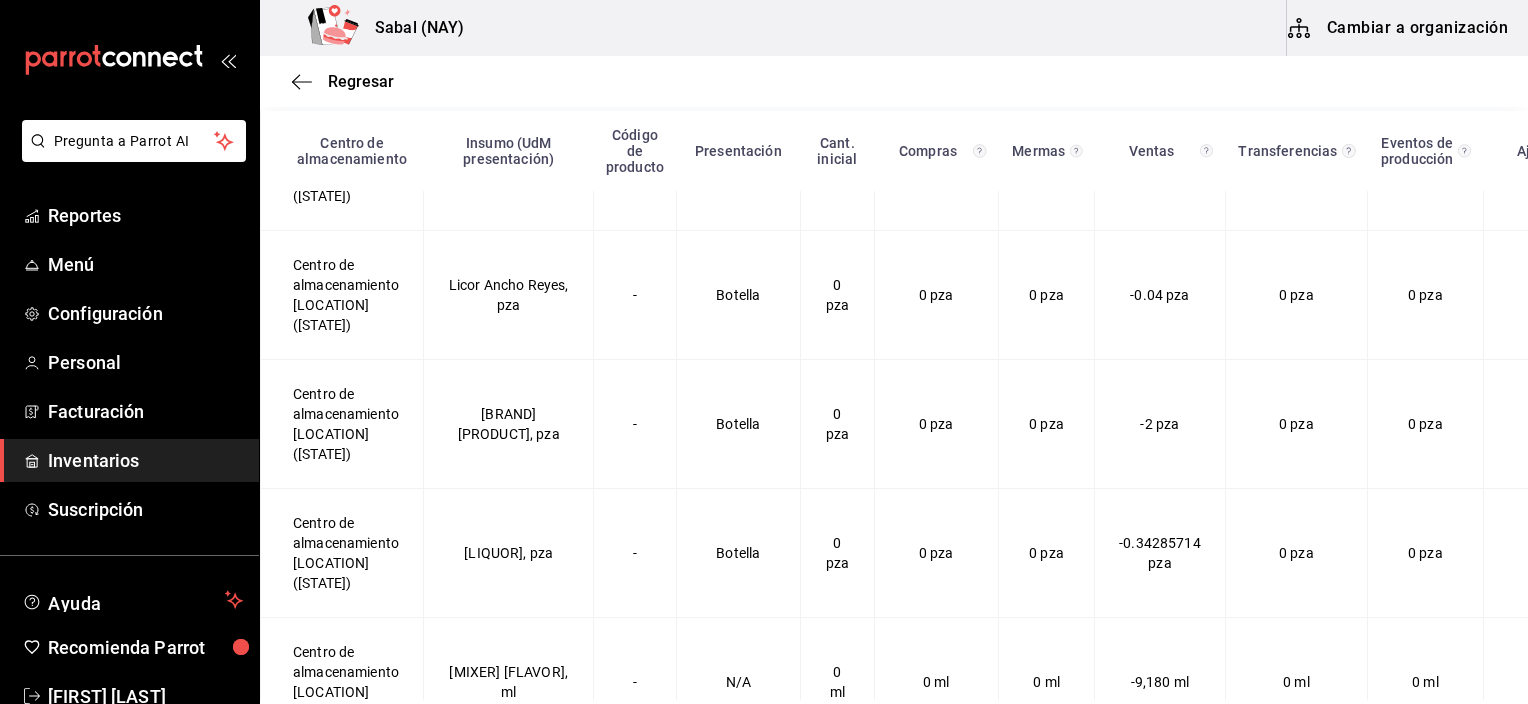 drag, startPoint x: 567, startPoint y: 555, endPoint x: 500, endPoint y: 556, distance: 67.00746 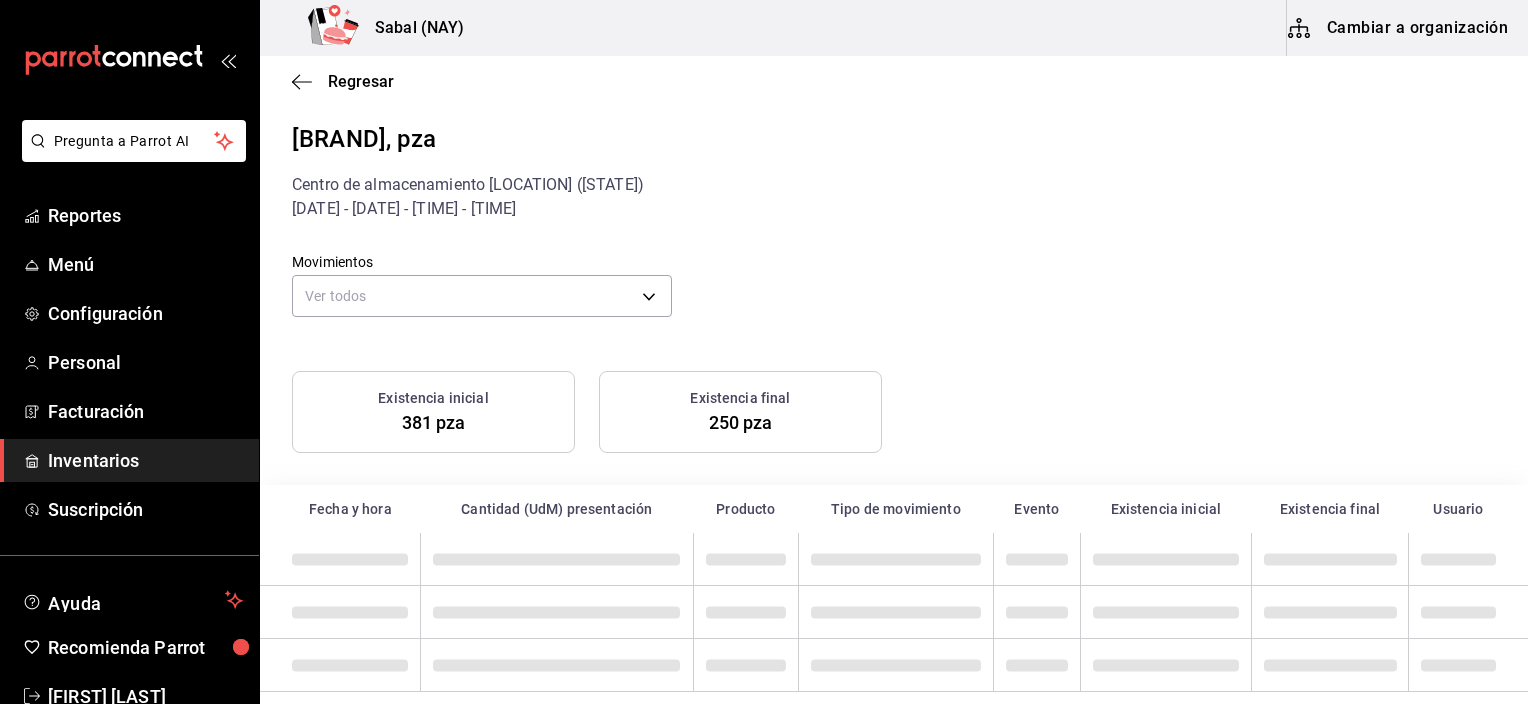 scroll, scrollTop: 2, scrollLeft: 0, axis: vertical 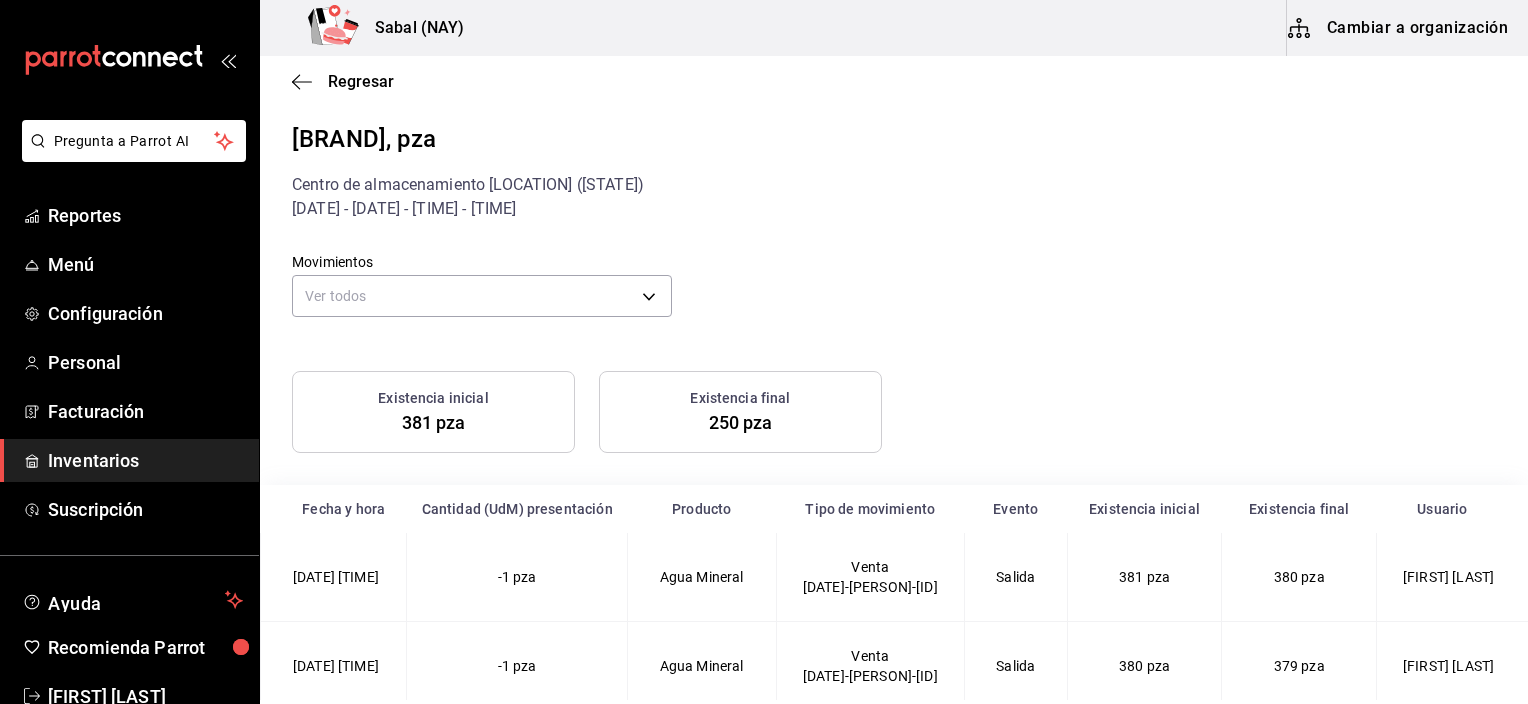 click on "[PRODUCT] [QUANTITY] pza [PRODUCT] [QUANTITY] pza" at bounding box center (882, 400) 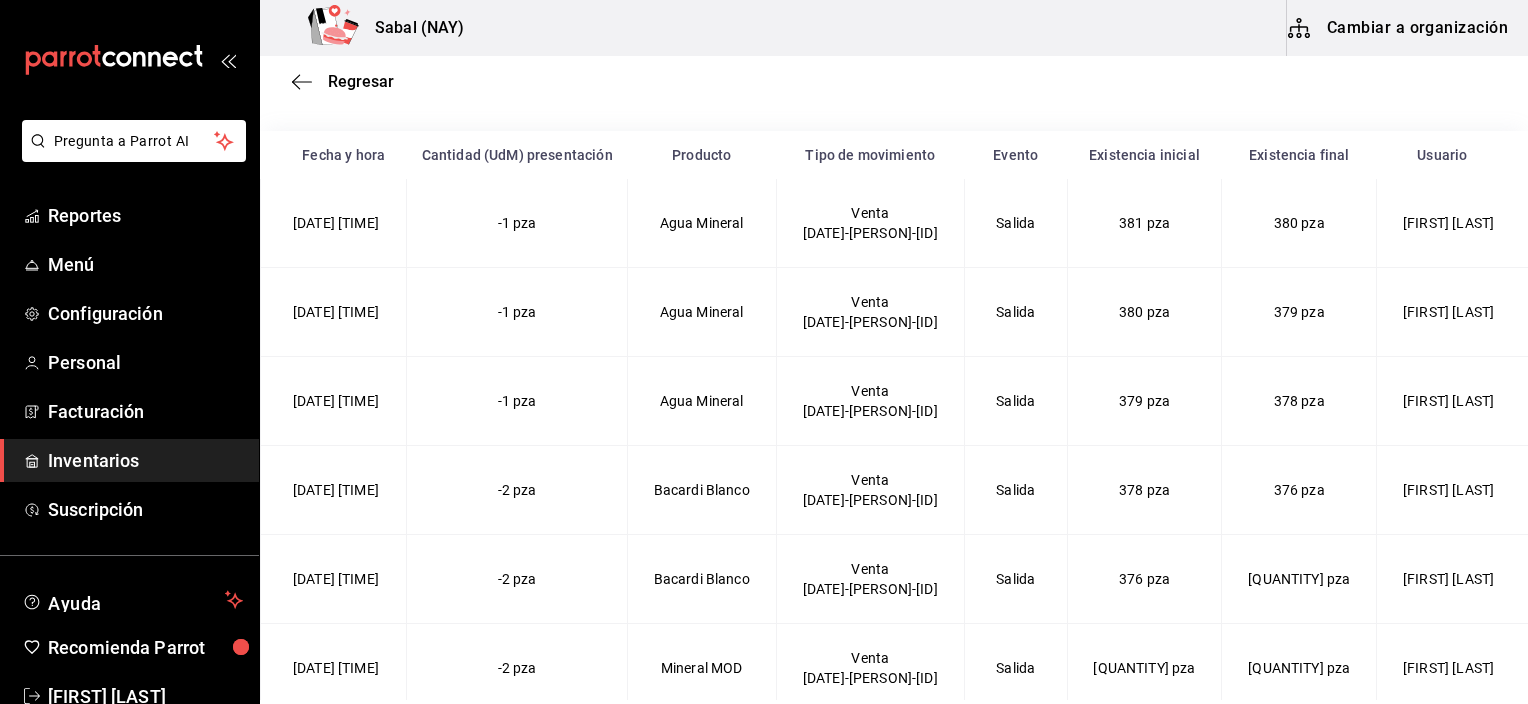 scroll, scrollTop: 376, scrollLeft: 0, axis: vertical 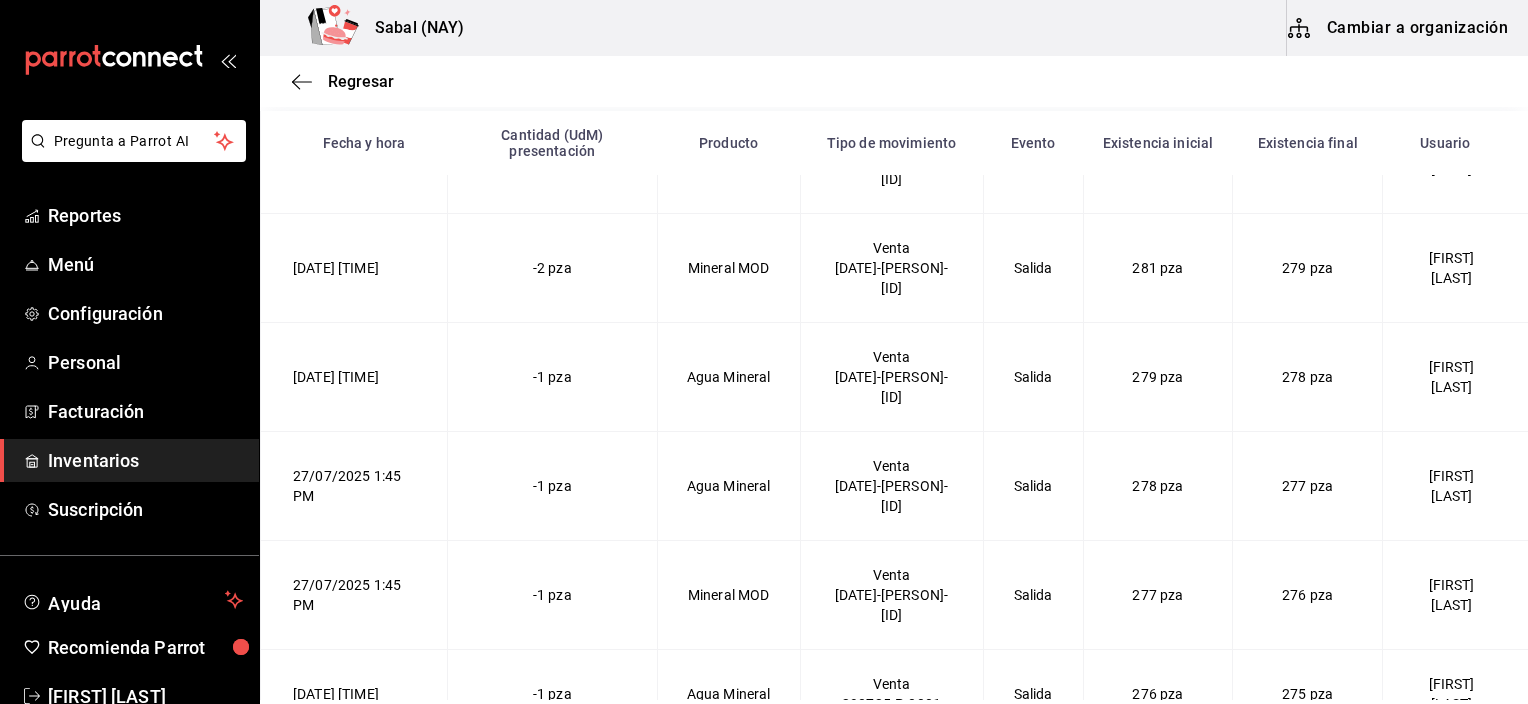click on "250 pza" at bounding box center (1308, 2714) 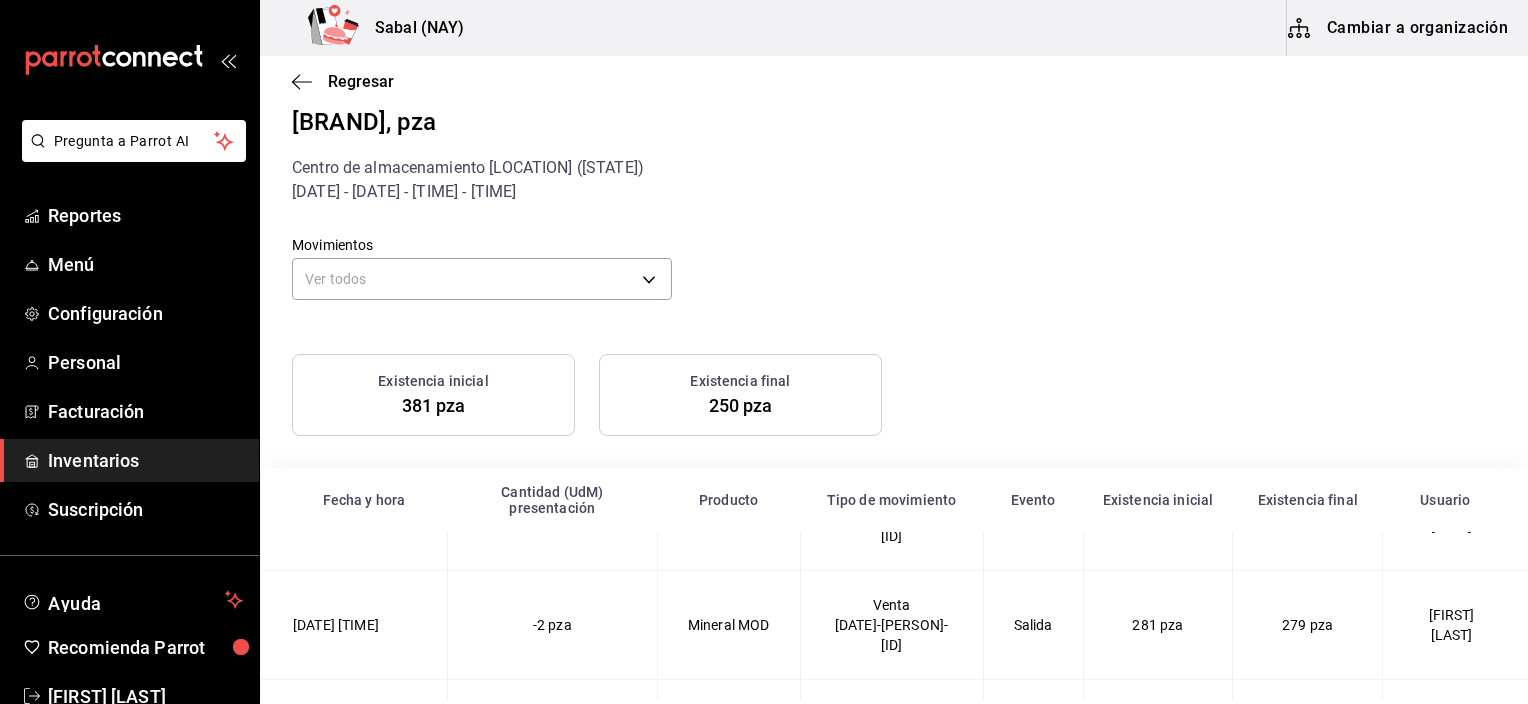 scroll, scrollTop: 0, scrollLeft: 0, axis: both 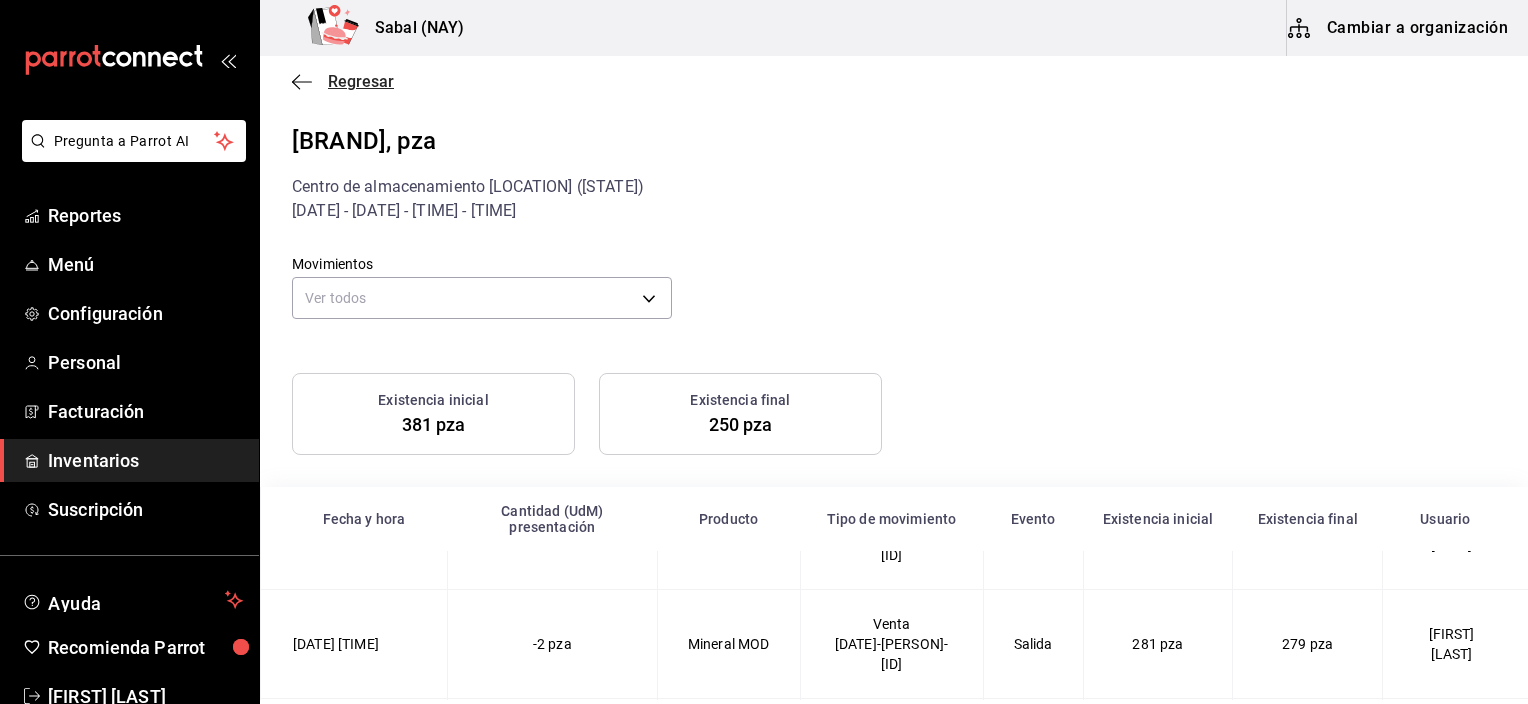 click 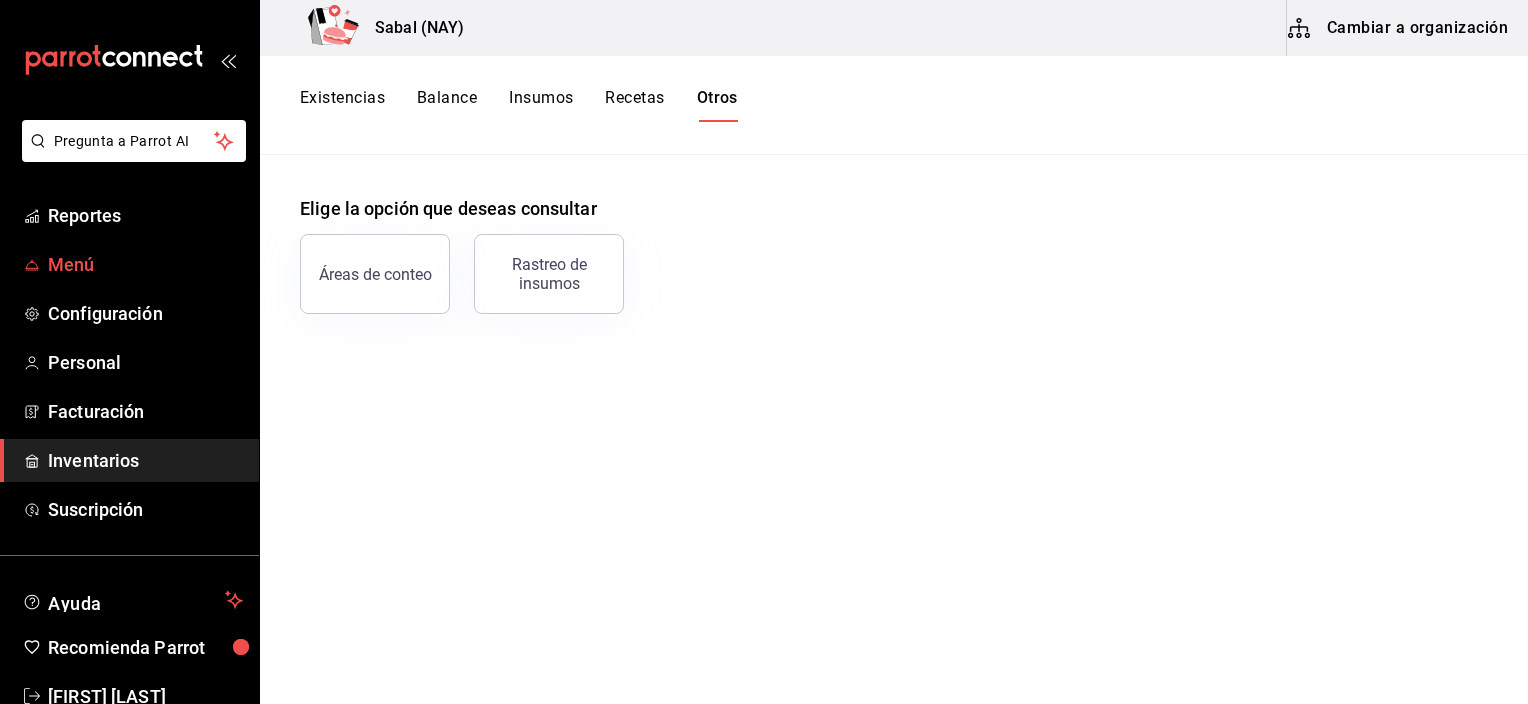 click on "Menú" at bounding box center (145, 264) 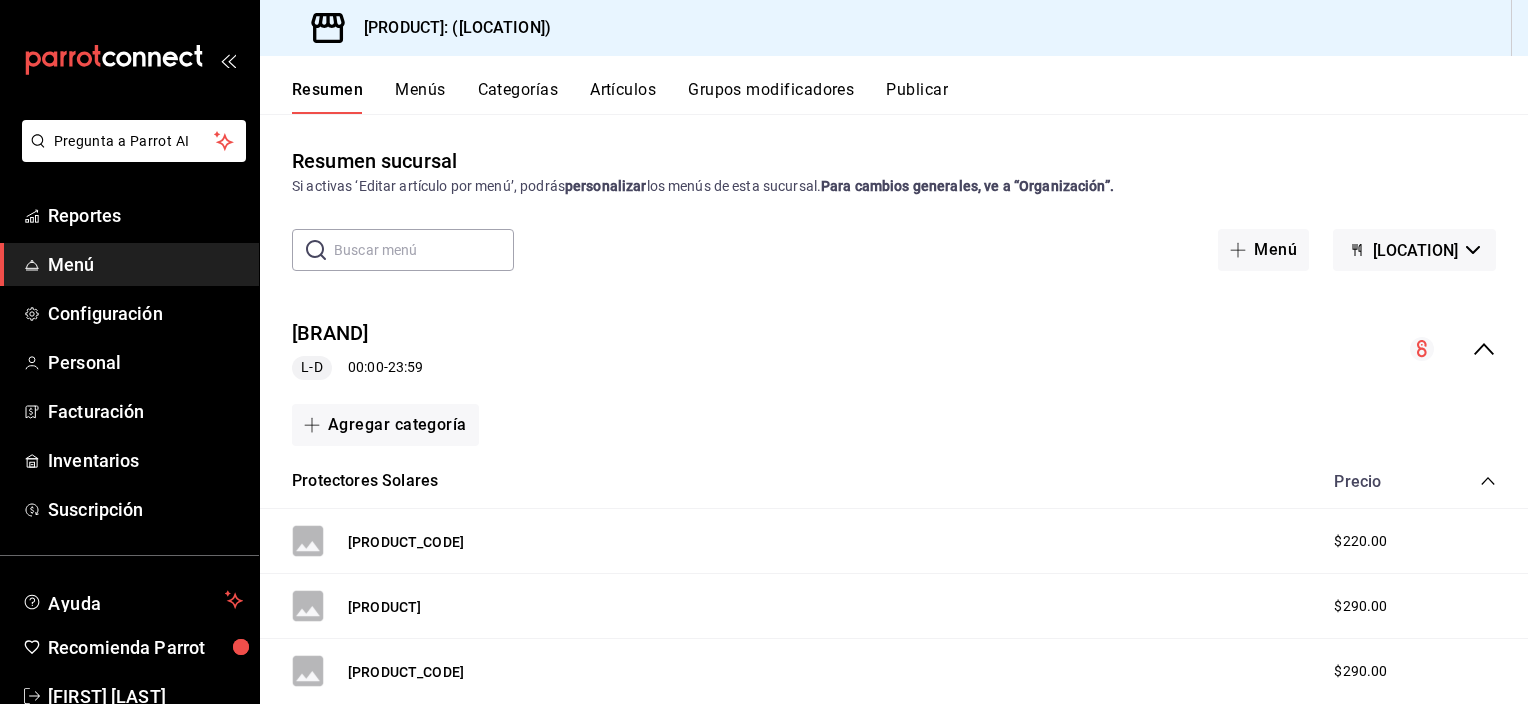 click on "Artículos" at bounding box center (623, 97) 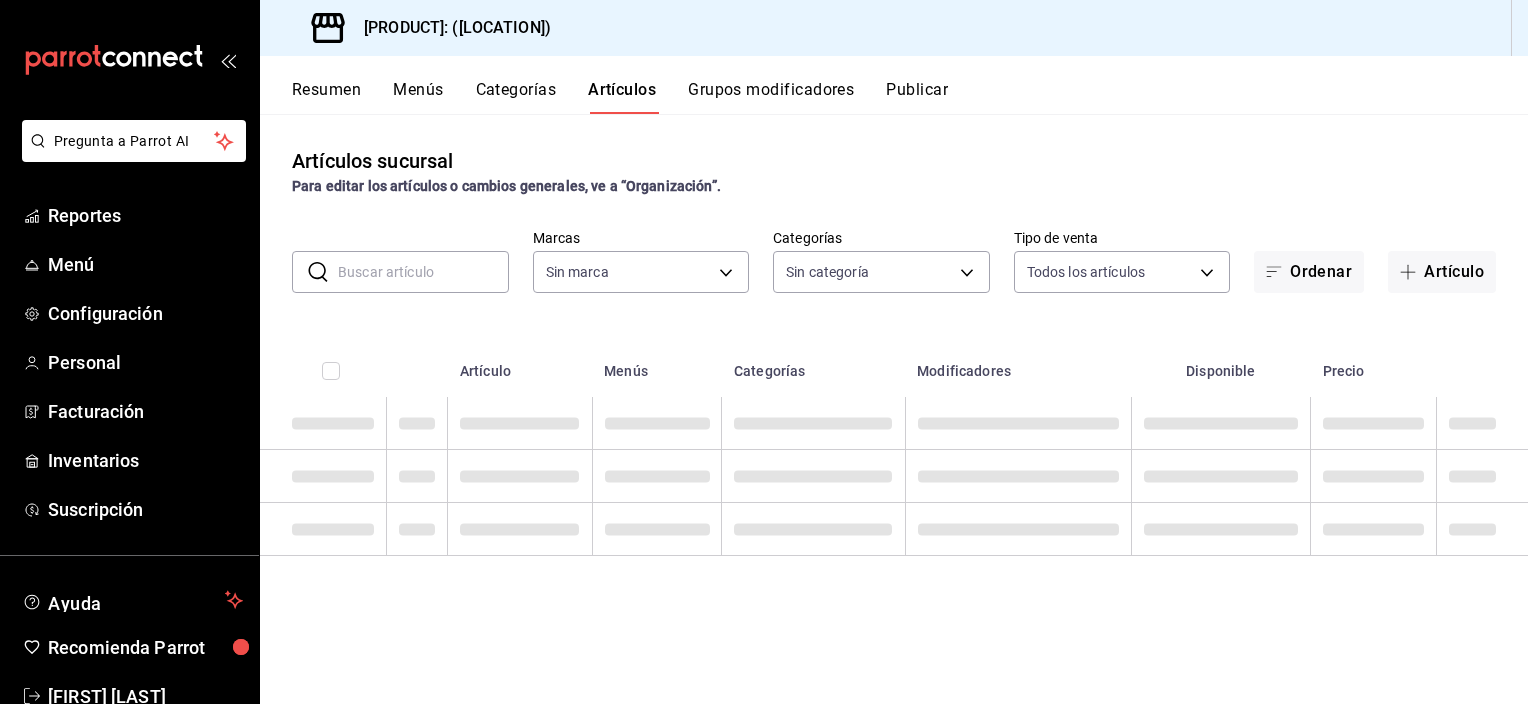 type on "7bb9fc4a-963e-4e00-9402-9ac56289446f" 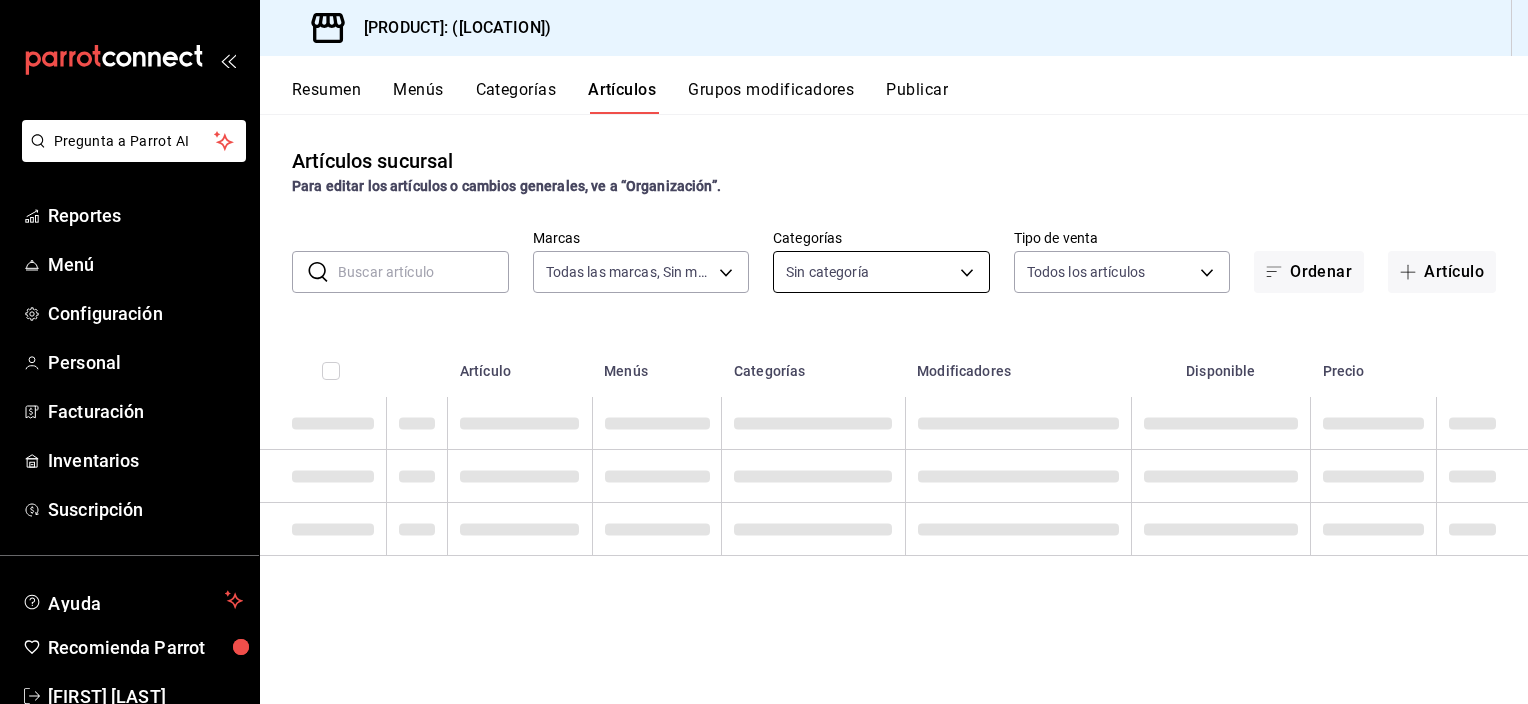 type on "[ID],[ID],[ID],[ID],[ID],[ID],[ID],[ID],[ID],[ID],[ID],[ID],[ID],[ID],[ID],[ID],[ID],[ID],[ID],[ID],[ID],[ID],[ID],[ID],[ID],[ID],[ID],[ID]" 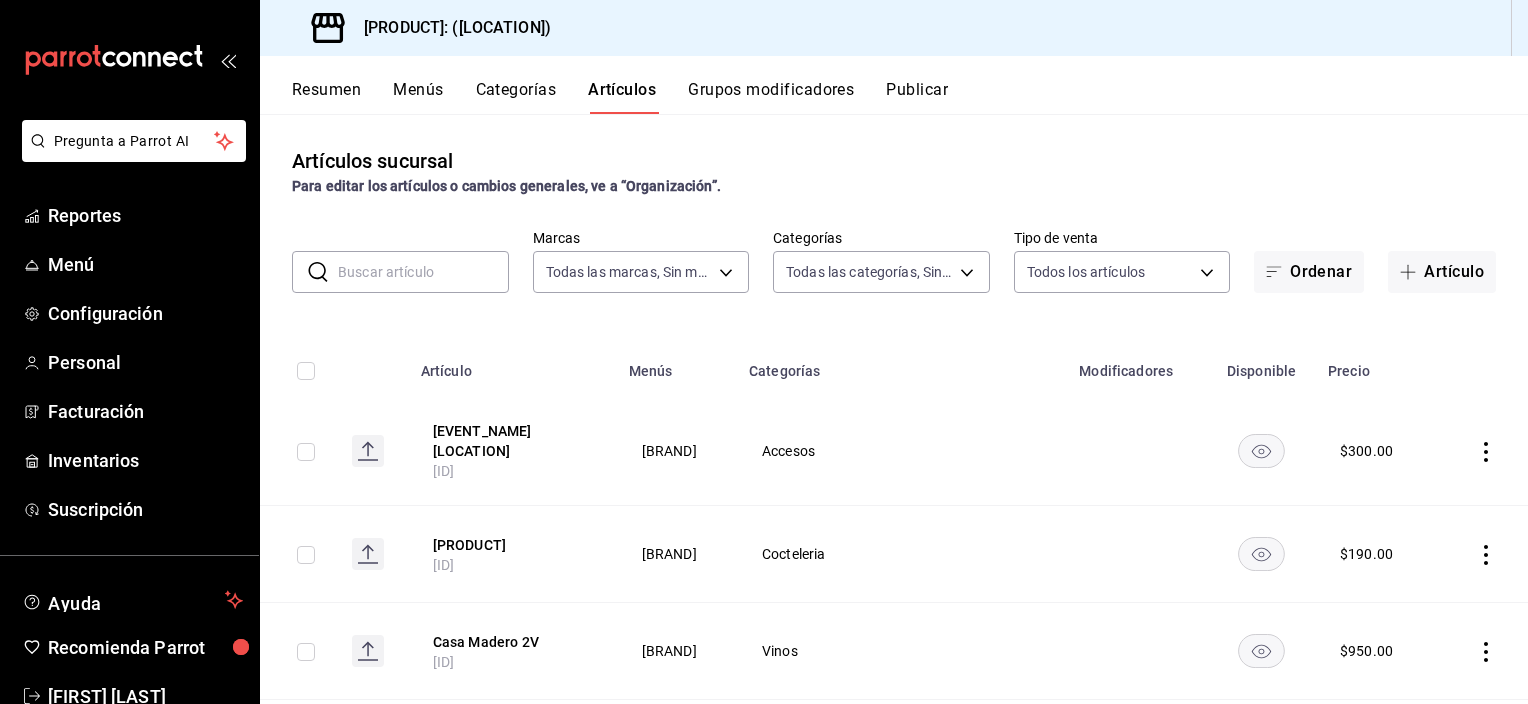 click on "Grupos modificadores" at bounding box center (771, 97) 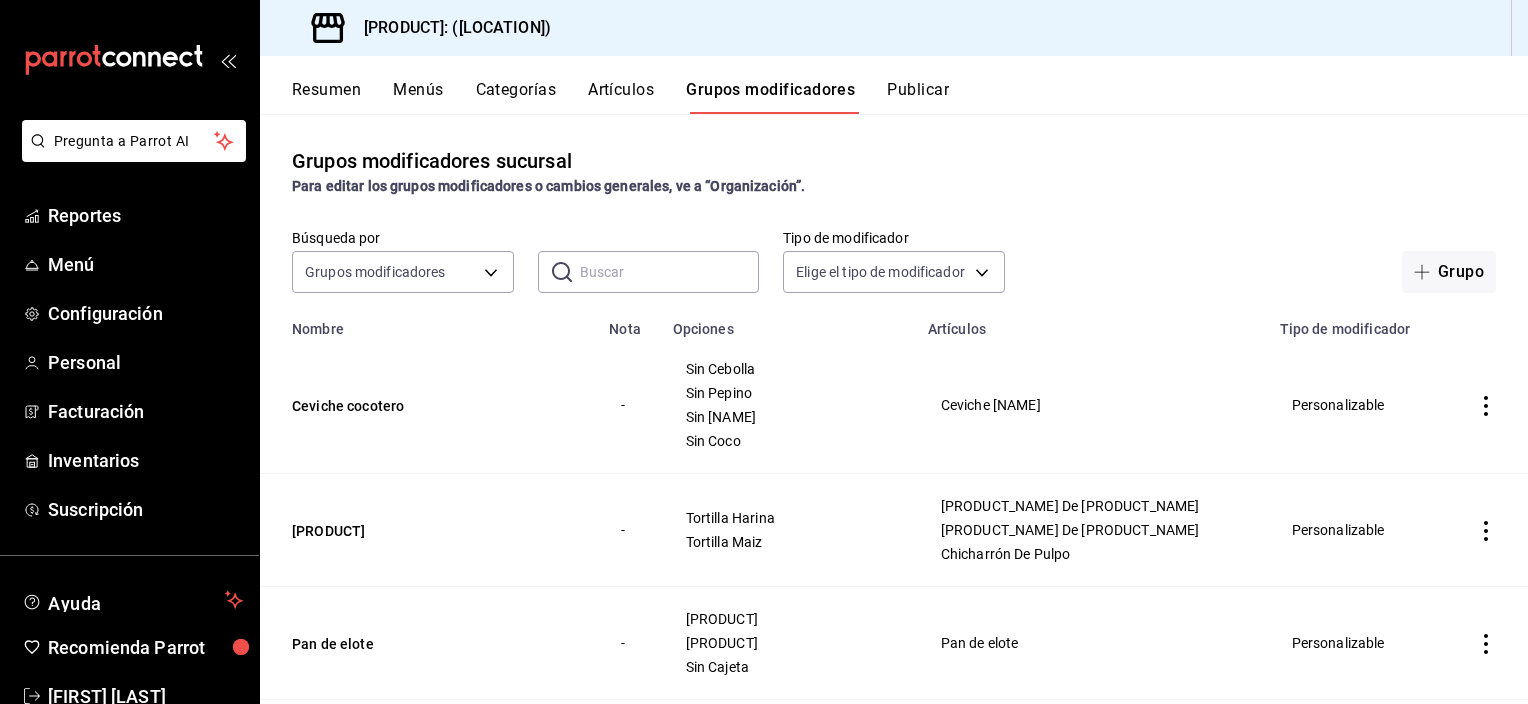 click at bounding box center (670, 272) 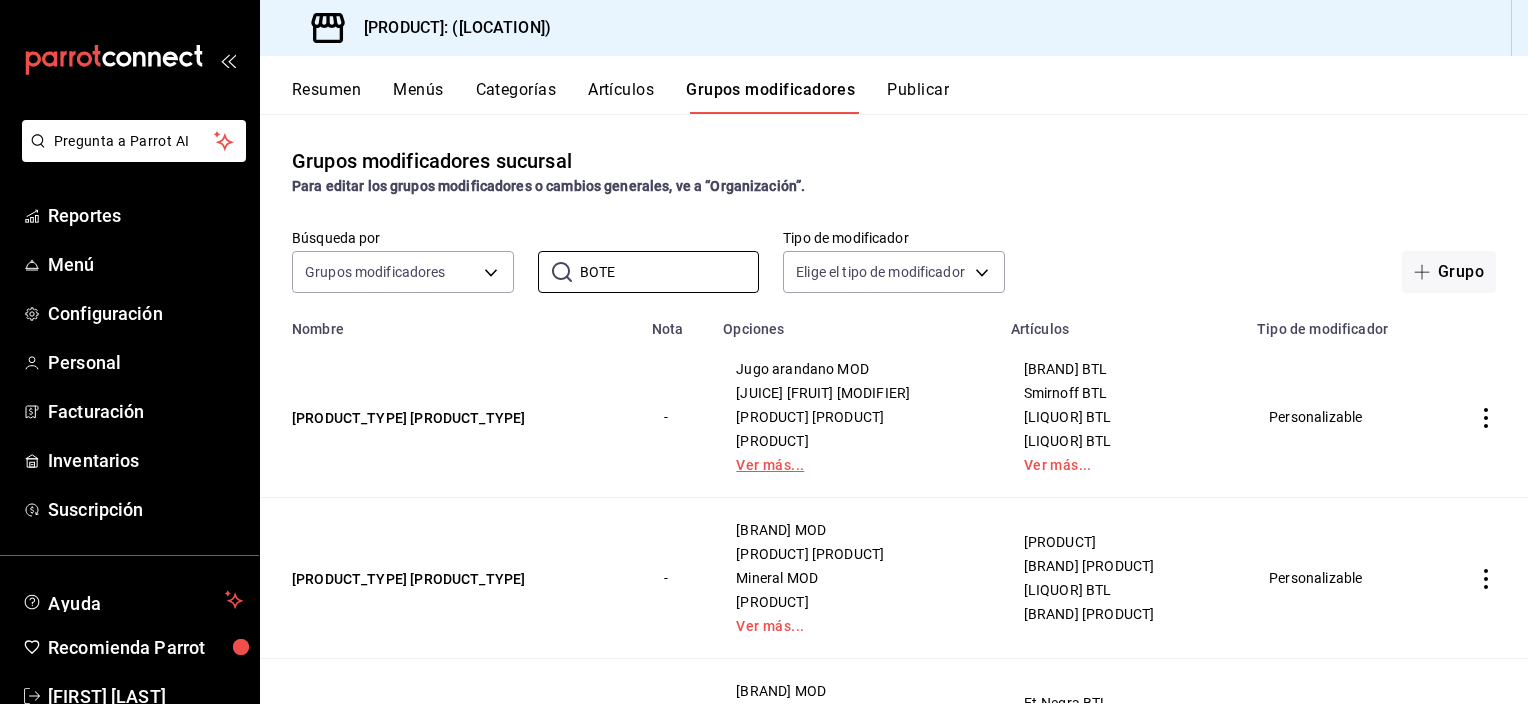 click on "Ver más..." at bounding box center (854, 465) 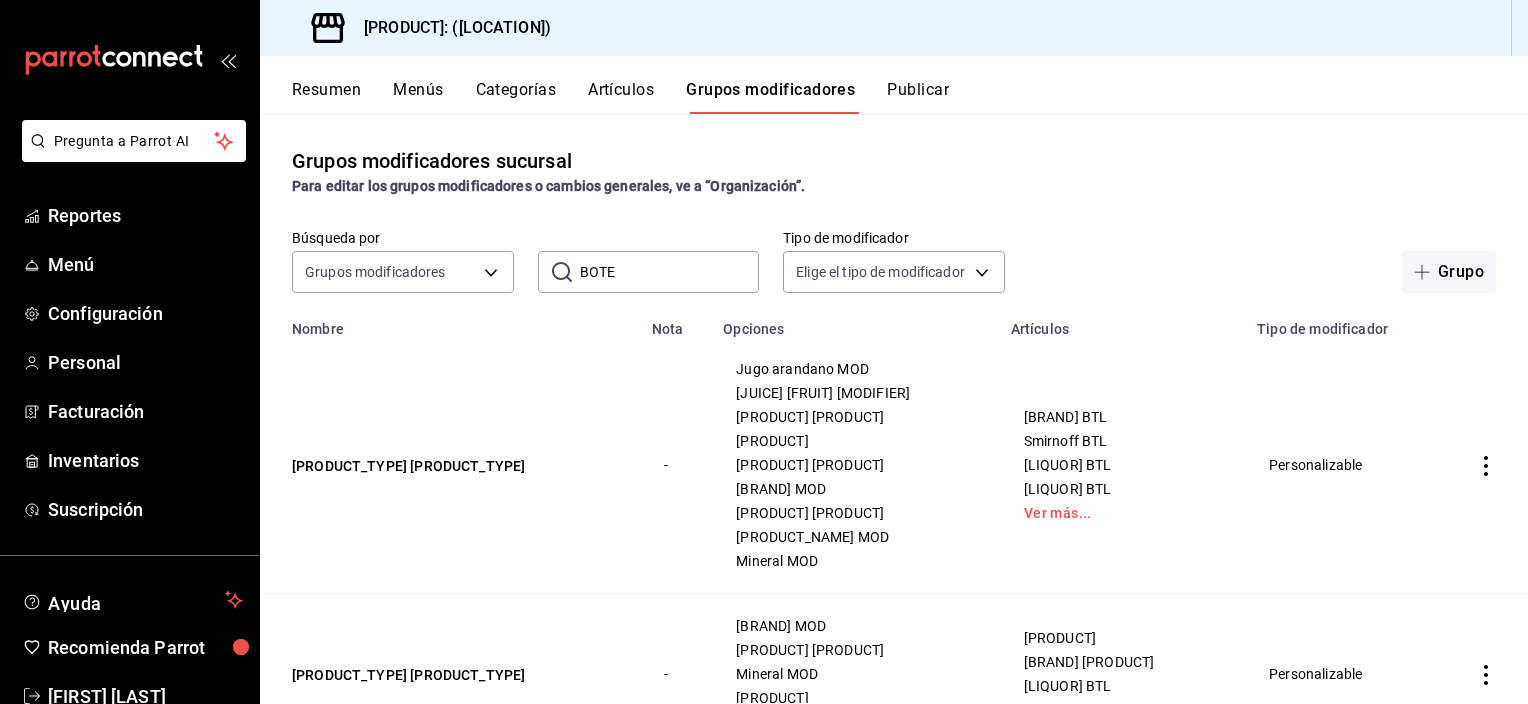 click 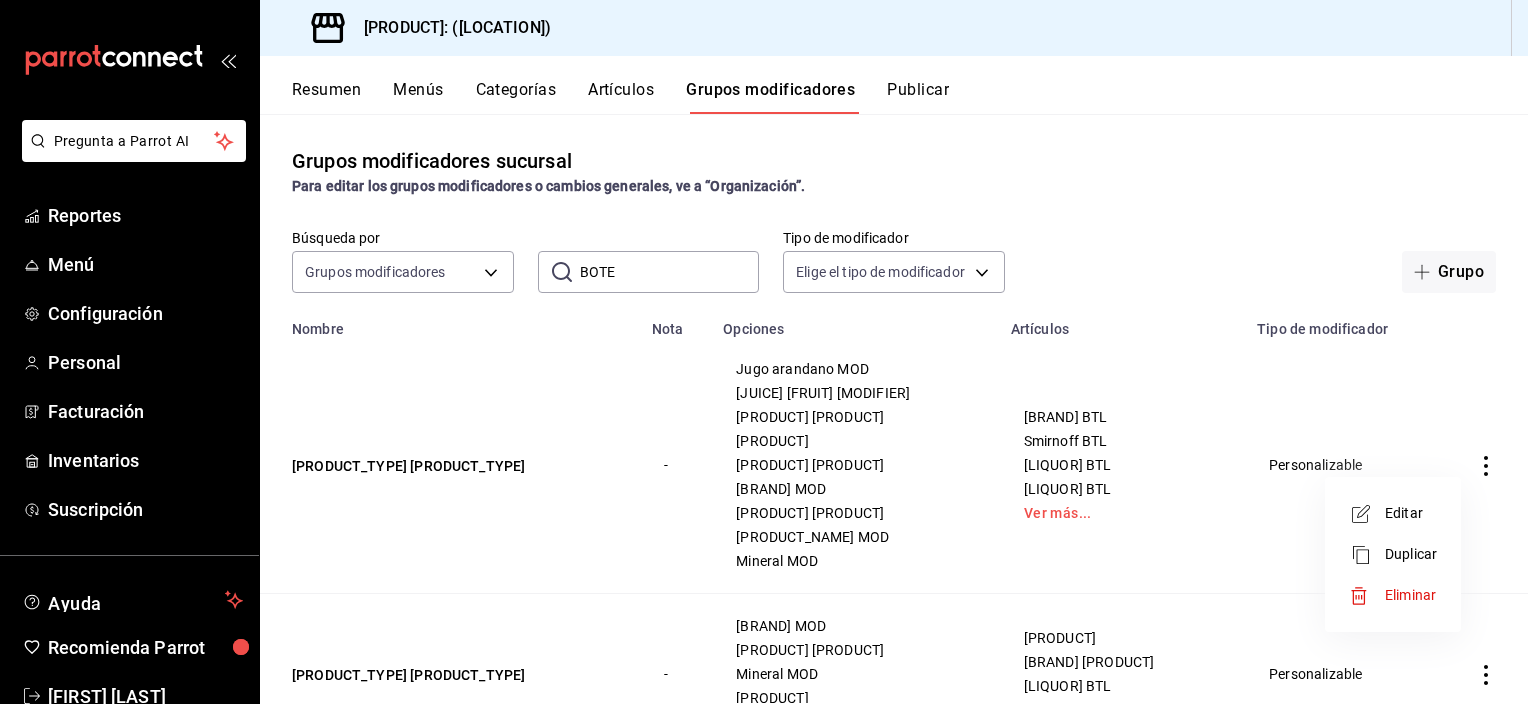 click on "Editar" at bounding box center [1411, 513] 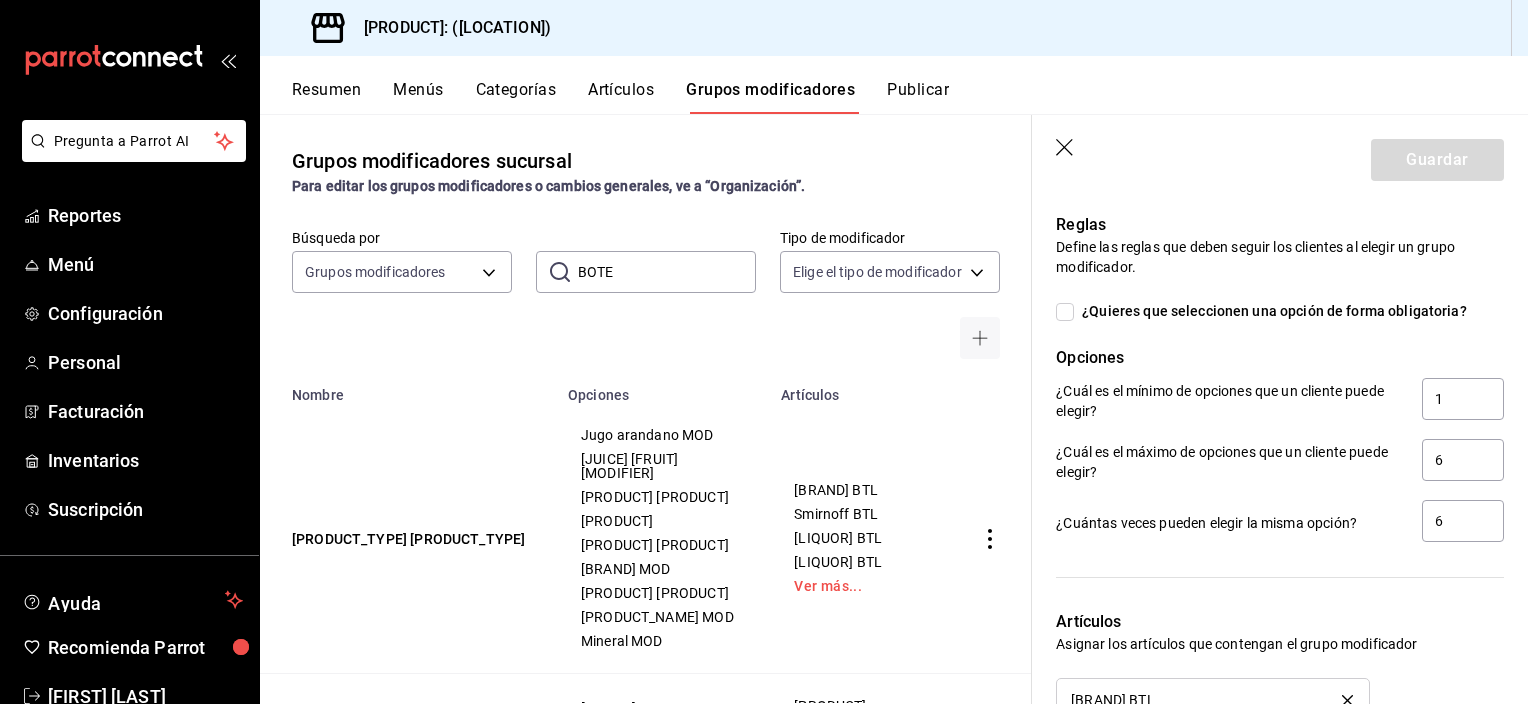 scroll, scrollTop: 1448, scrollLeft: 0, axis: vertical 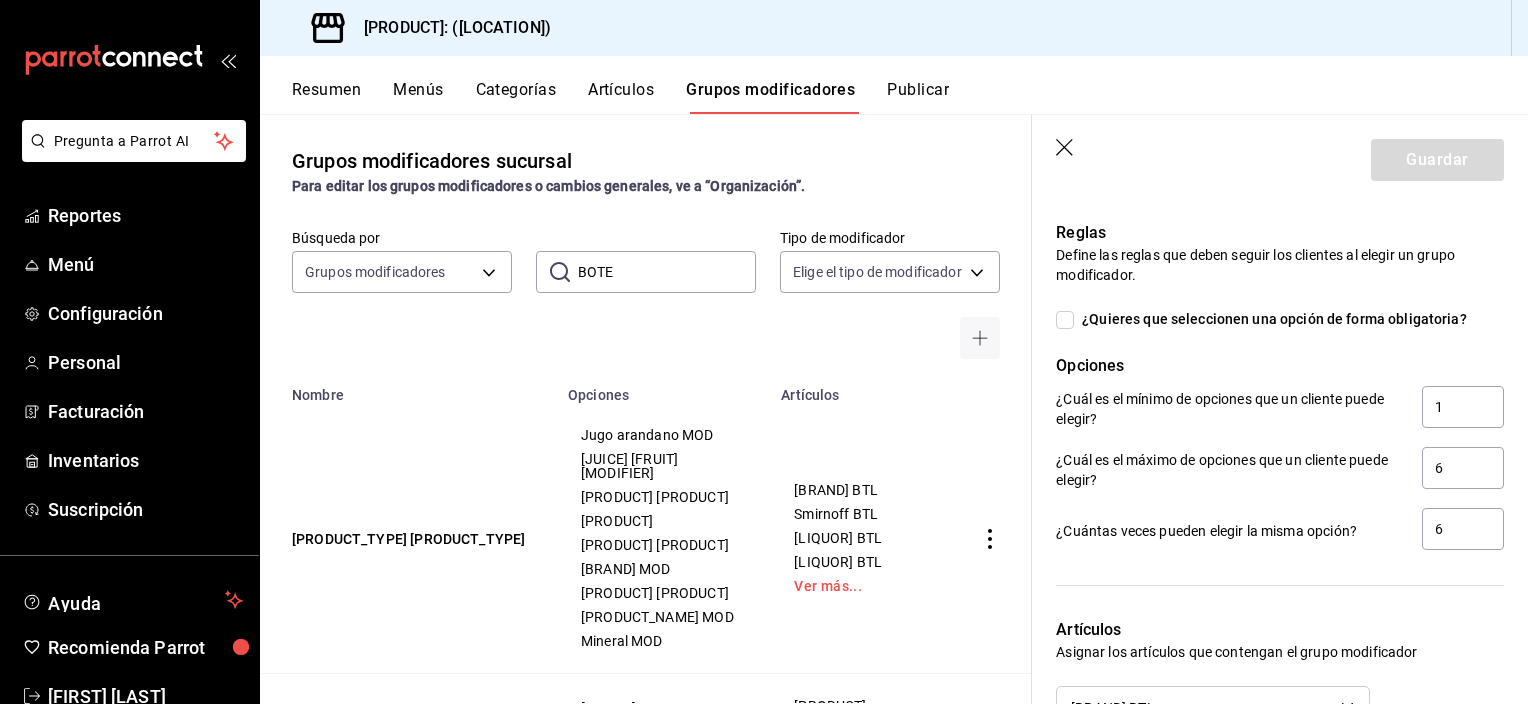 click 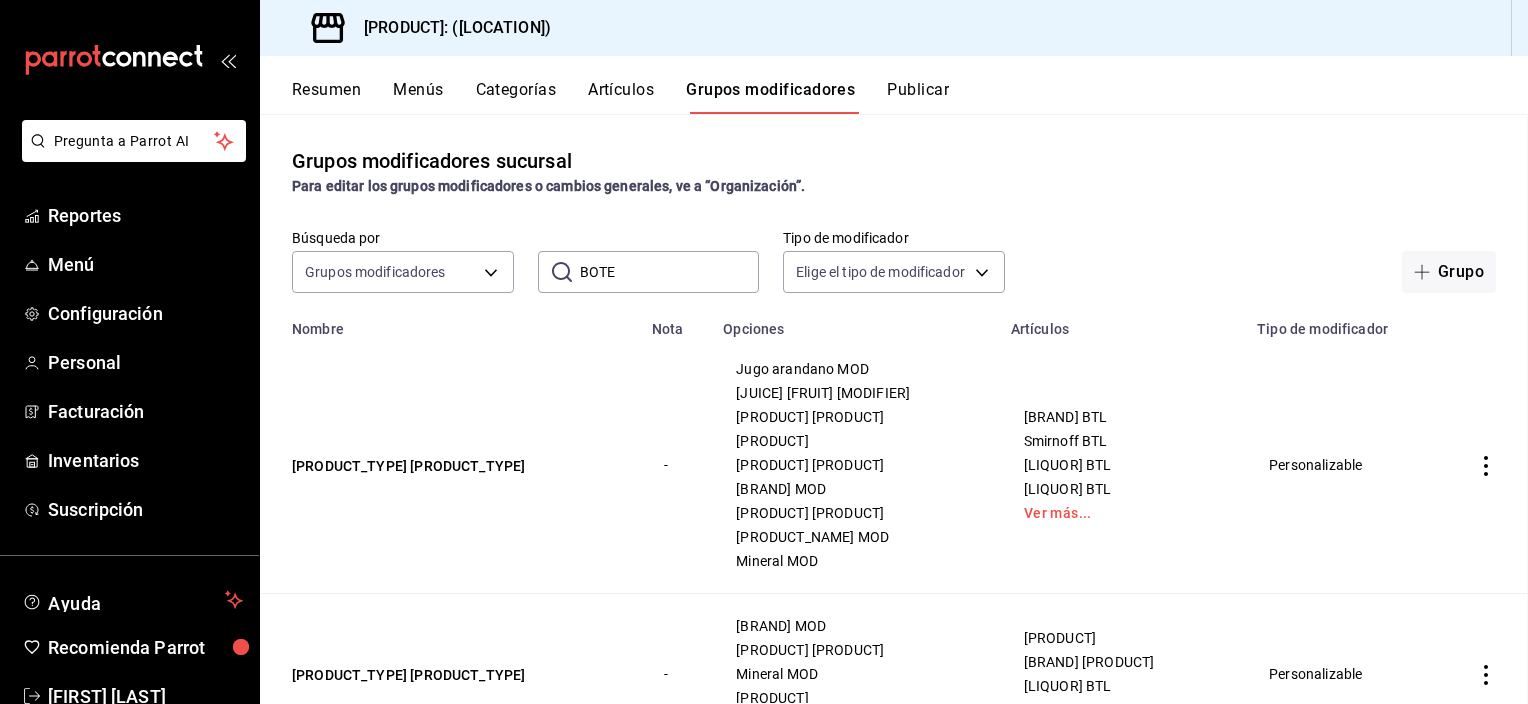 scroll, scrollTop: 0, scrollLeft: 0, axis: both 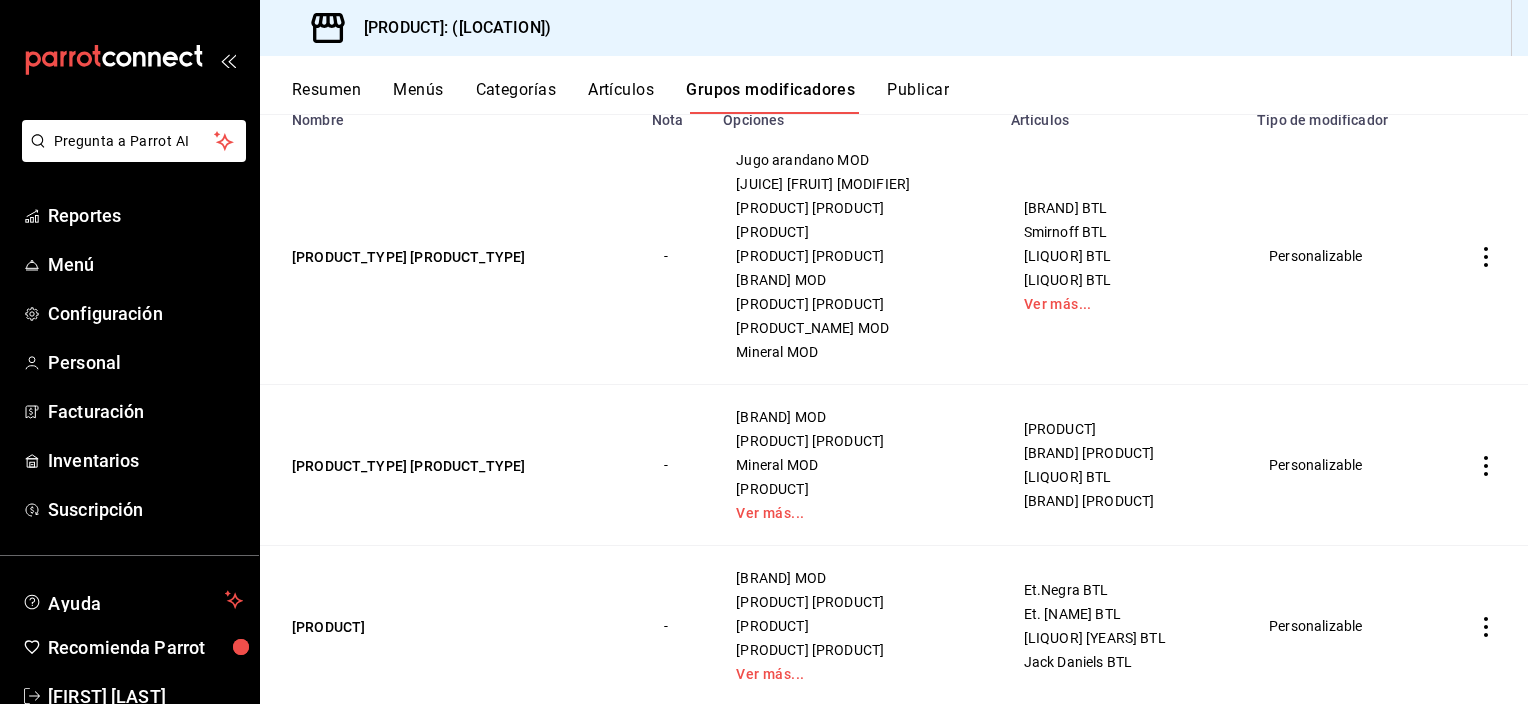 click 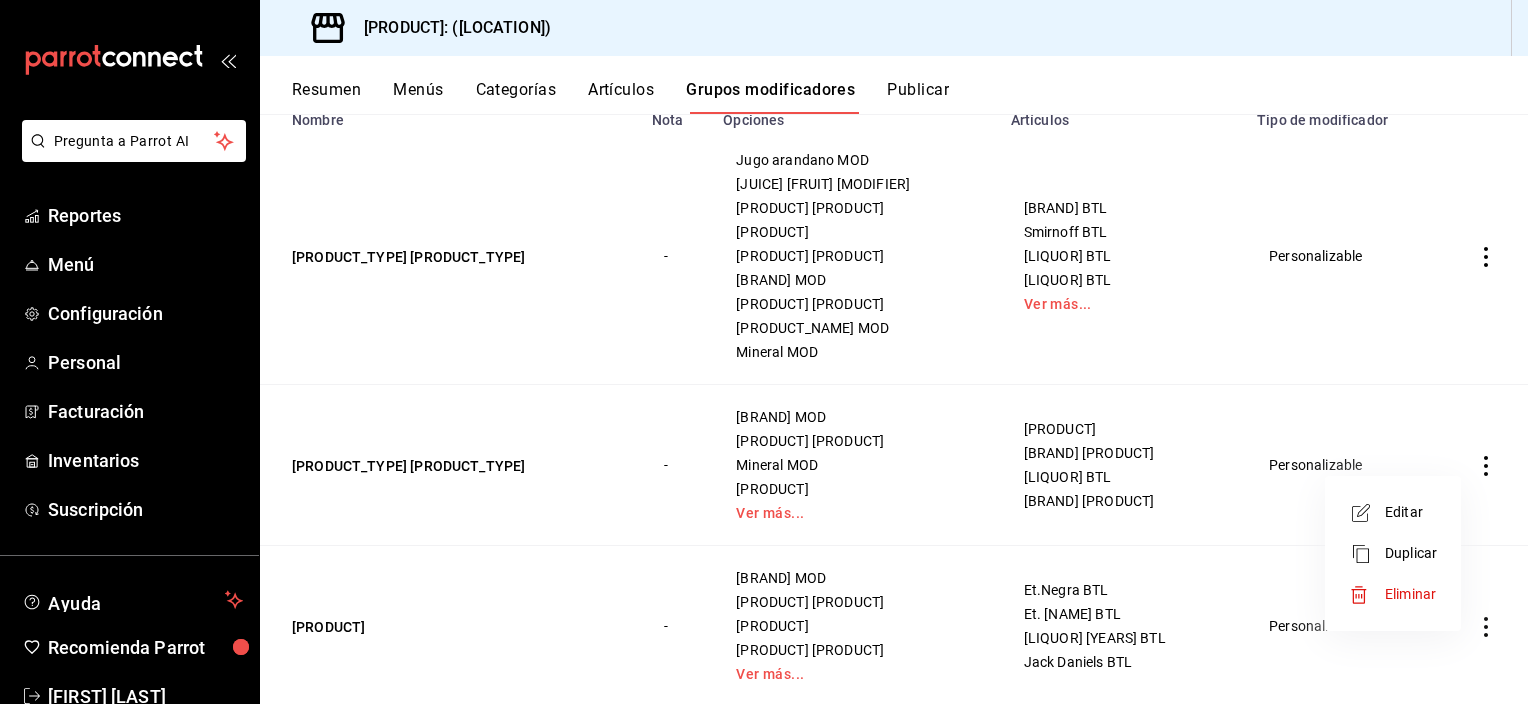 click on "Editar" at bounding box center [1411, 512] 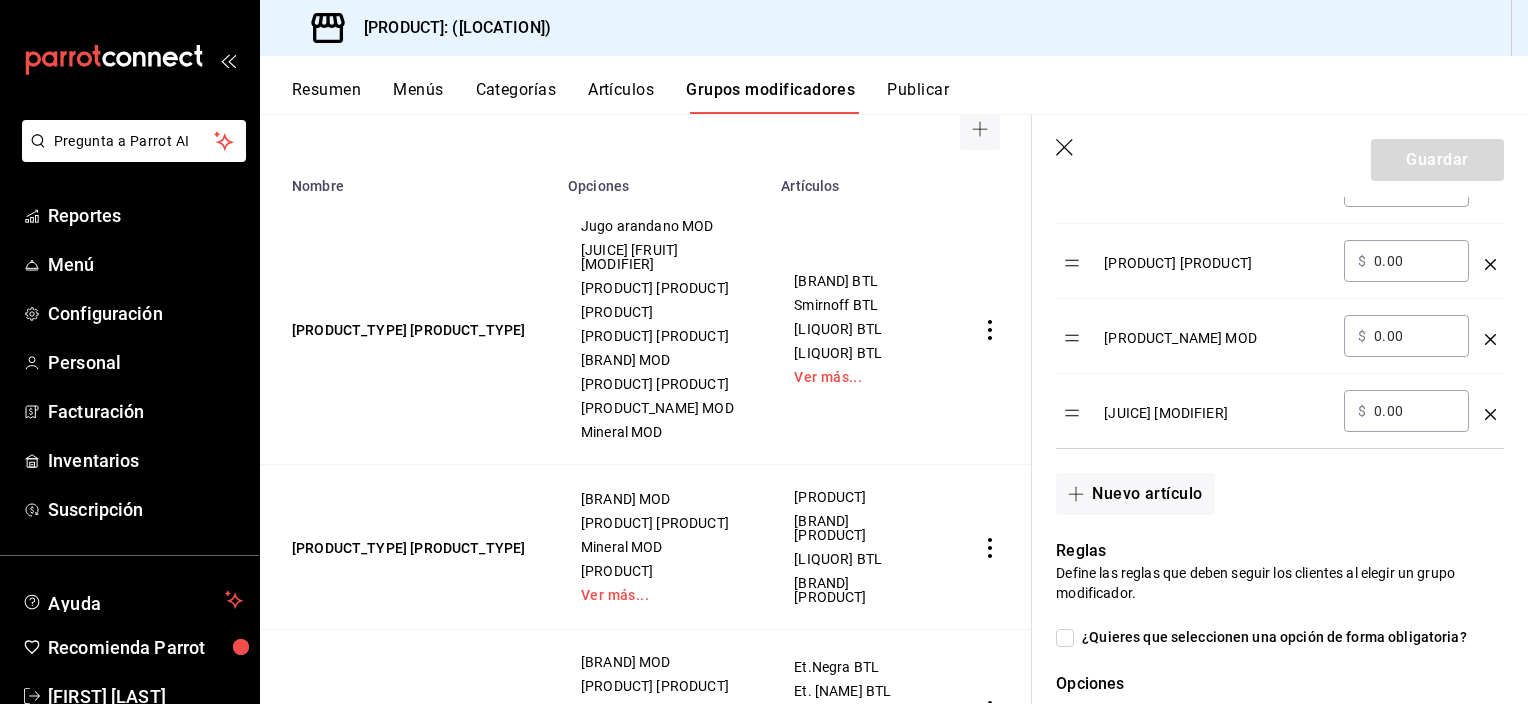 scroll, scrollTop: 0, scrollLeft: 0, axis: both 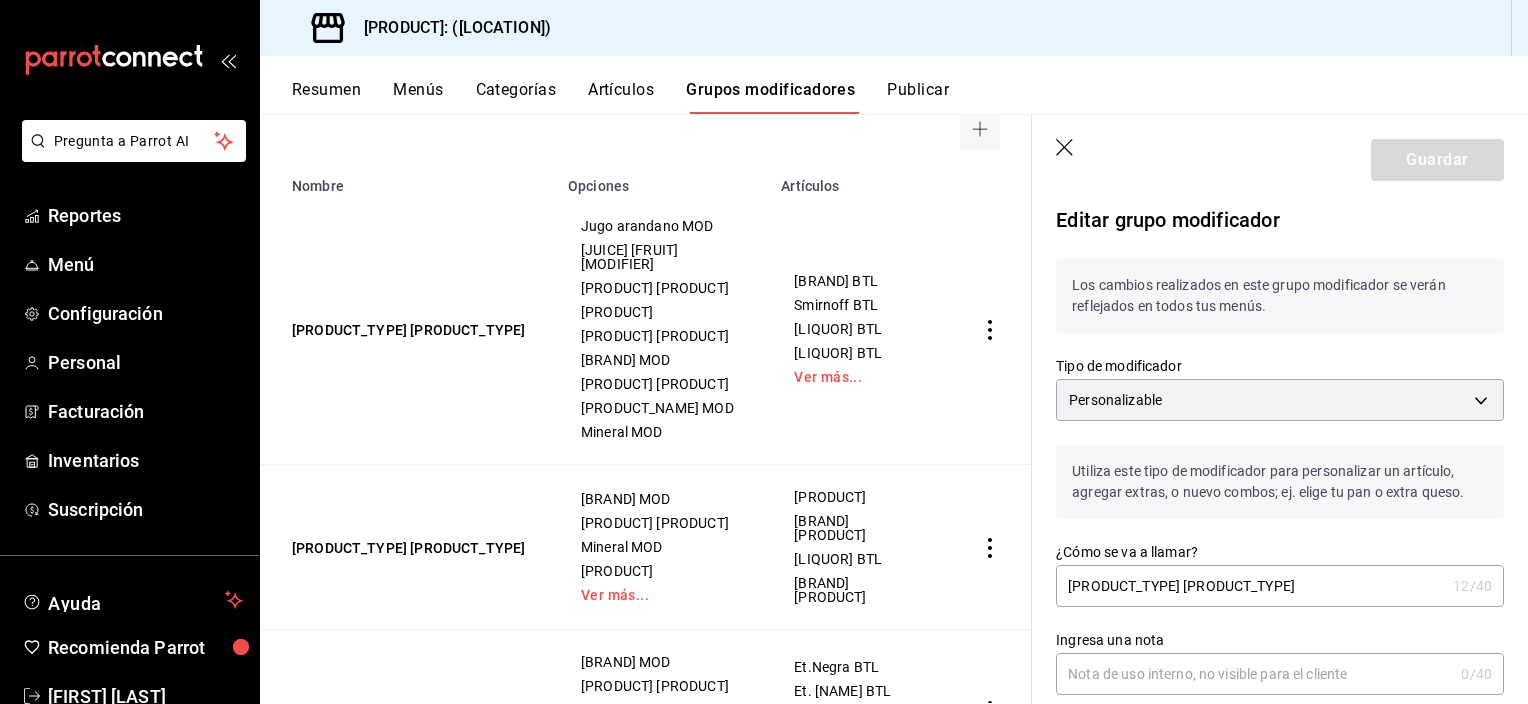 click 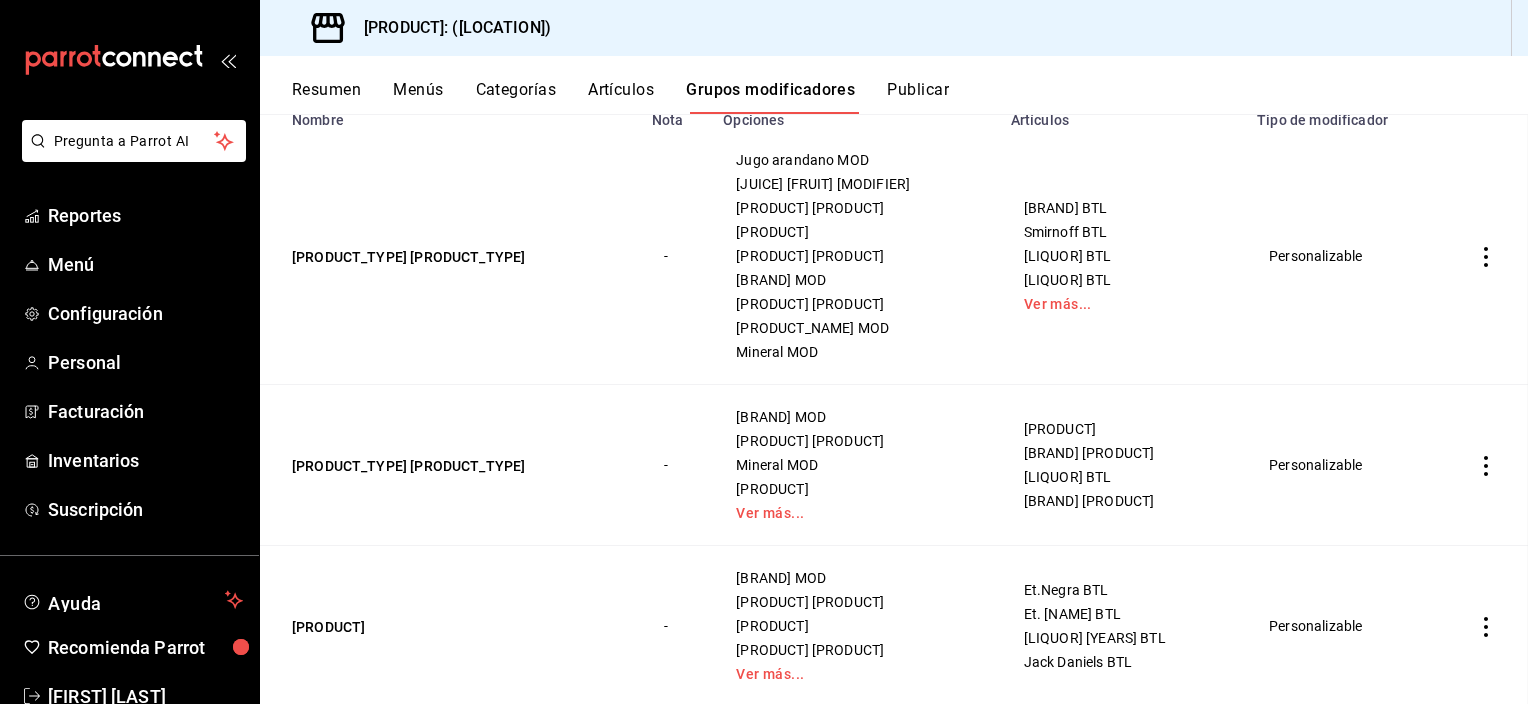 scroll, scrollTop: 0, scrollLeft: 0, axis: both 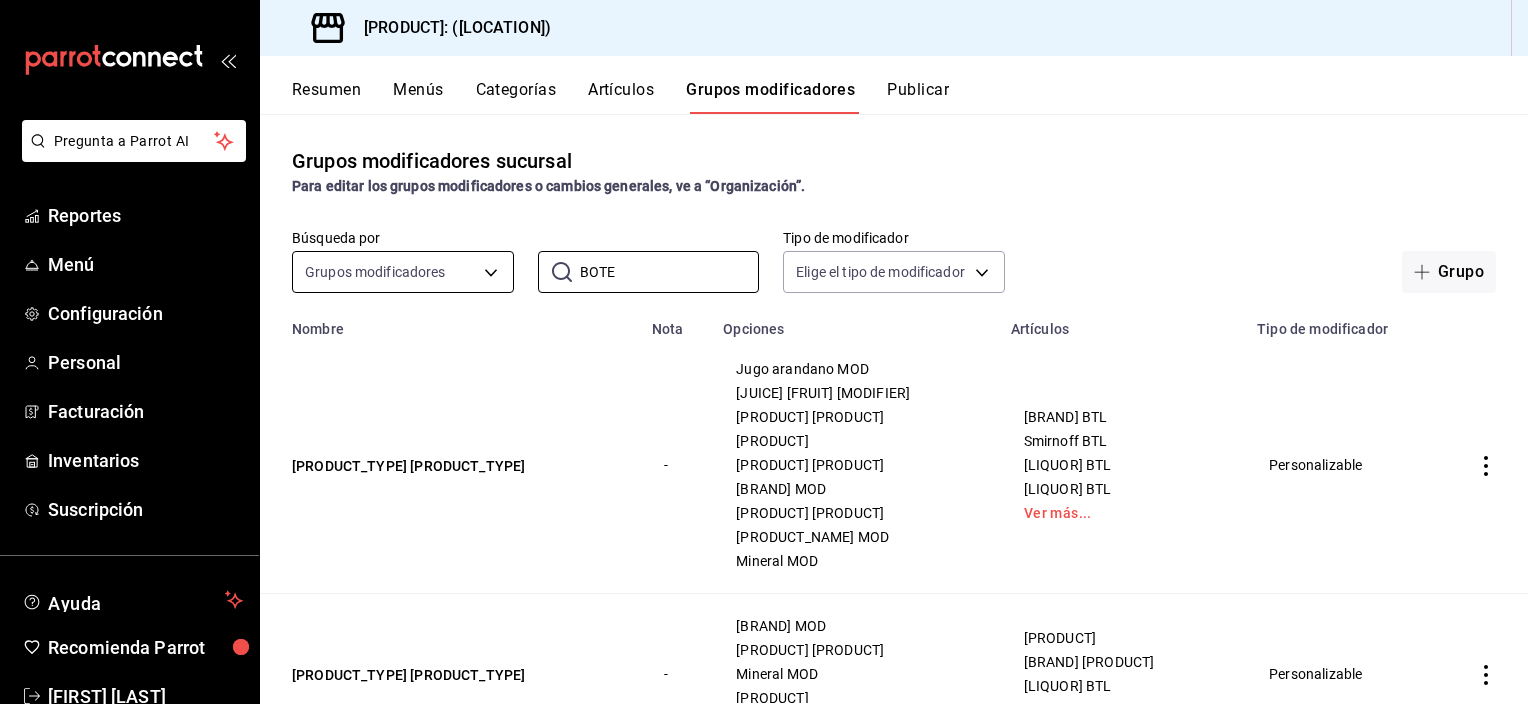 drag, startPoint x: 640, startPoint y: 275, endPoint x: 504, endPoint y: 260, distance: 136.8247 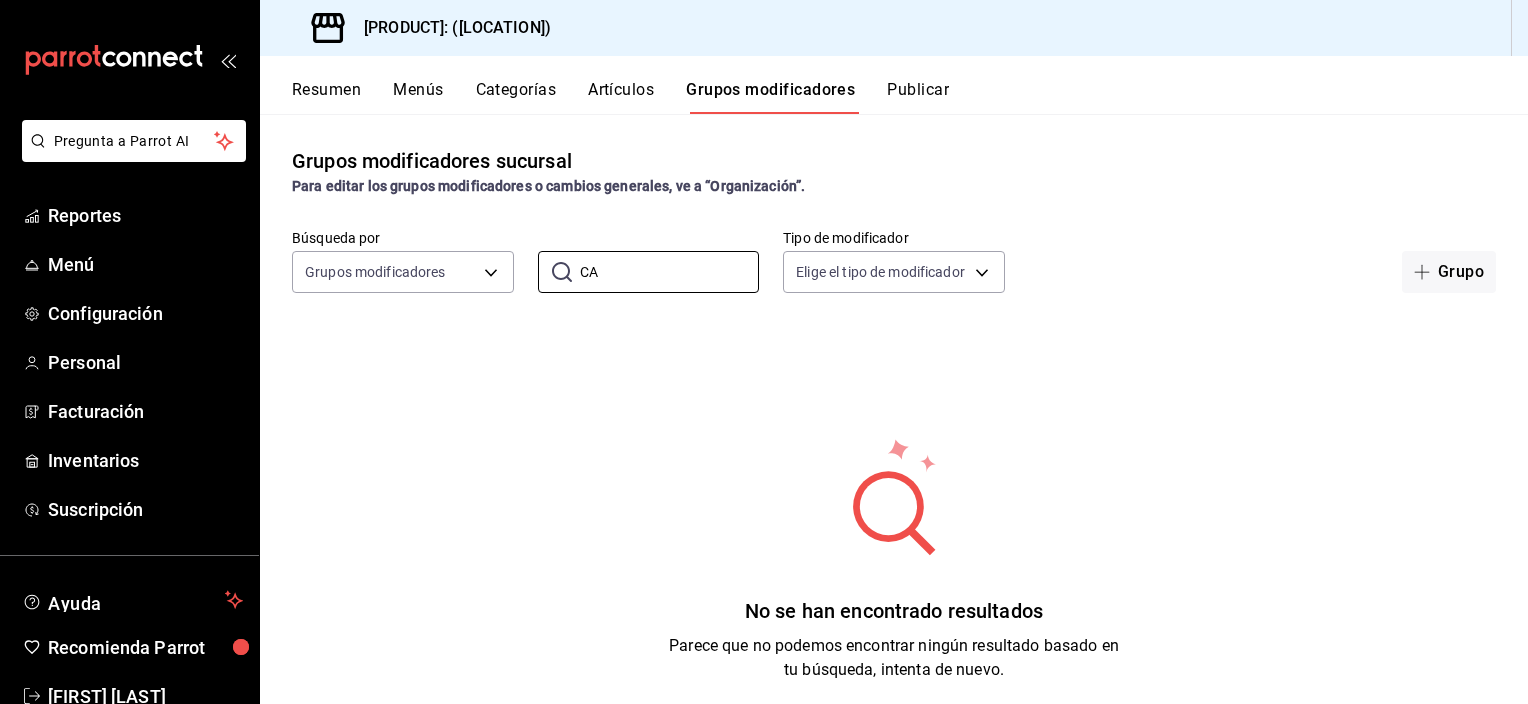 type on "C" 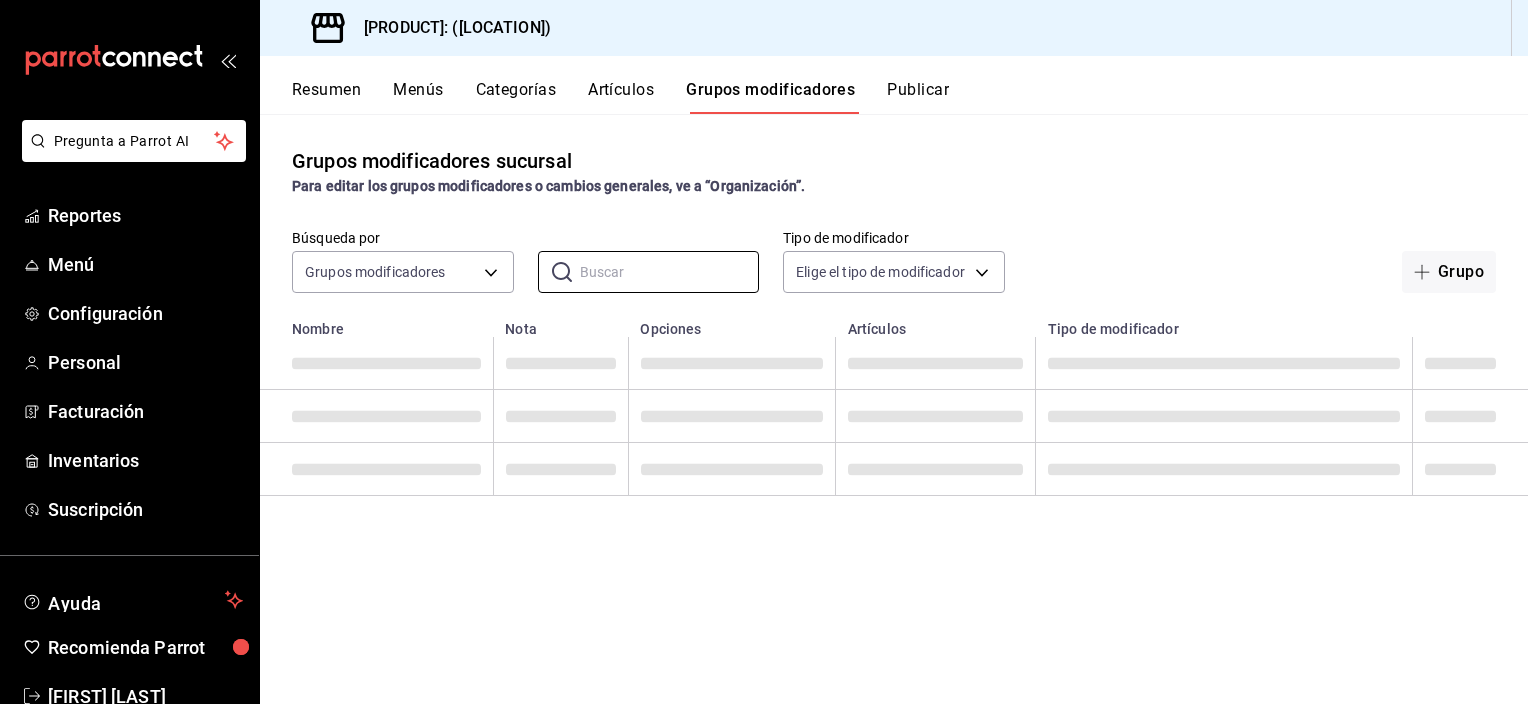 type on "Y" 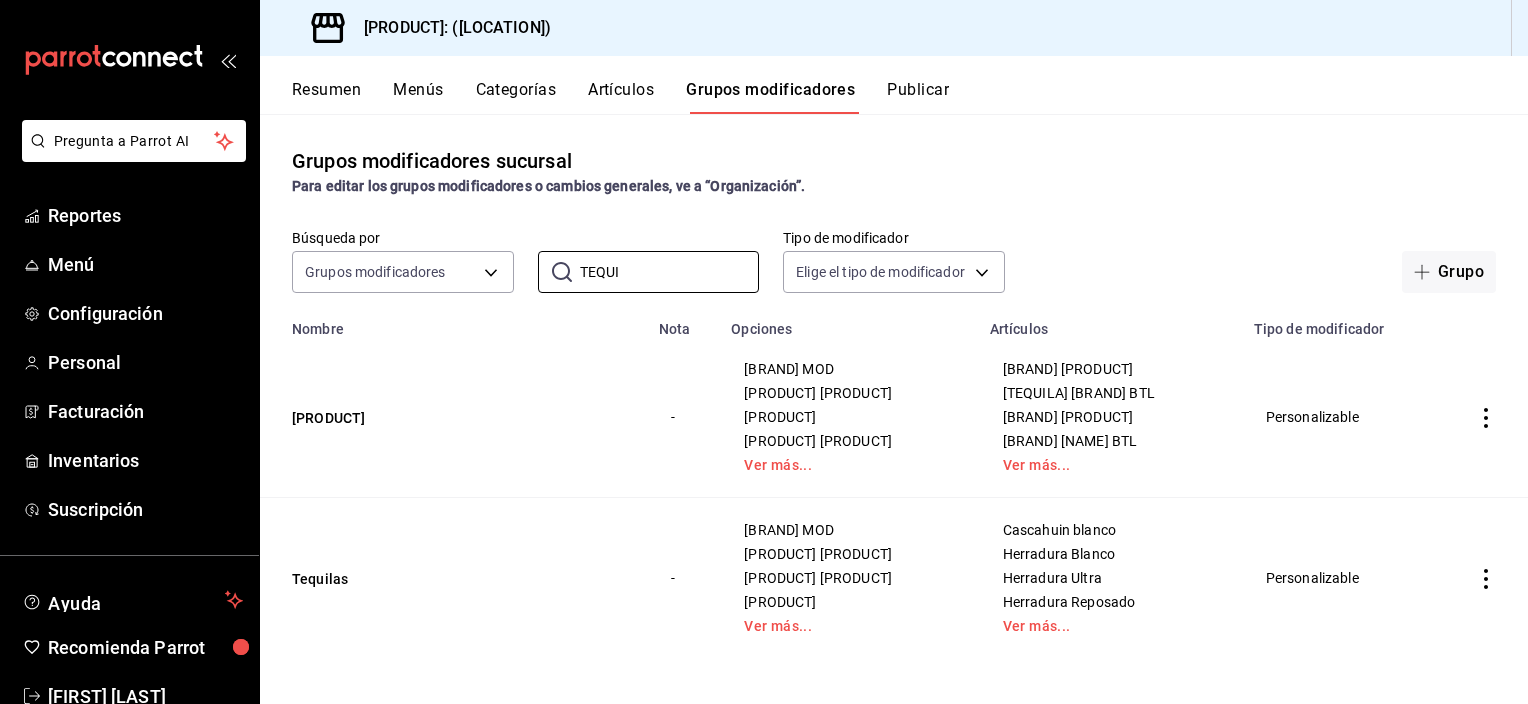 type on "TEQUI" 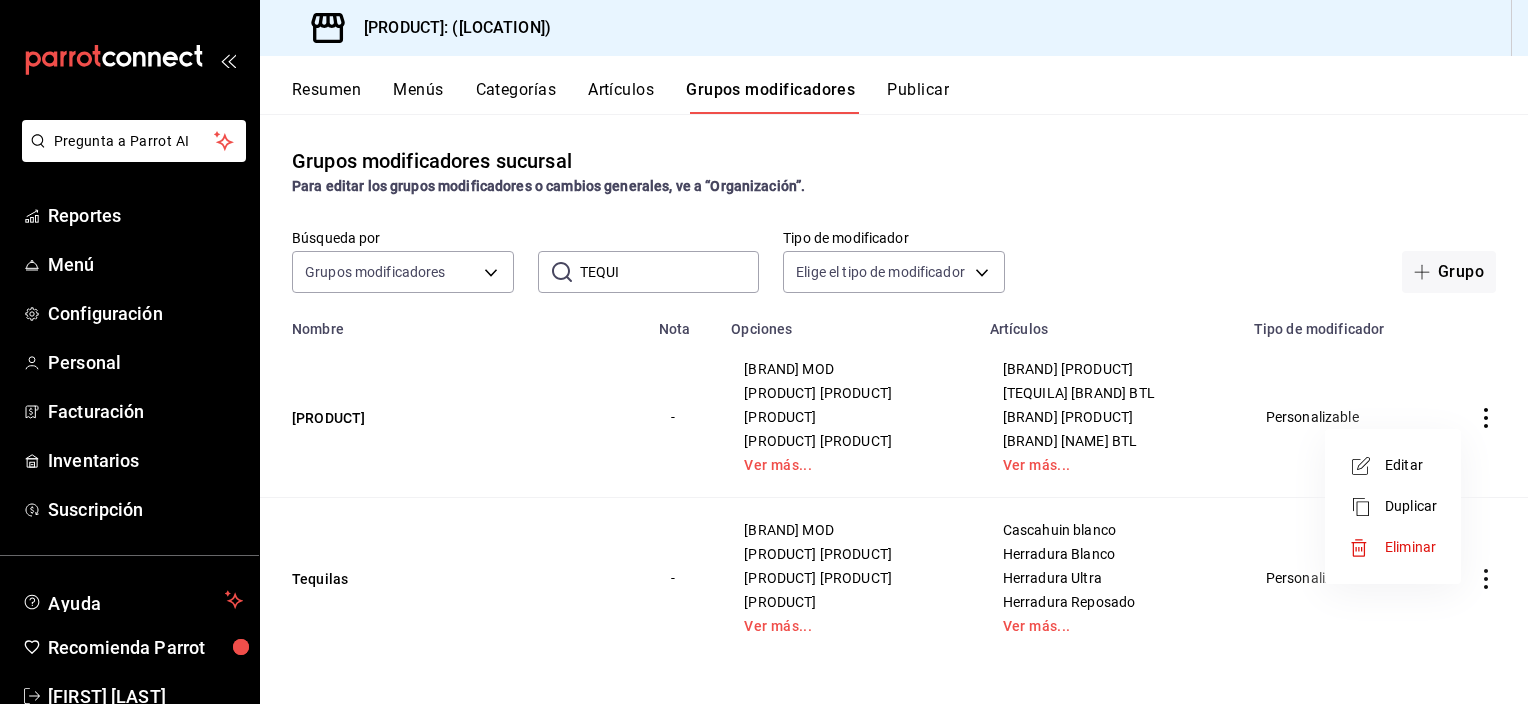 click on "Editar" at bounding box center [1411, 465] 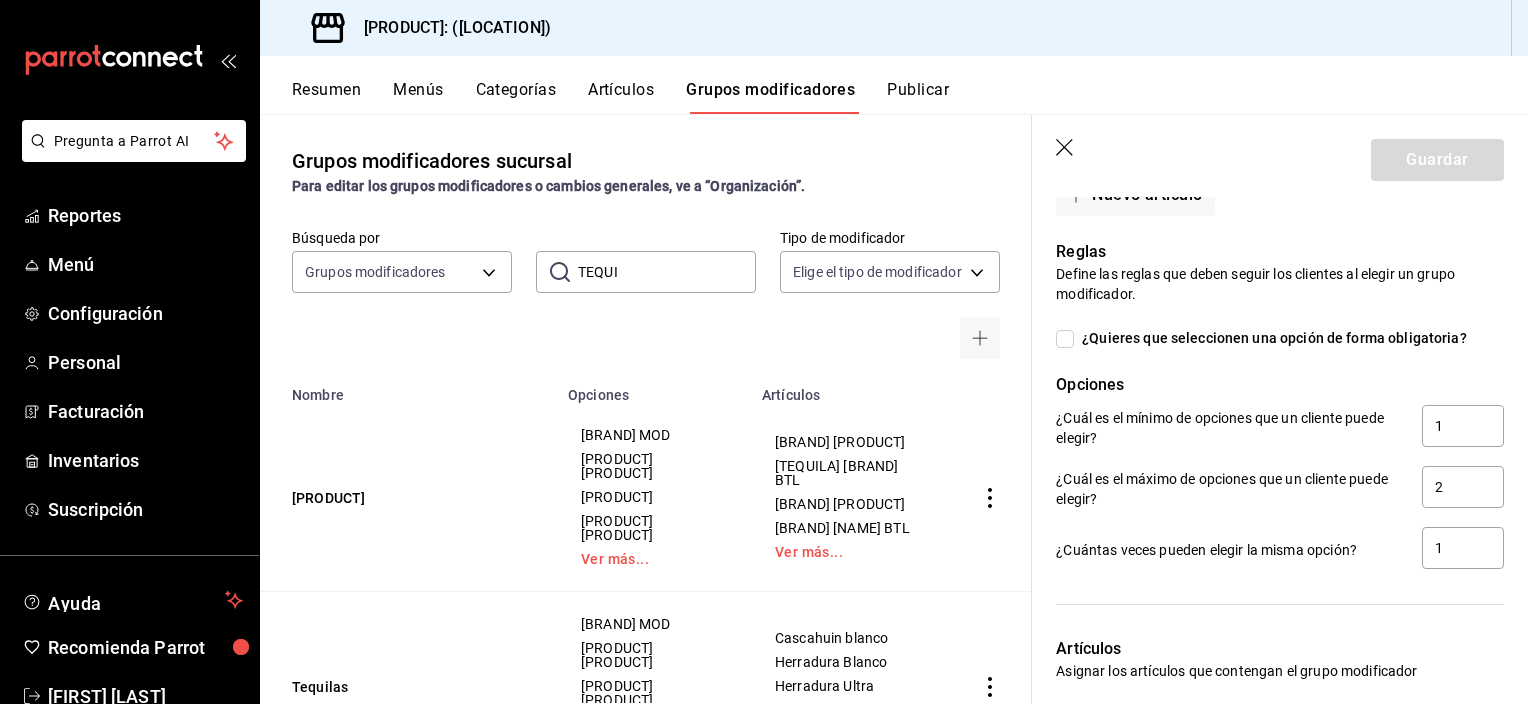 scroll, scrollTop: 1342, scrollLeft: 0, axis: vertical 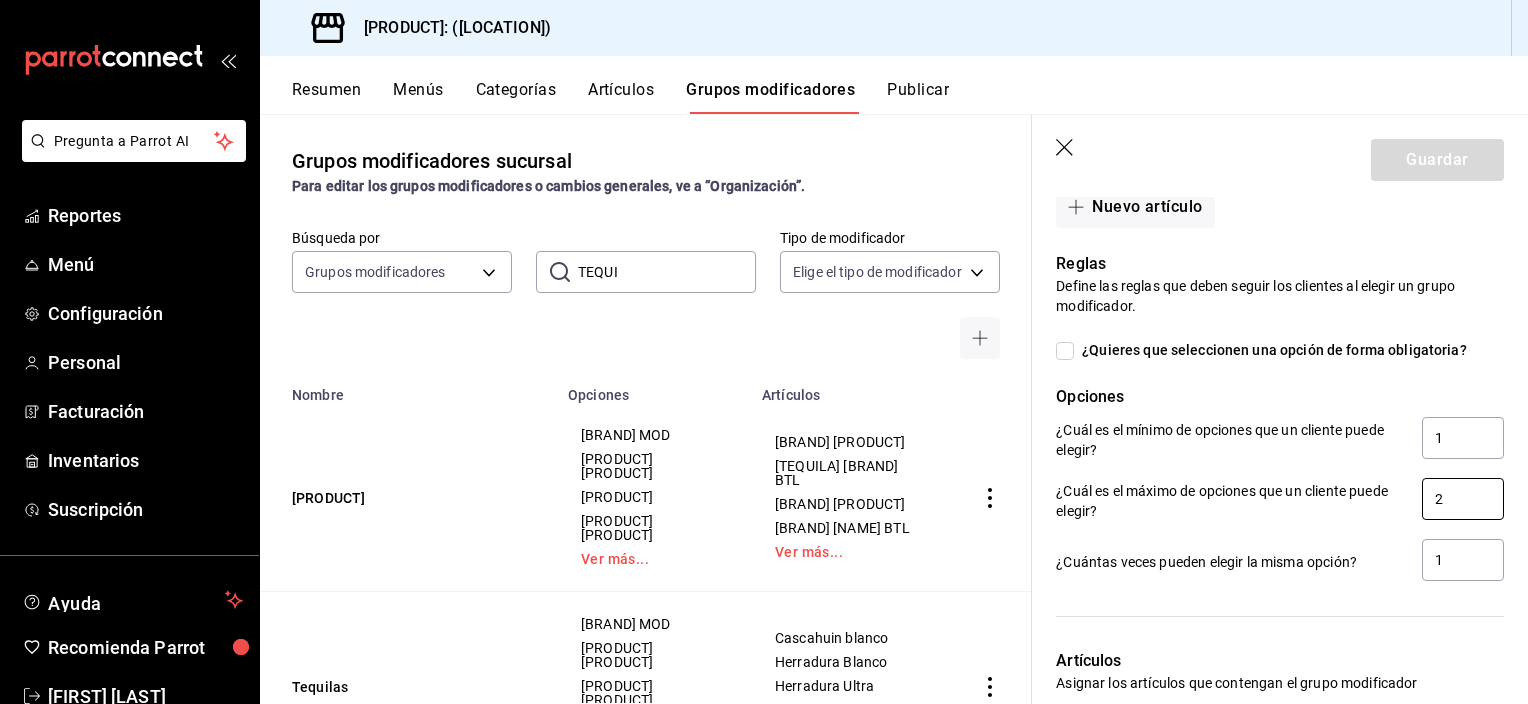 click on "2" at bounding box center (1463, 499) 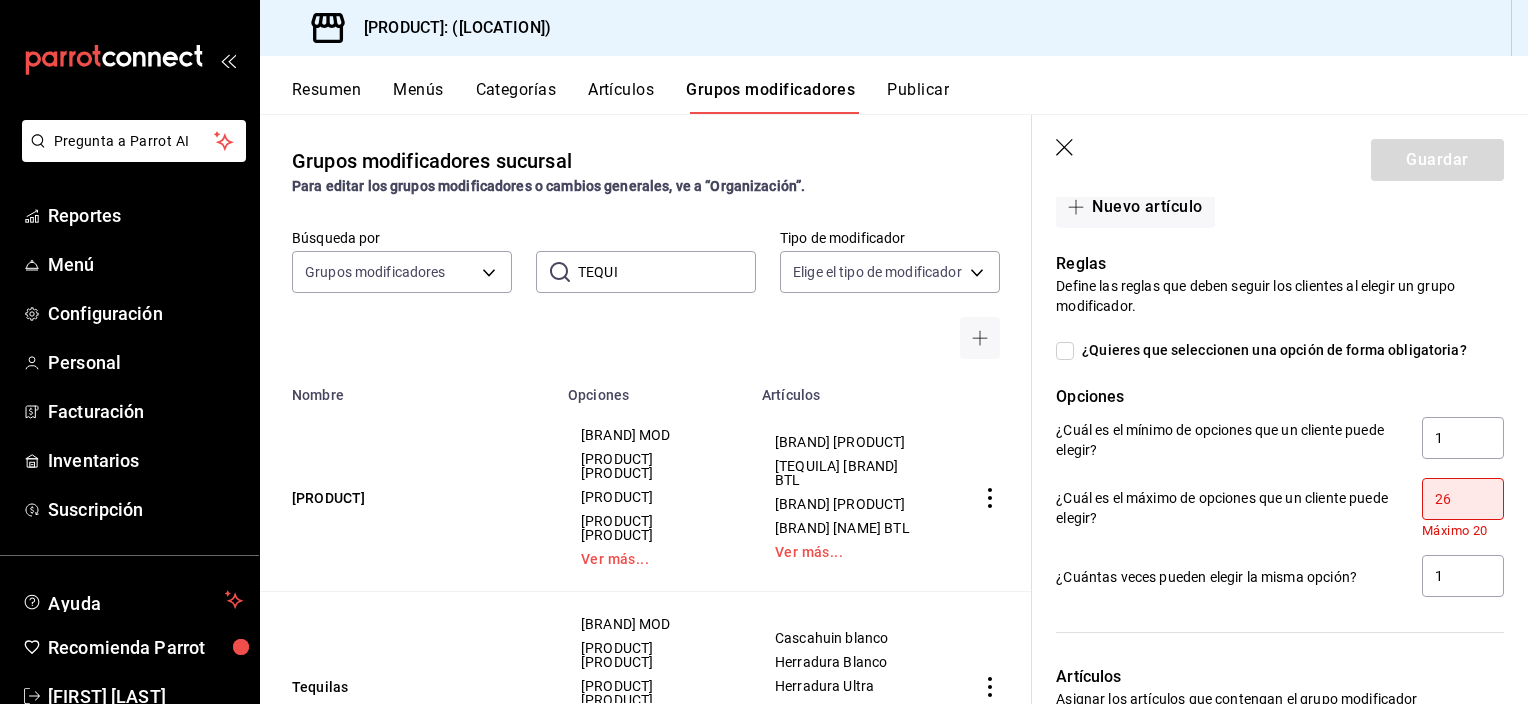 type on "2" 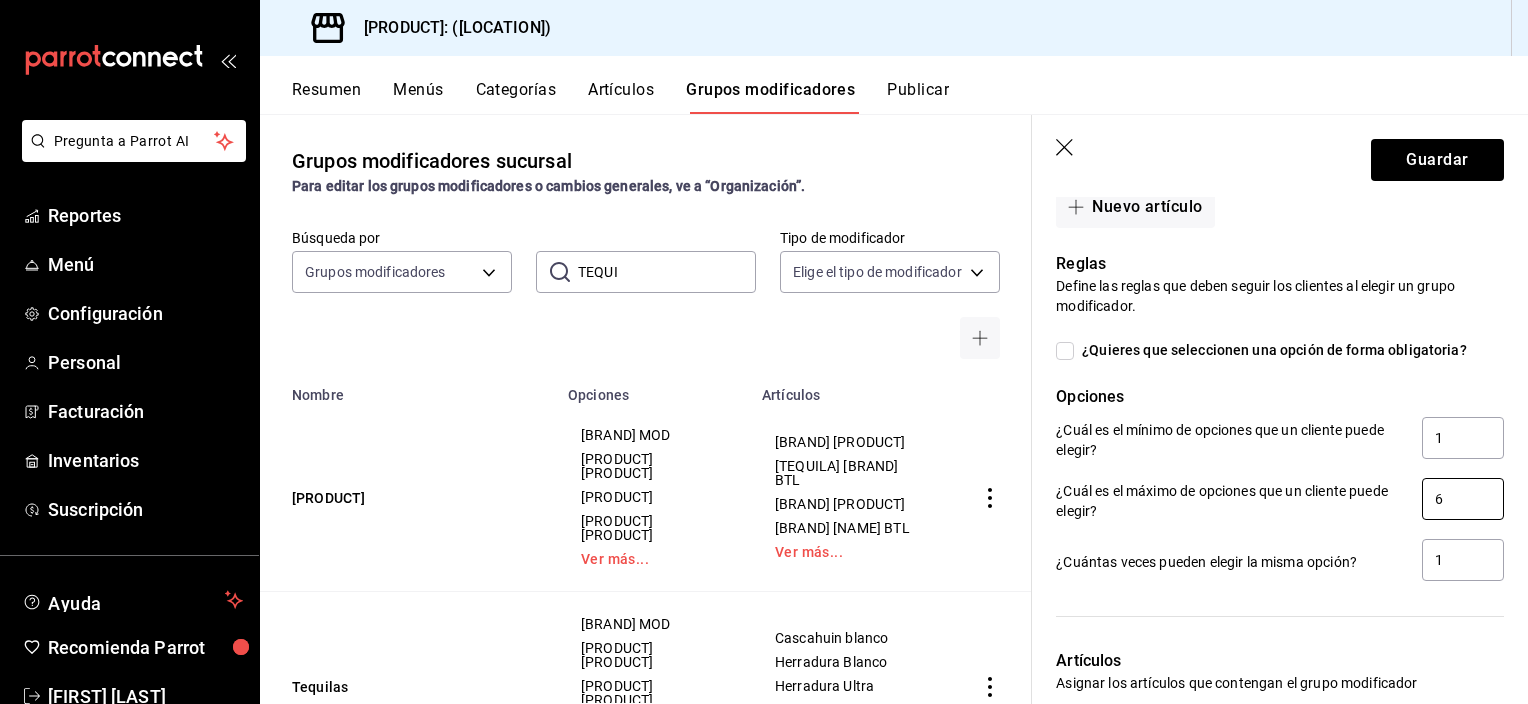 type on "6" 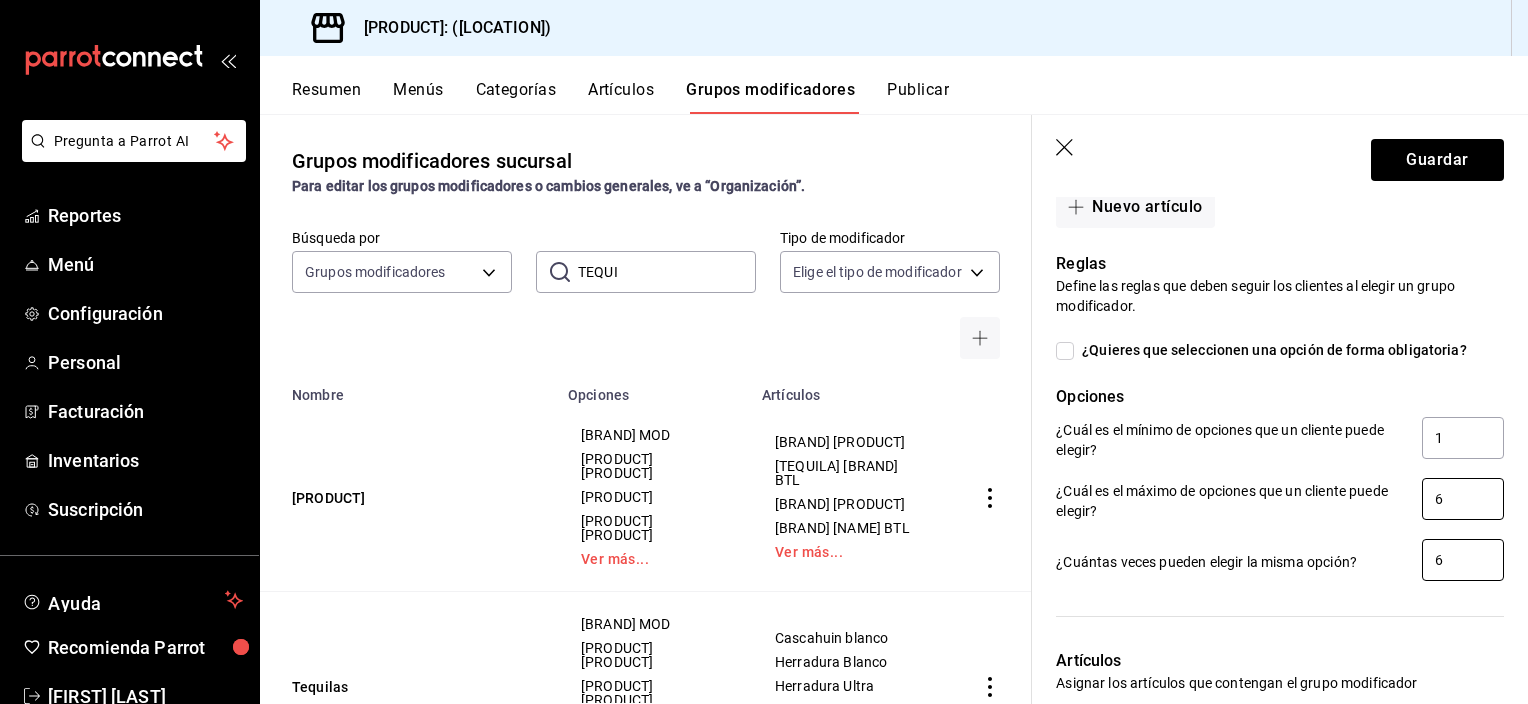 type on "6" 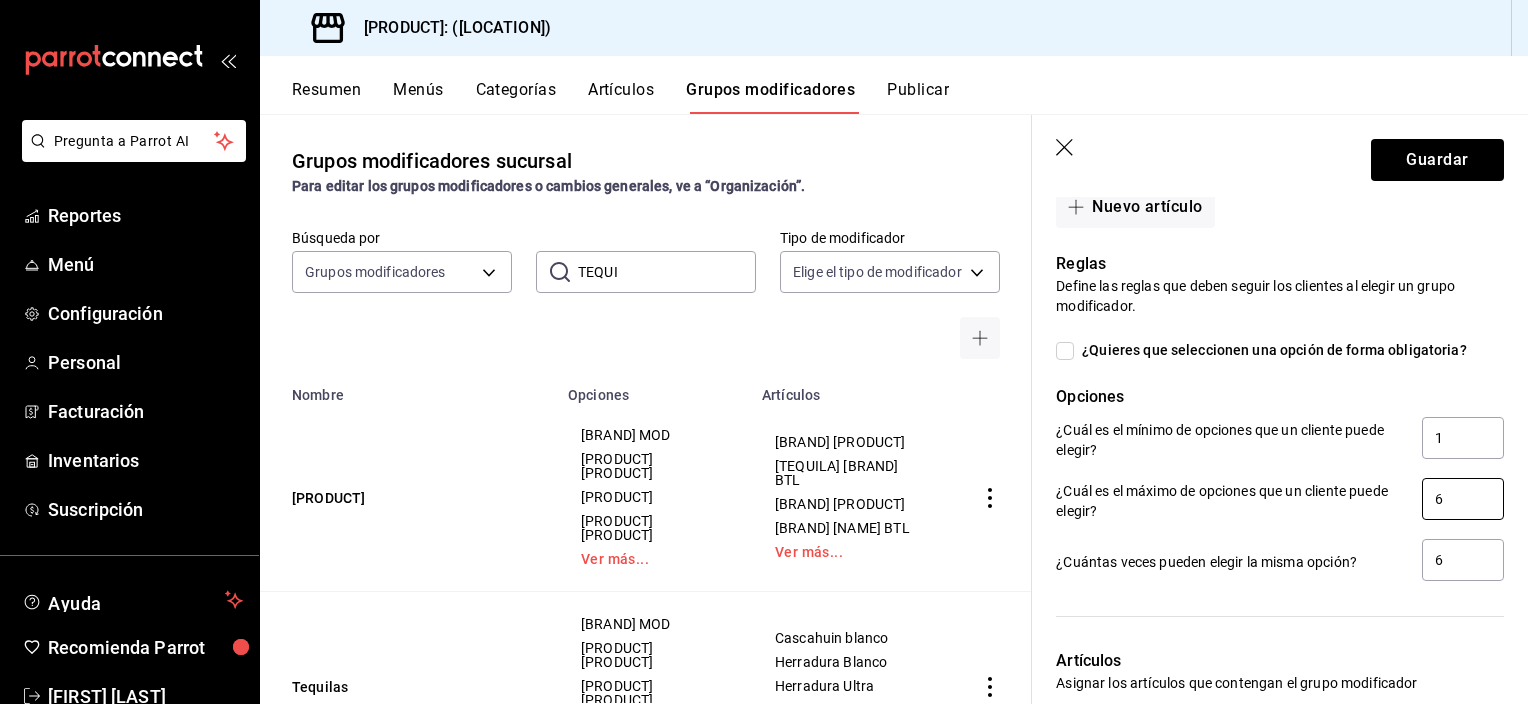 click on "6" at bounding box center [1463, 499] 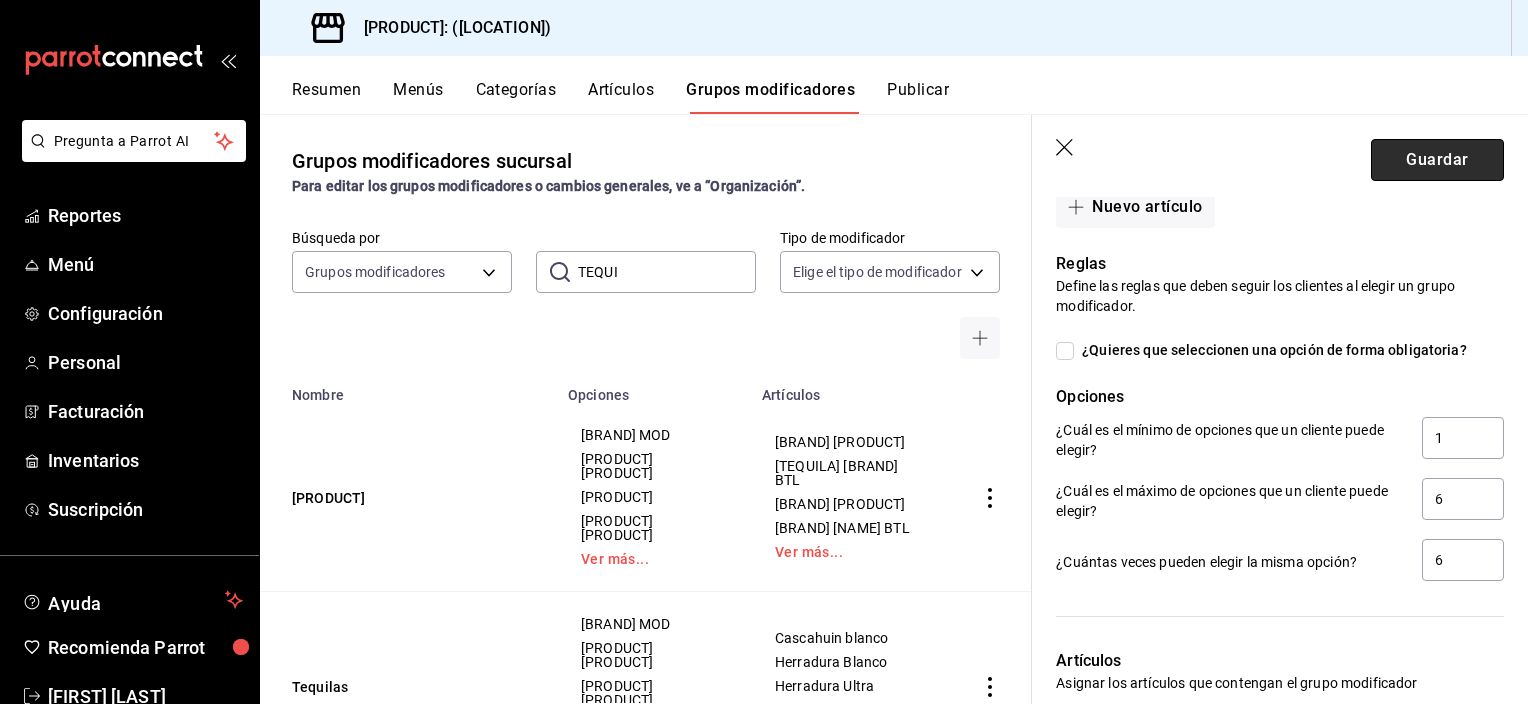 click on "Guardar" at bounding box center [1437, 160] 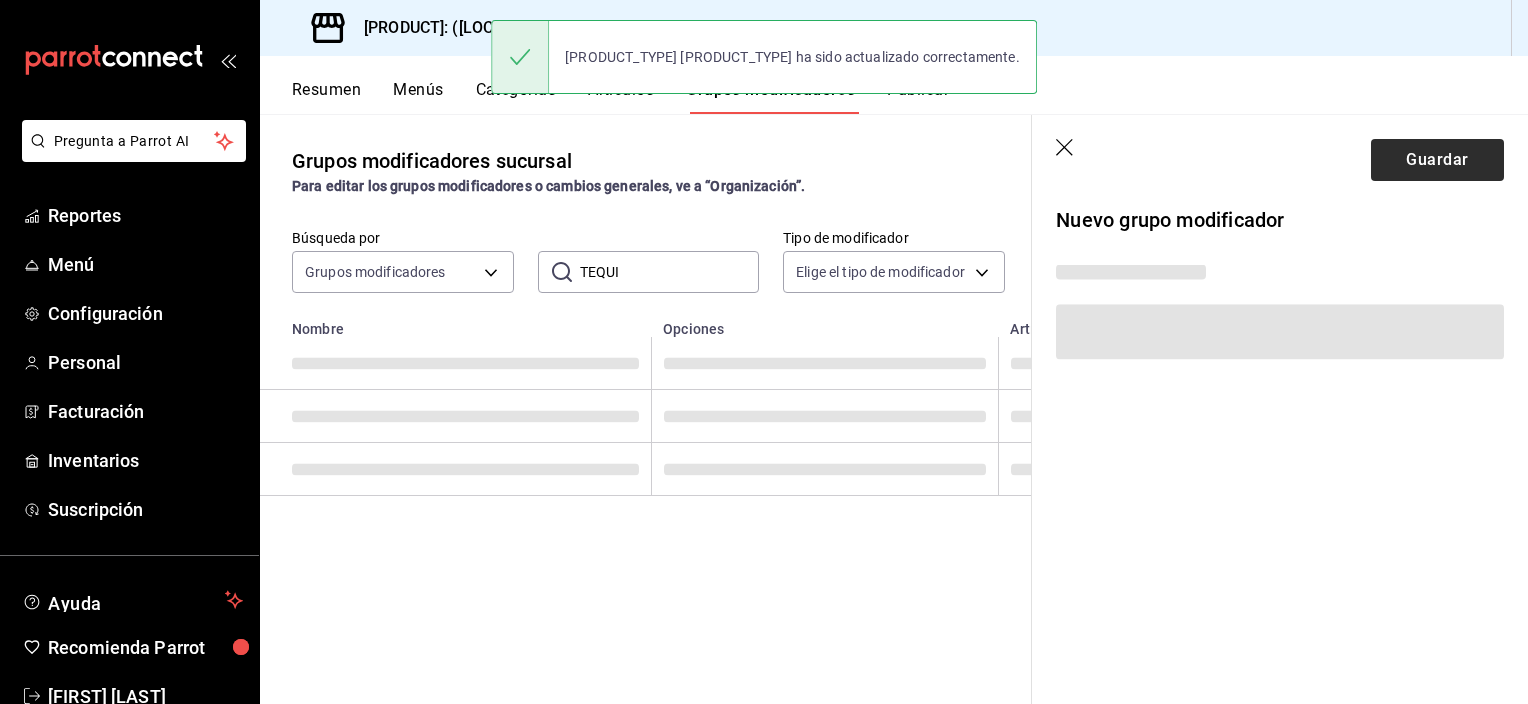 scroll, scrollTop: 0, scrollLeft: 0, axis: both 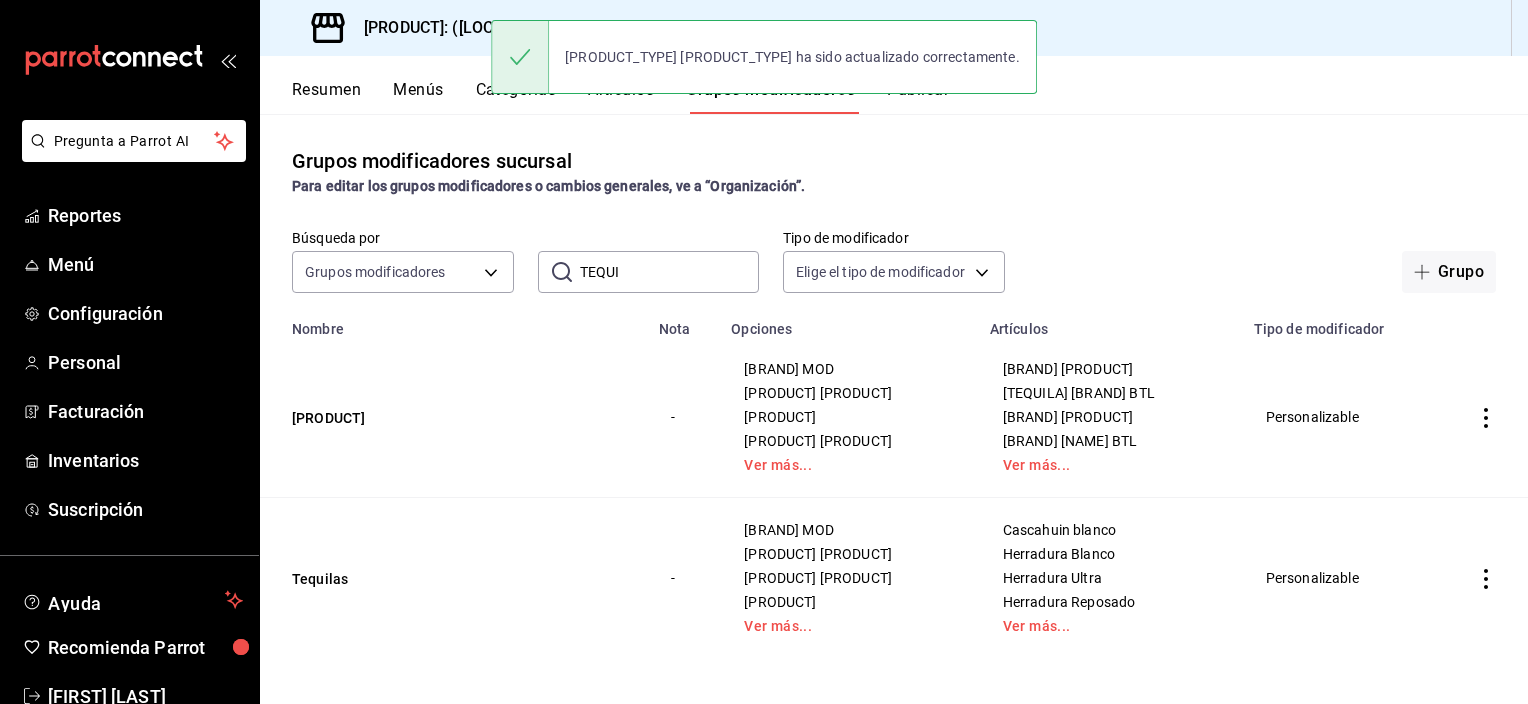 click at bounding box center (1486, 578) 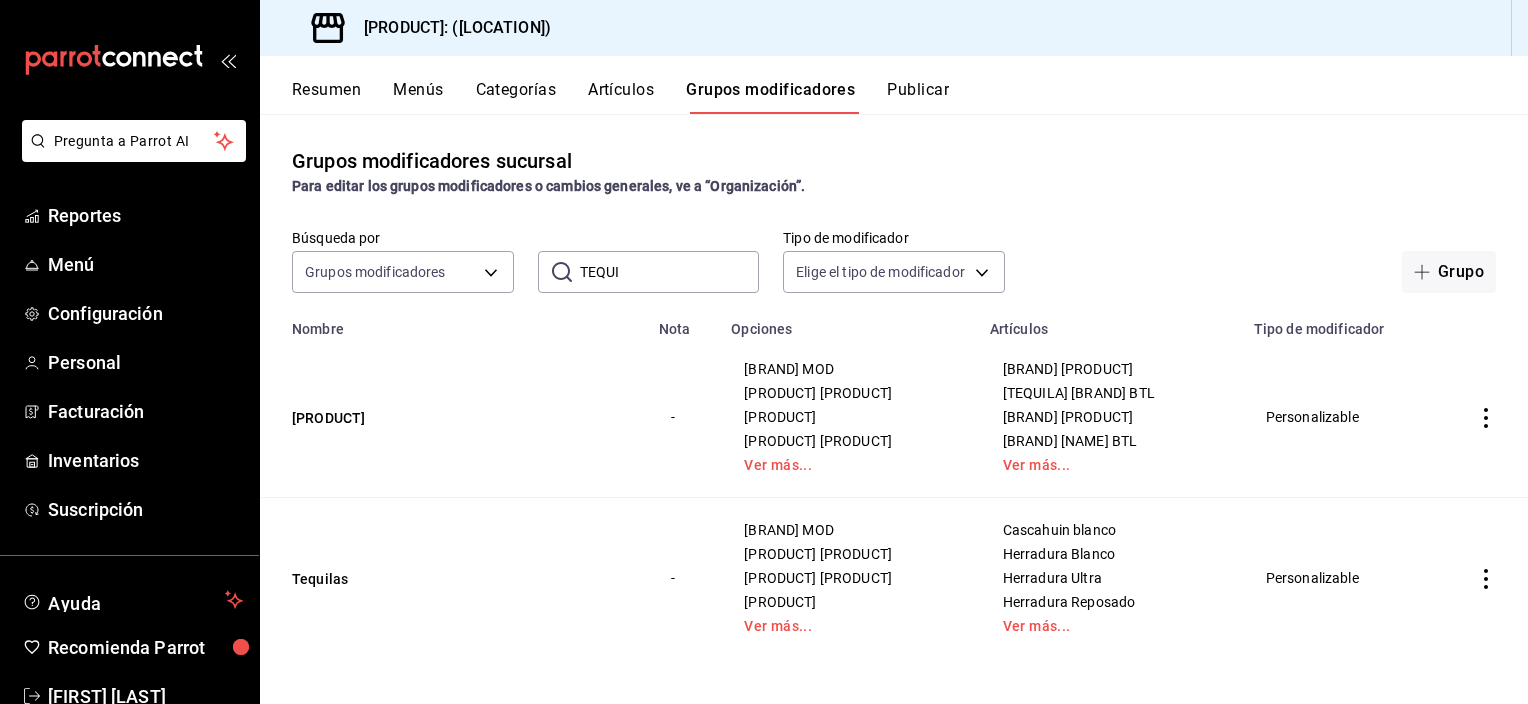 click 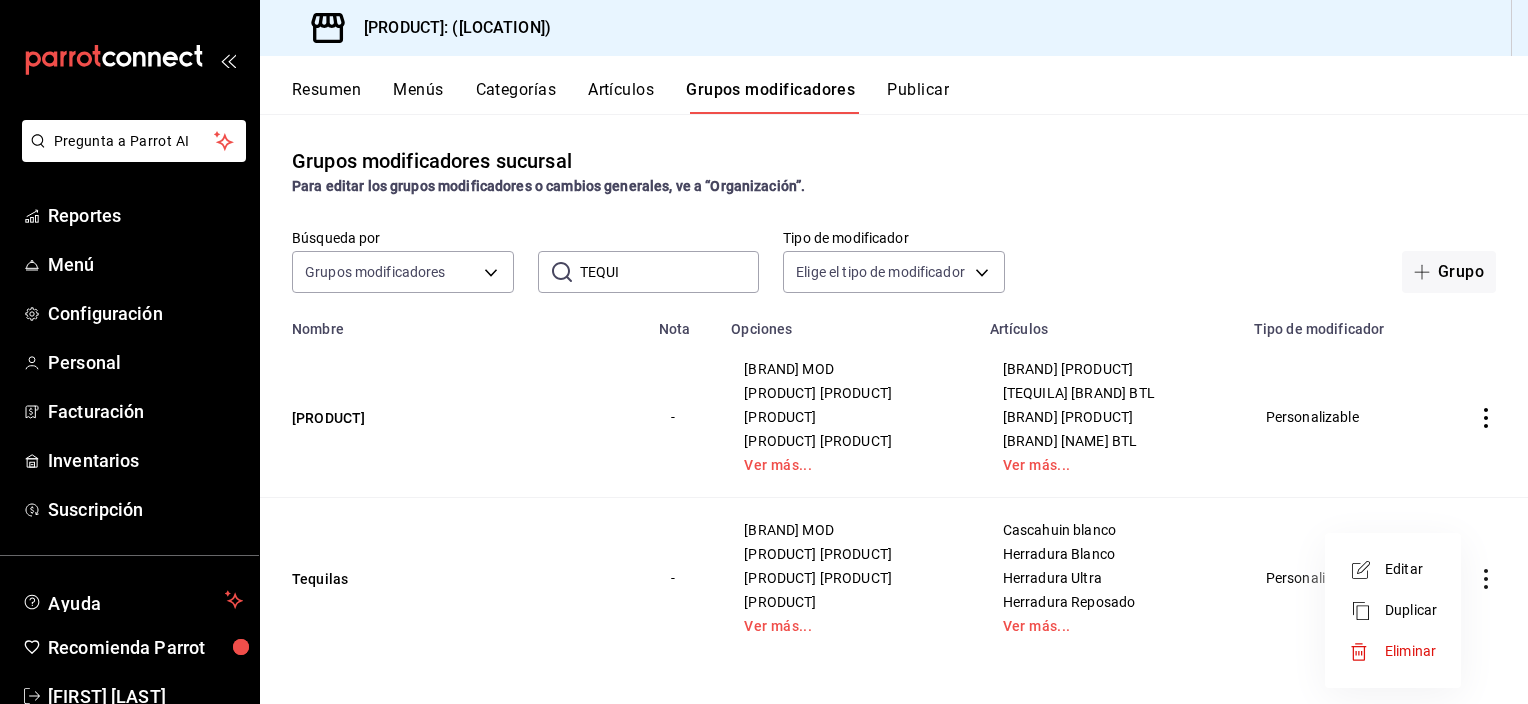 click on "Editar" at bounding box center (1411, 569) 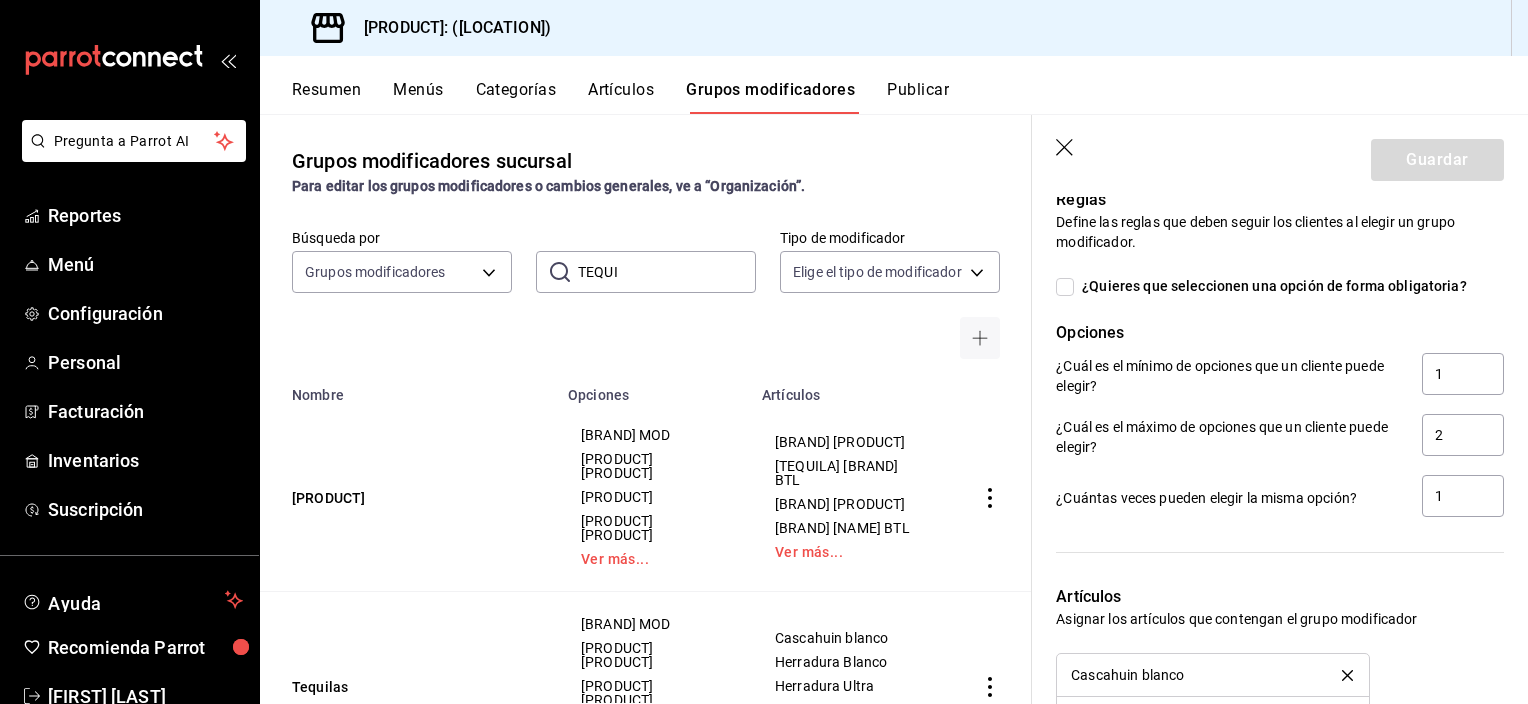 scroll, scrollTop: 1485, scrollLeft: 0, axis: vertical 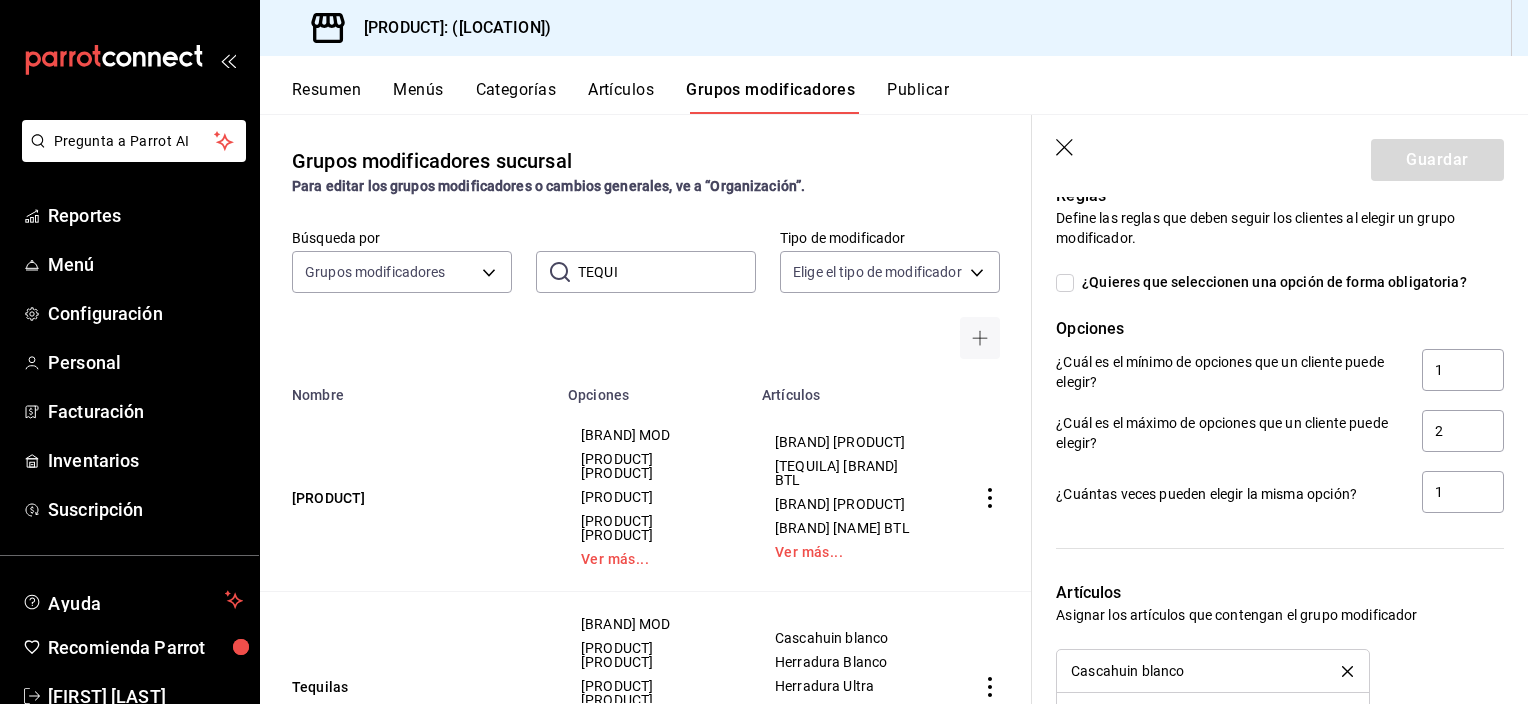 click 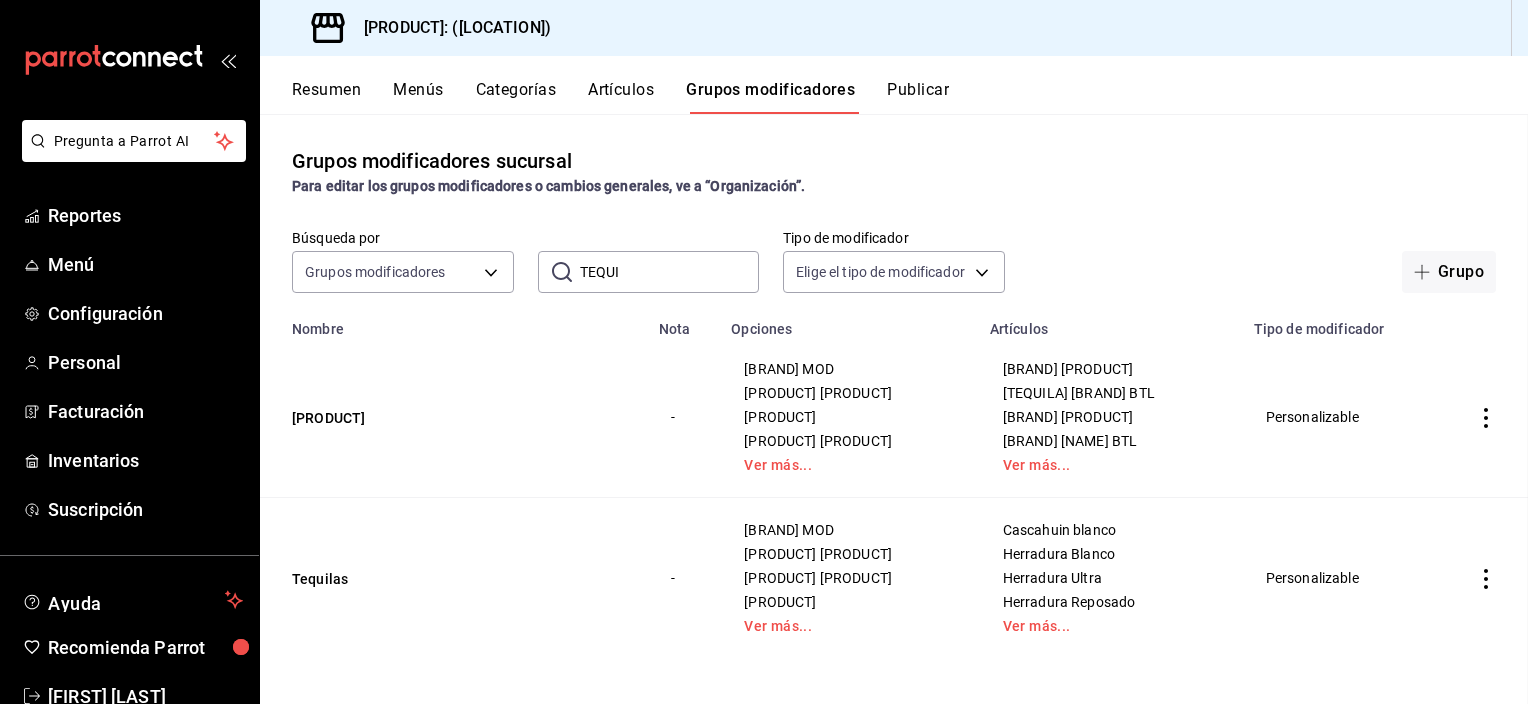 scroll, scrollTop: 0, scrollLeft: 0, axis: both 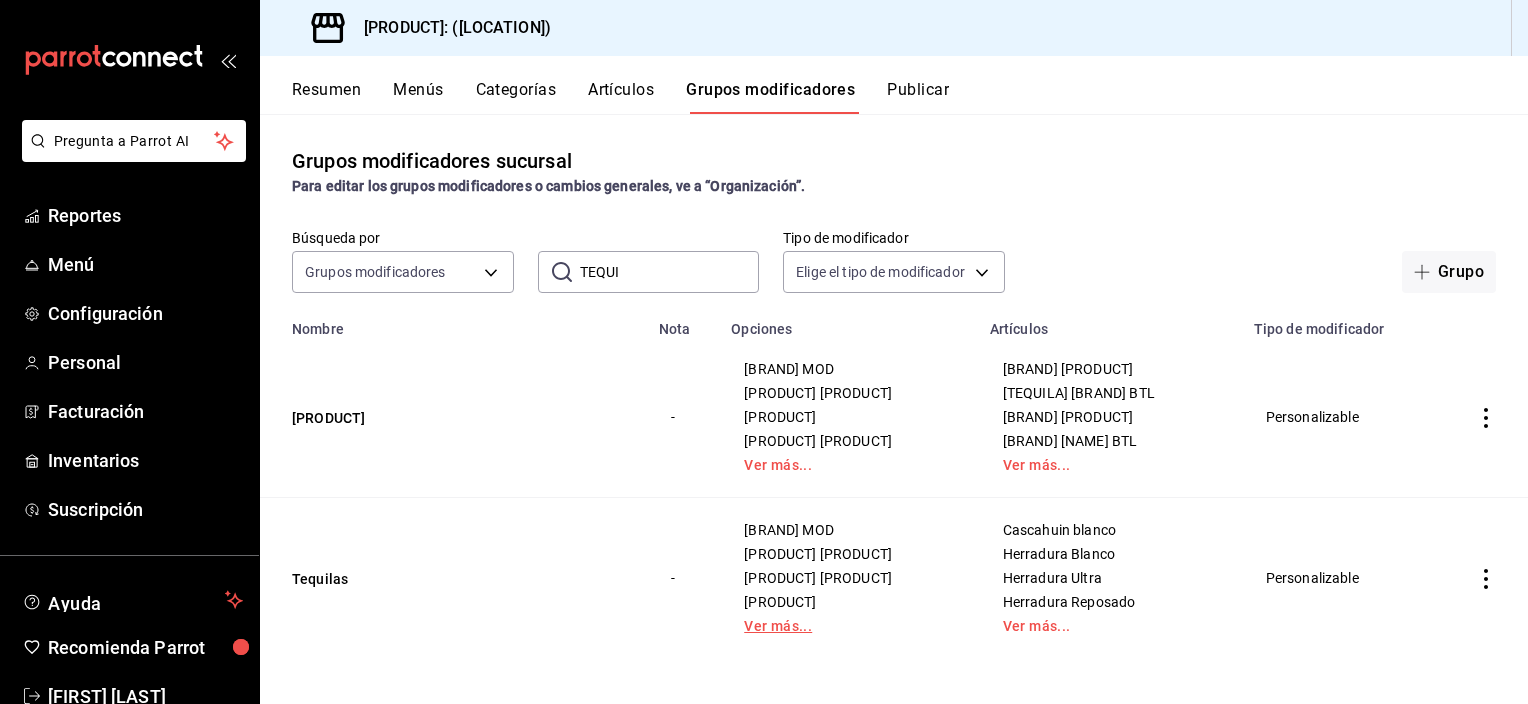 click on "Ver más..." at bounding box center [848, 626] 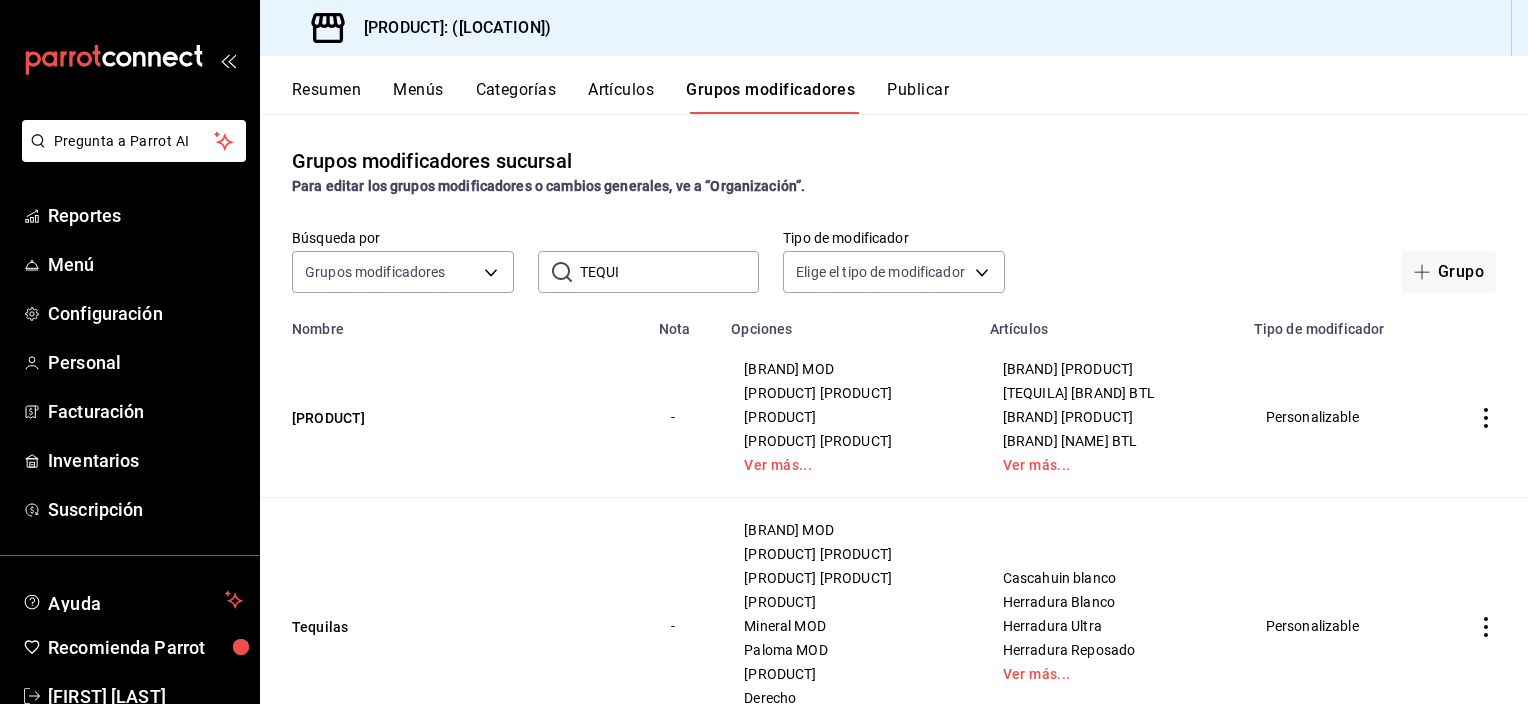 scroll, scrollTop: 99, scrollLeft: 0, axis: vertical 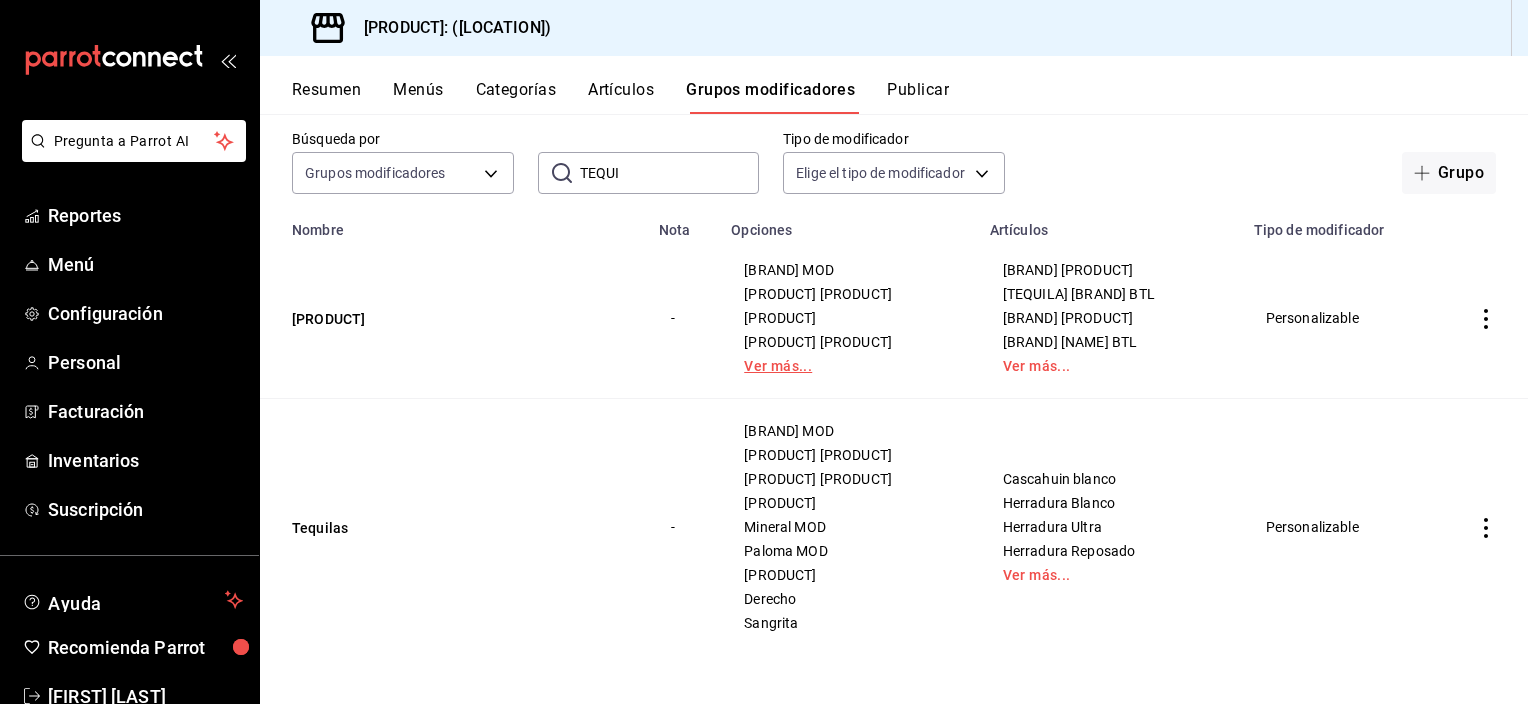 click on "Ver más..." at bounding box center (848, 366) 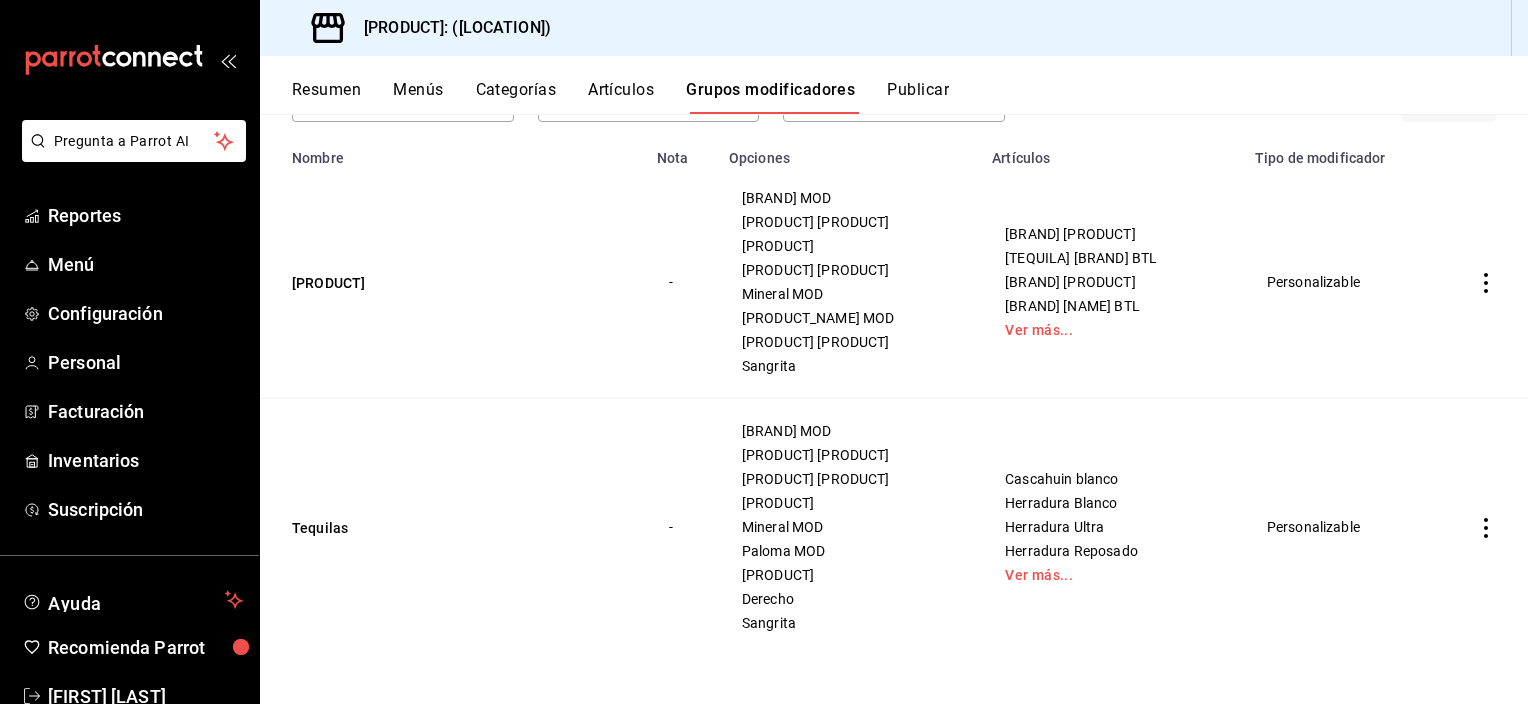 scroll, scrollTop: 161, scrollLeft: 0, axis: vertical 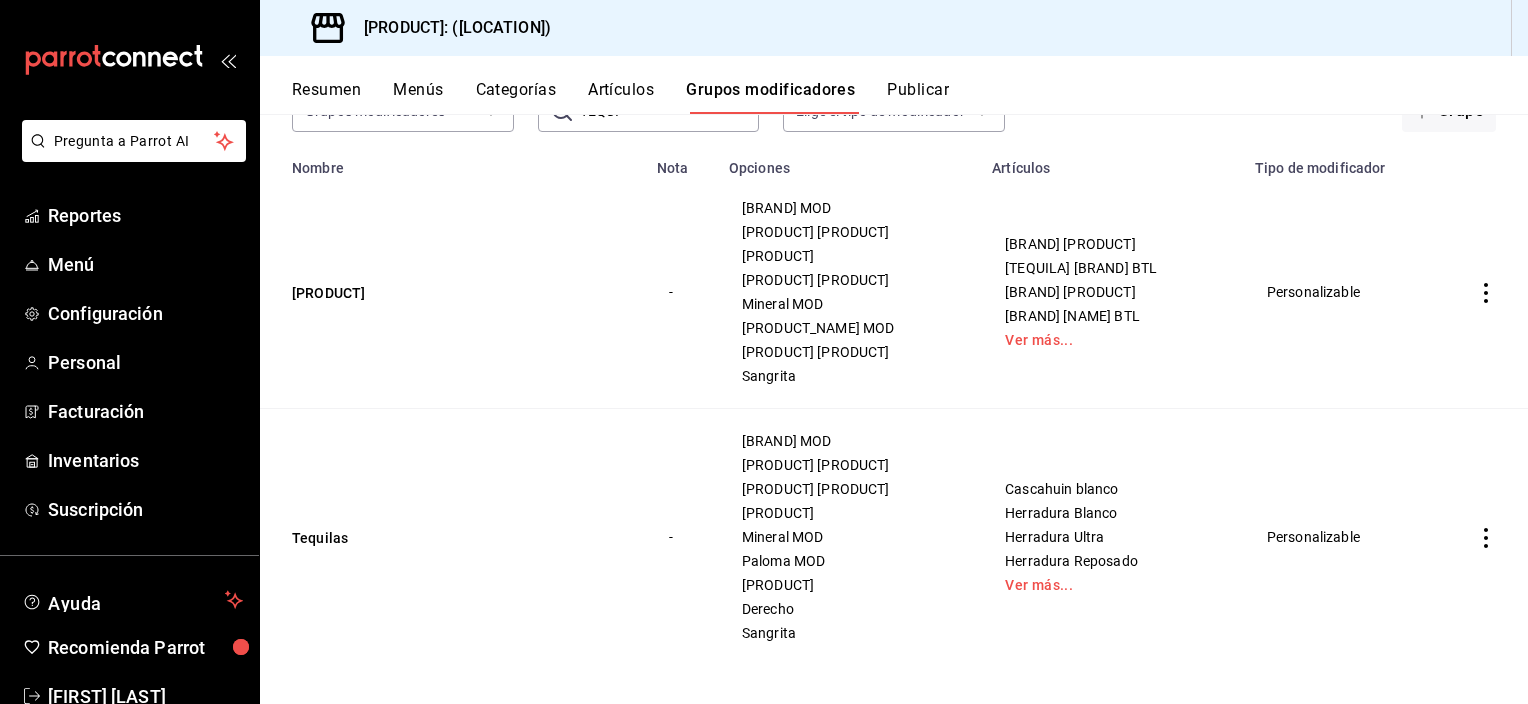 click 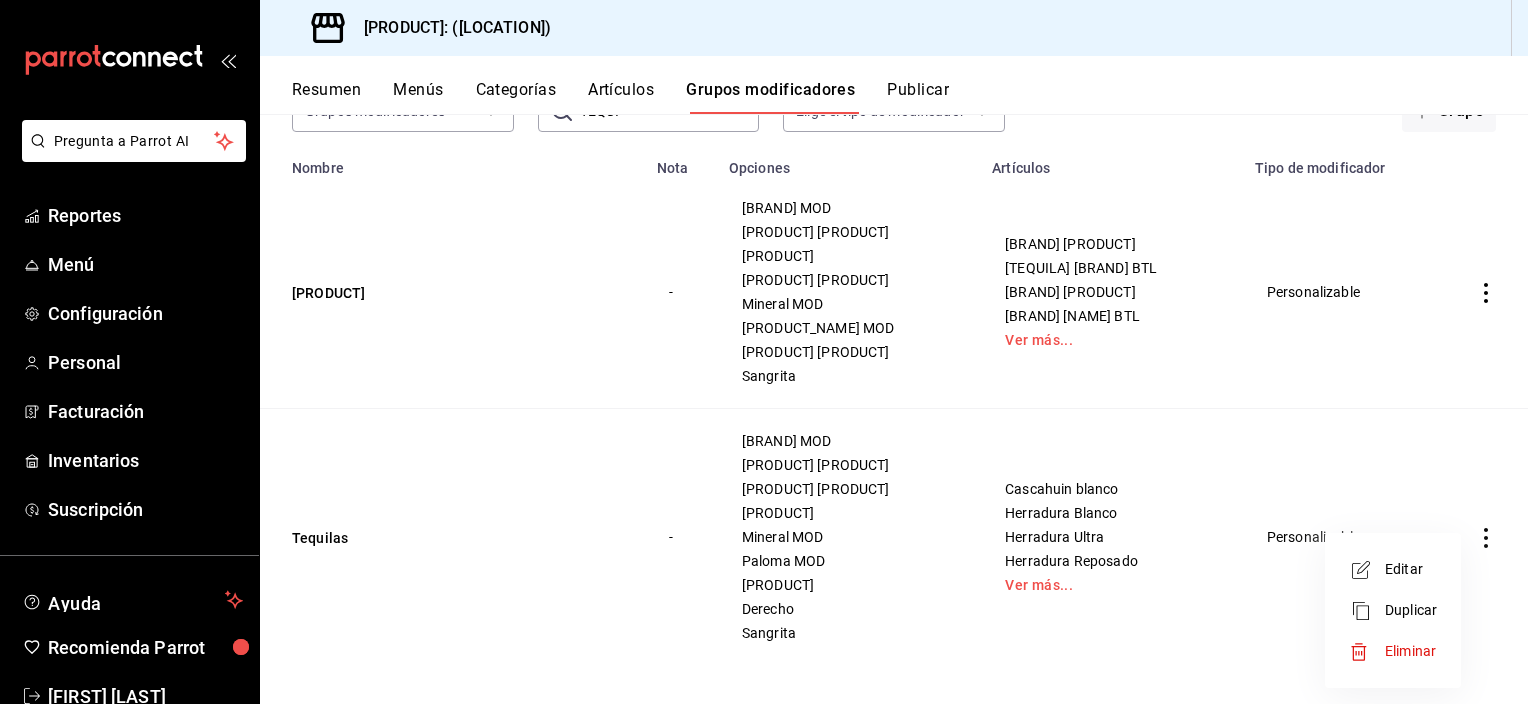 click on "Editar" at bounding box center (1411, 569) 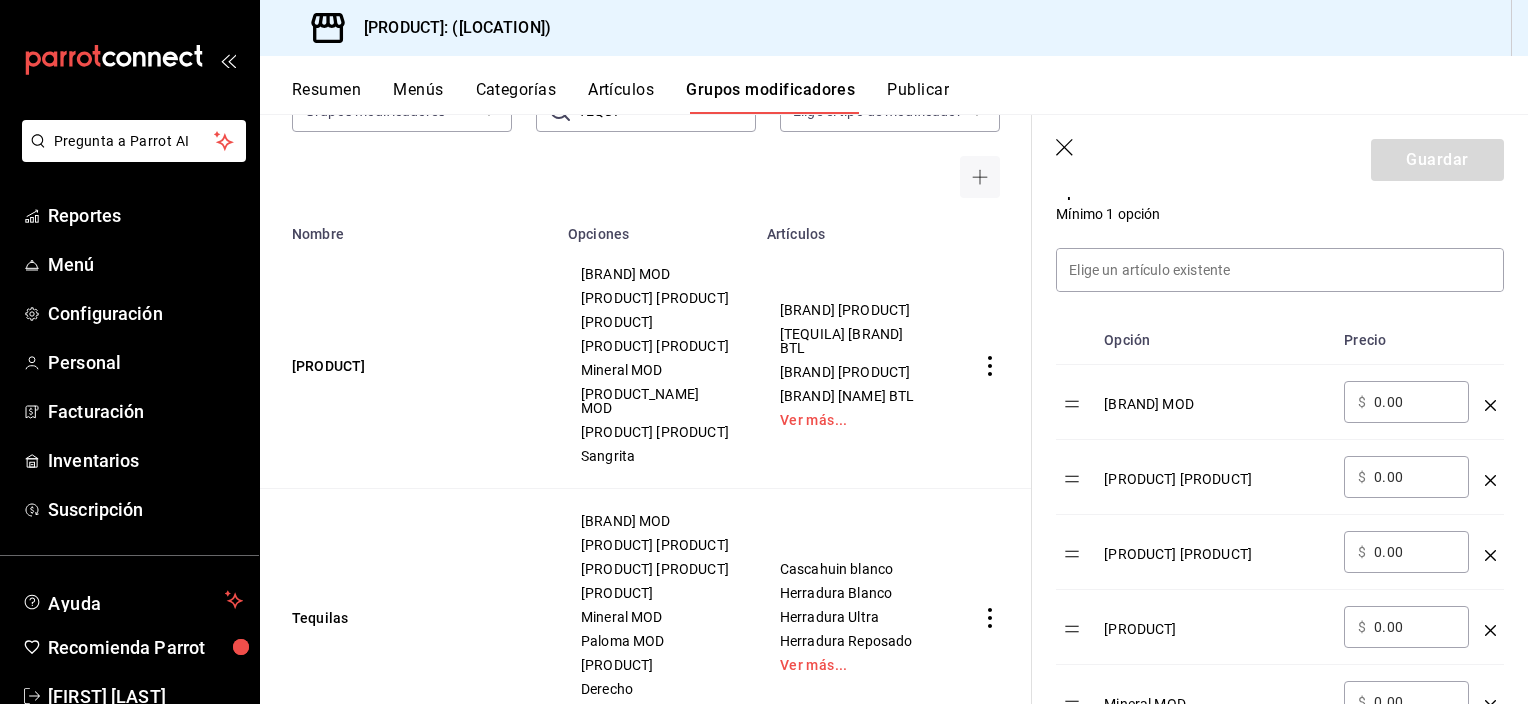 scroll, scrollTop: 509, scrollLeft: 0, axis: vertical 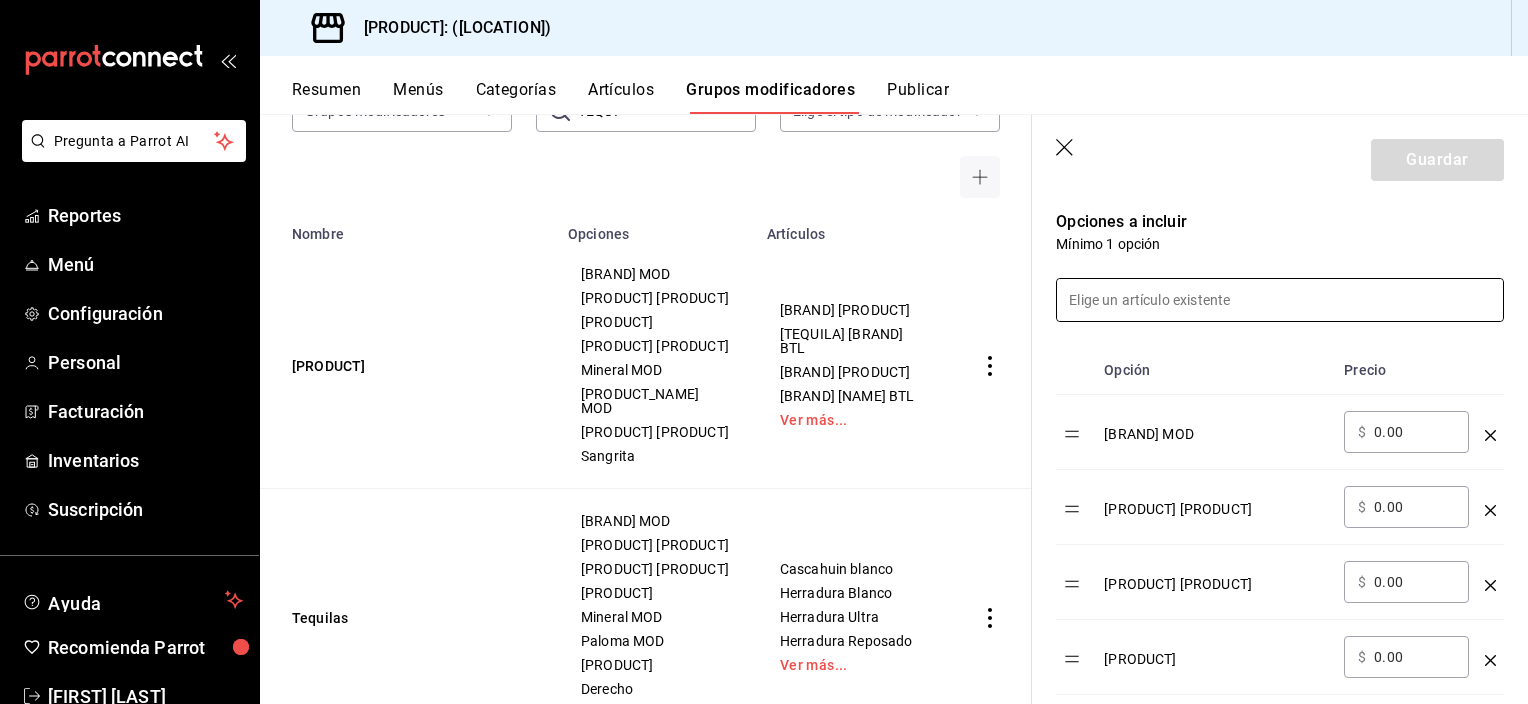 click at bounding box center [1280, 300] 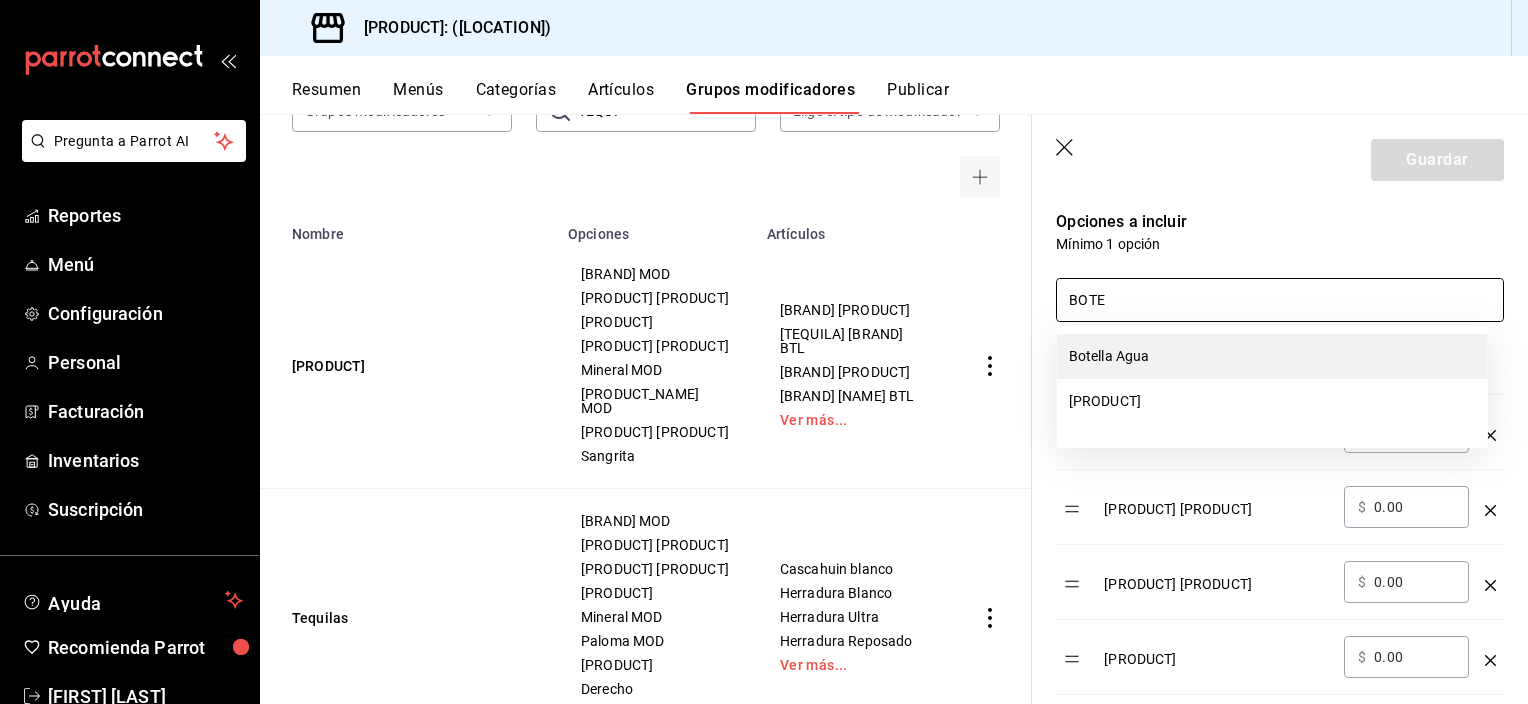 click on "Botella Agua" at bounding box center [1272, 356] 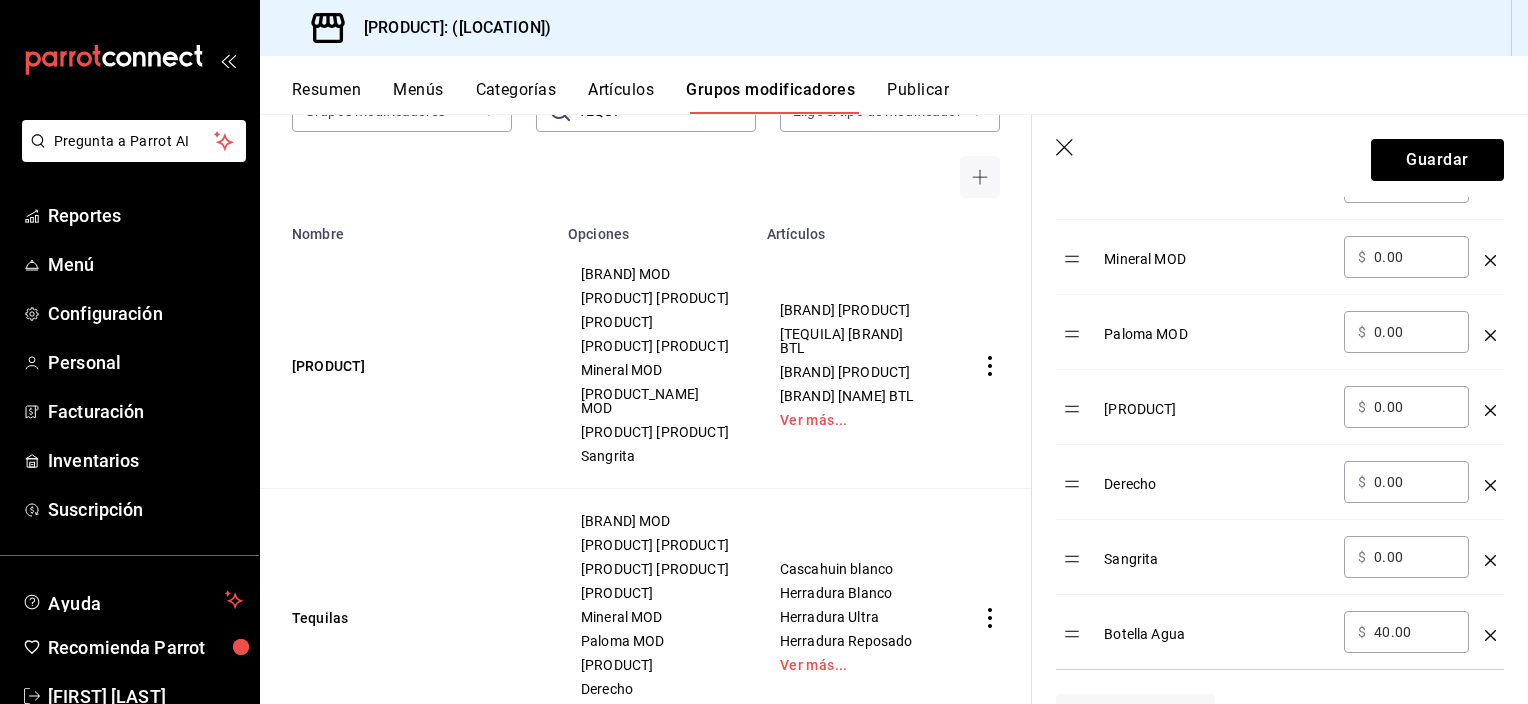 scroll, scrollTop: 970, scrollLeft: 0, axis: vertical 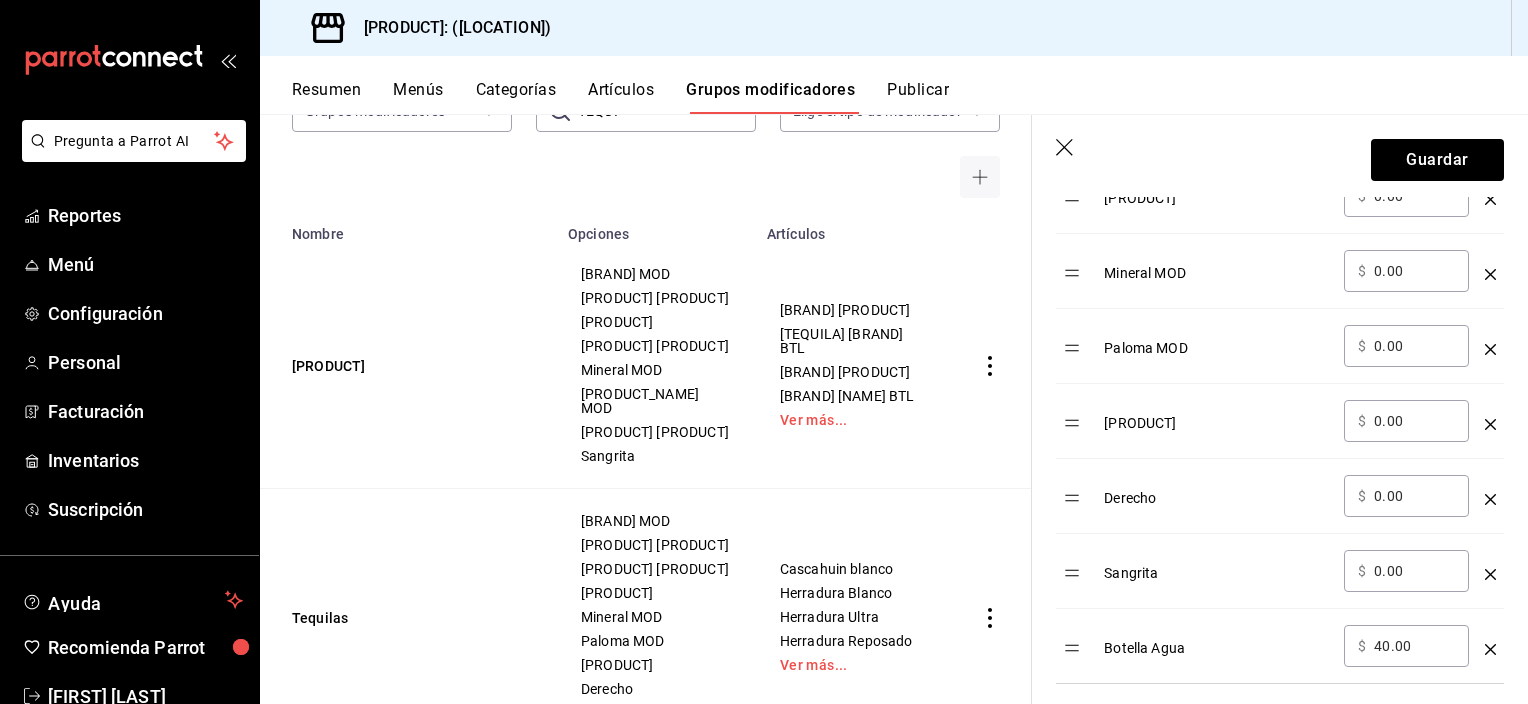 click at bounding box center (1490, 641) 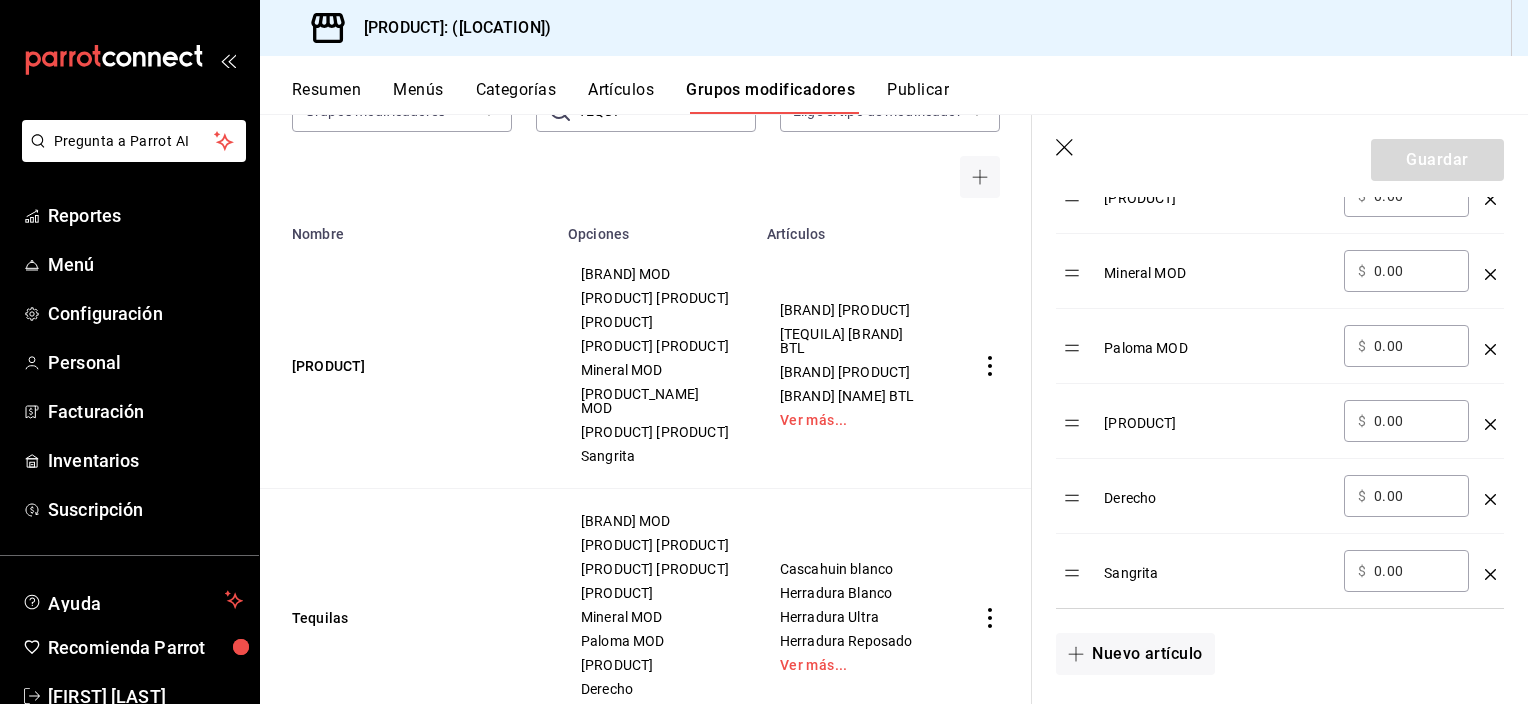 scroll, scrollTop: 455, scrollLeft: 0, axis: vertical 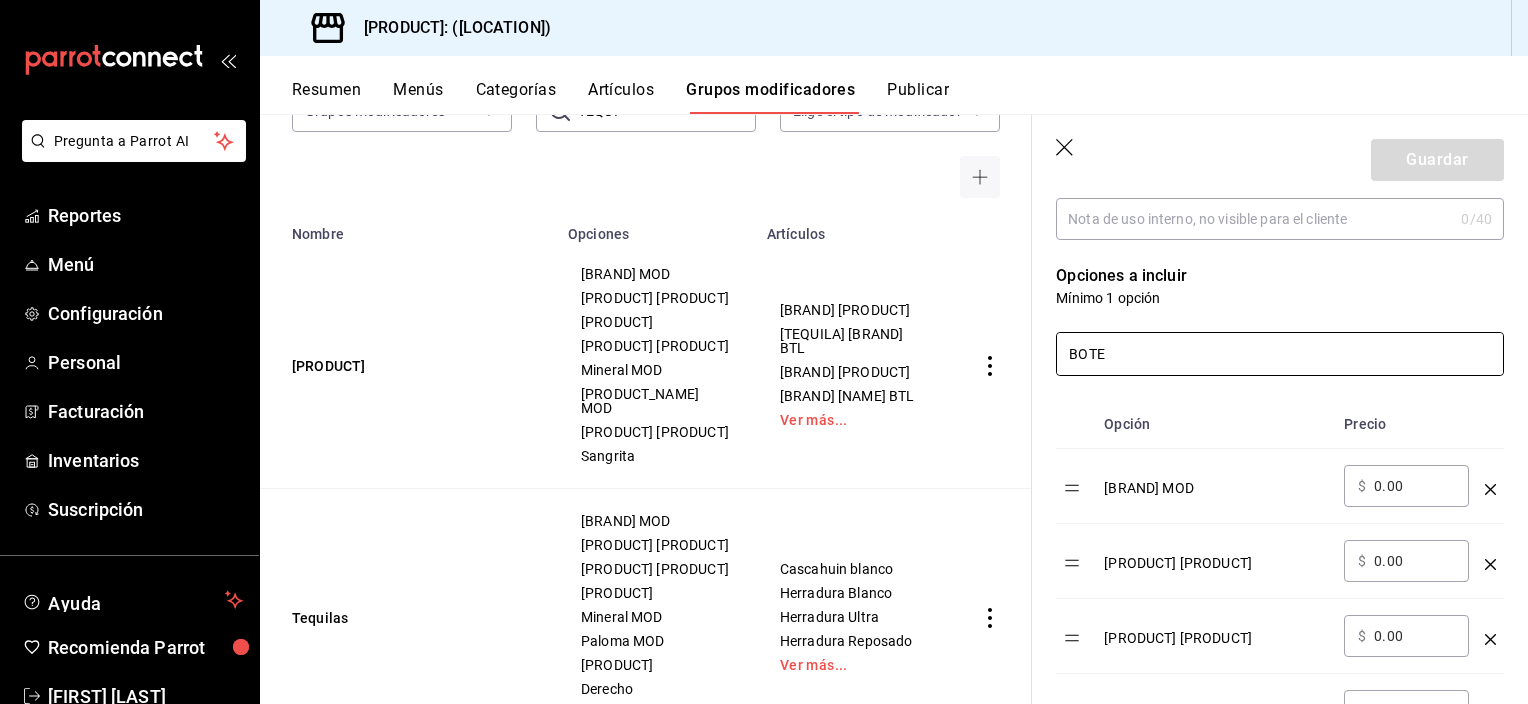 click on "BOTE" at bounding box center [1280, 354] 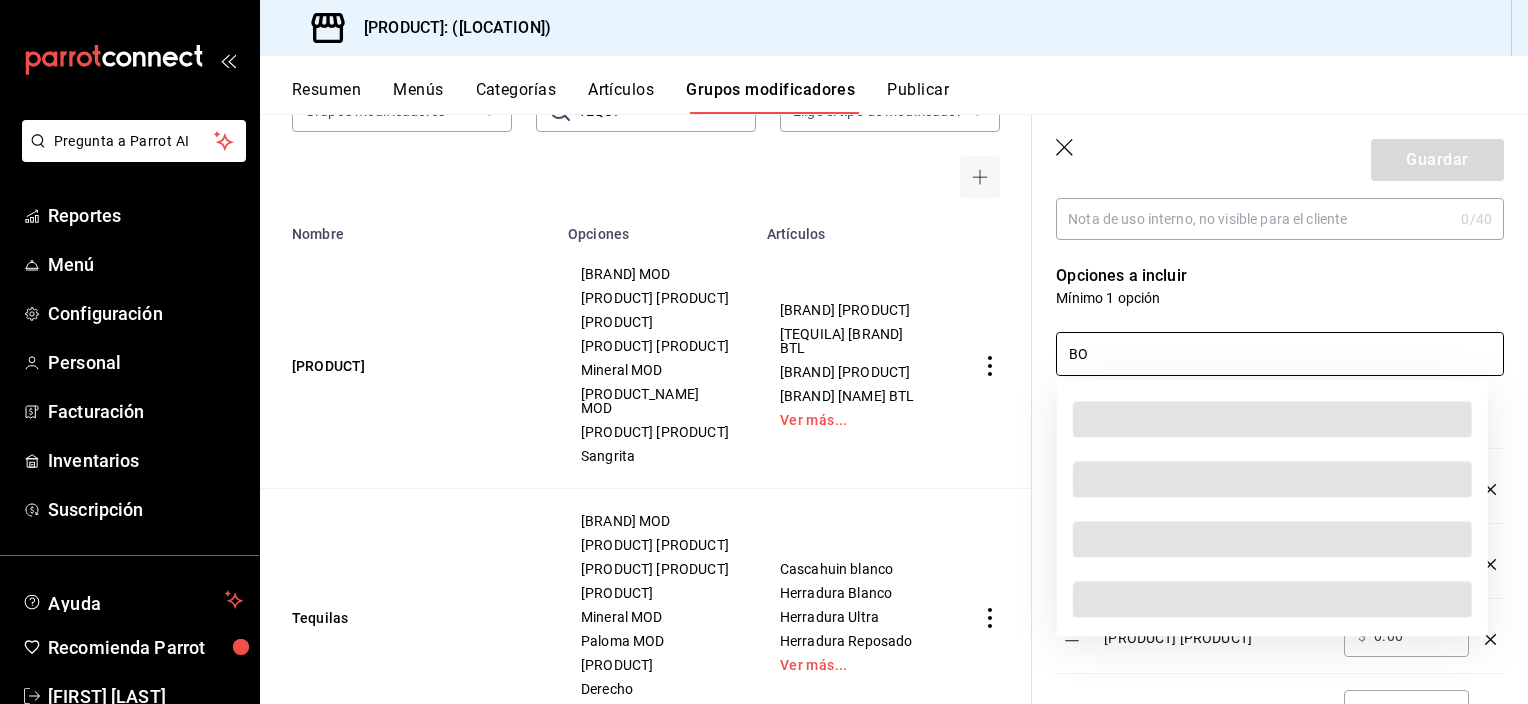 type on "B" 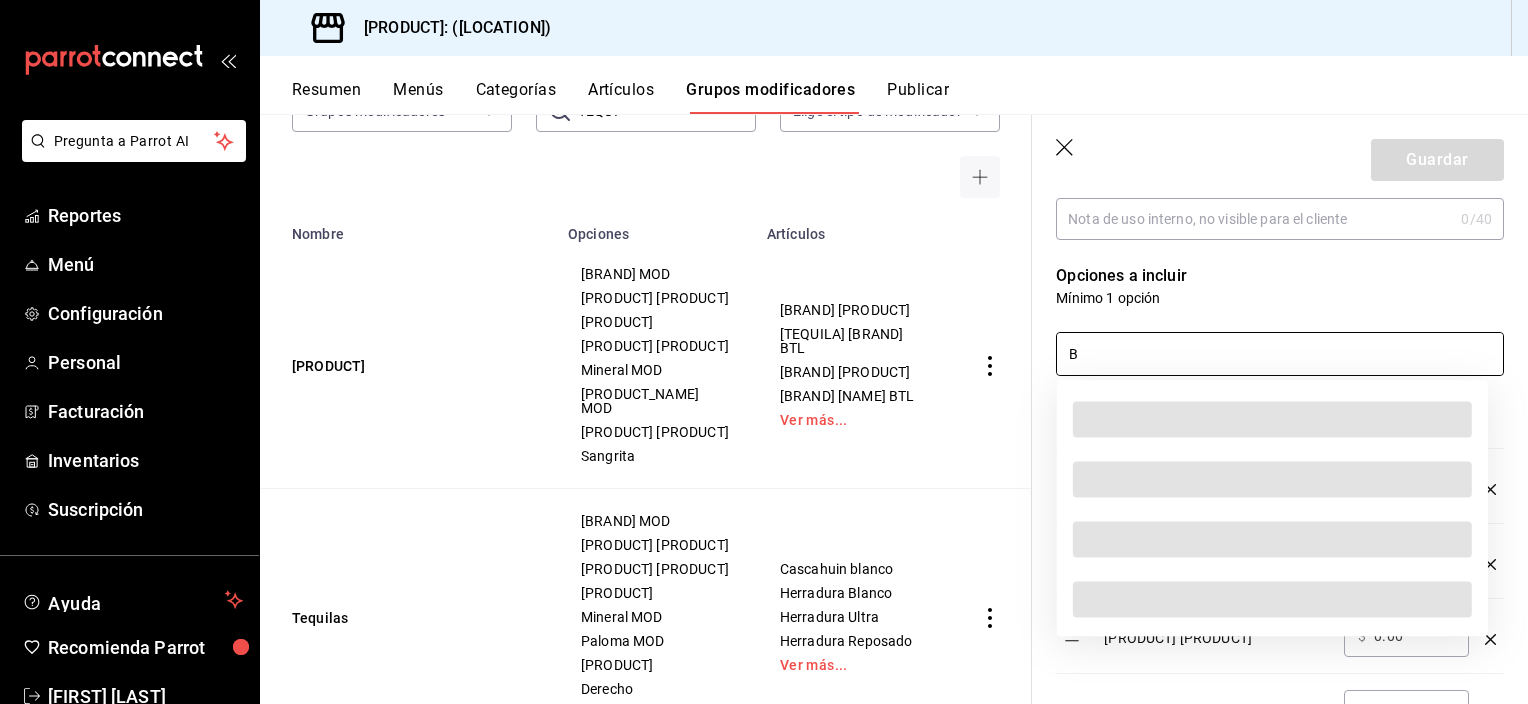 type 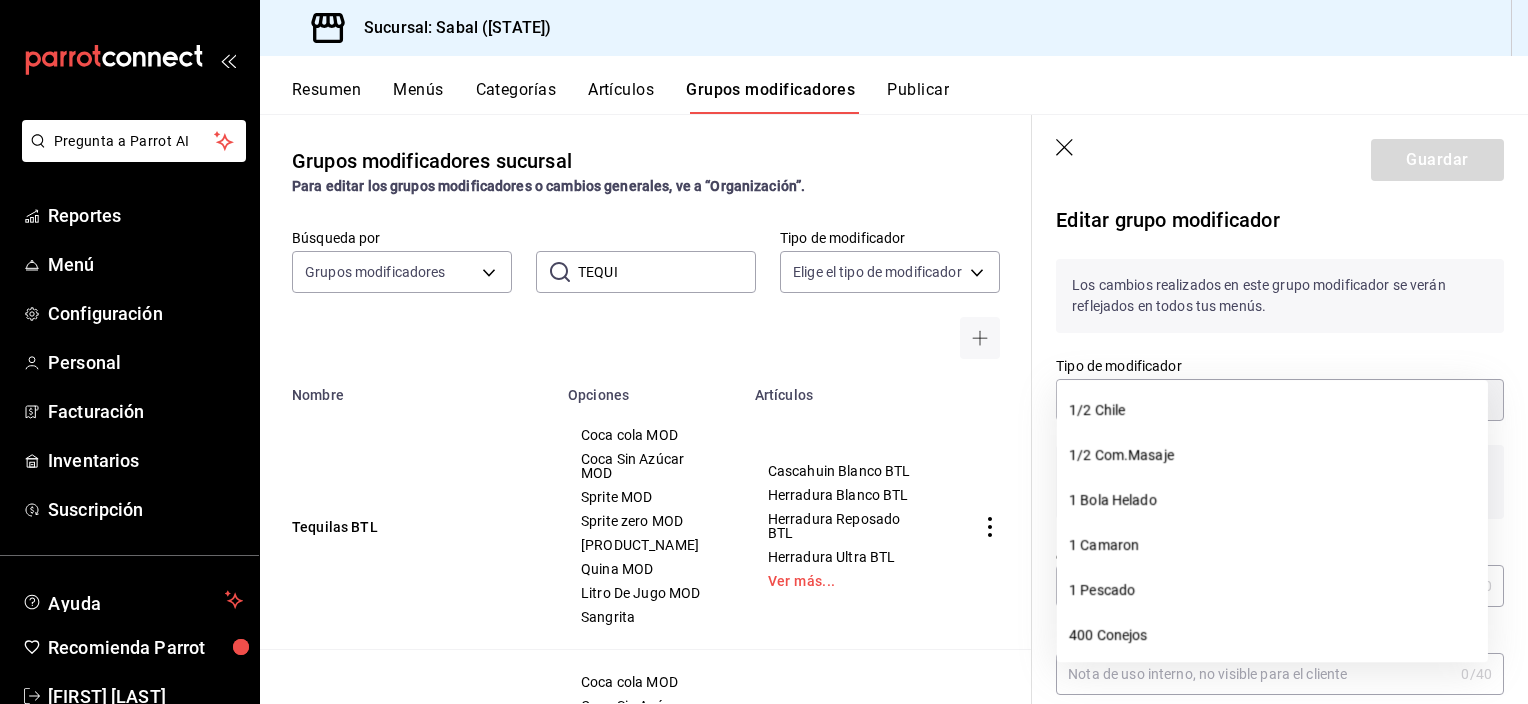 scroll, scrollTop: 0, scrollLeft: 0, axis: both 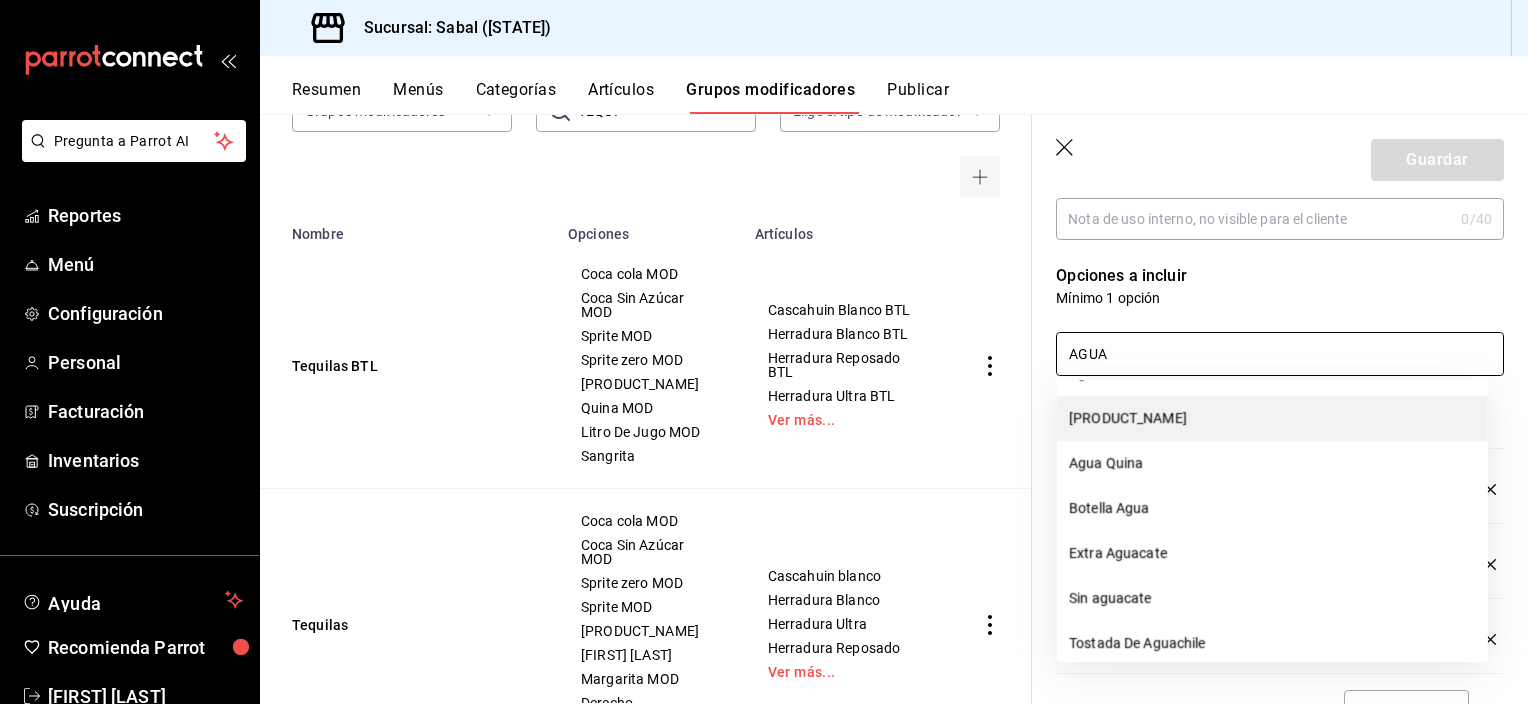 click on "[PRODUCT_NAME]" at bounding box center (1272, 418) 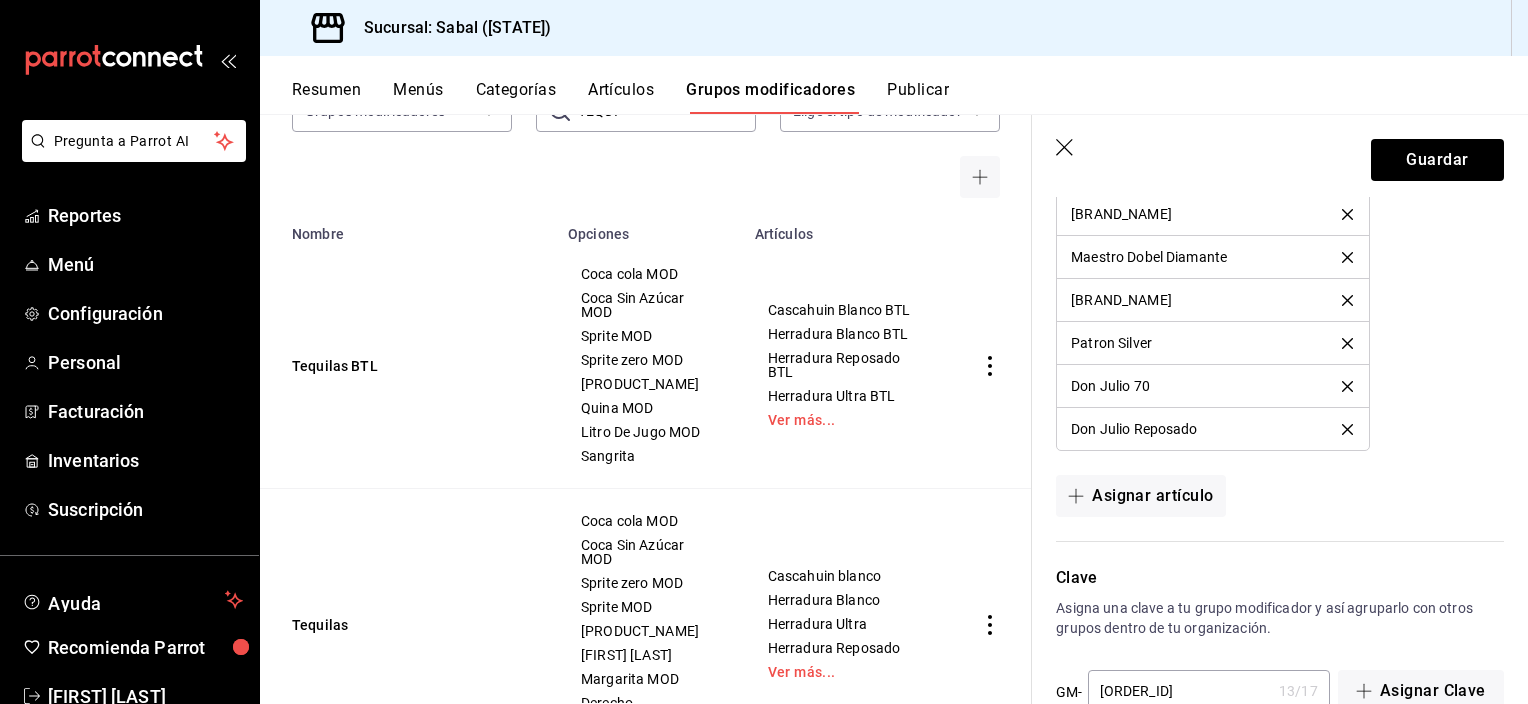 scroll, scrollTop: 2363, scrollLeft: 0, axis: vertical 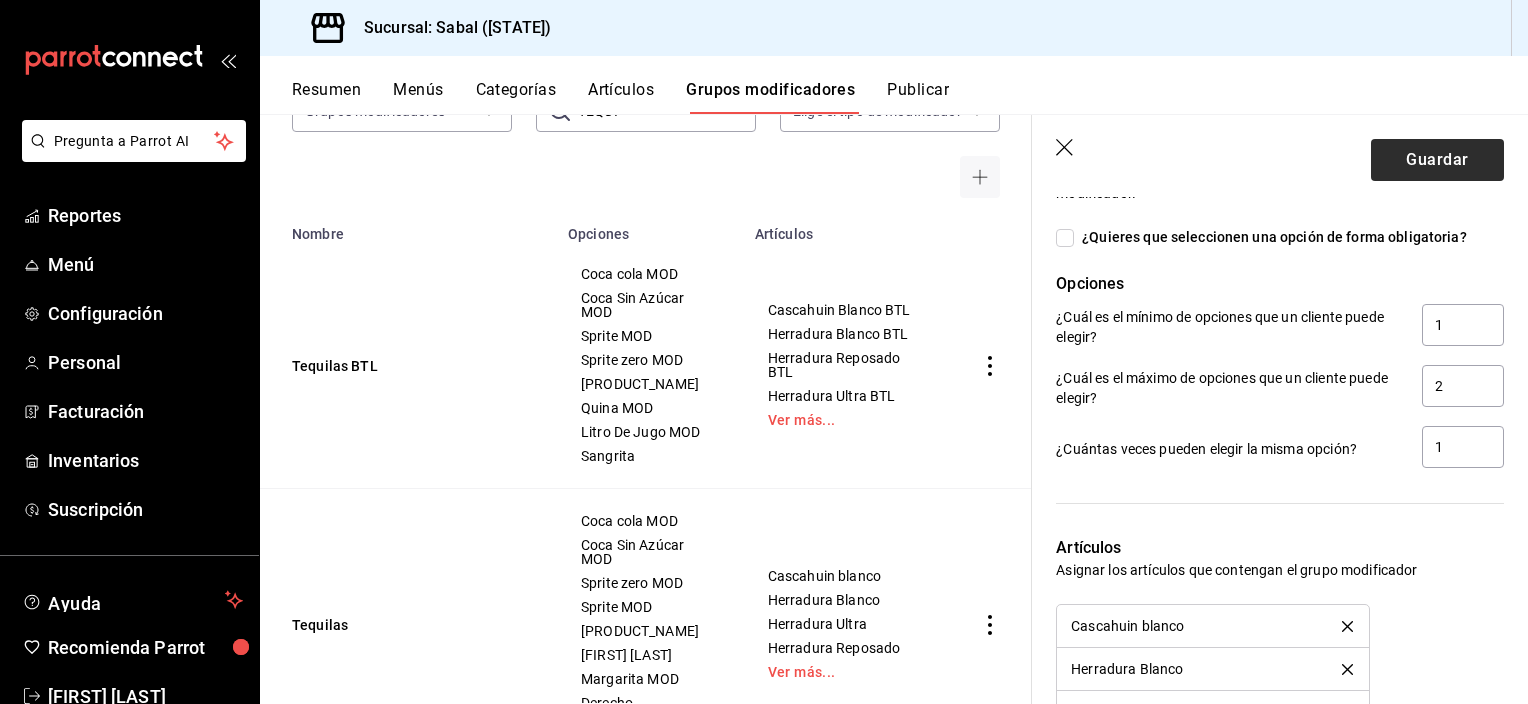 type on "AGUA" 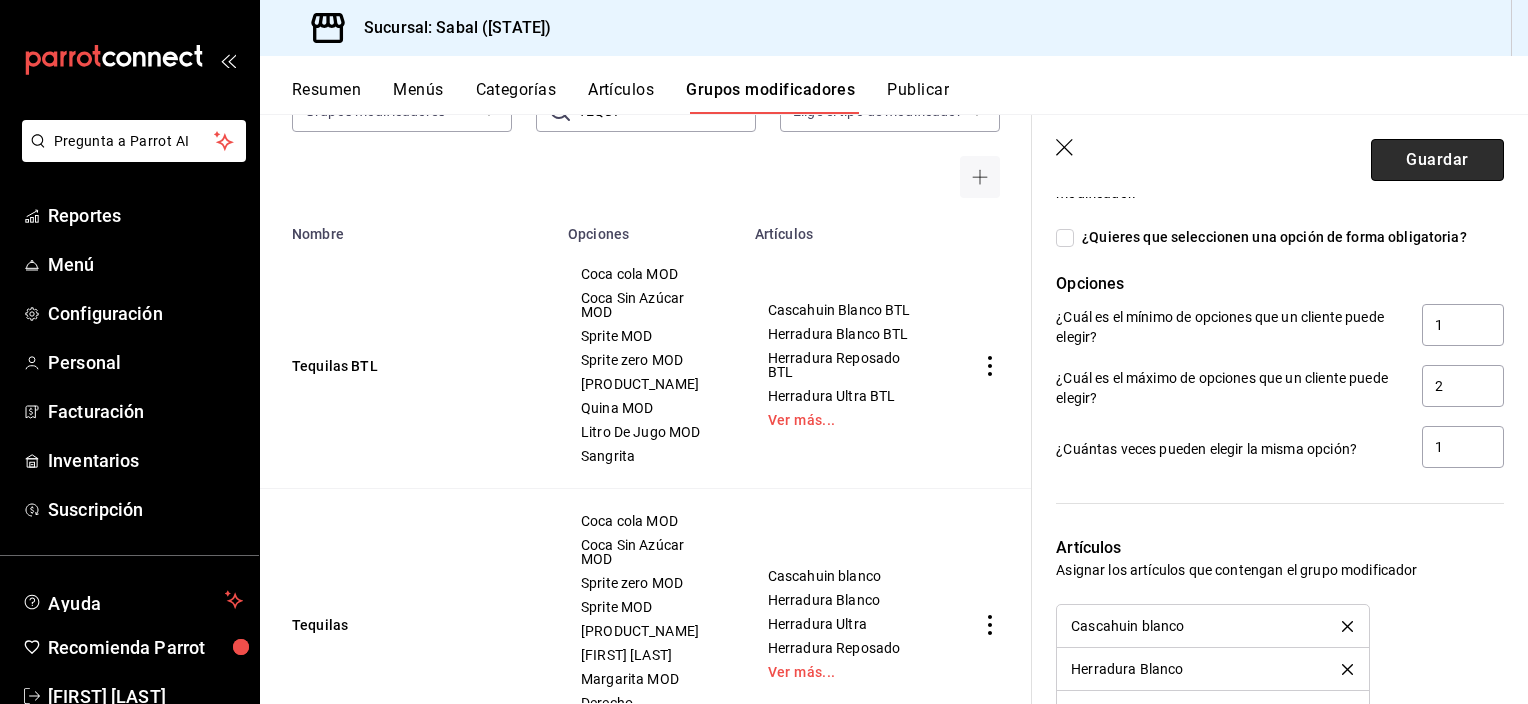 click on "Guardar" at bounding box center (1437, 160) 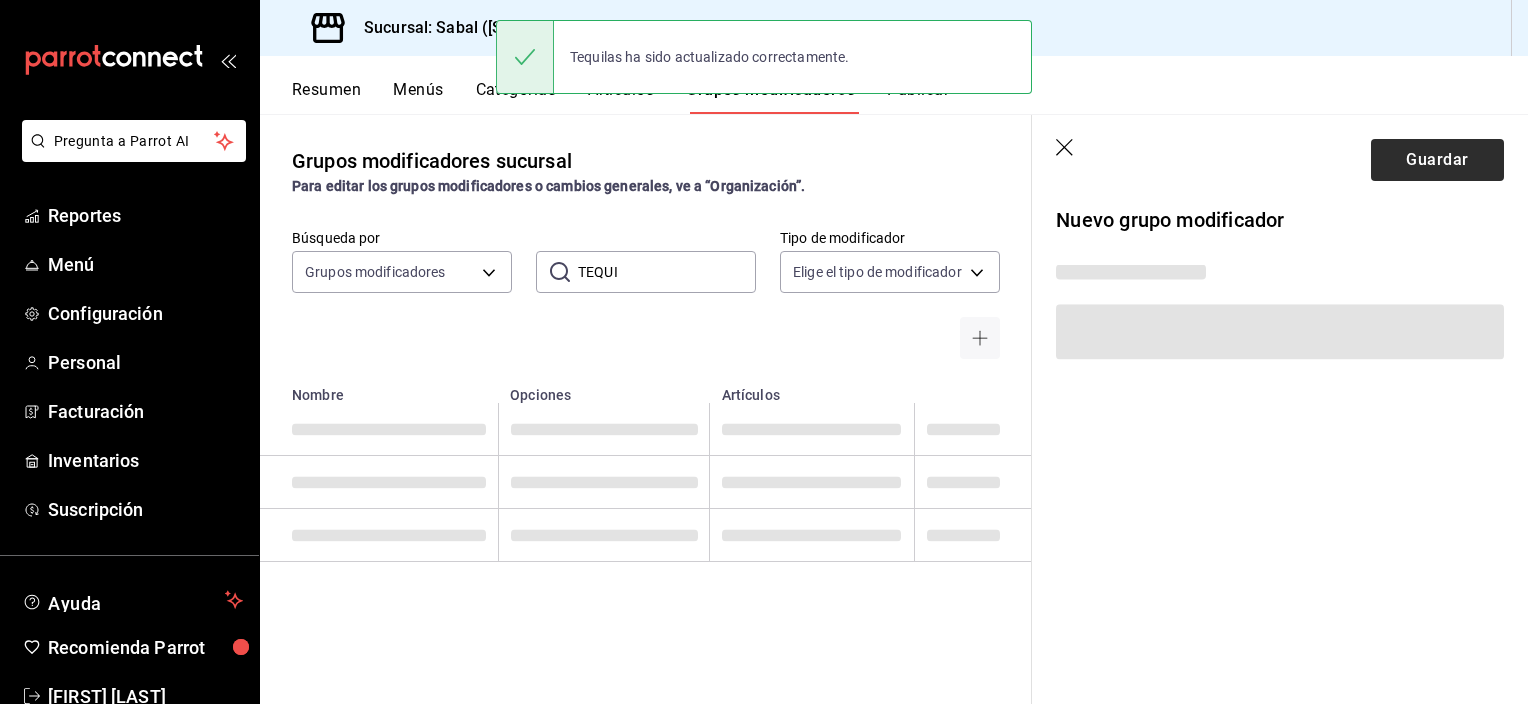 scroll, scrollTop: 0, scrollLeft: 0, axis: both 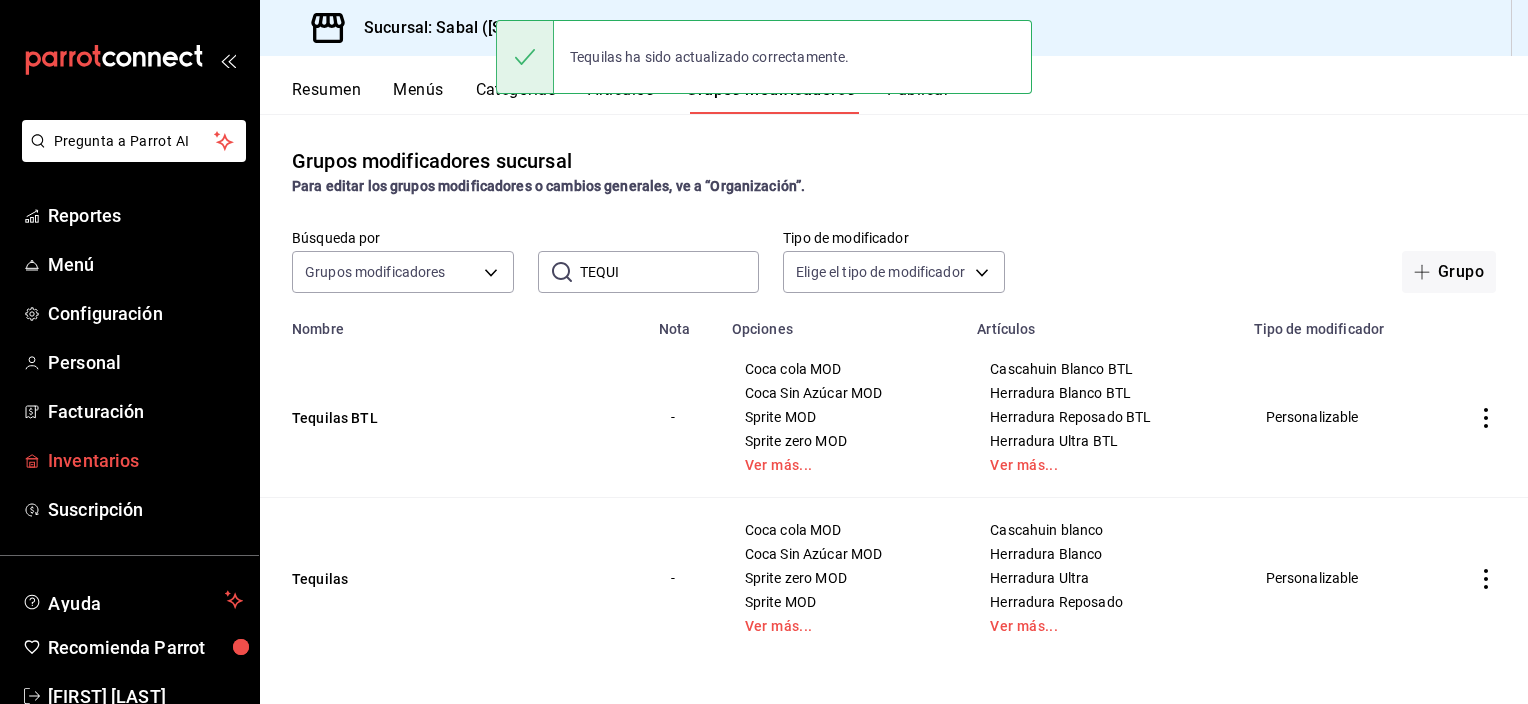 click on "Inventarios" at bounding box center [145, 460] 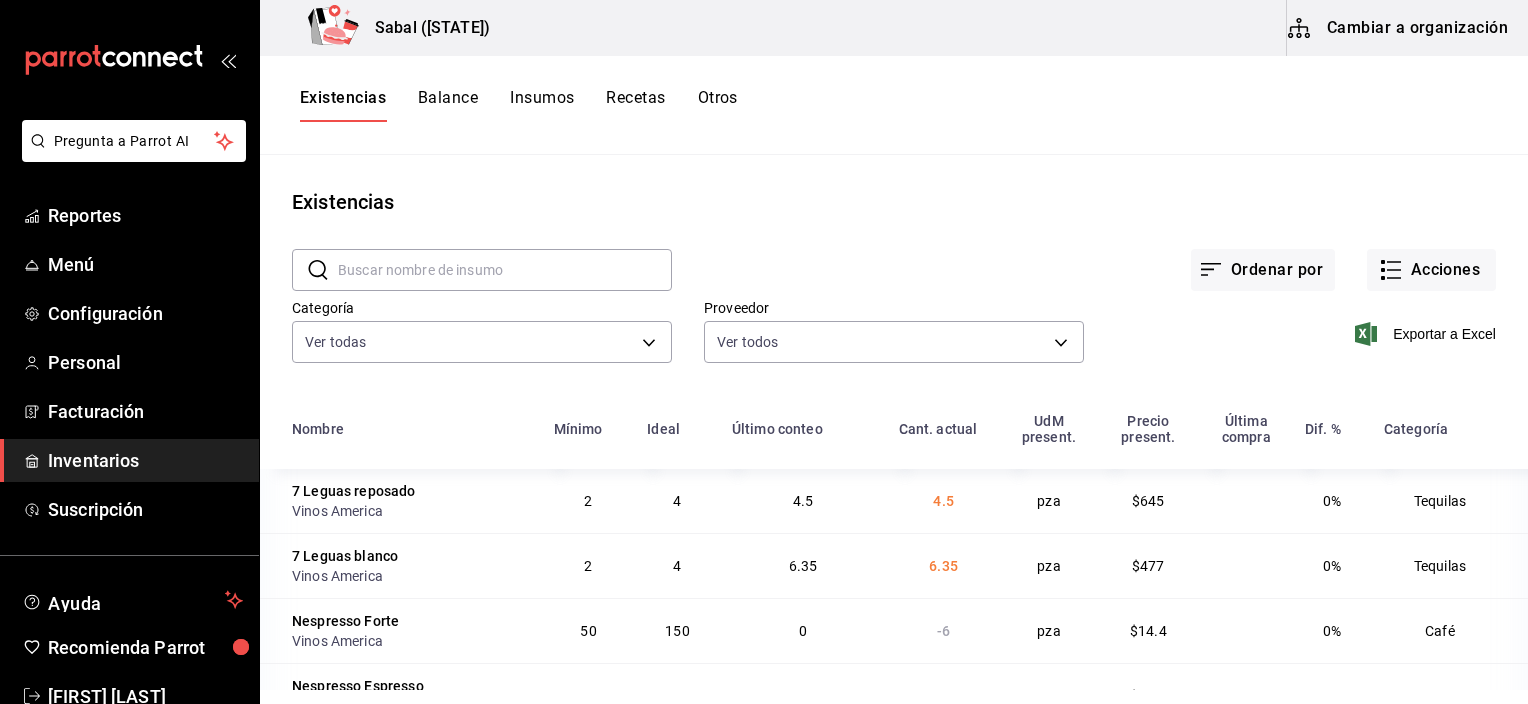 click on "Cambiar a organización" at bounding box center (1399, 28) 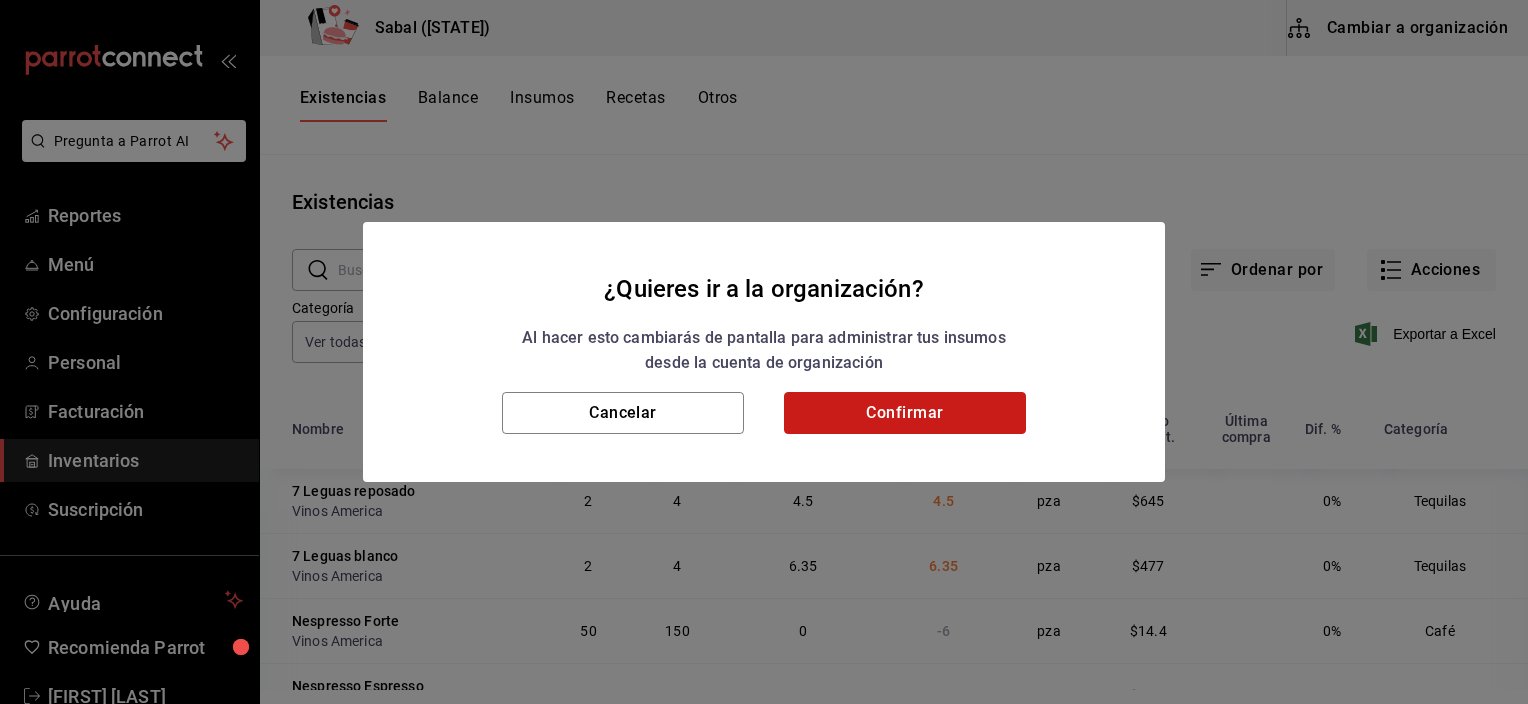 click on "Confirmar" at bounding box center [905, 413] 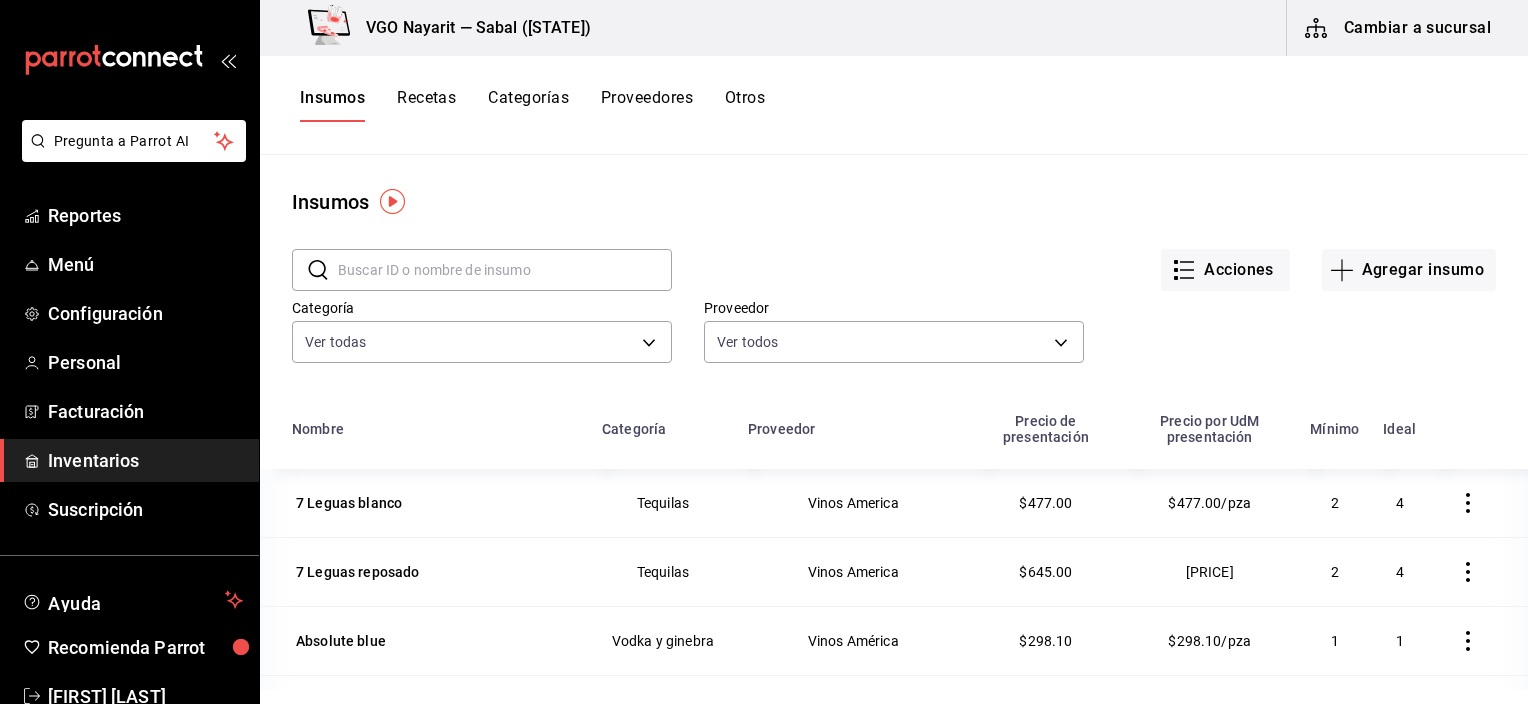 click on "Recetas" at bounding box center (426, 105) 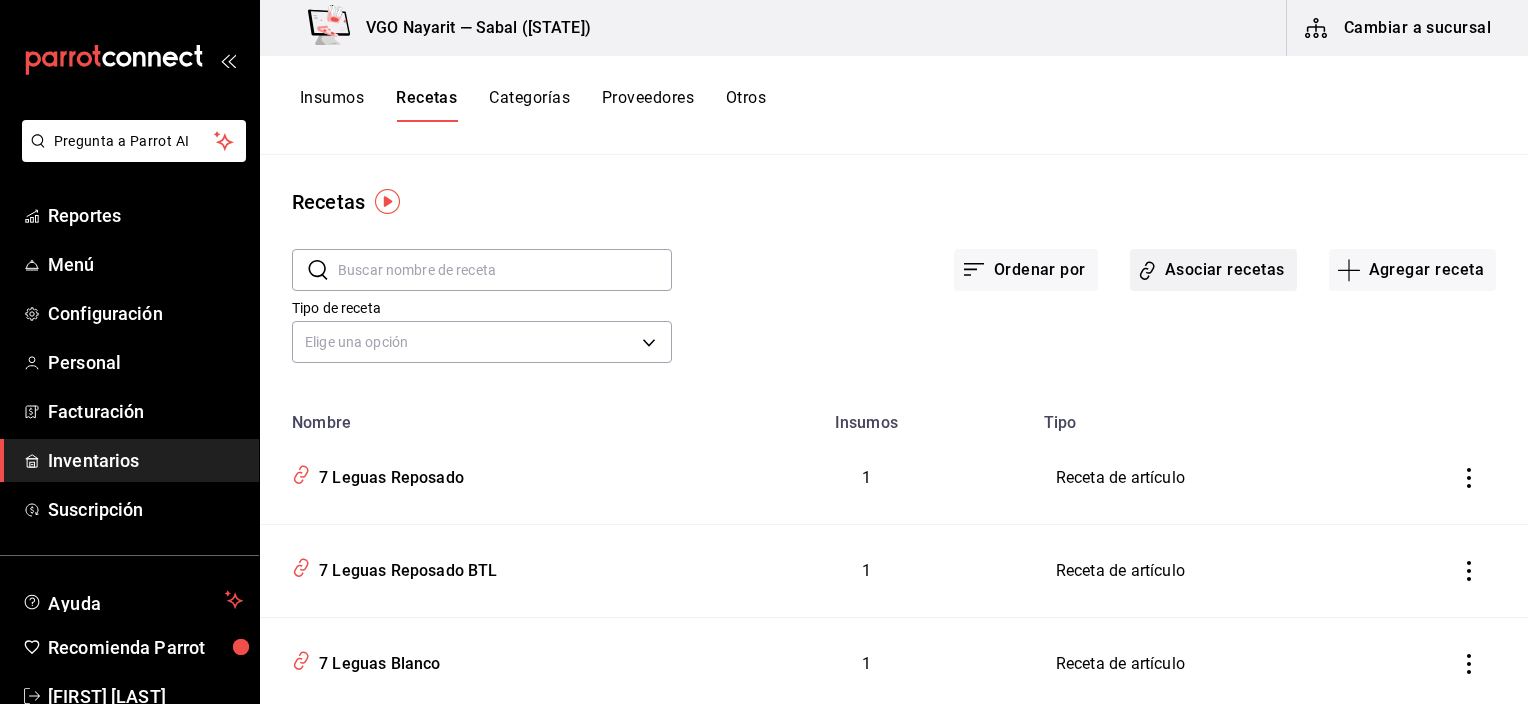 click on "Asociar recetas" at bounding box center (1213, 270) 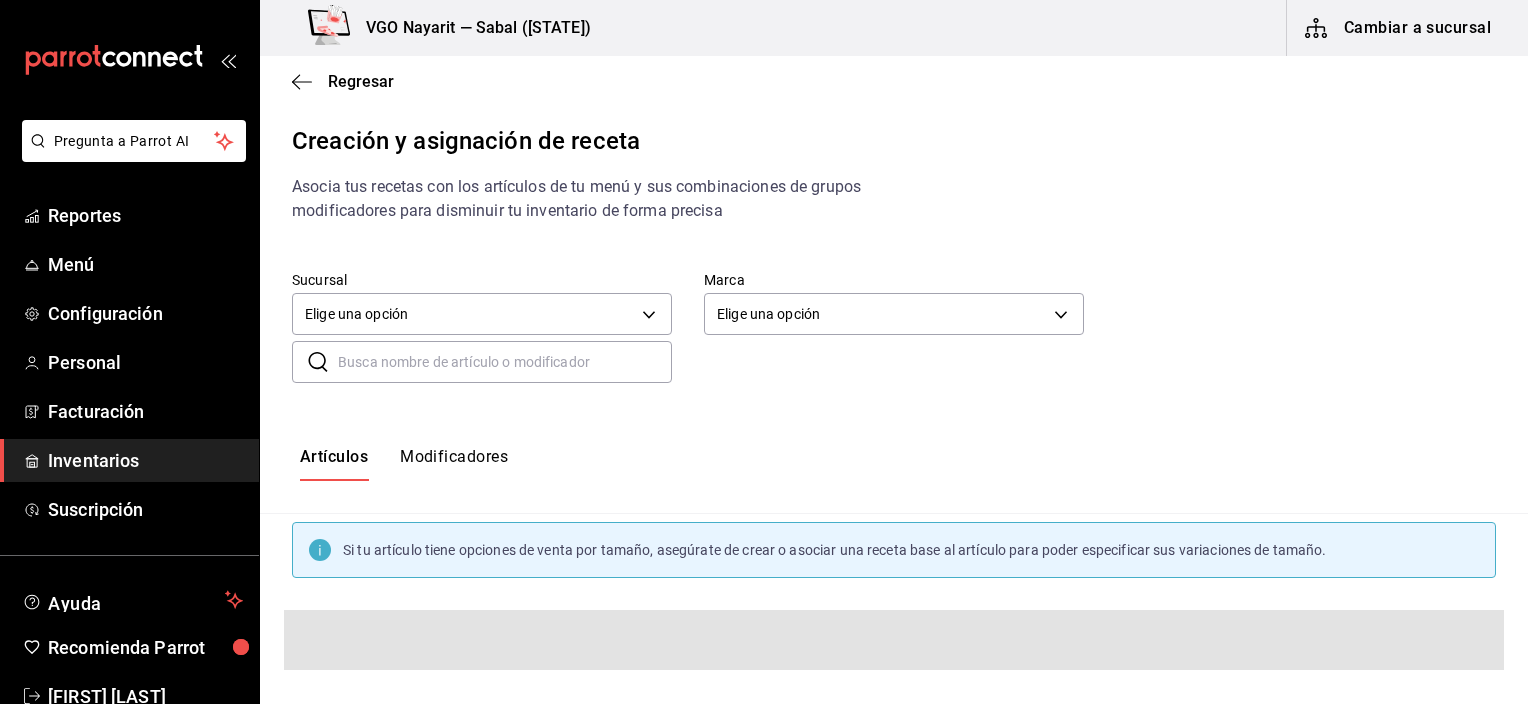 click on "Modificadores" at bounding box center [454, 464] 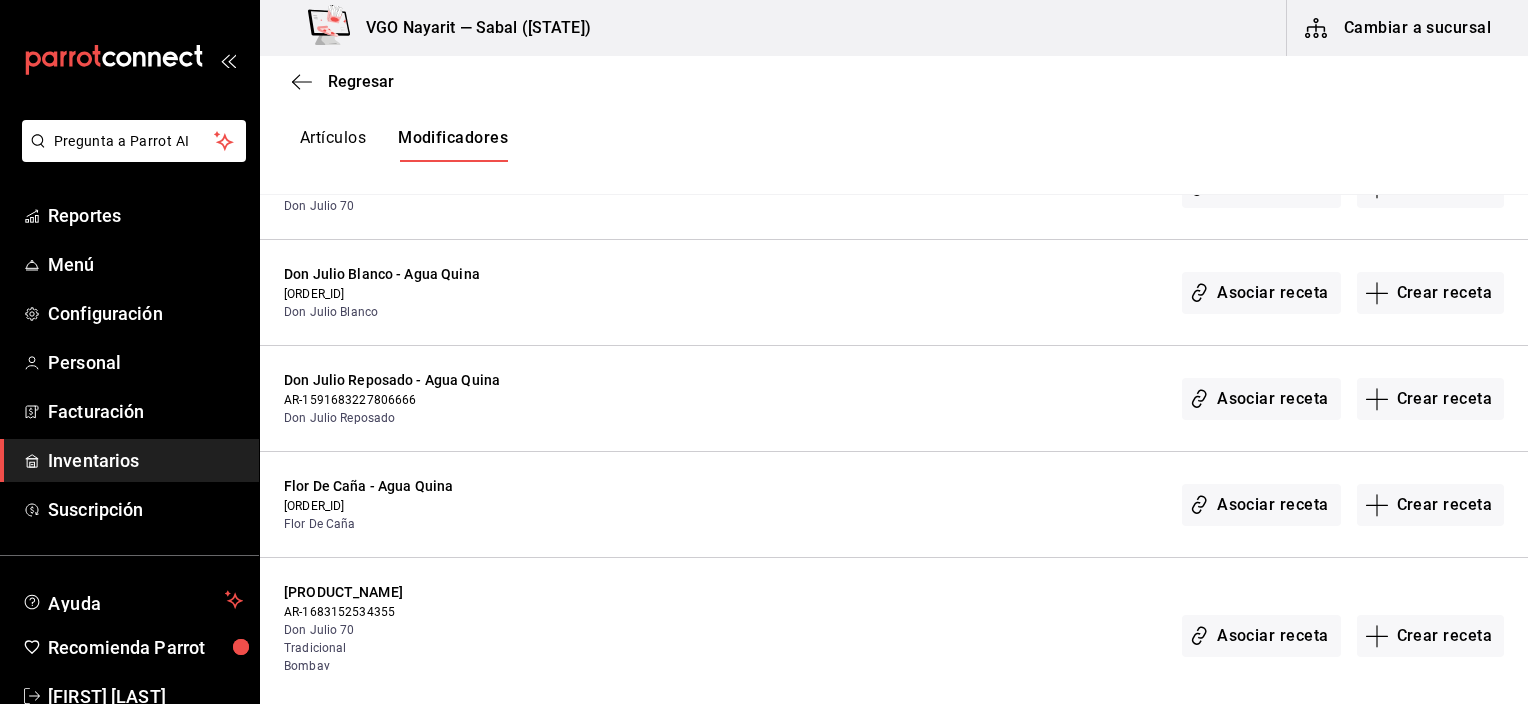 scroll, scrollTop: 976, scrollLeft: 0, axis: vertical 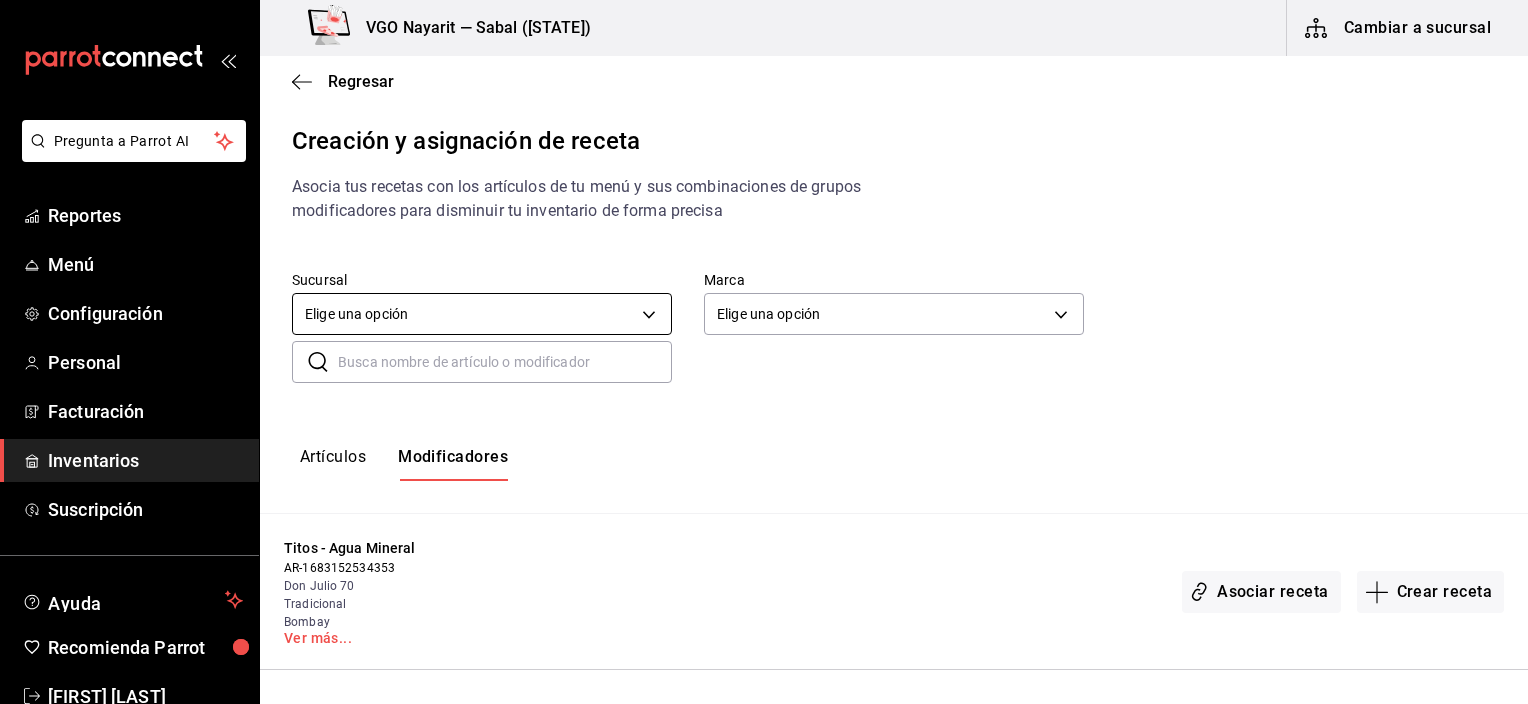 click on "Pregunta a Parrot AI Reportes   Menú   Configuración   Personal   Facturación   Inventarios   Suscripción   Ayuda Recomienda Parrot   Jacqueline Ochoa   Sugerir nueva función   VGO Nayarit — Sabal (NAY) Cambiar a sucursal Regresar Creación y asignación de receta Asocia tus recetas con los artículos de tu menú y sus combinaciones de grupos modificadores para disminuir tu inventario de forma precisa Sucursal Elige una opción default Marca Elige una opción default ​ ​ Artículos Modificadores Titos - Agua Mineral AR-1683152534353 Don Julio 70 Tradicional Bombay Ver más... Asociar receta Crear receta 7Leguas Reposado - Agua Quina AR-141683227806662 7Leguas Reposado Receta base :  7Leguas Reposado - Agua Quina Quitar receta Clericot - Agua Quina AR-1171683227806665 Clericot Asociar receta Crear receta Crown Royal - Agua Quina AR-1251683227806665 Crown Royal Asociar receta Crear receta Cuba Libre - Agua Quina AR-1331683227806665 Cuba Libre Asociar receta Crear receta Don Julio 70 - Agua Quina" at bounding box center [764, 335] 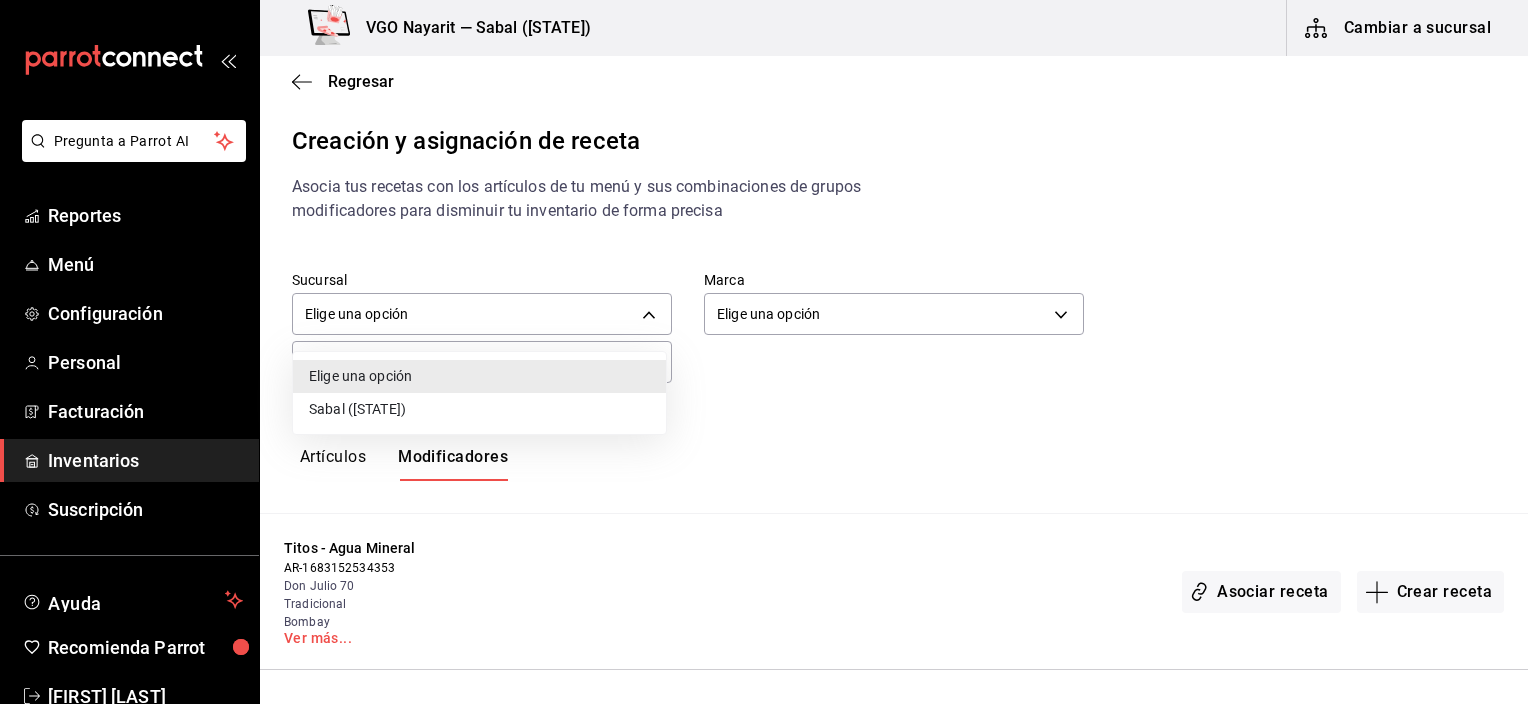 click on "Sabal (NAY)" at bounding box center [479, 409] 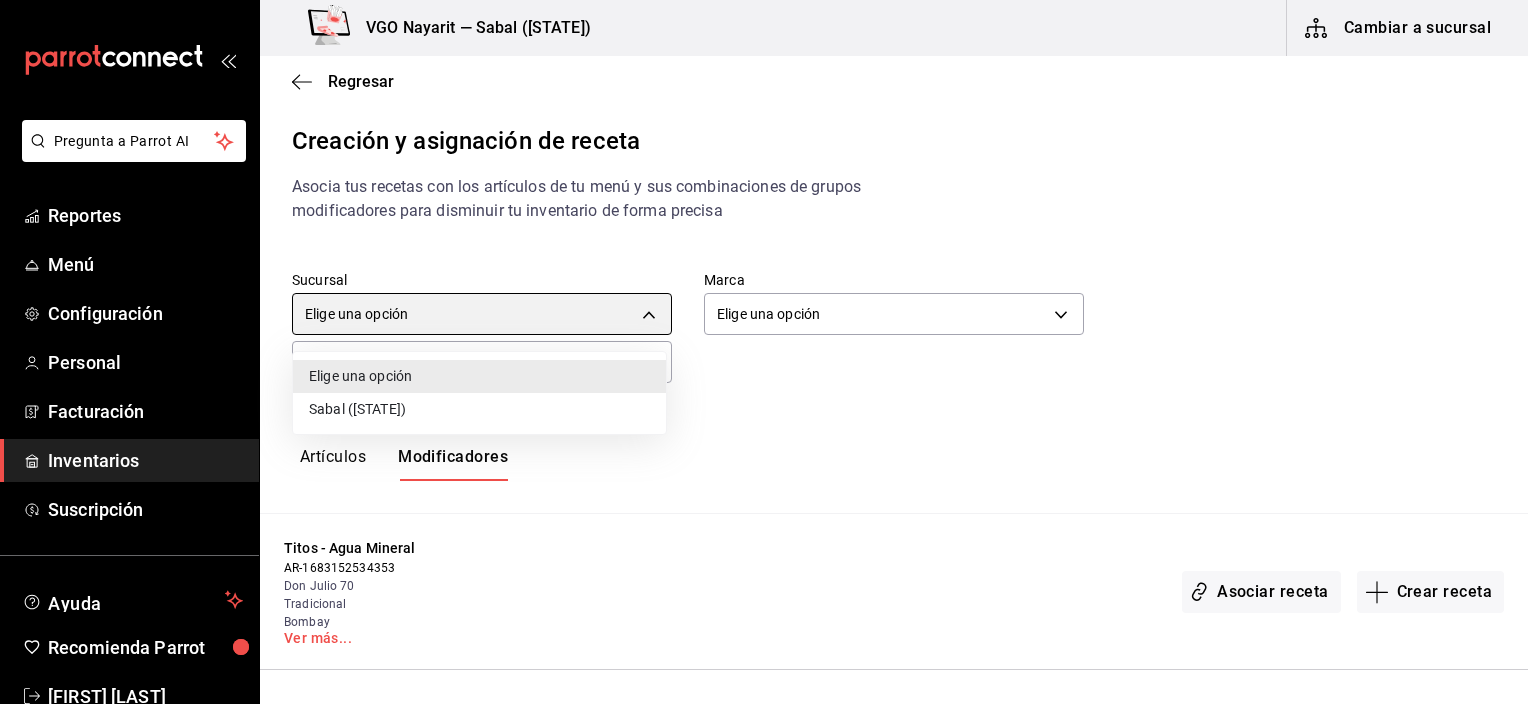 type on "2aba2e4c-8955-4624-a76a-6219a8a60d9c" 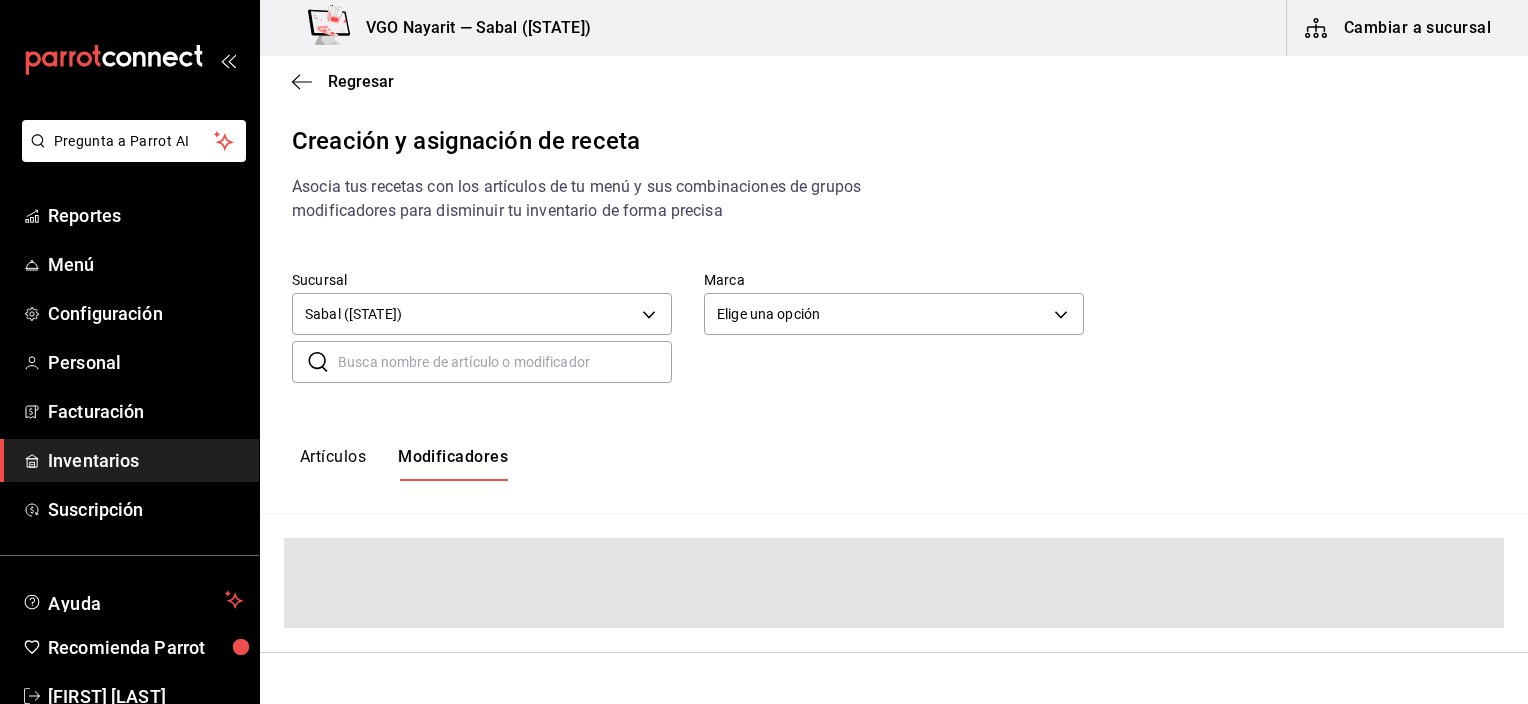 click at bounding box center (505, 362) 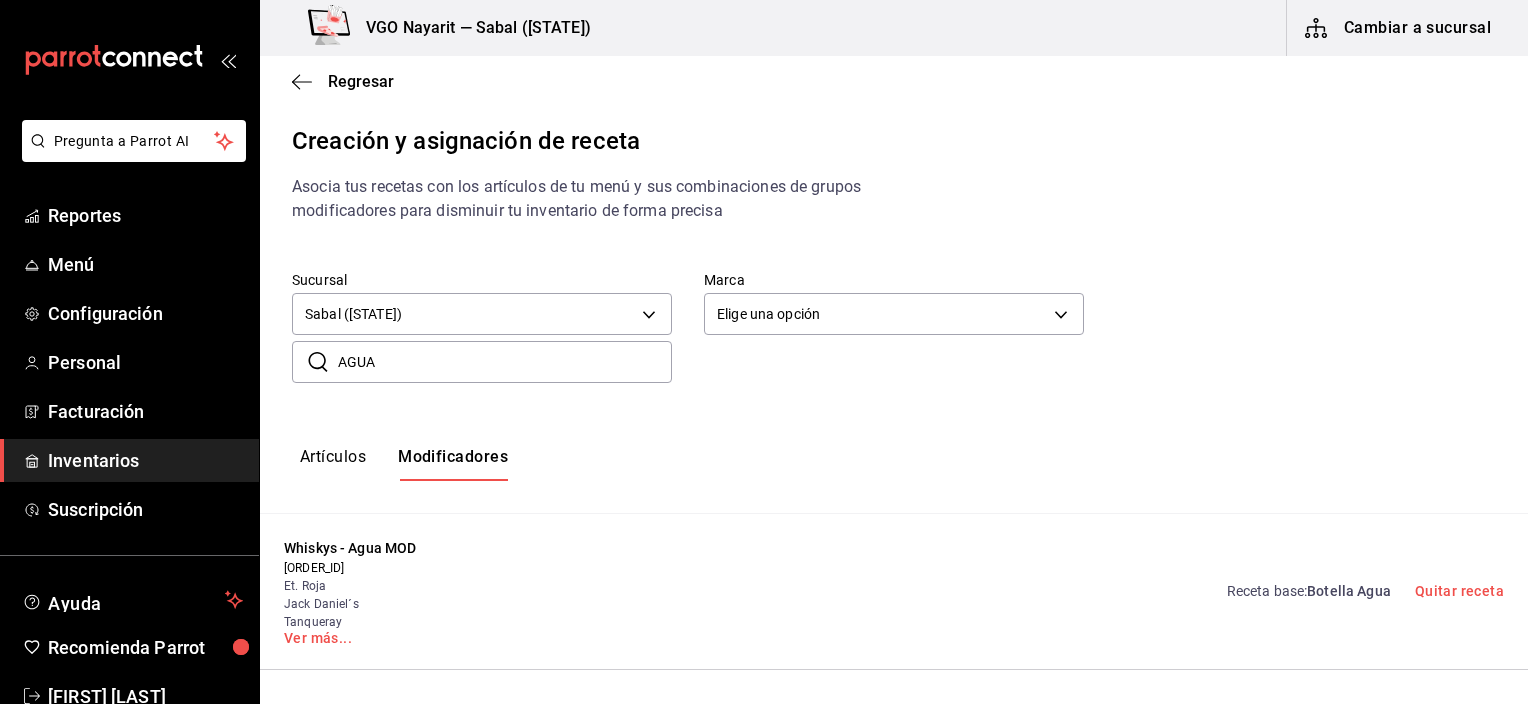 type on "agua m" 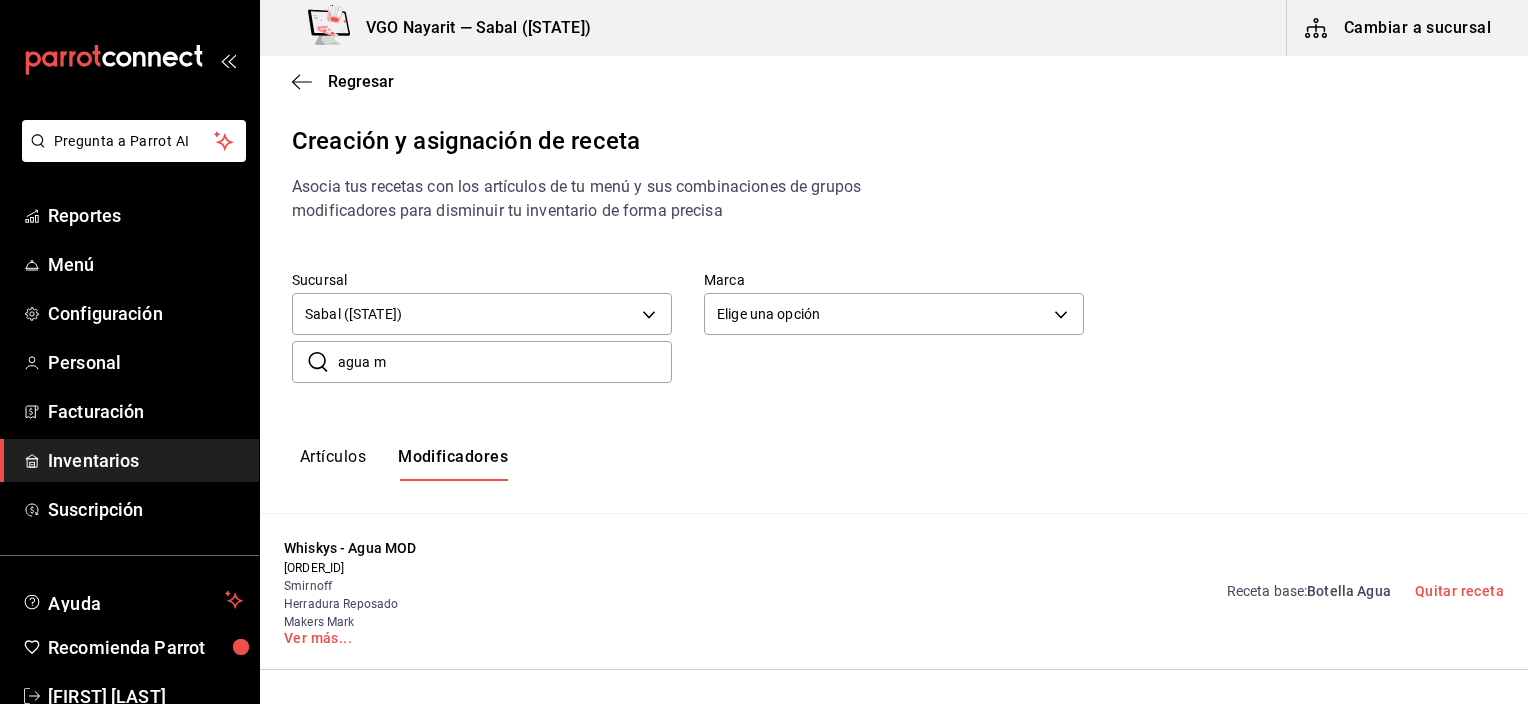 click on "Artículos Modificadores" at bounding box center (894, 464) 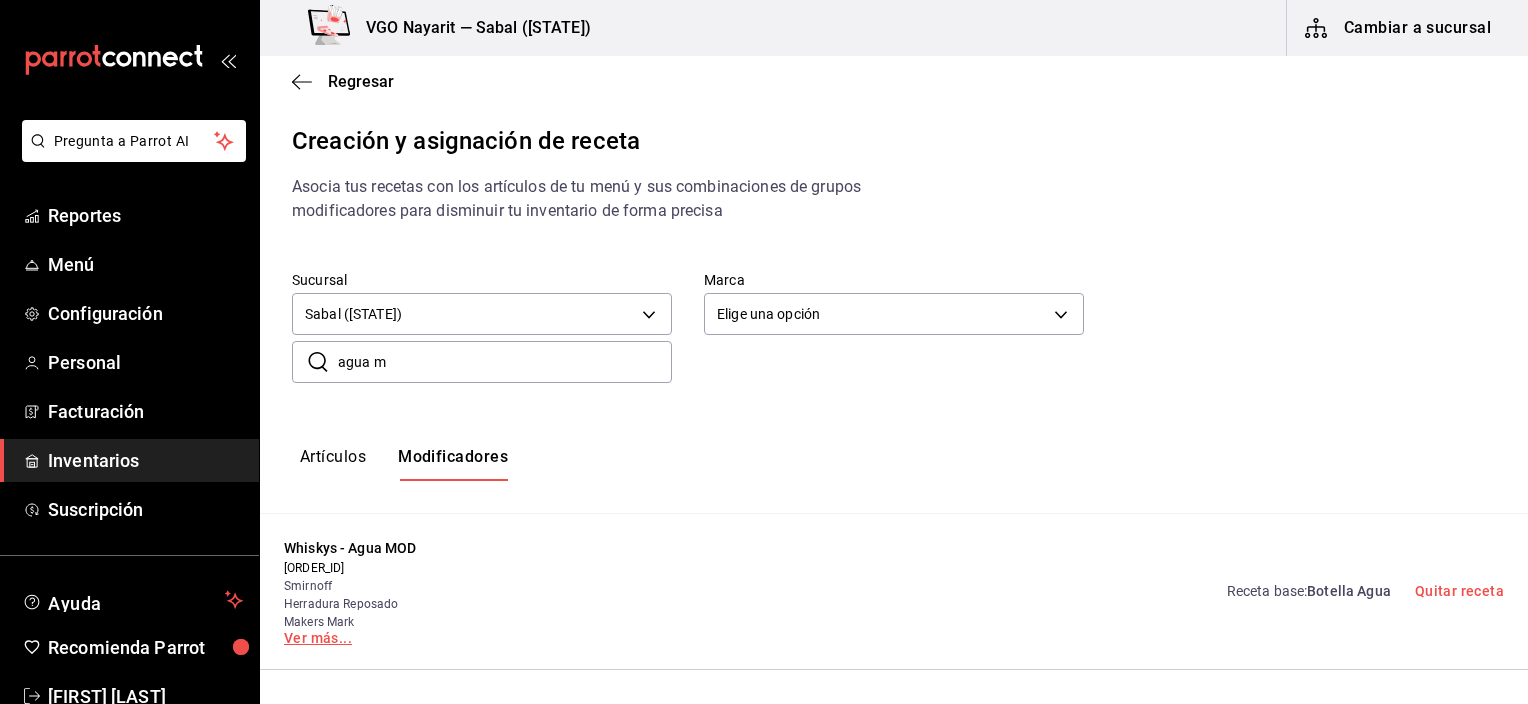 click on "Ver más..." at bounding box center (425, 638) 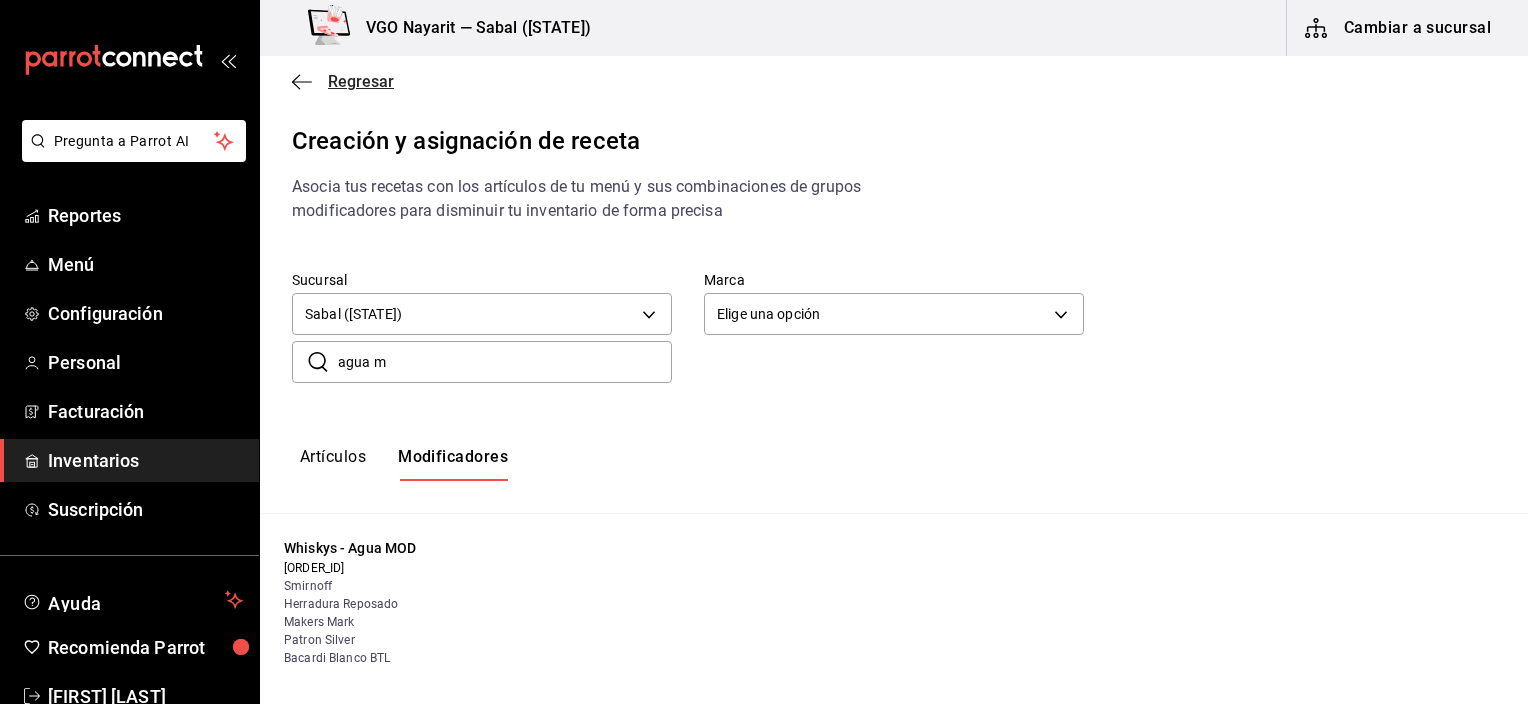 click 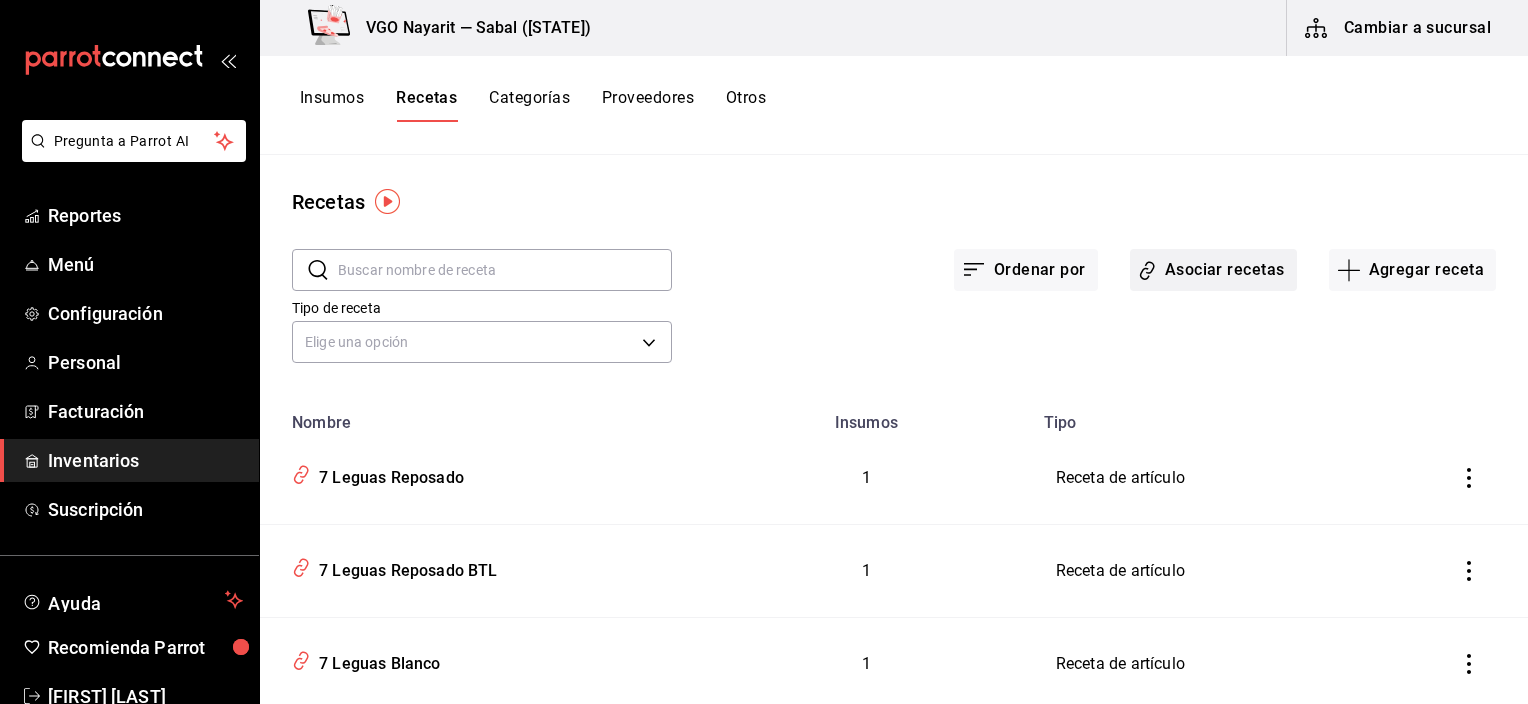 click on "Asociar recetas" at bounding box center [1213, 270] 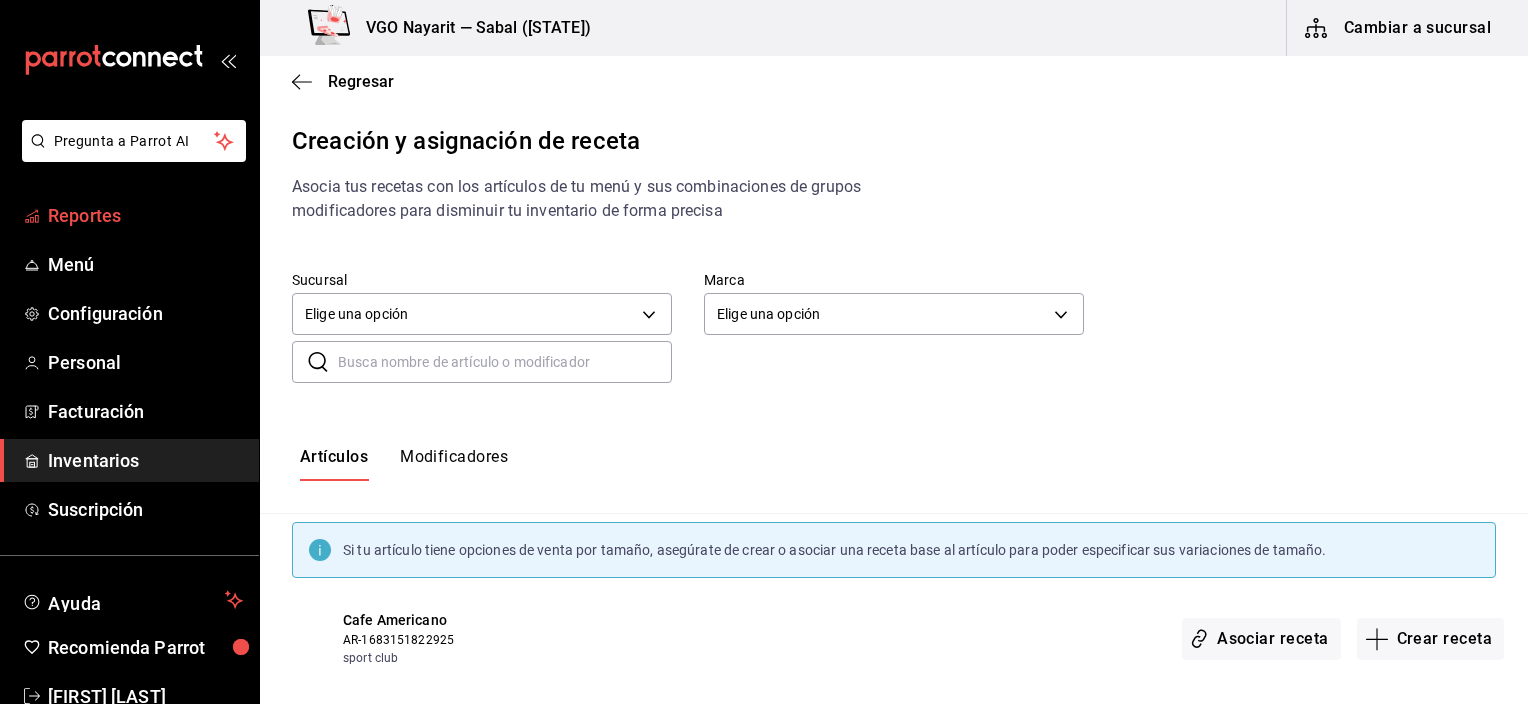 click on "Reportes" at bounding box center [145, 215] 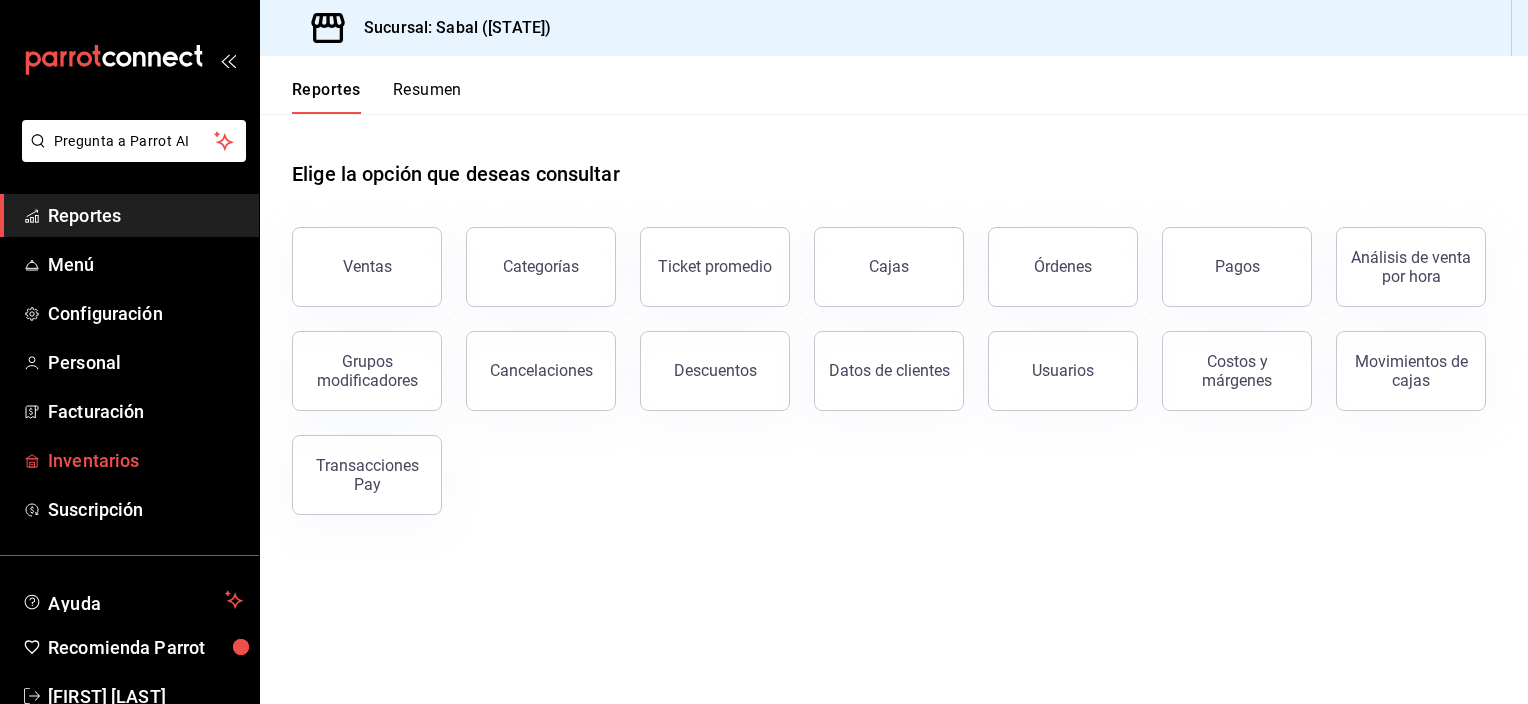 click on "Inventarios" at bounding box center [145, 460] 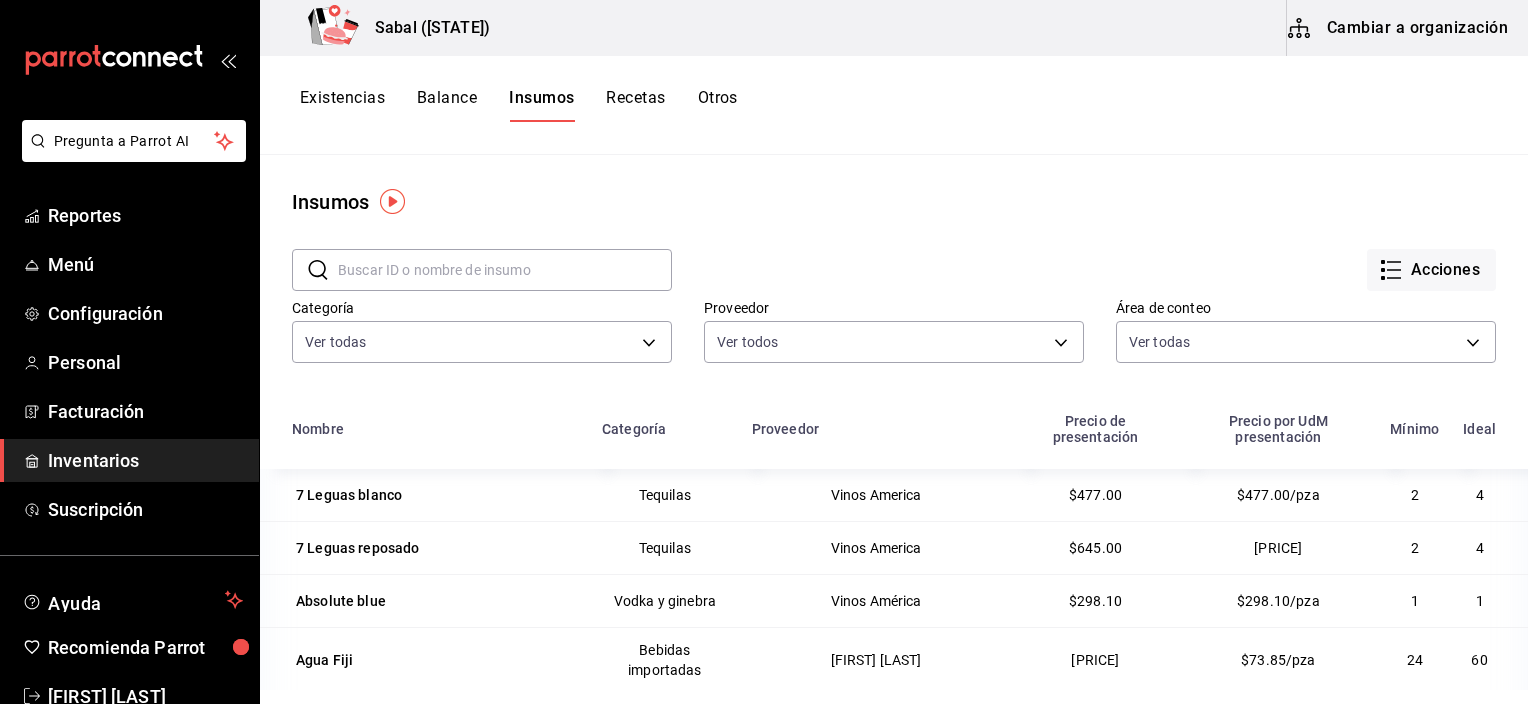 click at bounding box center [505, 270] 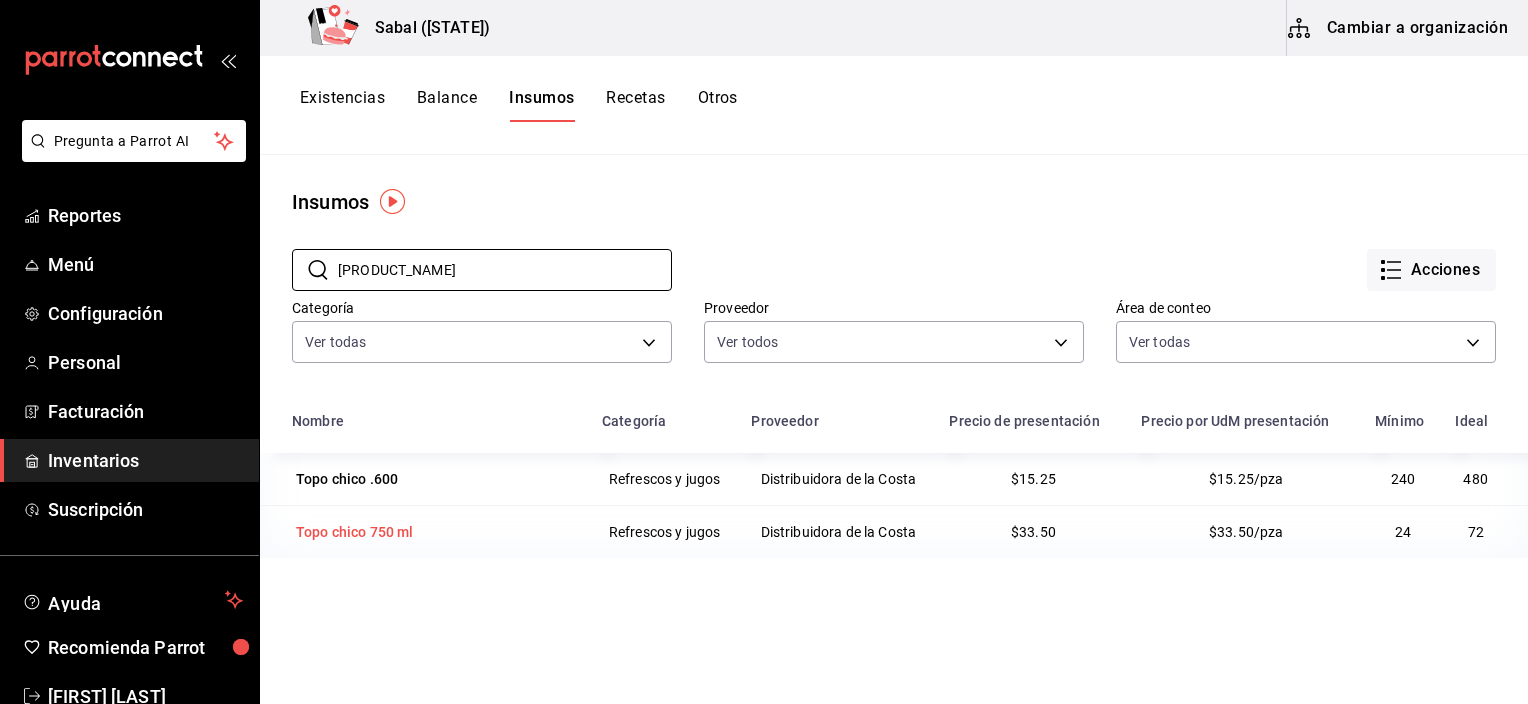 type on "TOPO C" 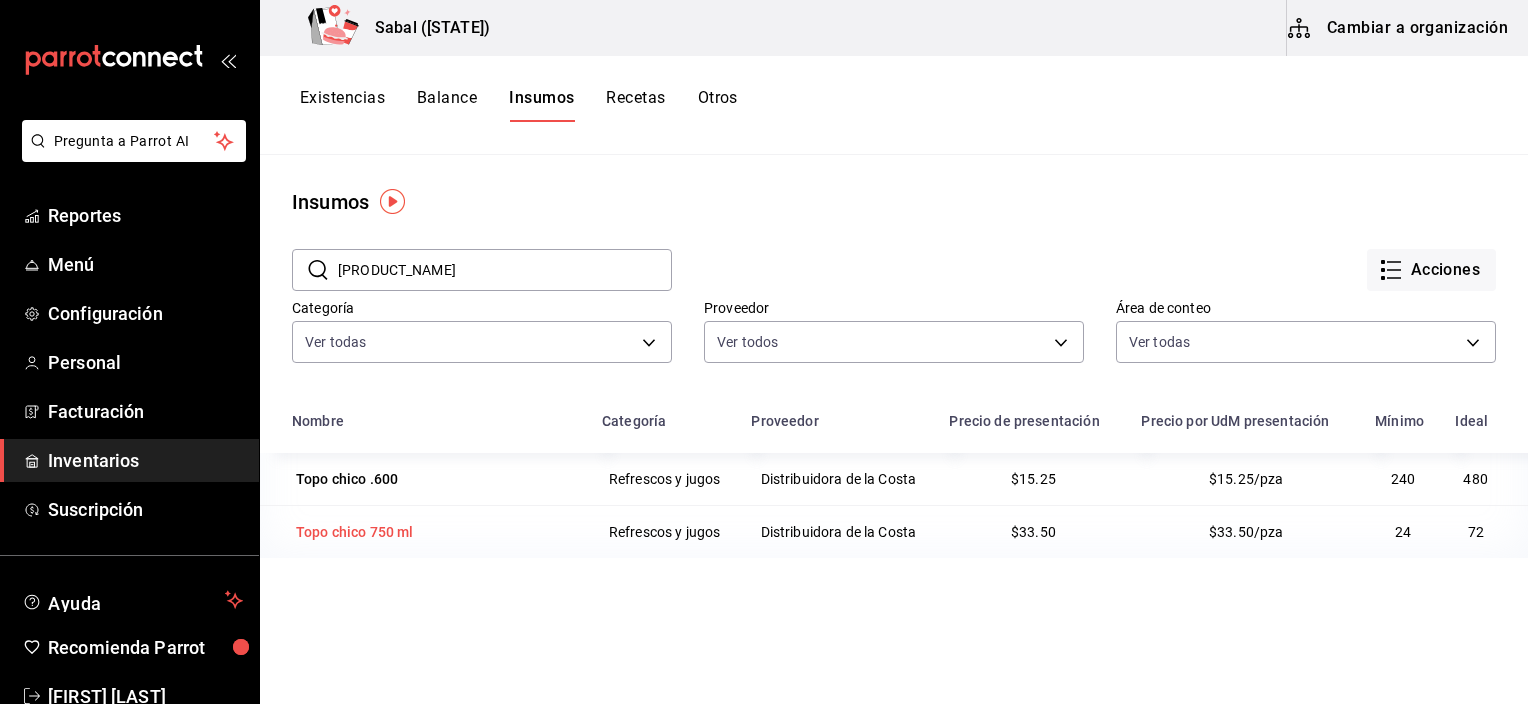 click on "Topo chico 750 ml" at bounding box center (425, 531) 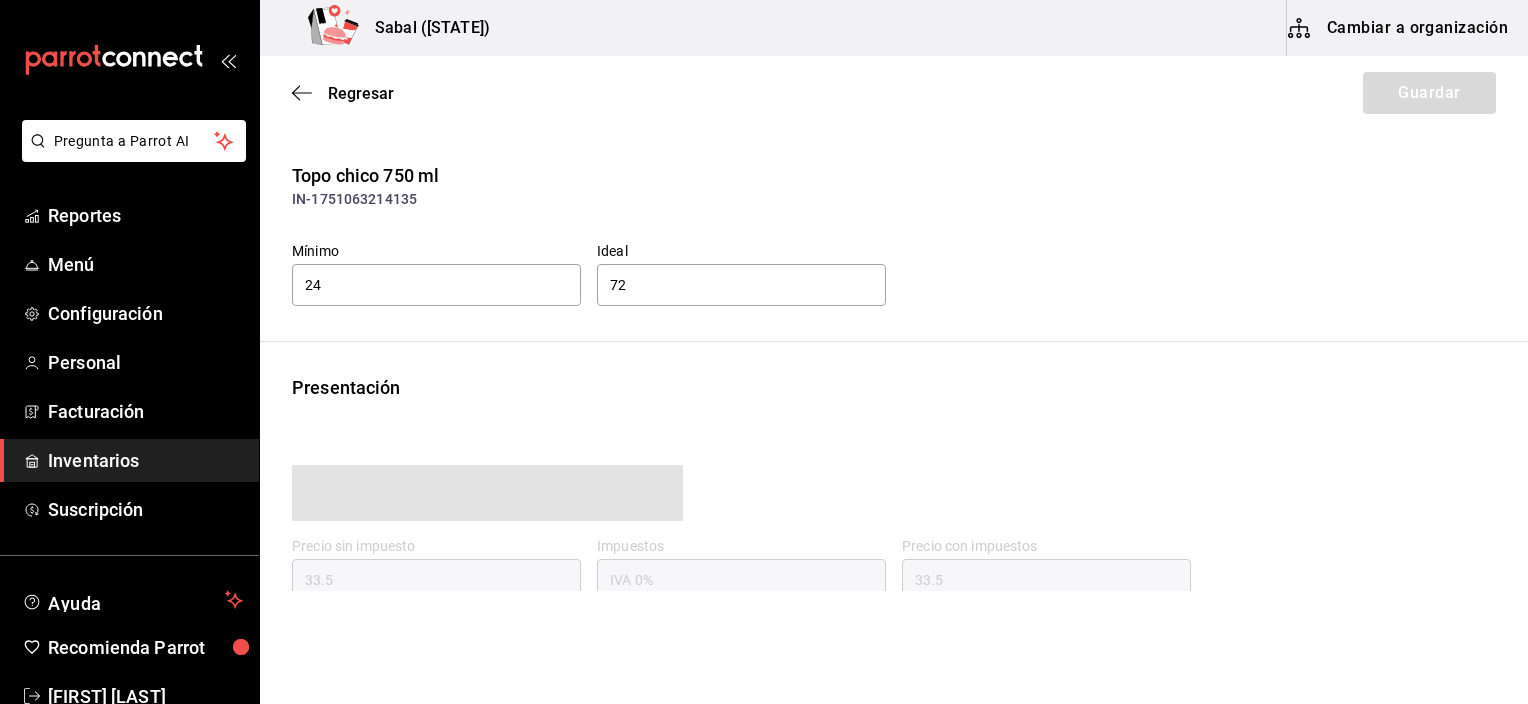 type on "33.50" 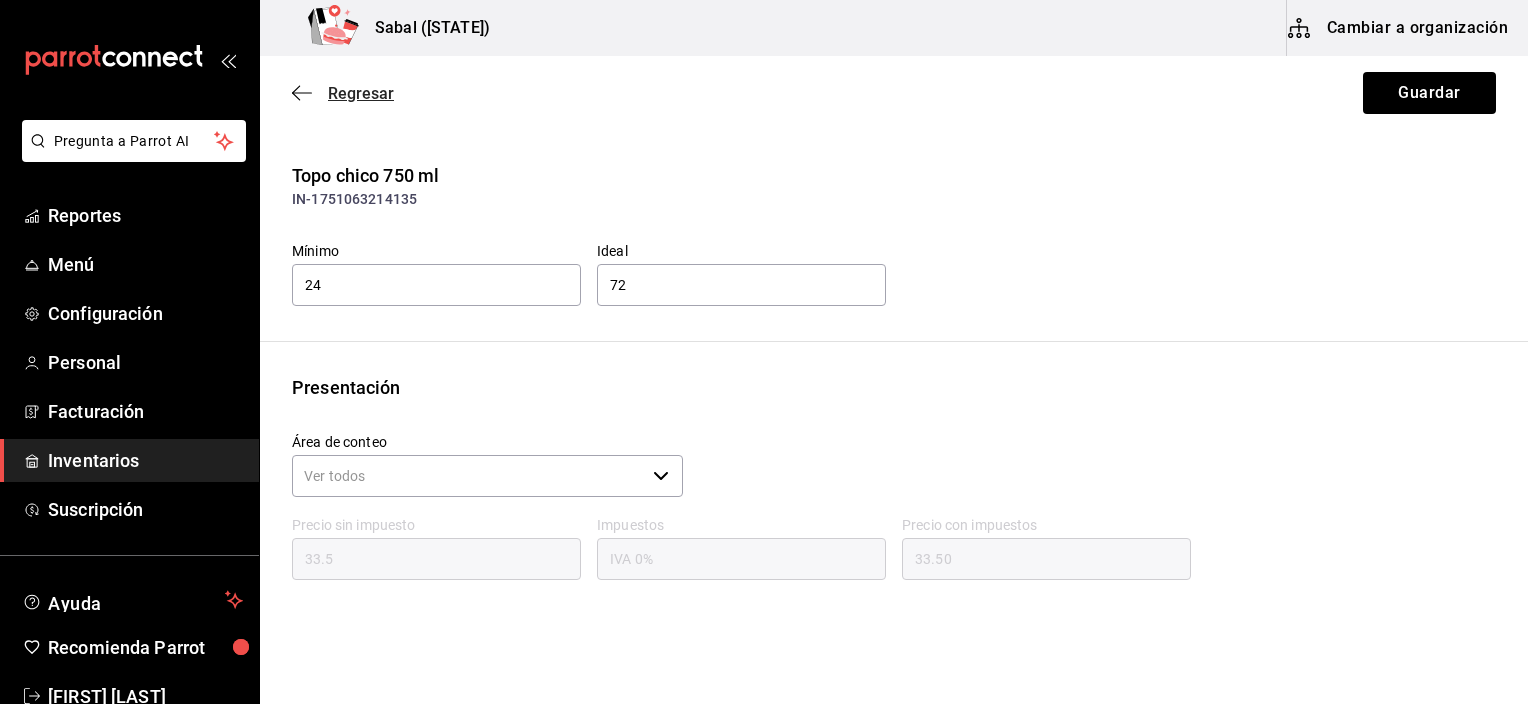 click 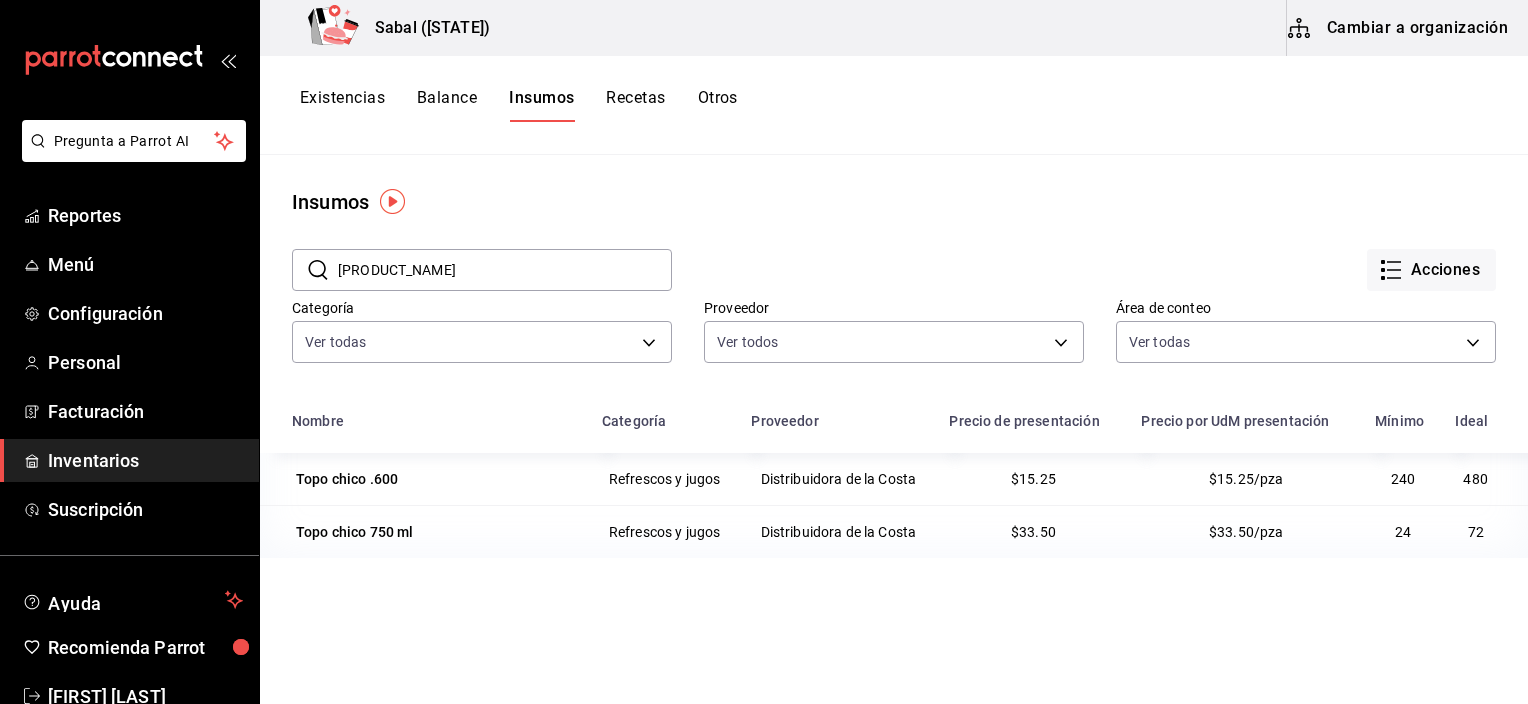 click on "Recetas" at bounding box center (635, 105) 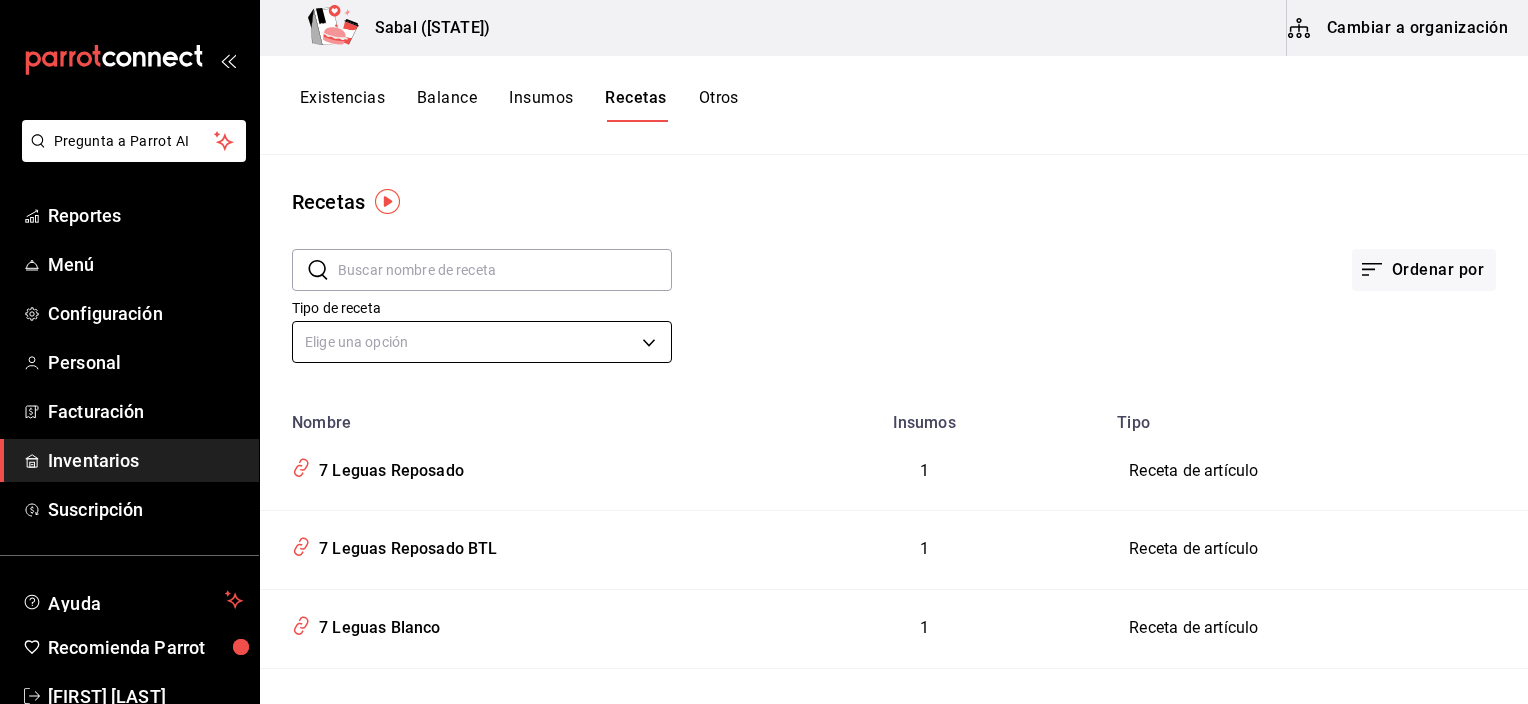 click on "Pregunta a Parrot AI Reportes   Menú   Configuración   Personal   Facturación   Inventarios   Suscripción   Ayuda Recomienda Parrot   Jacqueline Ochoa   Sugerir nueva función   Sabal (NAY) Cambiar a organización Existencias Balance Insumos Recetas Otros Recetas ​ ​ Ordenar por Tipo de receta Elige una opción default Nombre Insumos Tipo 7 Leguas Reposado 1 Receta de artículo 7 Leguas Reposado BTL 1 Receta de artículo 7 Leguas Blanco 1 Receta de artículo 7 Leguas Blanco BTL 1 Receta de artículo 7Leguas Reposado - Agua Quina 1 Receta de artículo Old Fashion 2 Receta de artículo Sangria 2 Receta de artículo Long Island 6 Receta de artículo Lemon Drop 2 Receta de artículo Tequila Sunrise 2 Receta de artículo Sex On The Beach 3 Receta de artículo Paloma 2 Receta de artículo Mudslide 3 Receta de artículo Margarita de coco 3 Receta de artículo Margarita Cadillac 2 Receta de artículo Campari Sprits 3 Receta de artículo Guanabana Reyes 2 Receta de artículo Spicy Tamarindo 2 3 3 2 3 Mimosa 2" at bounding box center (764, 345) 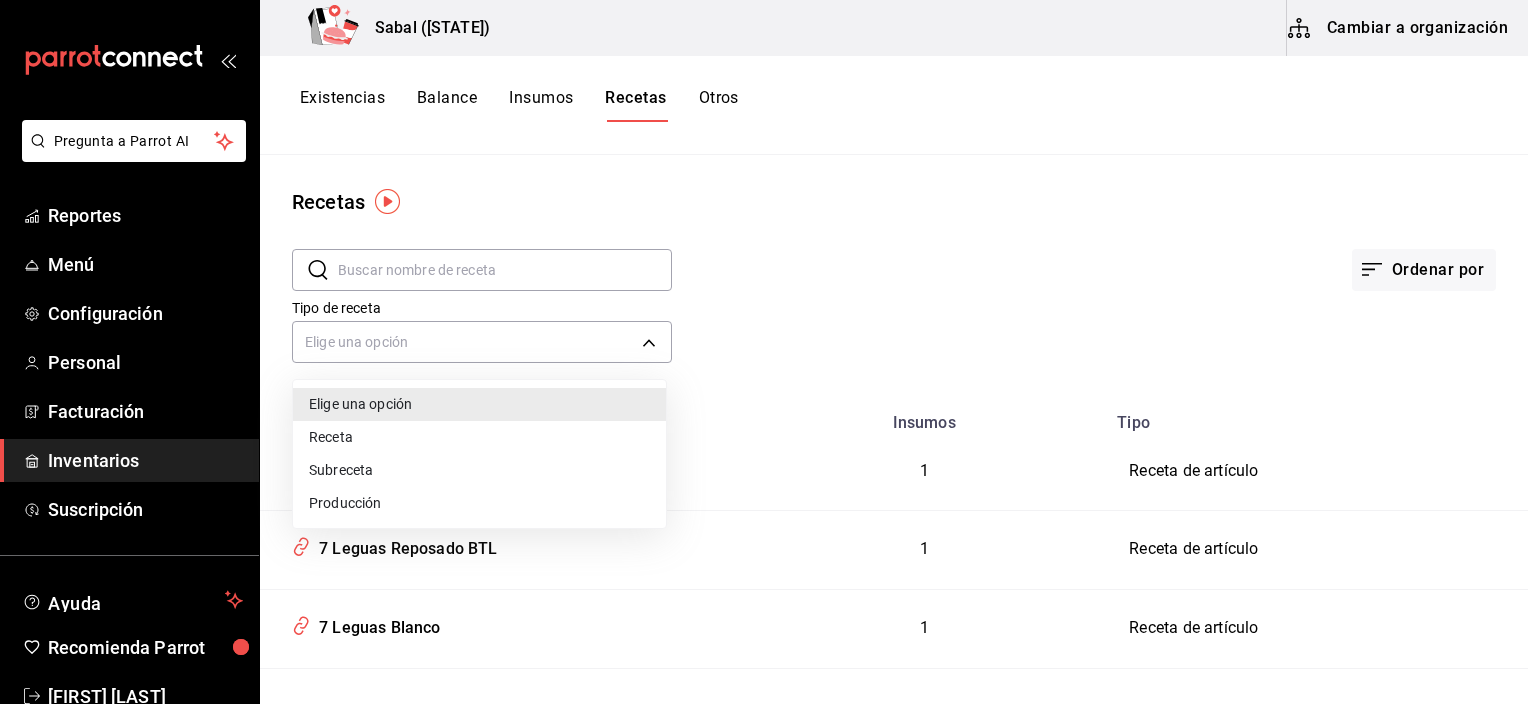 click at bounding box center [764, 352] 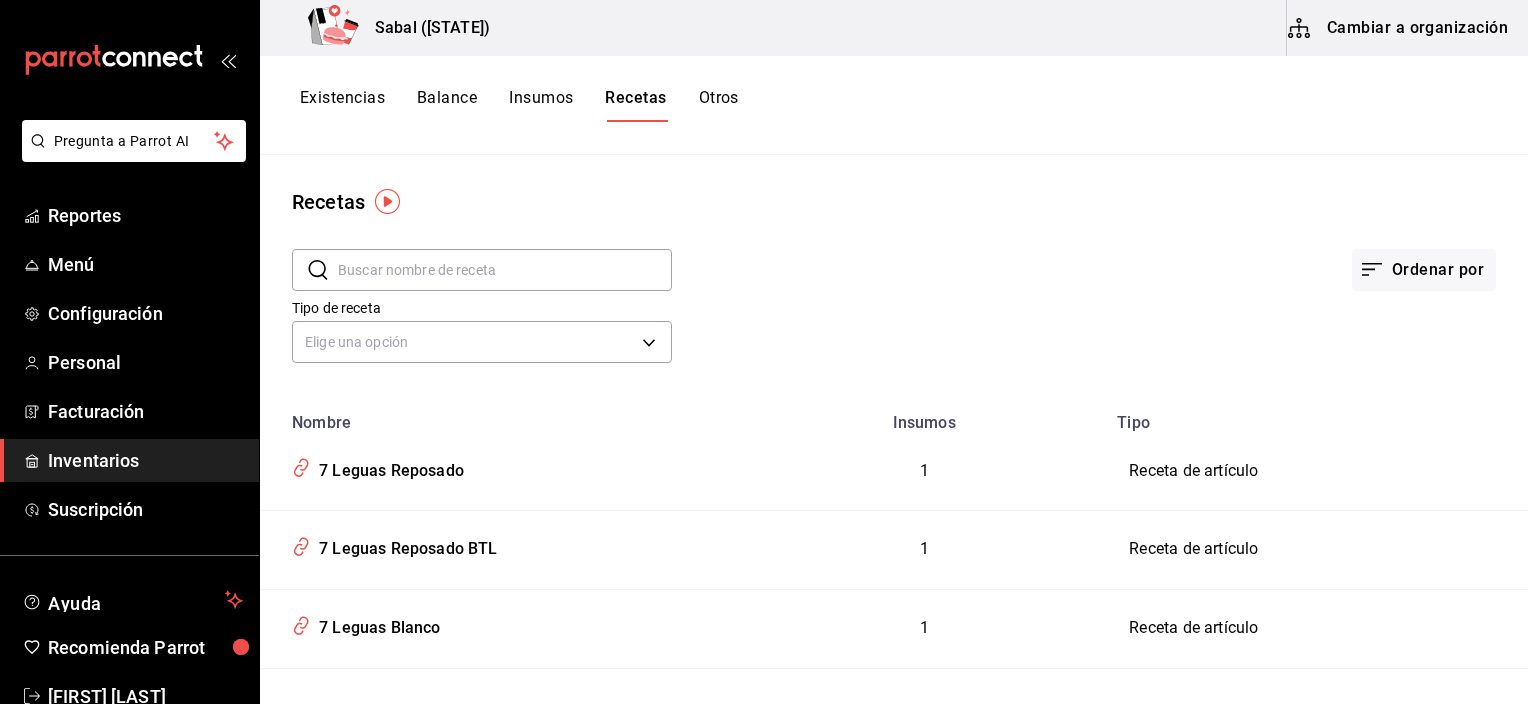 click on "Cambiar a organización" at bounding box center (1399, 28) 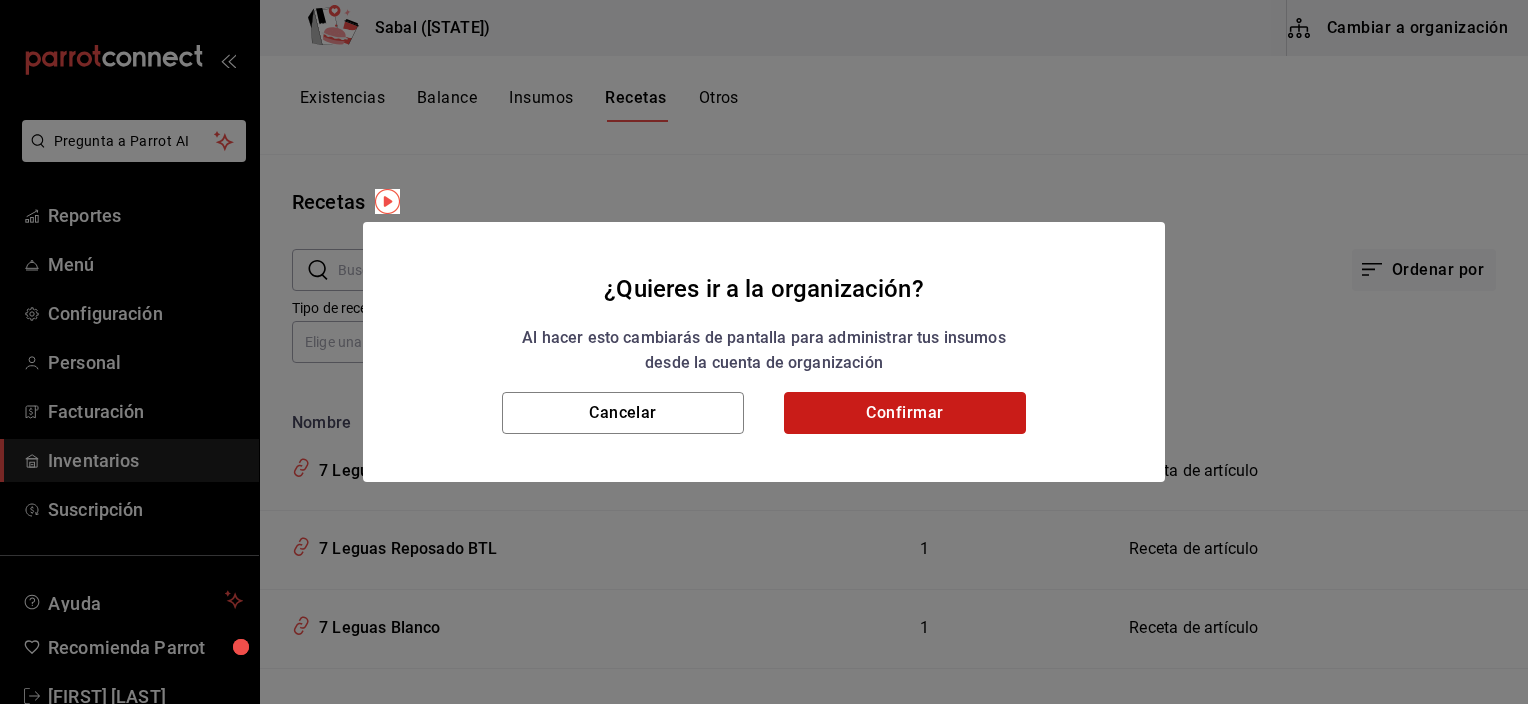click on "Confirmar" at bounding box center [905, 413] 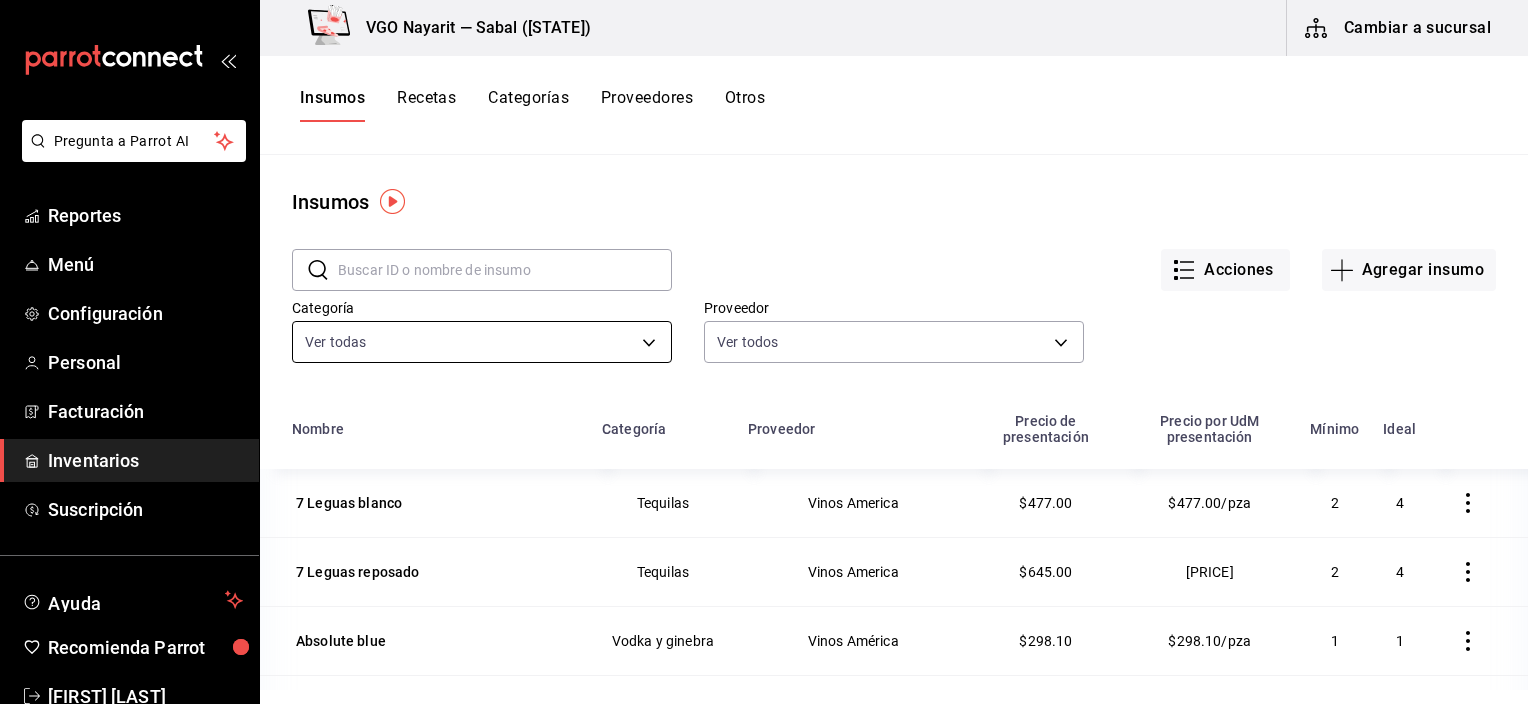 click on "Pregunta a Parrot AI Reportes   Menú   Configuración   Personal   Facturación   Inventarios   Suscripción   Ayuda Recomienda Parrot   Jacqueline Ochoa   Sugerir nueva función   VGO Nayarit — Sabal (NAY) Cambiar a sucursal Insumos Recetas Categorías Proveedores Otros Insumos ​ ​ Acciones Agregar insumo Categoría Ver todas d7bbca19-6505-4c94-a52b-561da9ea55e6,6459a1e7-881c-490e-ac3e-2a3aeadb8e32,f677c3c1-5aef-4694-83bc-59a969842047,456ce839-e474-4e99-ba16-dd1fd3e671c4,2585d592-d525-4686-b099-300c0c41108b,f23bab34-1507-413c-ac80-0df80e3d8241,9f7836a3-0bb3-4745-889e-d7f669115718,426e7176-1bb5-4315-85f3-e1c9cf9febde,37432ade-e53d-4bce-9212-29e76f644c0e,9b464e07-0ad8-4c09-961f-f2d39f43cdfc,363b7d4a-47ad-4e29-a295-59950423a29d,28b32fd9-ec36-48f0-b963-d66de3ec2991,e880ae5e-de41-4ca6-94ec-474d5351182d,1736ddf1-2cc7-49b3-aea2-b773245a6f88,0dca19f4-47bf-4a97-9f8d-f84ec4fd6a73,a2917fdb-98a9-4186-816f-c9502dcdb1bf,51c8f610-6cc9-40cf-8f53-b7ed88d8a1e0 Proveedor Ver todos Nombre Categoría Proveedor Mínimo 2 4" at bounding box center (764, 345) 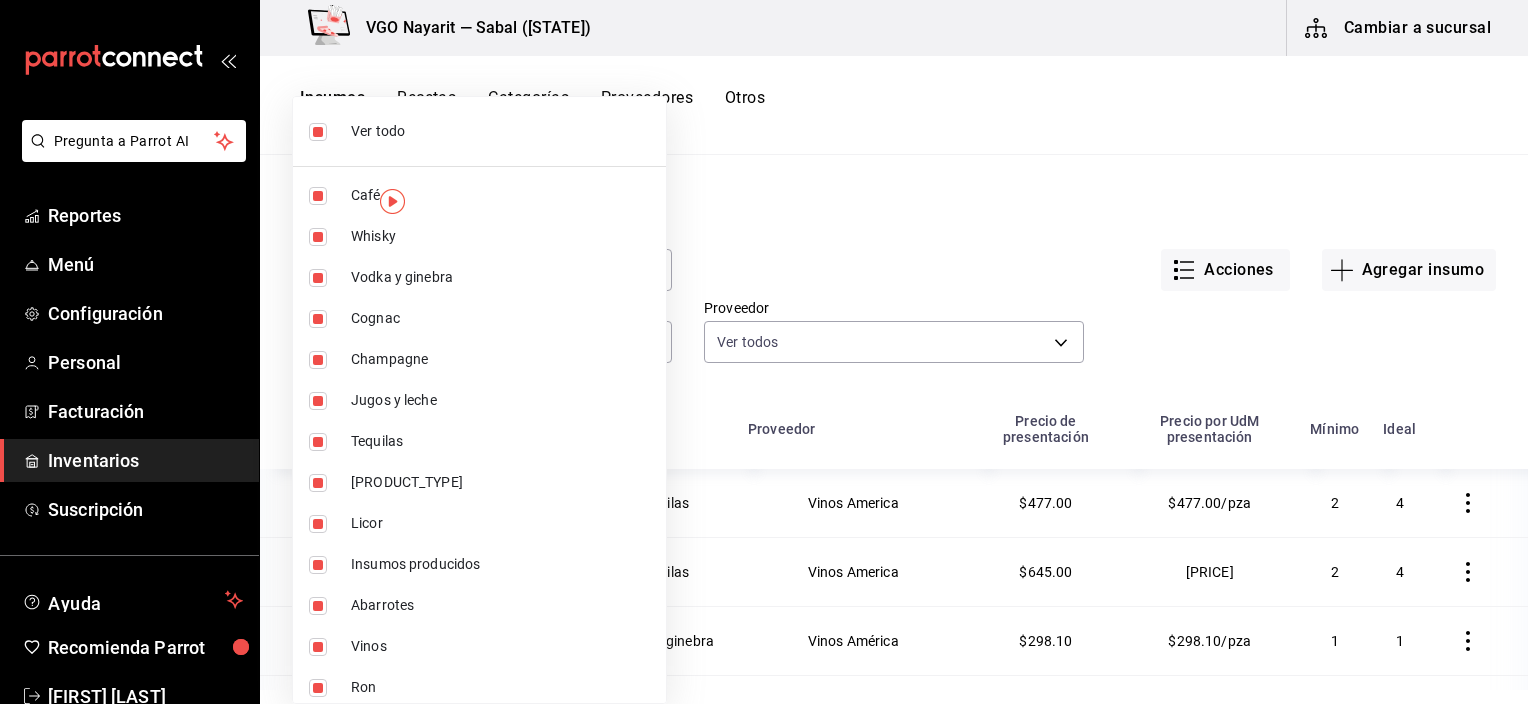 click at bounding box center [764, 352] 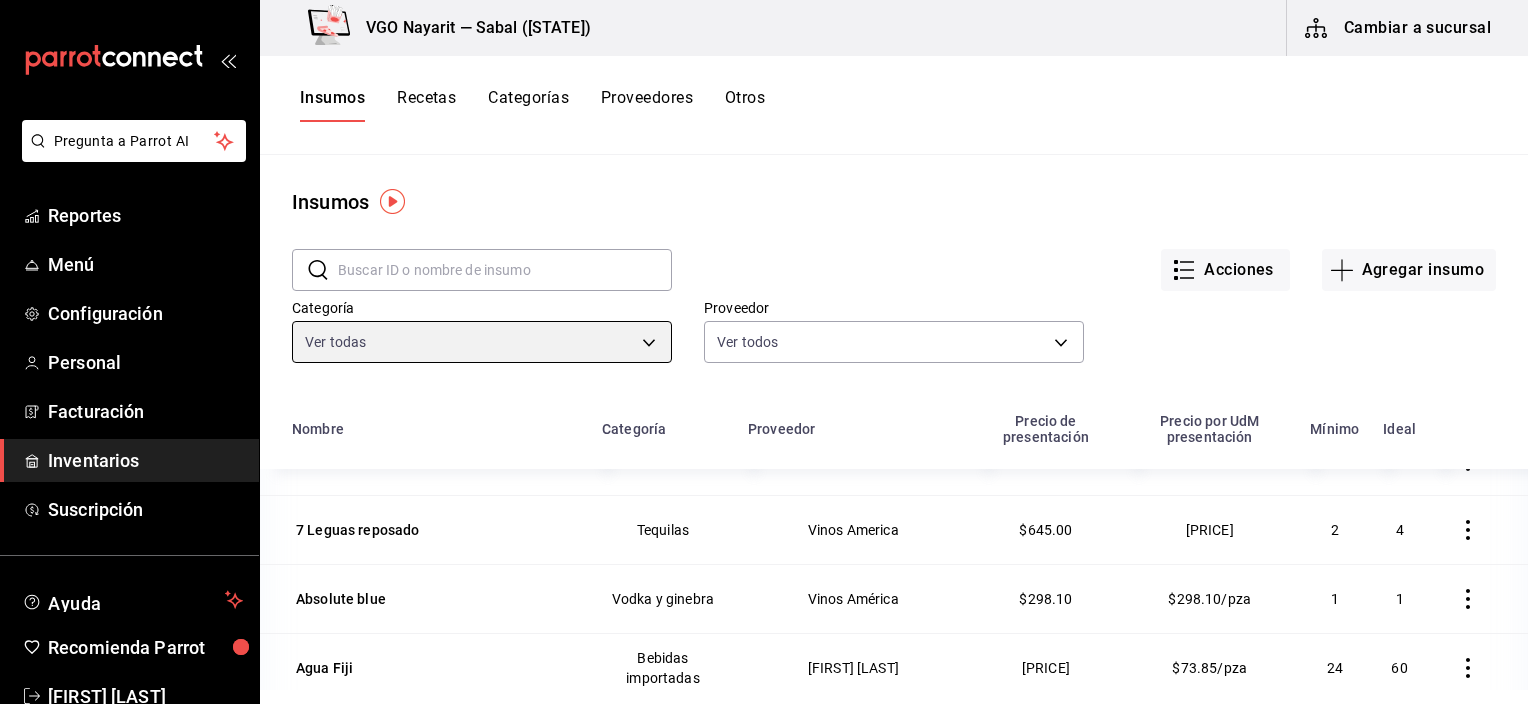 scroll, scrollTop: 0, scrollLeft: 0, axis: both 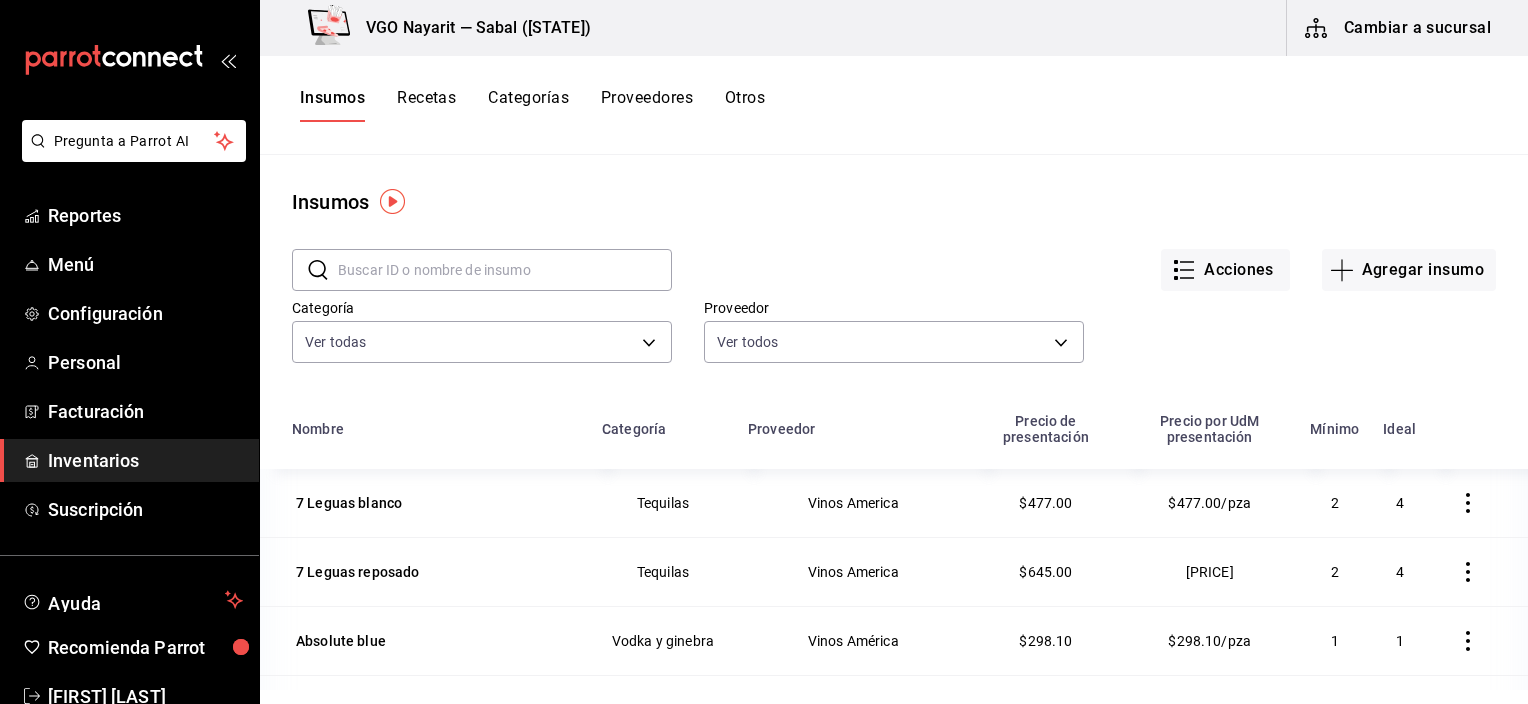 click on "Inventarios" at bounding box center [129, 460] 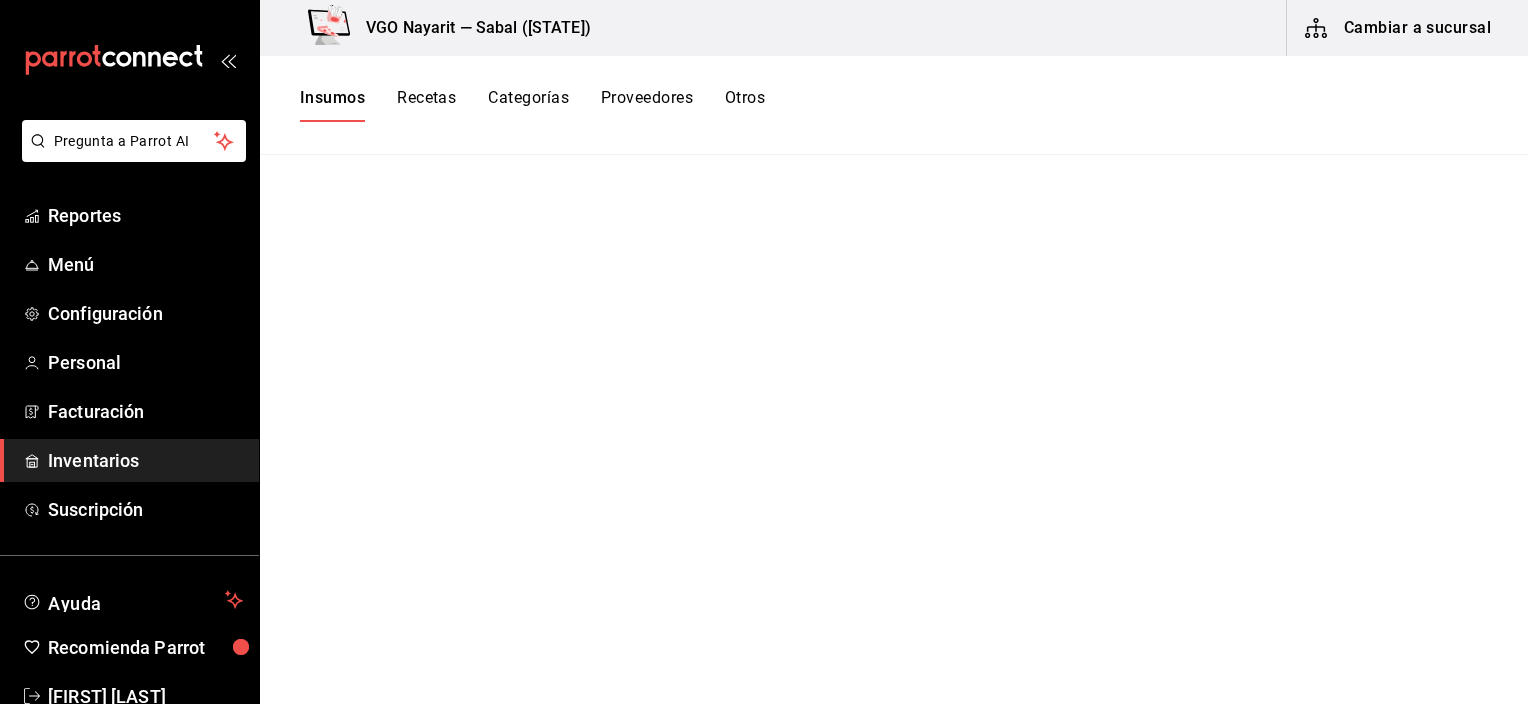 click on "Recetas" at bounding box center [426, 105] 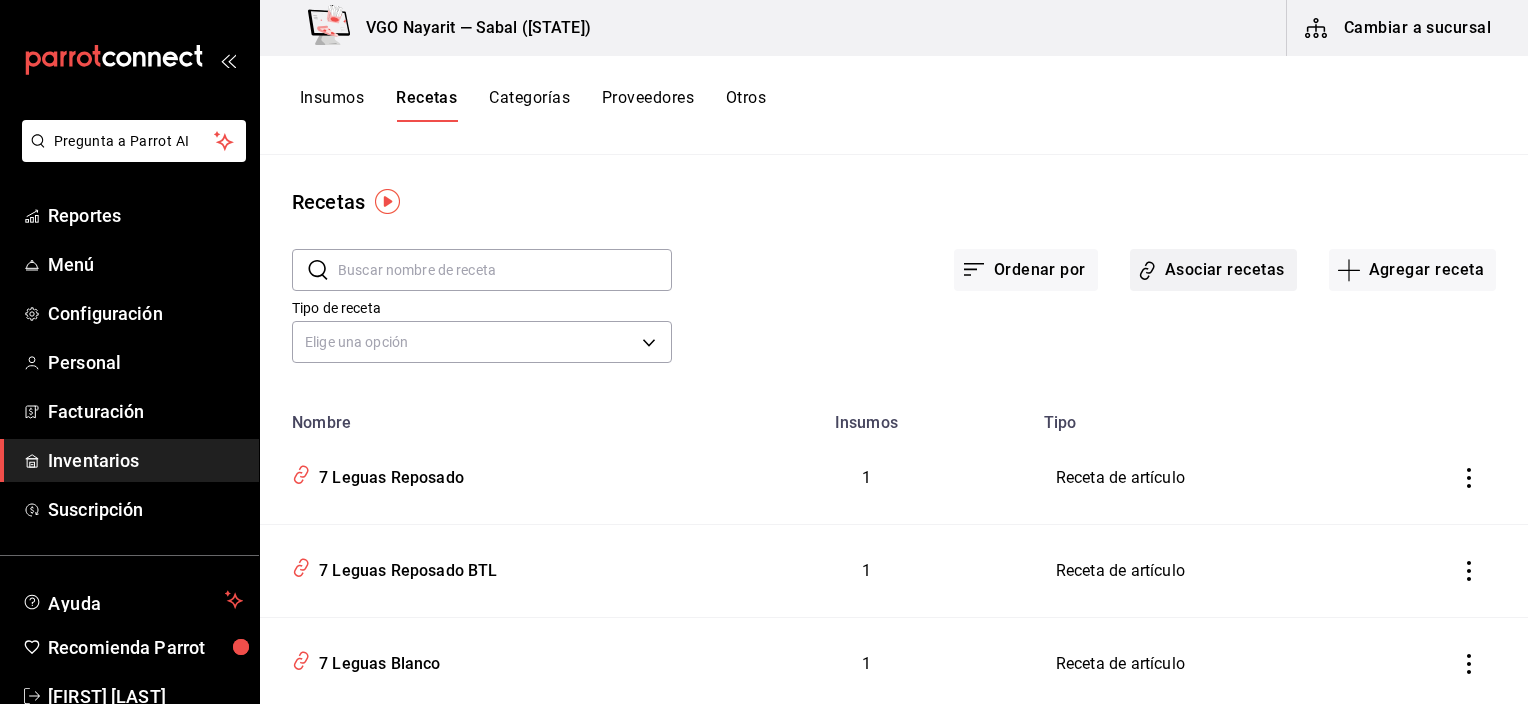 click on "Asociar recetas" at bounding box center [1213, 270] 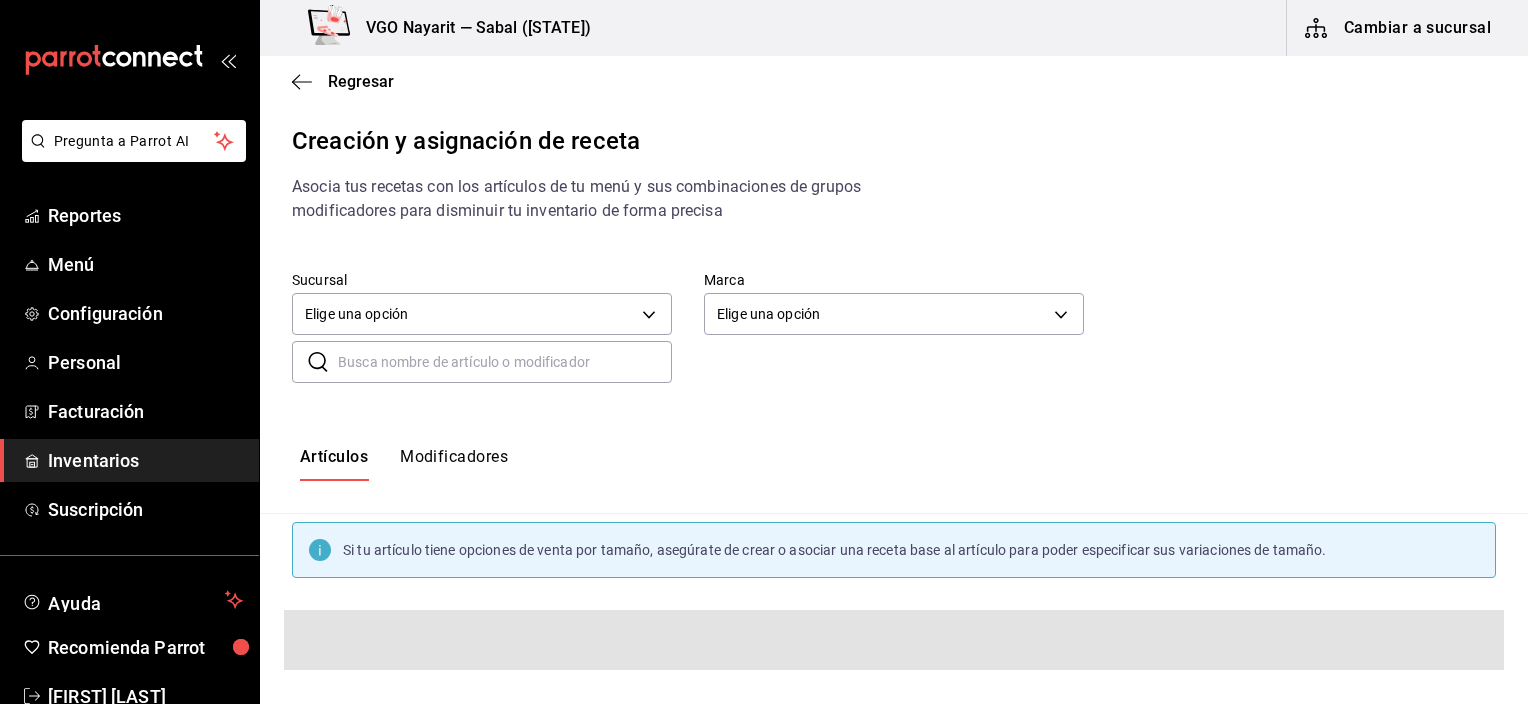 click on "Elige una opción default" at bounding box center (482, 311) 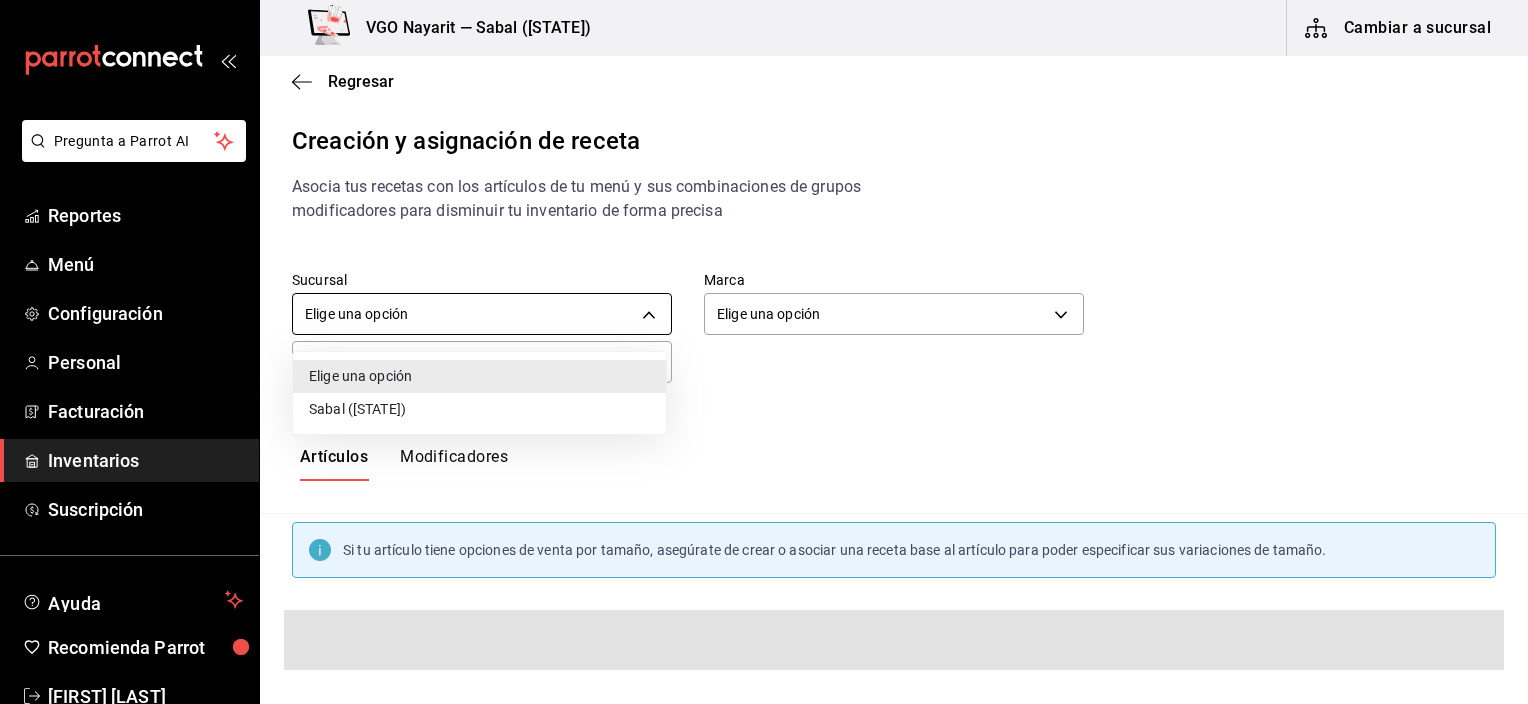 click on "Pregunta a Parrot AI Reportes   Menú   Configuración   Personal   Facturación   Inventarios   Suscripción   Ayuda Recomienda Parrot   Jacqueline Ochoa   Sugerir nueva función   VGO Nayarit — Sabal (NAY) Cambiar a sucursal Regresar Creación y asignación de receta Asocia tus recetas con los artículos de tu menú y sus combinaciones de grupos modificadores para disminuir tu inventario de forma precisa Sucursal Elige una opción default Marca Elige una opción default ​ ​ Artículos Modificadores Si tu artículo tiene opciones de venta por tamaño, asegúrate de crear o asociar una receta base al artículo para poder especificar sus variaciones de tamaño. Guardar Receta de artículo GANA 1 MES GRATIS EN TU SUSCRIPCIÓN AQUÍ ¿Recuerdas cómo empezó tu restaurante?
Hoy puedes ayudar a un colega a tener el mismo cambio que tú viviste.
Recomienda Parrot directamente desde tu Portal Administrador.
Es fácil y rápido.
🎁 Por cada restaurante que se una, ganas 1 mes gratis. Pregunta a Parrot AI" at bounding box center [764, 335] 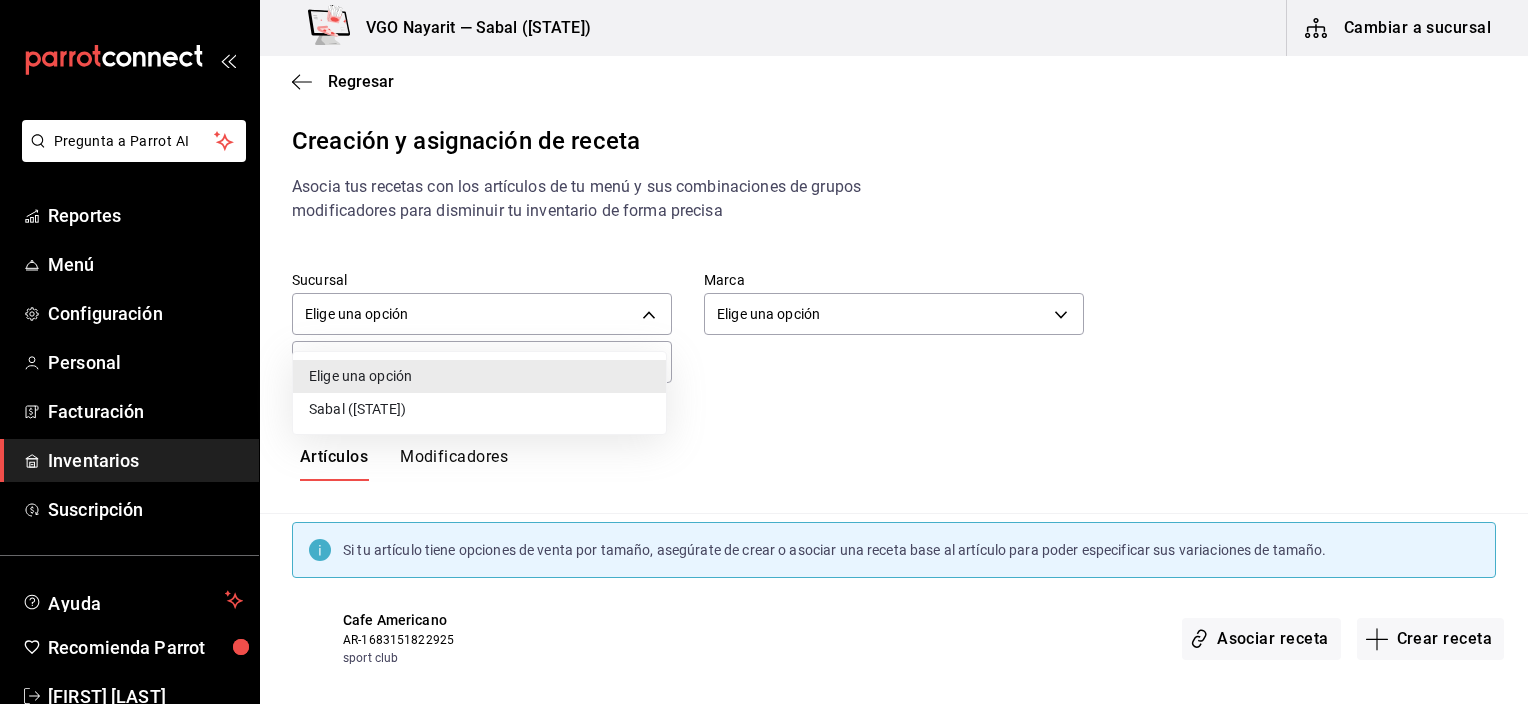 click on "Sabal (NAY)" at bounding box center (479, 409) 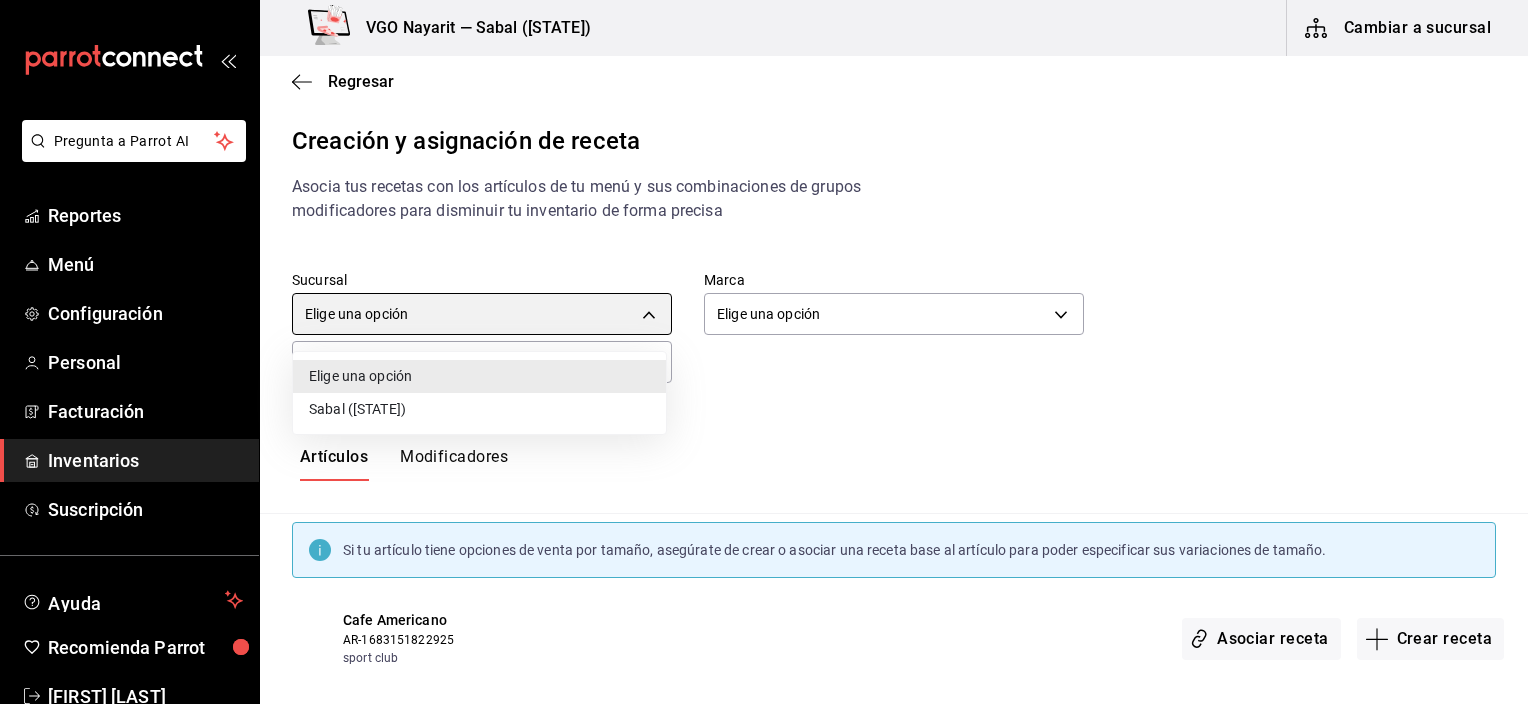 type on "2aba2e4c-8955-4624-a76a-6219a8a60d9c" 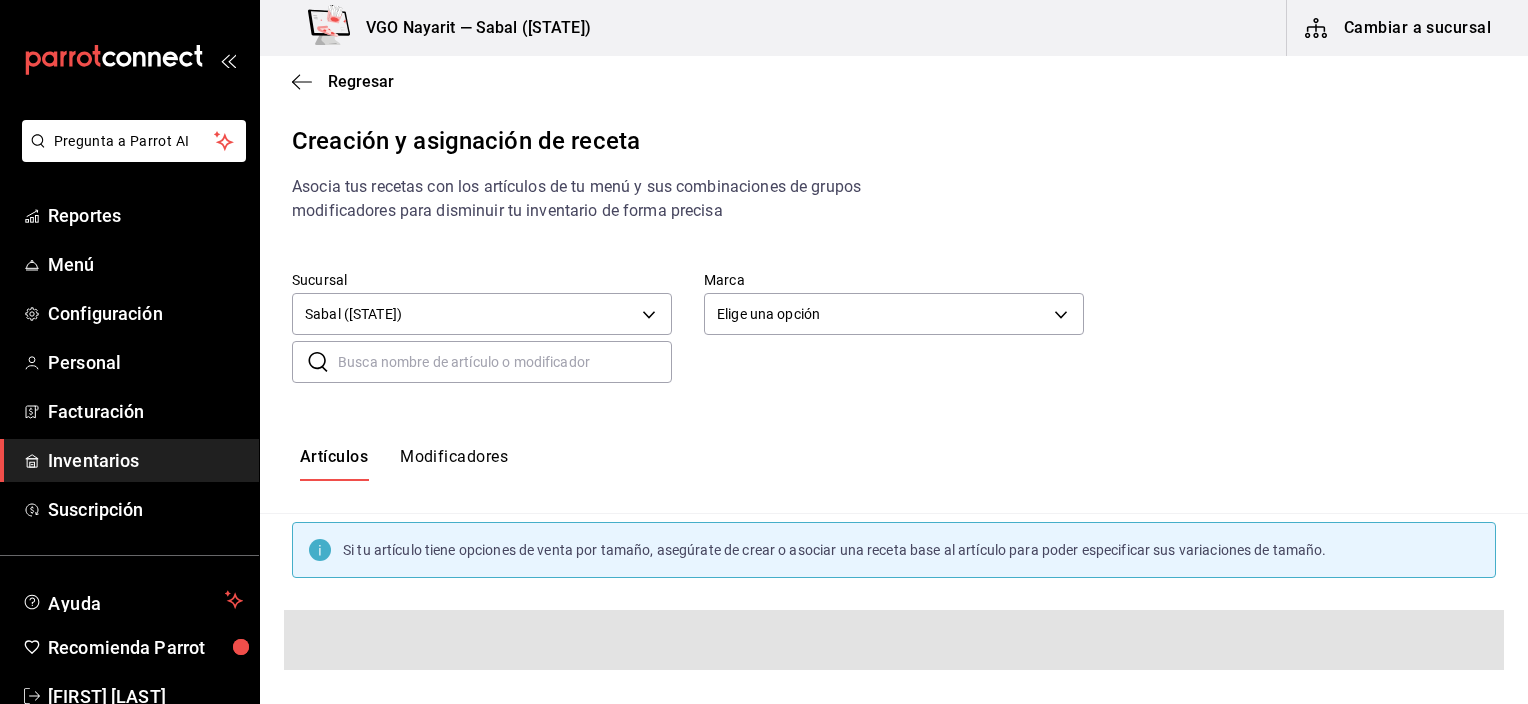 click at bounding box center (505, 362) 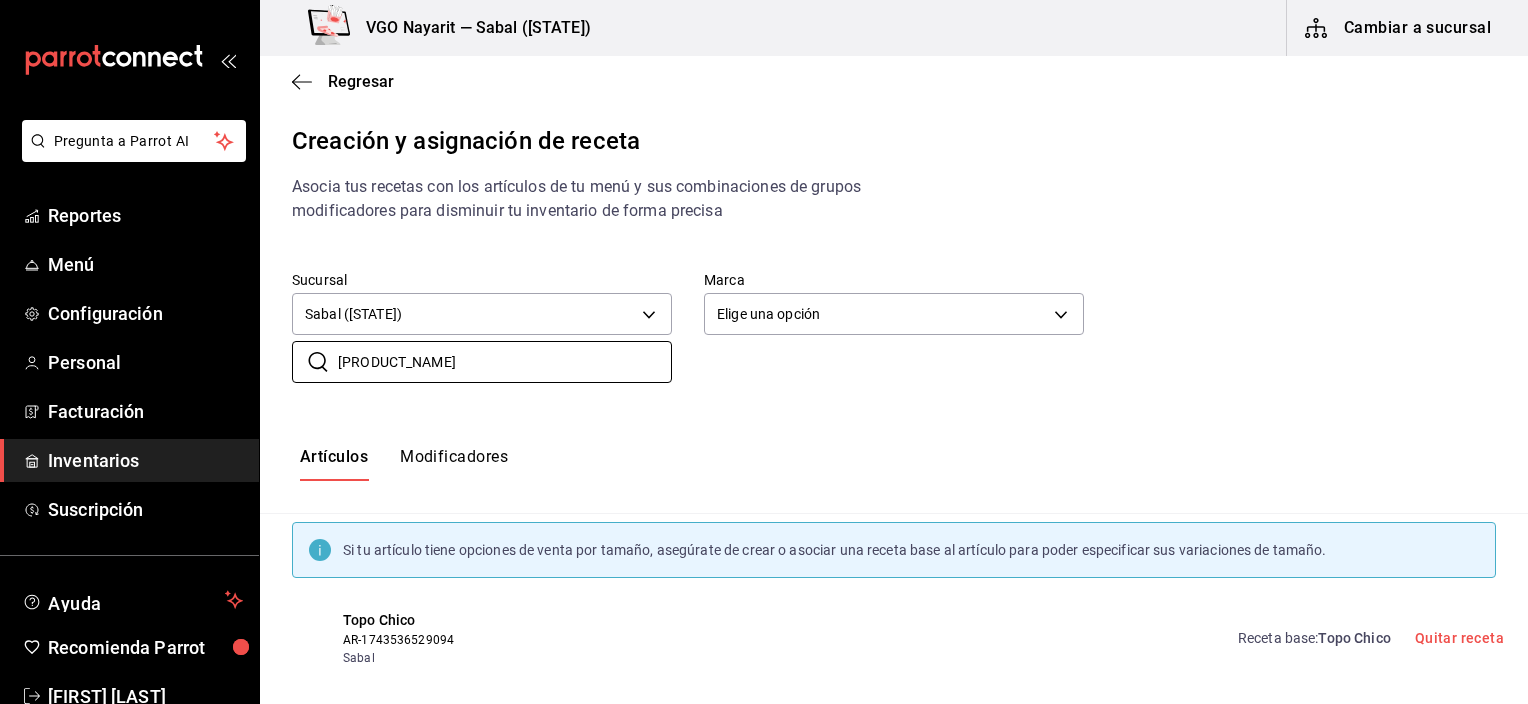 scroll, scrollTop: 20, scrollLeft: 0, axis: vertical 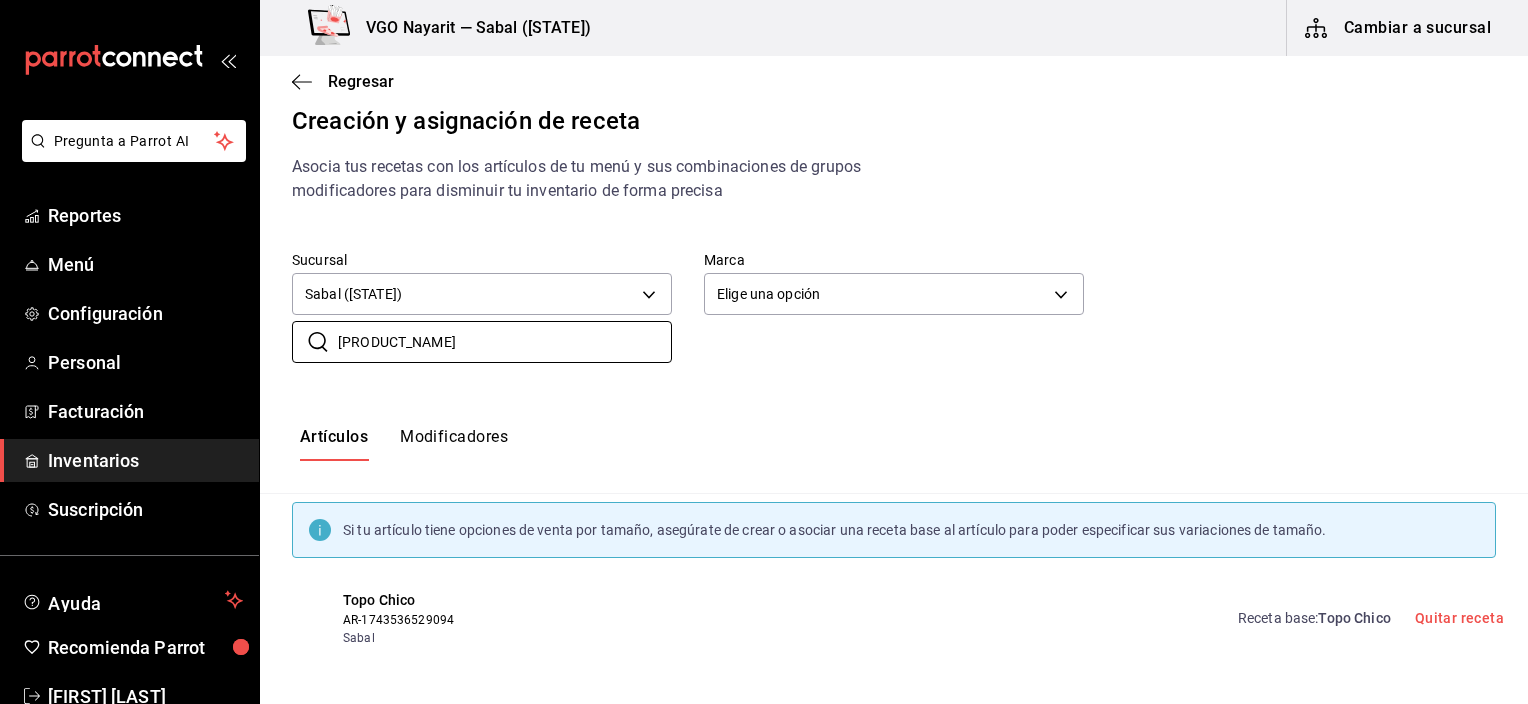type on "TOPO CHI" 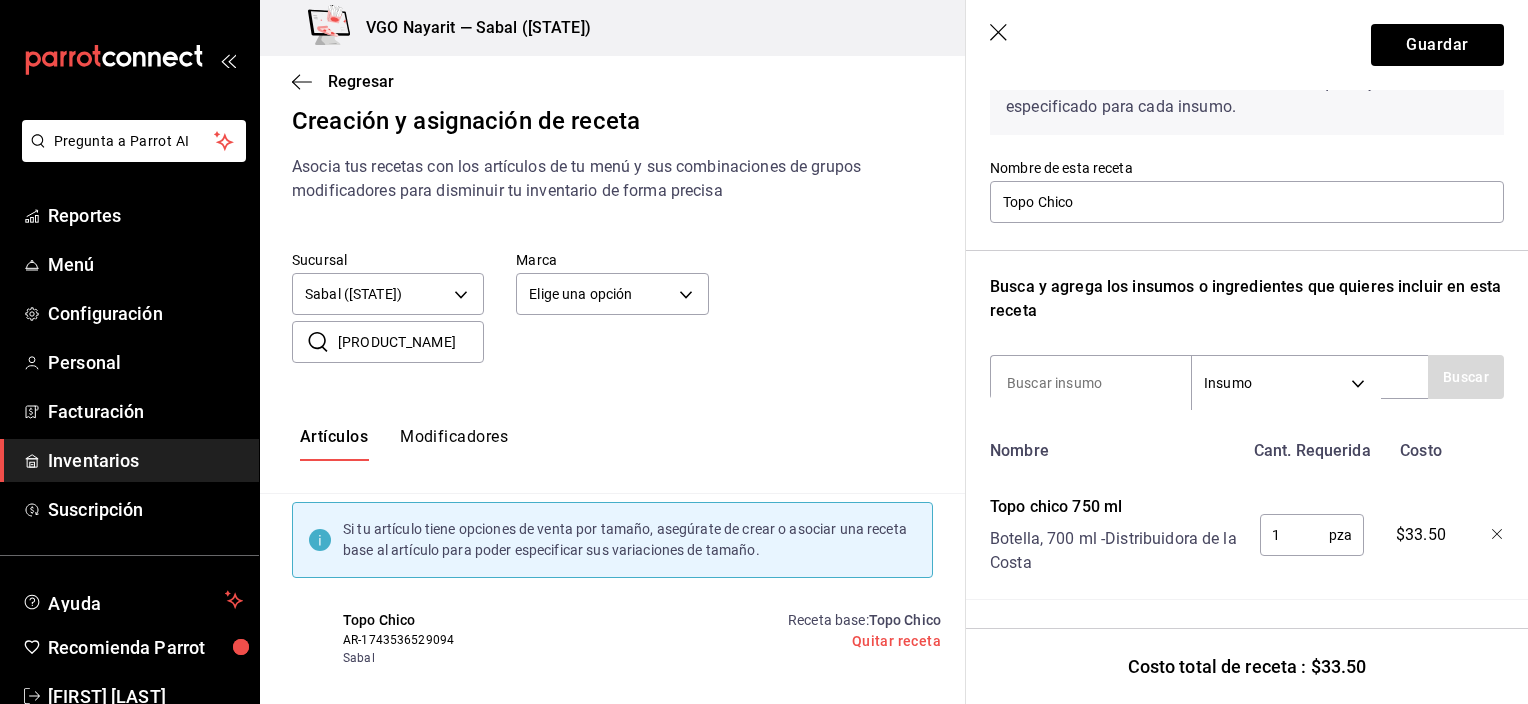 scroll, scrollTop: 0, scrollLeft: 0, axis: both 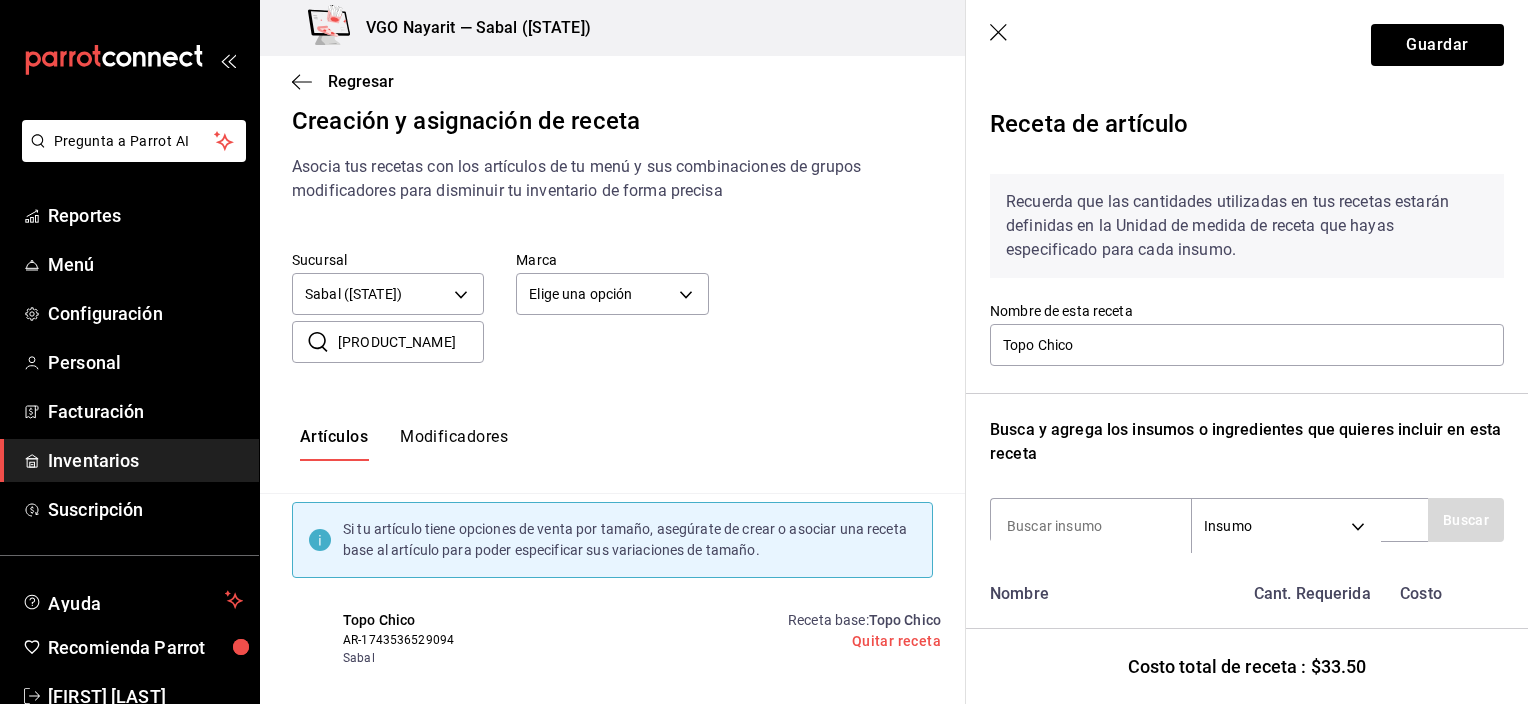 click 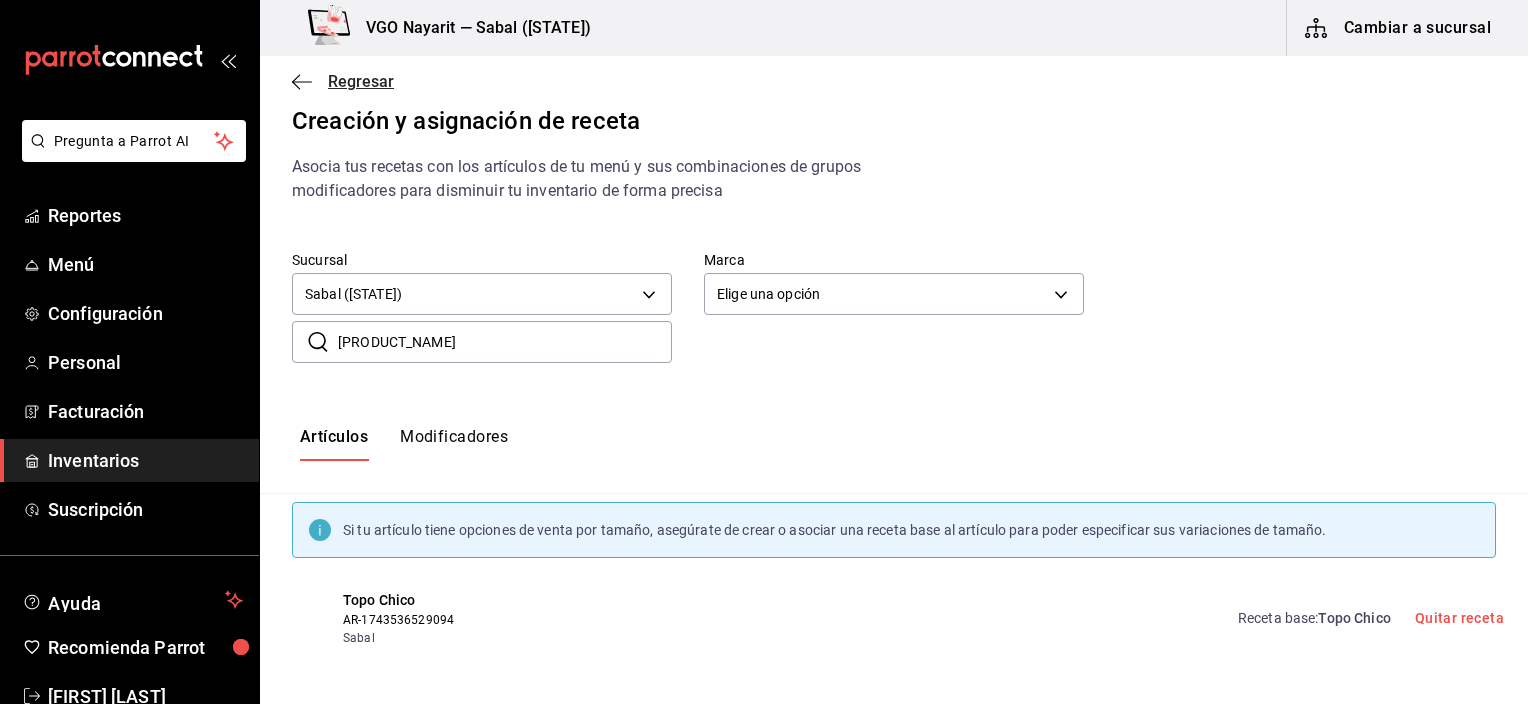 click 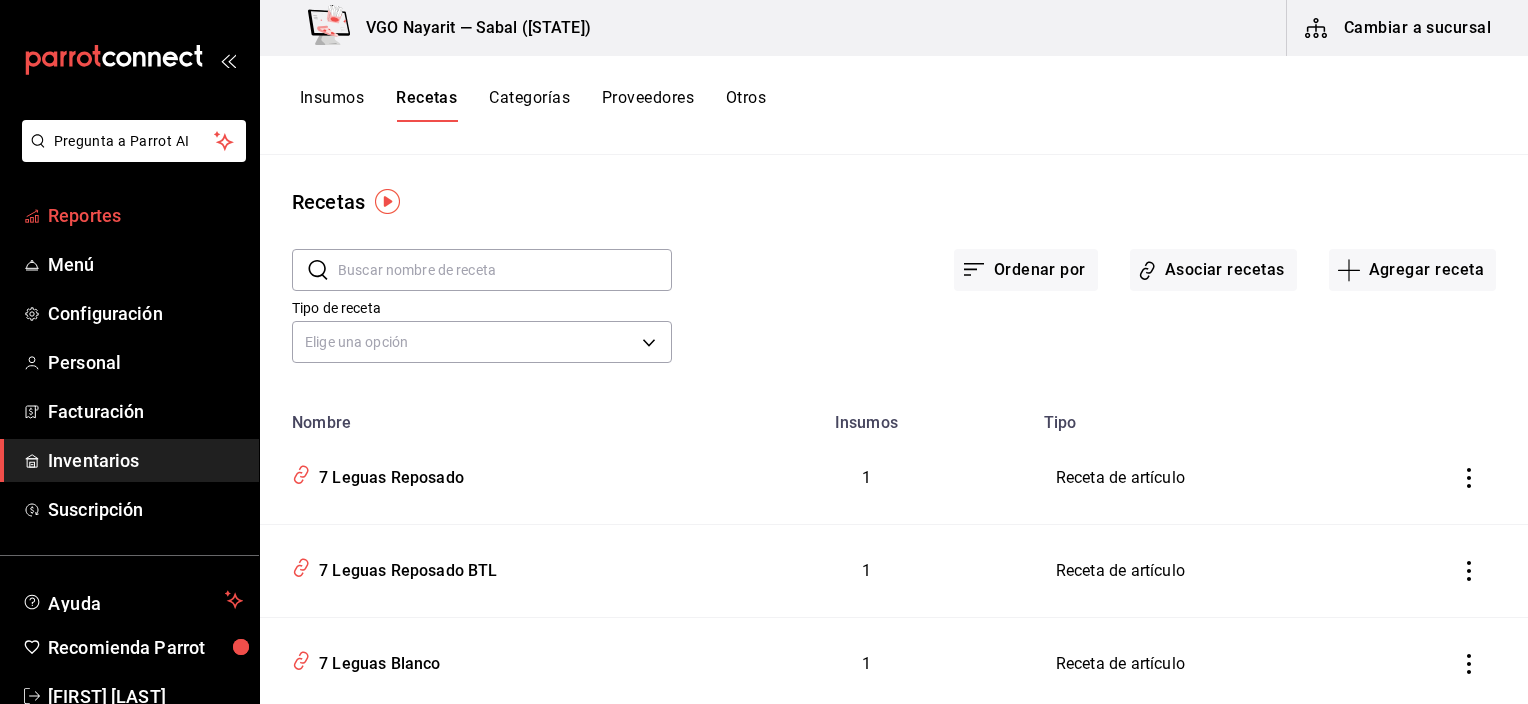 click on "Reportes" at bounding box center (145, 215) 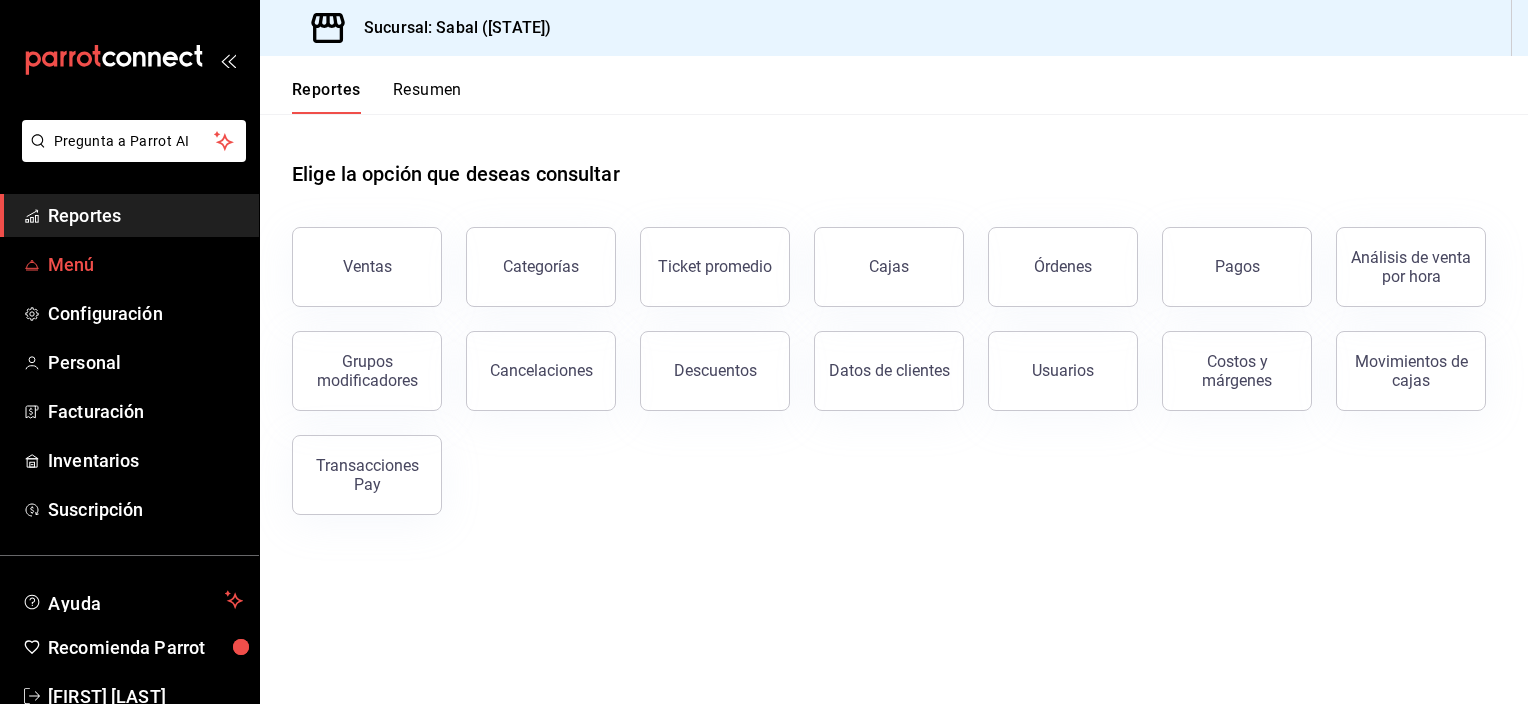 click on "Menú" at bounding box center [145, 264] 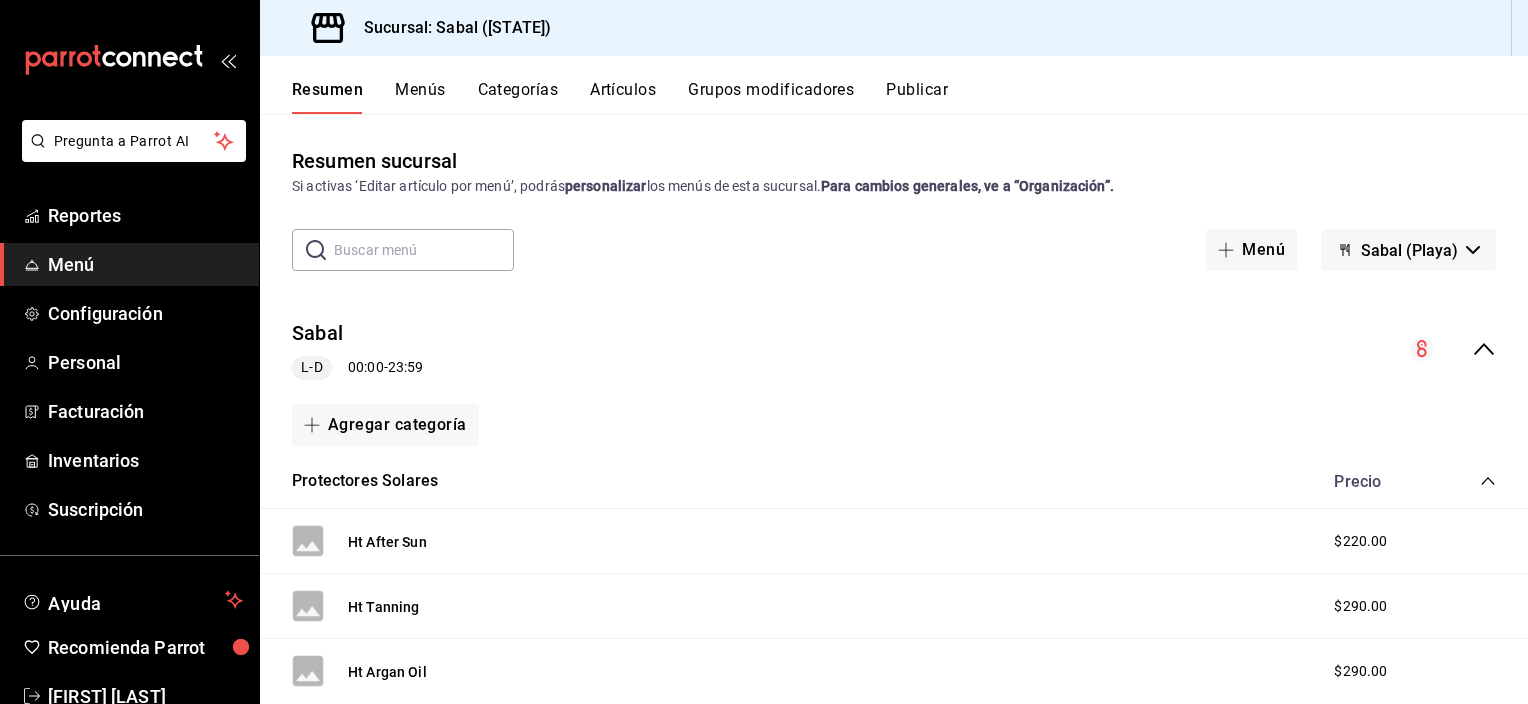 click on "Artículos" at bounding box center [623, 97] 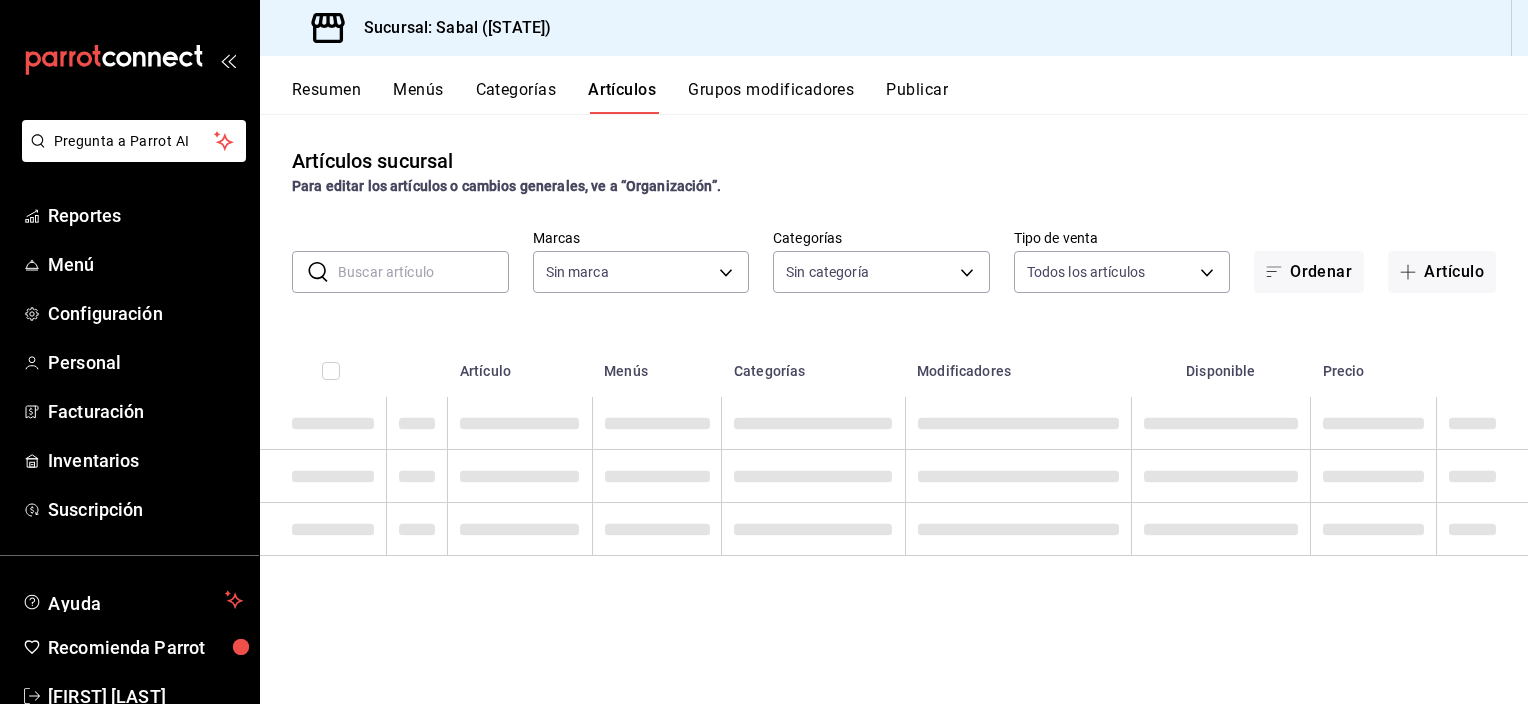 type on "7bb9fc4a-963e-4e00-9402-9ac56289446f" 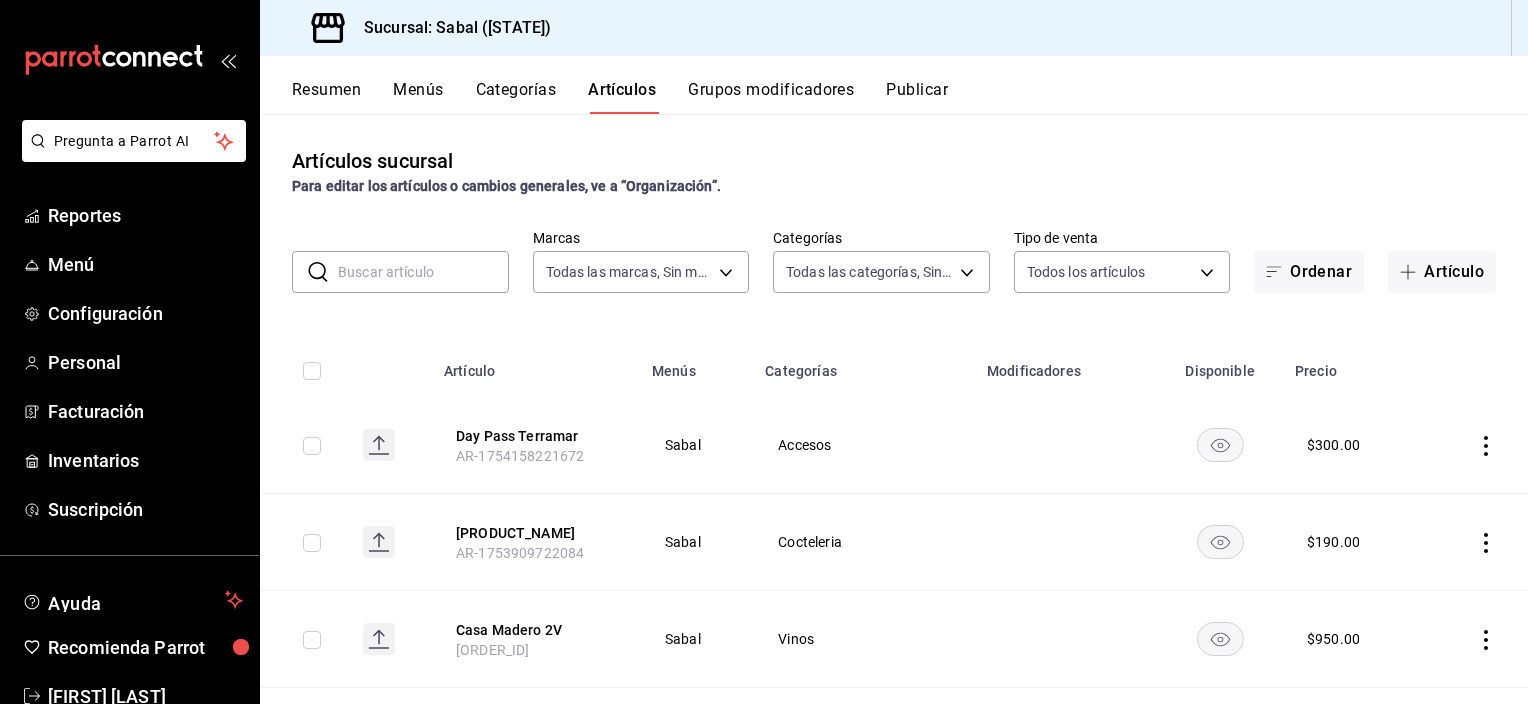 type on "[ID],[ID],[ID],[ID],[ID],[ID],[ID],[ID],[ID],[ID],[ID],[ID],[ID],[ID],[ID],[ID],[ID],[ID],[ID],[ID],[ID],[ID],[ID],[ID],[ID],[ID],[ID],[ID]" 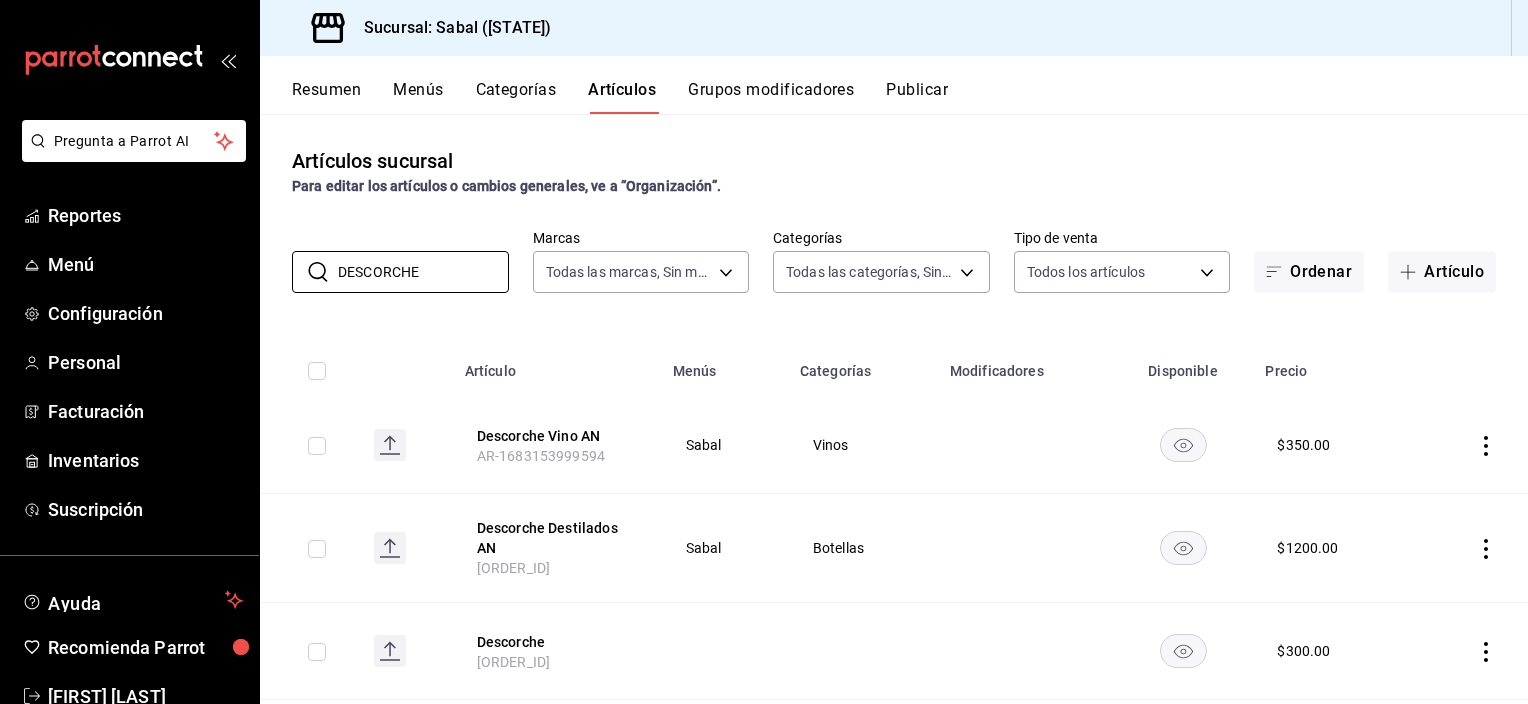 type on "DESCORCHE" 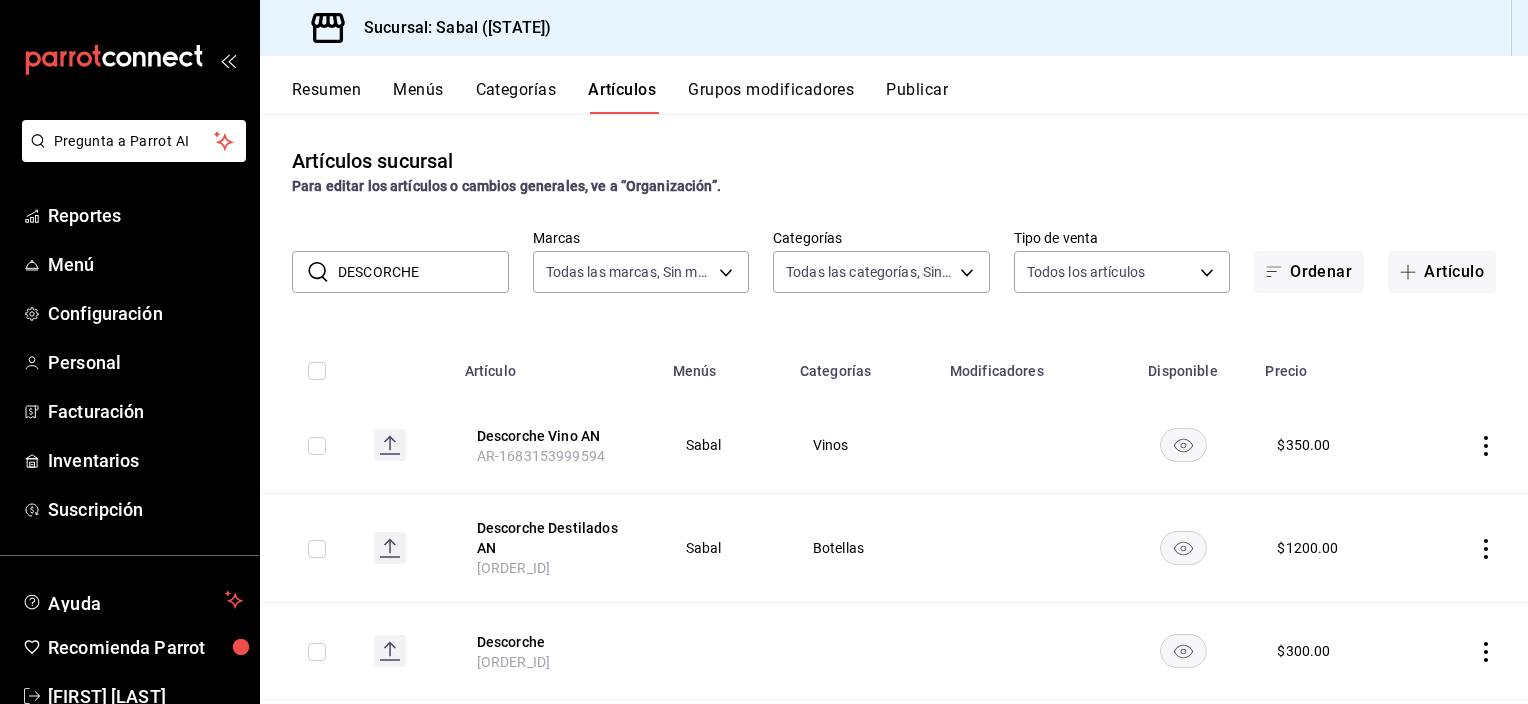 click on "Grupos modificadores" at bounding box center [771, 97] 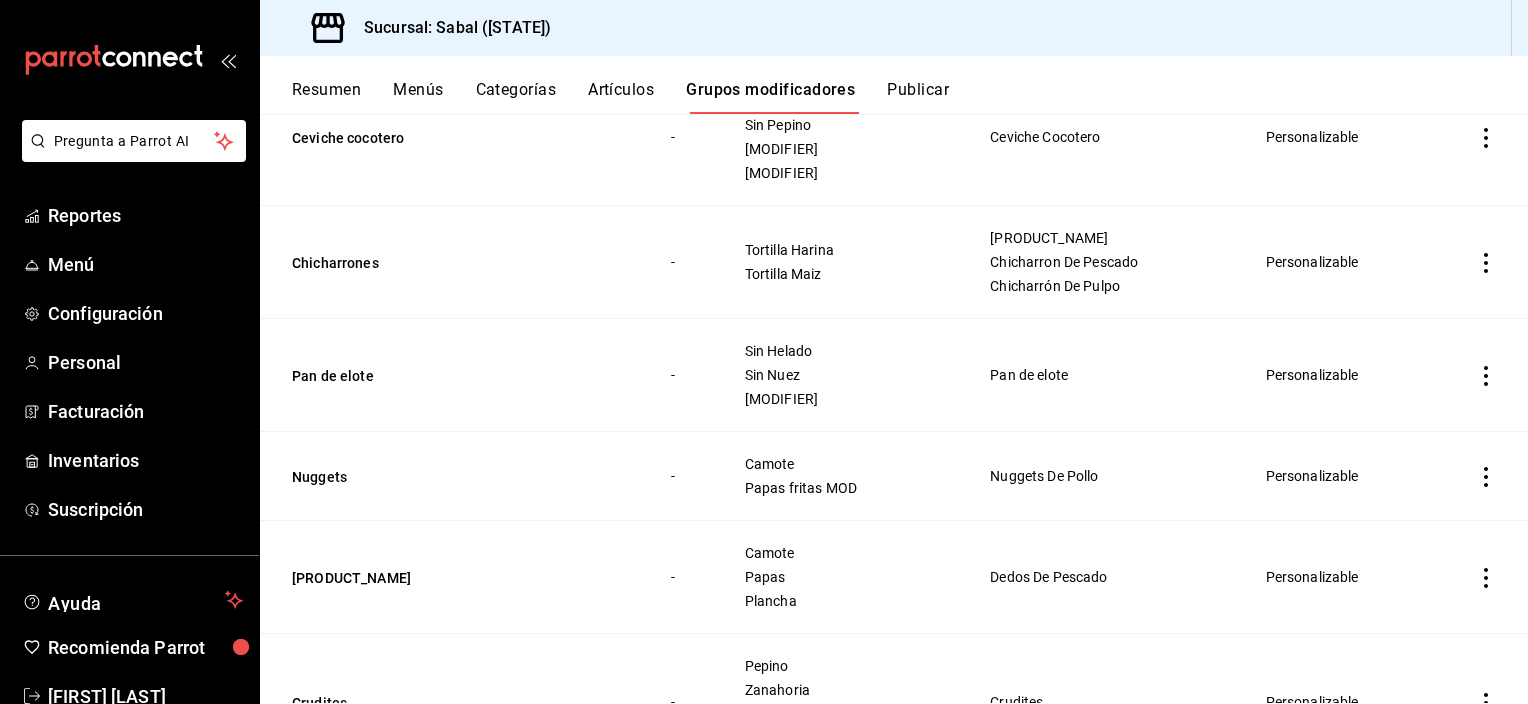 scroll, scrollTop: 0, scrollLeft: 0, axis: both 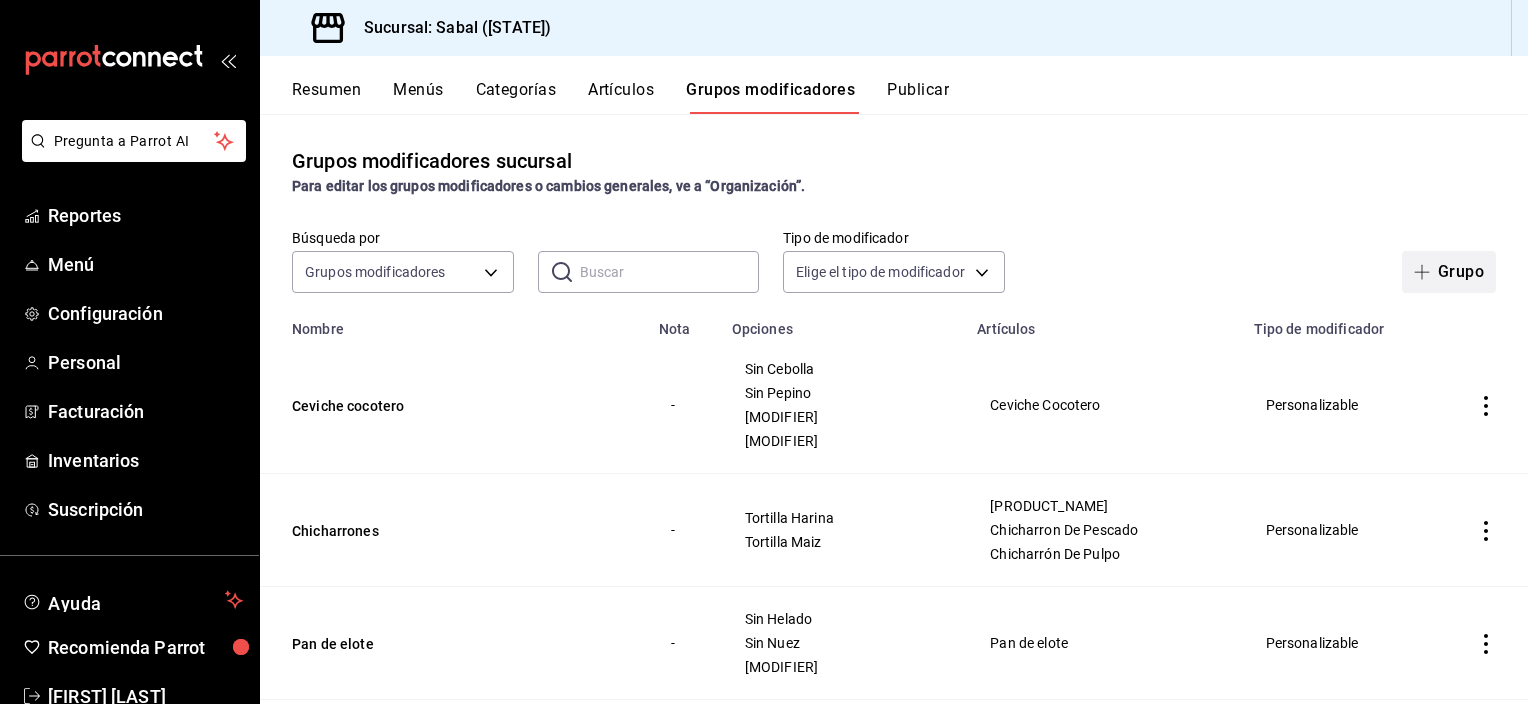 click on "Grupo" at bounding box center [1449, 272] 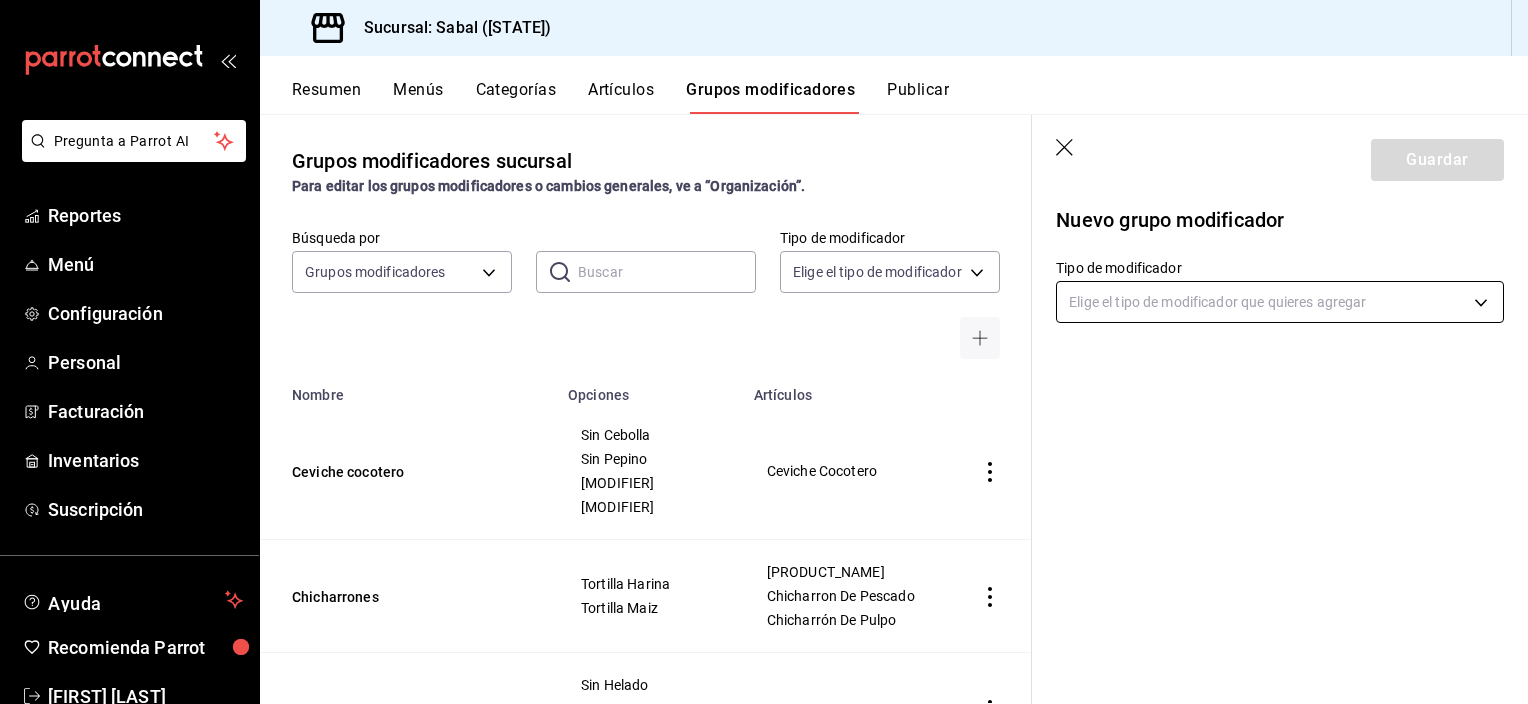 click on "Pregunta a Parrot AI Reportes   Menú   Configuración   Personal   Facturación   Inventarios   Suscripción   Ayuda Recomienda Parrot   Jacqueline Ochoa   Sugerir nueva función   Sucursal: Sabal (NAY) Resumen Menús Categorías Artículos Grupos modificadores Publicar Grupos modificadores sucursal Para editar los grupos modificadores o cambios generales, ve a “Organización”. Búsqueda por Grupos modificadores GROUP ​ ​ Tipo de modificador Elige el tipo de modificador Nombre Opciones Artículos Ceviche cocotero Sin Cebolla Sin Pepino Sin Mango Sin Coco Ceviche Cocotero Chicharrones Tortilla Harina Tortilla Maiz Chicharron De Atun Chicharron De Pescado Chicharrón De Pulpo Pan de elote Sin Helado Sin Nuez Sin Cajeta Pan de elote Nuggets Camote Papas fritas MOD Nuggets De Pollo Dedos de pescado Camote Papas Plancha Dedos De Pescado Crudites Pepino Zanahoria Jicama Apio Crudites Plato de frutas Sandia Melon Piña Plato De Frutas Burritos Papas Camote Sin Verdura Sin Queso Ver más... Burrito Arrachera" at bounding box center [764, 352] 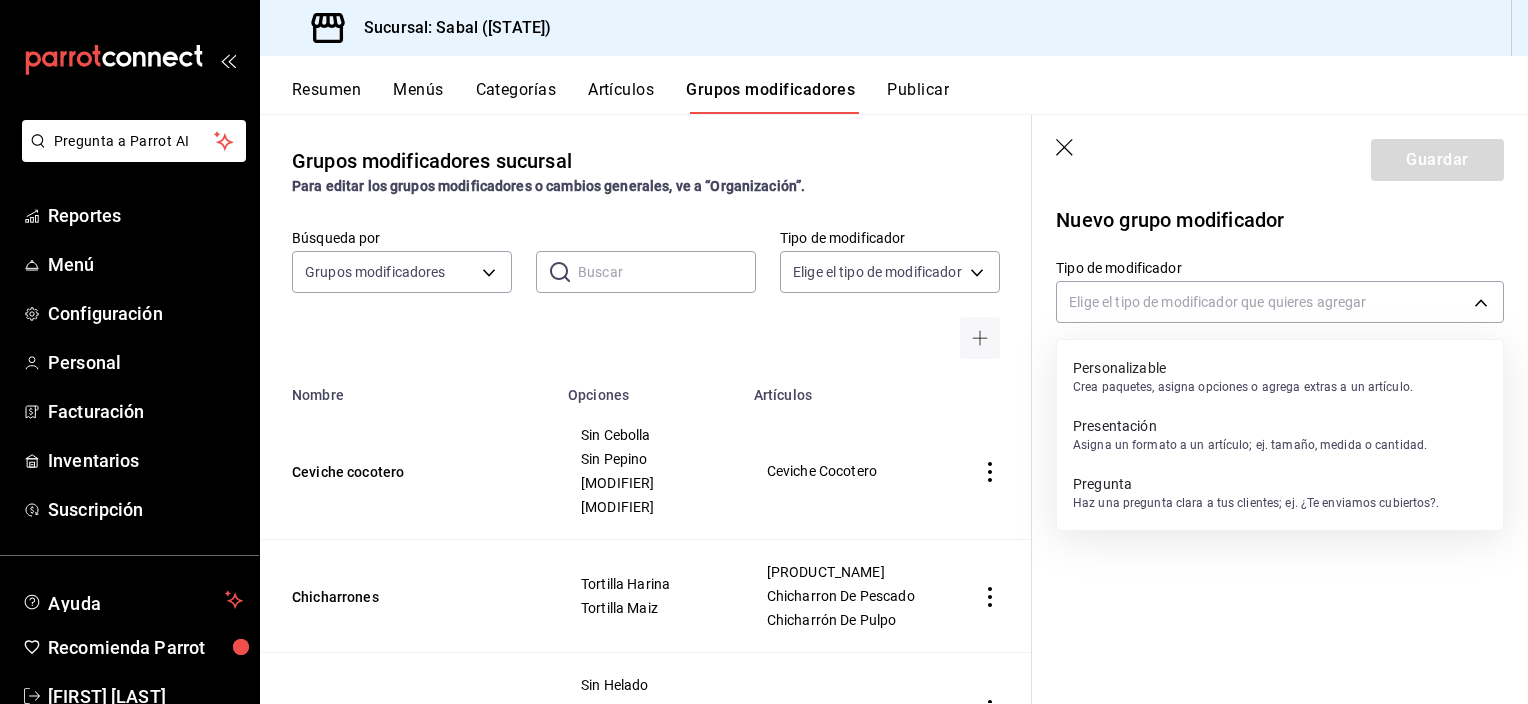 click on "Crea paquetes, asigna opciones o agrega extras a un artículo." at bounding box center (1243, 387) 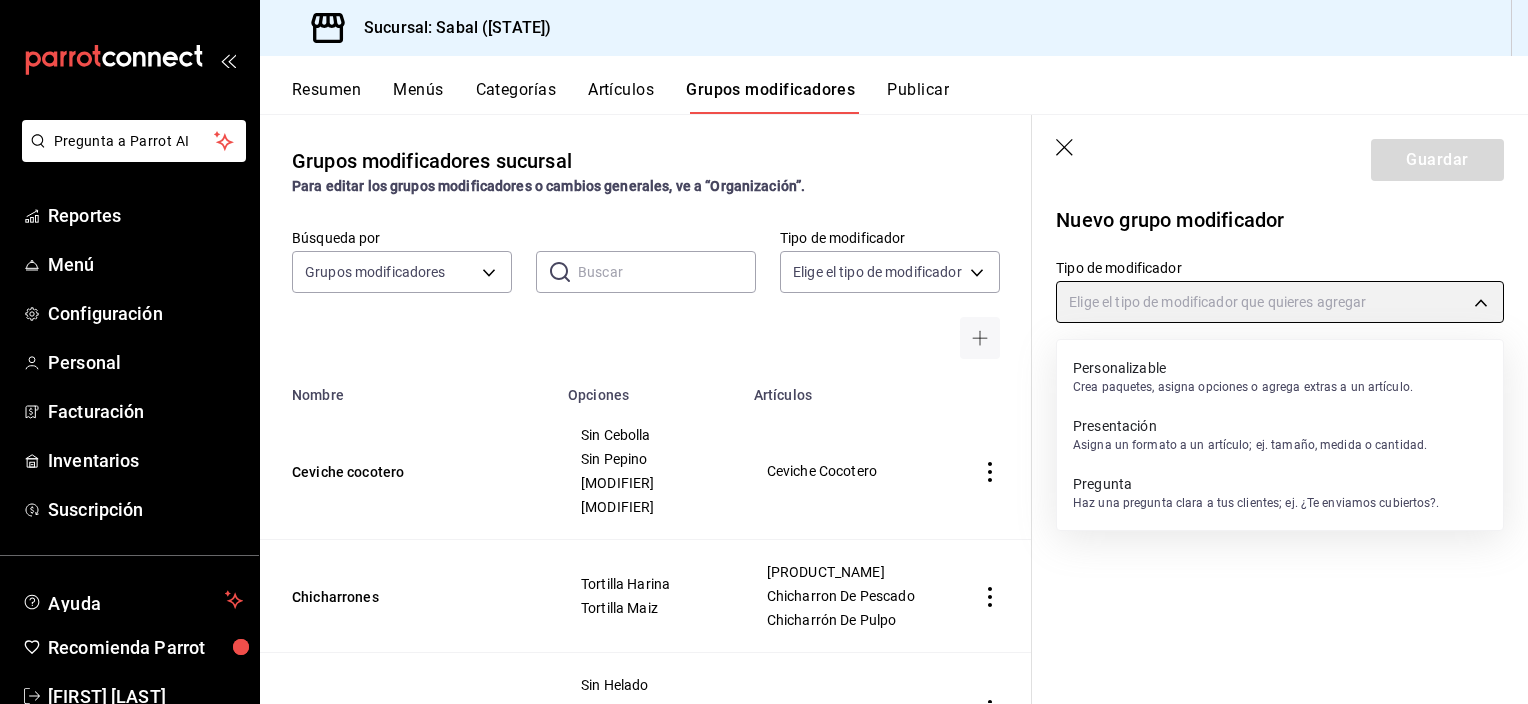 type on "CUSTOMIZABLE" 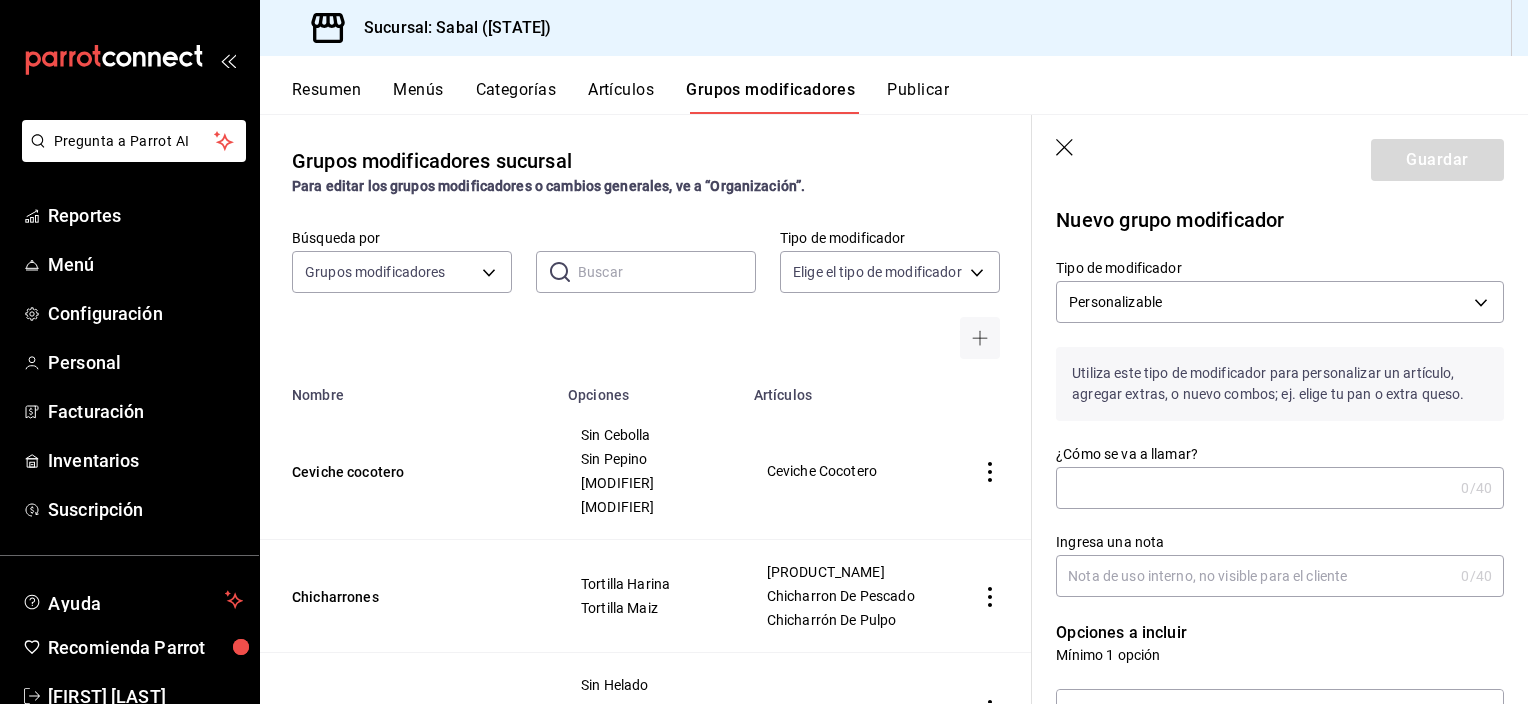 click on "¿Cómo se va a llamar?" at bounding box center [1254, 488] 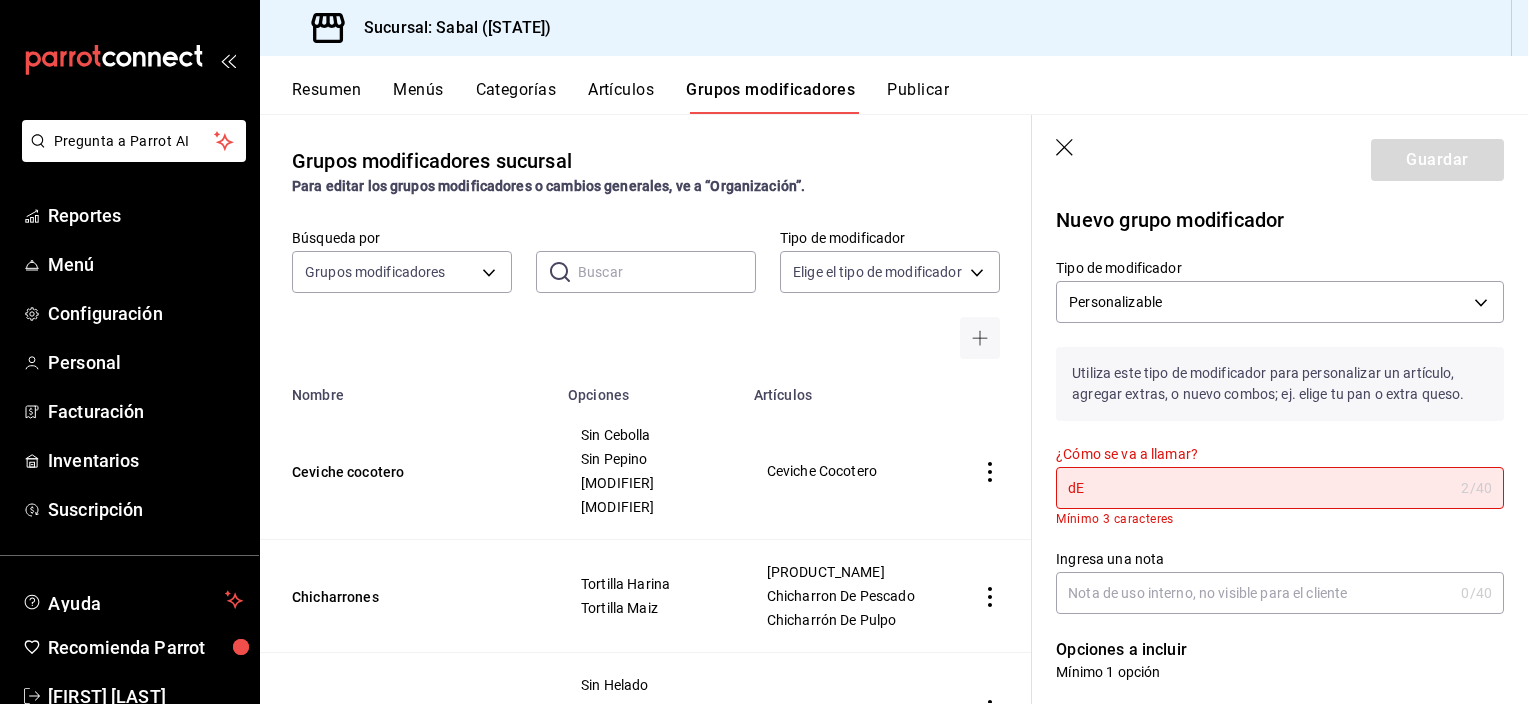 type on "d" 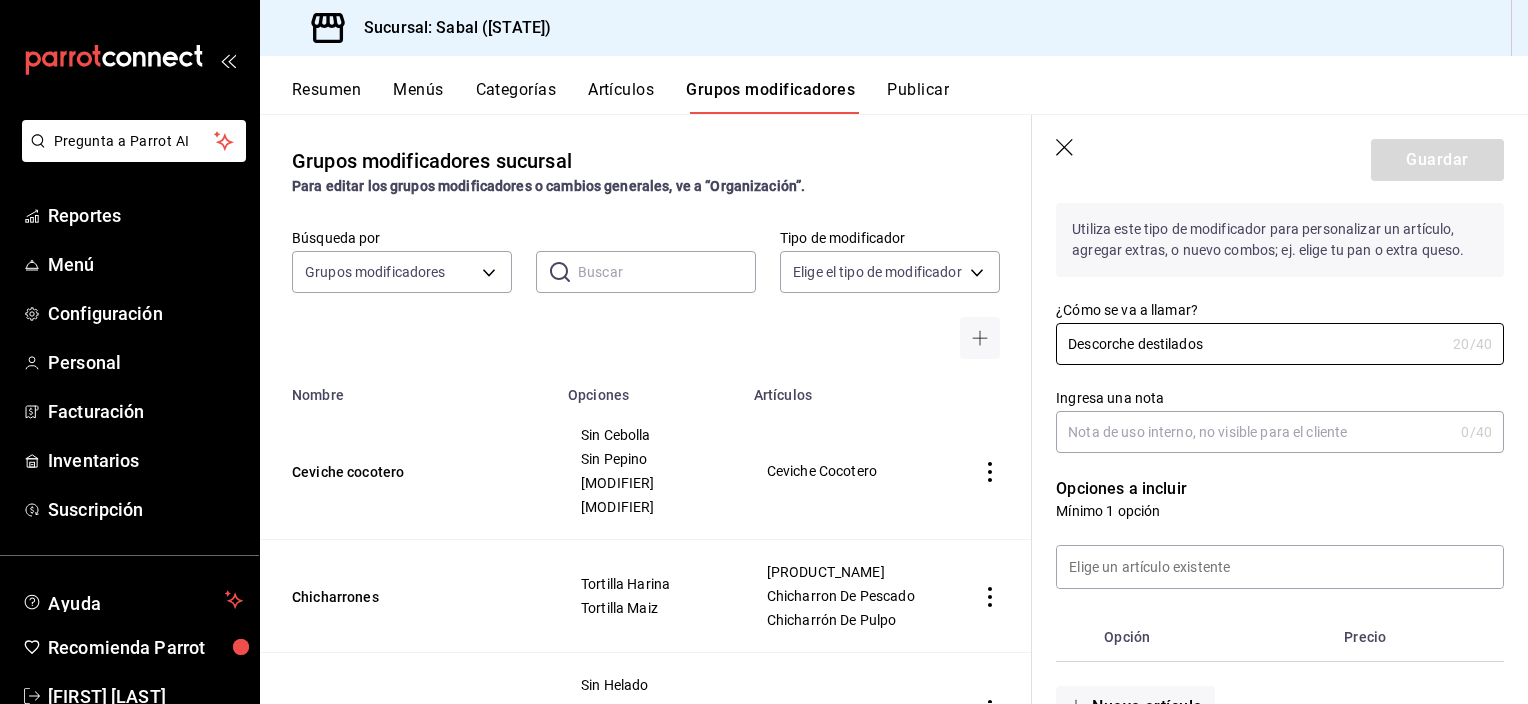 scroll, scrollTop: 200, scrollLeft: 0, axis: vertical 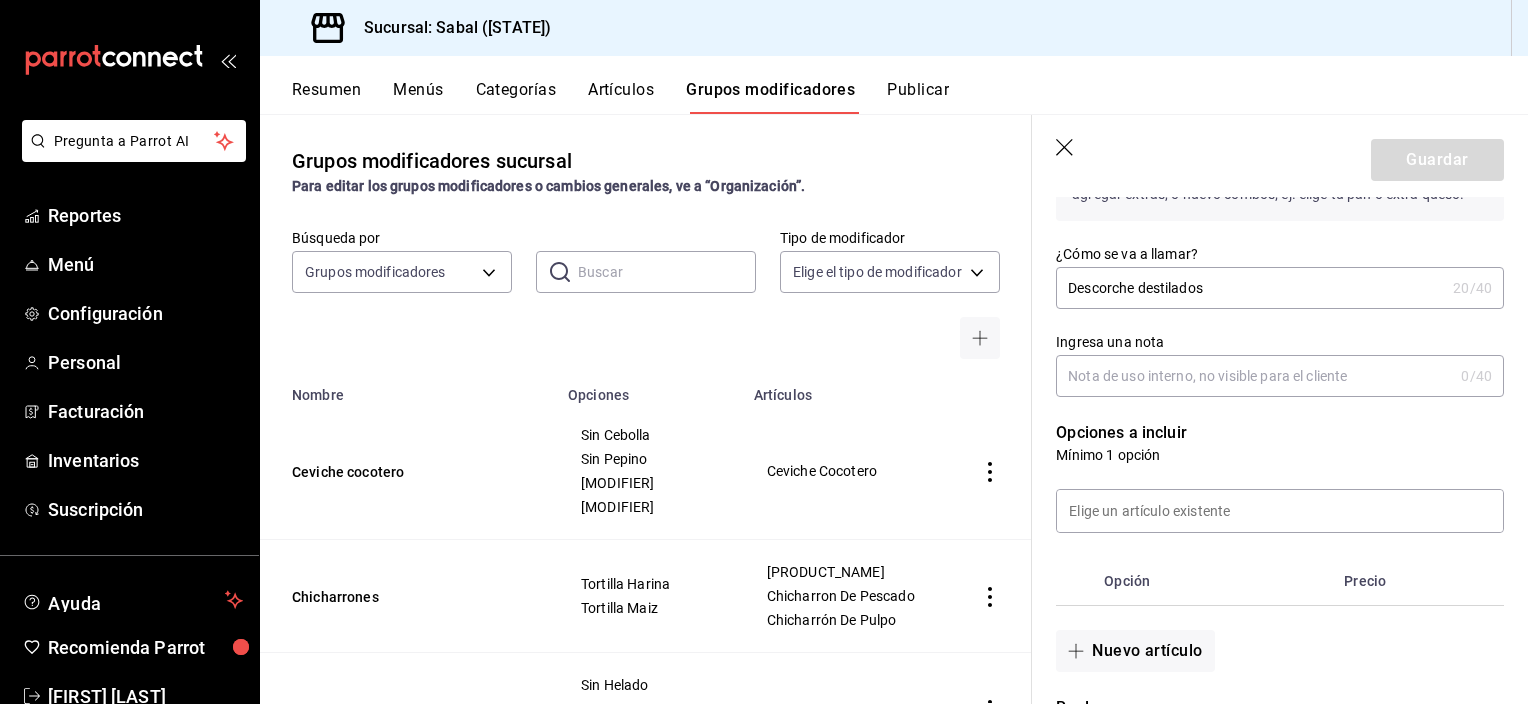 type on "Descorche destilados" 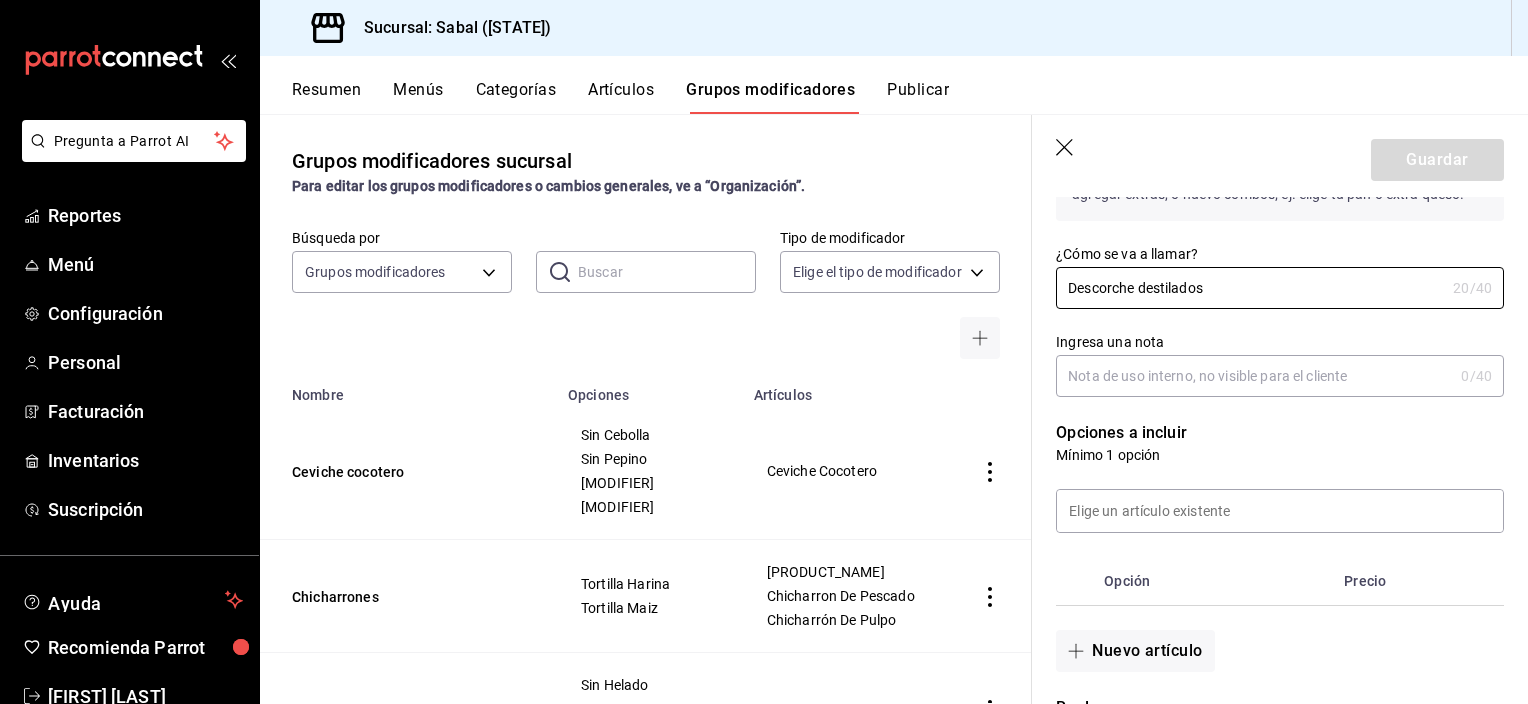 drag, startPoint x: 1158, startPoint y: 285, endPoint x: 1232, endPoint y: 575, distance: 299.2925 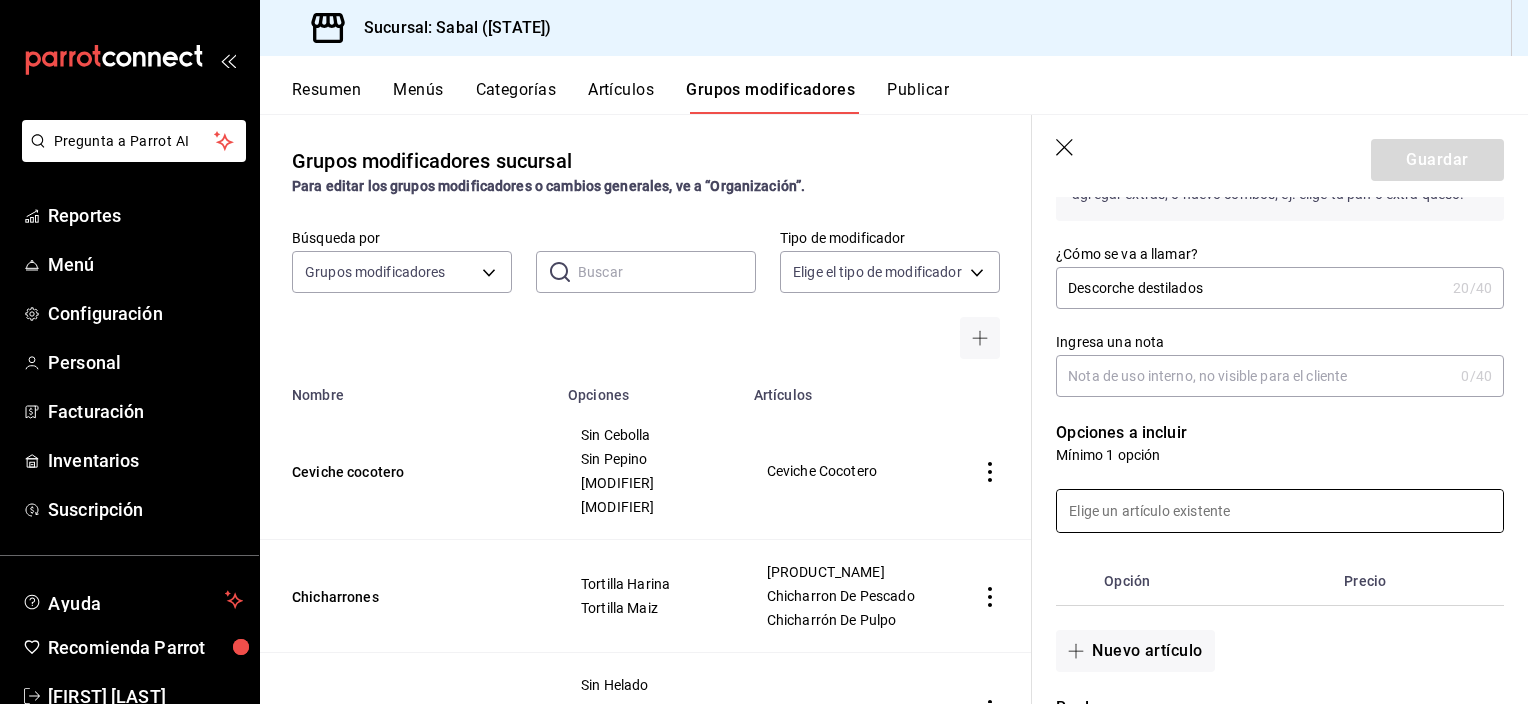 click at bounding box center [1280, 511] 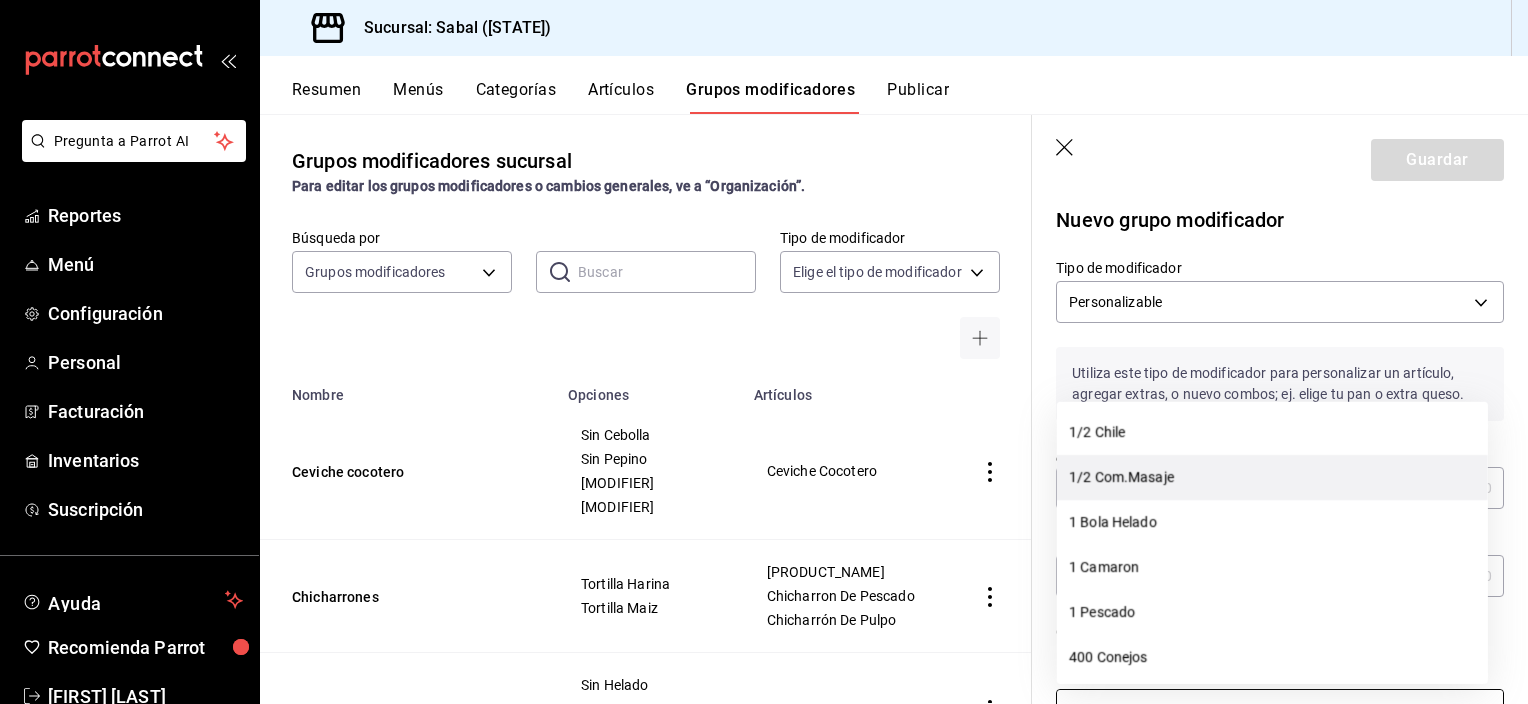 scroll, scrollTop: 15, scrollLeft: 0, axis: vertical 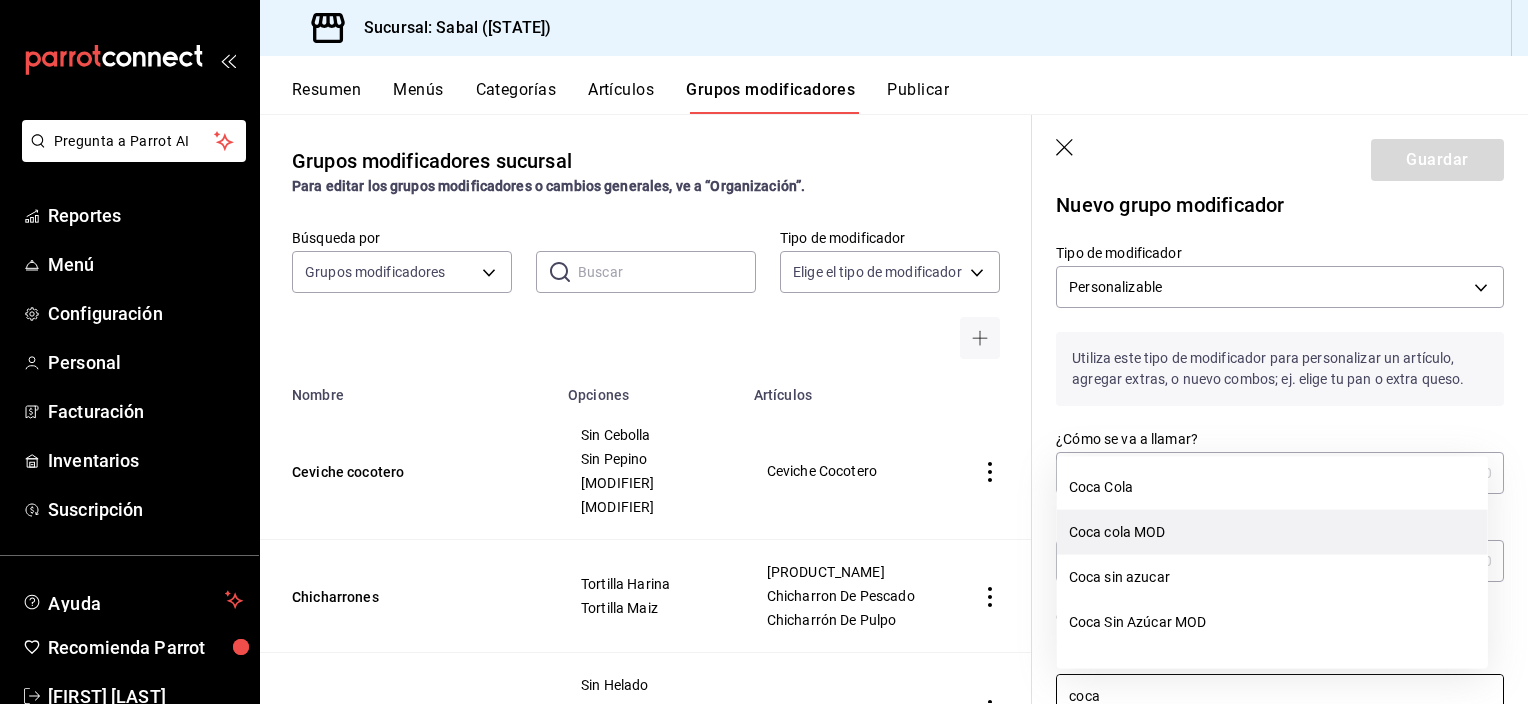 click on "[BRAND] MOD" at bounding box center (1272, 532) 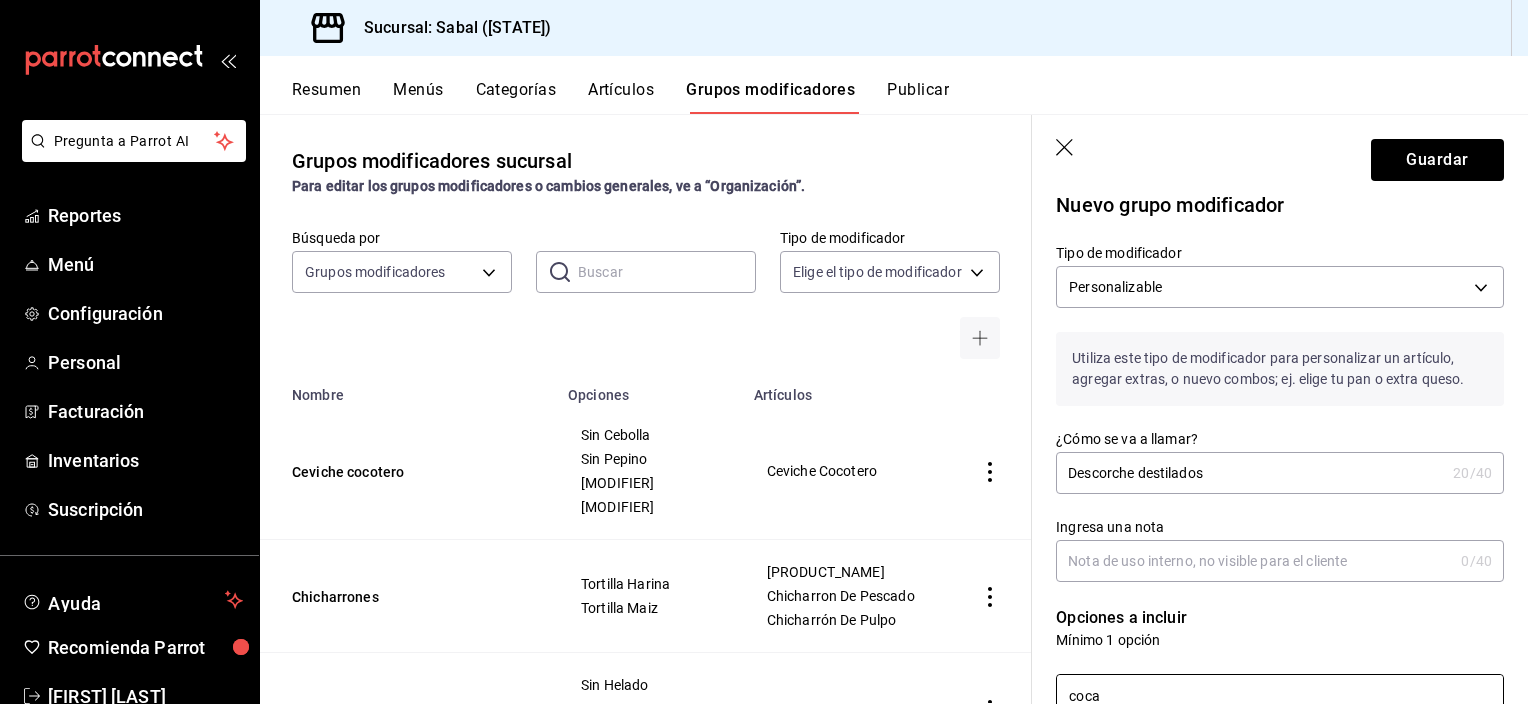 type on "coca" 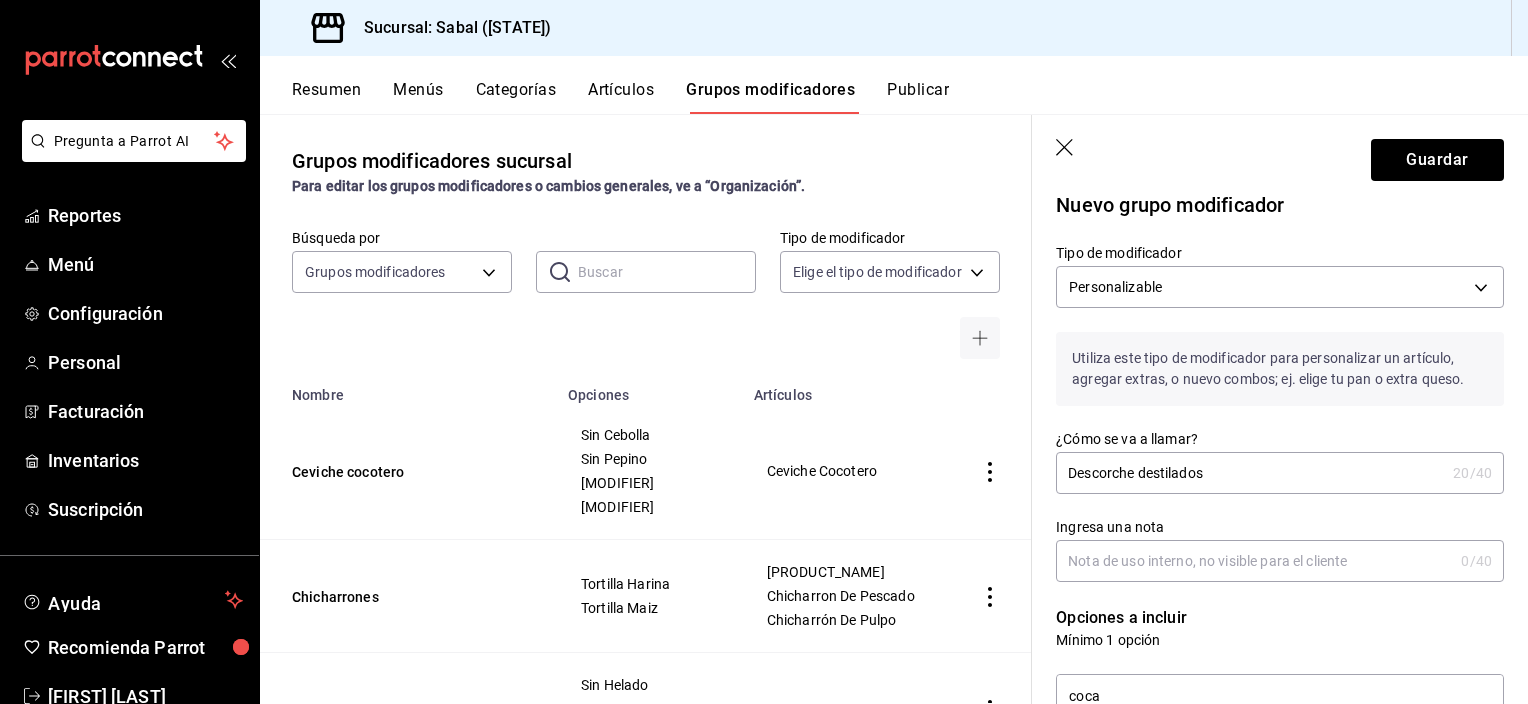 click on "Ingresa una nota" at bounding box center (1254, 561) 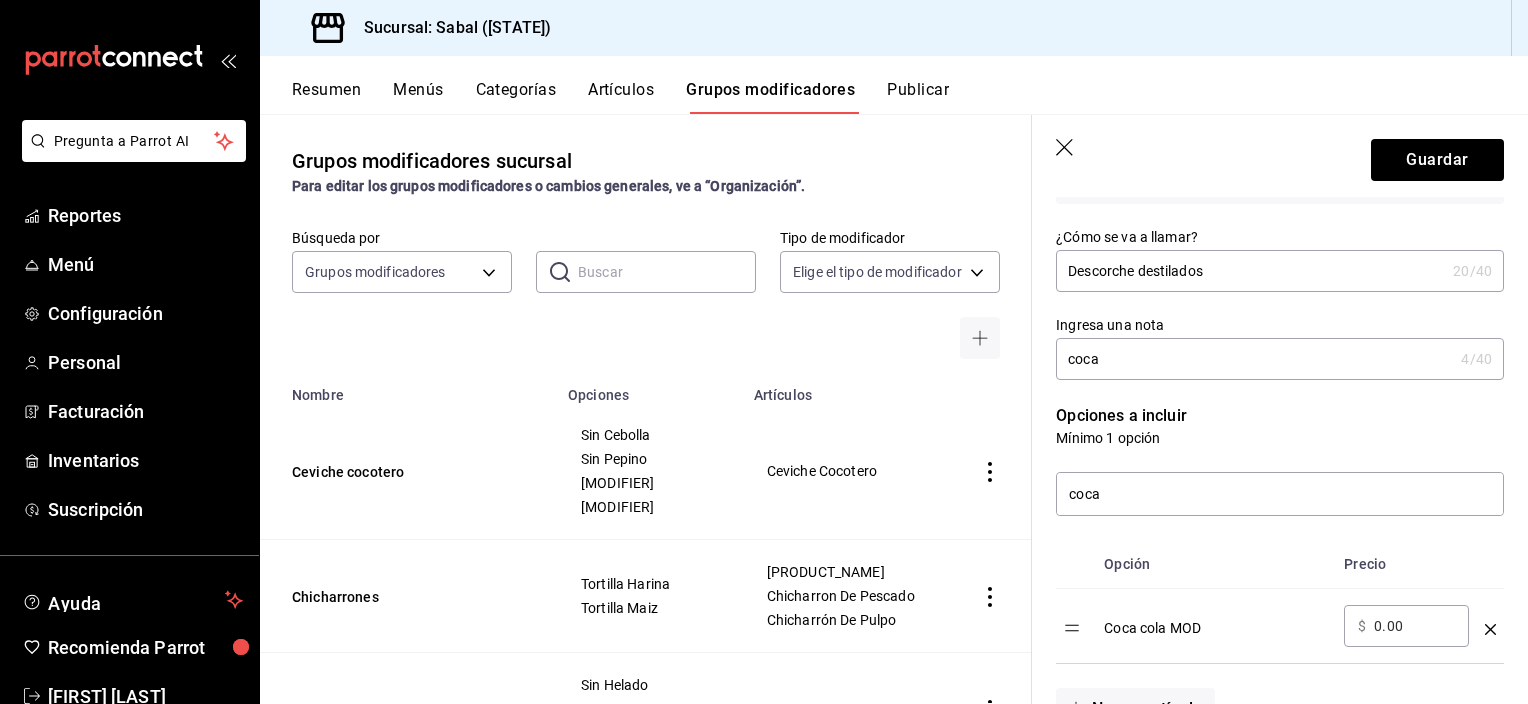 scroll, scrollTop: 215, scrollLeft: 0, axis: vertical 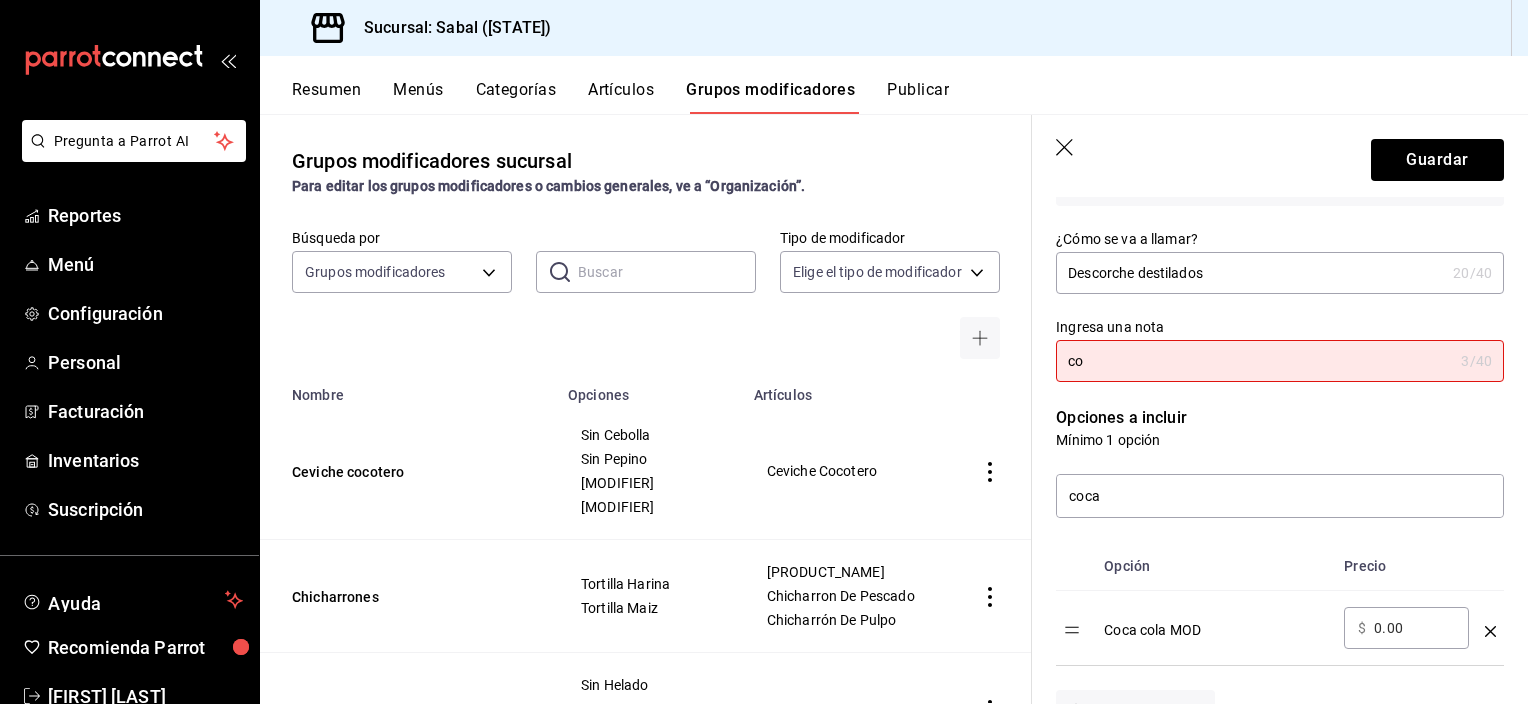 type on "c" 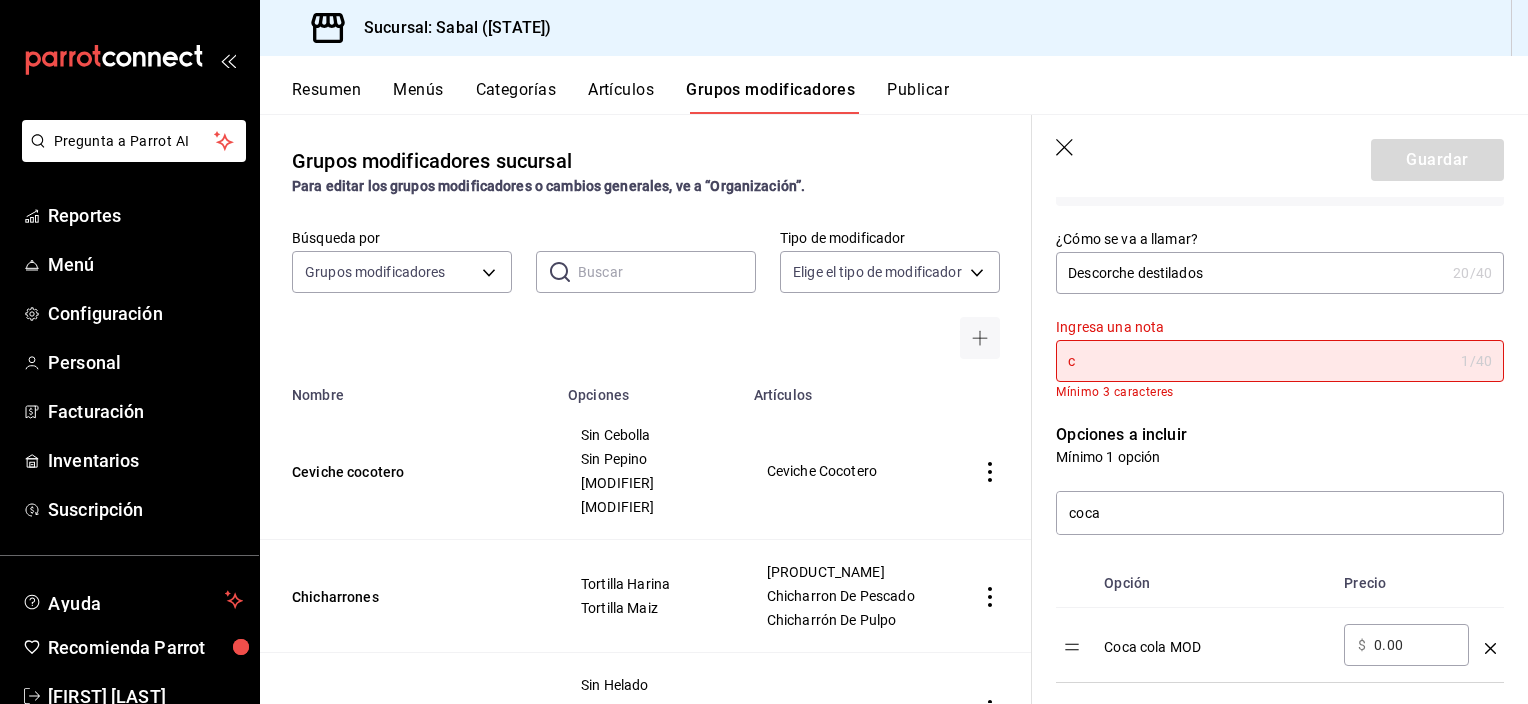 type 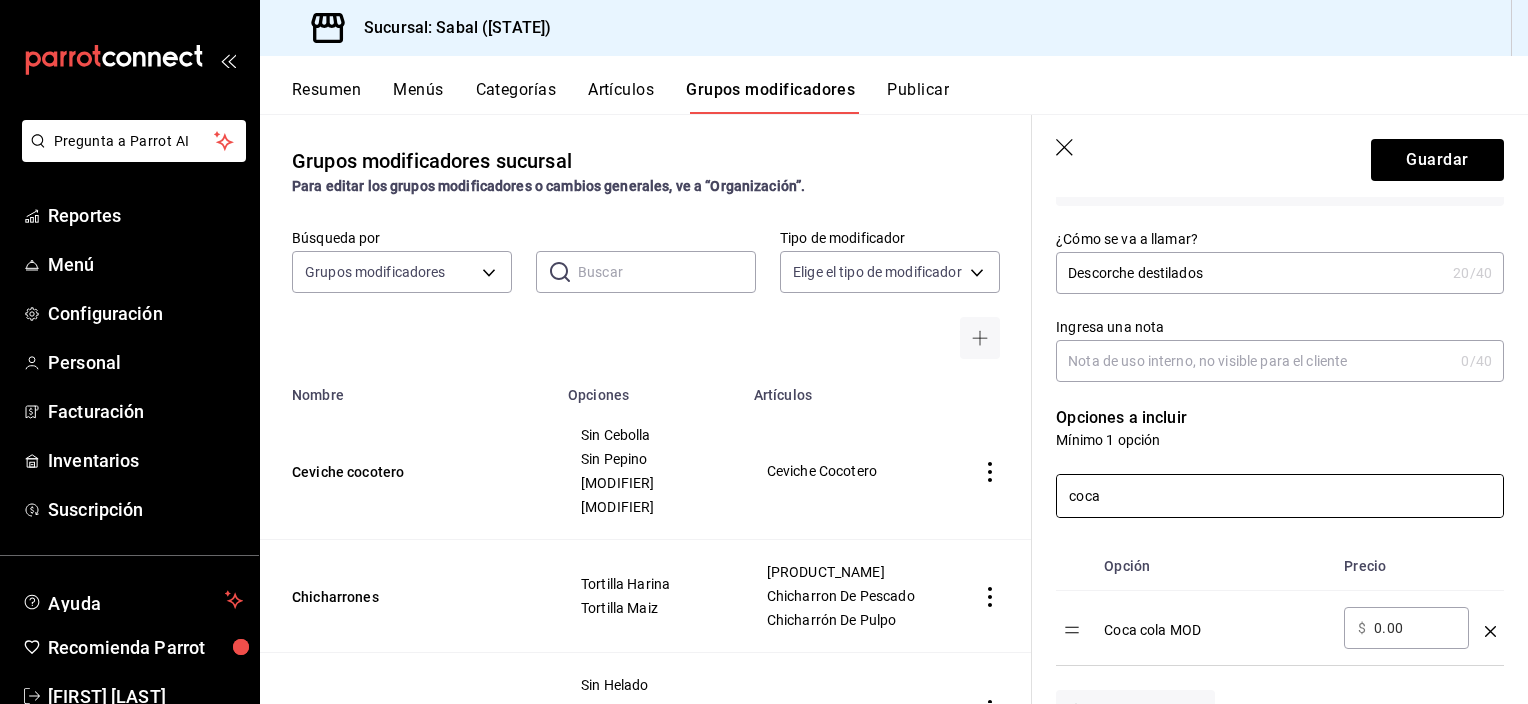 click on "coca" at bounding box center (1280, 496) 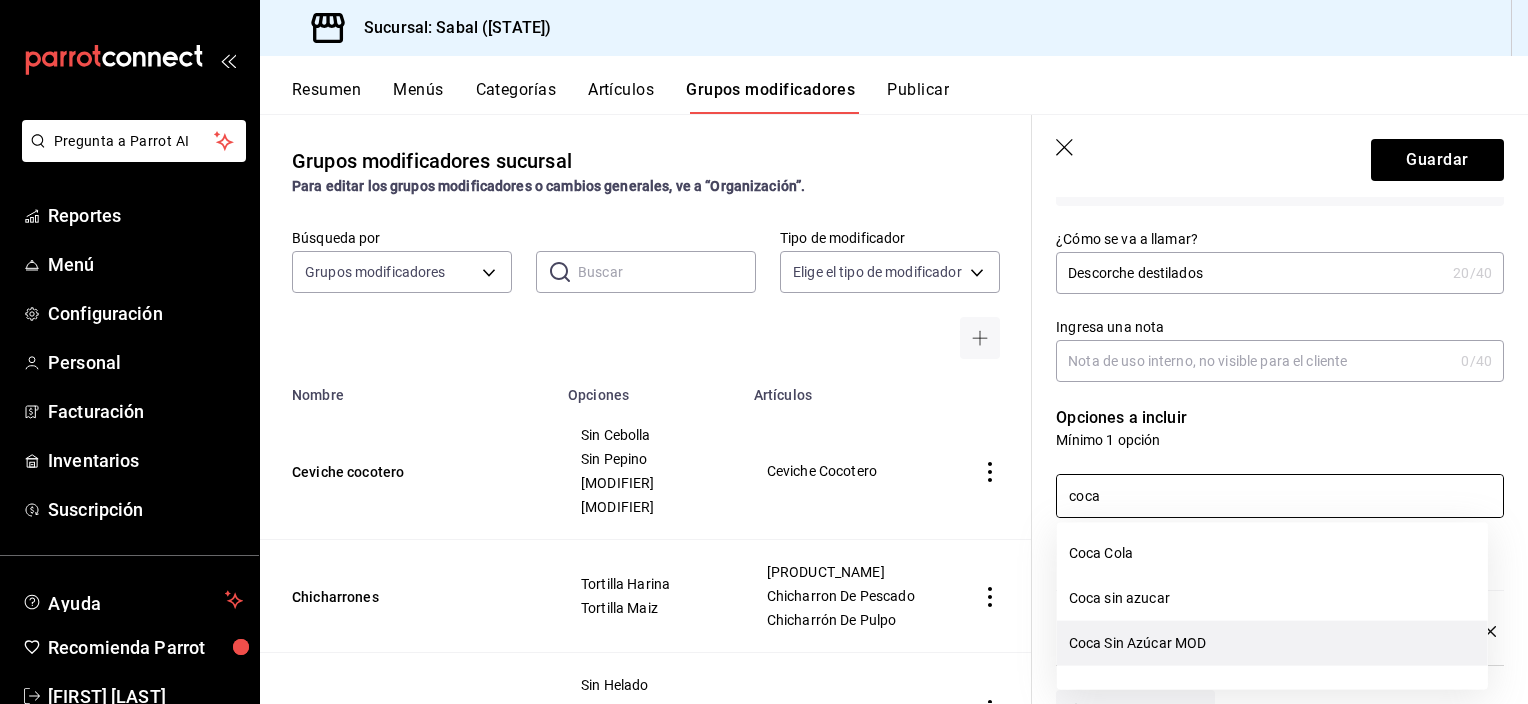 click on "[PRODUCT] [PRODUCT]" at bounding box center [1272, 643] 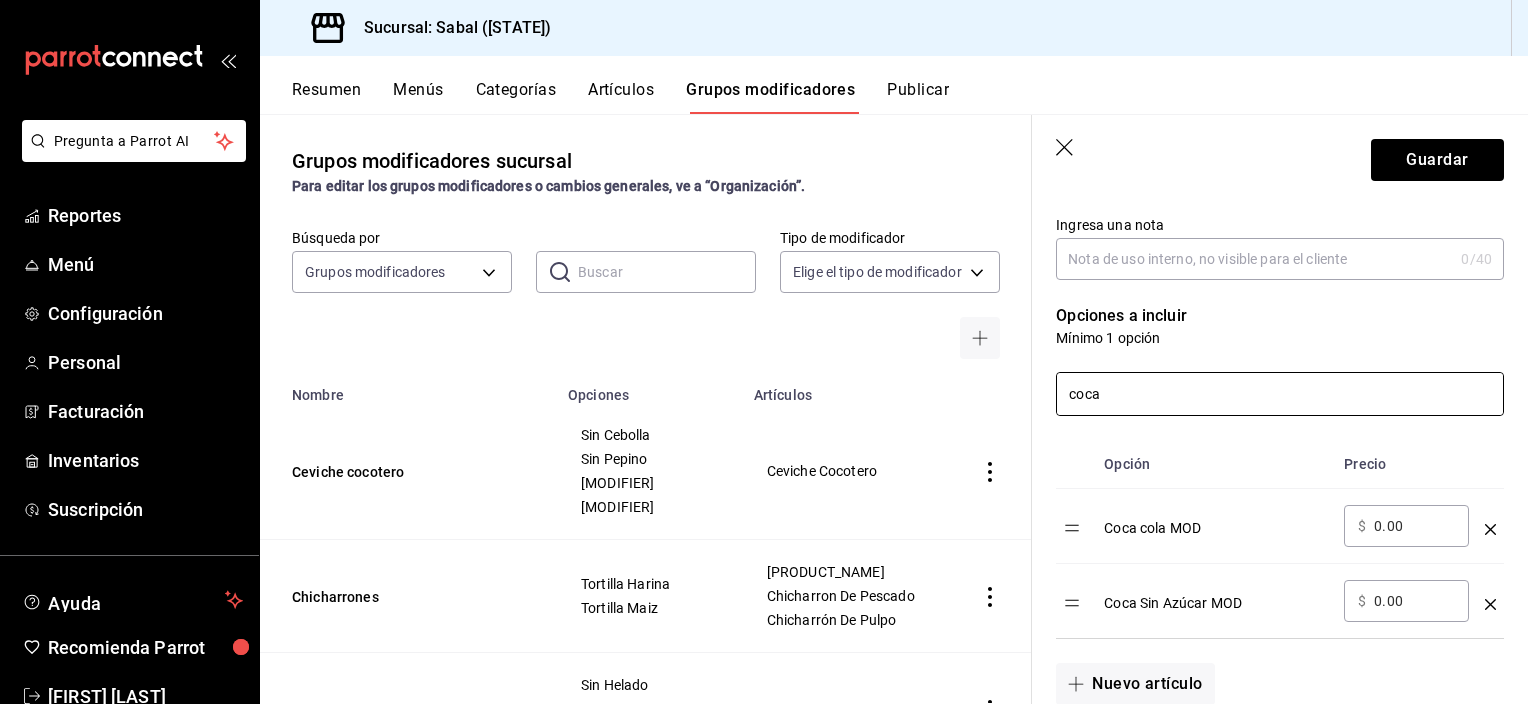 scroll, scrollTop: 315, scrollLeft: 0, axis: vertical 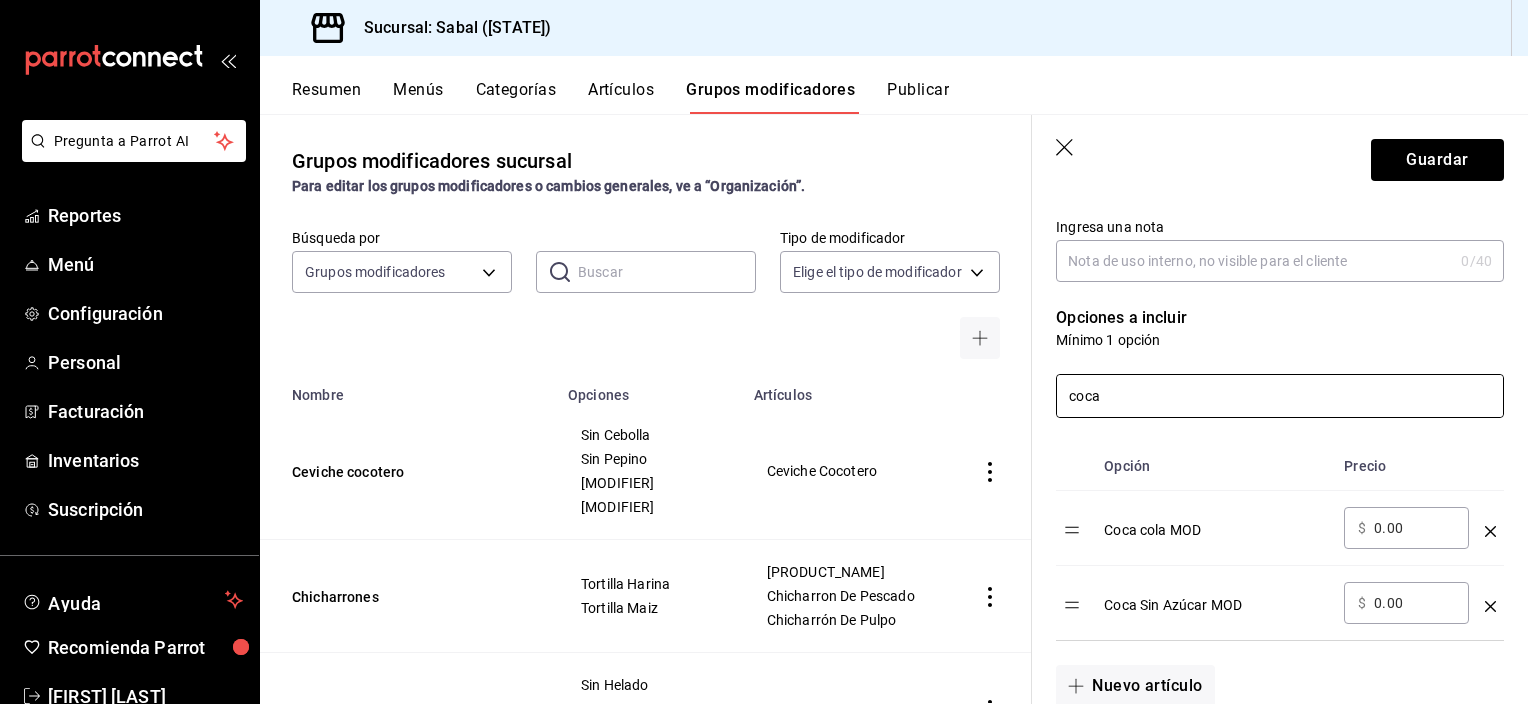 drag, startPoint x: 1132, startPoint y: 398, endPoint x: 1051, endPoint y: 399, distance: 81.00617 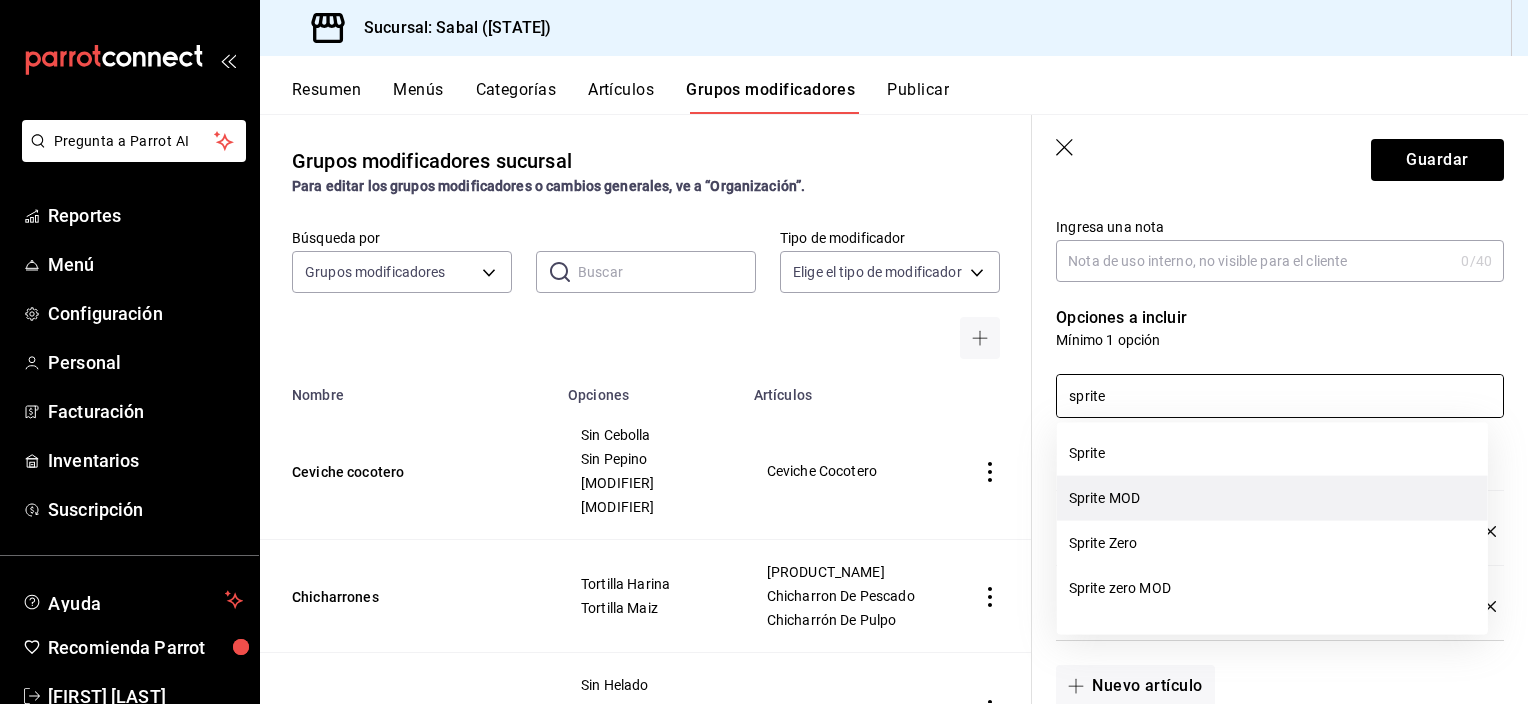 click on "[PRODUCT]" at bounding box center (1272, 498) 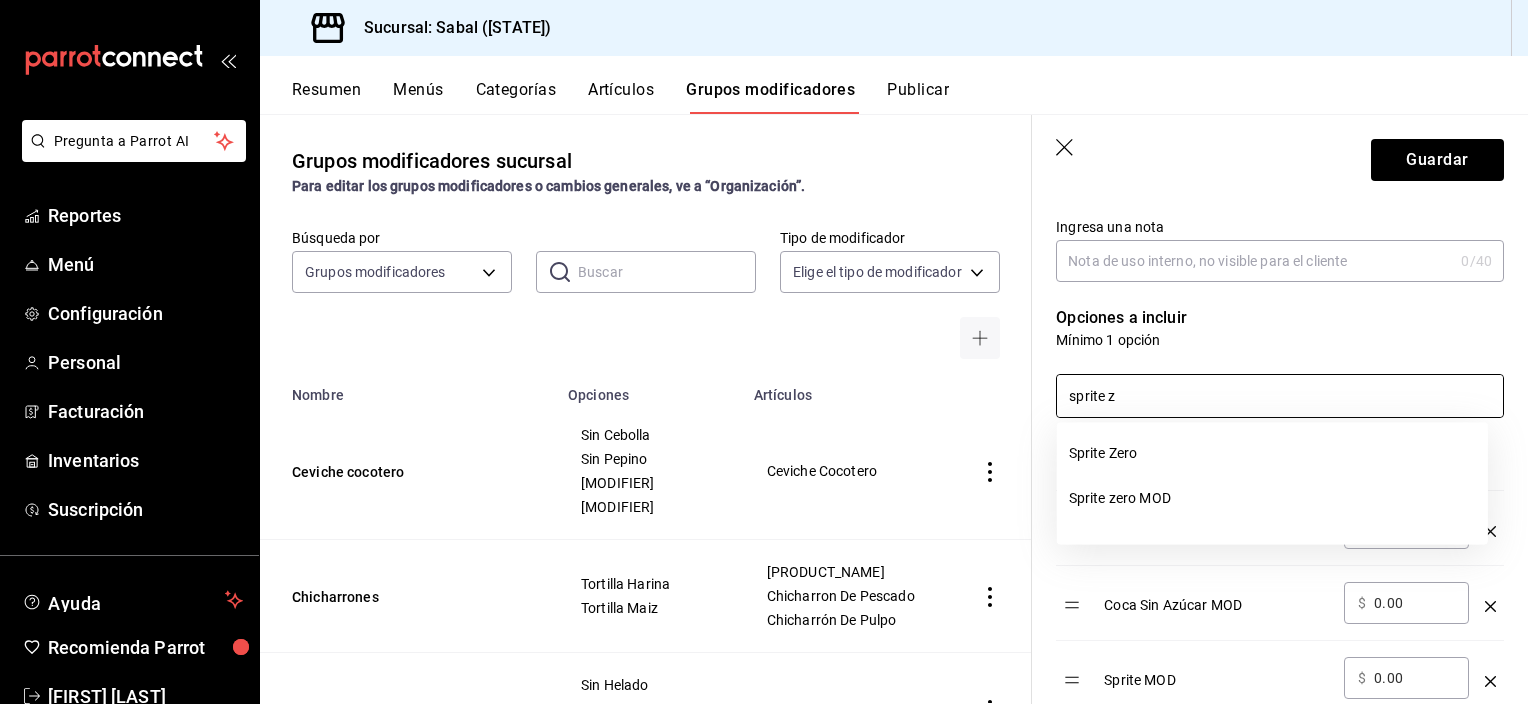 click on "[PRODUCT] [PRODUCT]" at bounding box center (1272, 498) 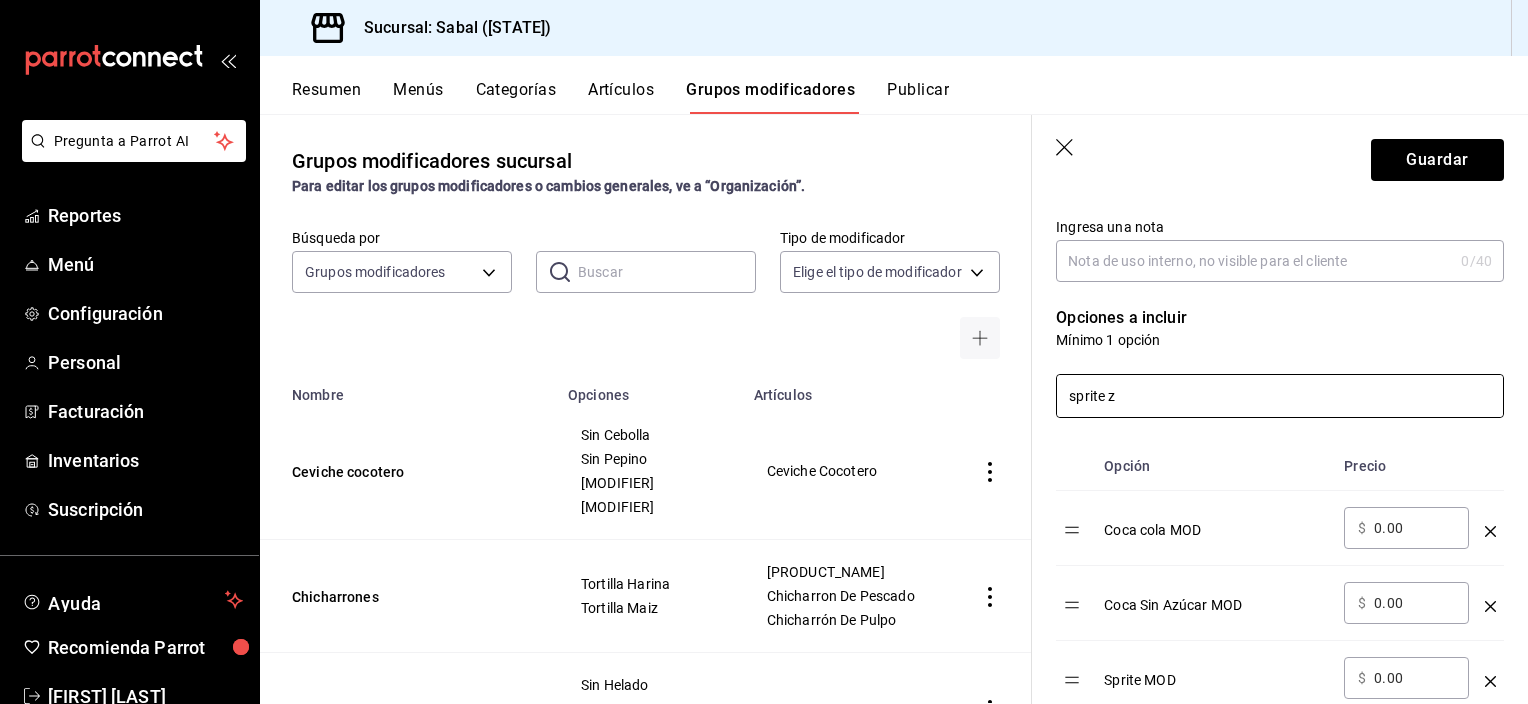 drag, startPoint x: 1156, startPoint y: 393, endPoint x: 992, endPoint y: 447, distance: 172.66151 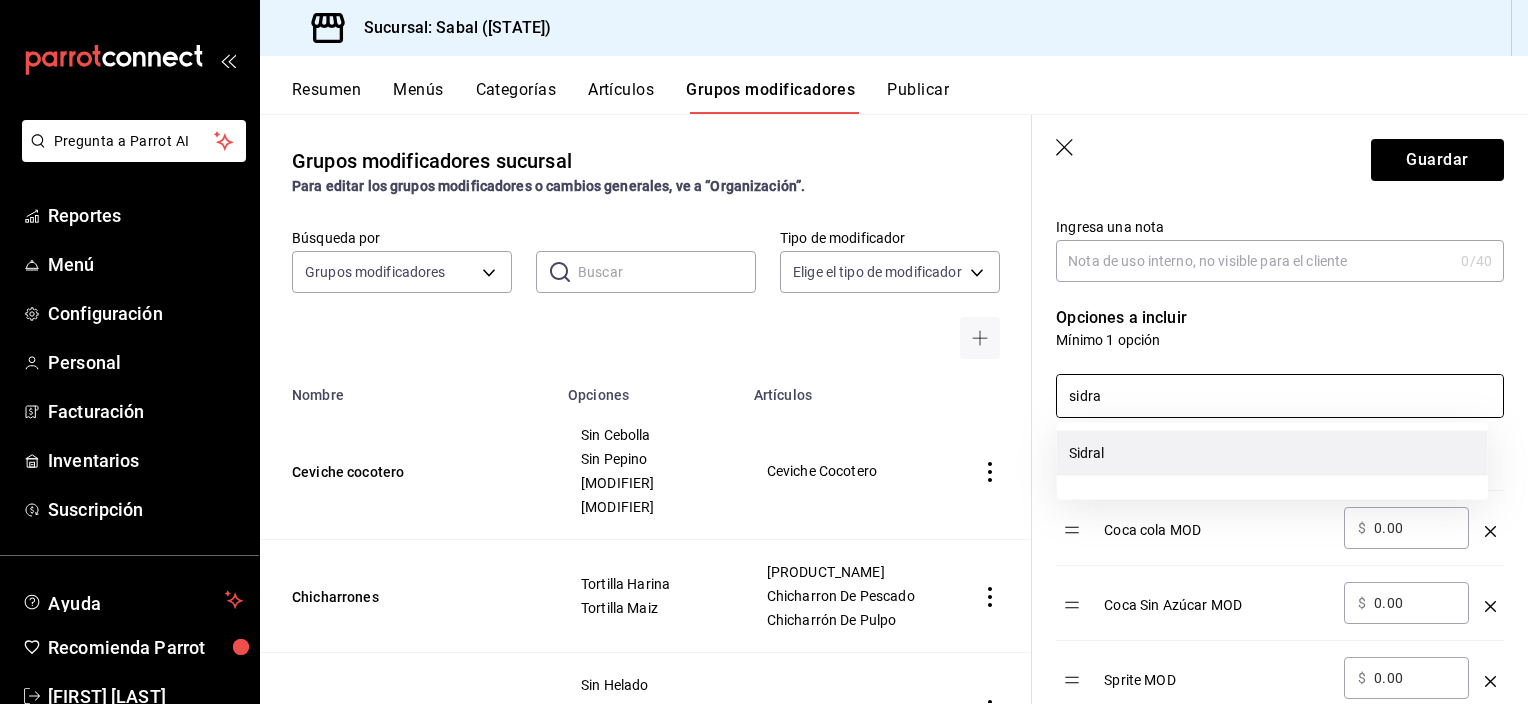 click on "Sidral" at bounding box center (1272, 453) 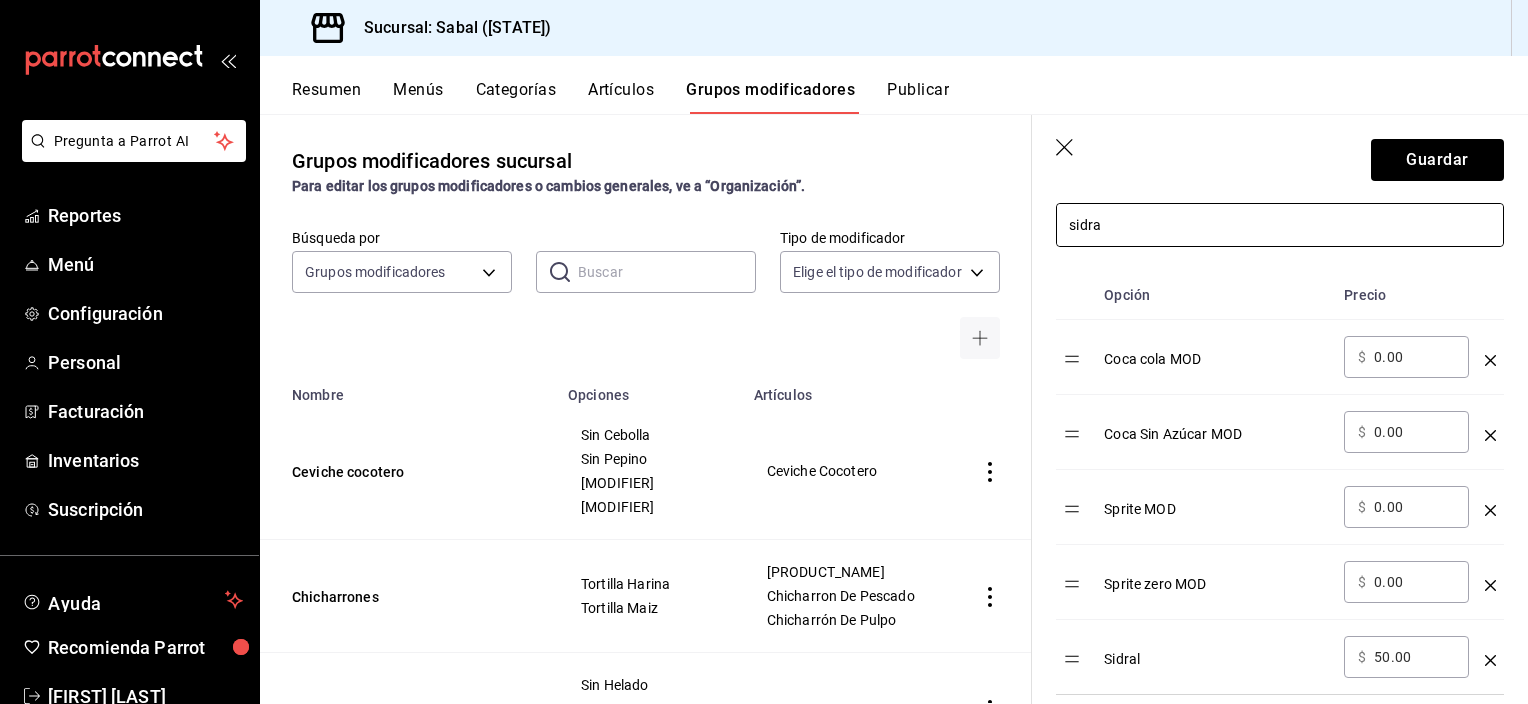 scroll, scrollTop: 515, scrollLeft: 0, axis: vertical 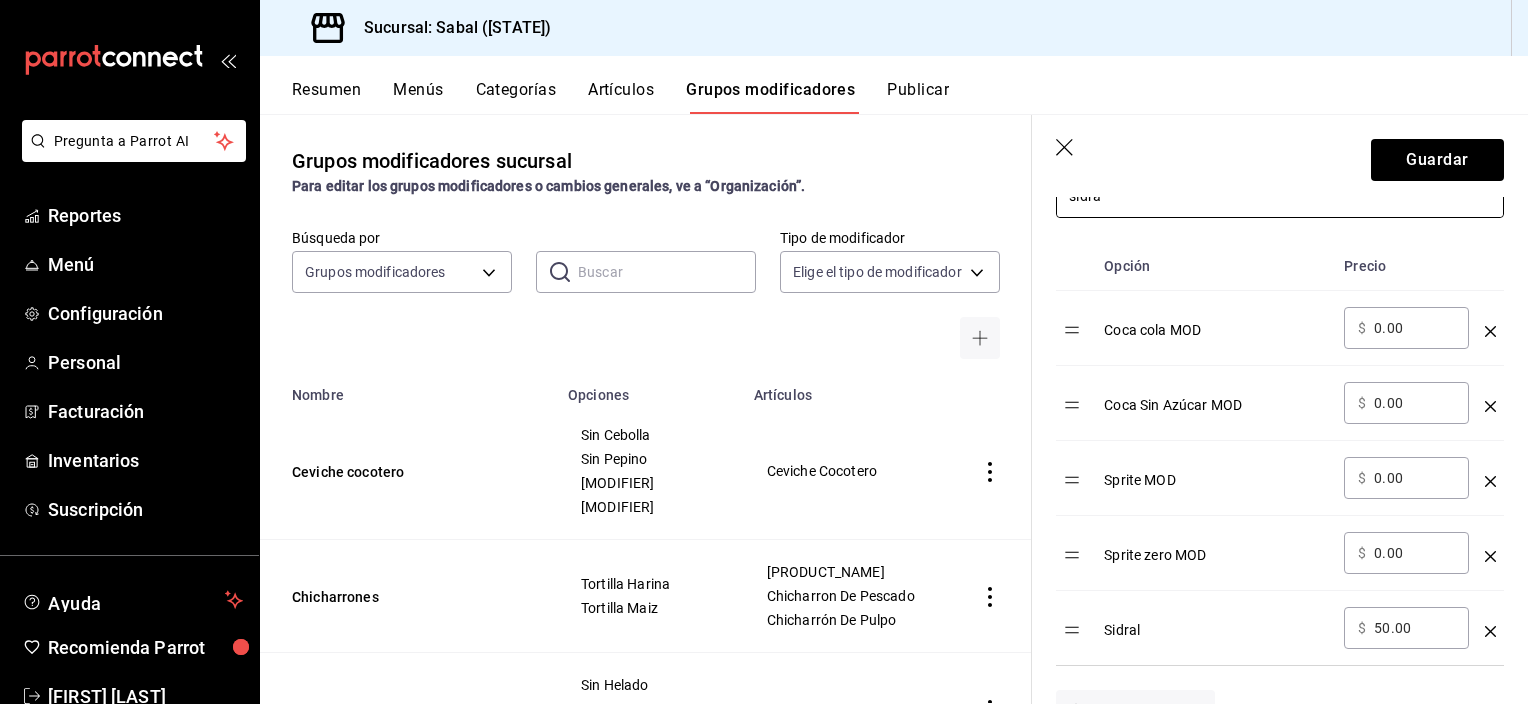 click 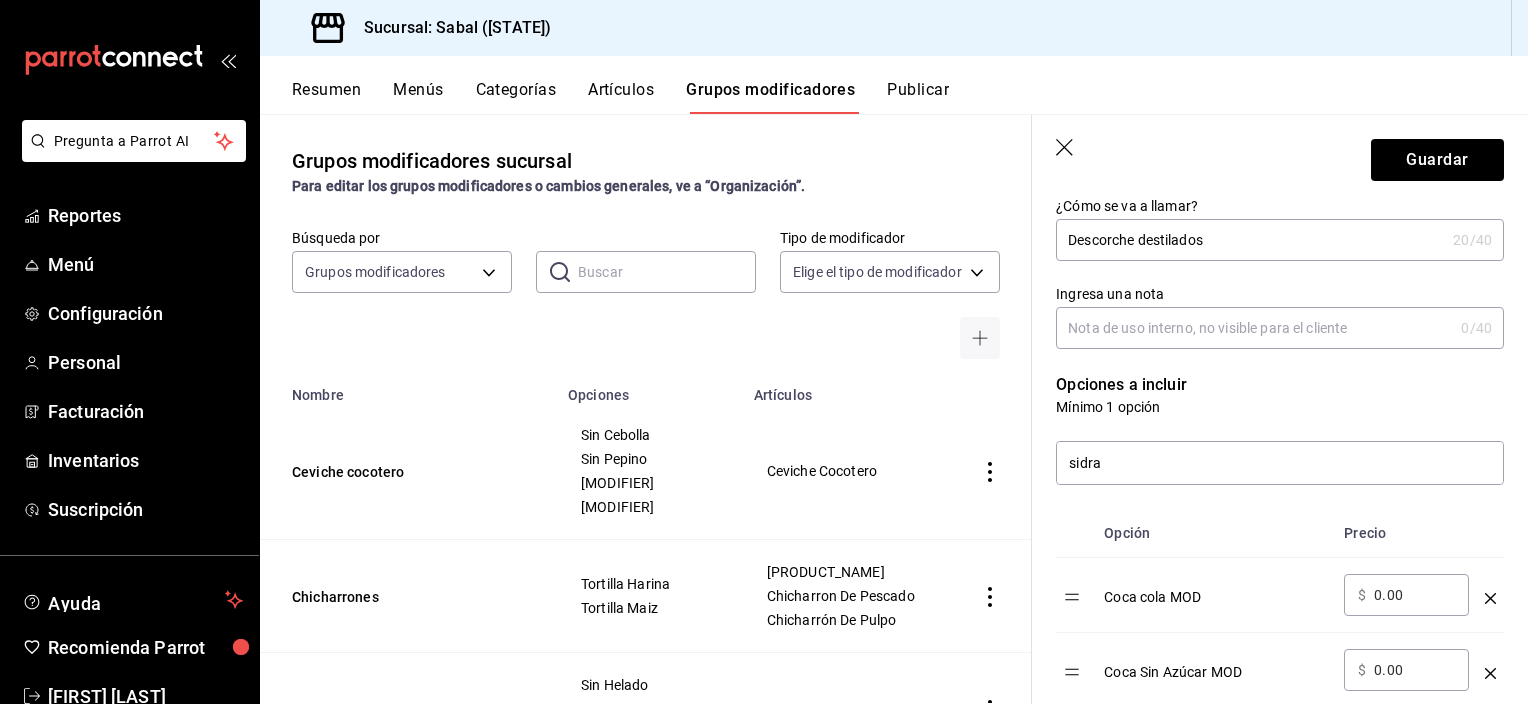 scroll, scrollTop: 215, scrollLeft: 0, axis: vertical 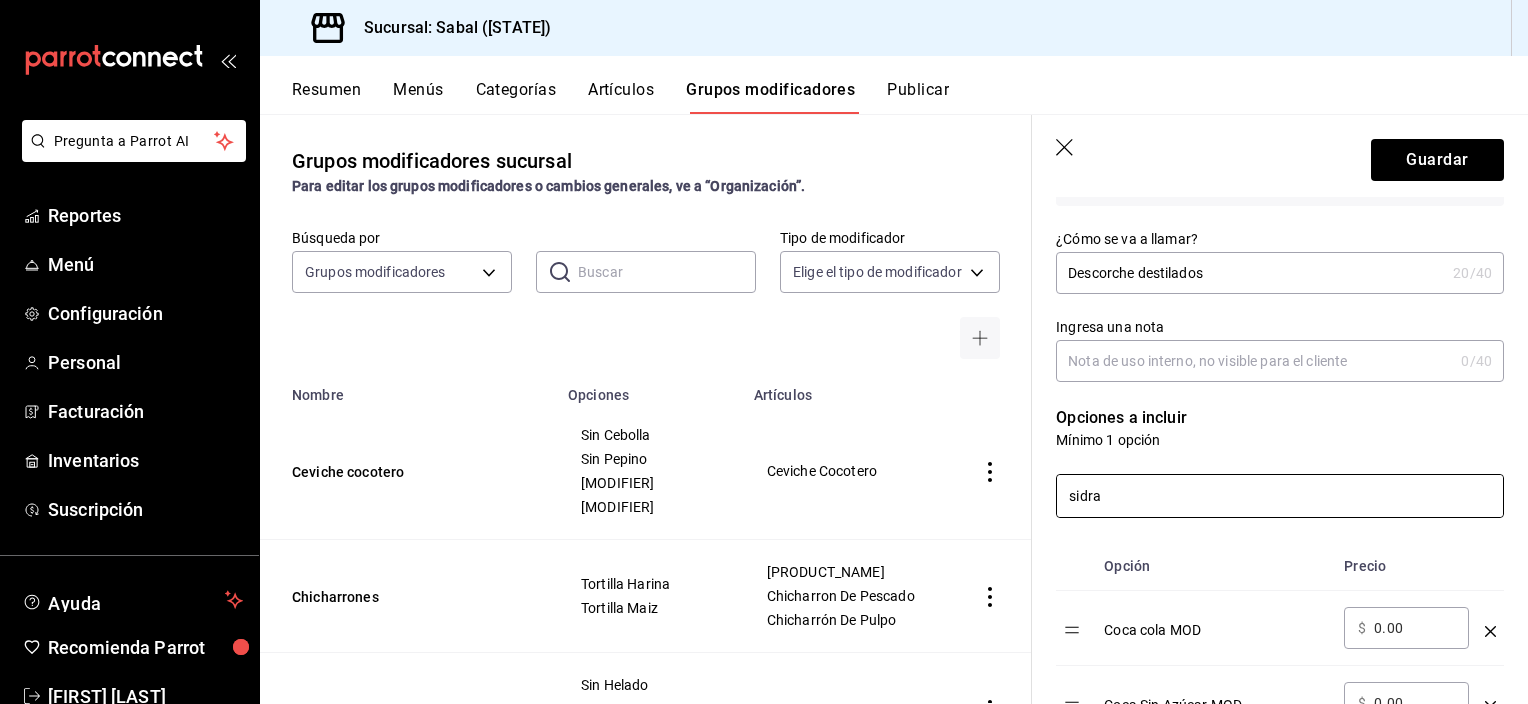 click on "sidra" at bounding box center (1280, 496) 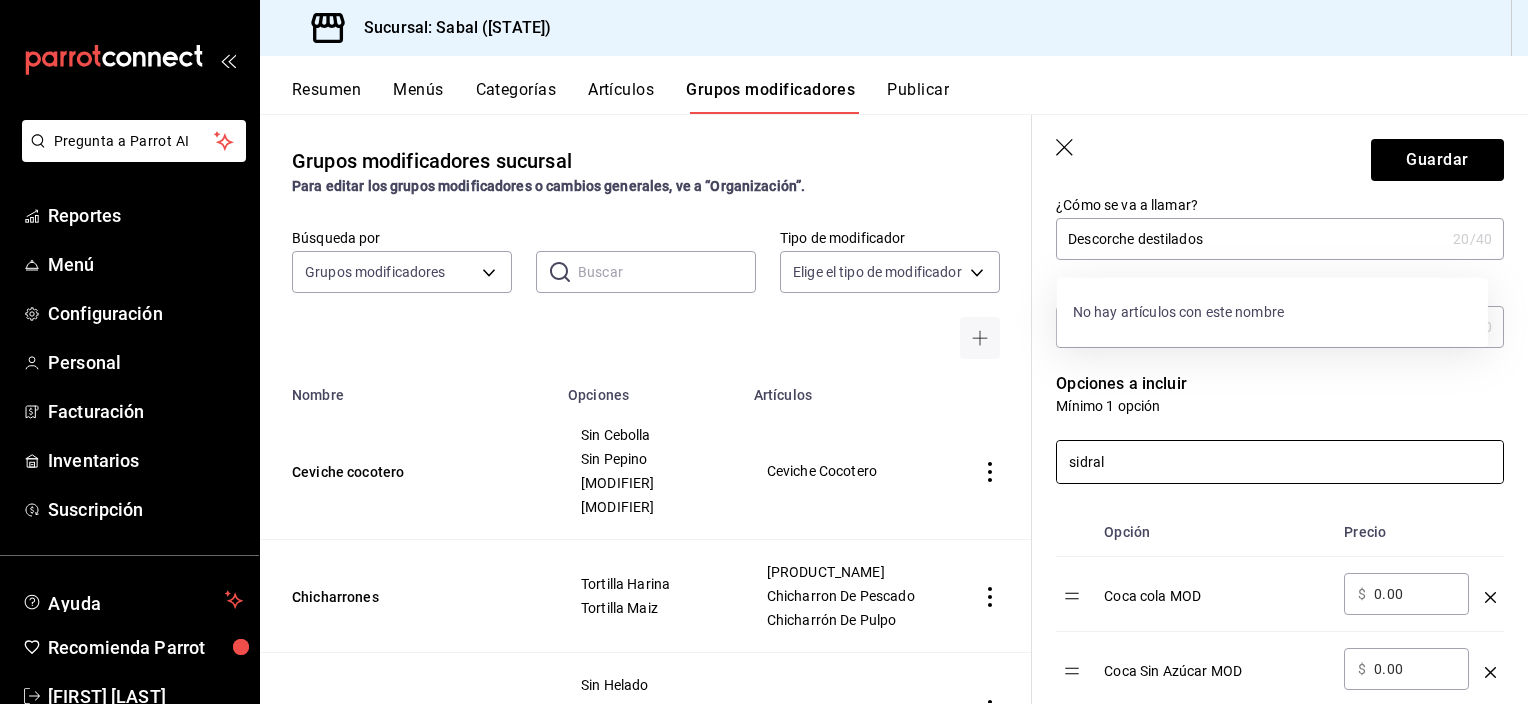 scroll, scrollTop: 215, scrollLeft: 0, axis: vertical 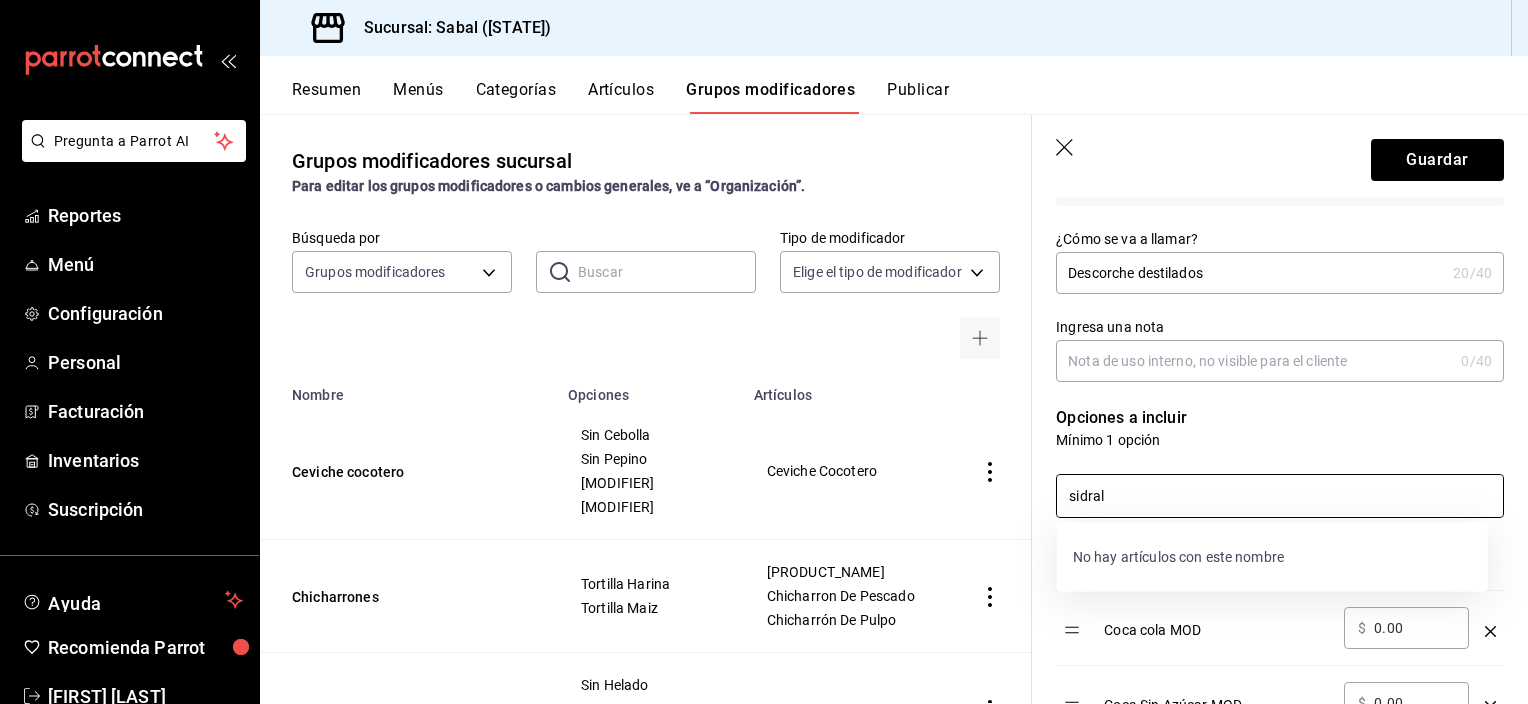 drag, startPoint x: 1111, startPoint y: 497, endPoint x: 1032, endPoint y: 492, distance: 79.15807 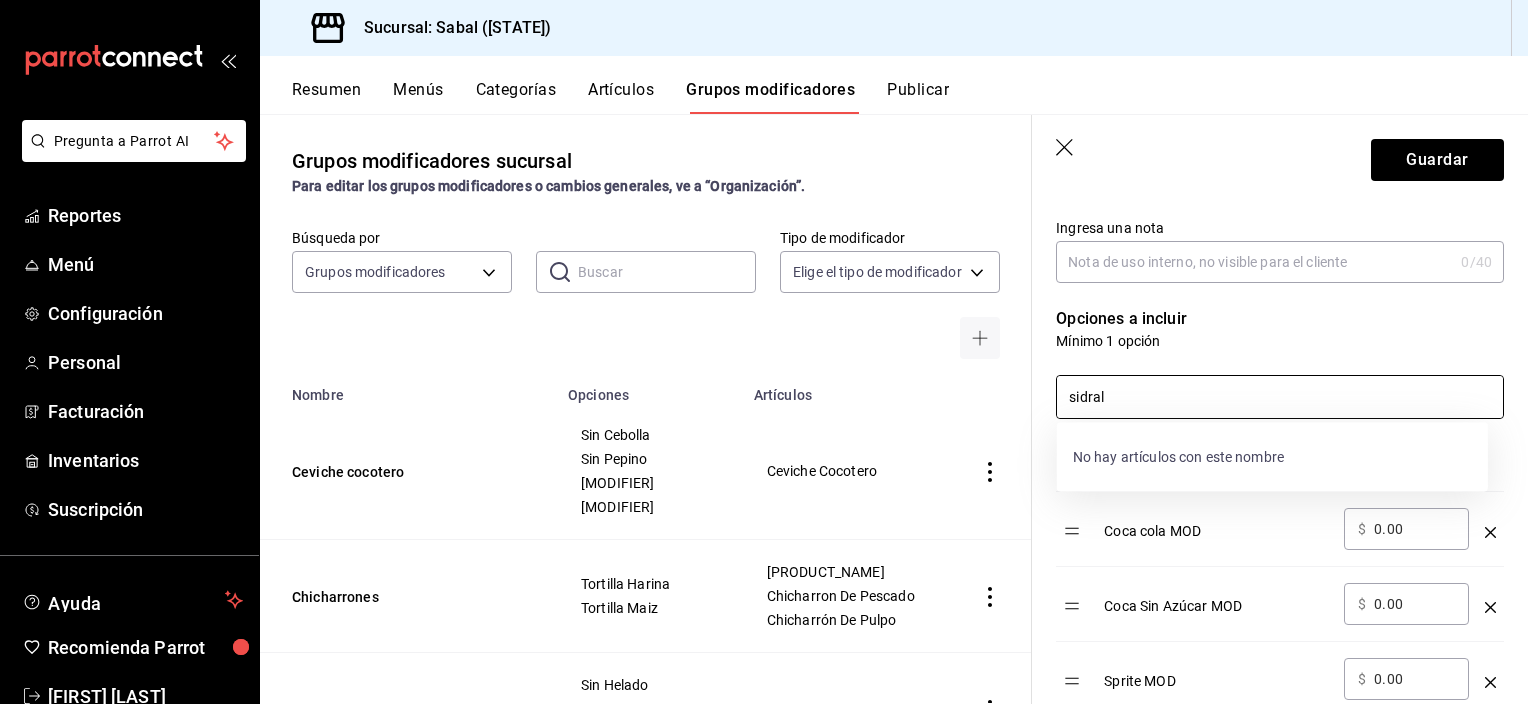 scroll, scrollTop: 315, scrollLeft: 0, axis: vertical 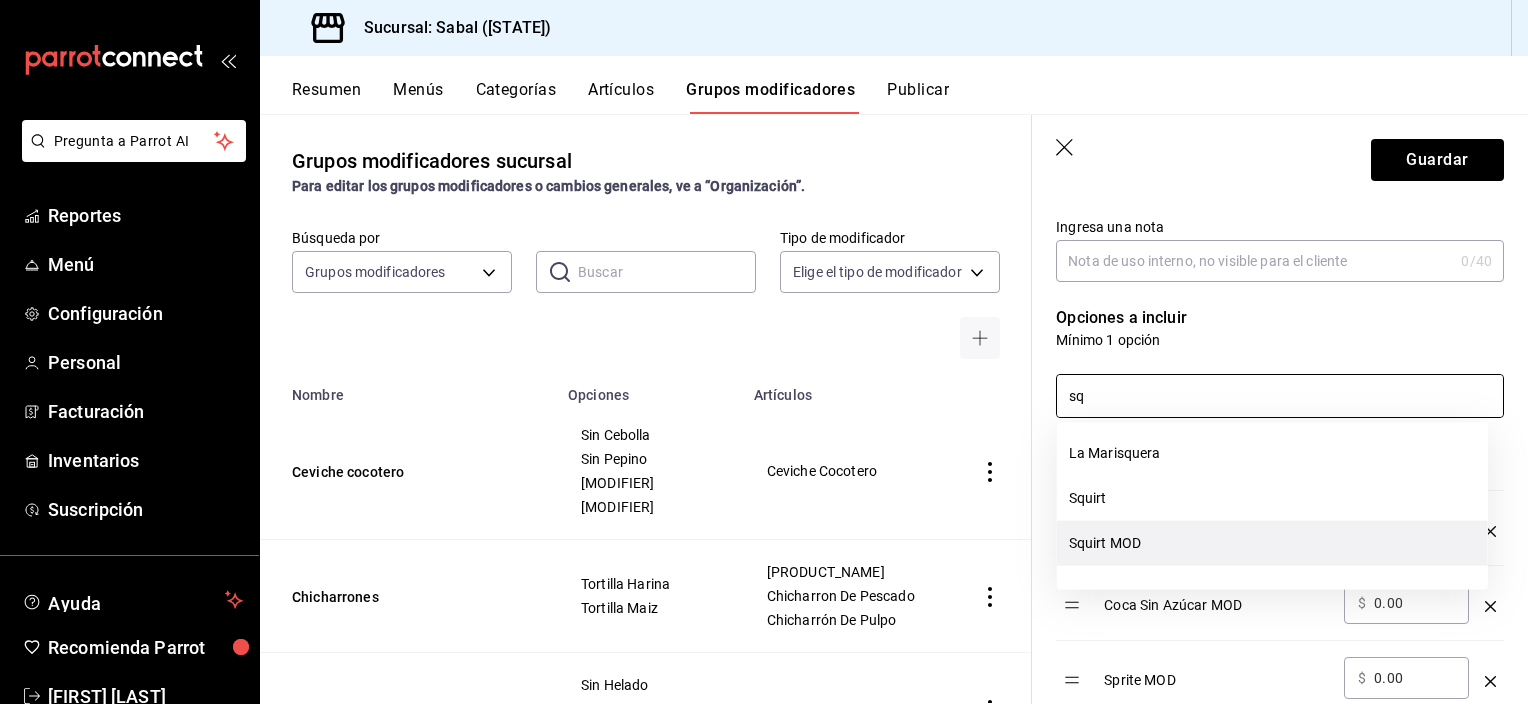 click on "Squirt MOD" at bounding box center [1272, 543] 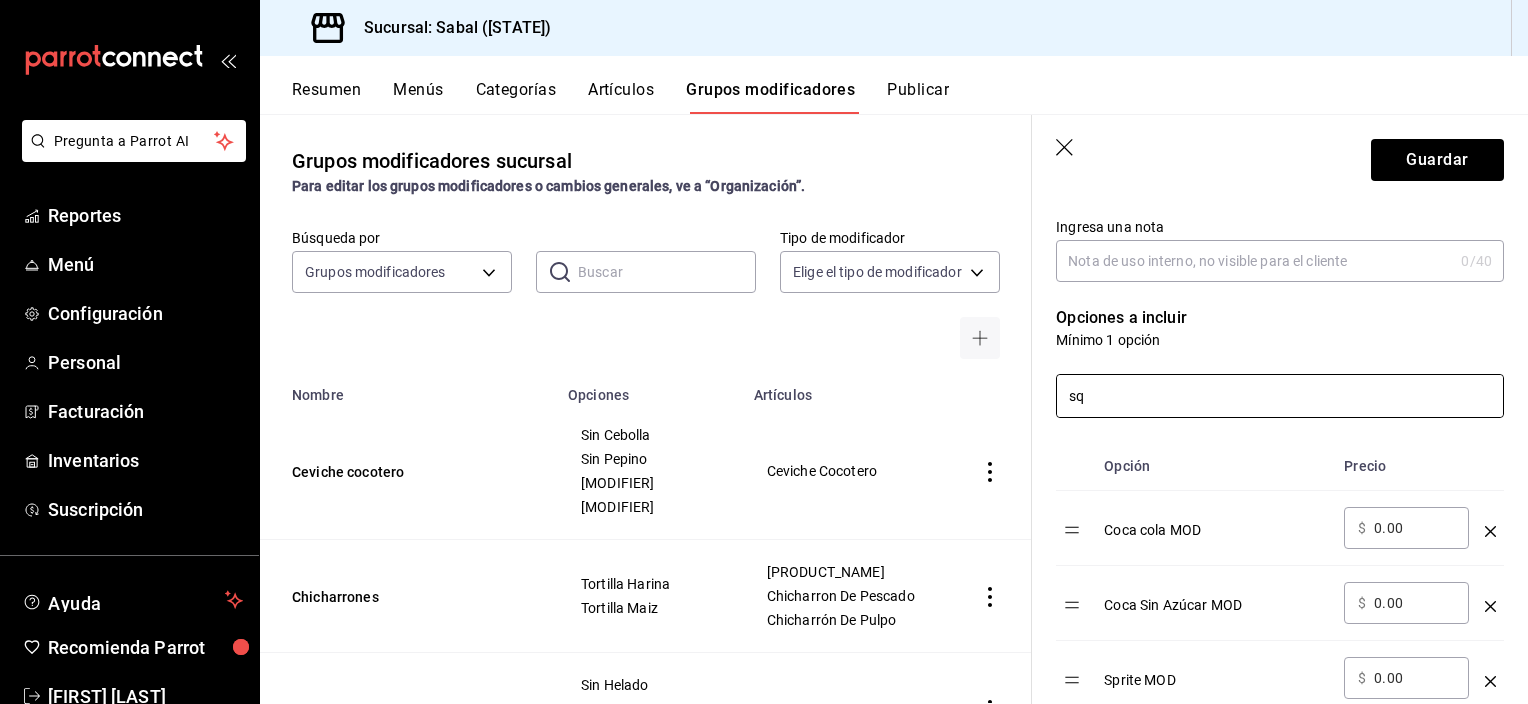 type on "s" 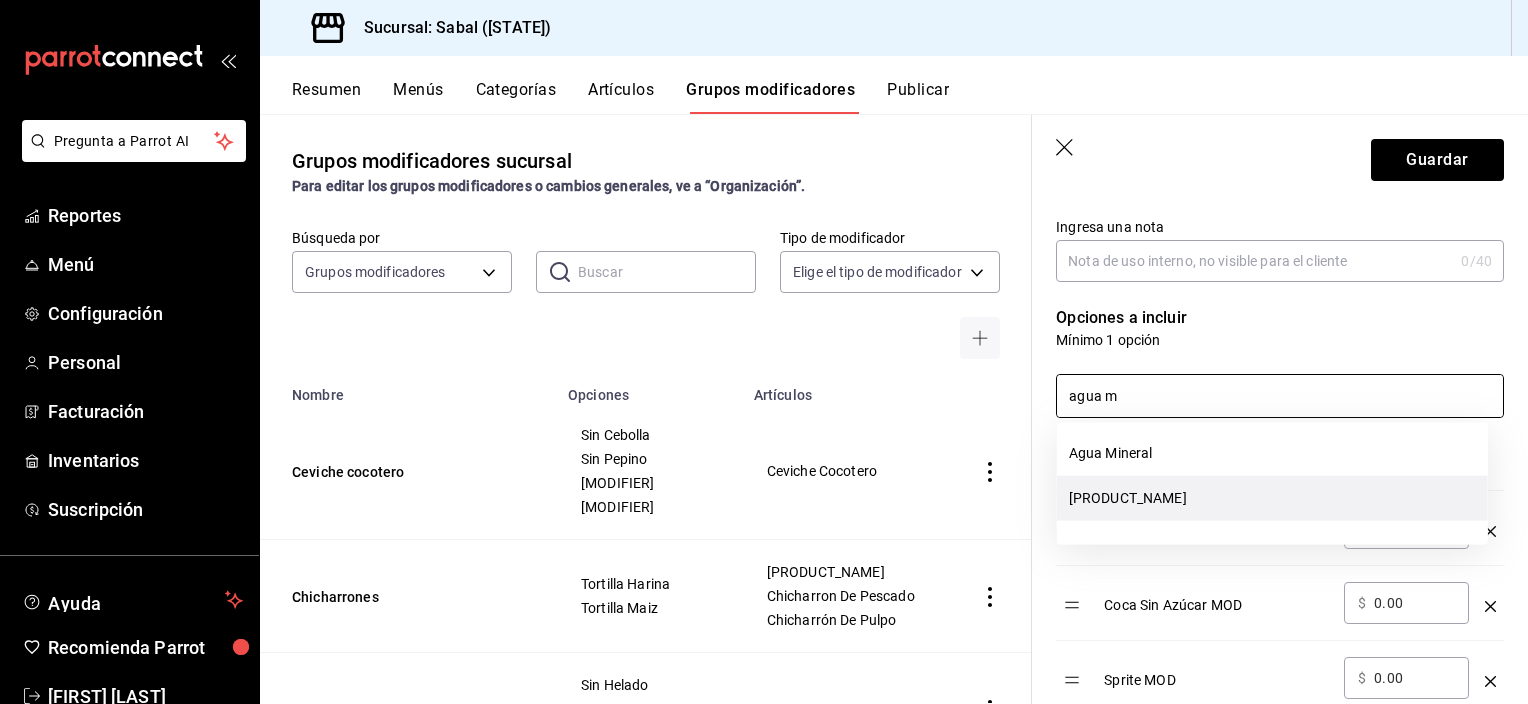 click on "[JUICE] [MODIFIER]" at bounding box center [1272, 498] 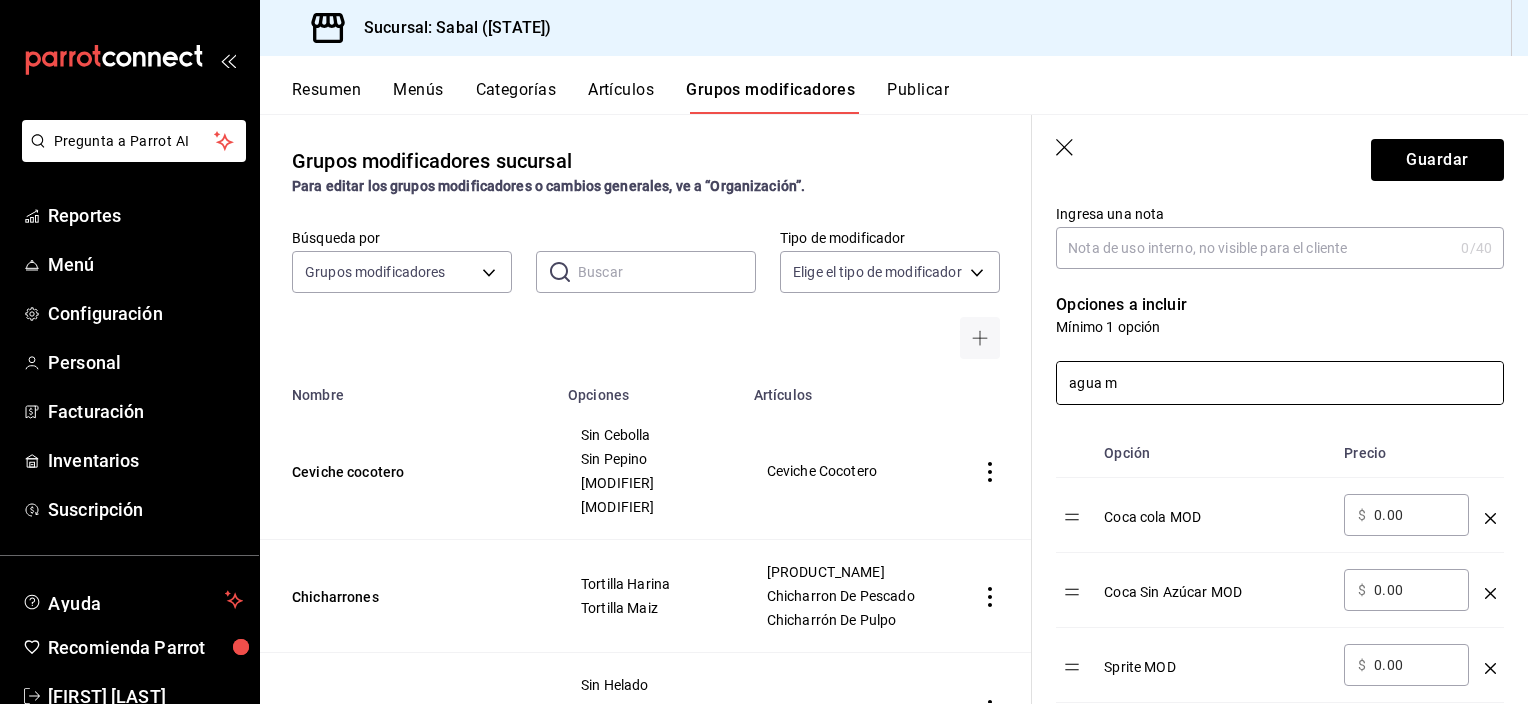 scroll, scrollTop: 215, scrollLeft: 0, axis: vertical 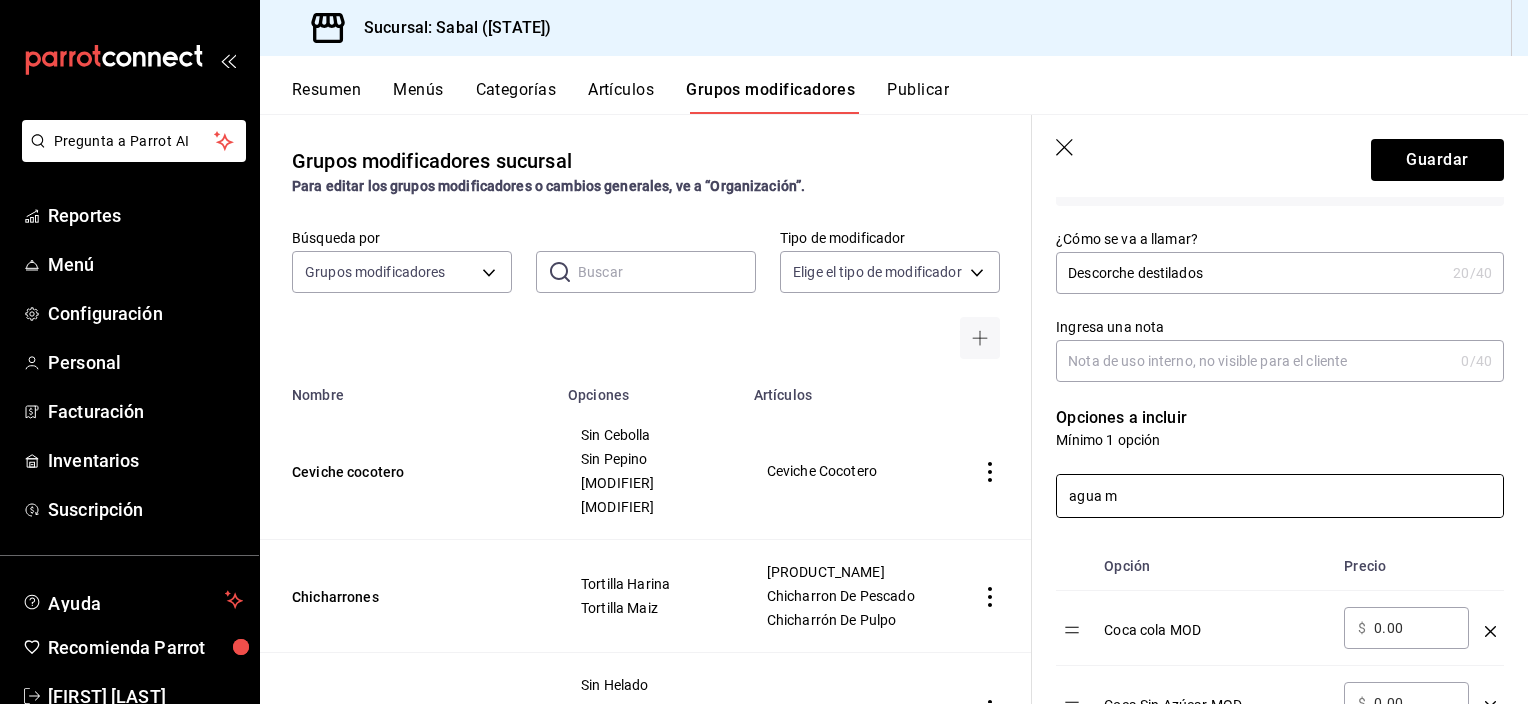 drag, startPoint x: 1166, startPoint y: 493, endPoint x: 995, endPoint y: 514, distance: 172.28465 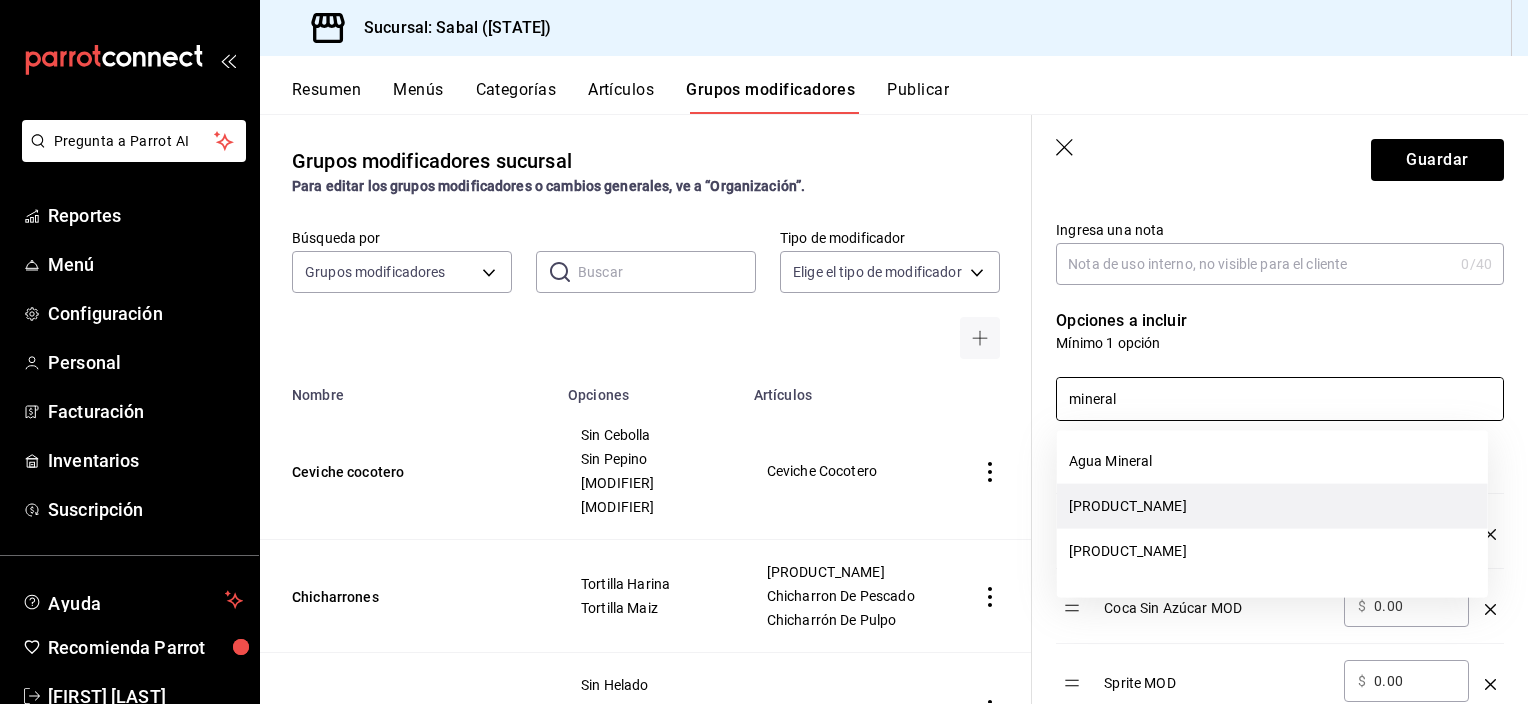 scroll, scrollTop: 315, scrollLeft: 0, axis: vertical 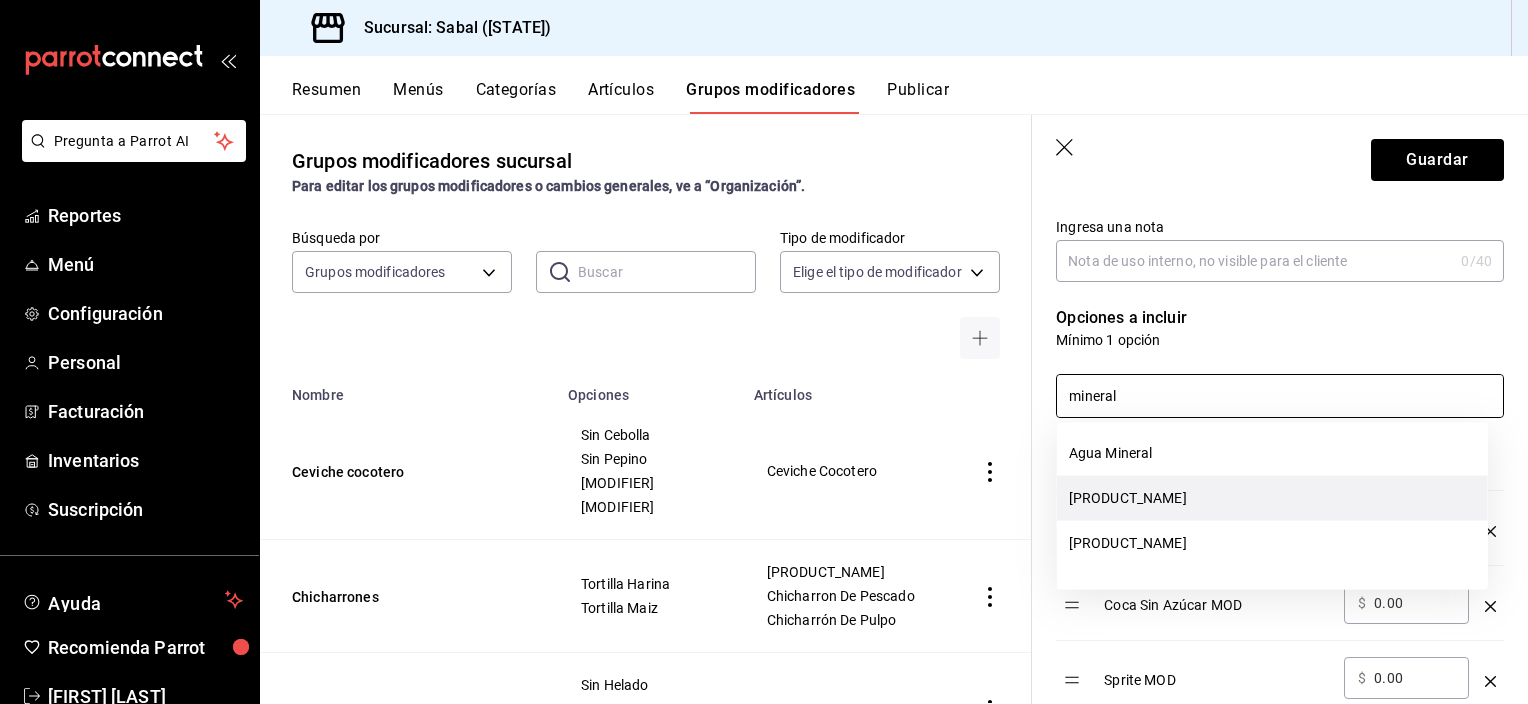 click on "Mineral MOD" at bounding box center (1272, 498) 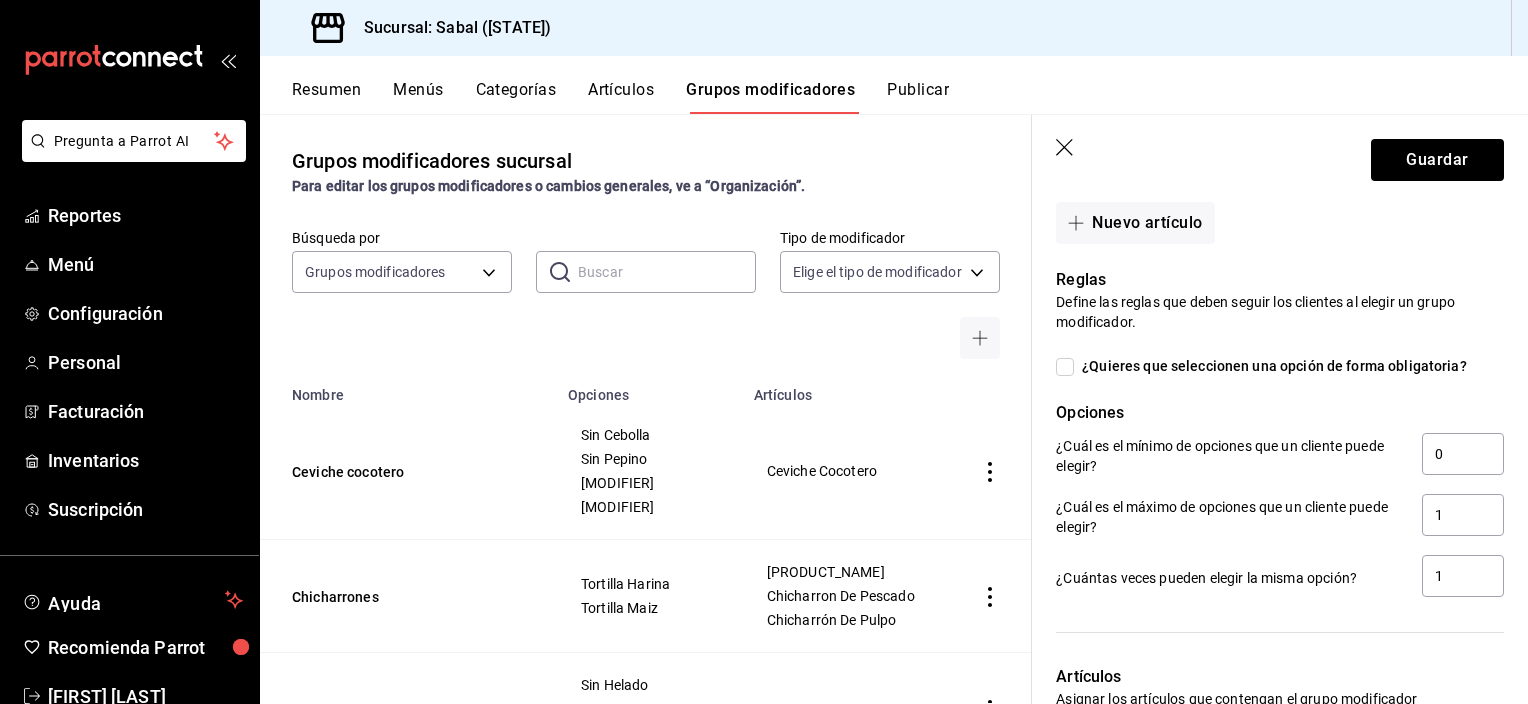 scroll, scrollTop: 1215, scrollLeft: 0, axis: vertical 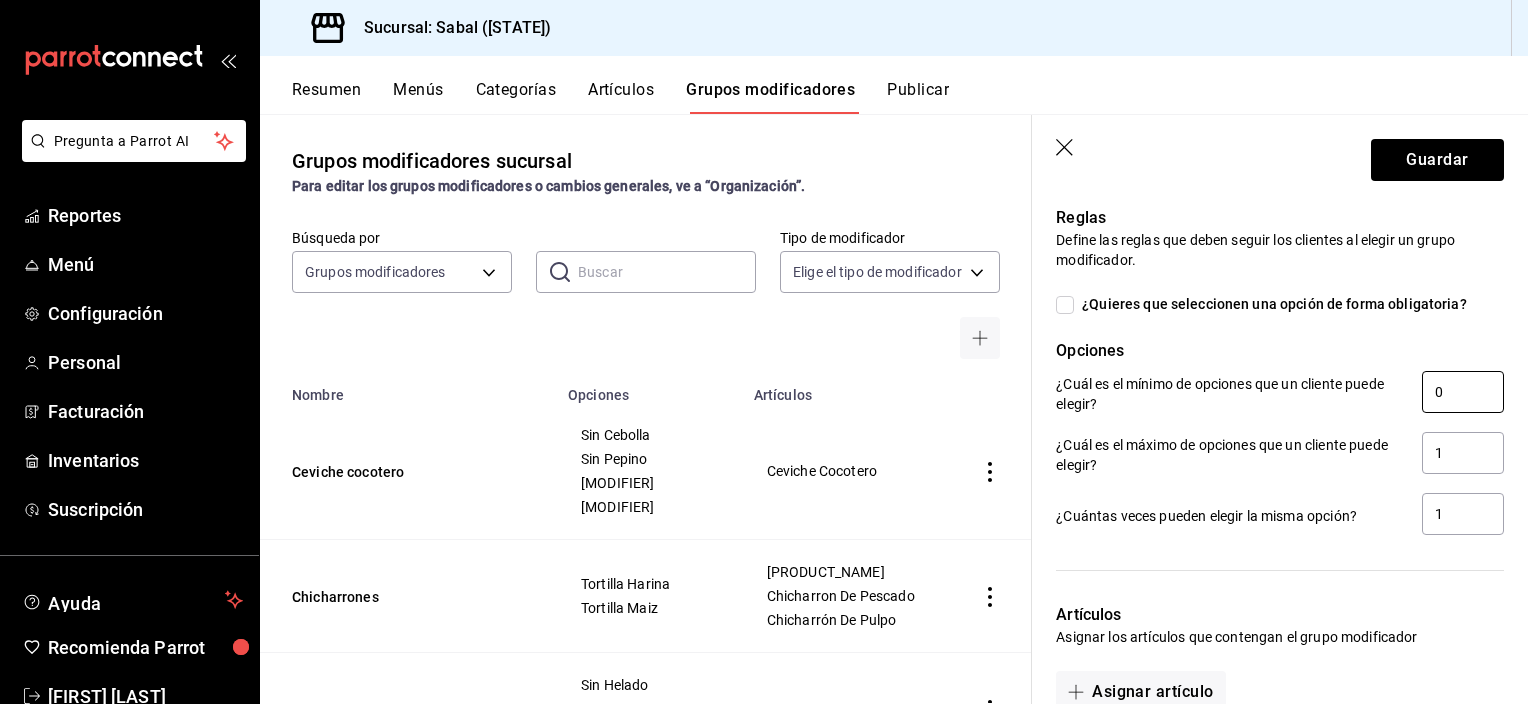 type on "mineral" 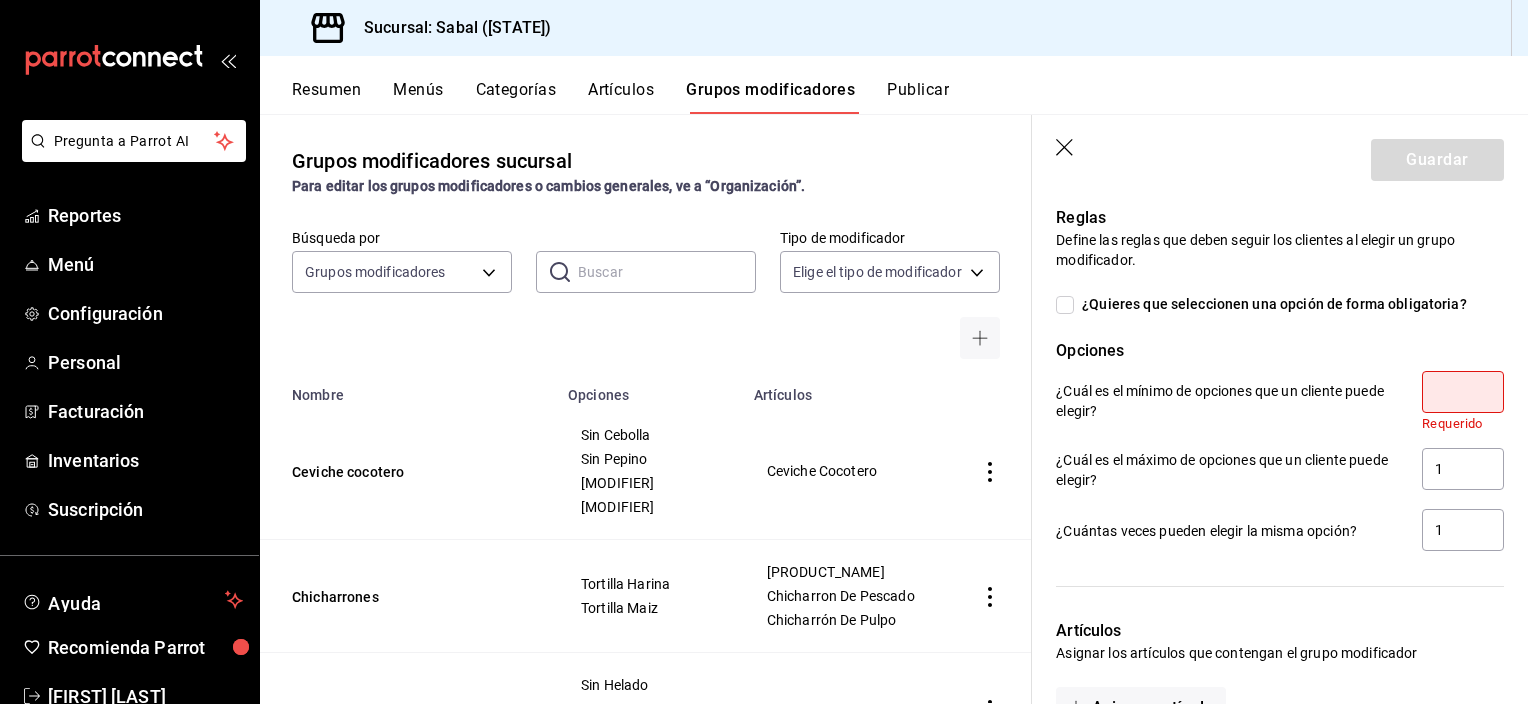 type on "0" 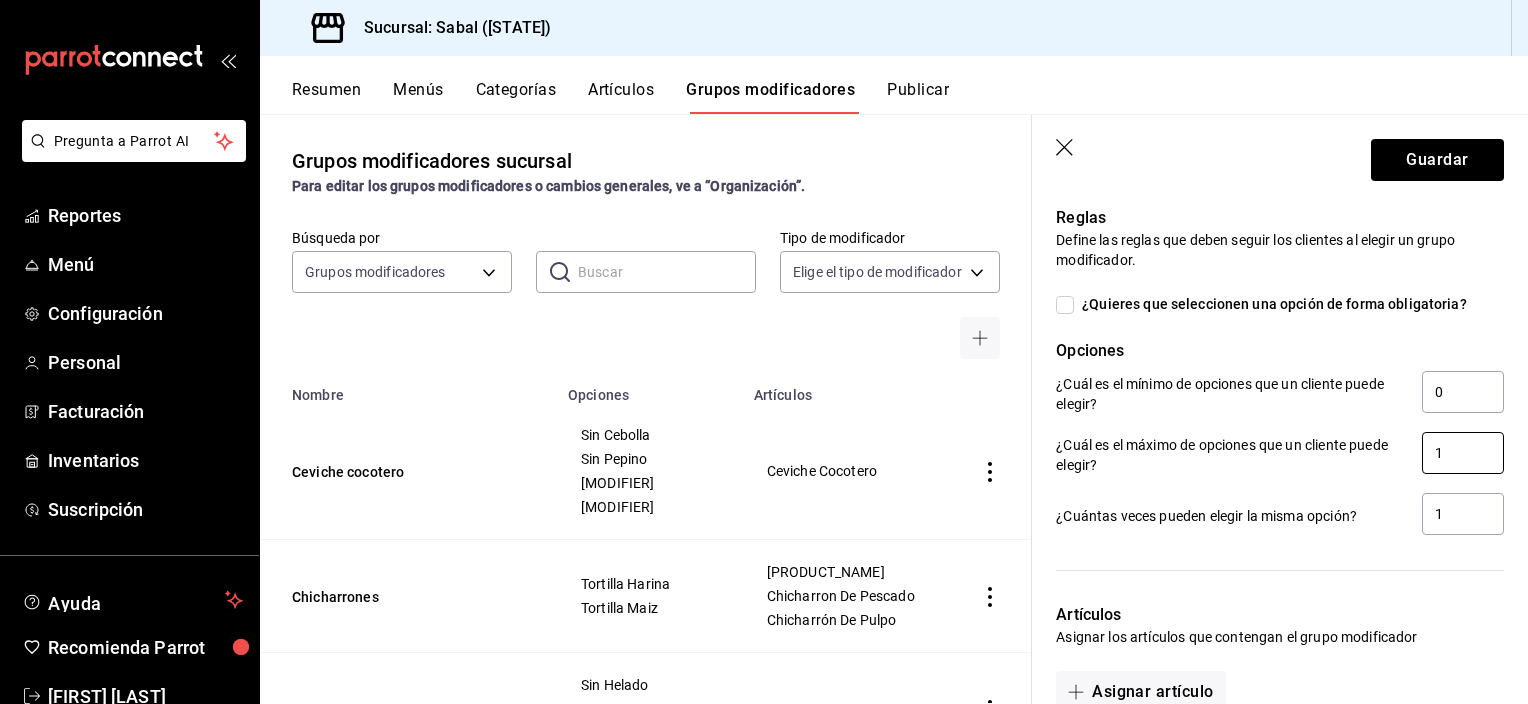 drag, startPoint x: 1447, startPoint y: 457, endPoint x: 1400, endPoint y: 458, distance: 47.010635 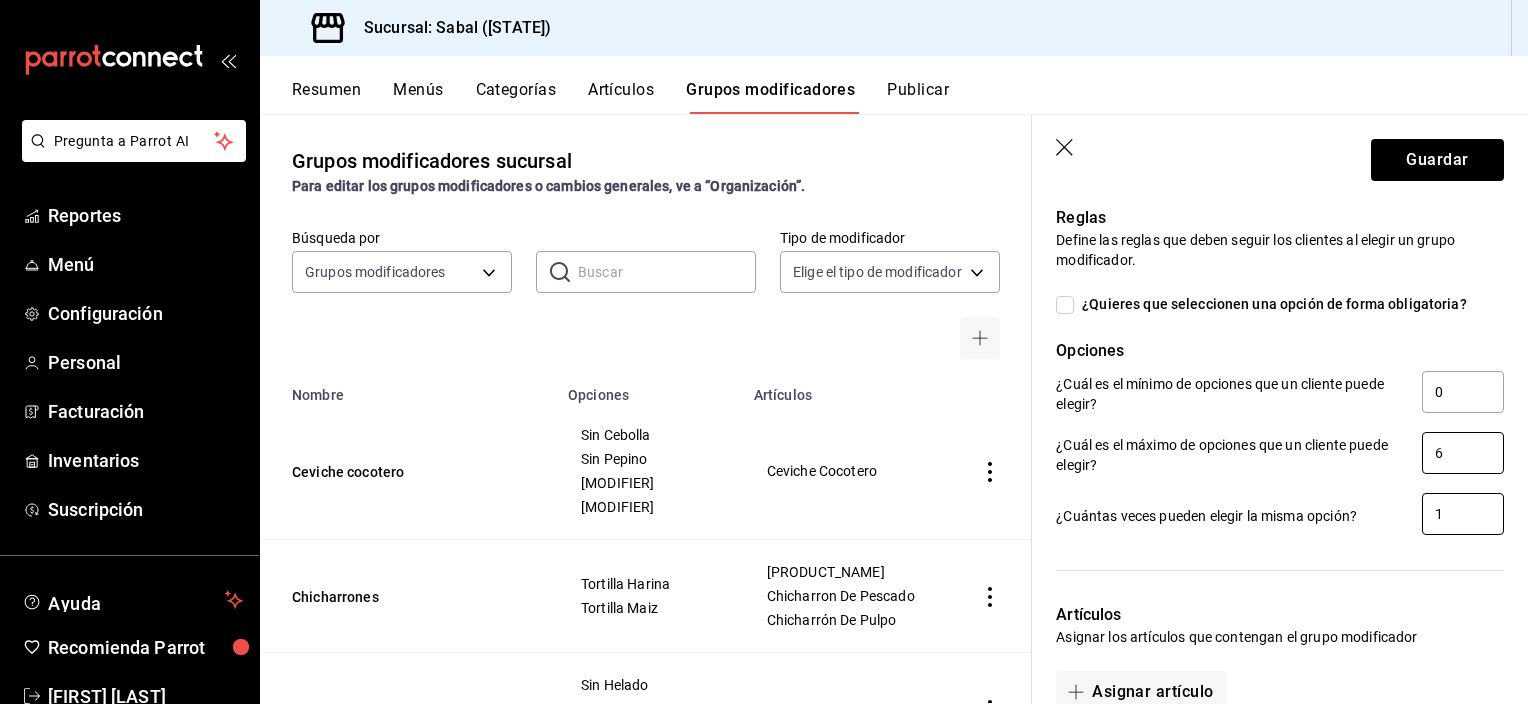 type on "6" 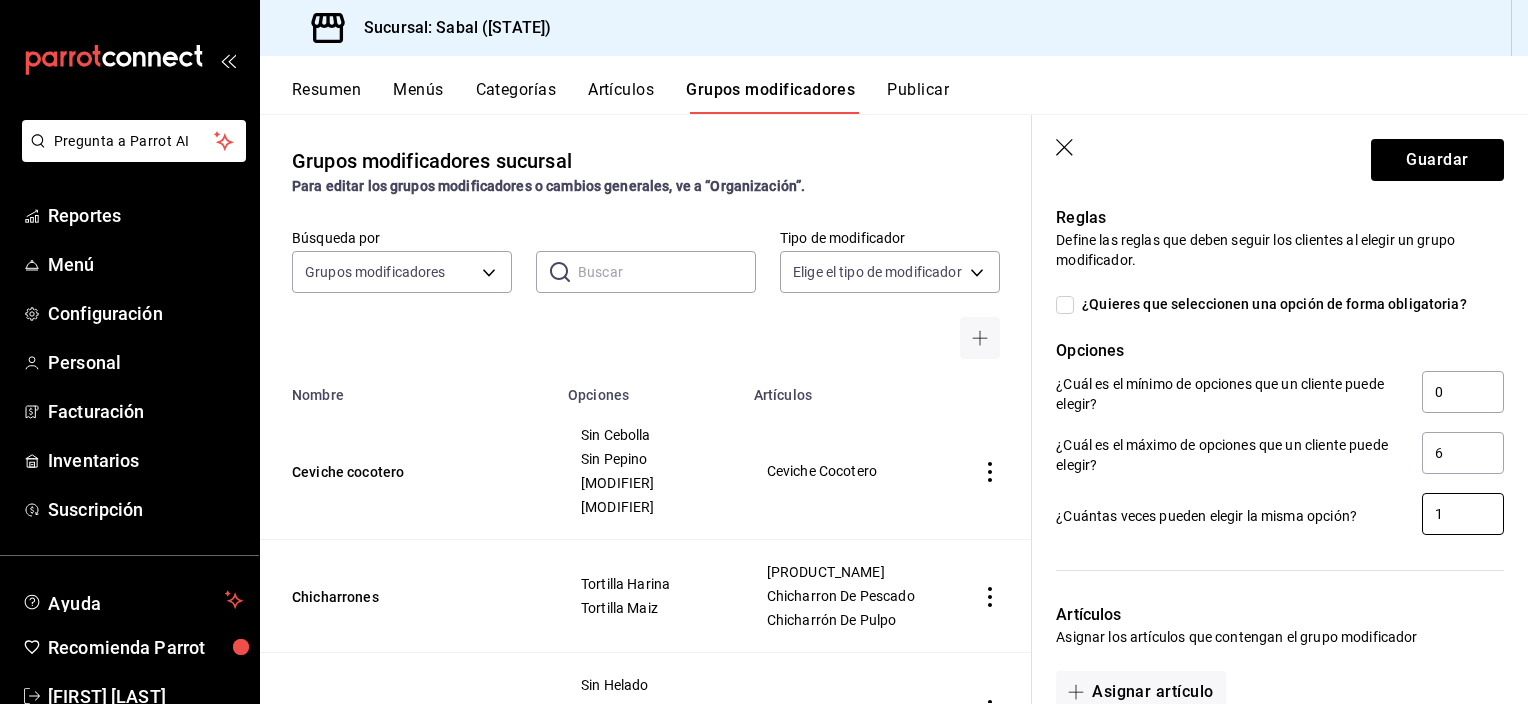drag, startPoint x: 1444, startPoint y: 504, endPoint x: 1396, endPoint y: 510, distance: 48.373547 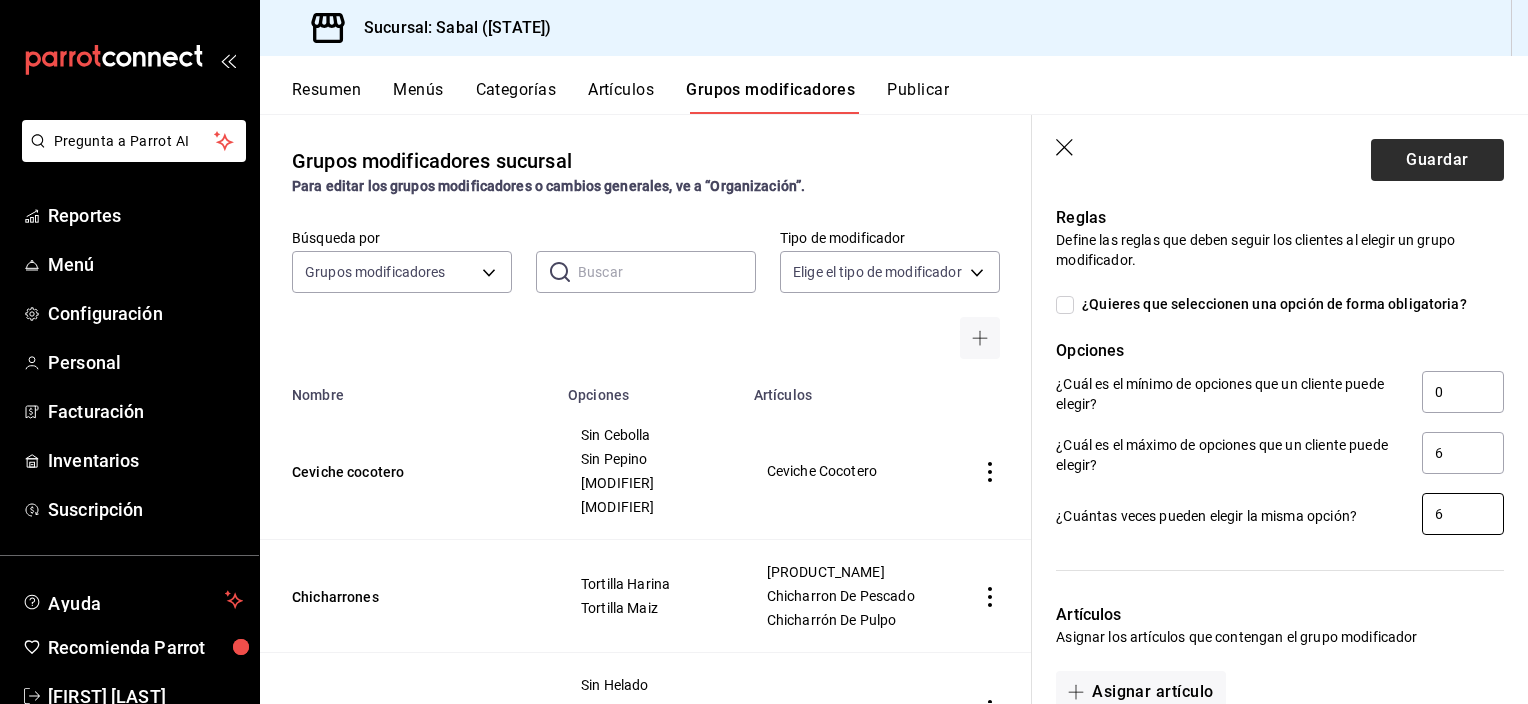 type on "6" 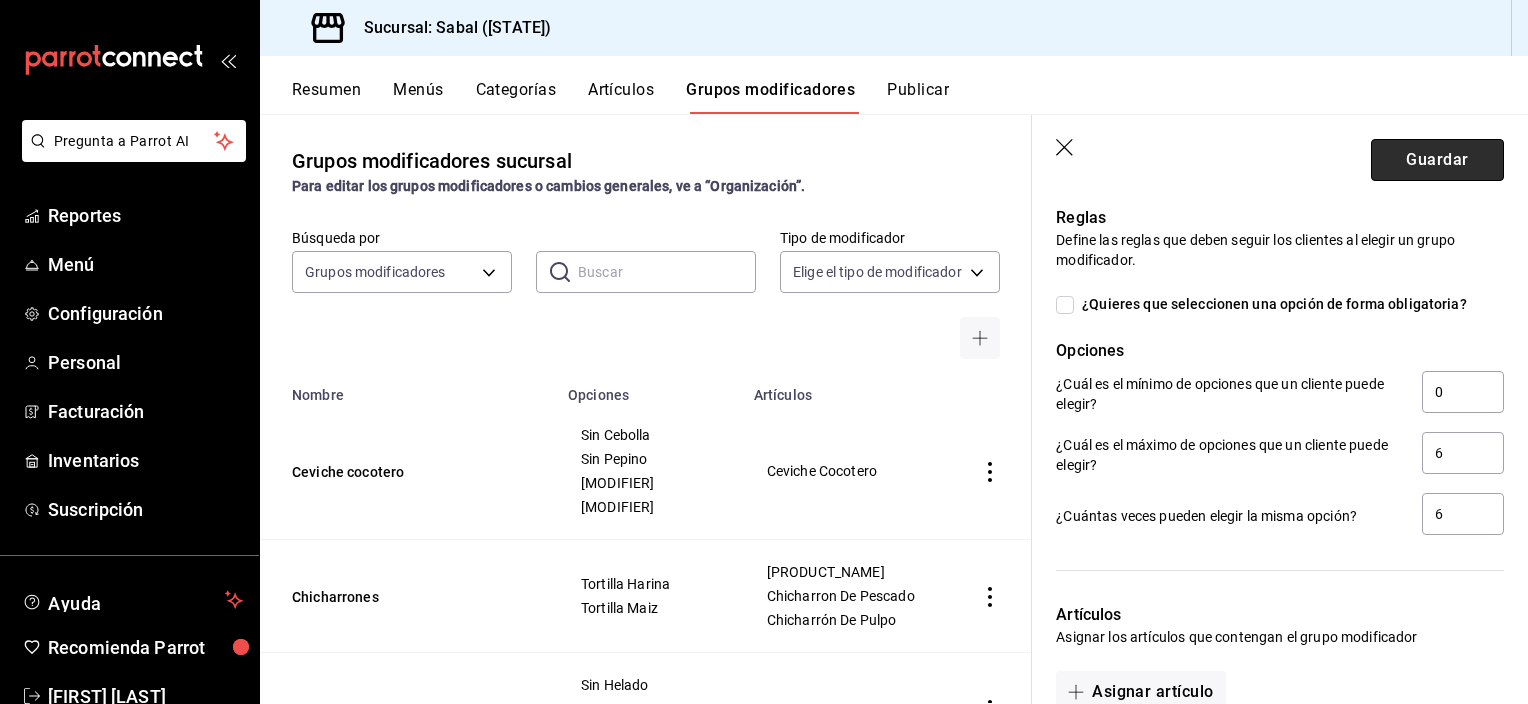 click on "Guardar" at bounding box center [1437, 160] 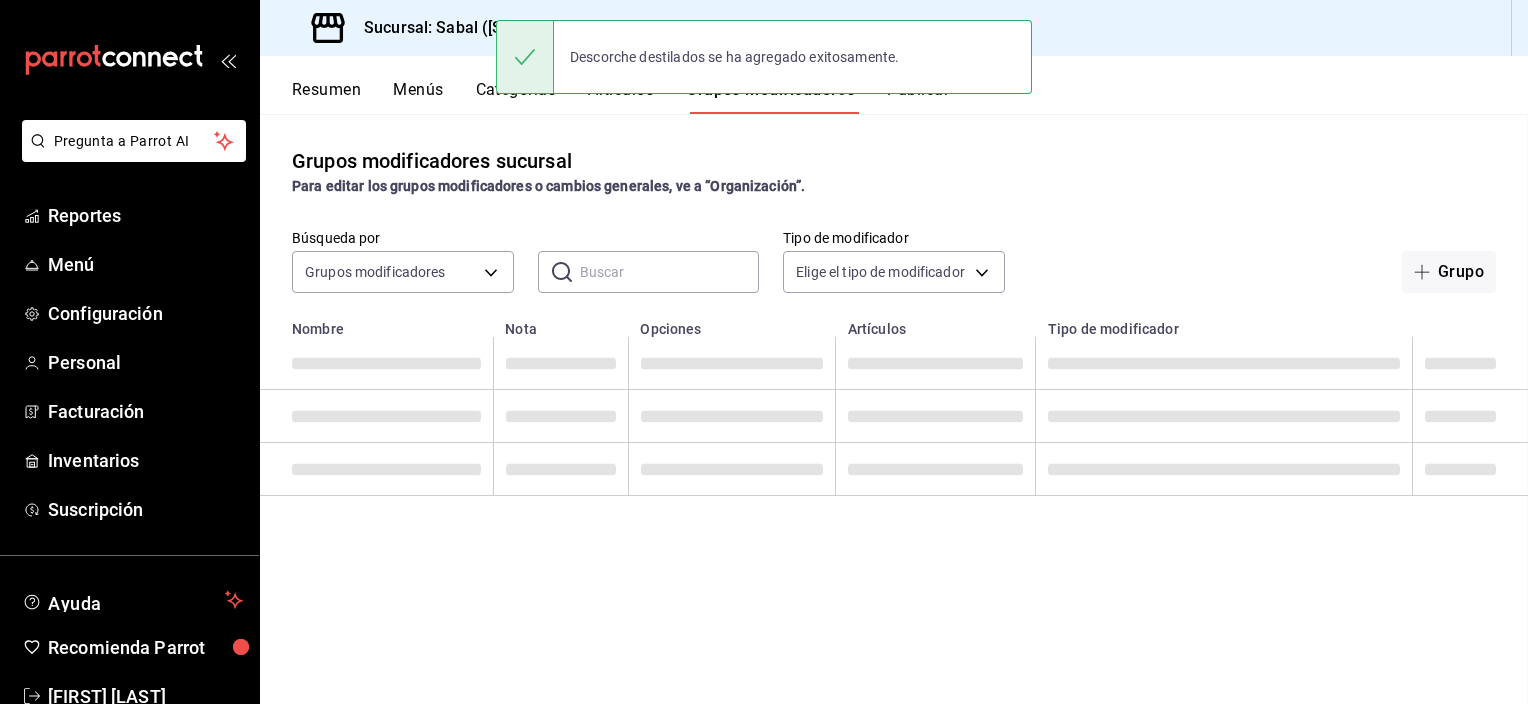 scroll, scrollTop: 0, scrollLeft: 0, axis: both 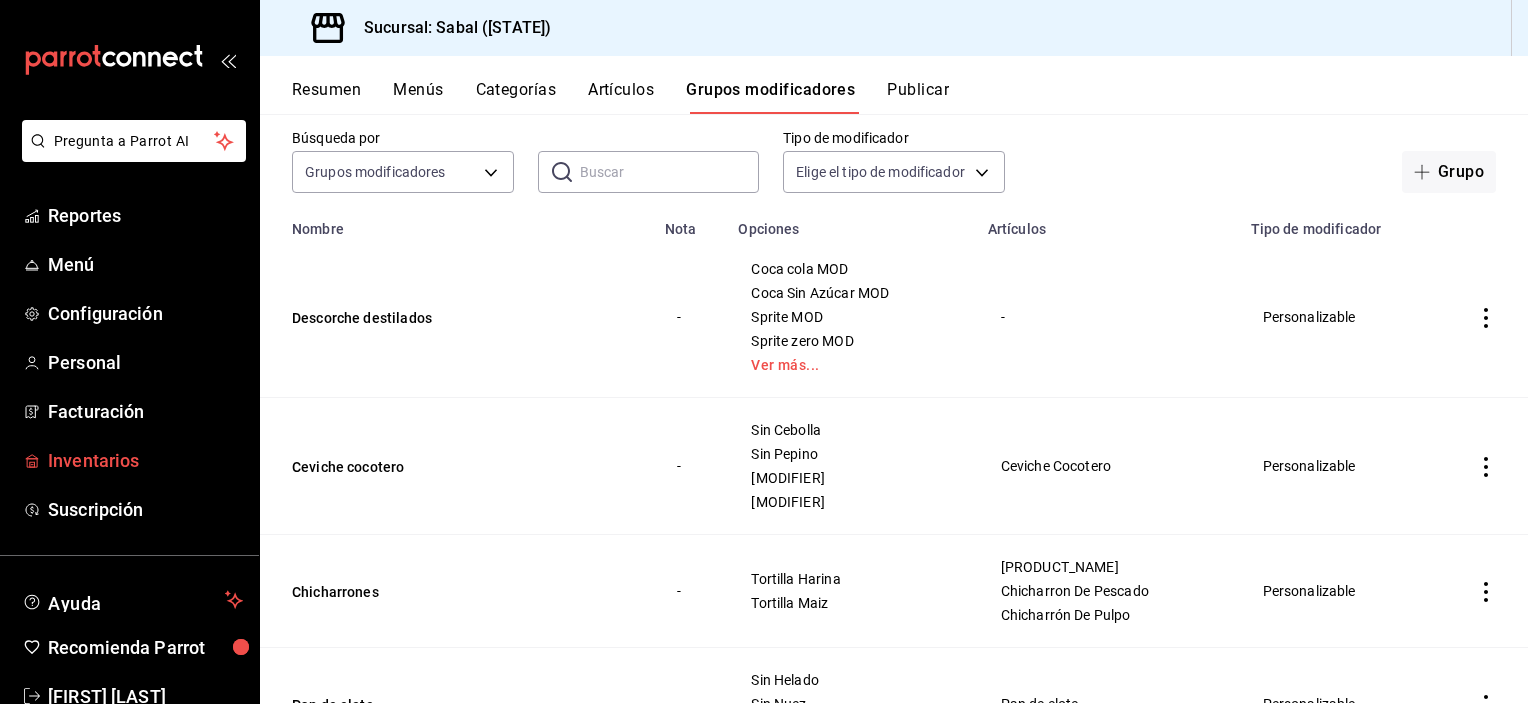 click on "Inventarios" at bounding box center (145, 460) 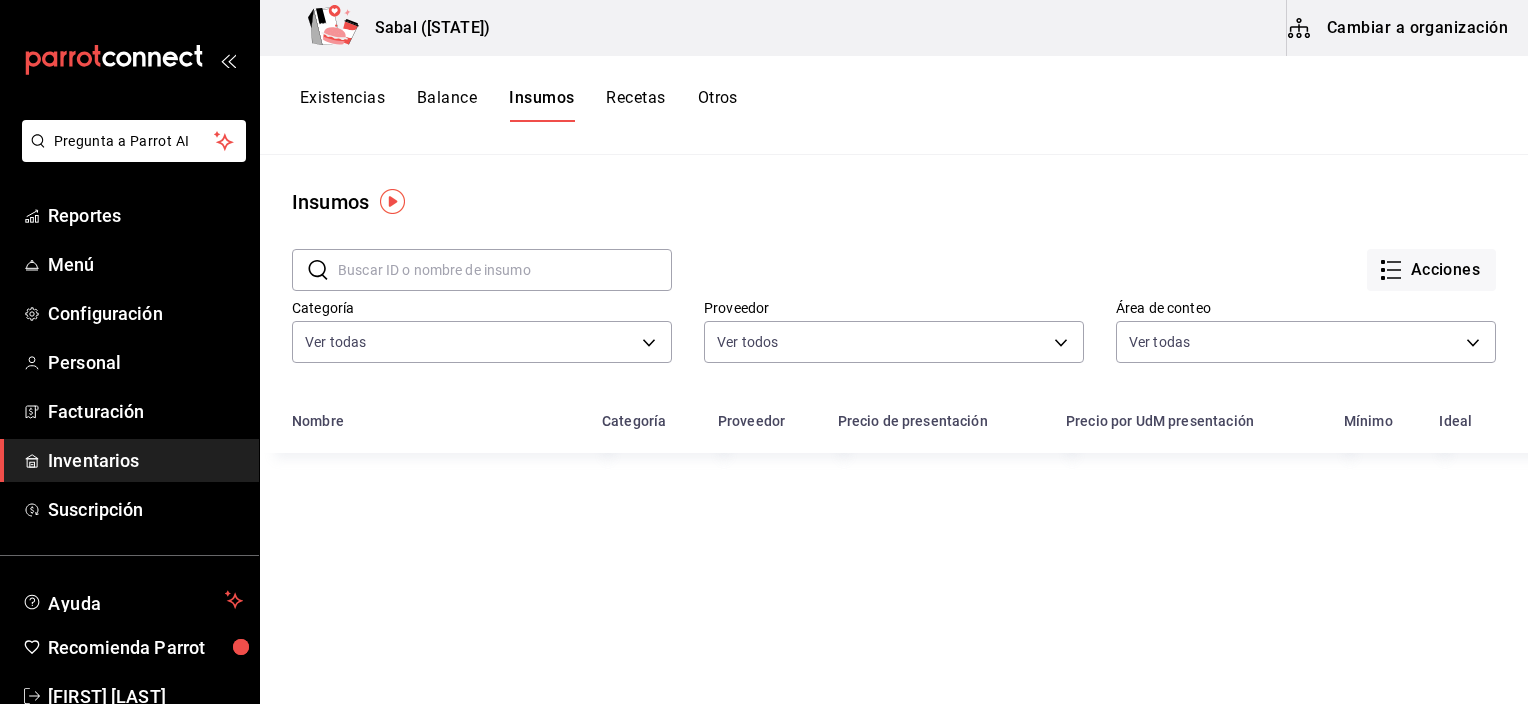 click on "Cambiar a organización" at bounding box center (1399, 28) 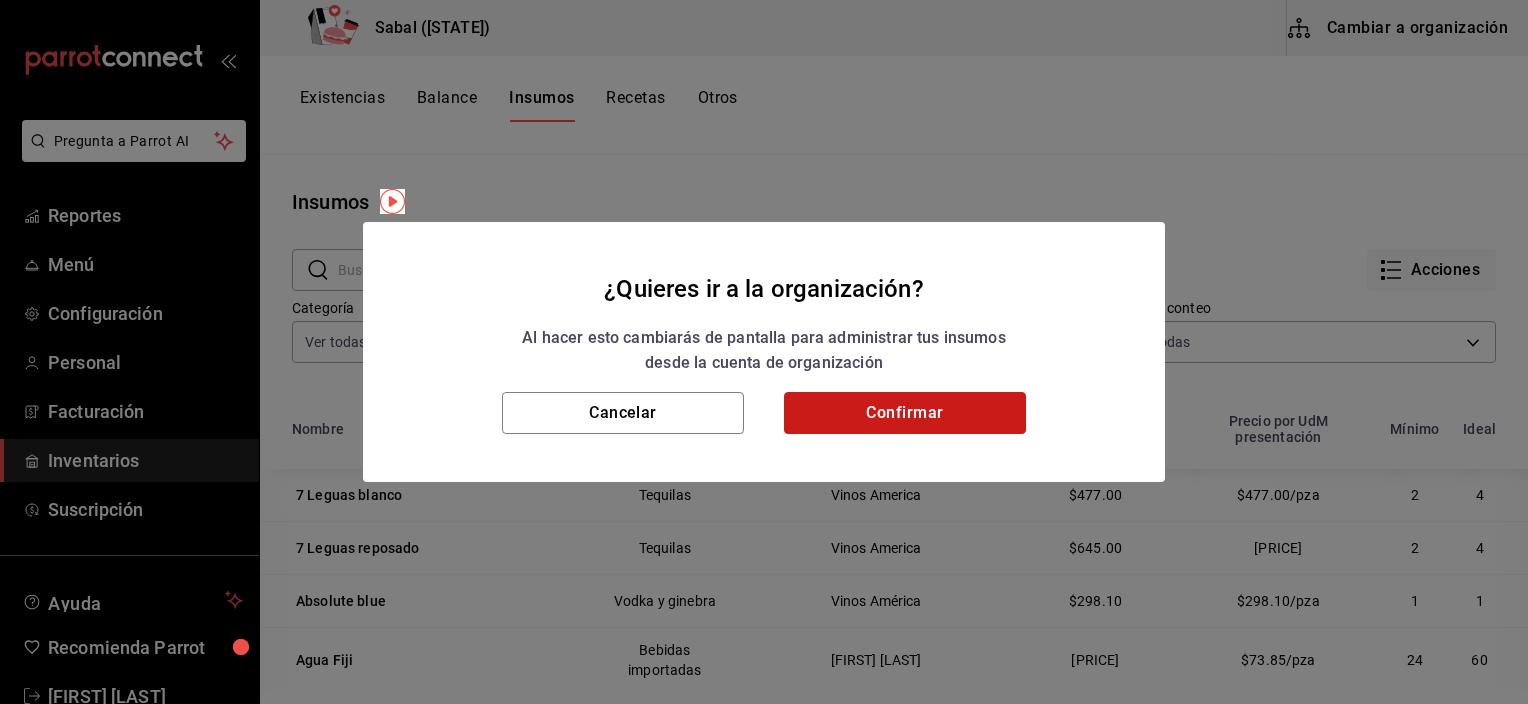 click on "Confirmar" at bounding box center [905, 413] 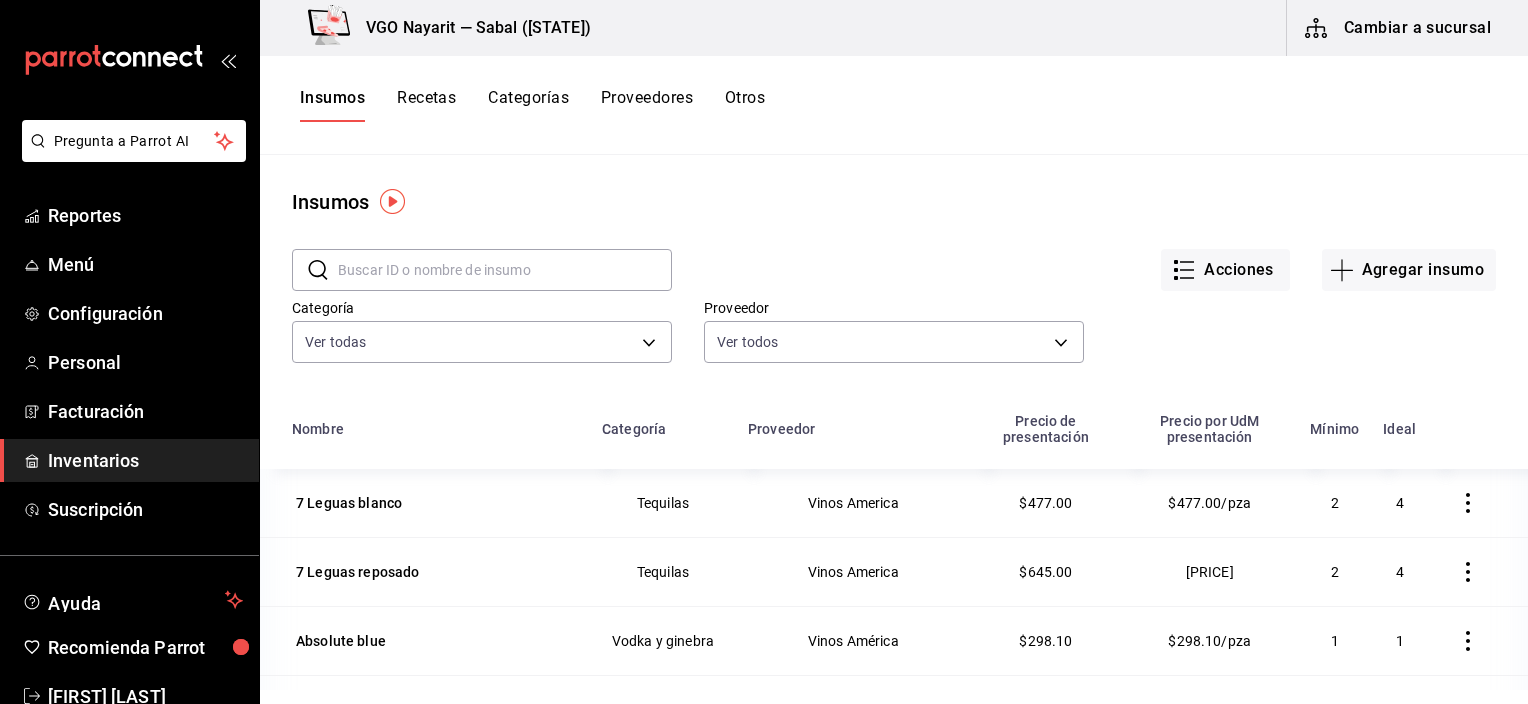 click on "Recetas" at bounding box center [426, 105] 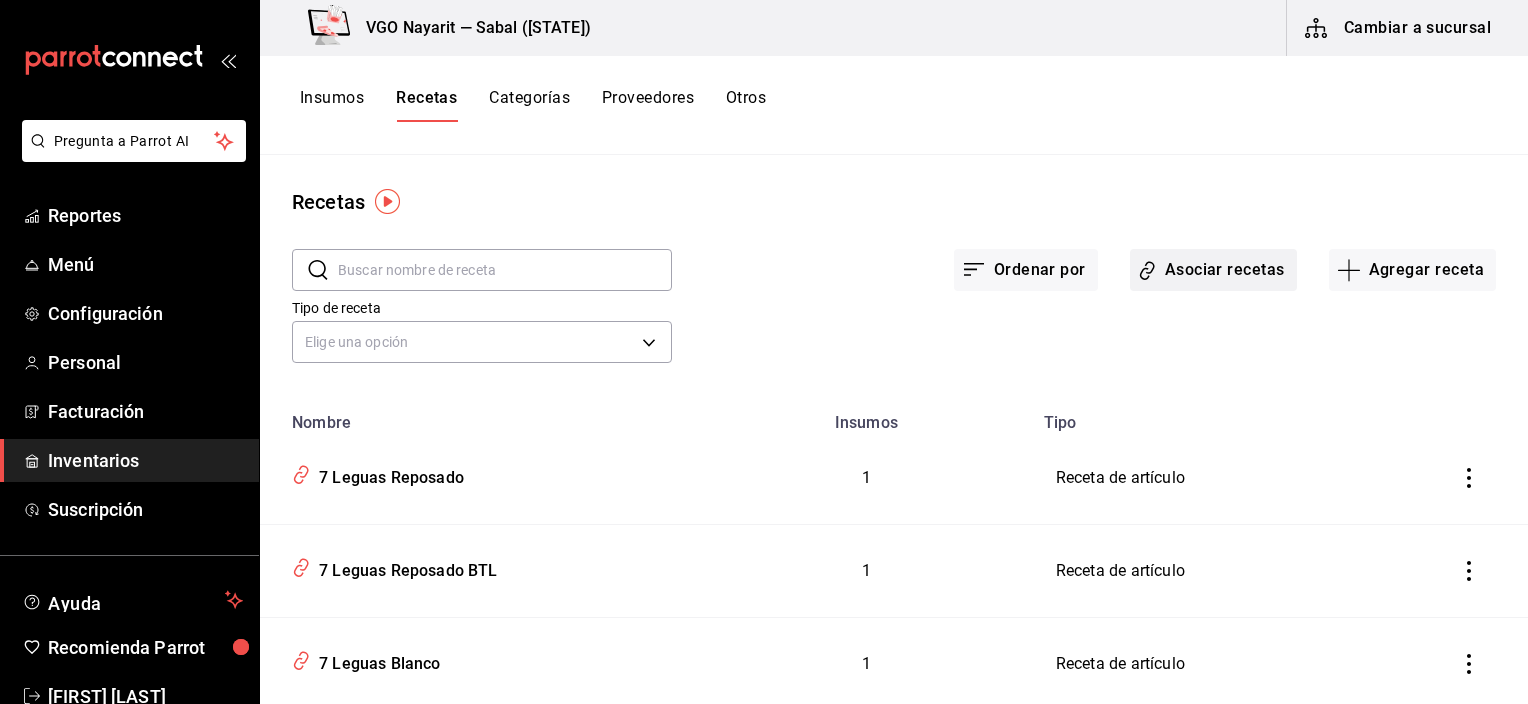 click on "Asociar recetas" at bounding box center [1213, 270] 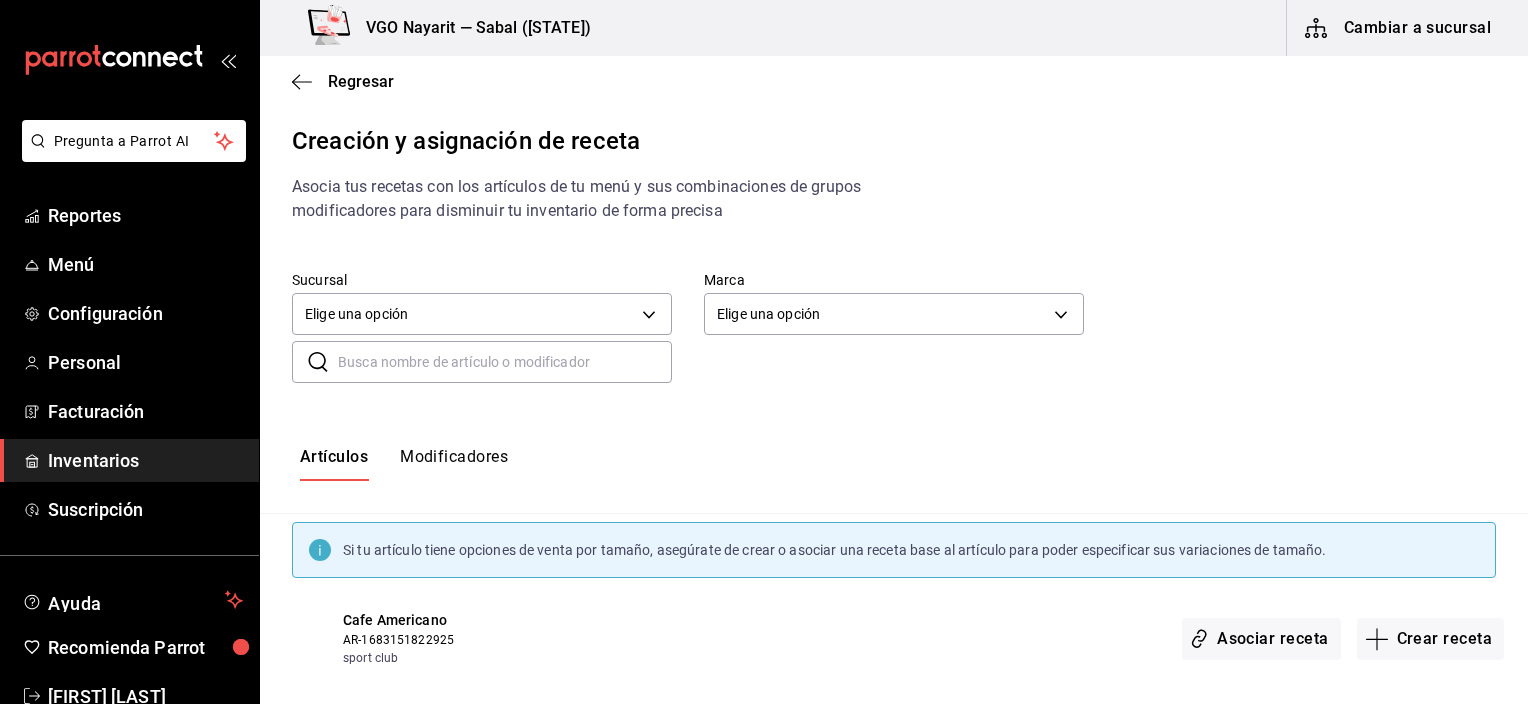 click on "Modificadores" at bounding box center (454, 464) 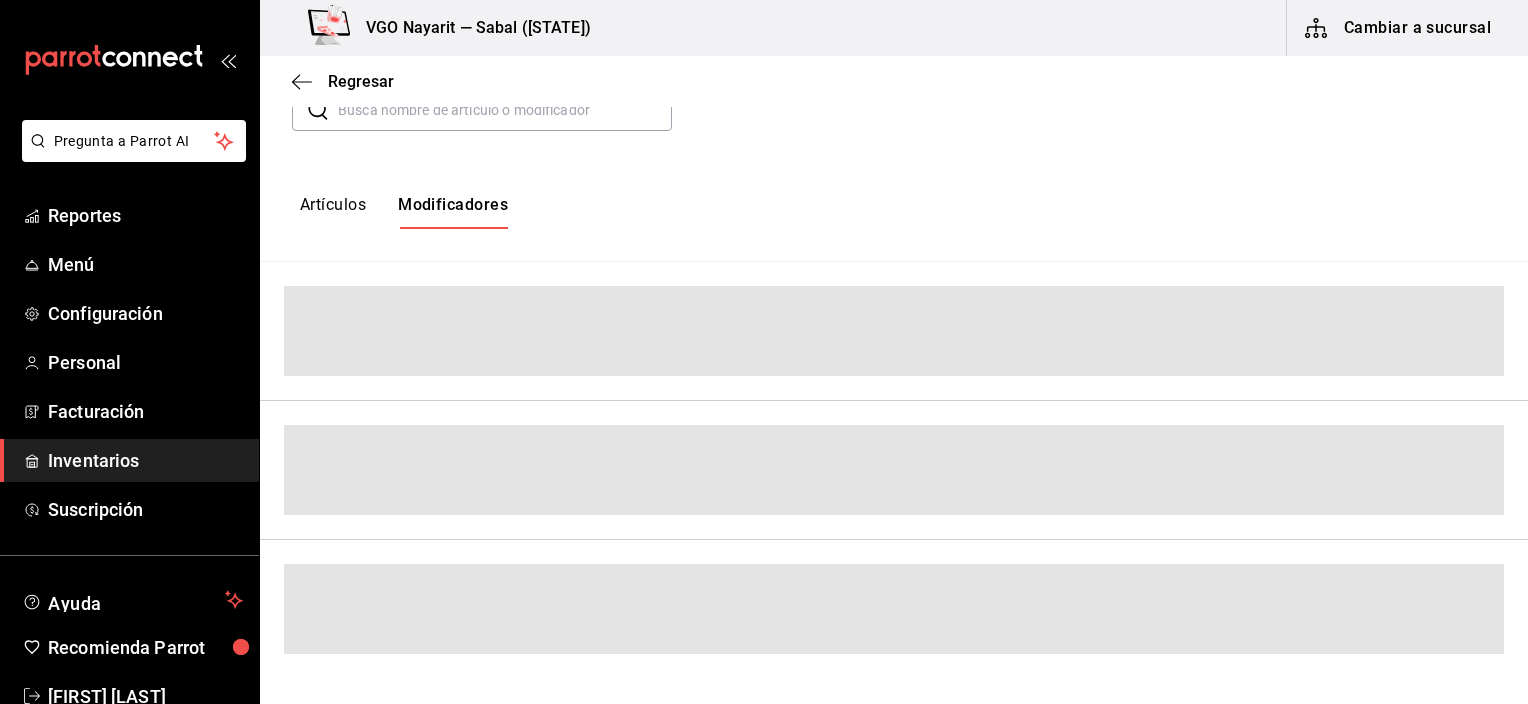 scroll, scrollTop: 260, scrollLeft: 0, axis: vertical 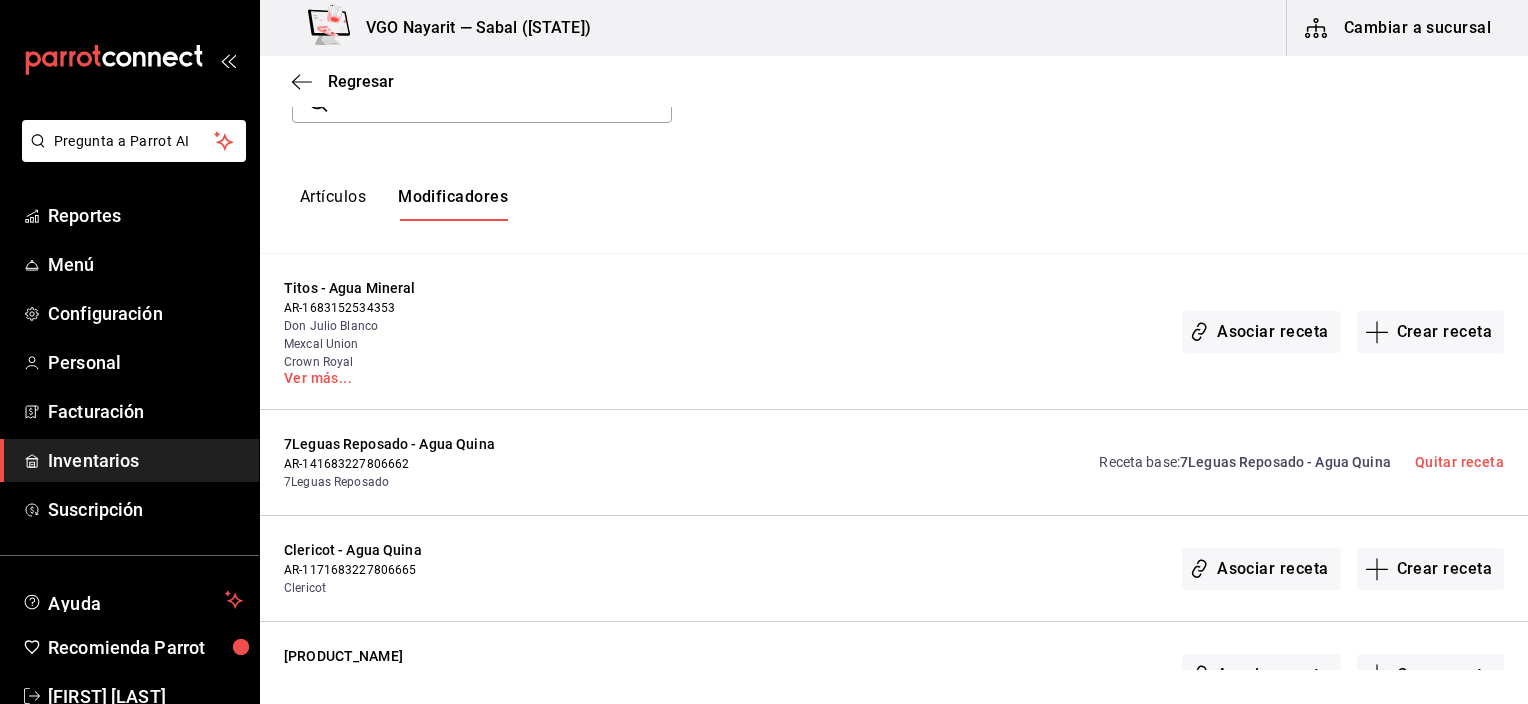 click on "Titos - Agua Mineral AR-1683152534353 Don Julio Blanco Mexcal Union Crown Royal Ver más... Asociar receta Crear receta" at bounding box center [894, 332] 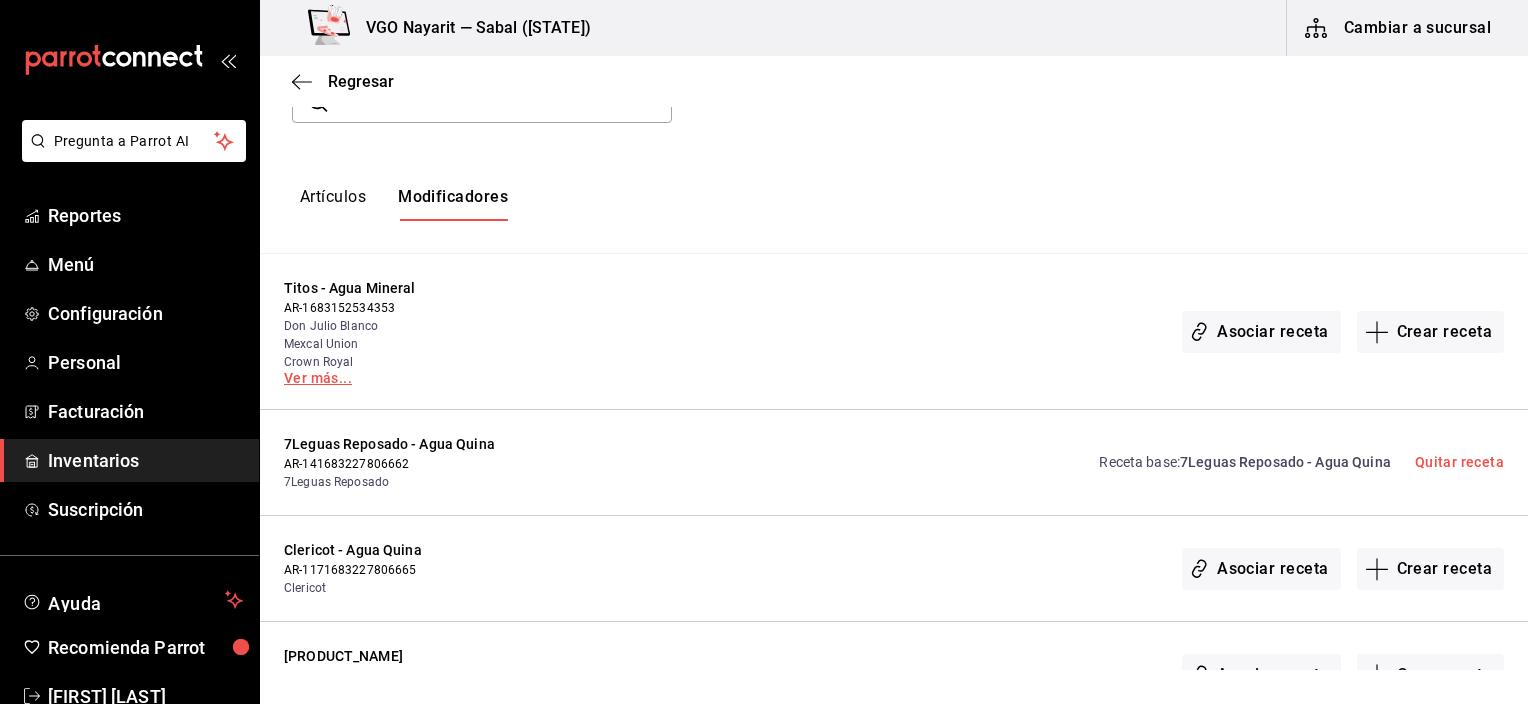 click on "Ver más..." at bounding box center (425, 378) 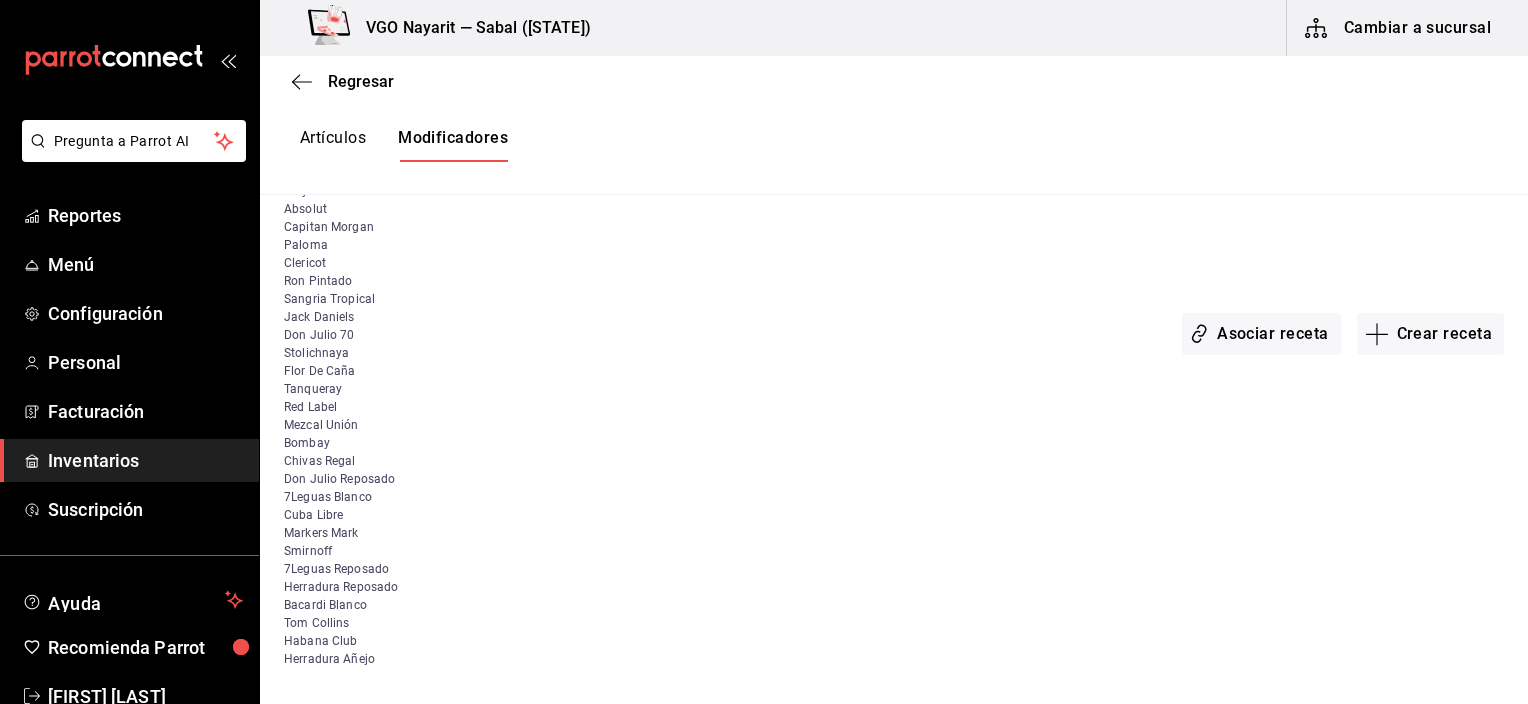 scroll, scrollTop: 560, scrollLeft: 0, axis: vertical 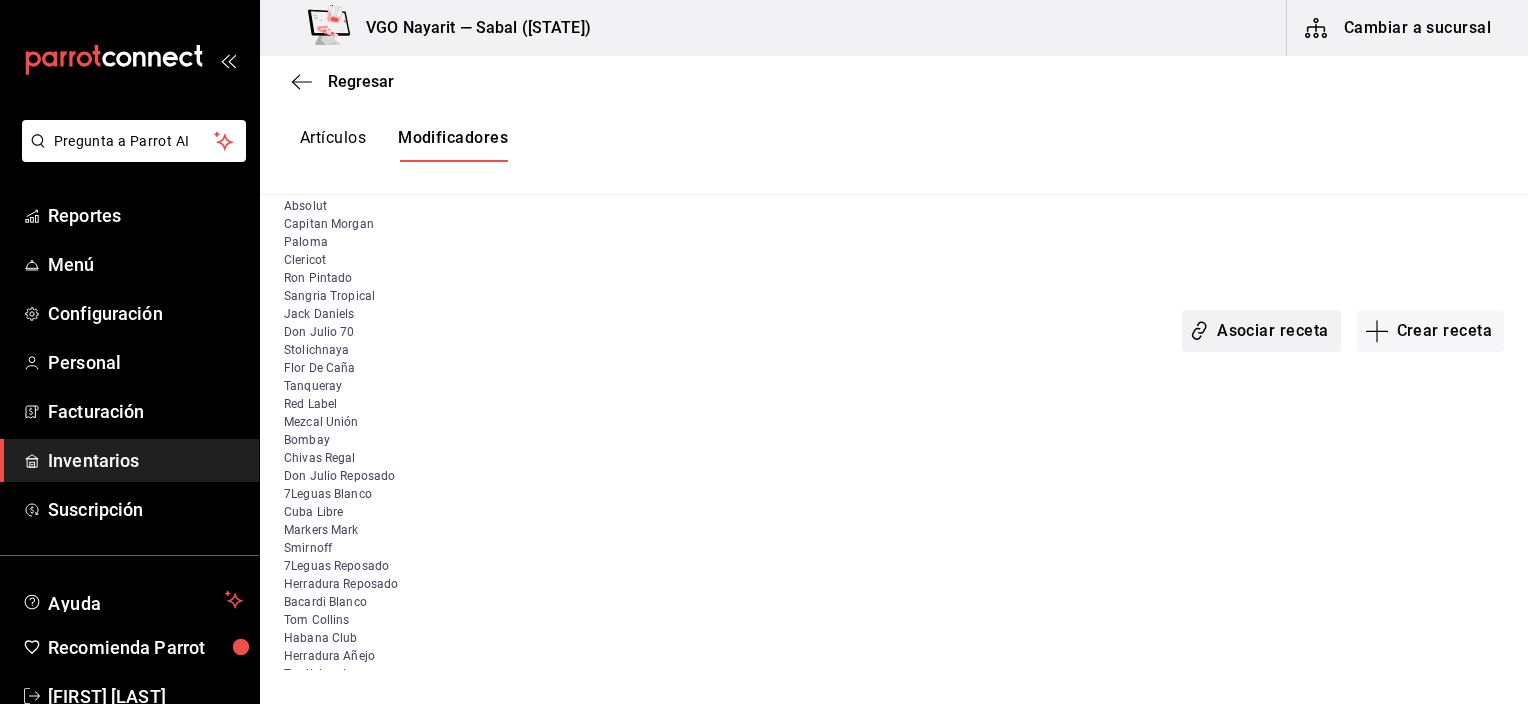 click on "Asociar receta" at bounding box center (1261, 331) 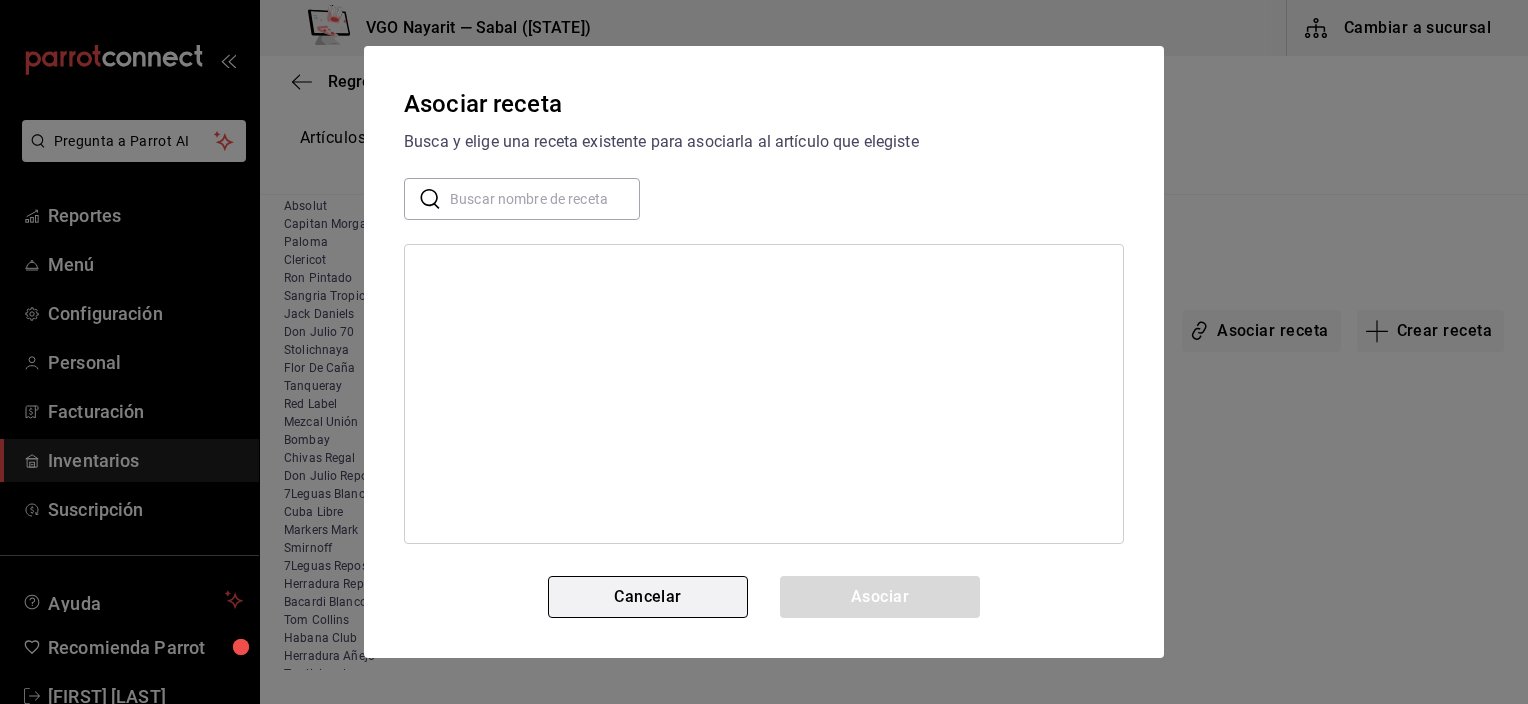 click on "Cancelar" at bounding box center [648, 597] 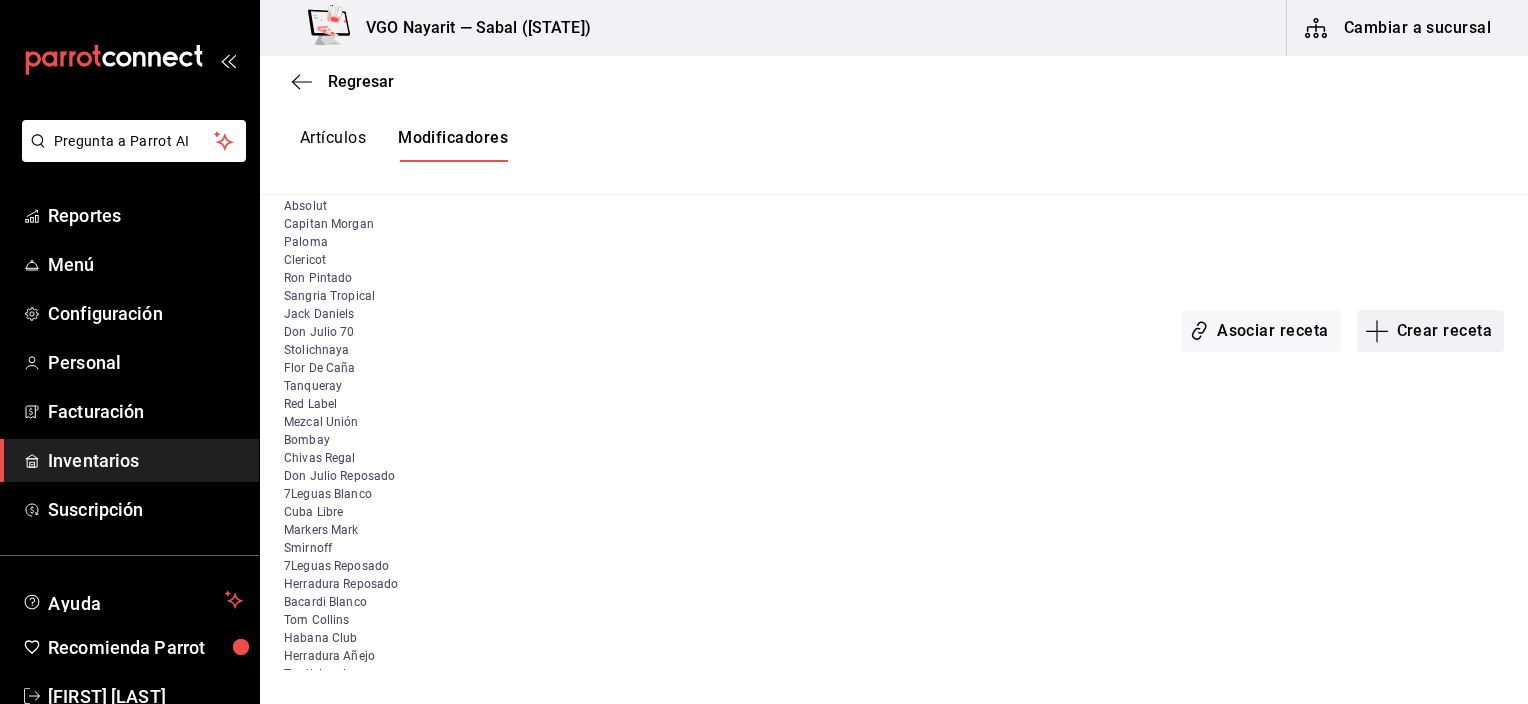 click on "Crear receta" at bounding box center [1431, 331] 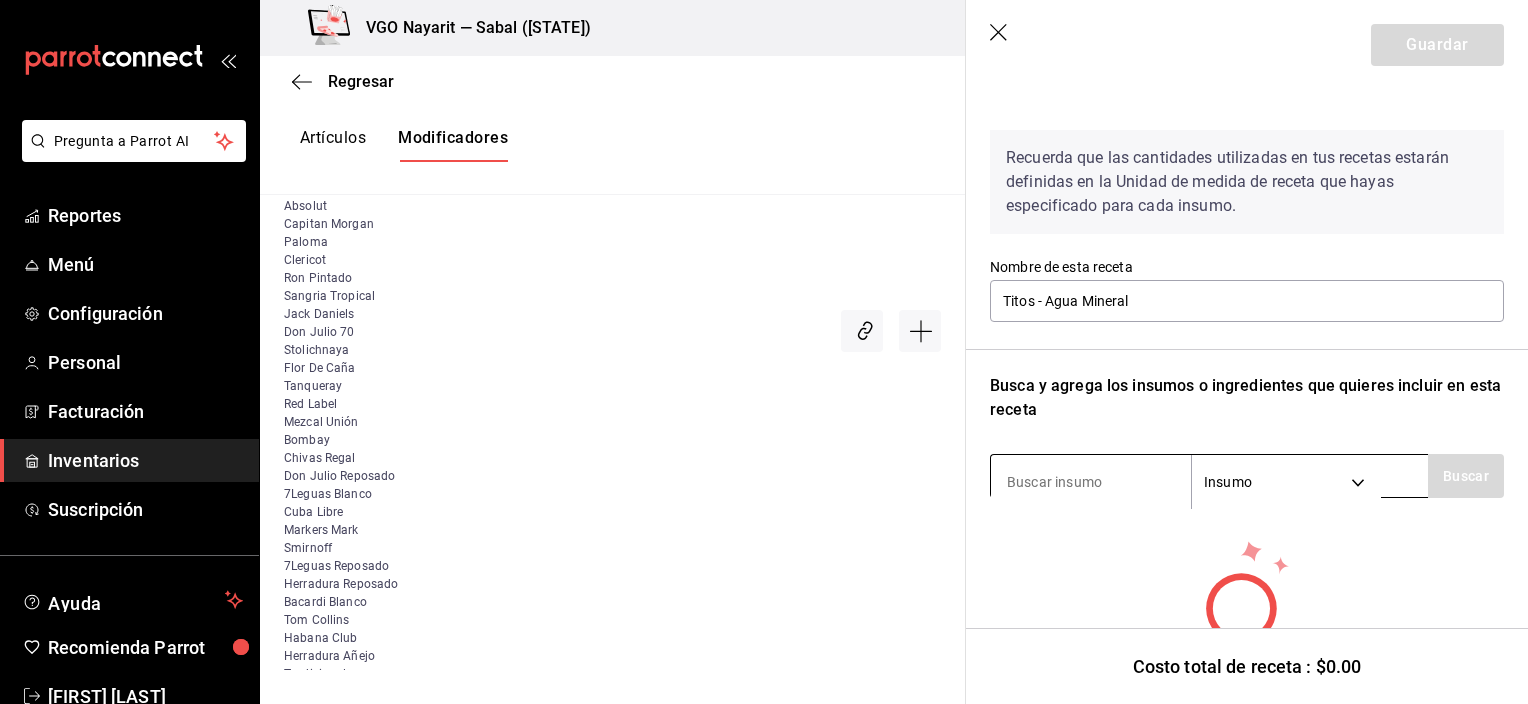 scroll, scrollTop: 100, scrollLeft: 0, axis: vertical 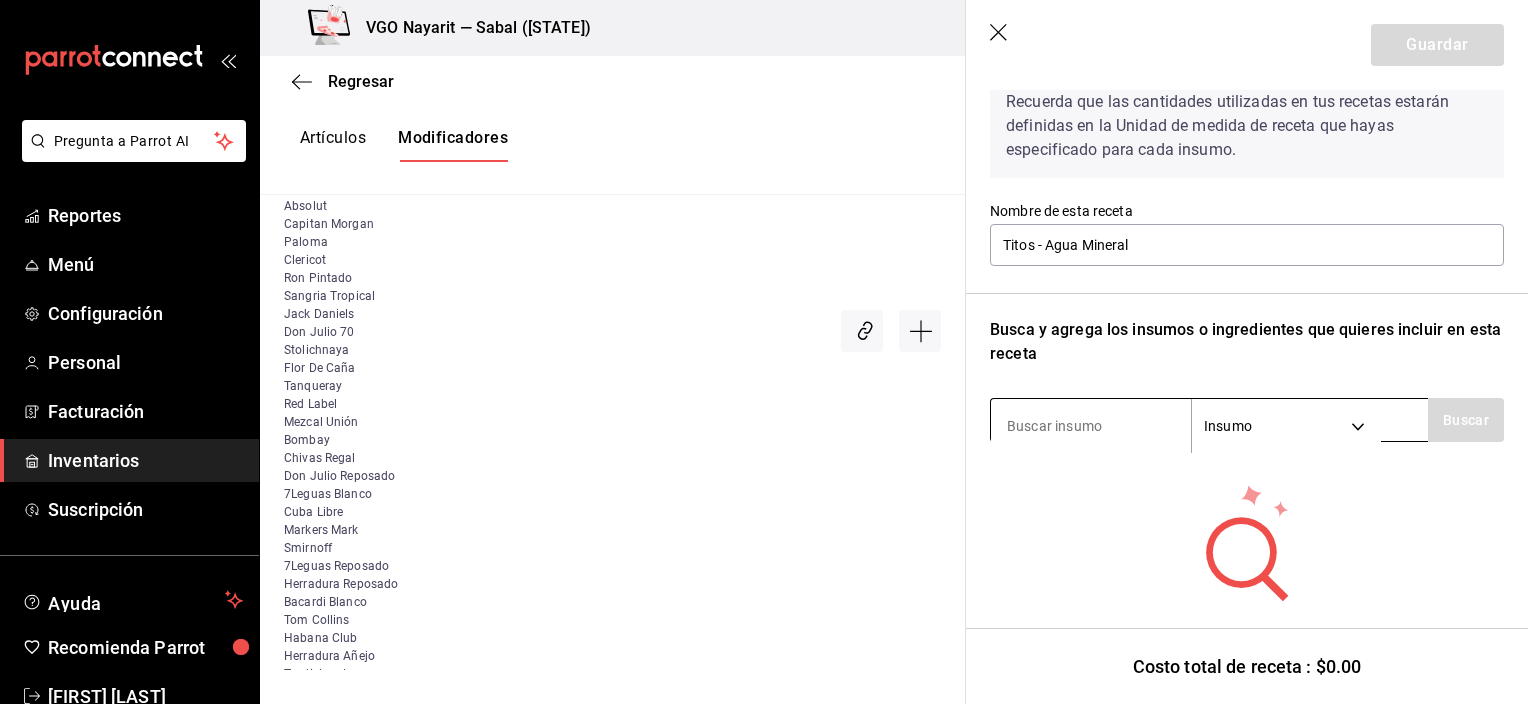 click at bounding box center [1091, 426] 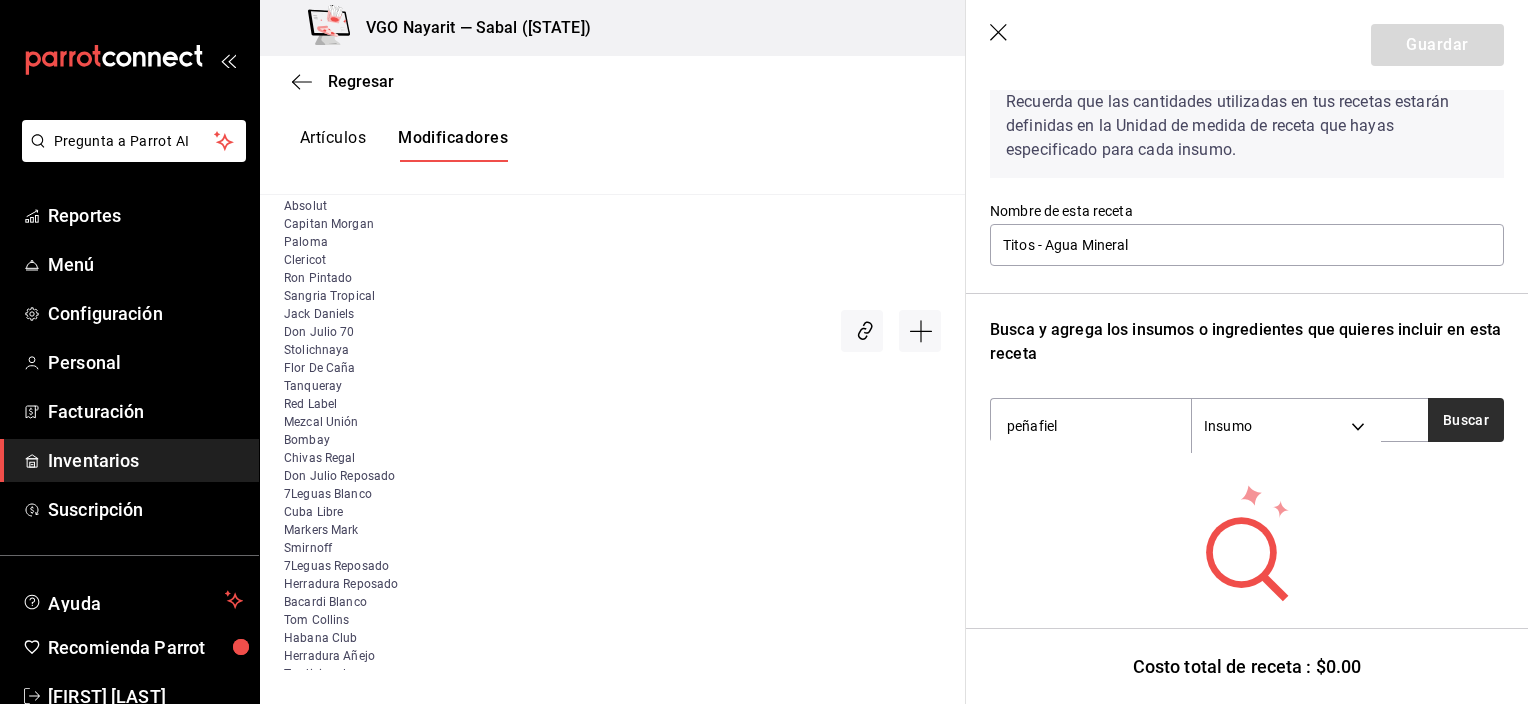 type on "peñafiel" 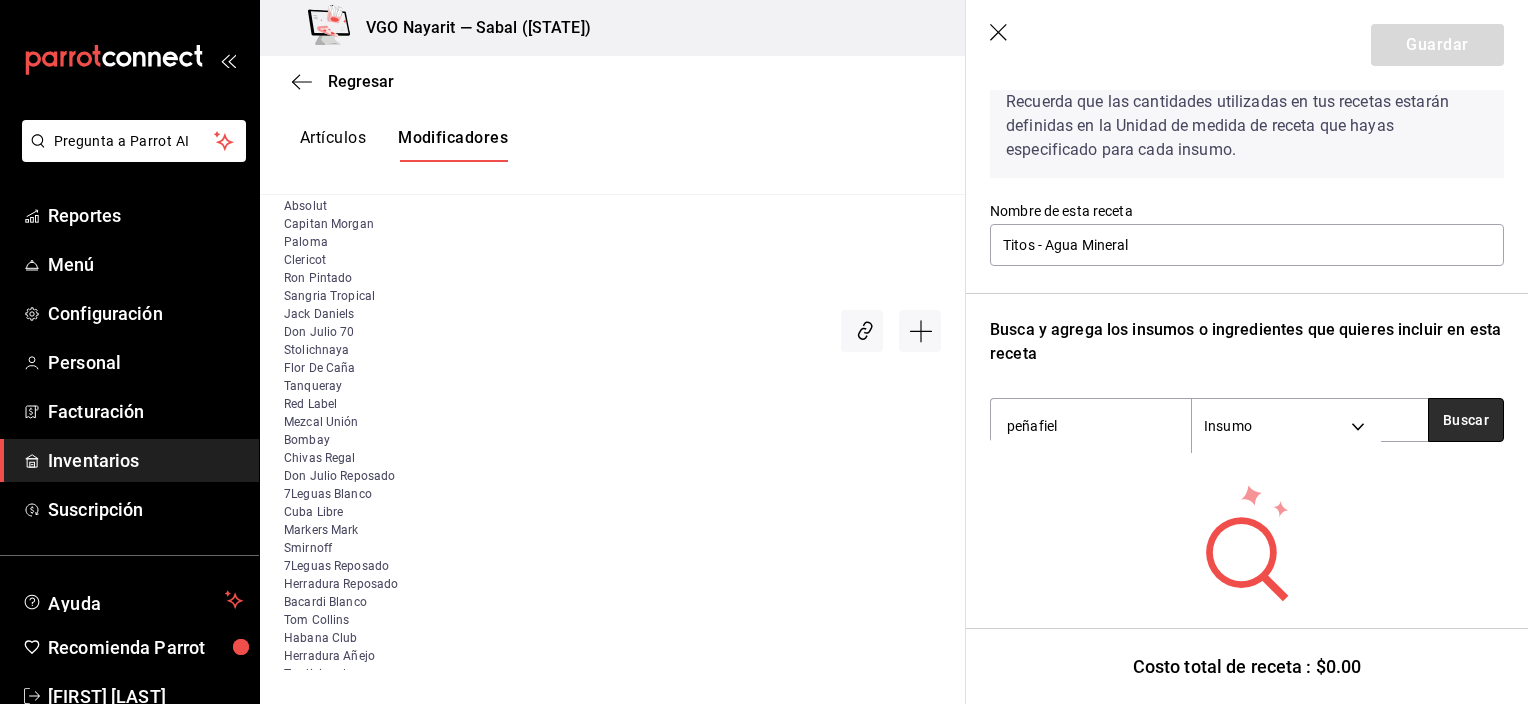 click on "Buscar" at bounding box center (1466, 420) 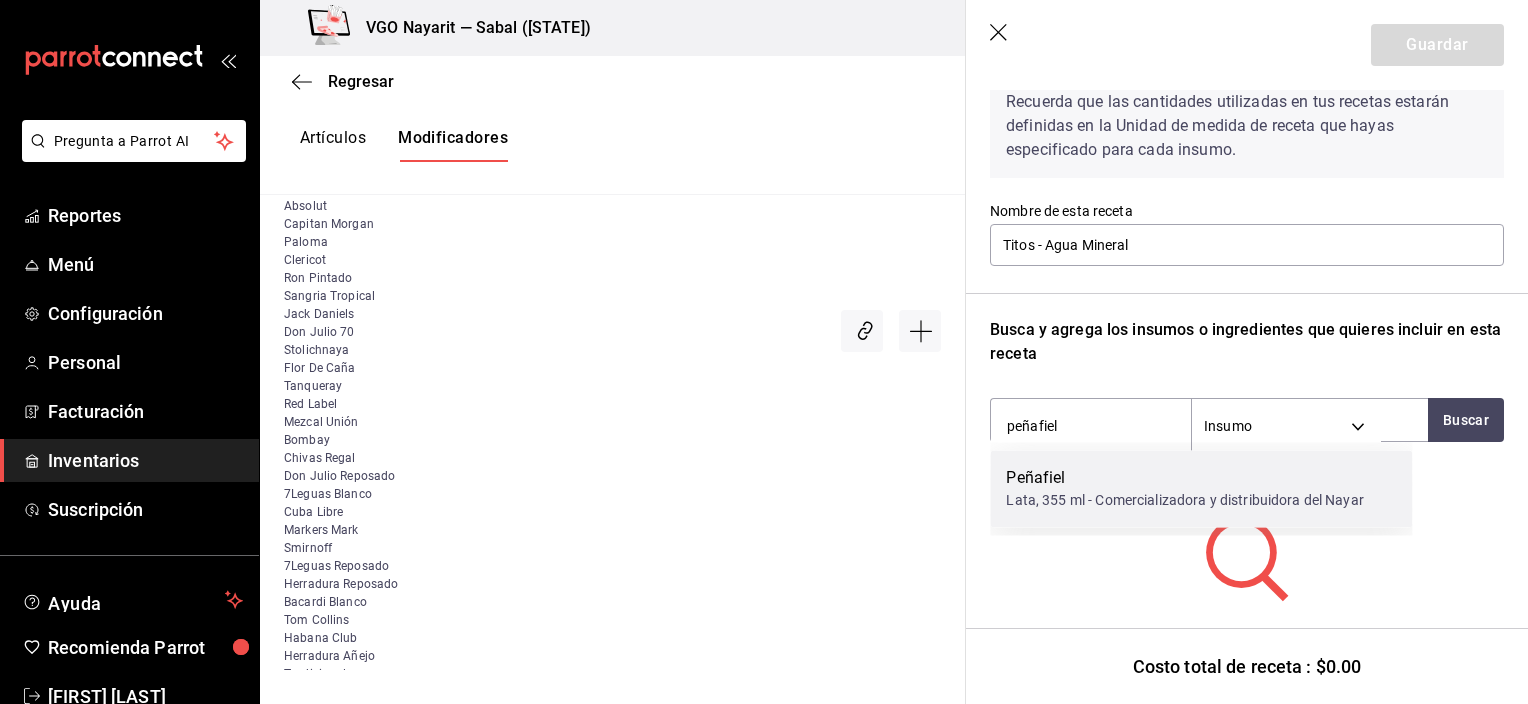 click on "Lata, 355 ml - Comercializadora y distribuidora del Nayar" at bounding box center [1185, 500] 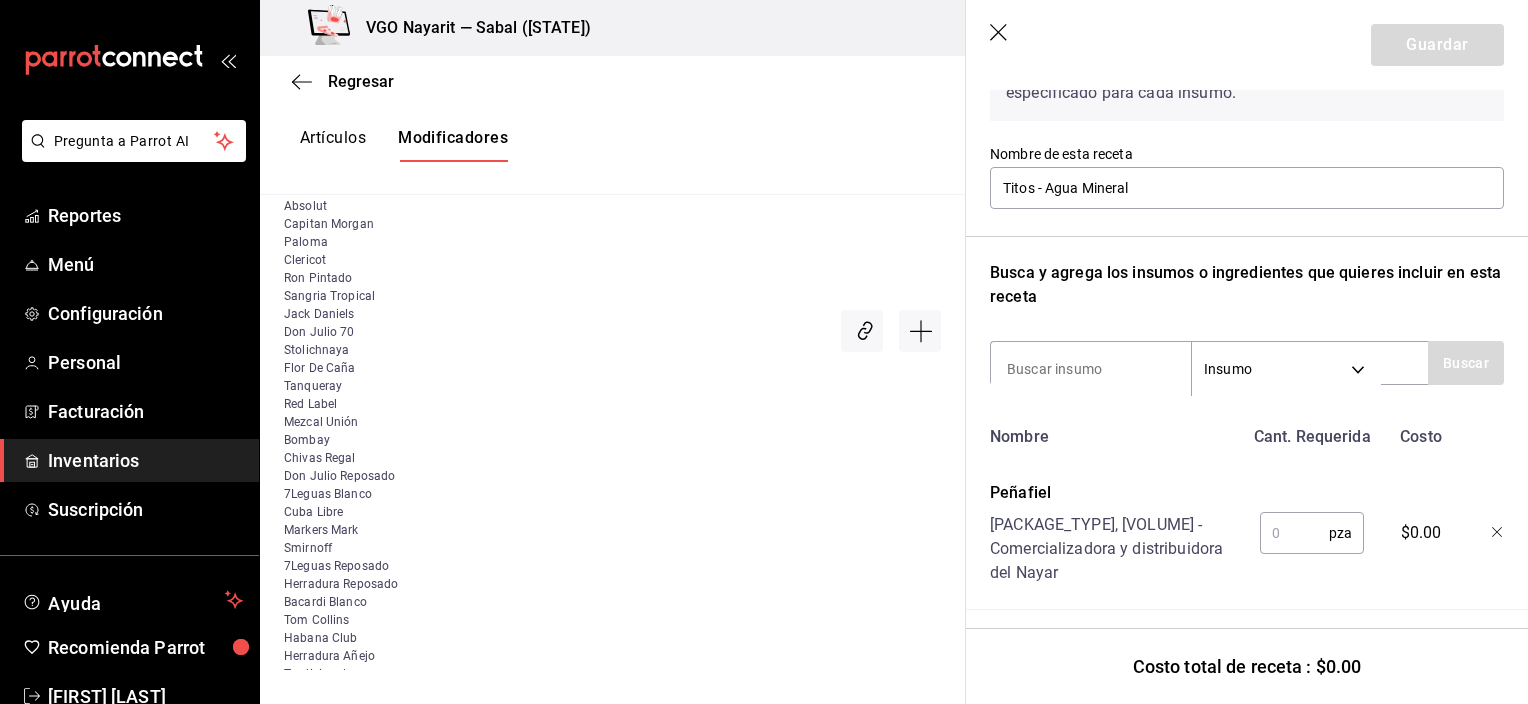 scroll, scrollTop: 158, scrollLeft: 0, axis: vertical 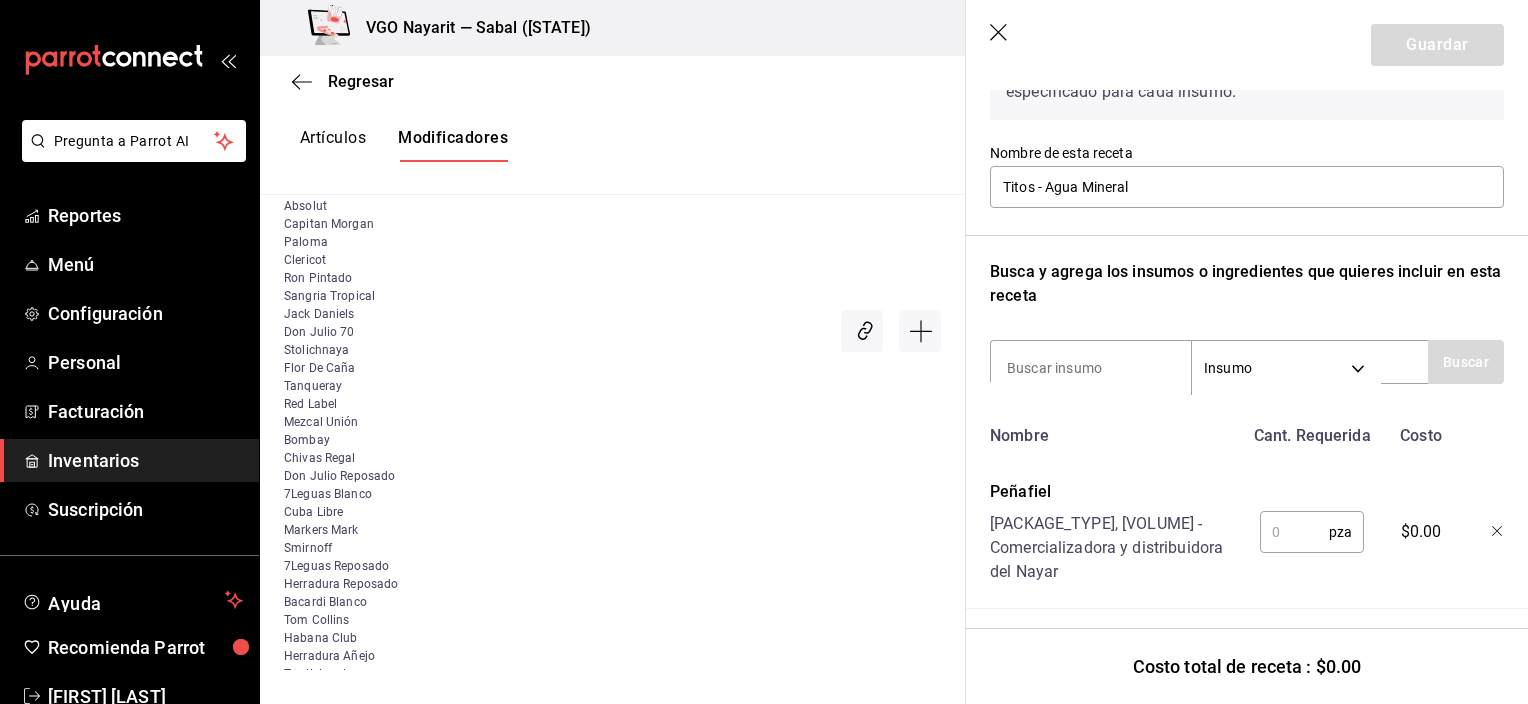 click at bounding box center [1294, 532] 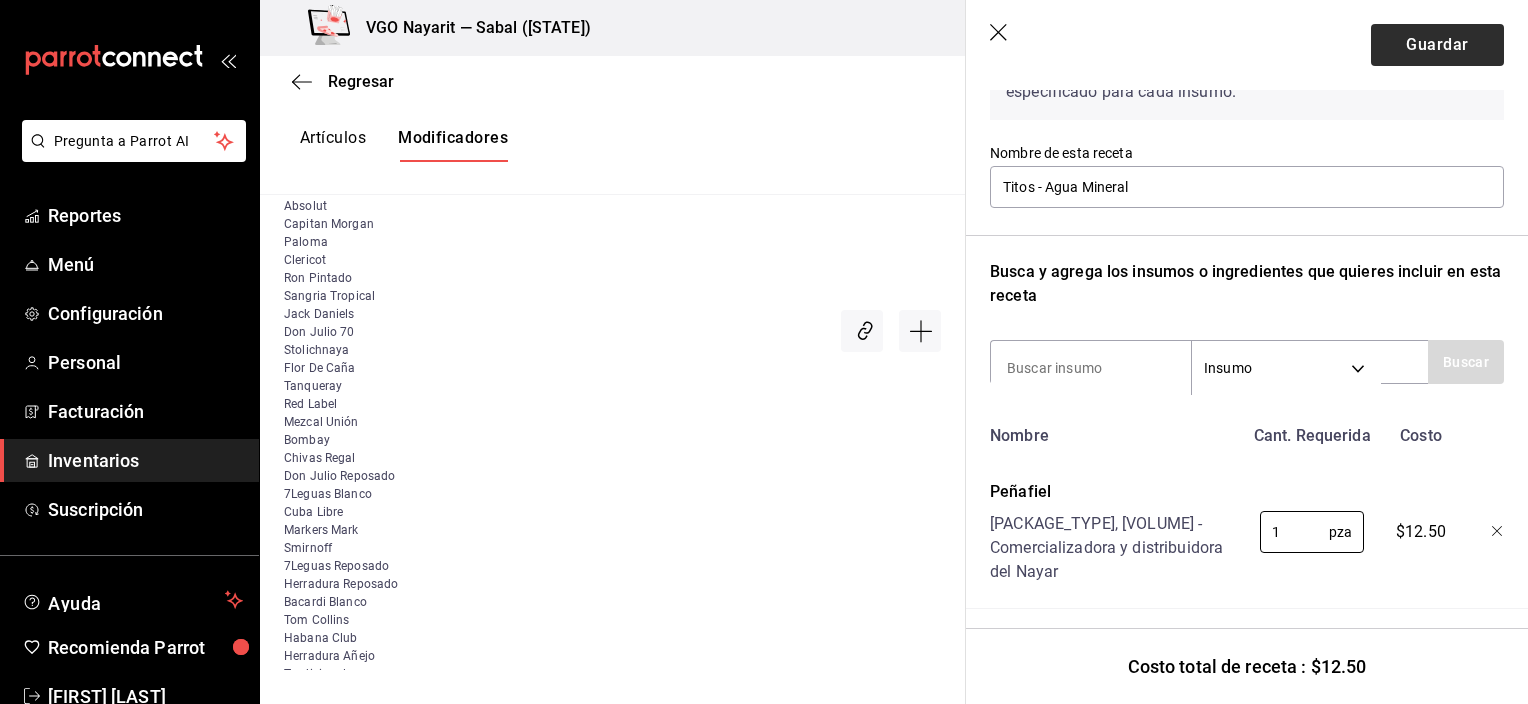 type on "1" 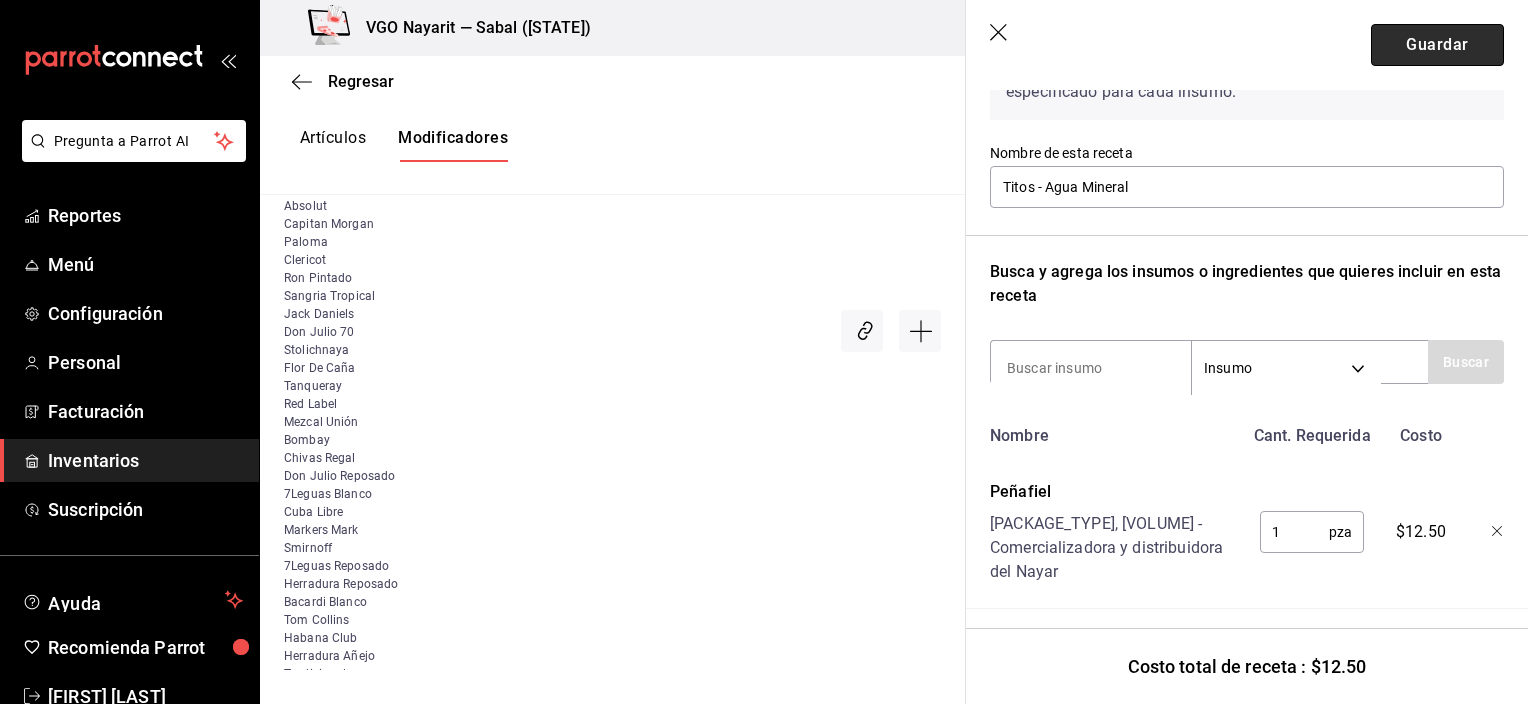 click on "Guardar" at bounding box center [1437, 45] 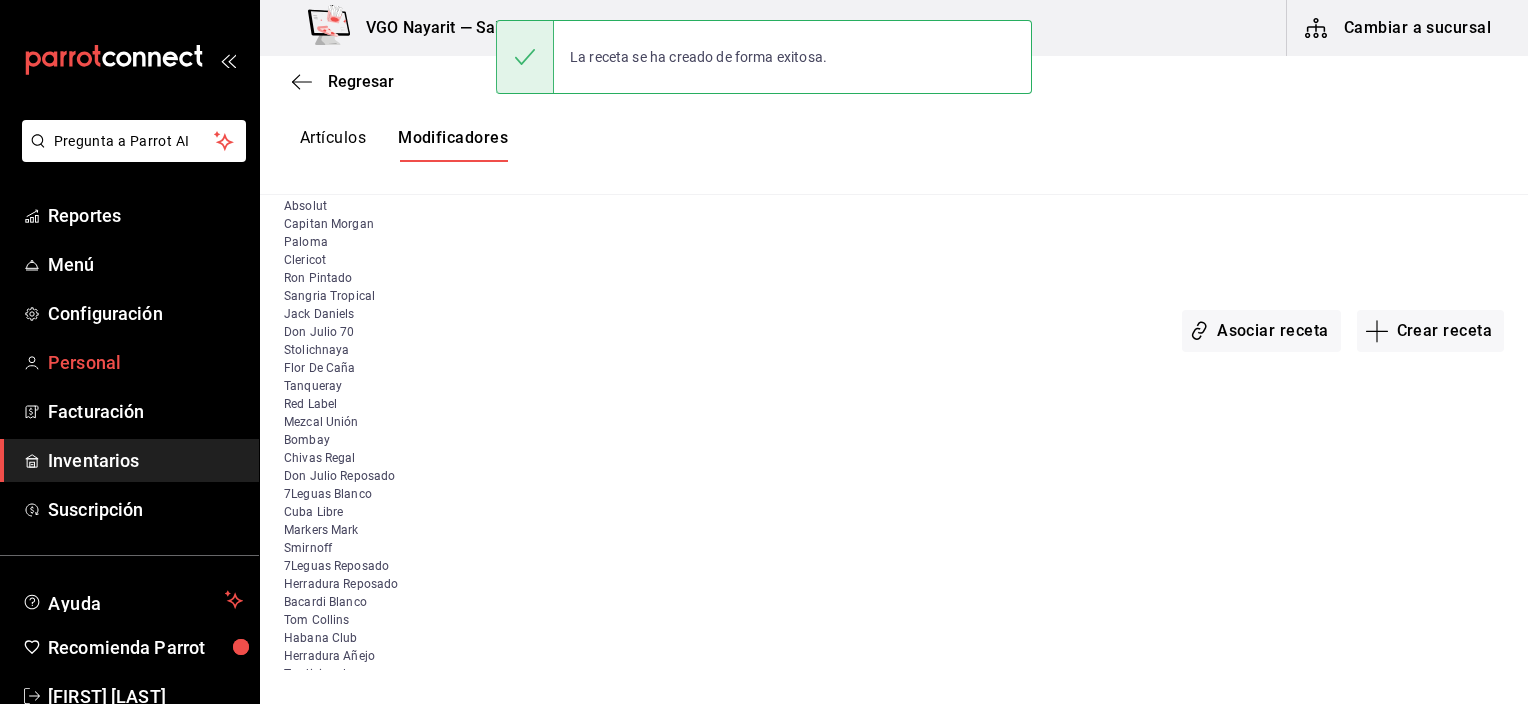 scroll, scrollTop: 0, scrollLeft: 0, axis: both 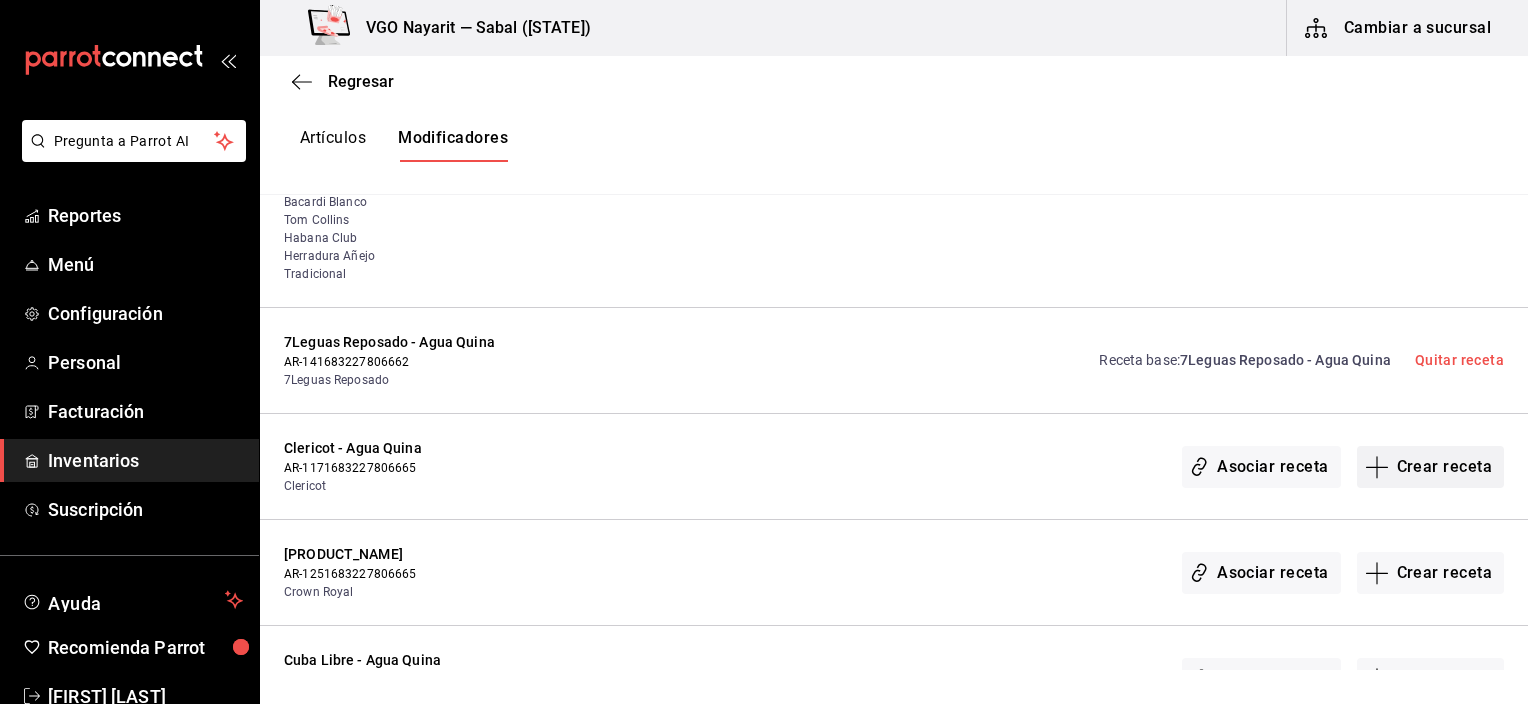 click on "Crear receta" at bounding box center (1431, 467) 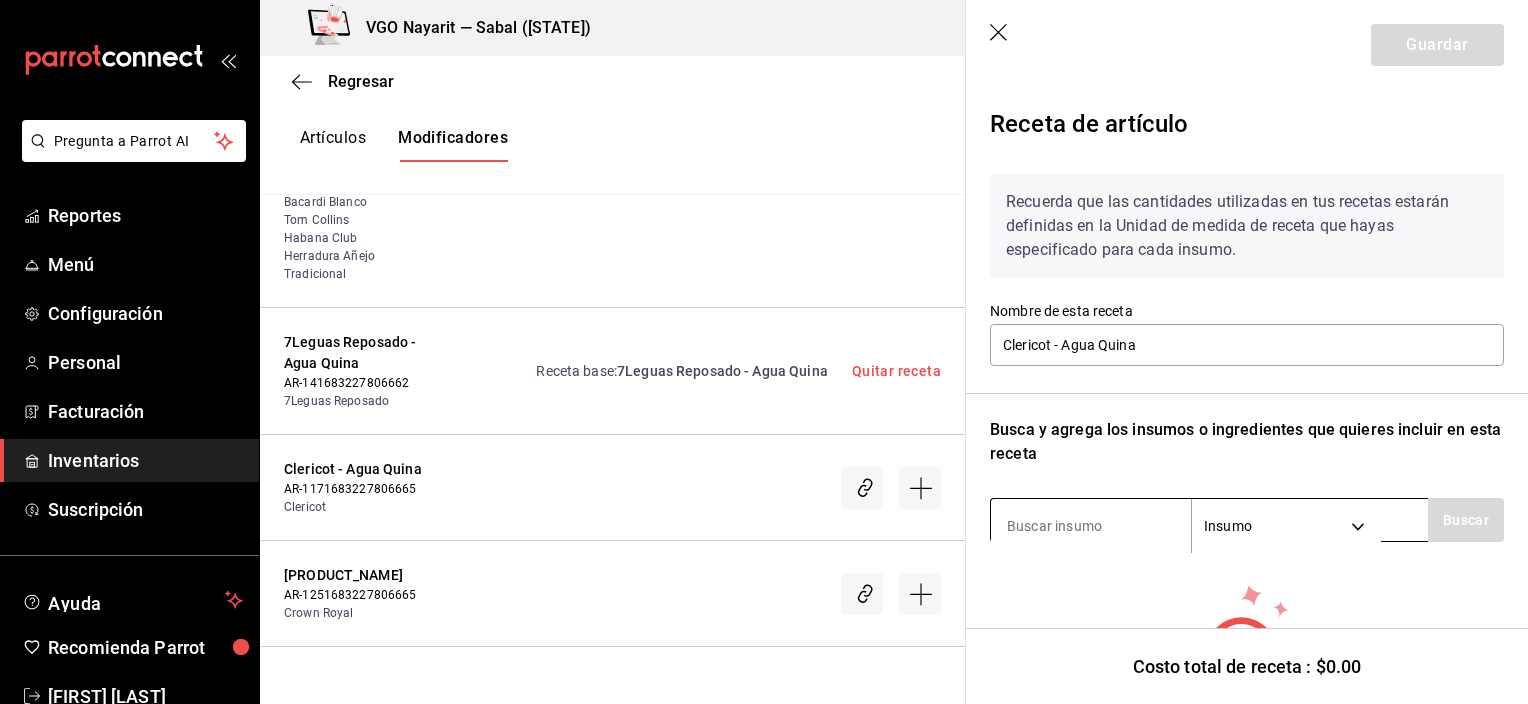 click at bounding box center [1091, 526] 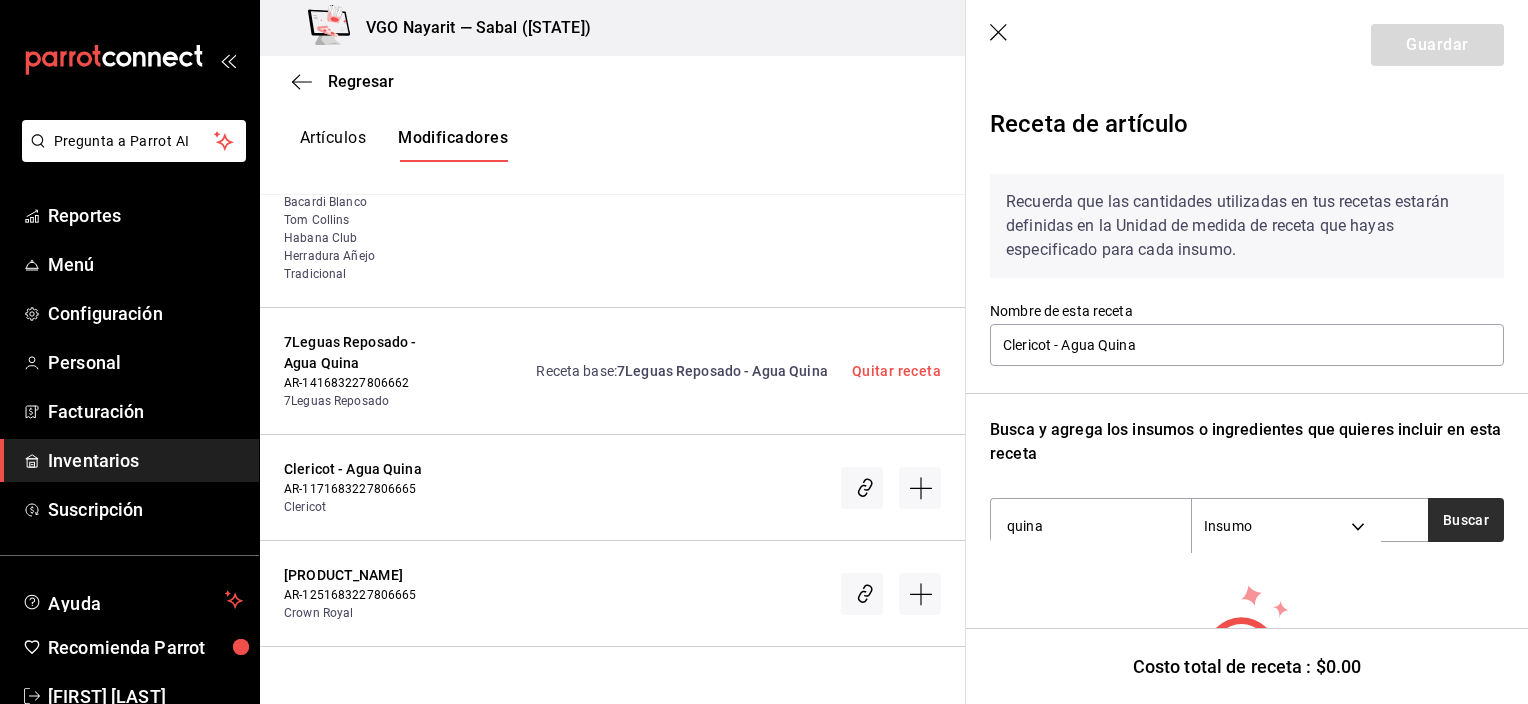 type on "quina" 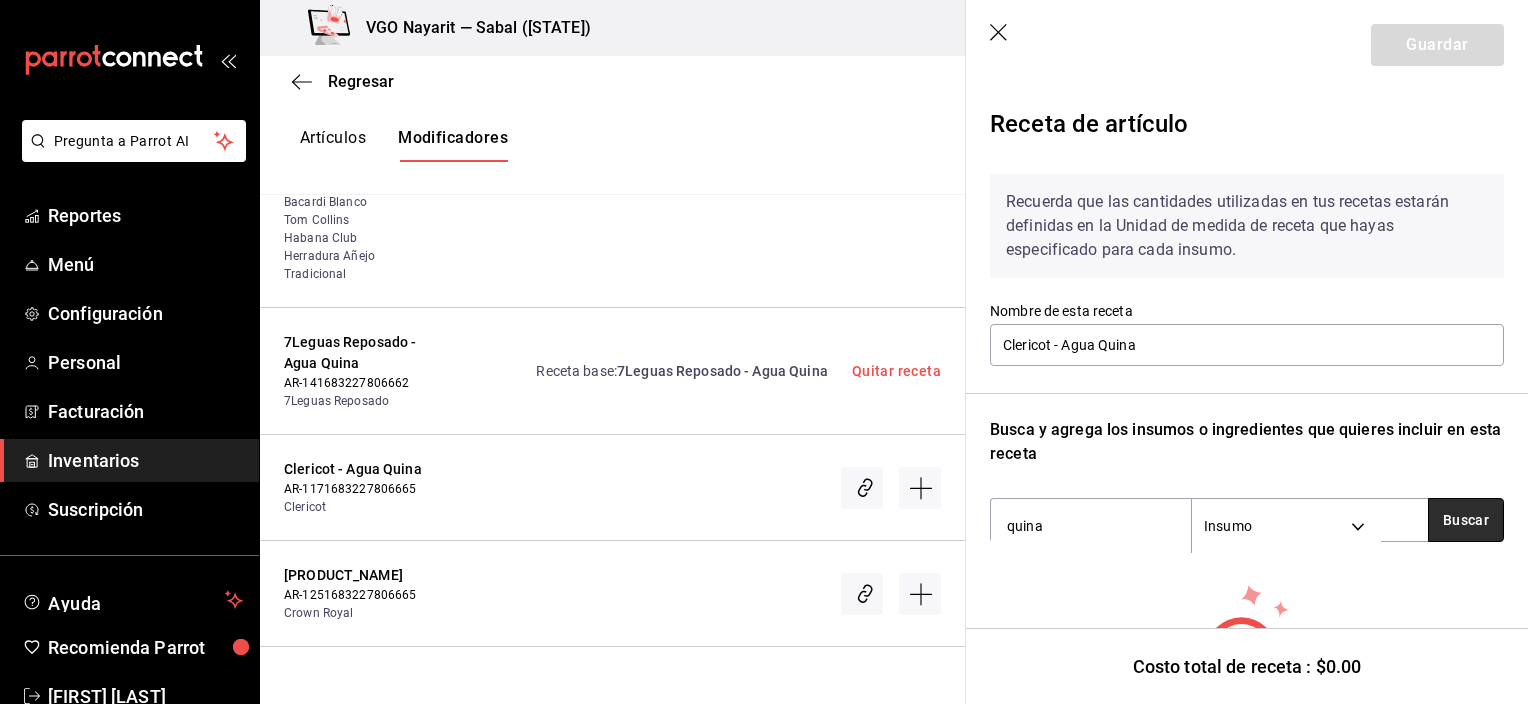 click on "Buscar" at bounding box center [1466, 520] 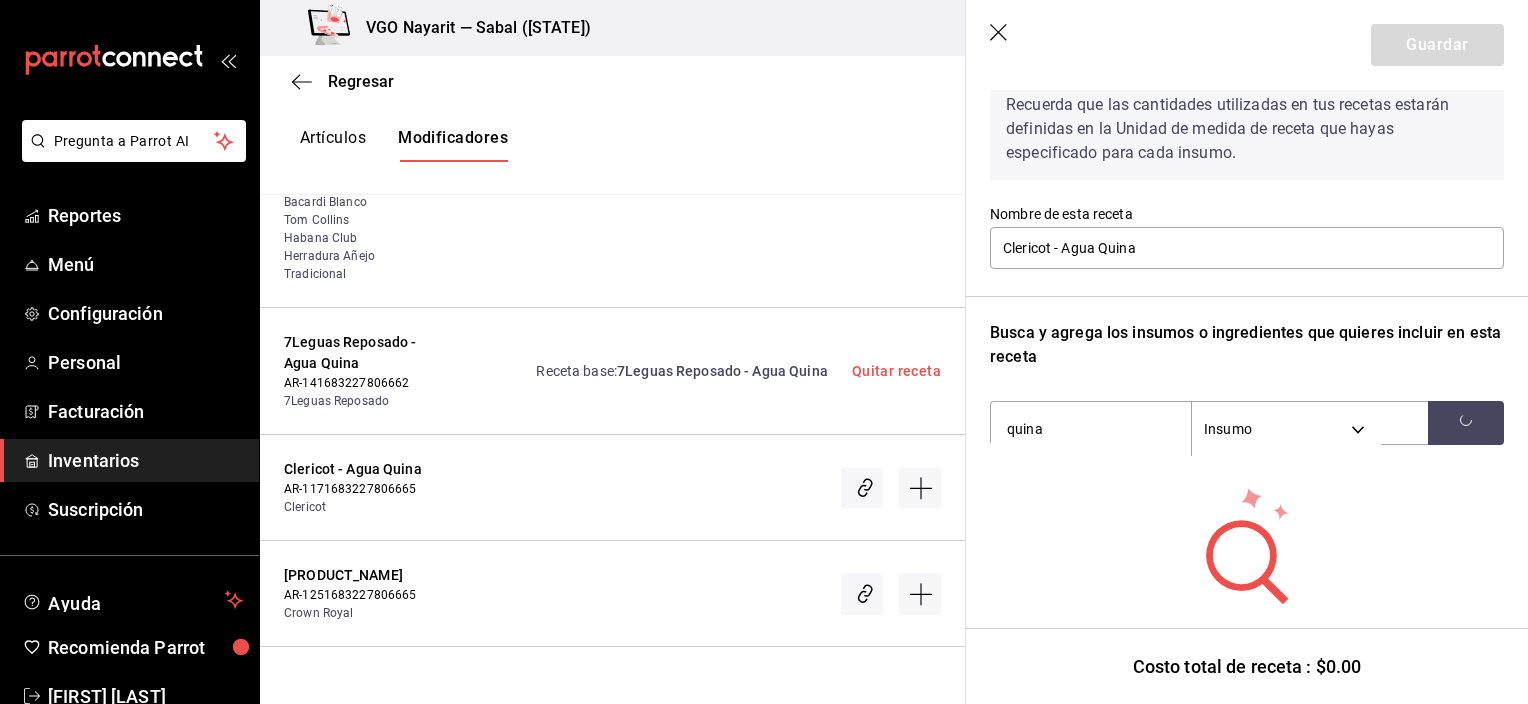 scroll, scrollTop: 100, scrollLeft: 0, axis: vertical 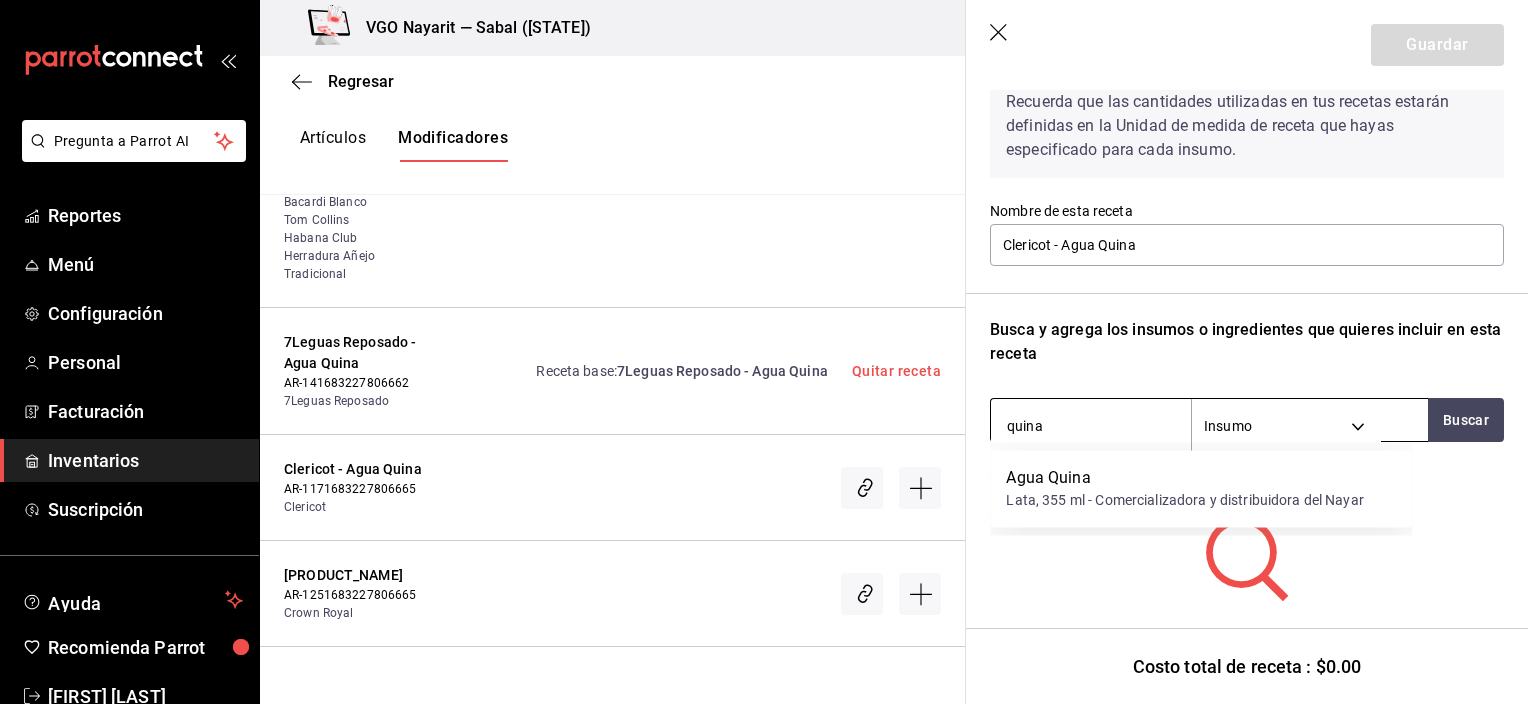 drag, startPoint x: 1079, startPoint y: 425, endPoint x: 1076, endPoint y: 437, distance: 12.369317 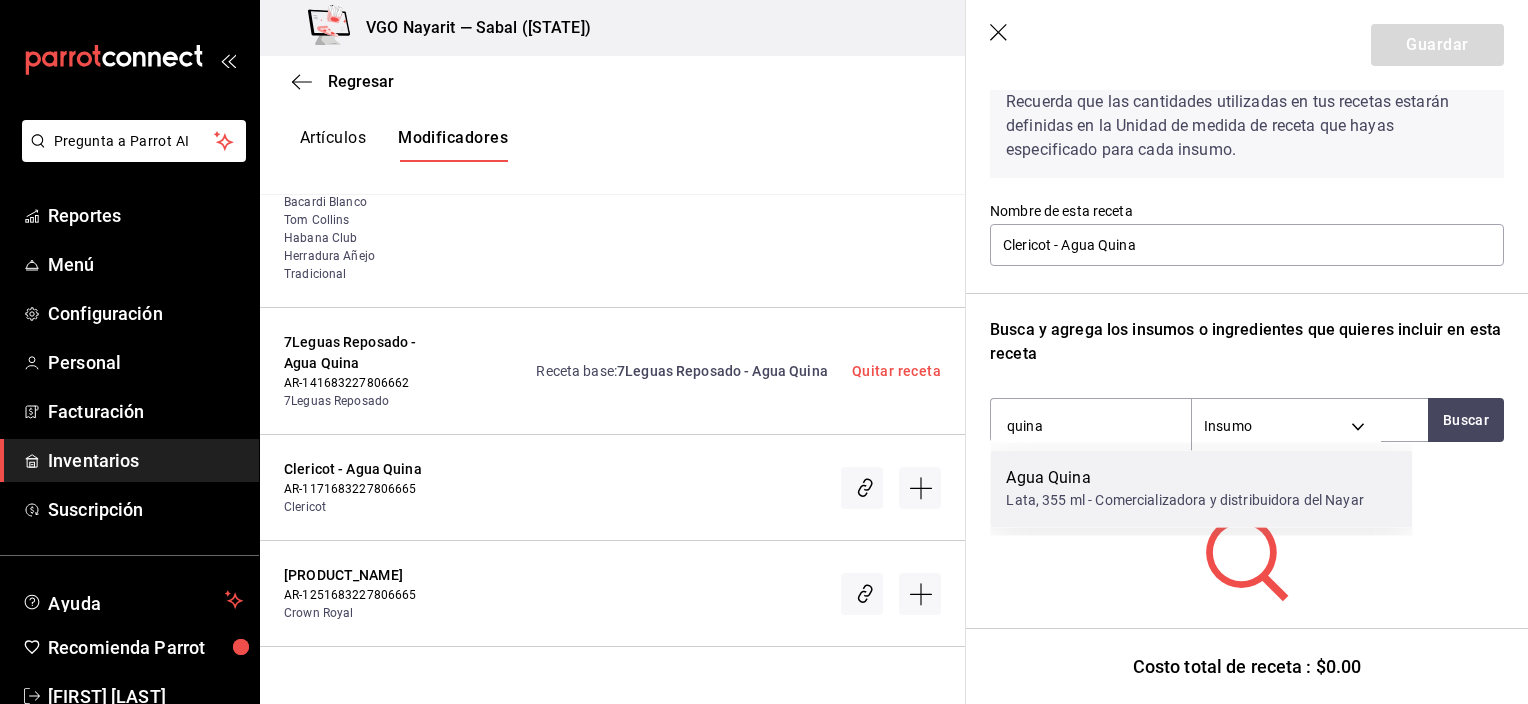 click on "Lata, 355 ml - Comercializadora y distribuidora del Nayar" at bounding box center [1185, 500] 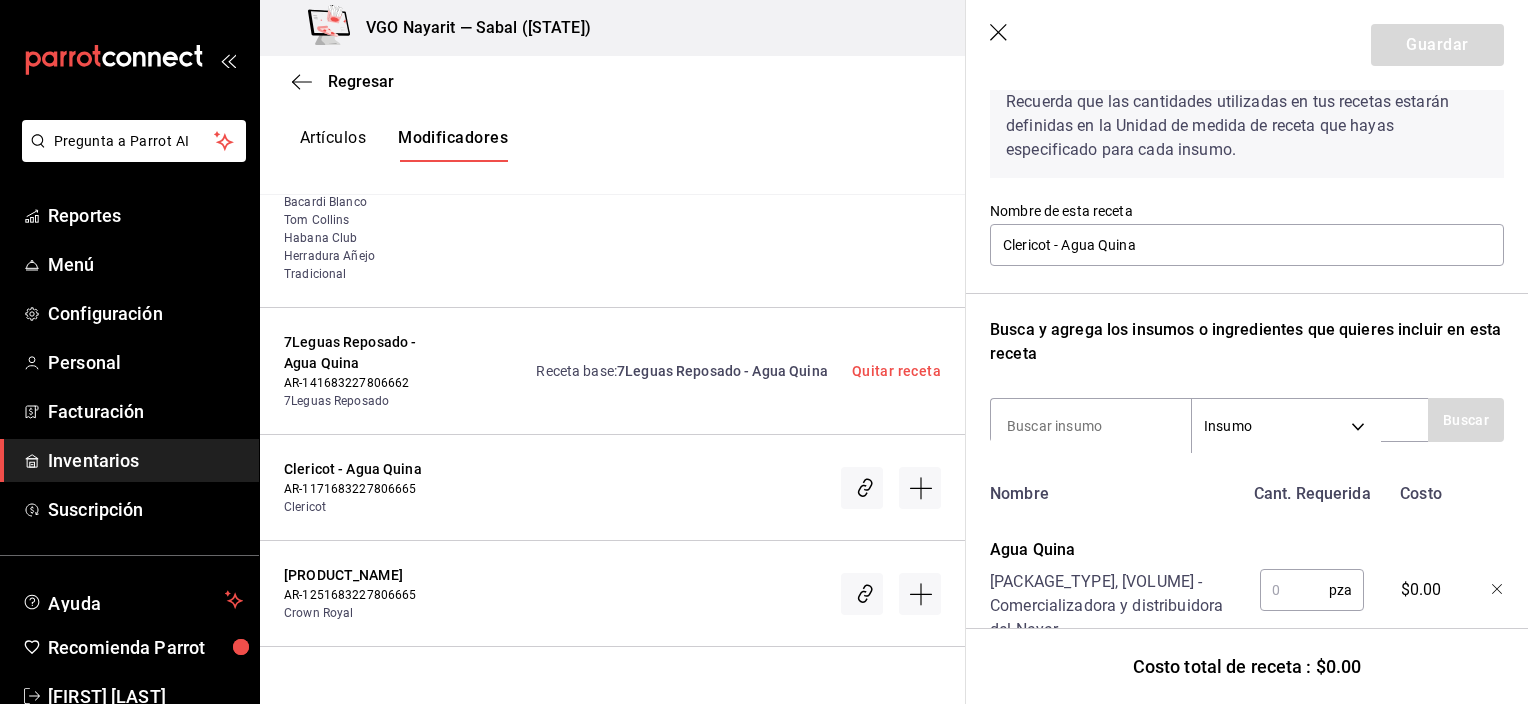 click at bounding box center (1294, 590) 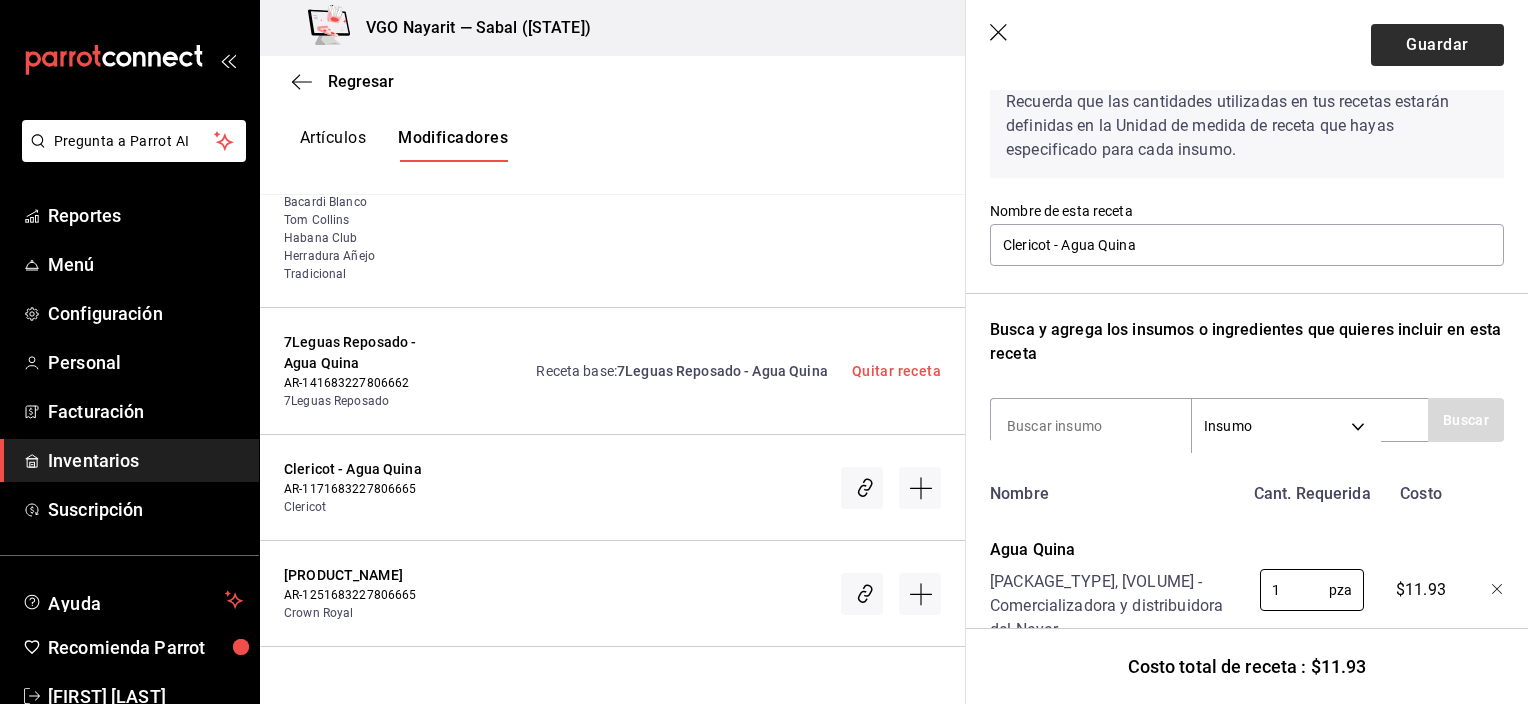 type on "1" 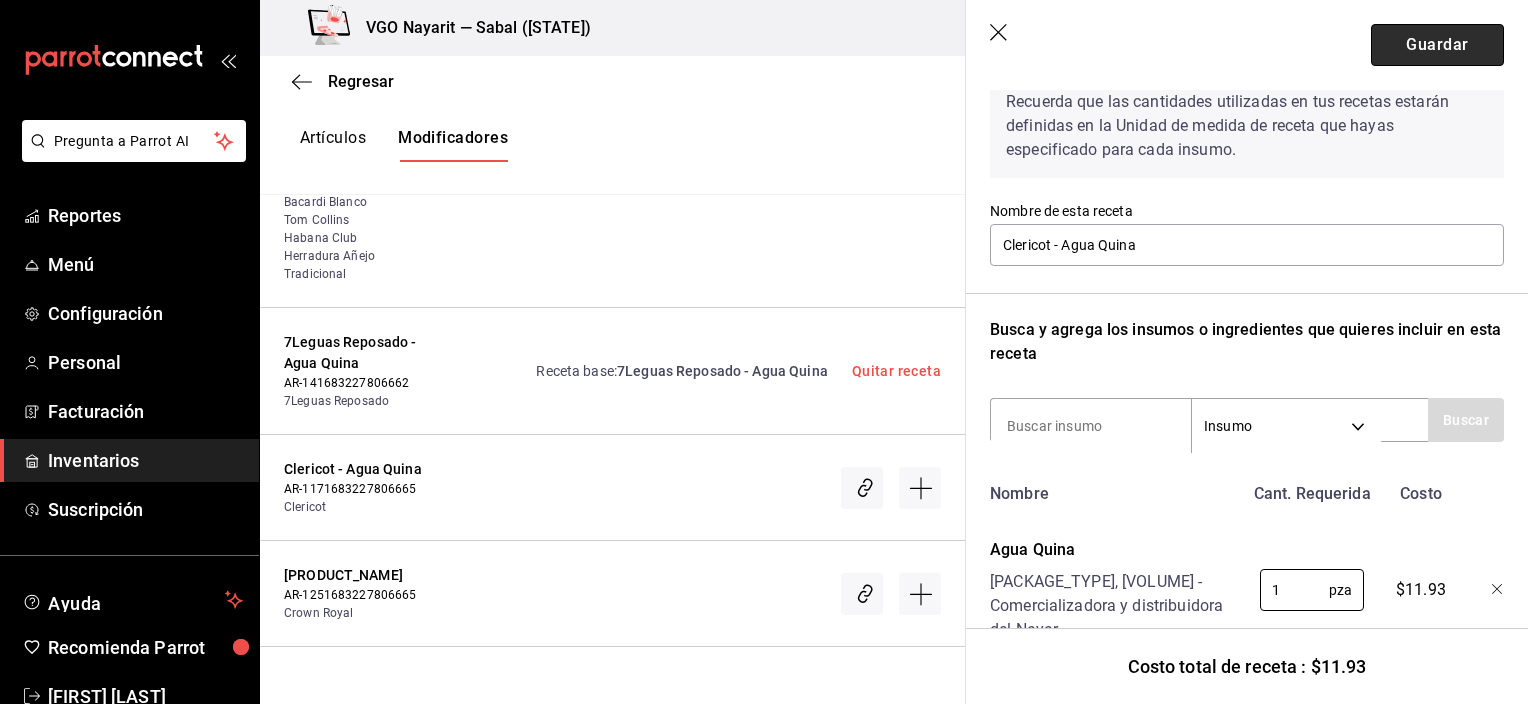 click on "Guardar" at bounding box center [1437, 45] 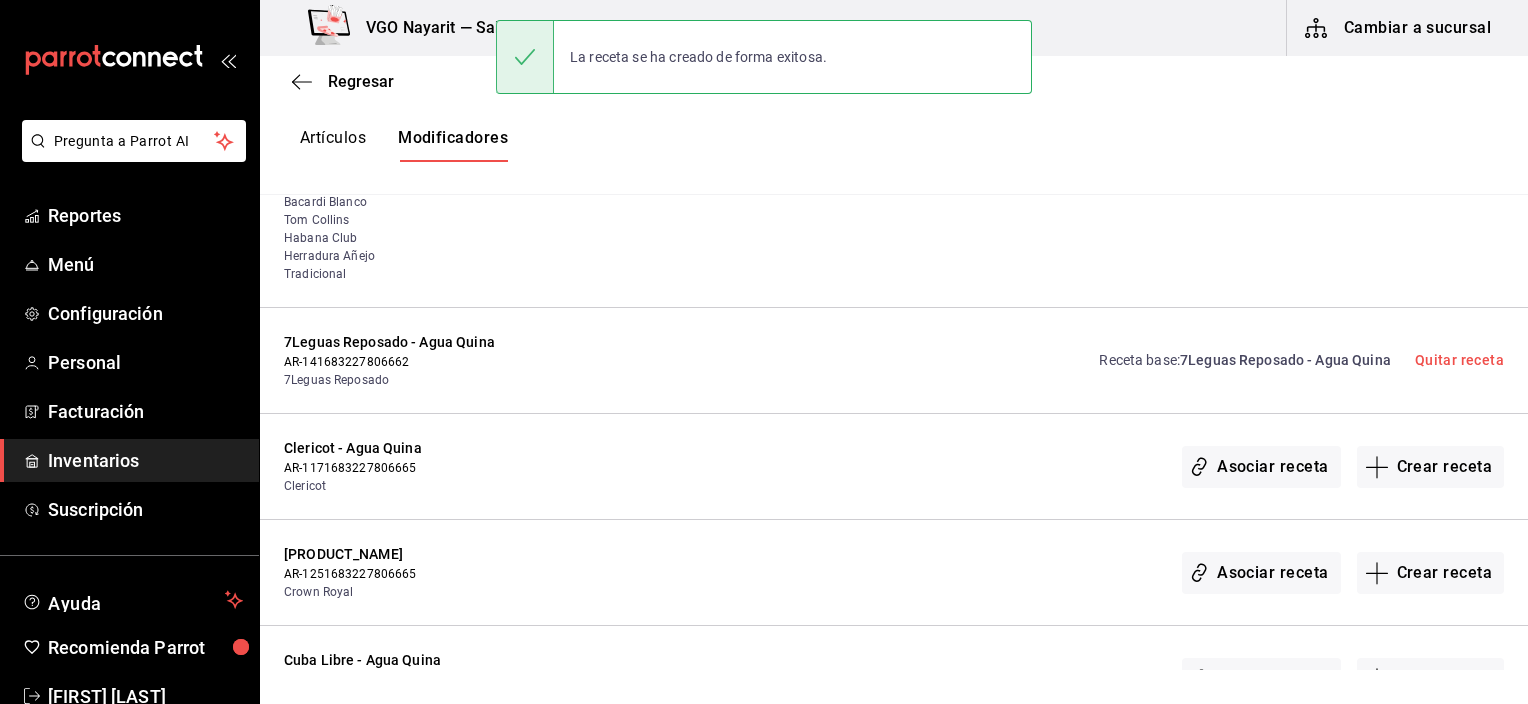 scroll, scrollTop: 0, scrollLeft: 0, axis: both 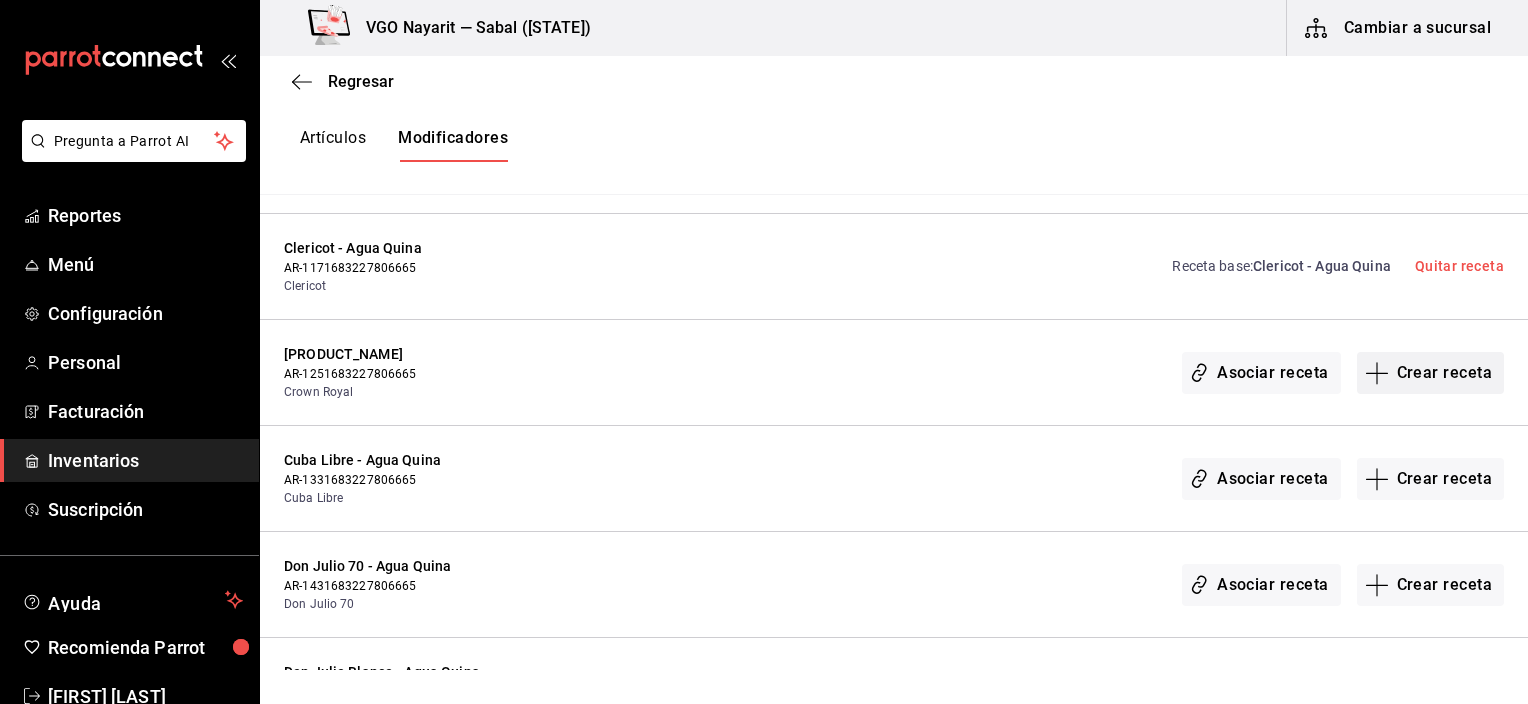 click on "Crear receta" at bounding box center (1431, 373) 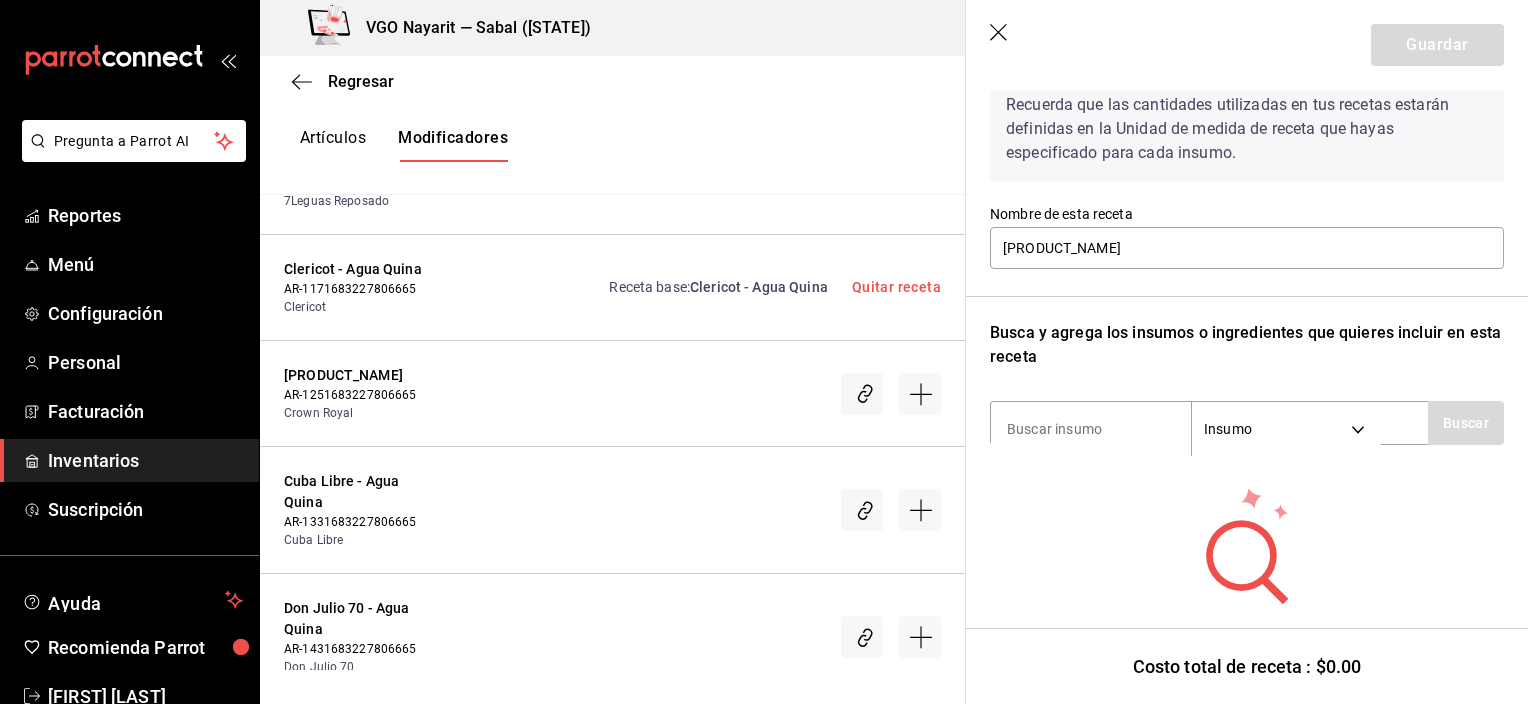 scroll, scrollTop: 100, scrollLeft: 0, axis: vertical 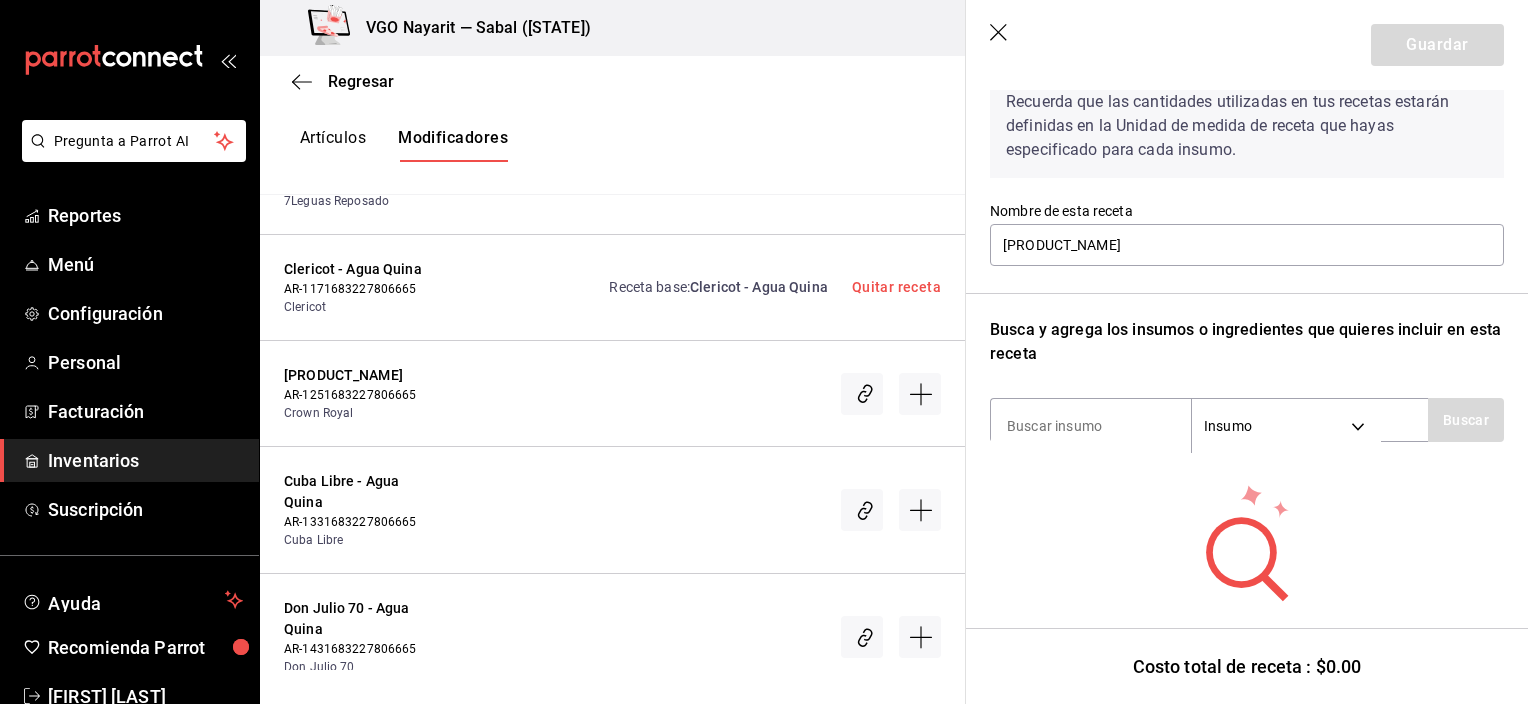 click 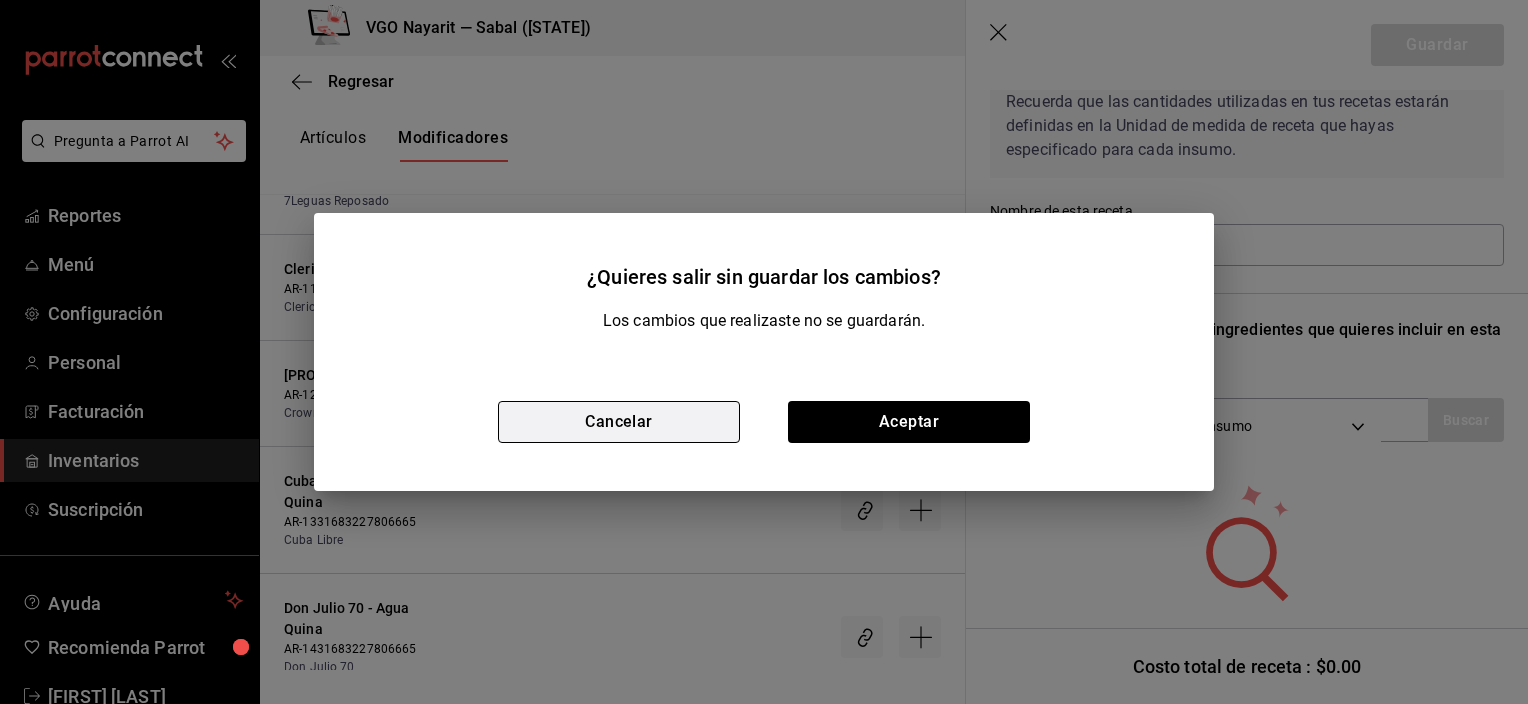 click on "Cancelar" at bounding box center [619, 422] 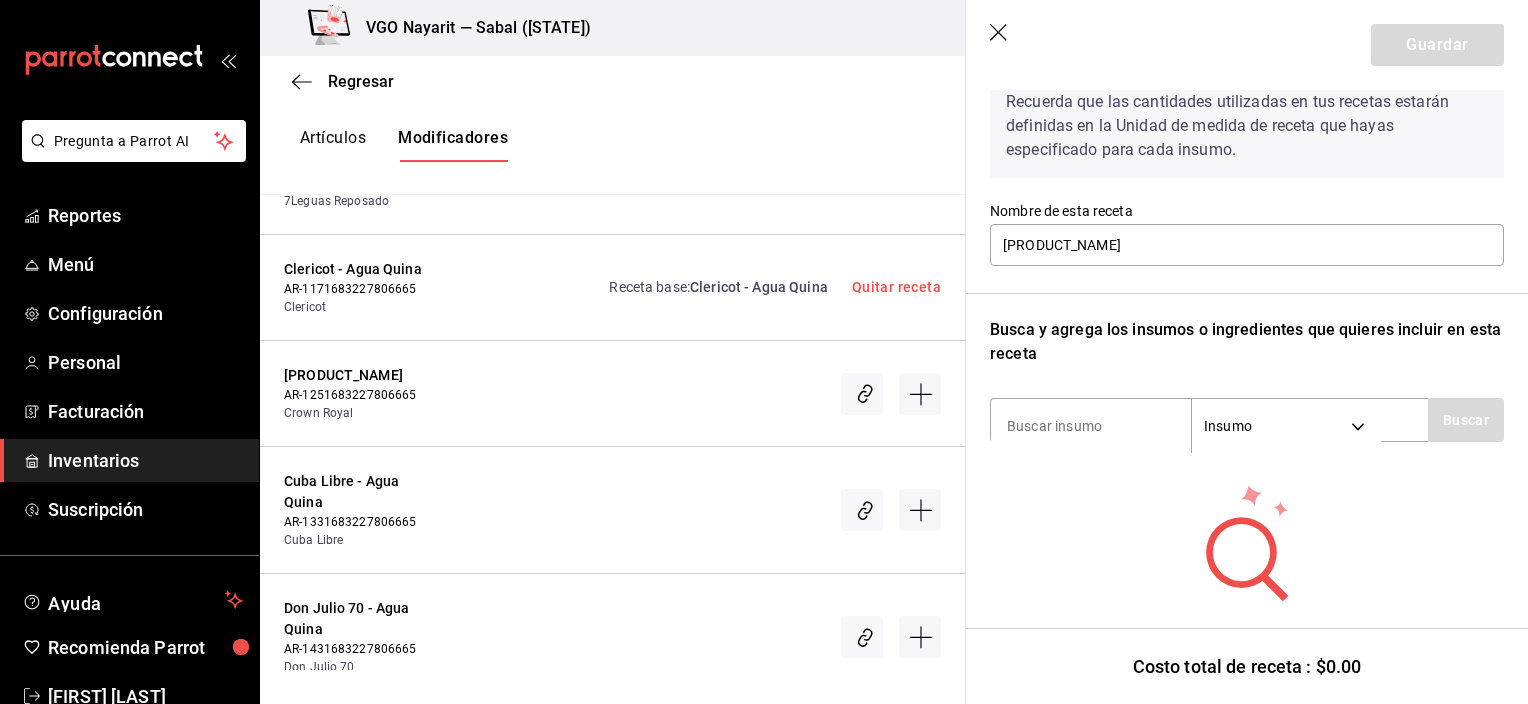 click 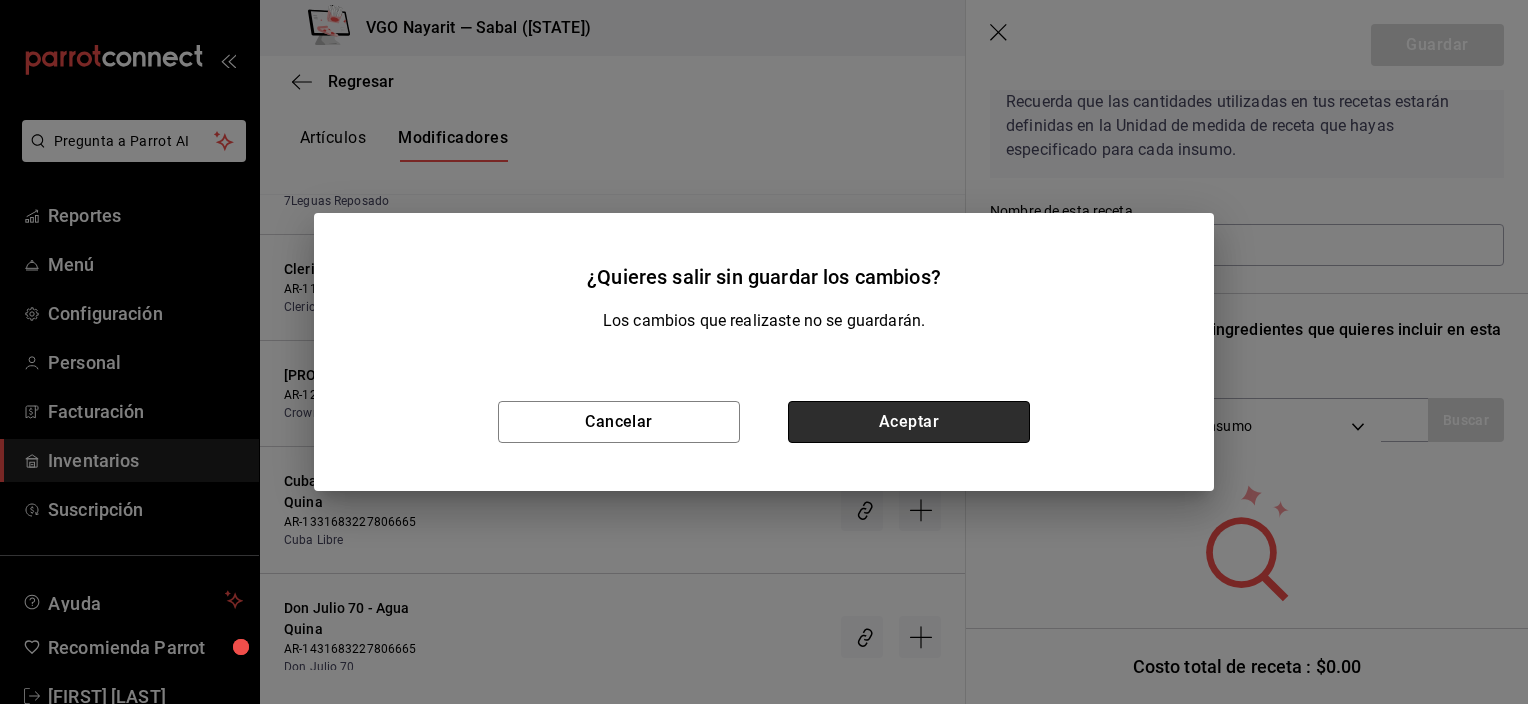 click on "Aceptar" at bounding box center [909, 422] 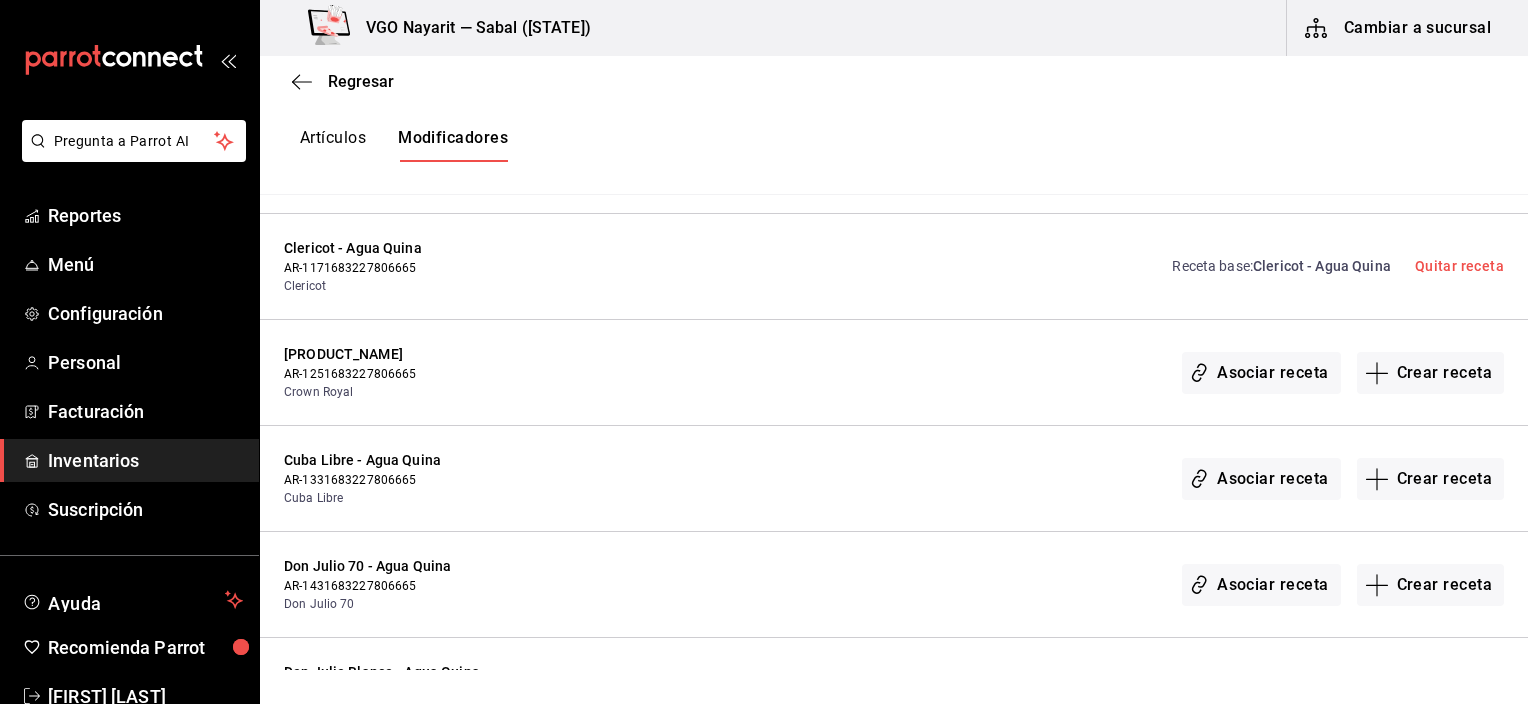 scroll, scrollTop: 0, scrollLeft: 0, axis: both 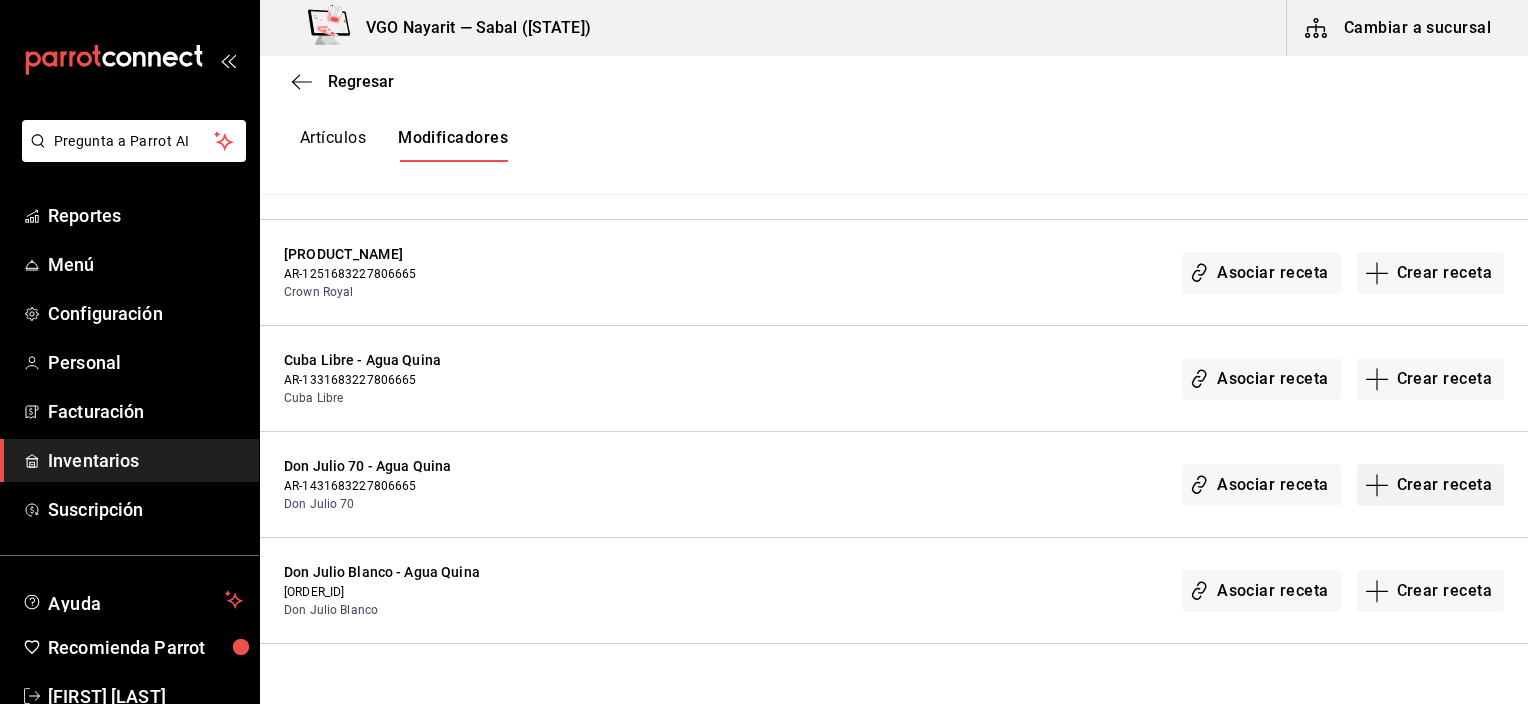 click on "Crear receta" at bounding box center (1431, 485) 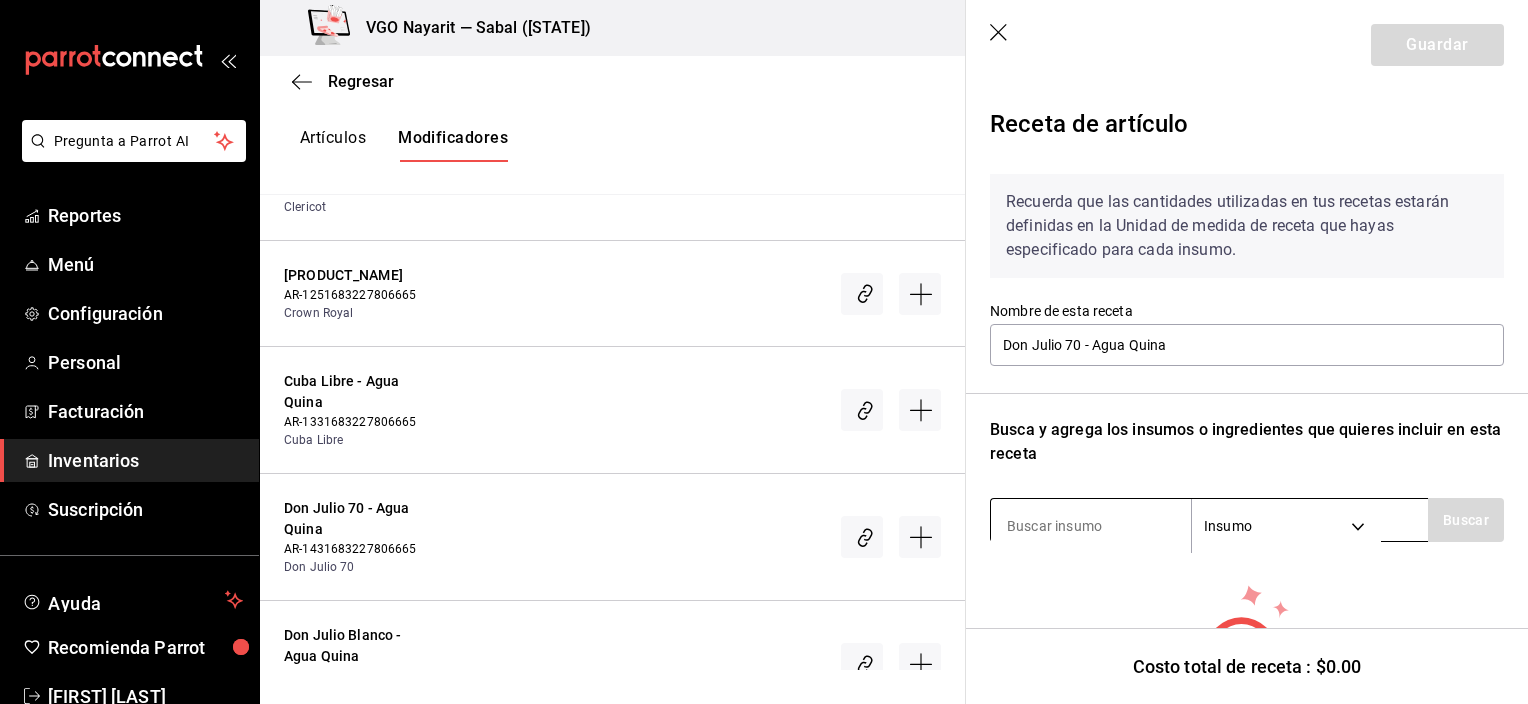 click at bounding box center [1091, 526] 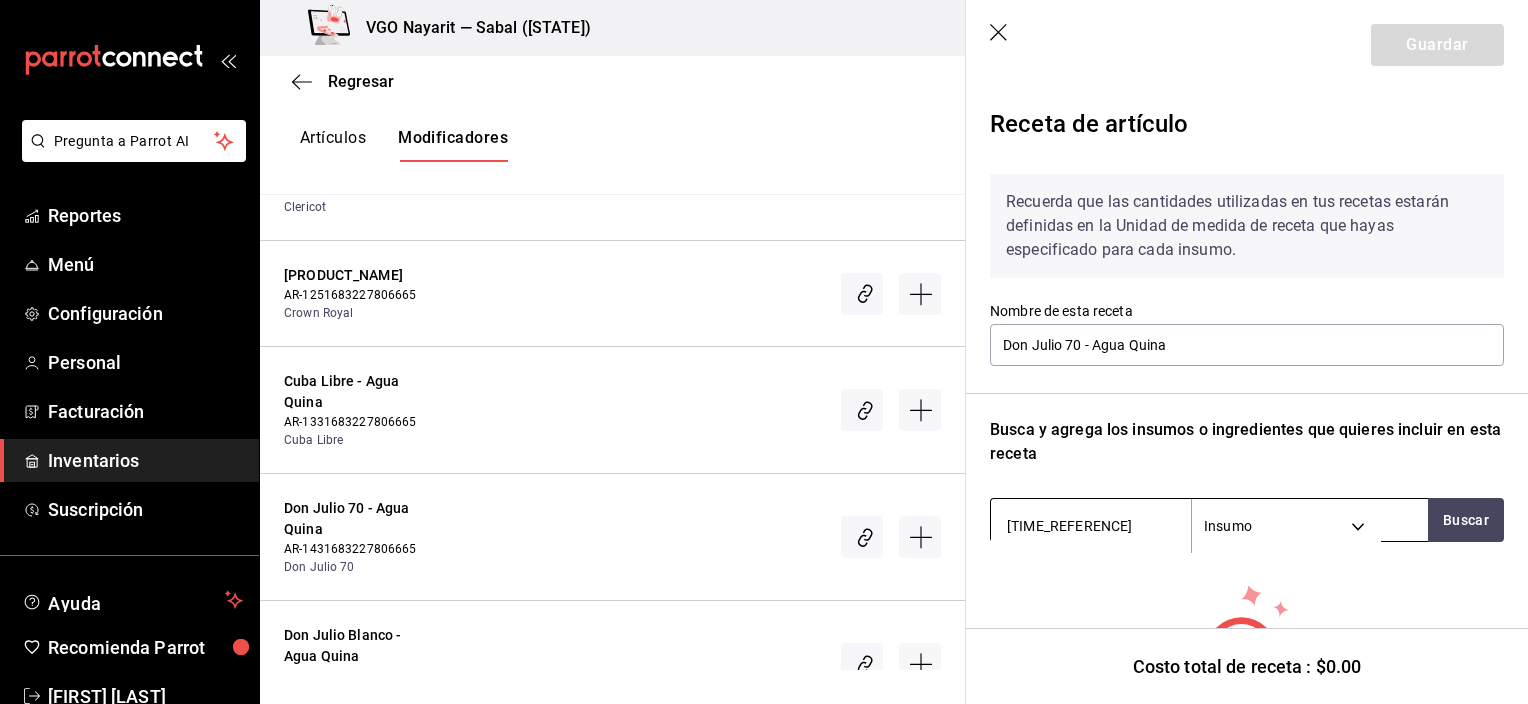 type on "quina" 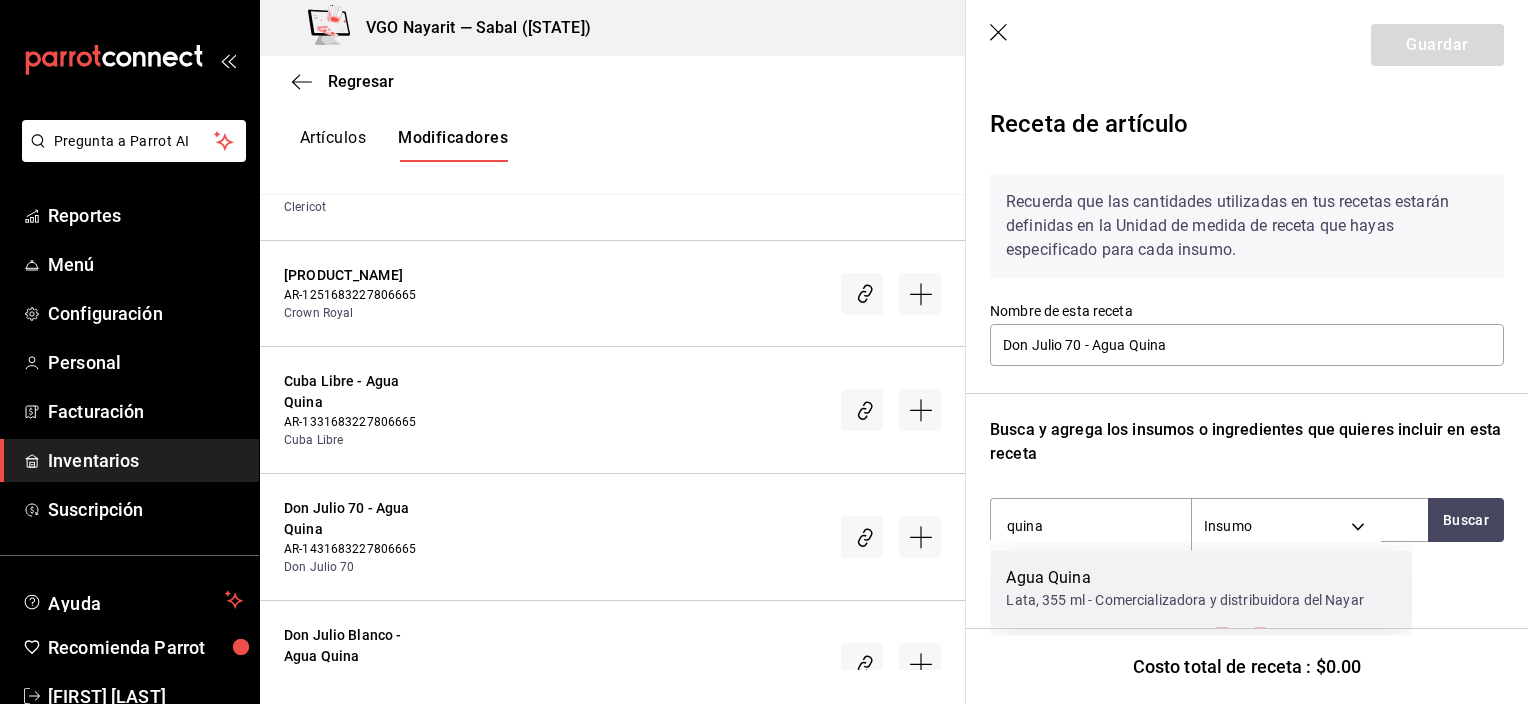 click on "Agua Quina" at bounding box center (1185, 578) 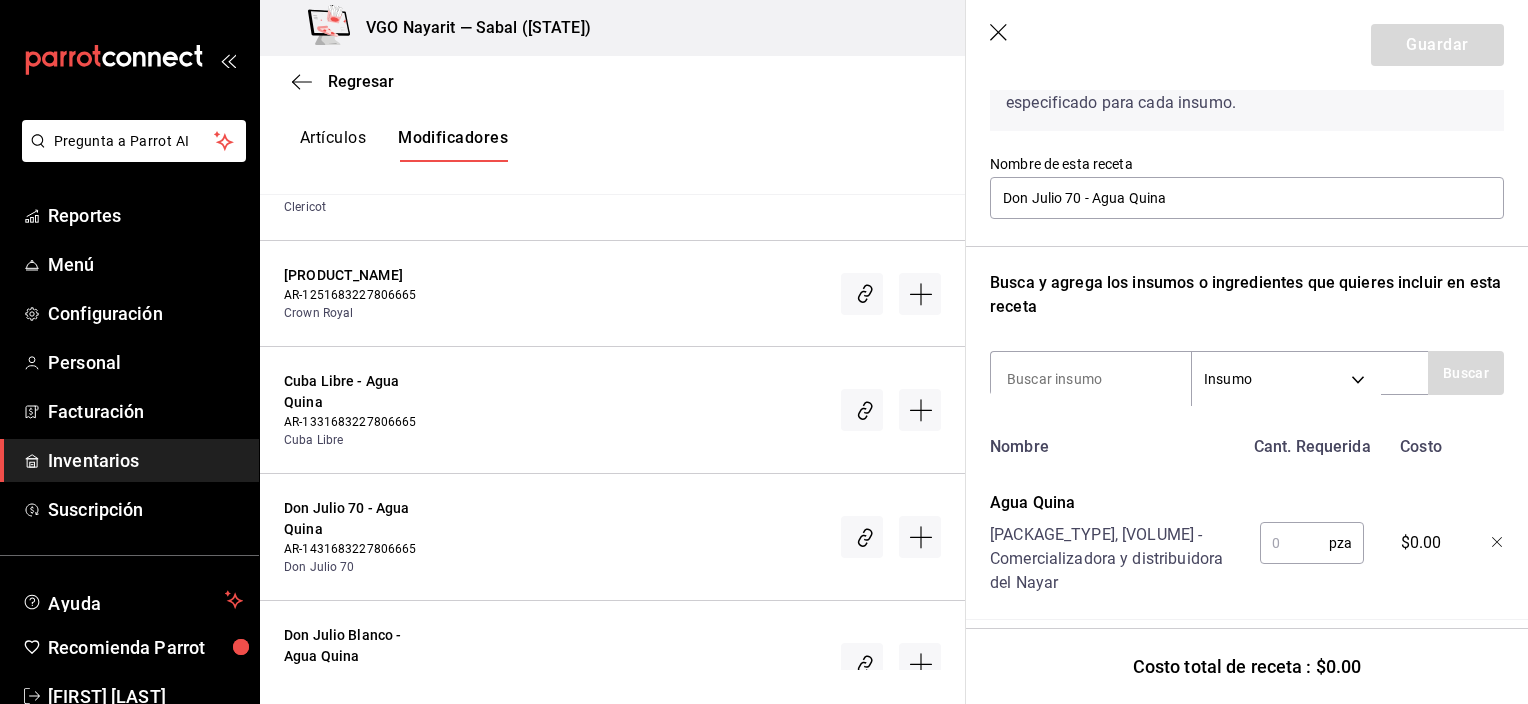 scroll, scrollTop: 158, scrollLeft: 0, axis: vertical 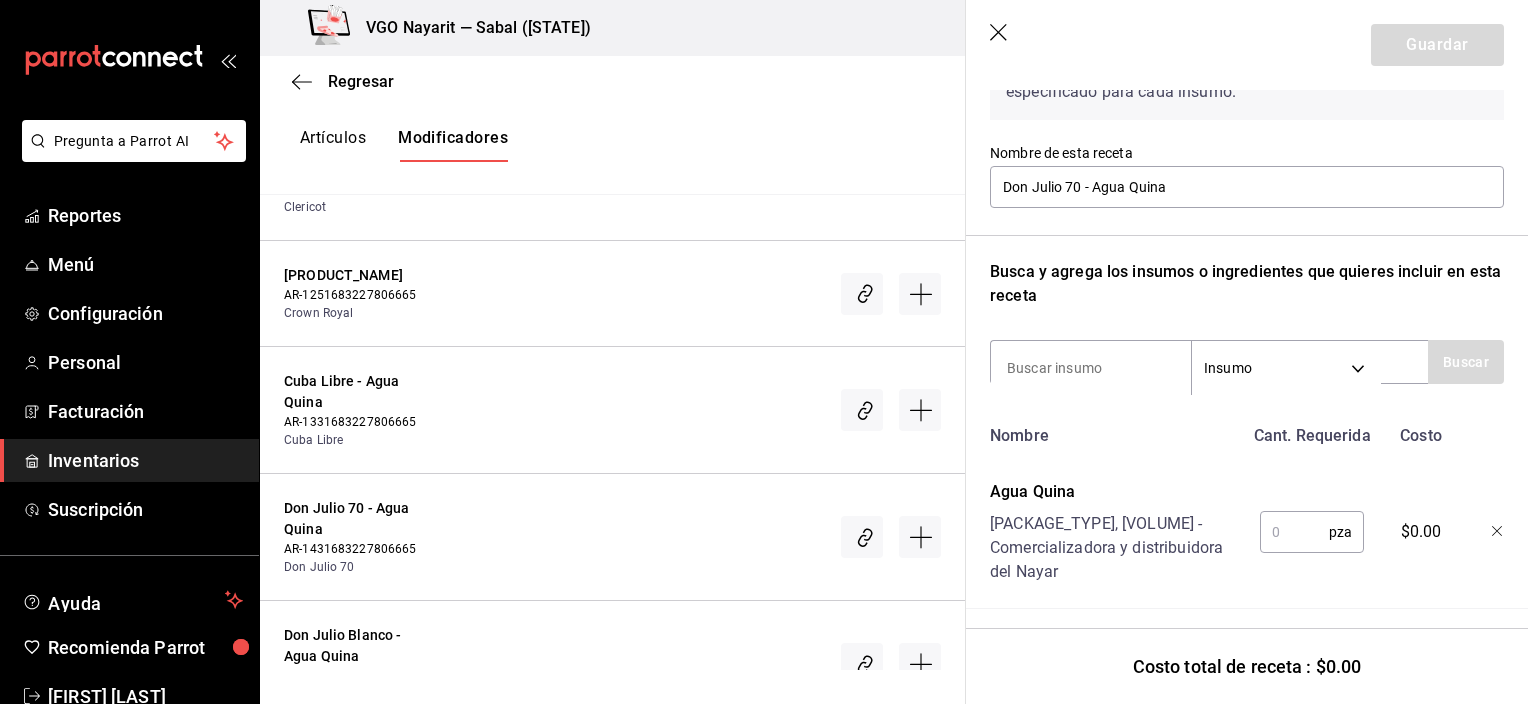 click at bounding box center (1294, 532) 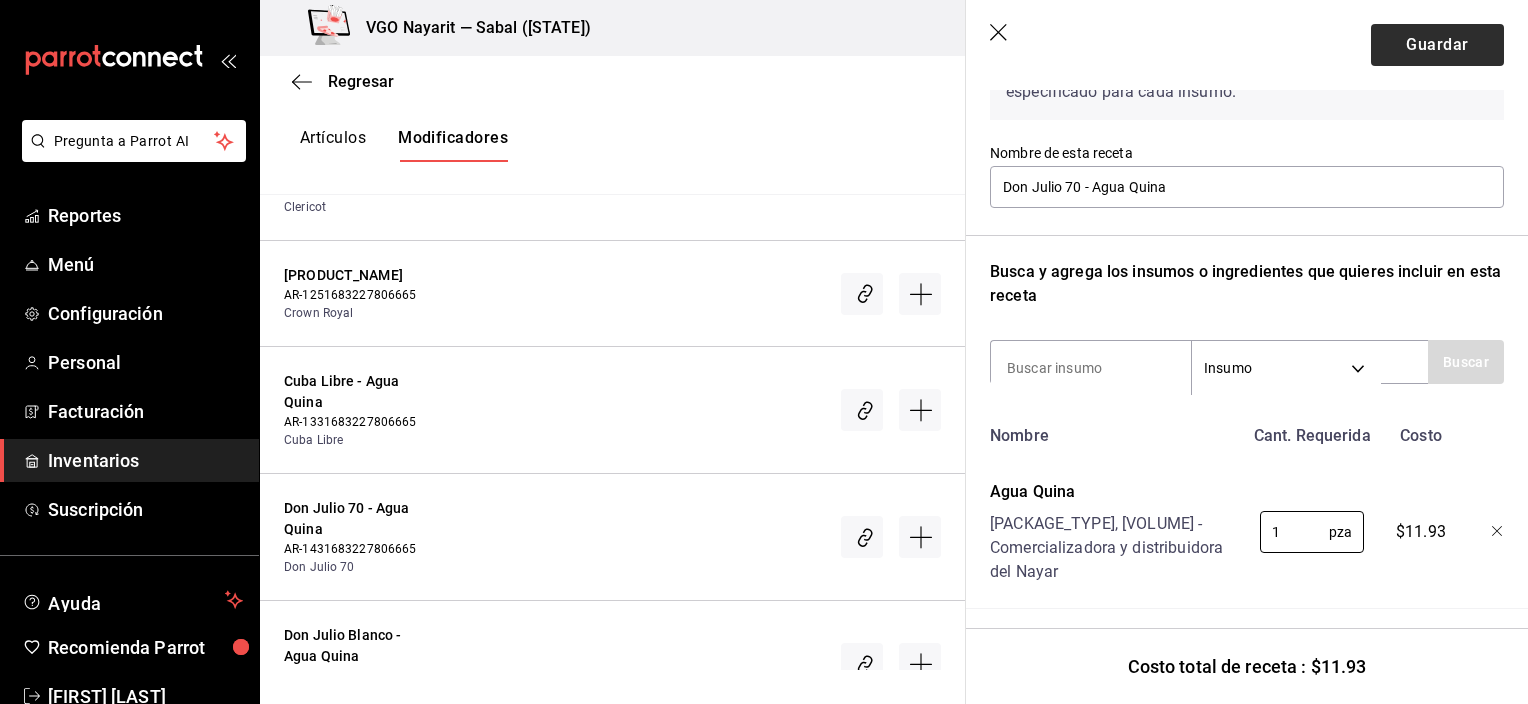 type on "1" 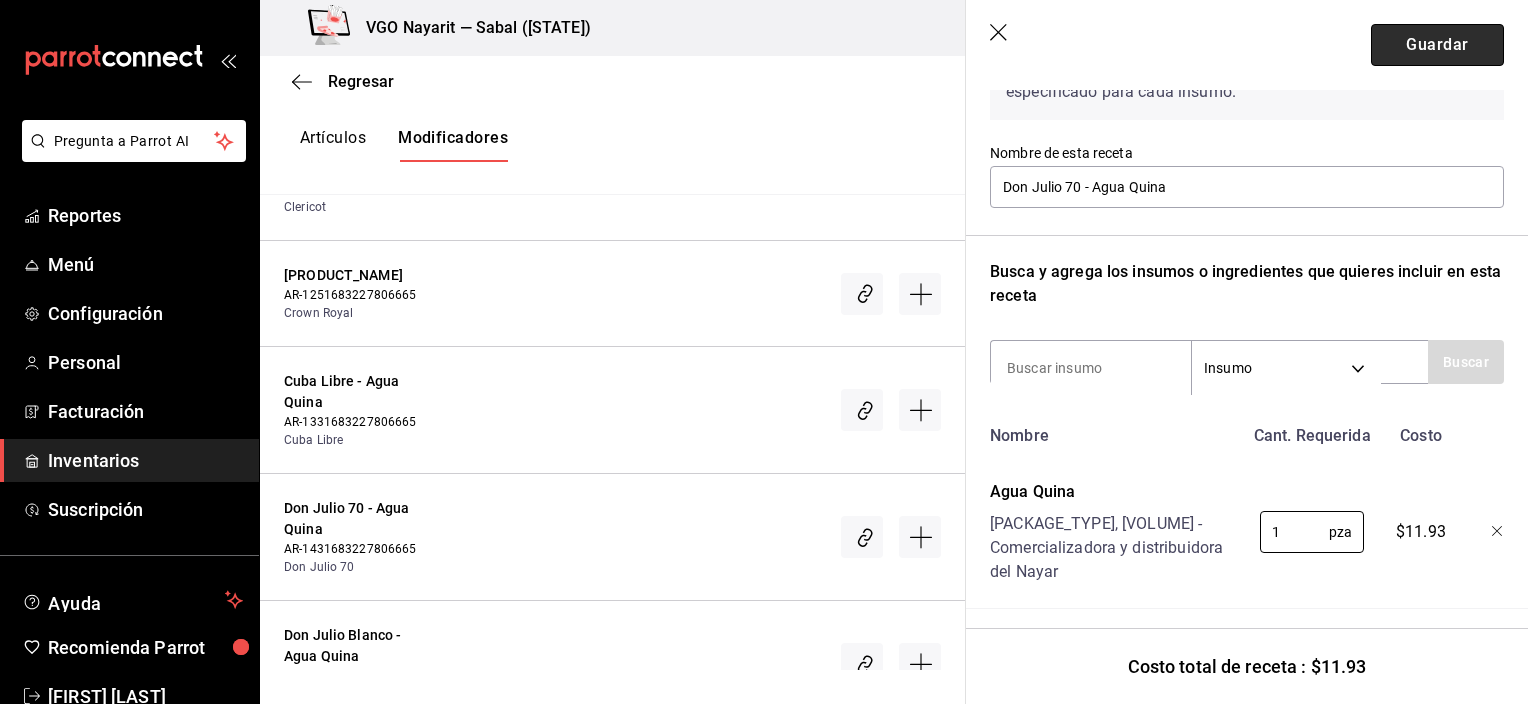 click on "Guardar" at bounding box center (1437, 45) 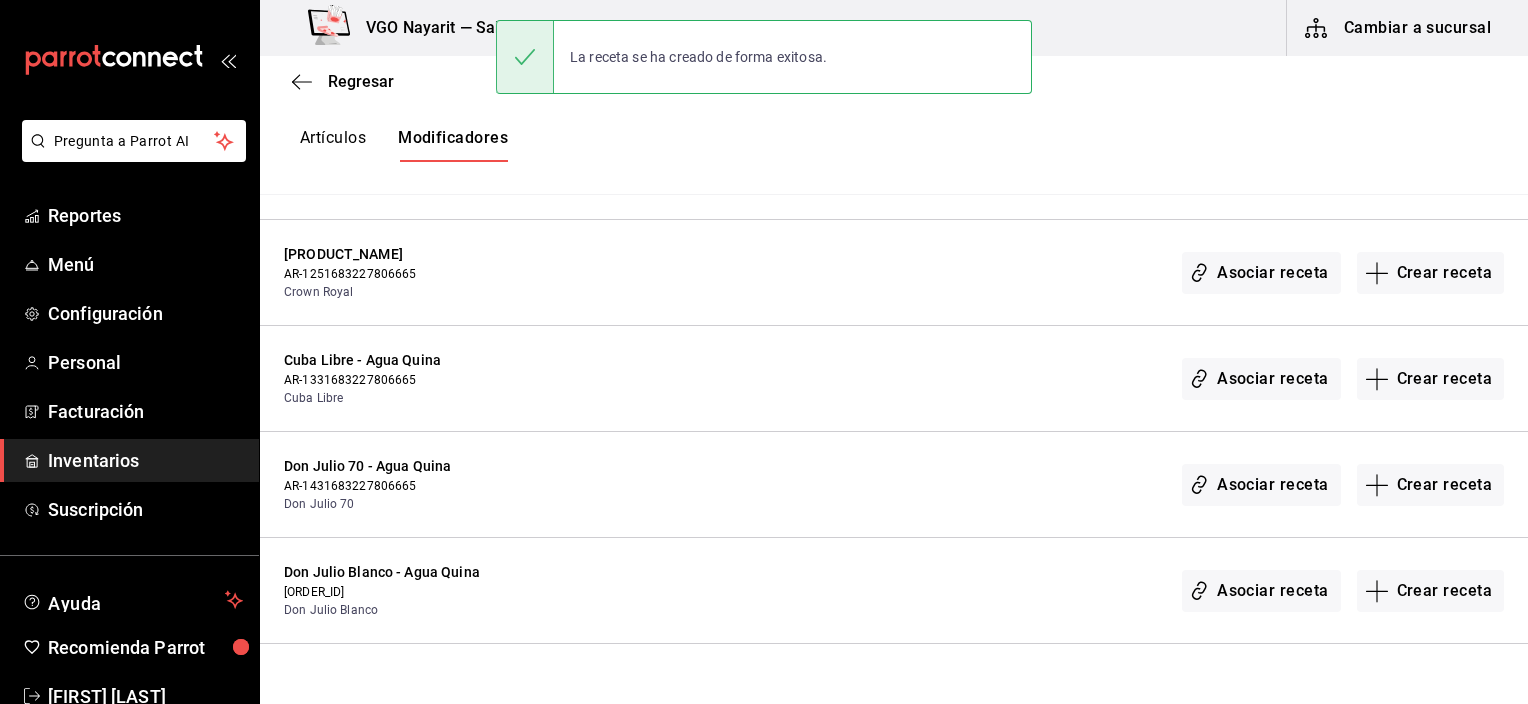 scroll, scrollTop: 0, scrollLeft: 0, axis: both 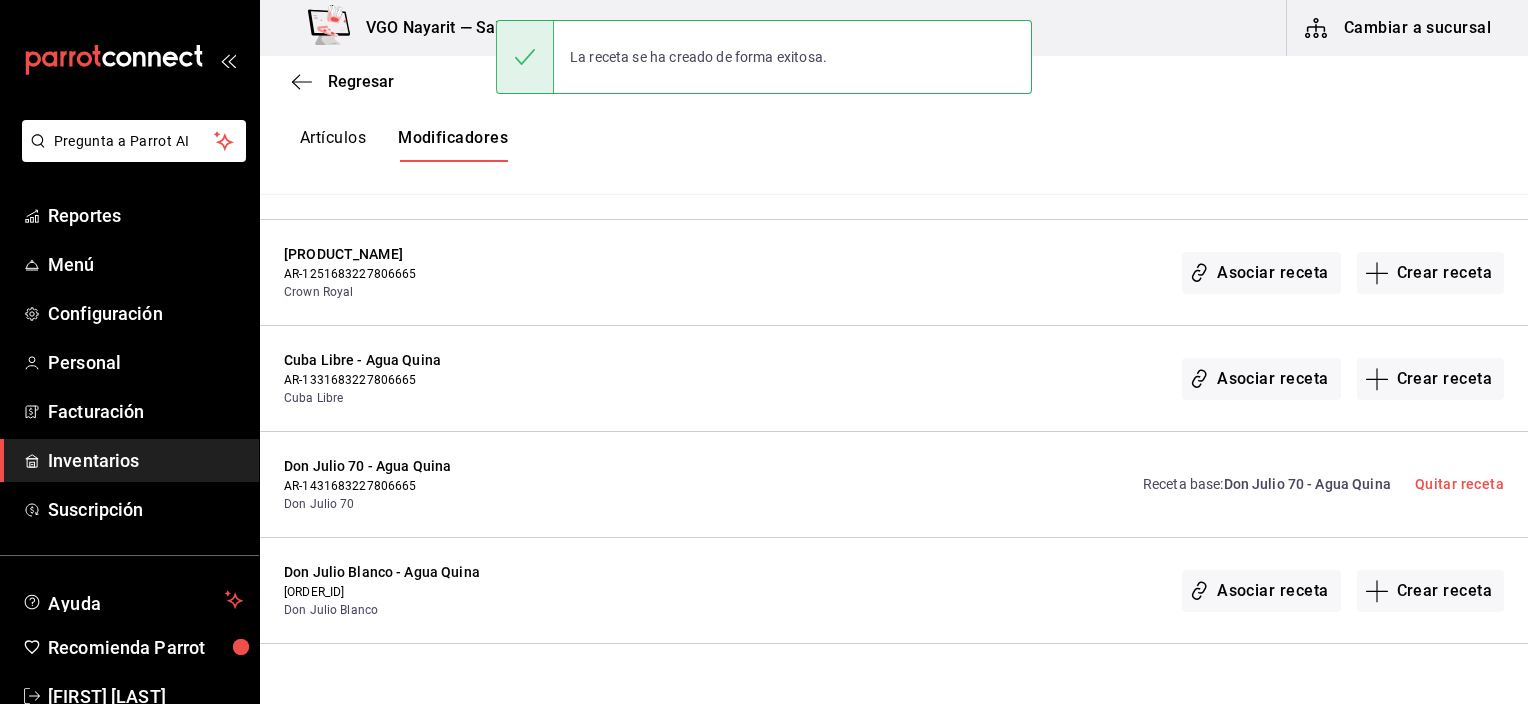click on "Don Julio 70 - Agua Quina" at bounding box center (1307, 484) 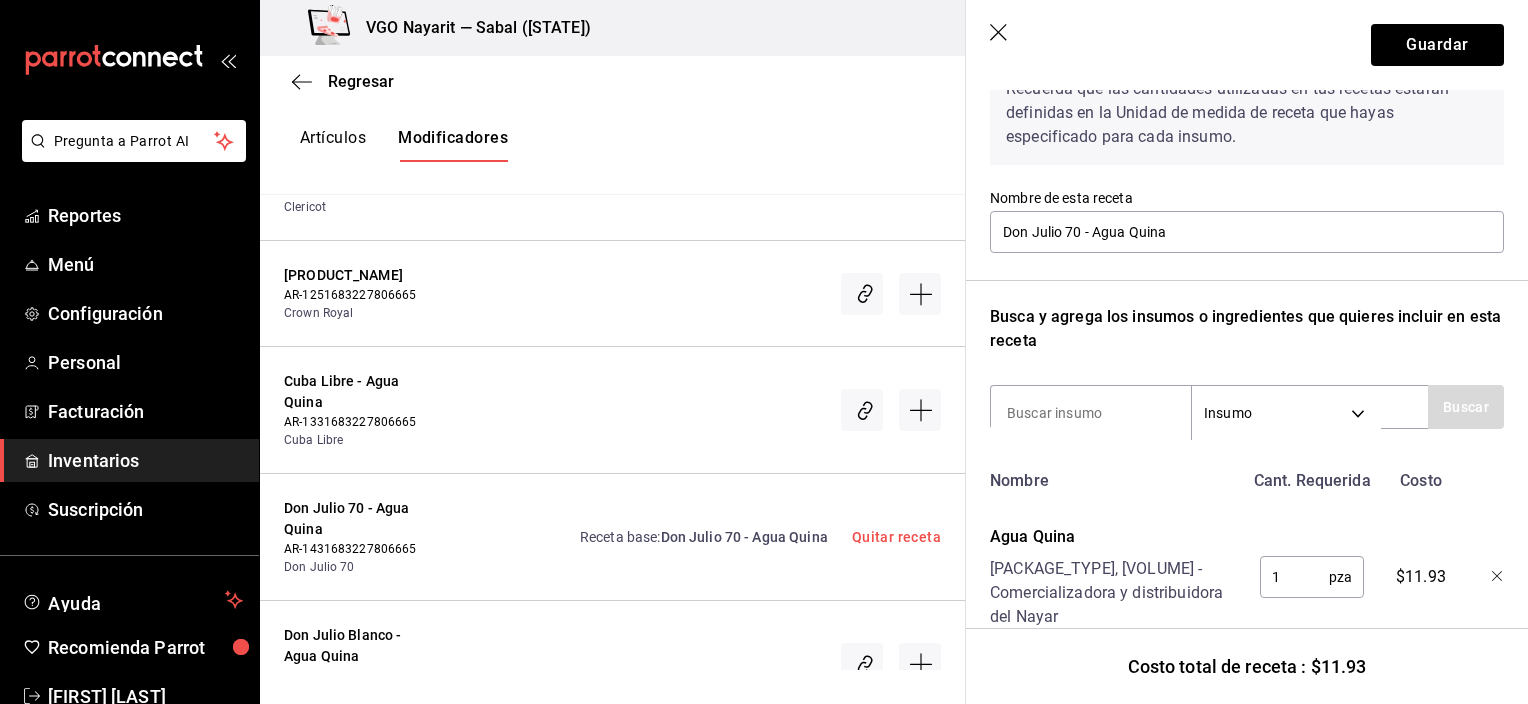 scroll, scrollTop: 158, scrollLeft: 0, axis: vertical 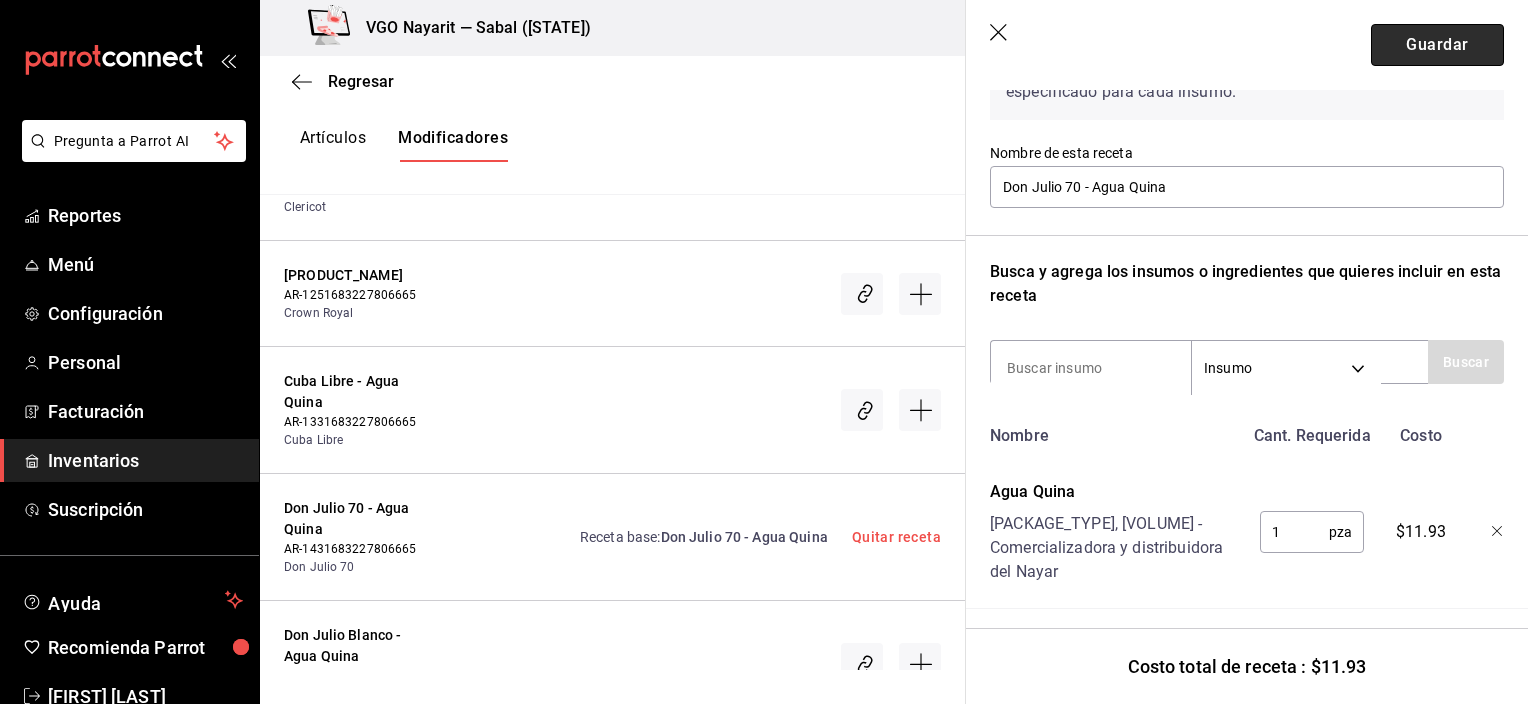 click on "Guardar" at bounding box center (1437, 45) 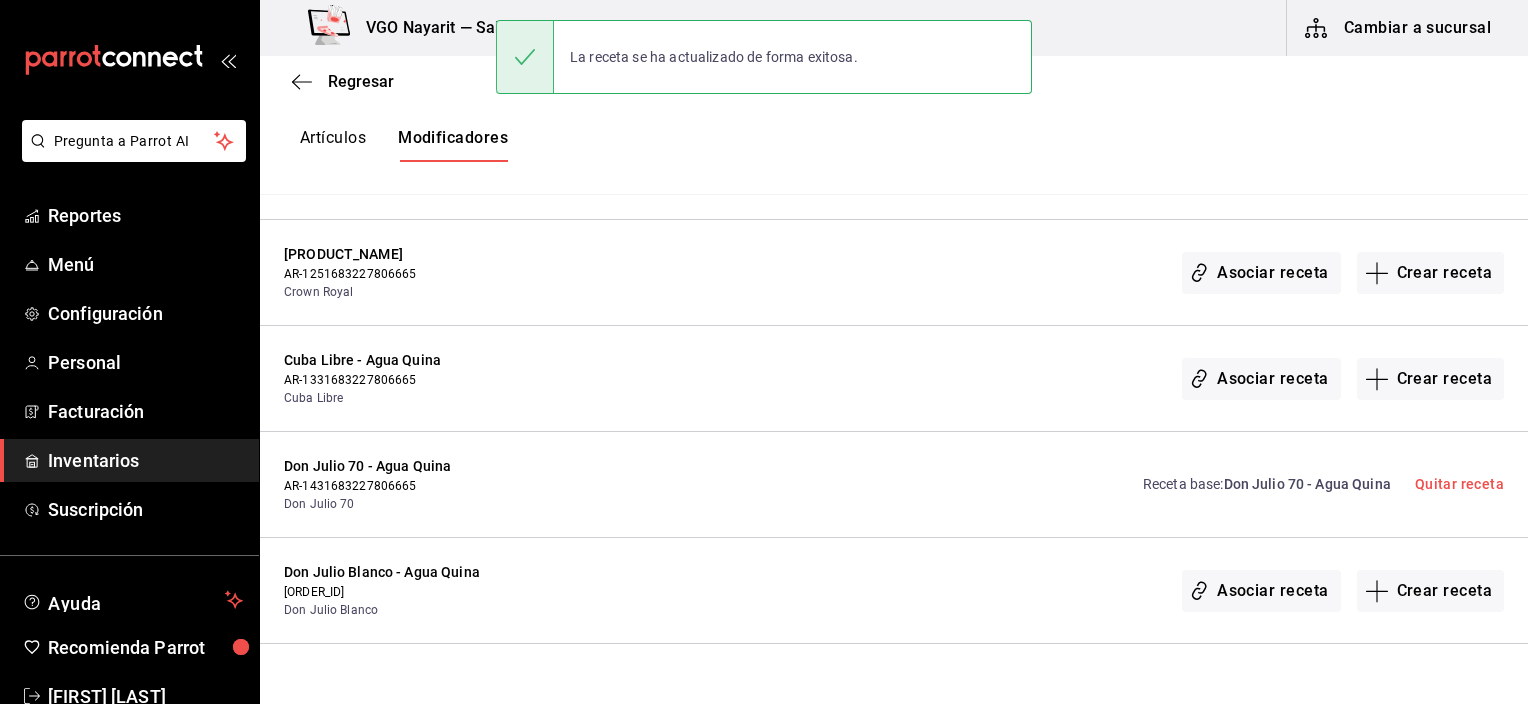 scroll, scrollTop: 0, scrollLeft: 0, axis: both 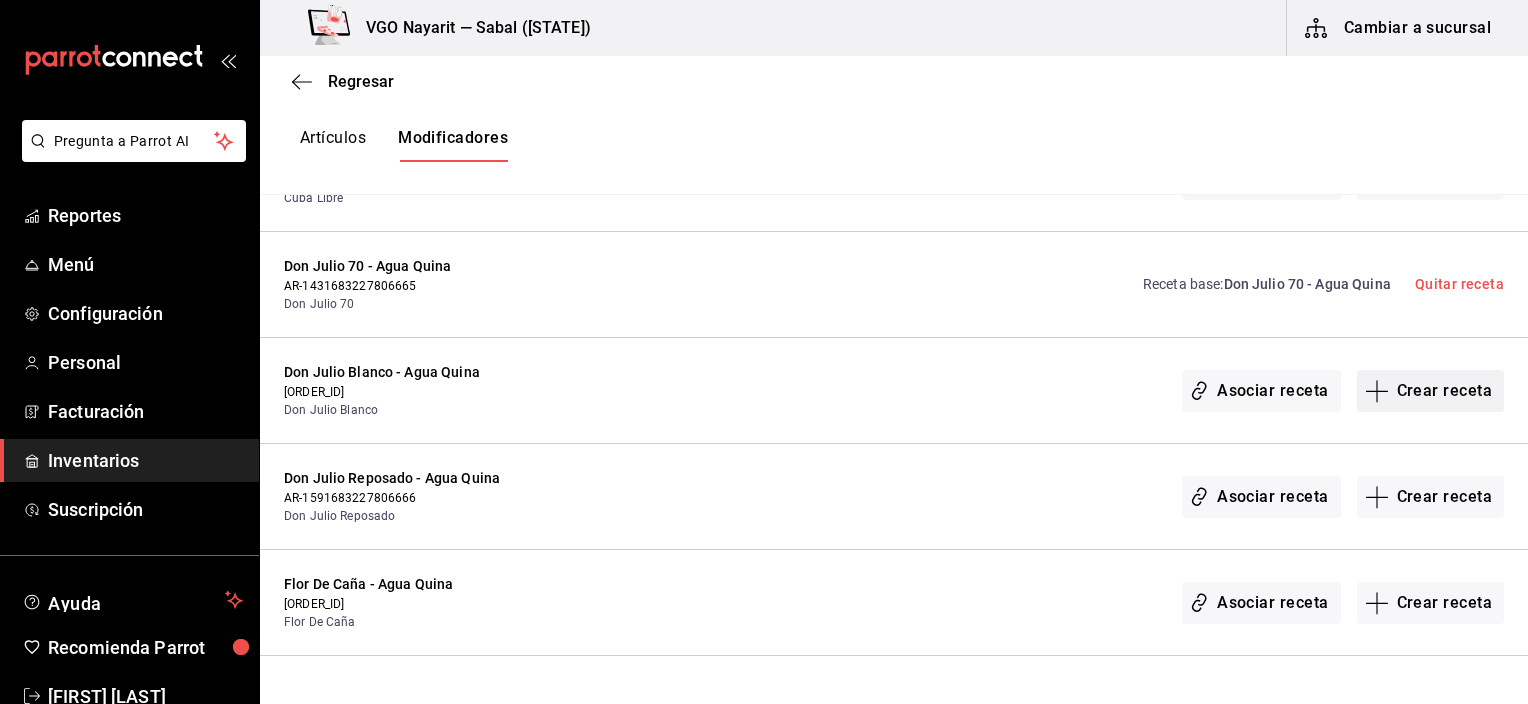click on "Crear receta" at bounding box center (1431, 391) 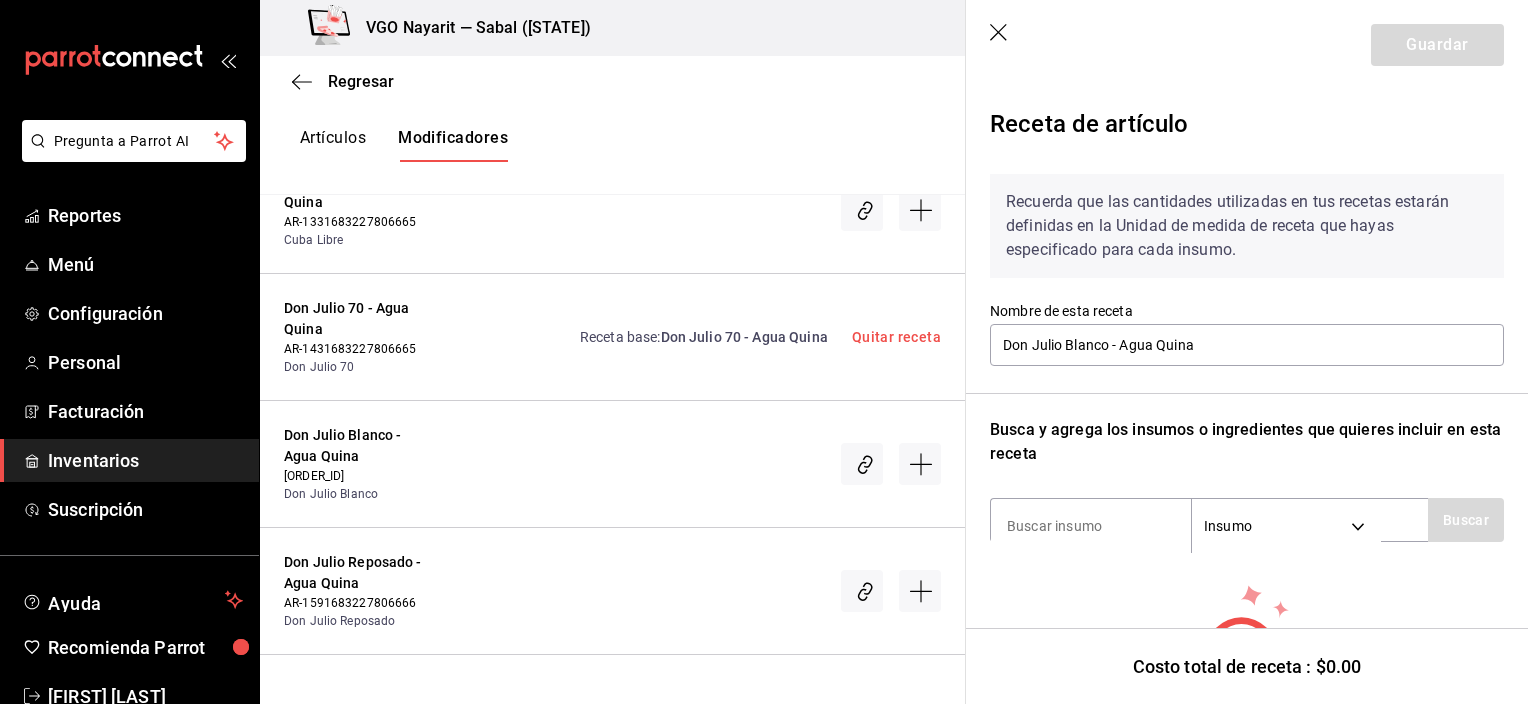 click on "Recuerda que las cantidades utilizadas en tus recetas estarán definidas en la Unidad de medida de receta que hayas especificado para cada insumo. Nombre de esta receta Don Julio Blanco - Agua Quina Busca y agrega los insumos o ingredientes que quieres incluir en esta receta Insumo SUPPLY Buscar No hay insumos a mostrar. Busca un insumo para agregarlo a la lista" at bounding box center [1247, 466] 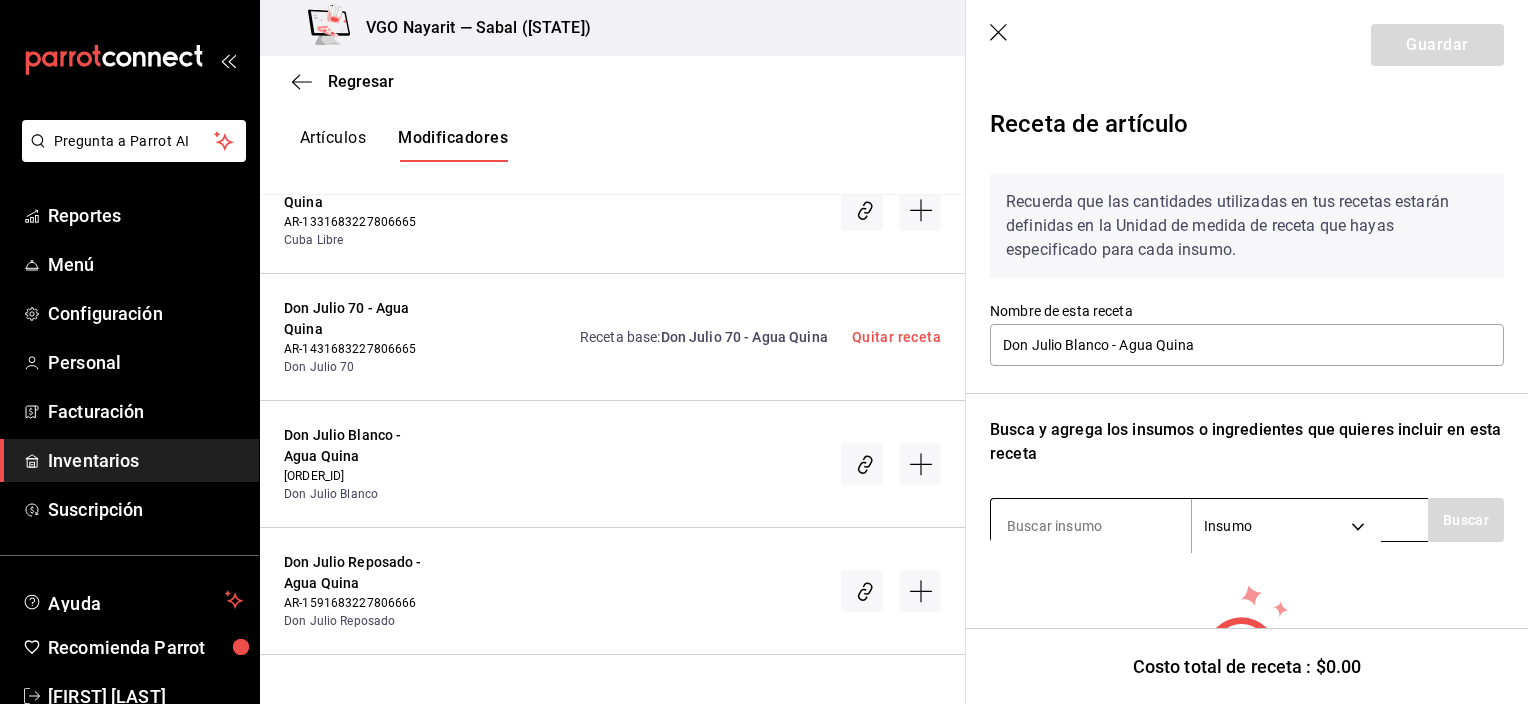 click at bounding box center (1091, 526) 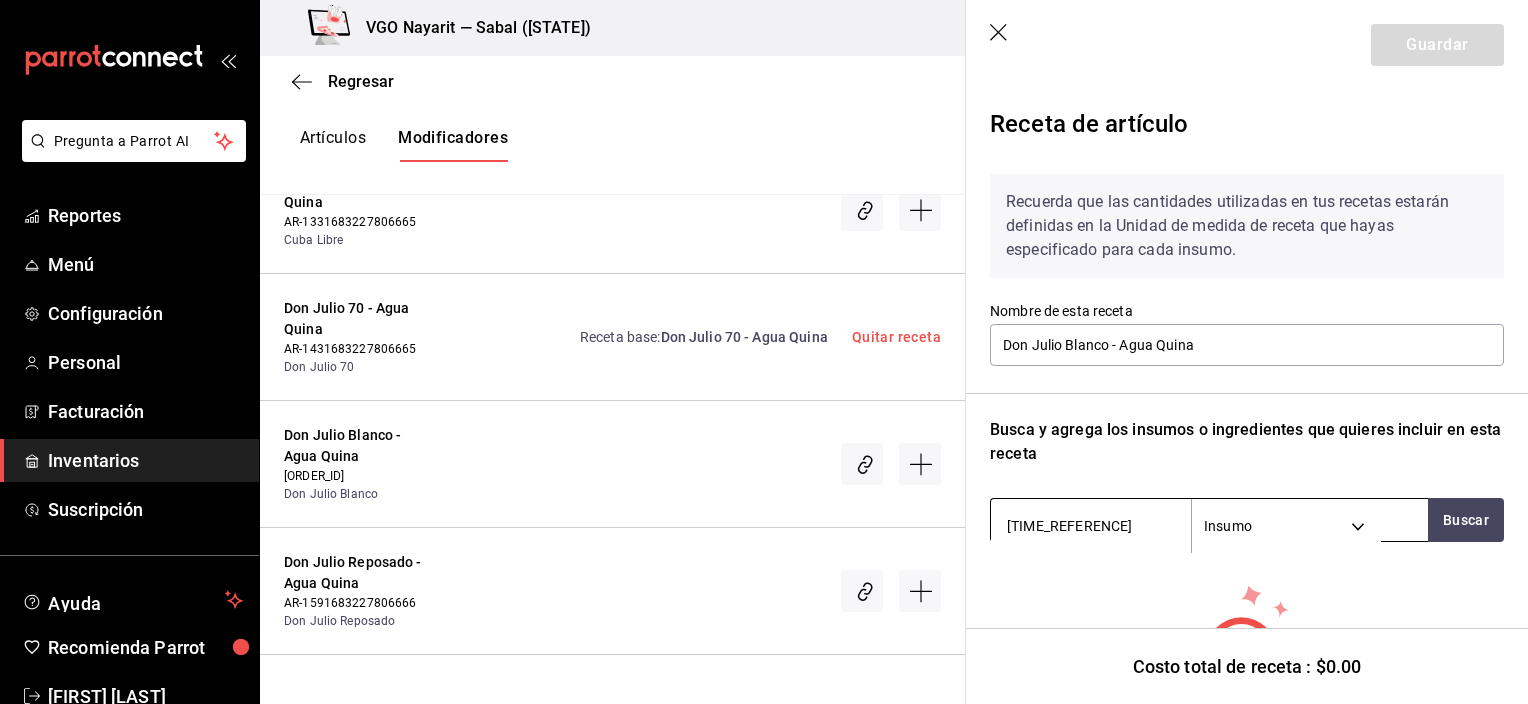 type on "quina" 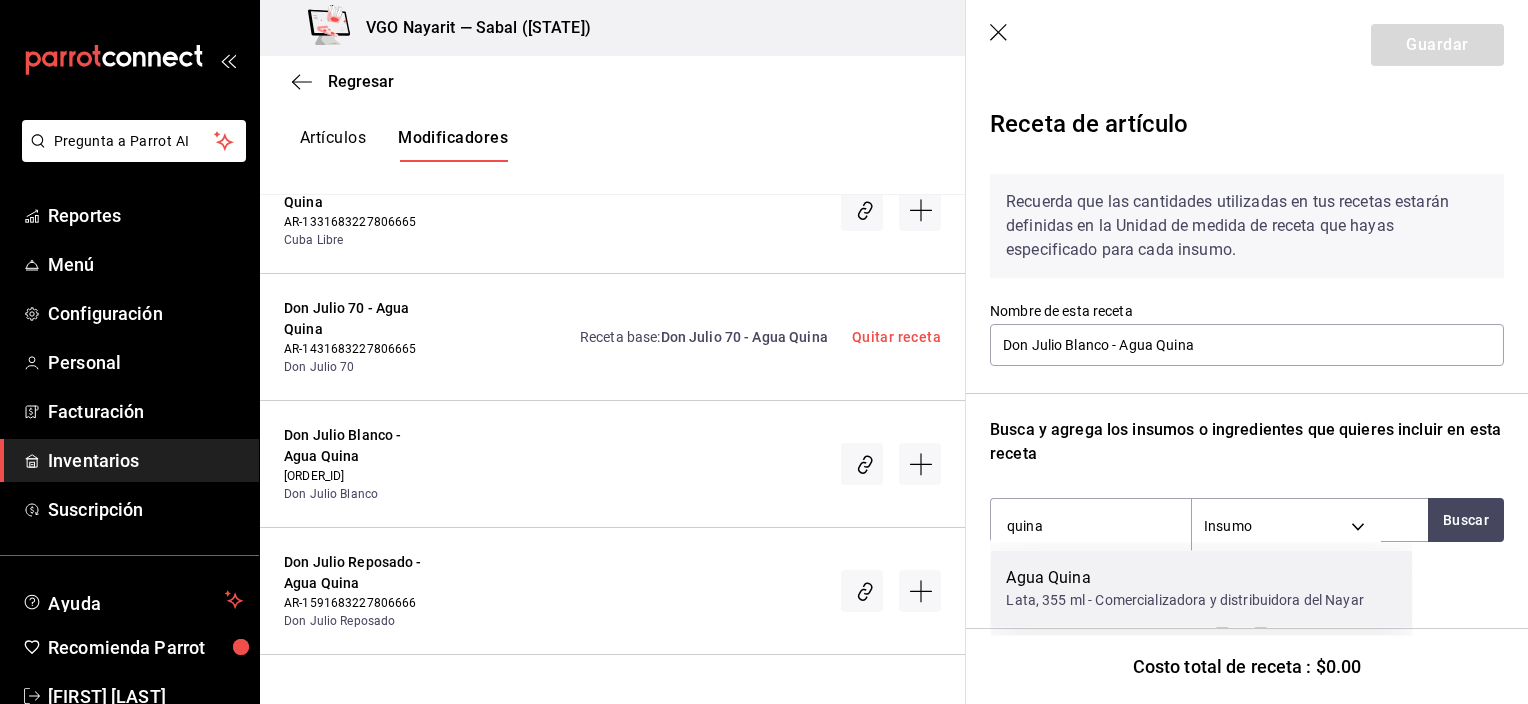 click on "Agua Quina" at bounding box center (1185, 578) 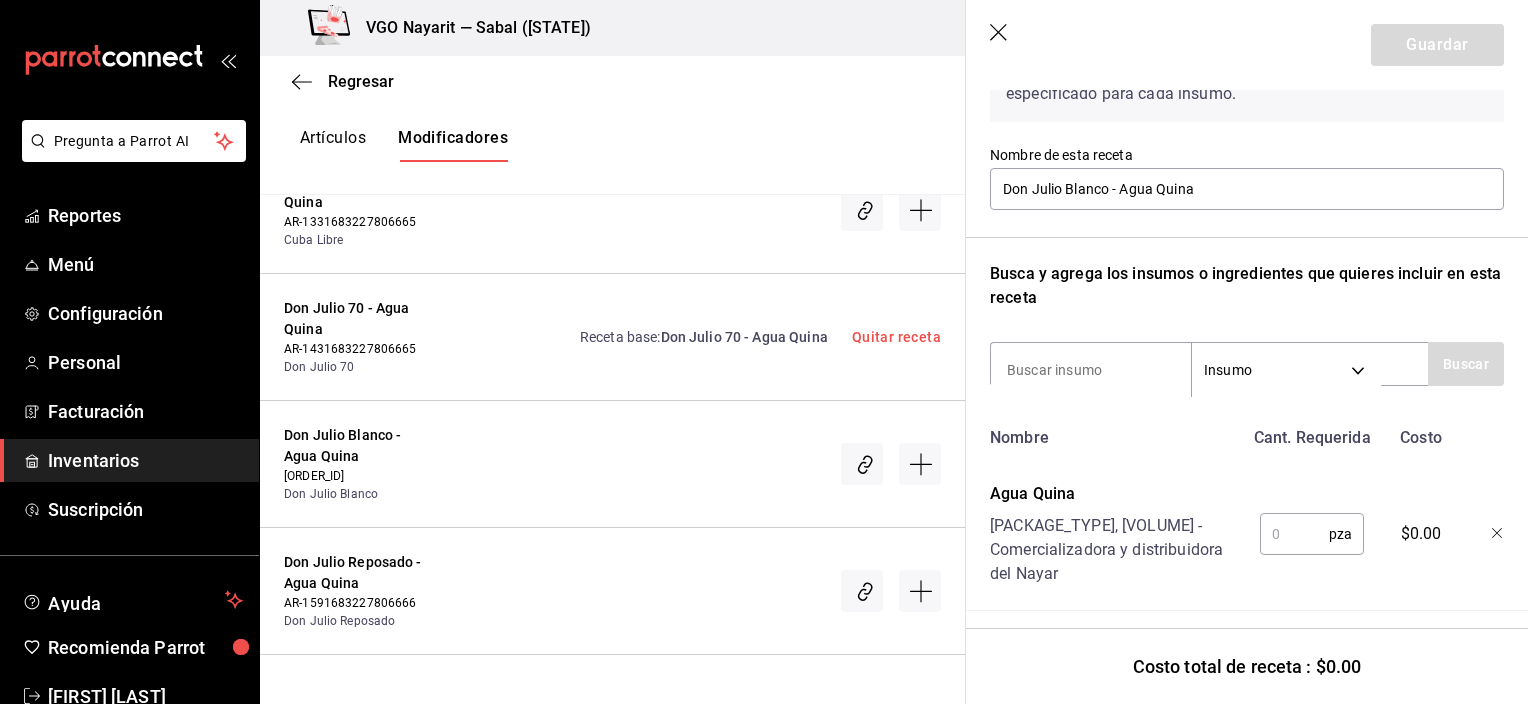 scroll, scrollTop: 158, scrollLeft: 0, axis: vertical 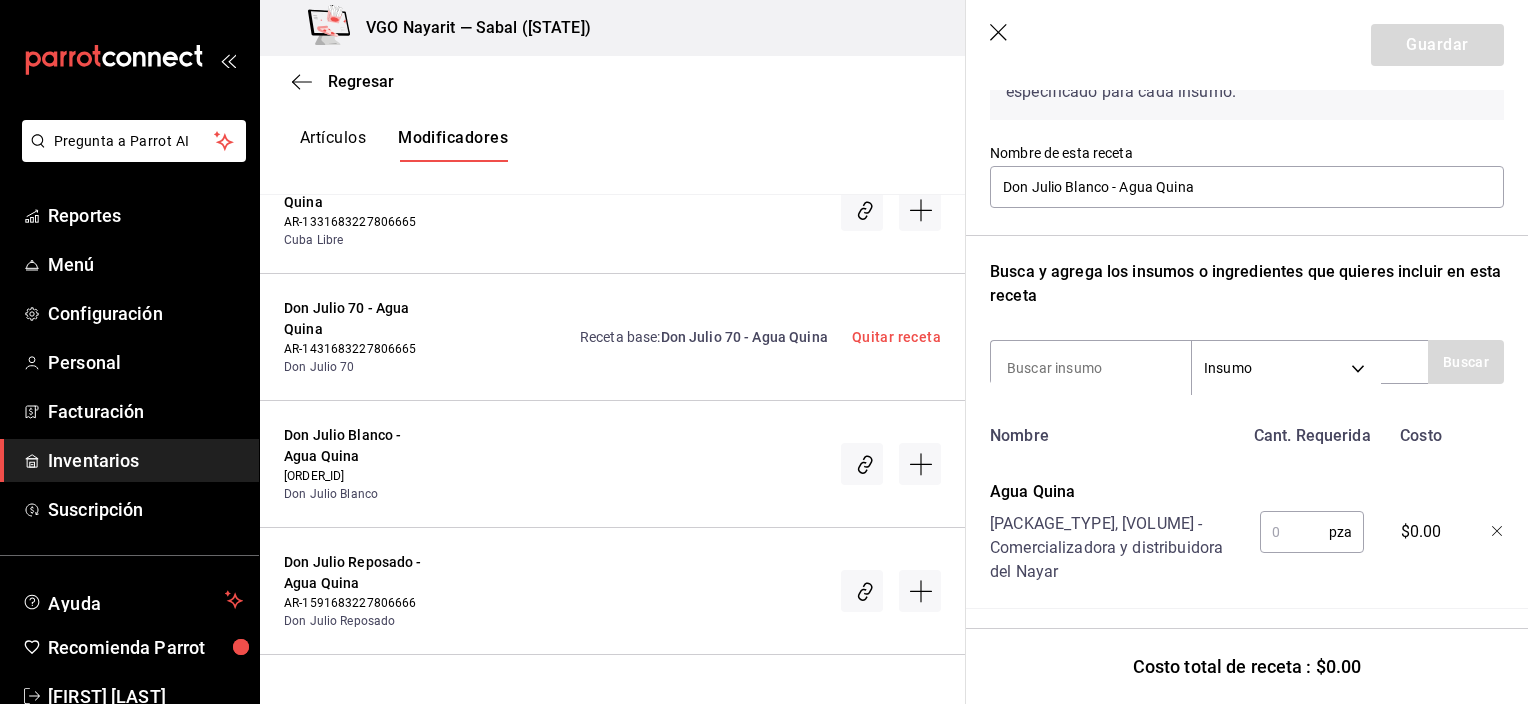 click at bounding box center [1294, 532] 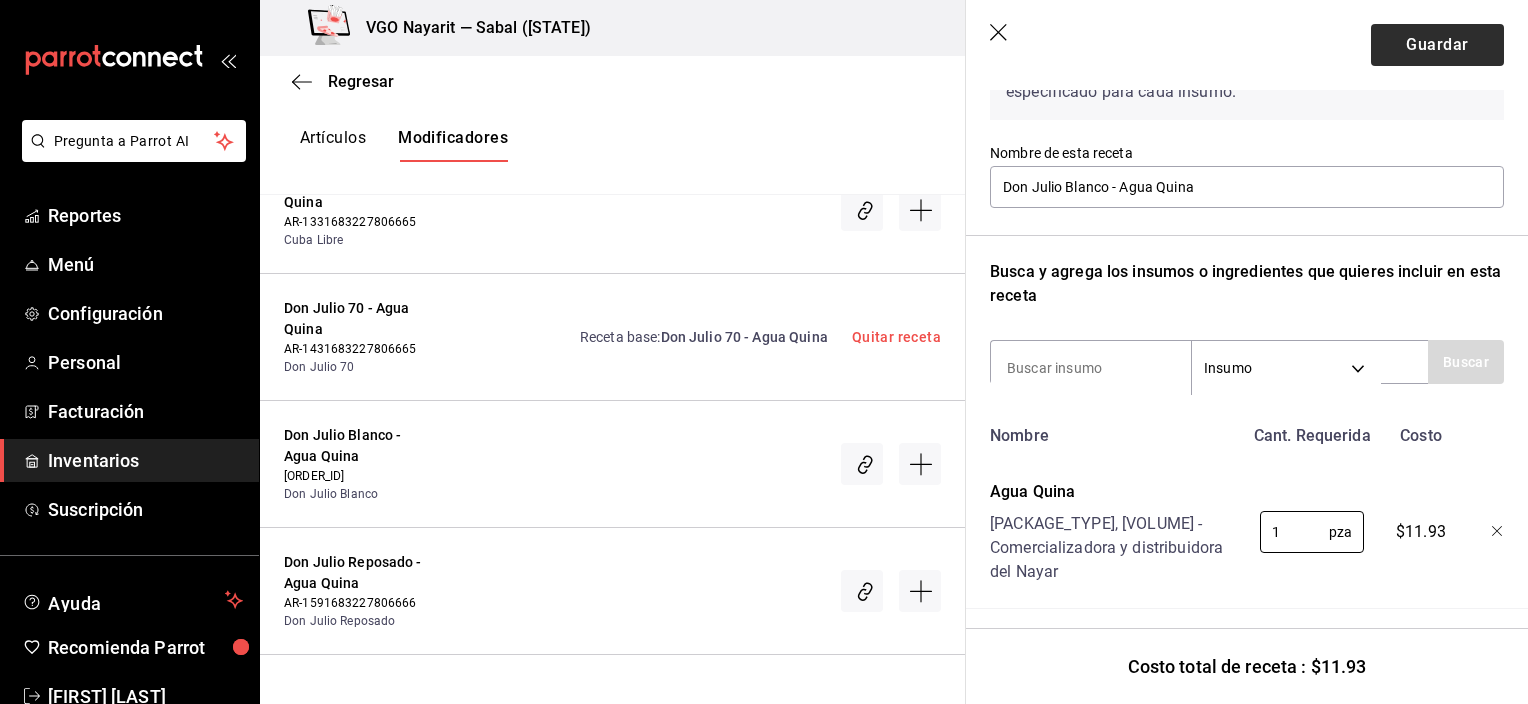 type on "1" 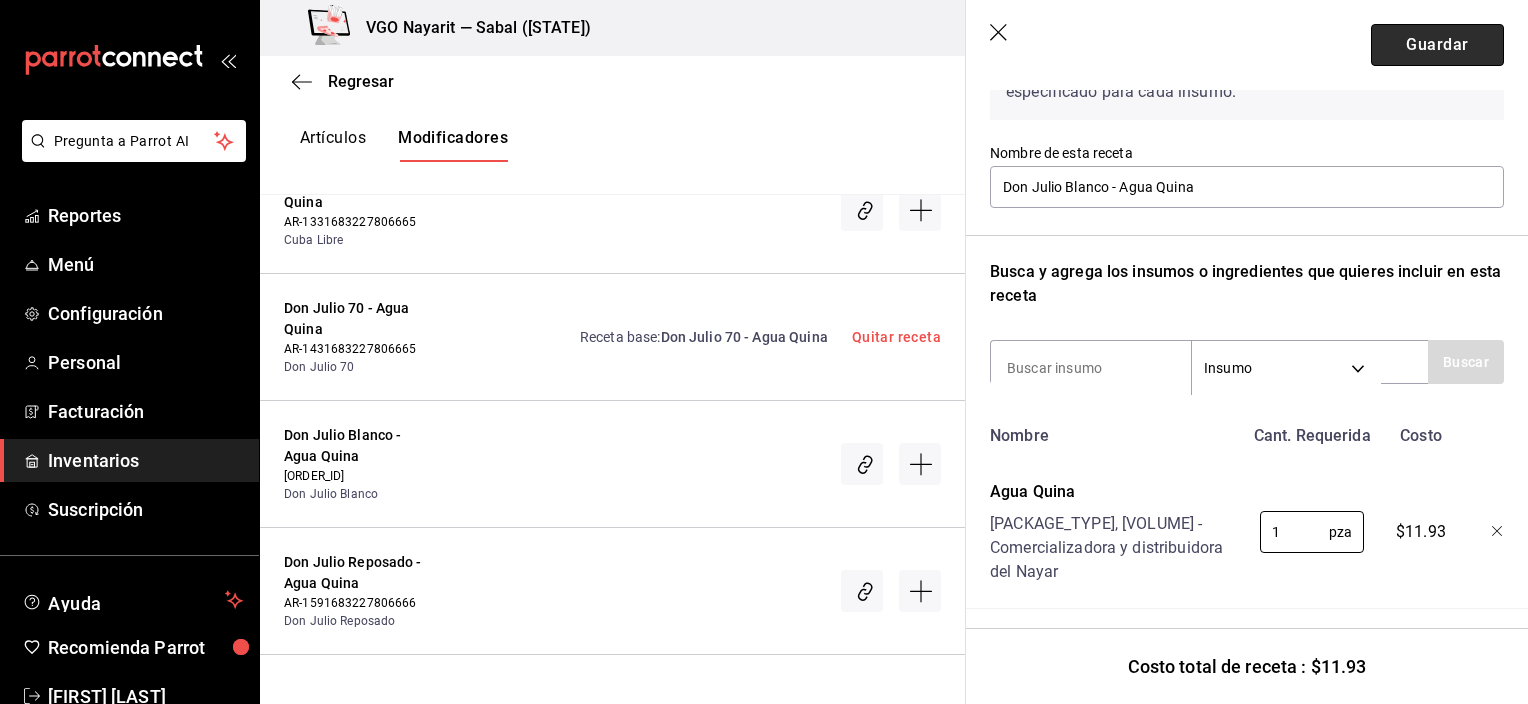 click on "Guardar" at bounding box center [1437, 45] 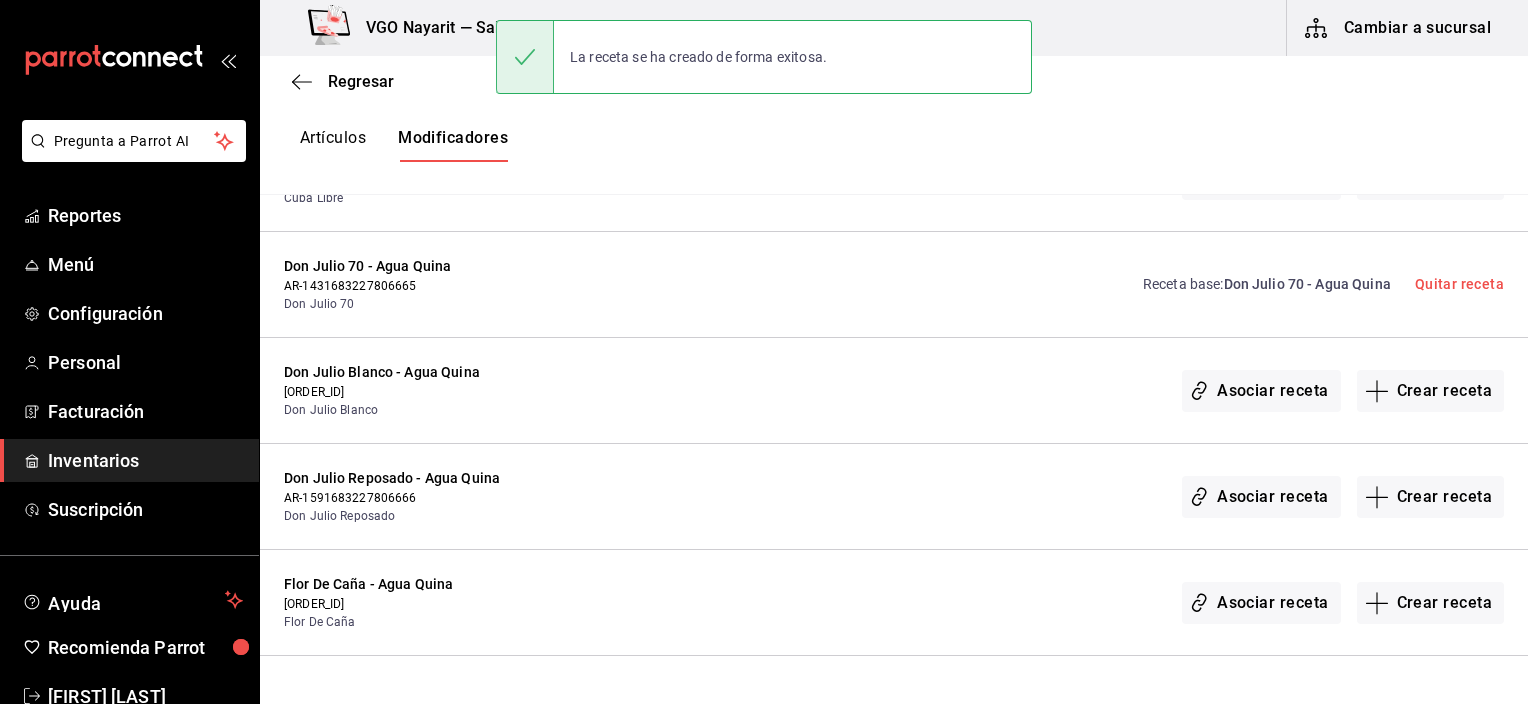 scroll, scrollTop: 0, scrollLeft: 0, axis: both 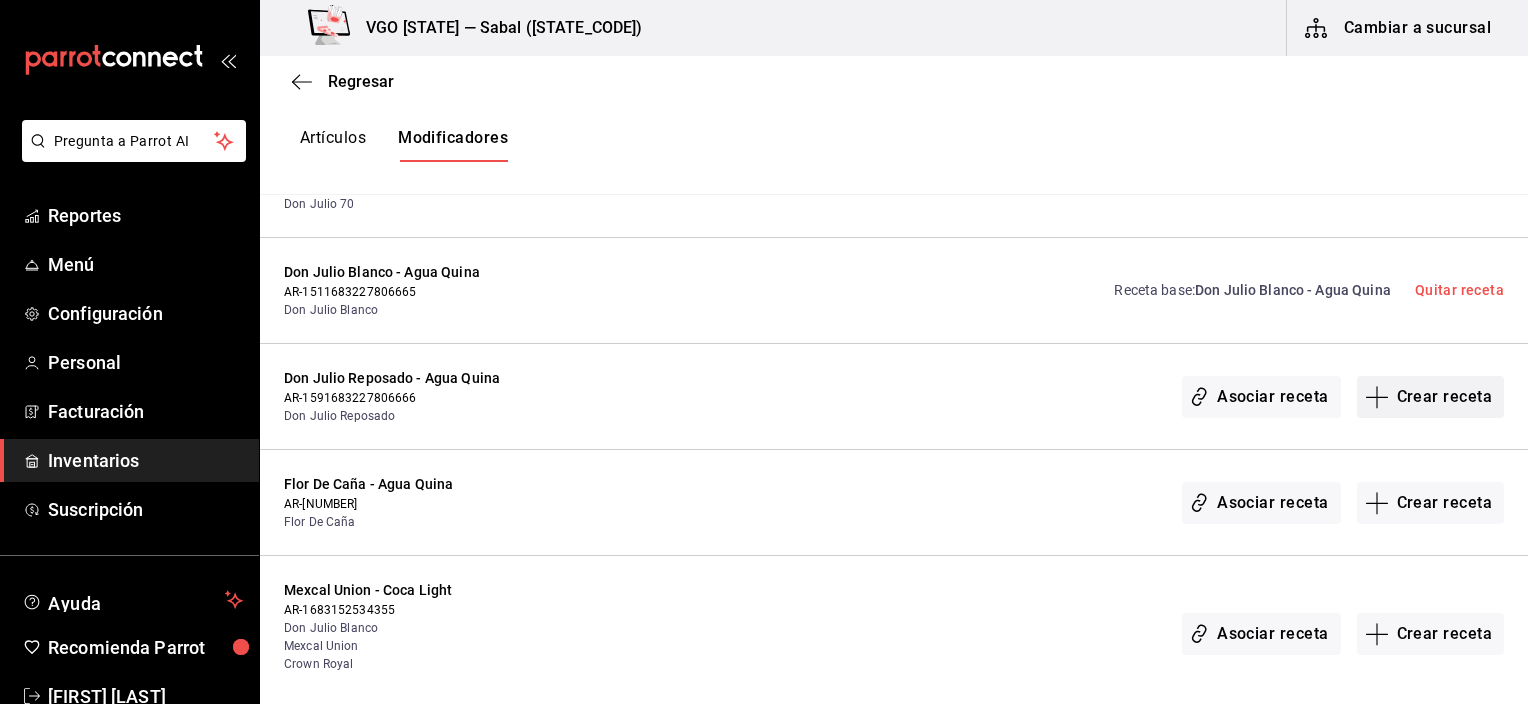 click on "Crear receta" at bounding box center [1431, 397] 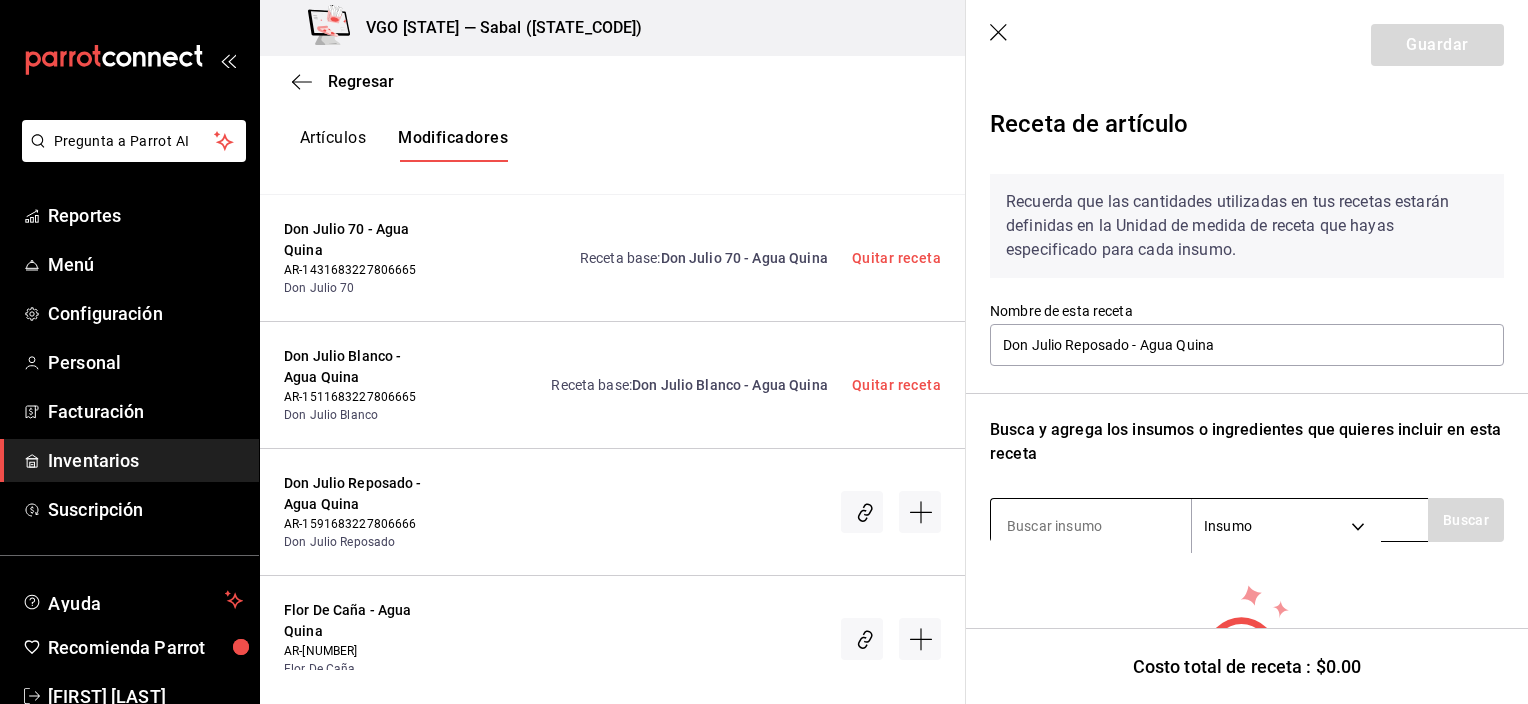 click at bounding box center (1091, 526) 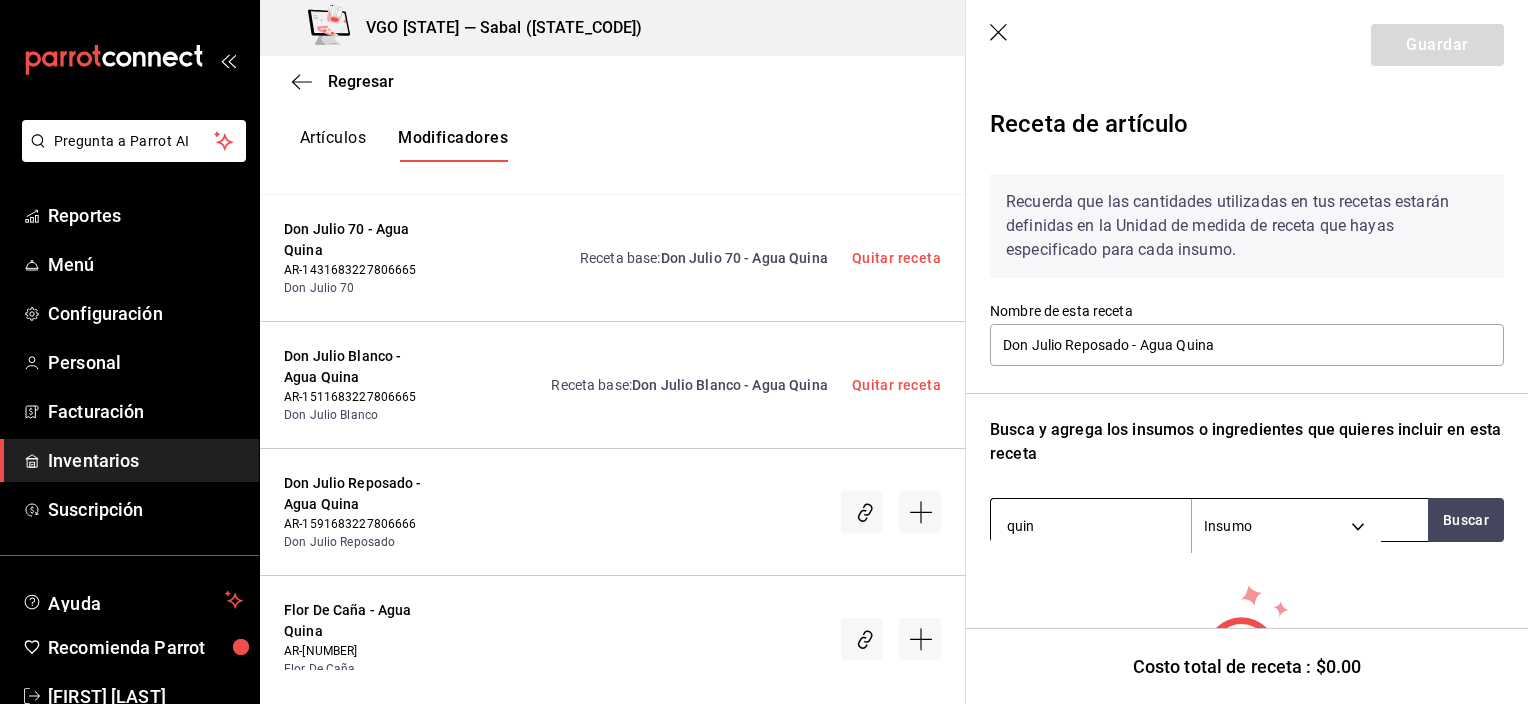 type on "quina" 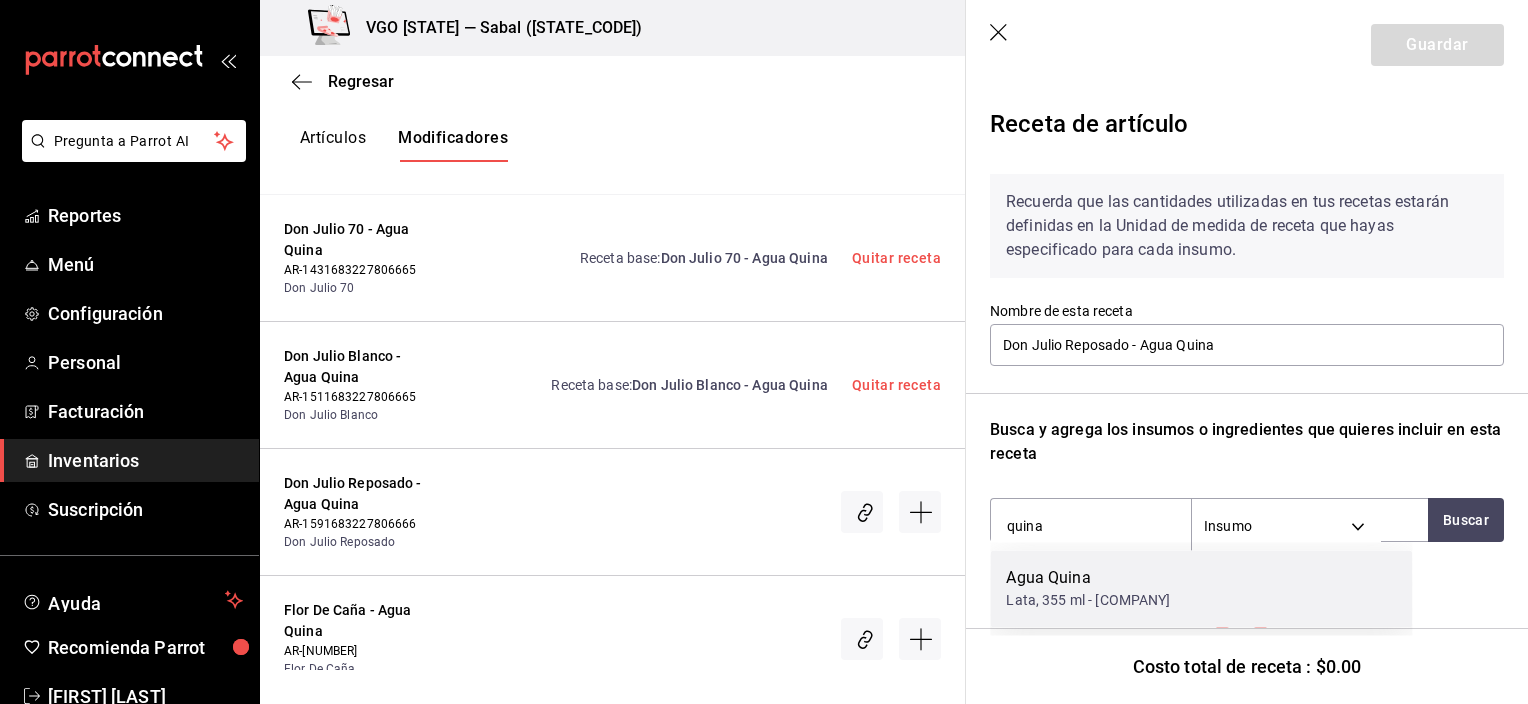 click on "Agua Quina" at bounding box center (1088, 578) 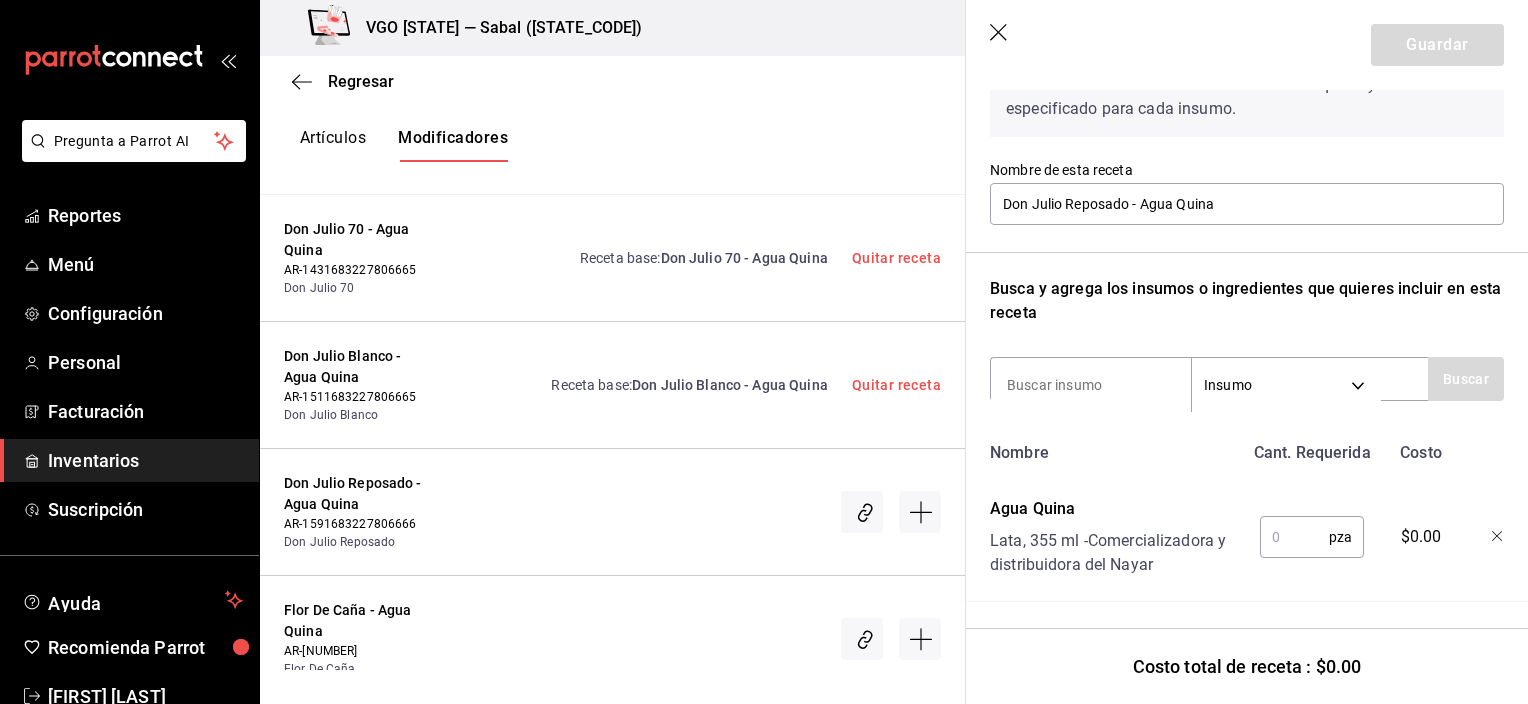 scroll, scrollTop: 158, scrollLeft: 0, axis: vertical 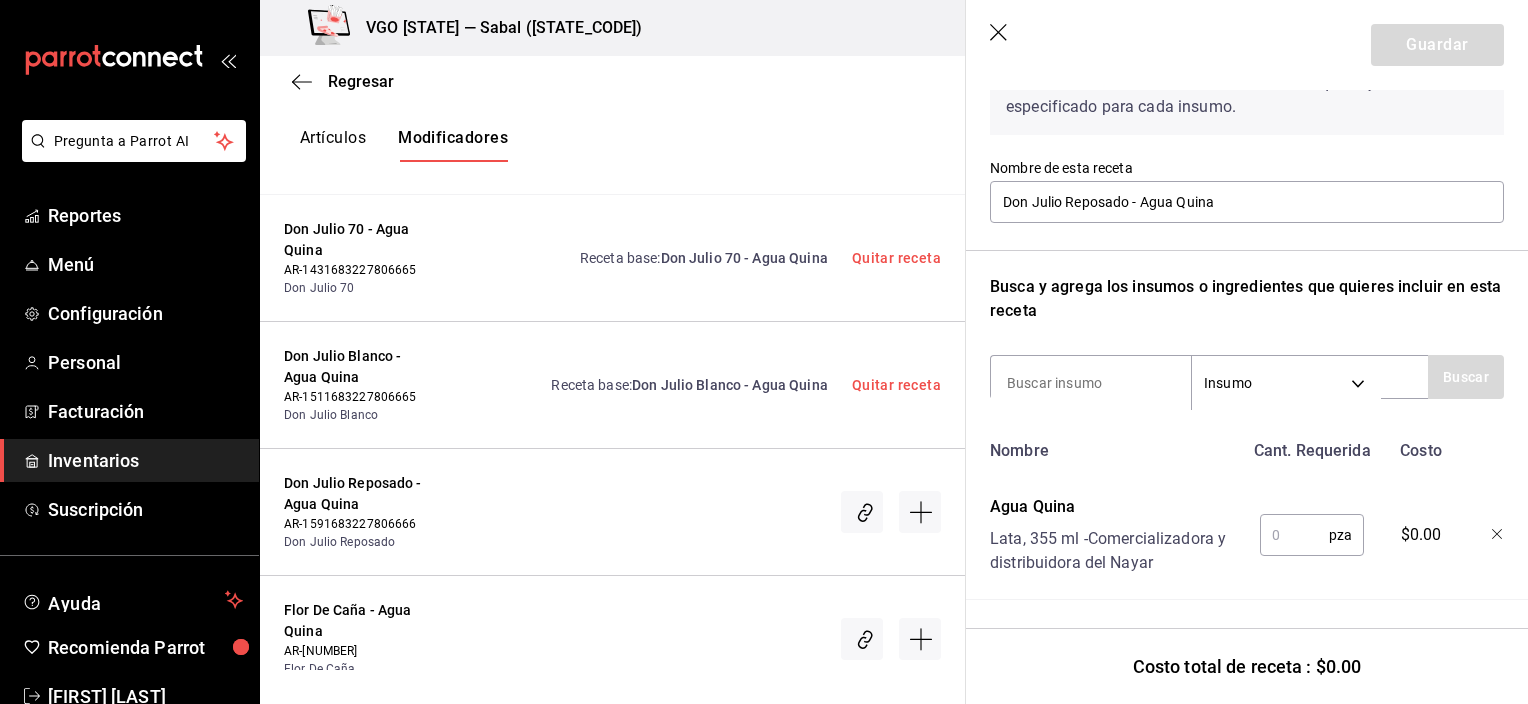 click at bounding box center (1294, 535) 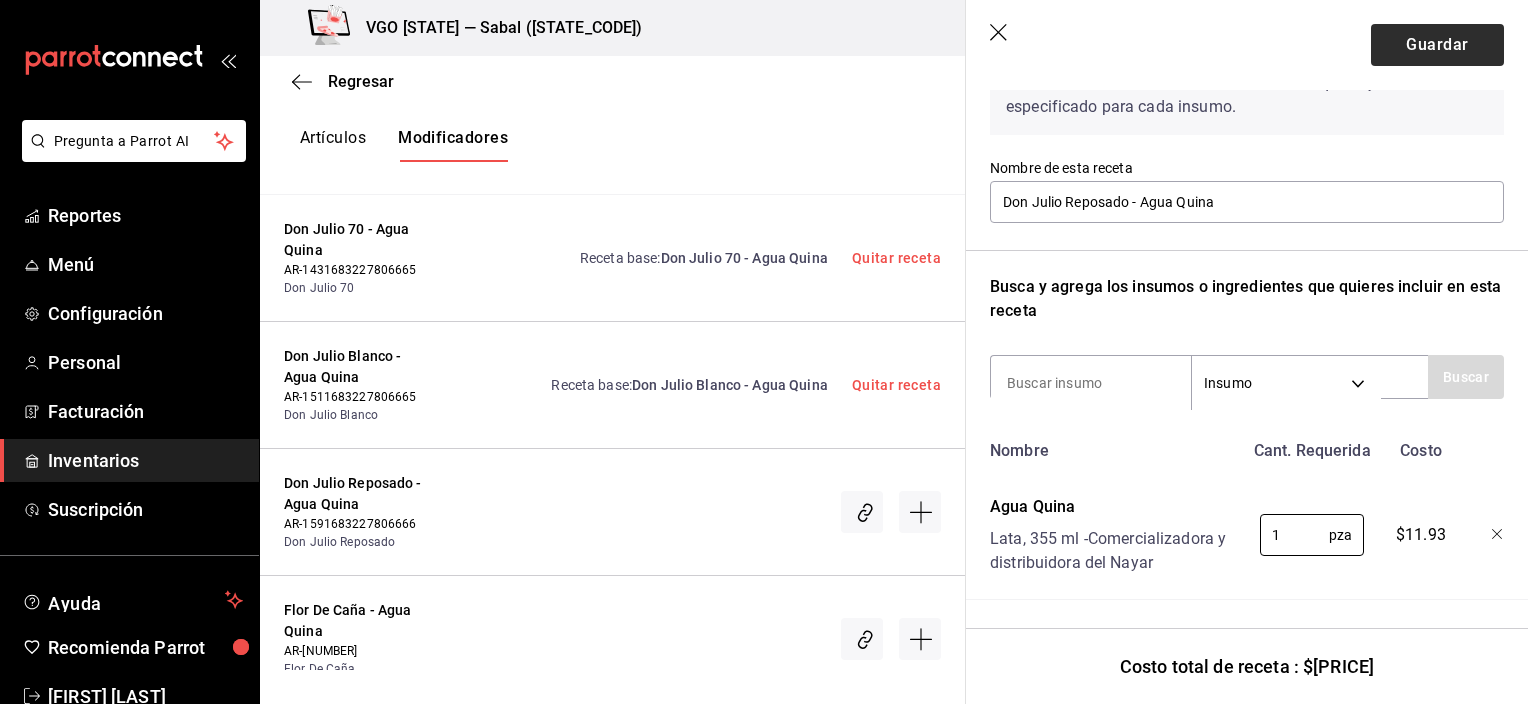 type on "1" 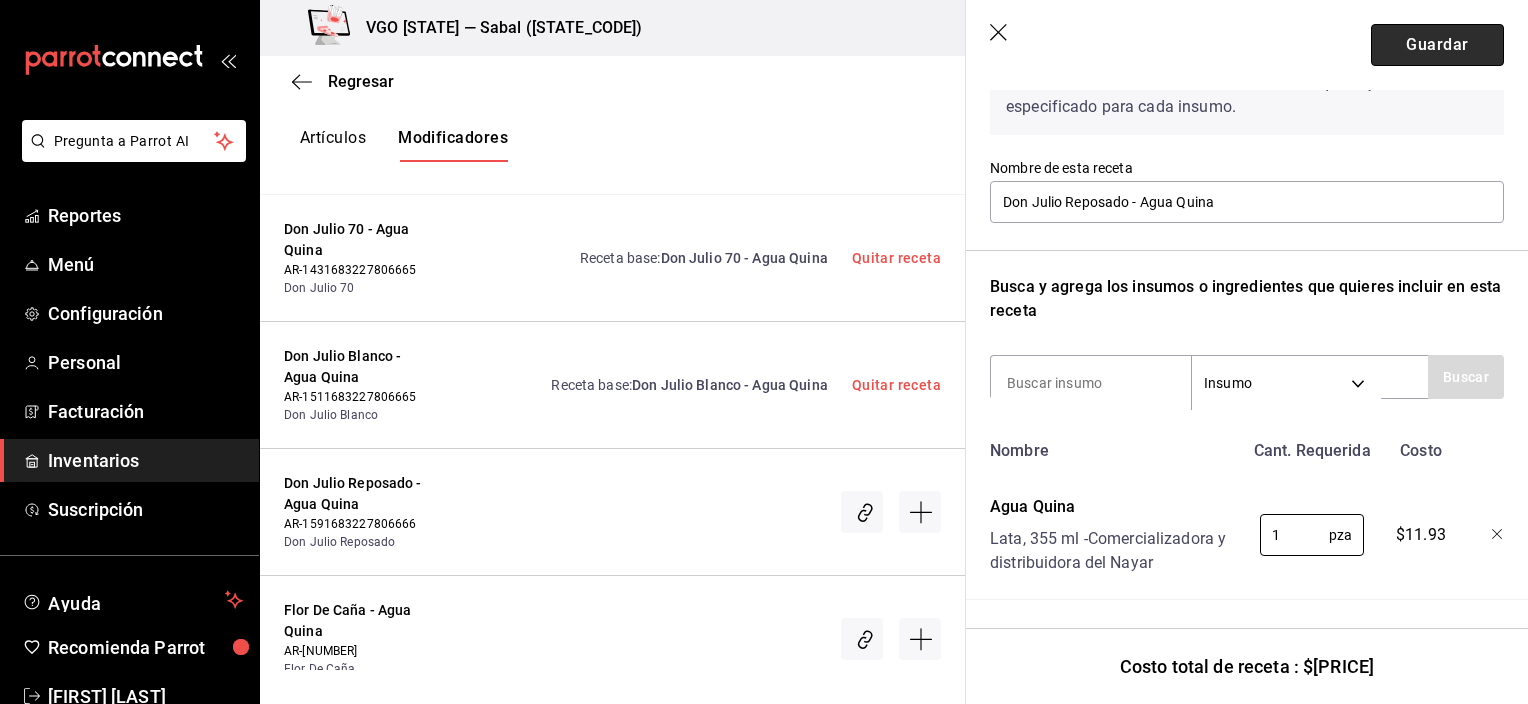 click on "Guardar" at bounding box center (1437, 45) 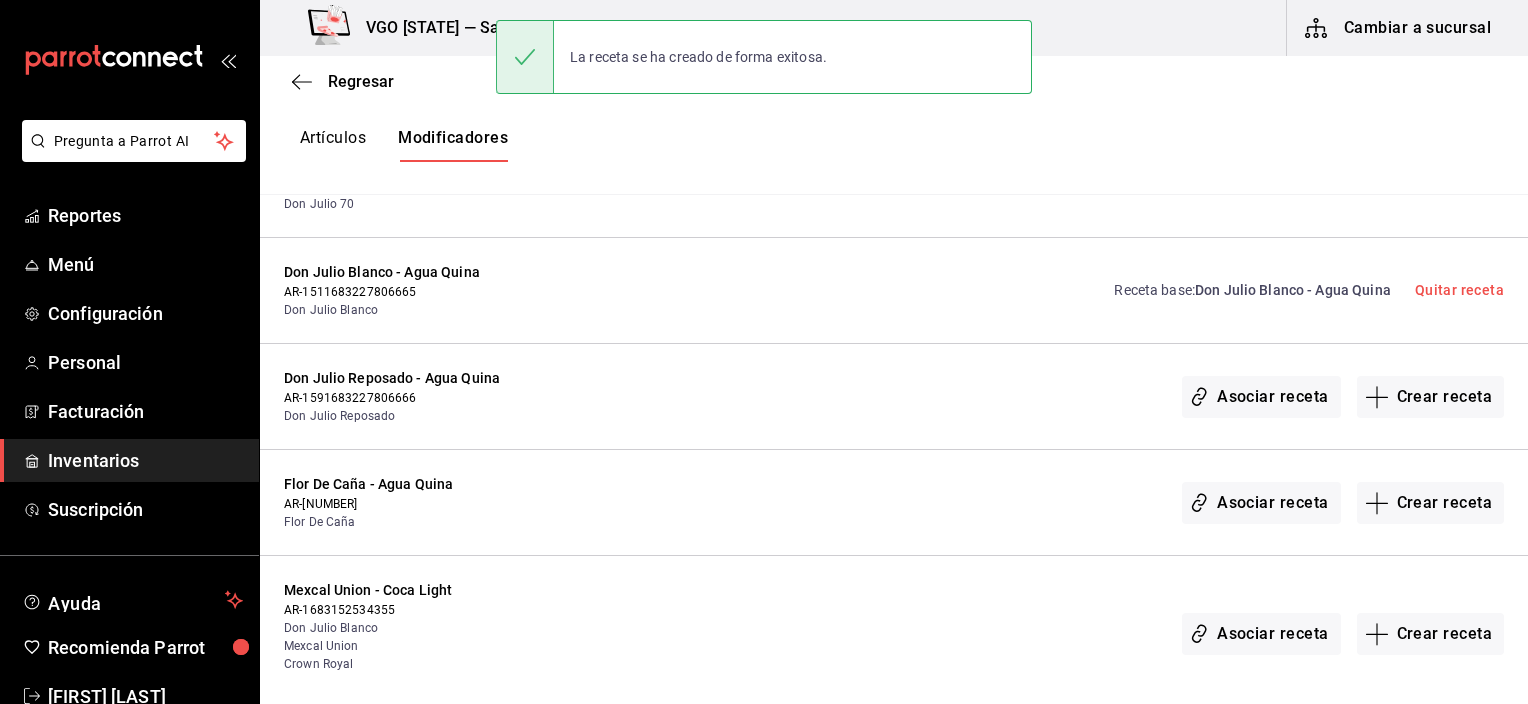 scroll, scrollTop: 0, scrollLeft: 0, axis: both 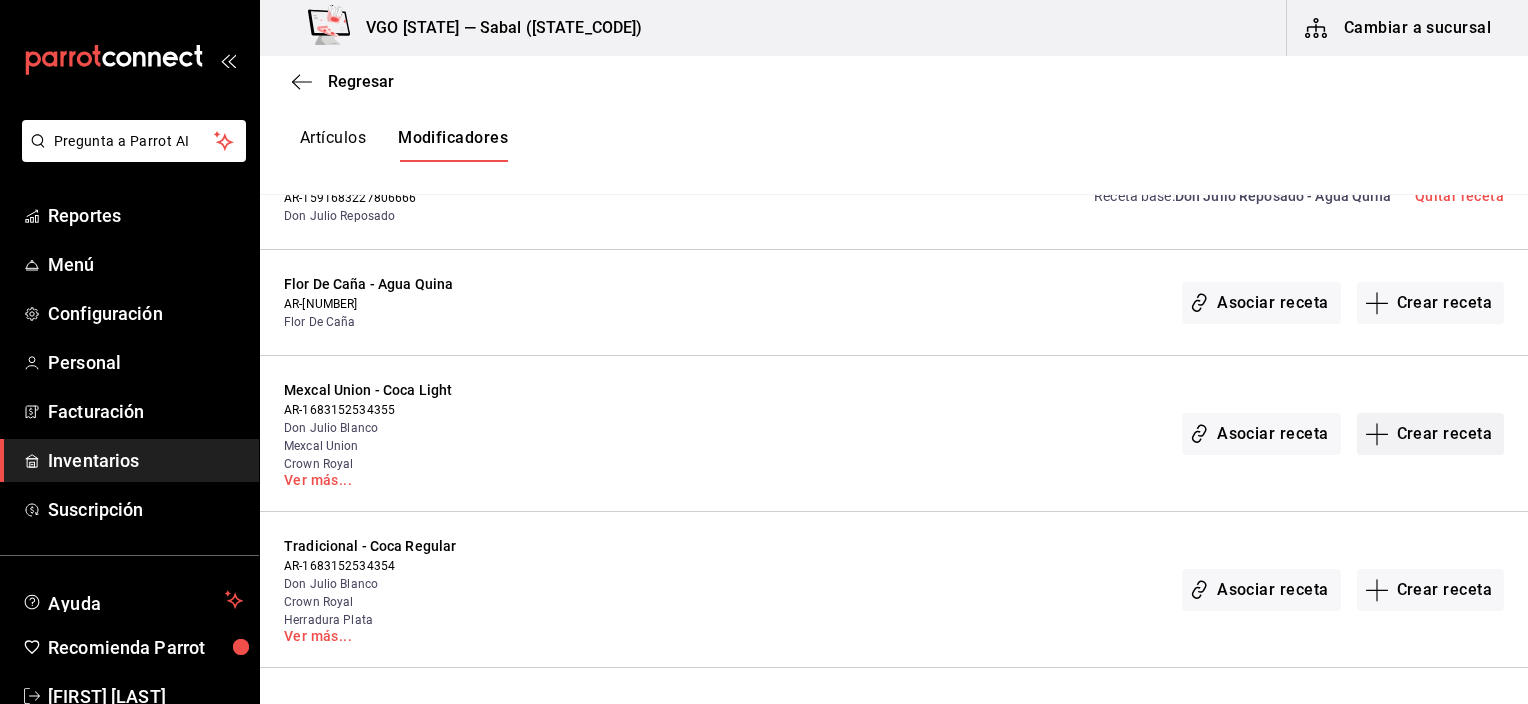 click on "Crear receta" at bounding box center (1431, 434) 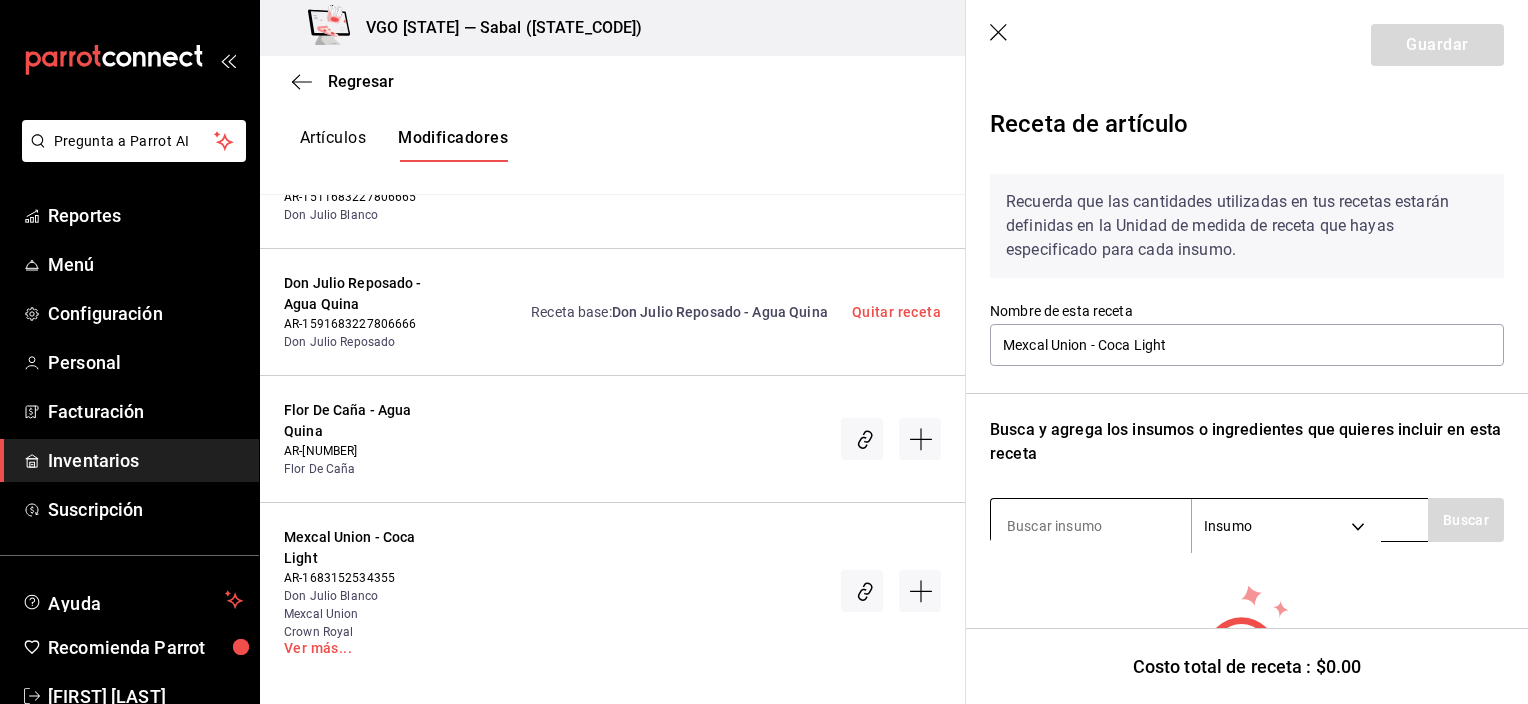 click at bounding box center [1091, 526] 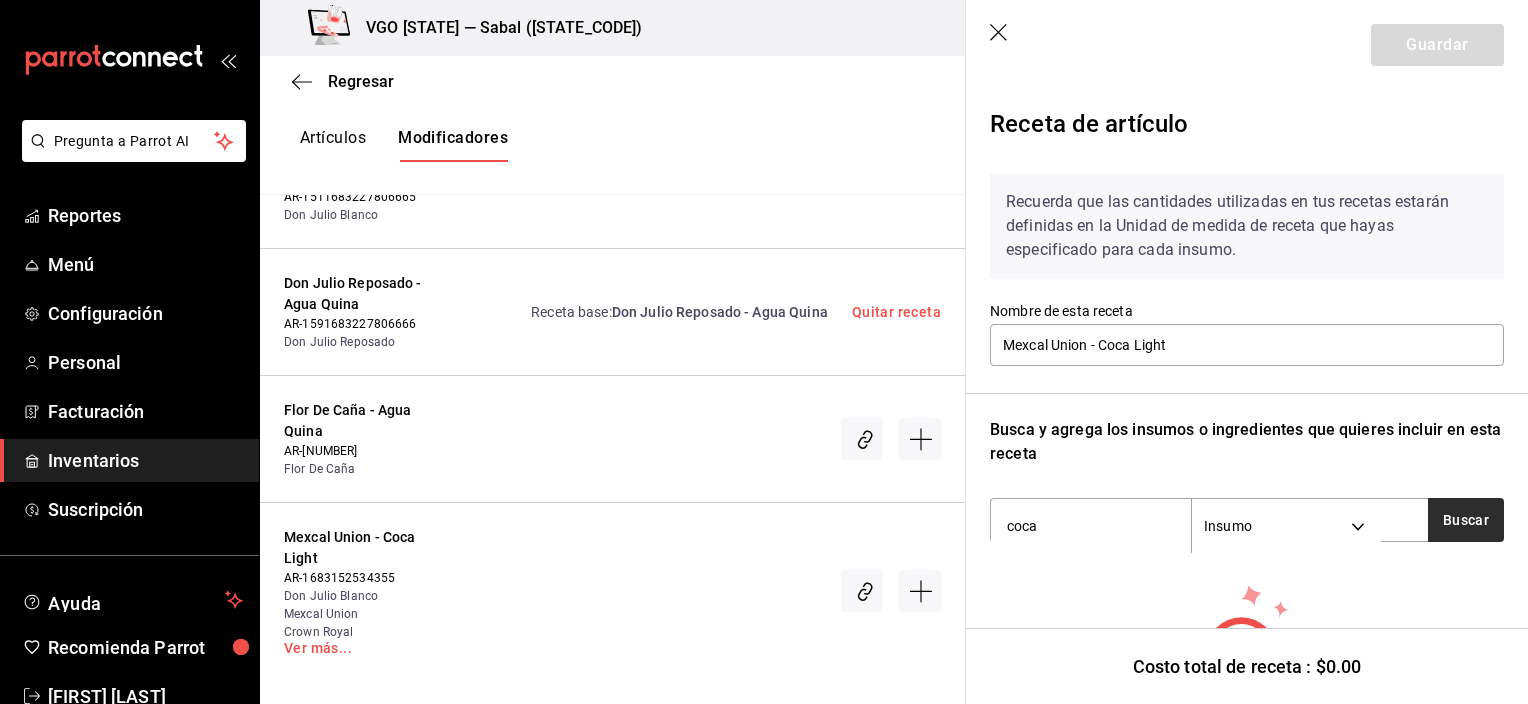 type on "coca" 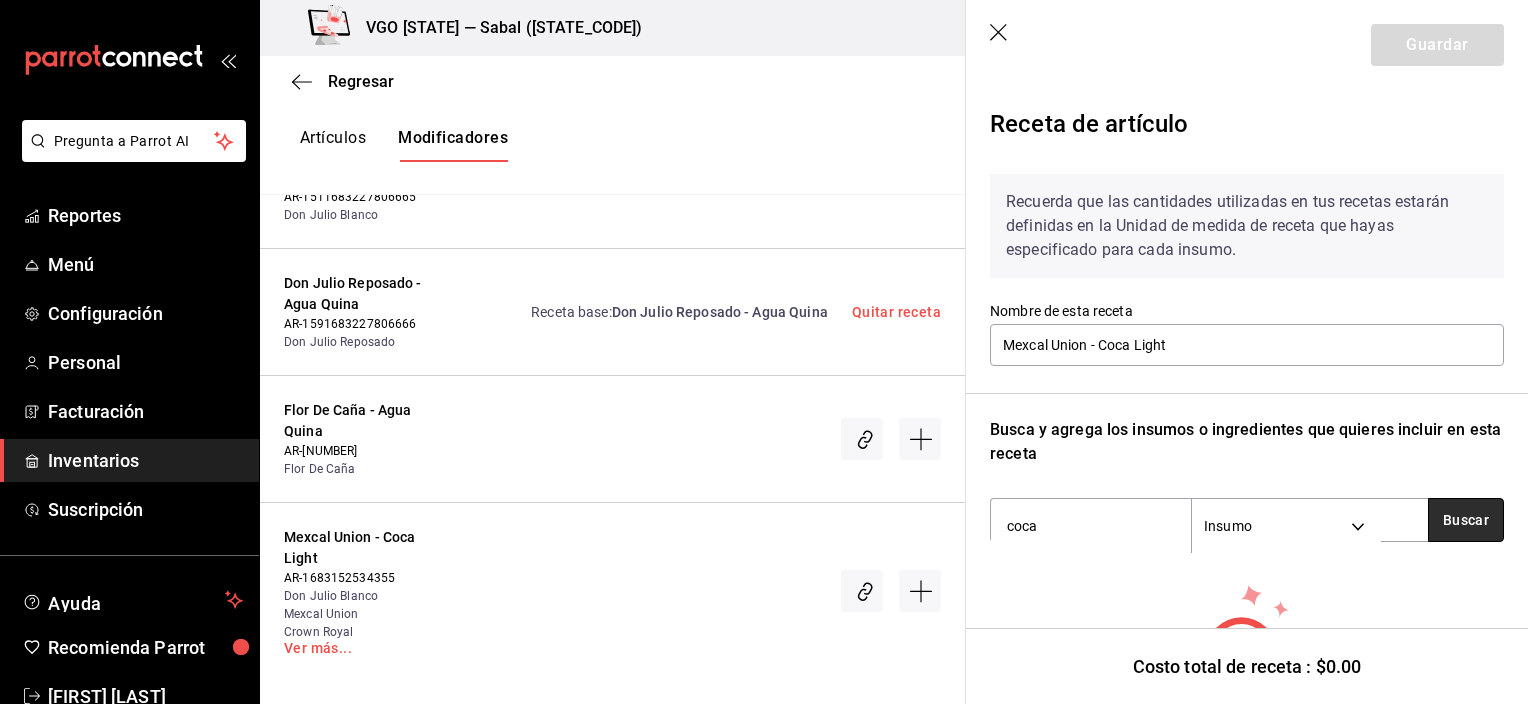 click on "Buscar" at bounding box center (1466, 520) 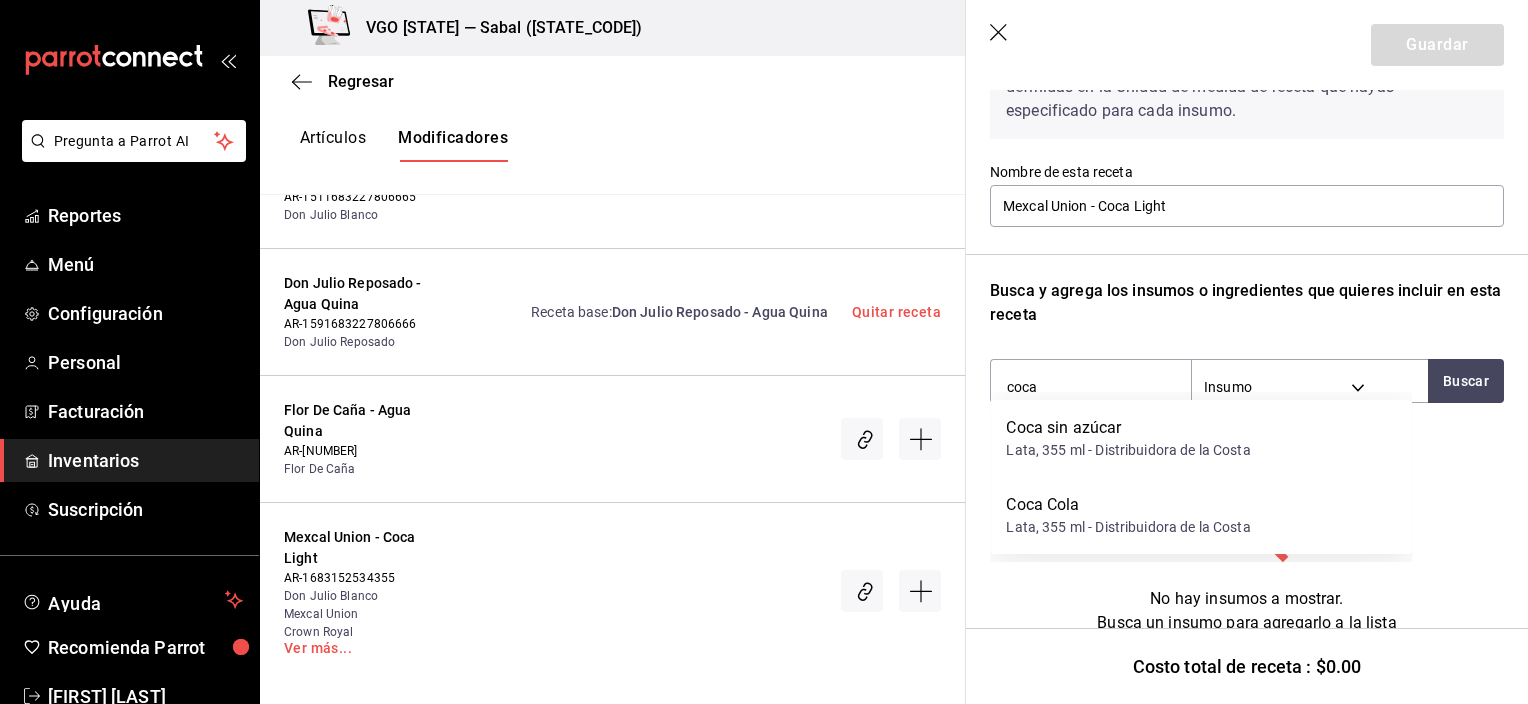 scroll, scrollTop: 150, scrollLeft: 0, axis: vertical 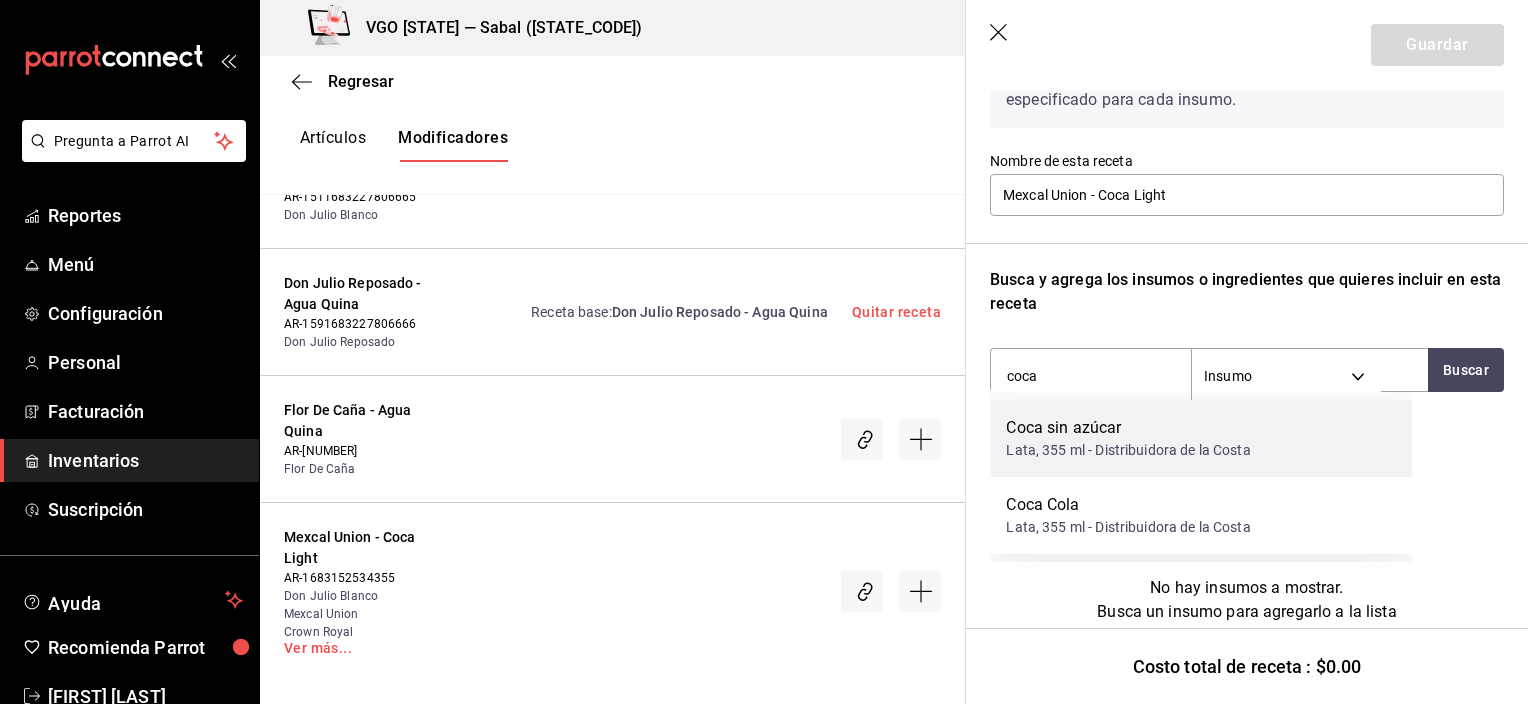 click on "Lata, 355 ml - Distribuidora de la Costa" at bounding box center [1128, 450] 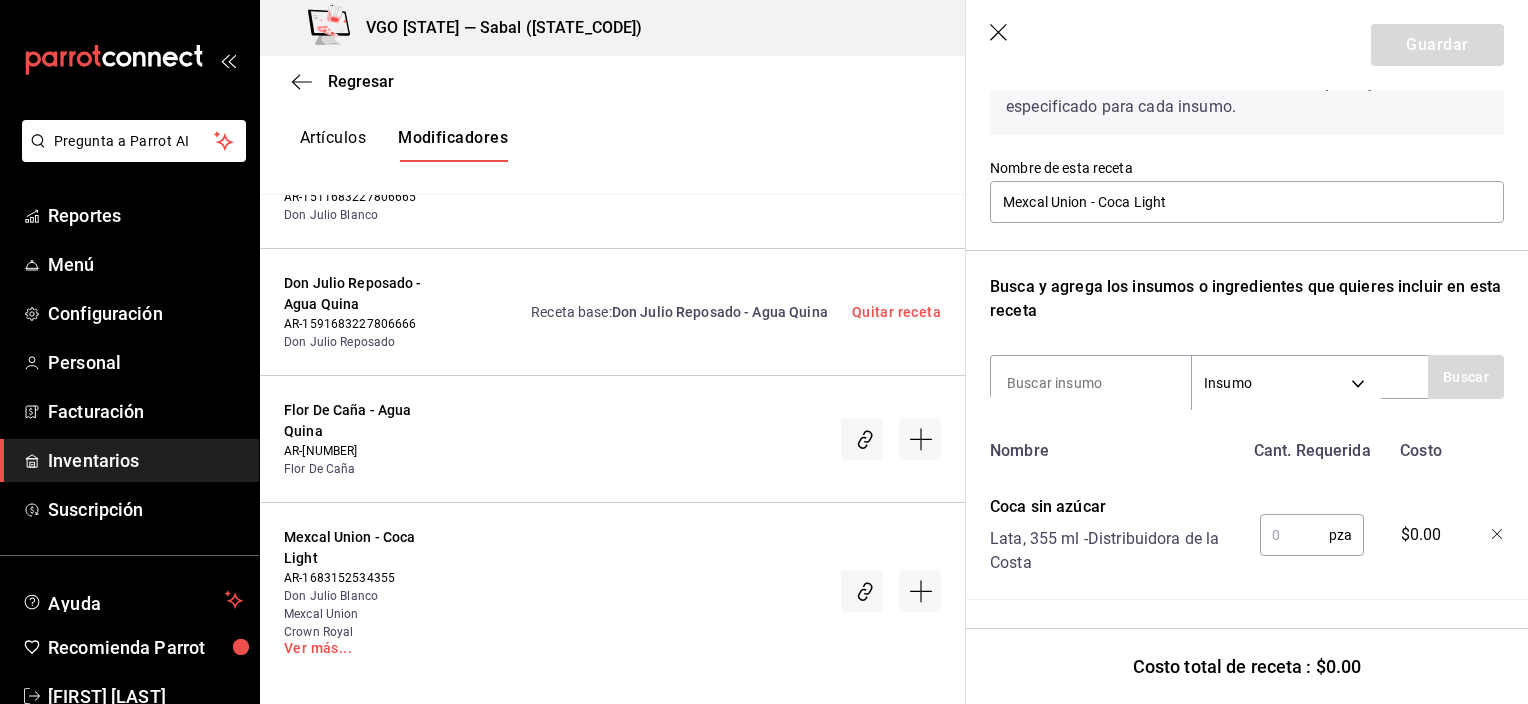 click at bounding box center [1294, 535] 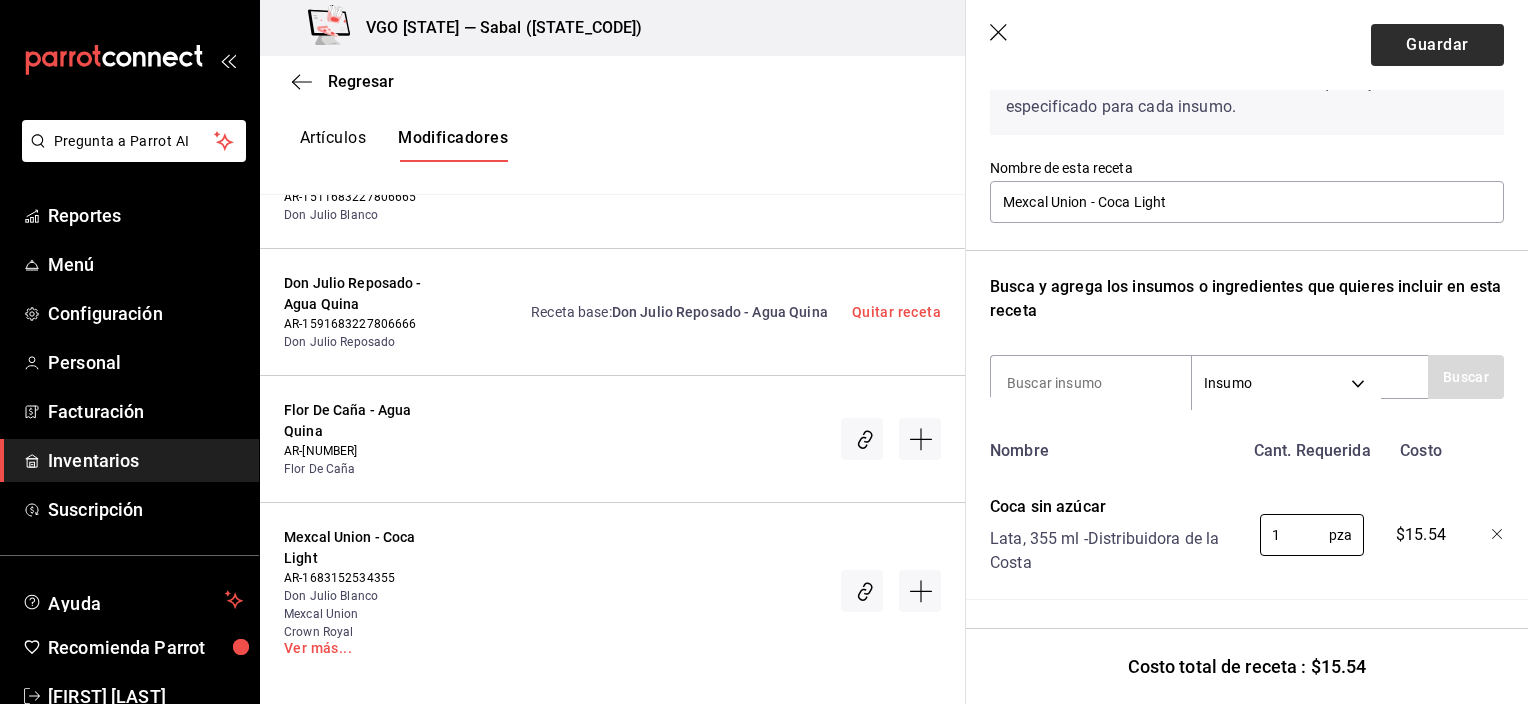 type on "1" 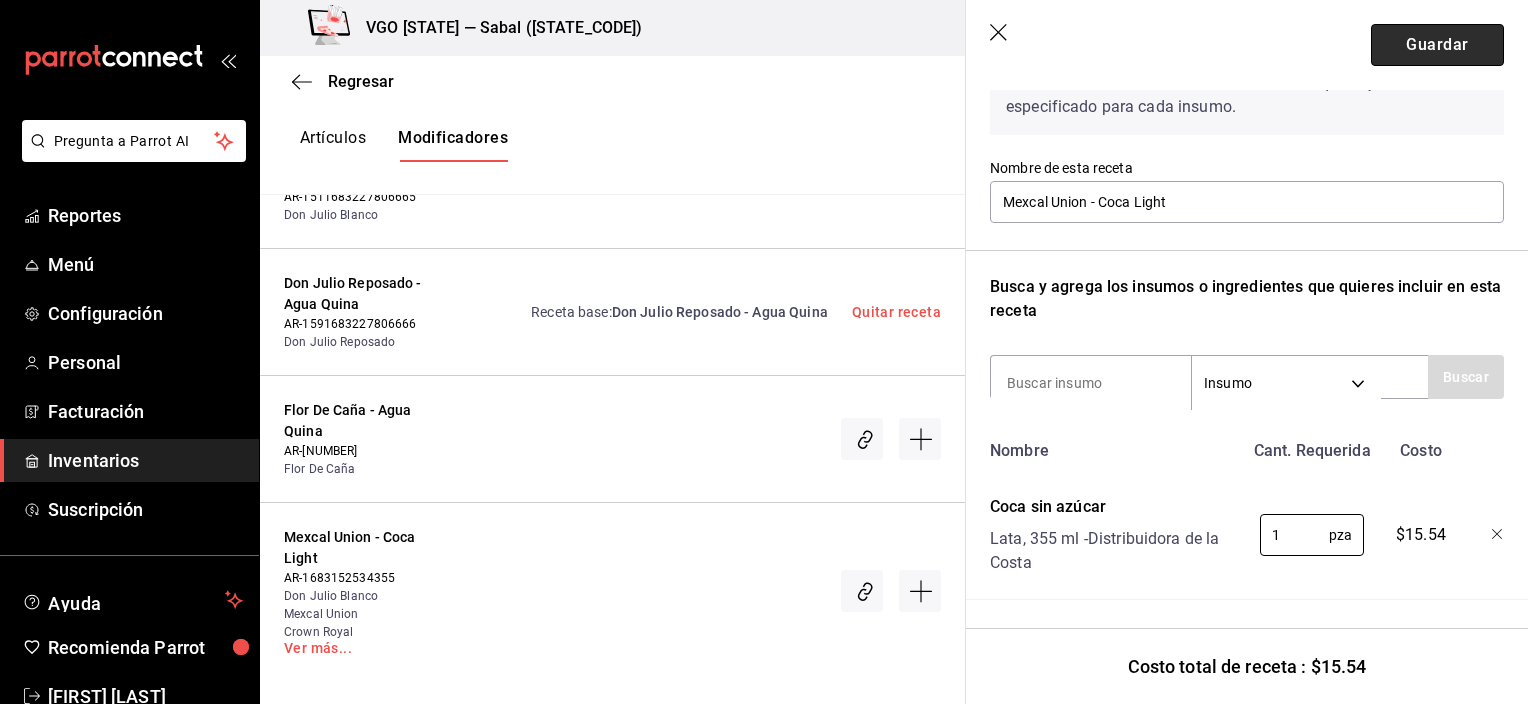 click on "Guardar" at bounding box center [1437, 45] 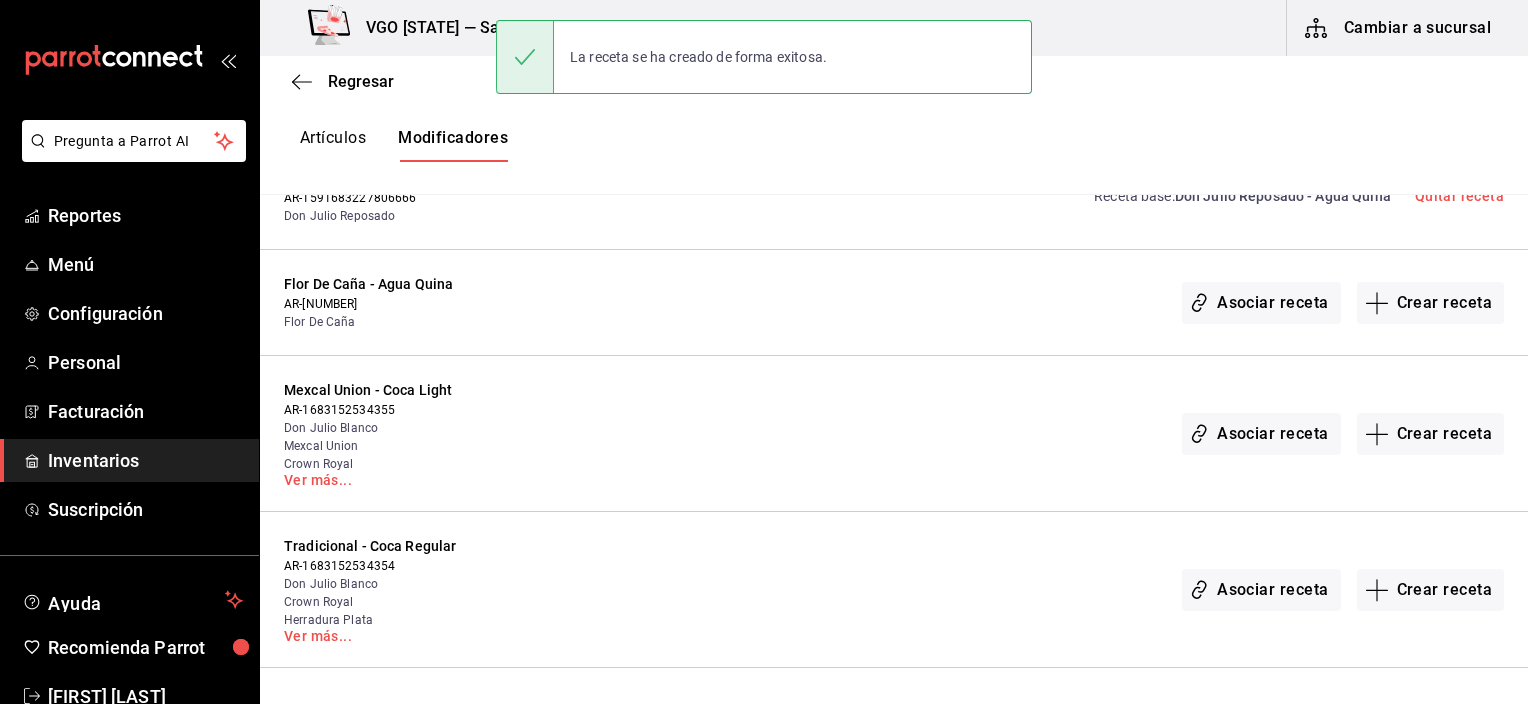 scroll, scrollTop: 0, scrollLeft: 0, axis: both 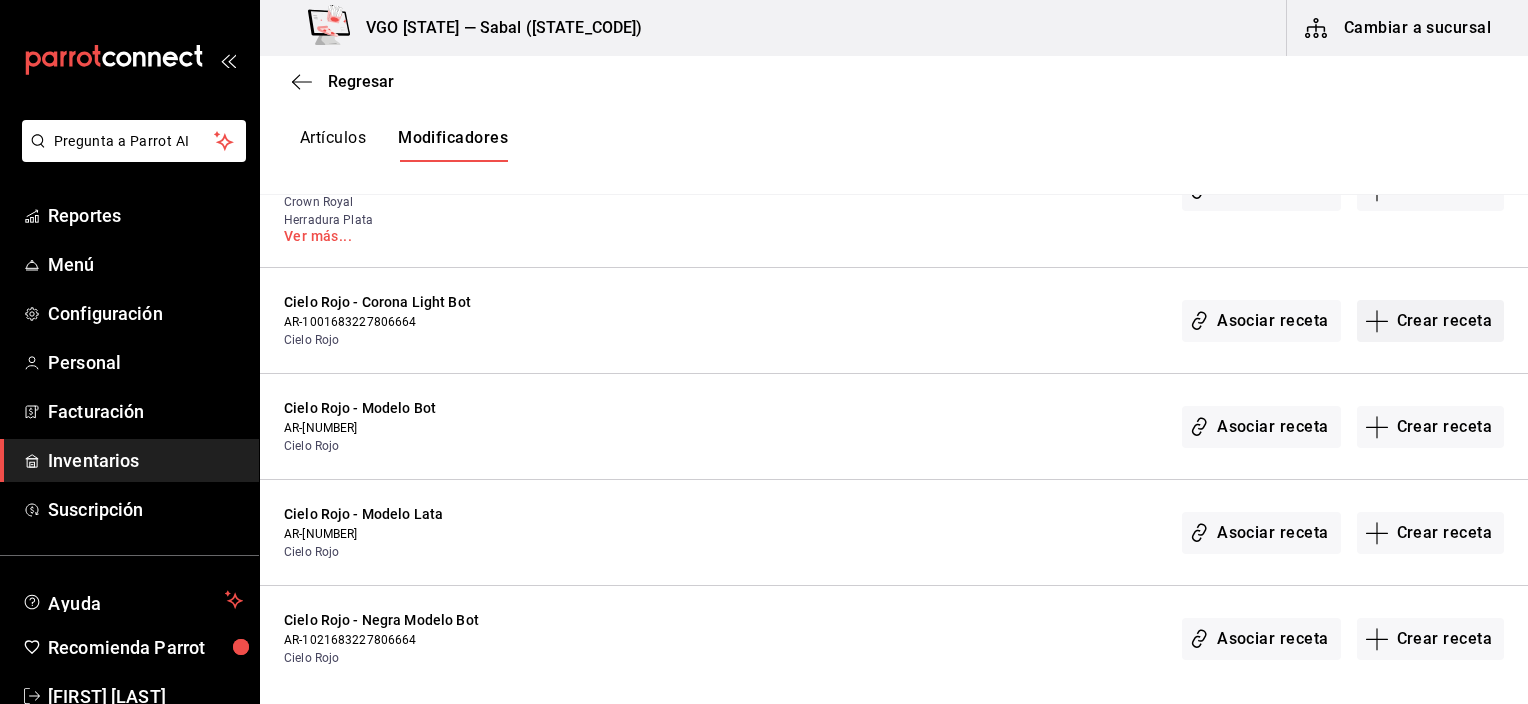 click on "Crear receta" at bounding box center [1431, 321] 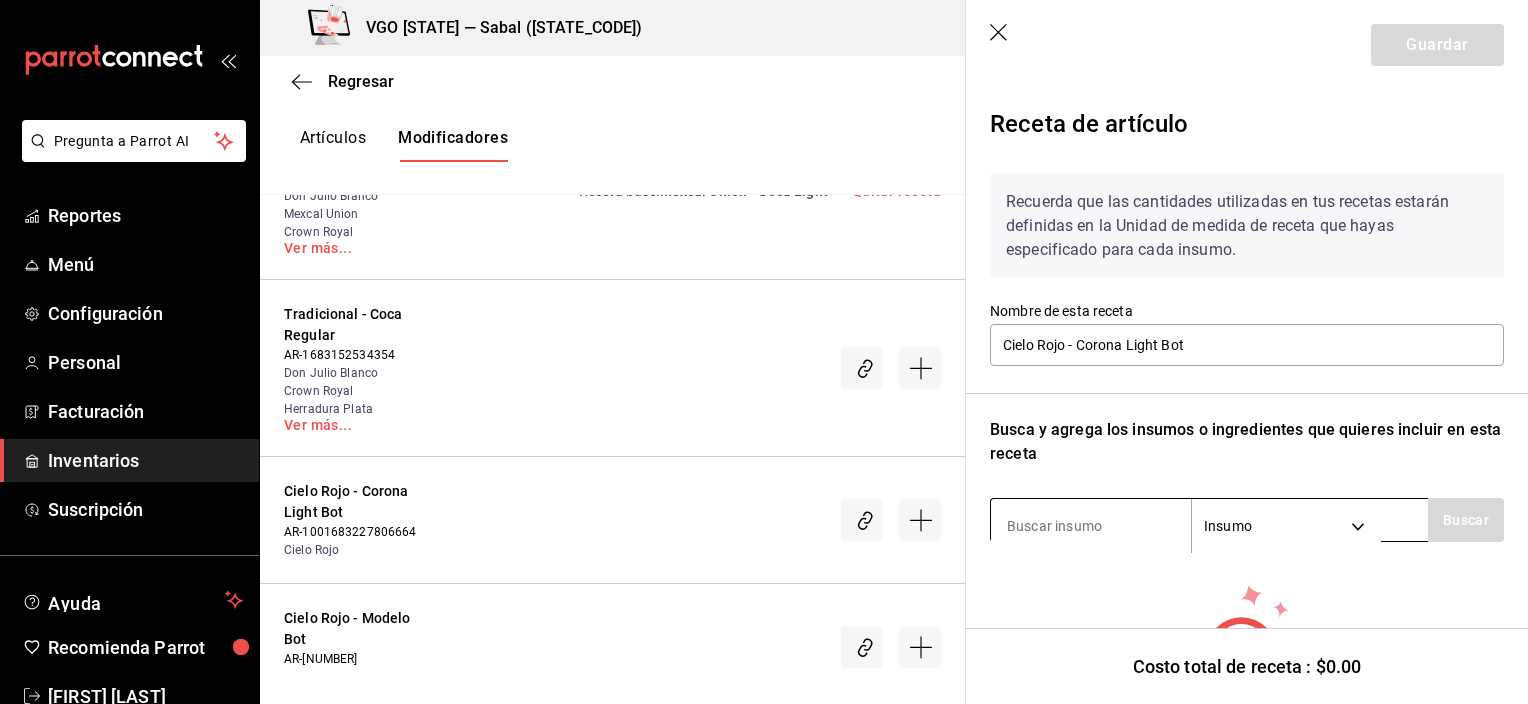 click at bounding box center [1091, 526] 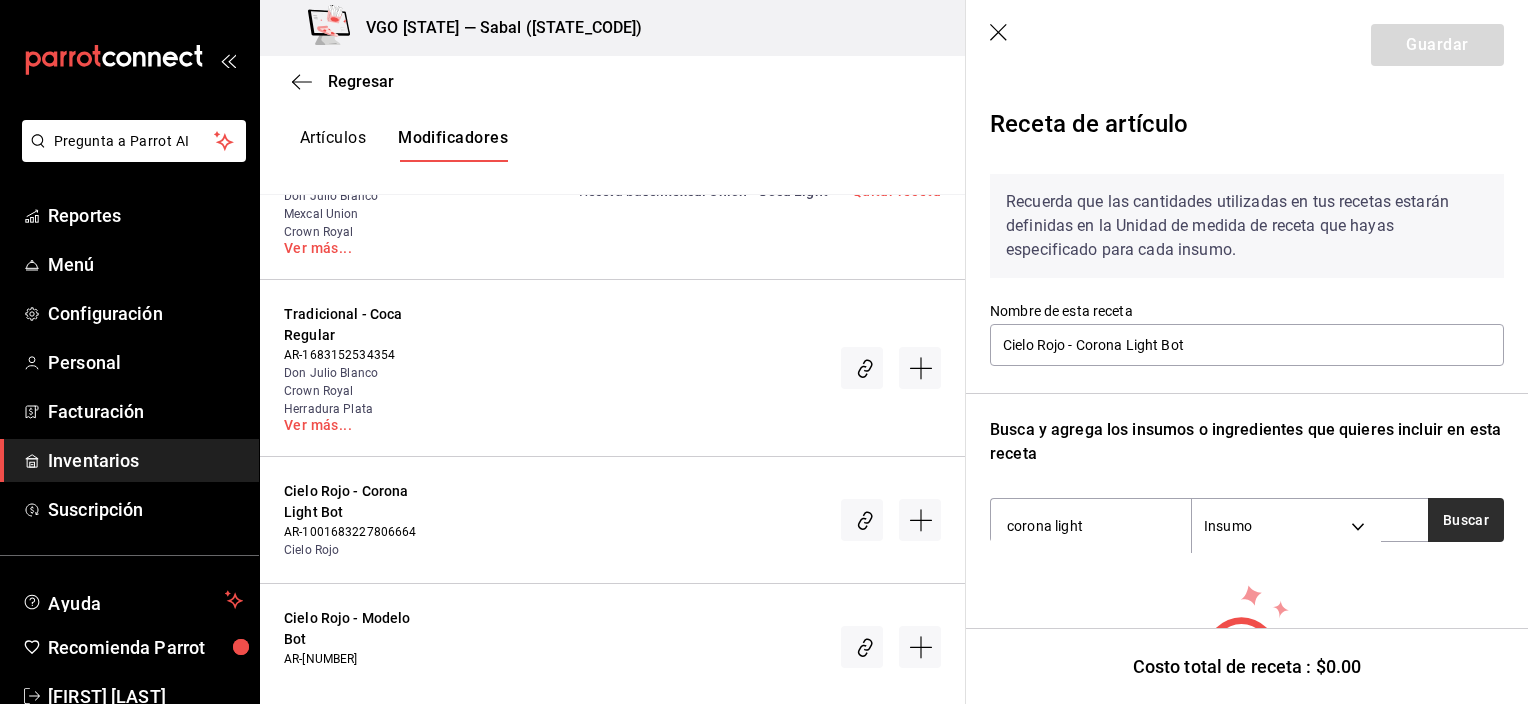 type on "corona light" 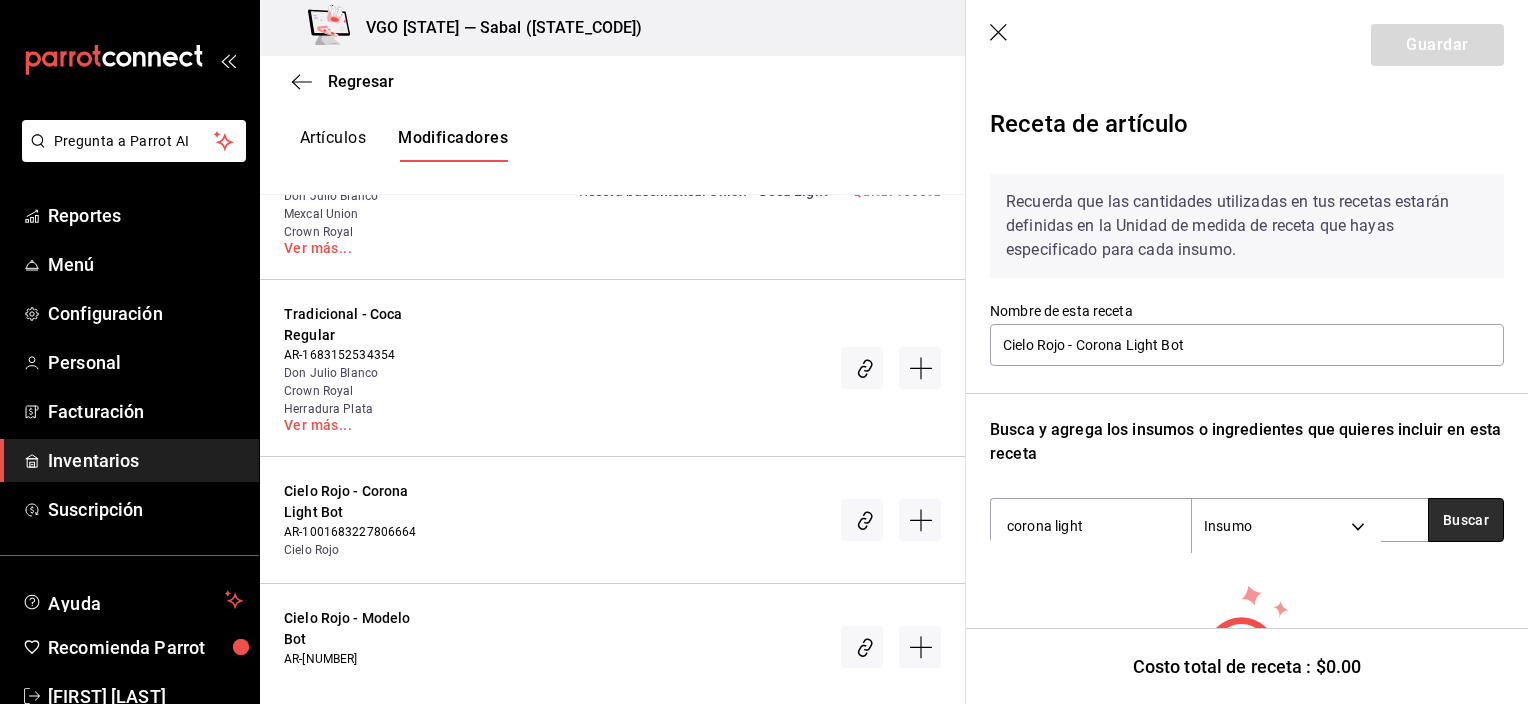 click on "Buscar" at bounding box center (1466, 520) 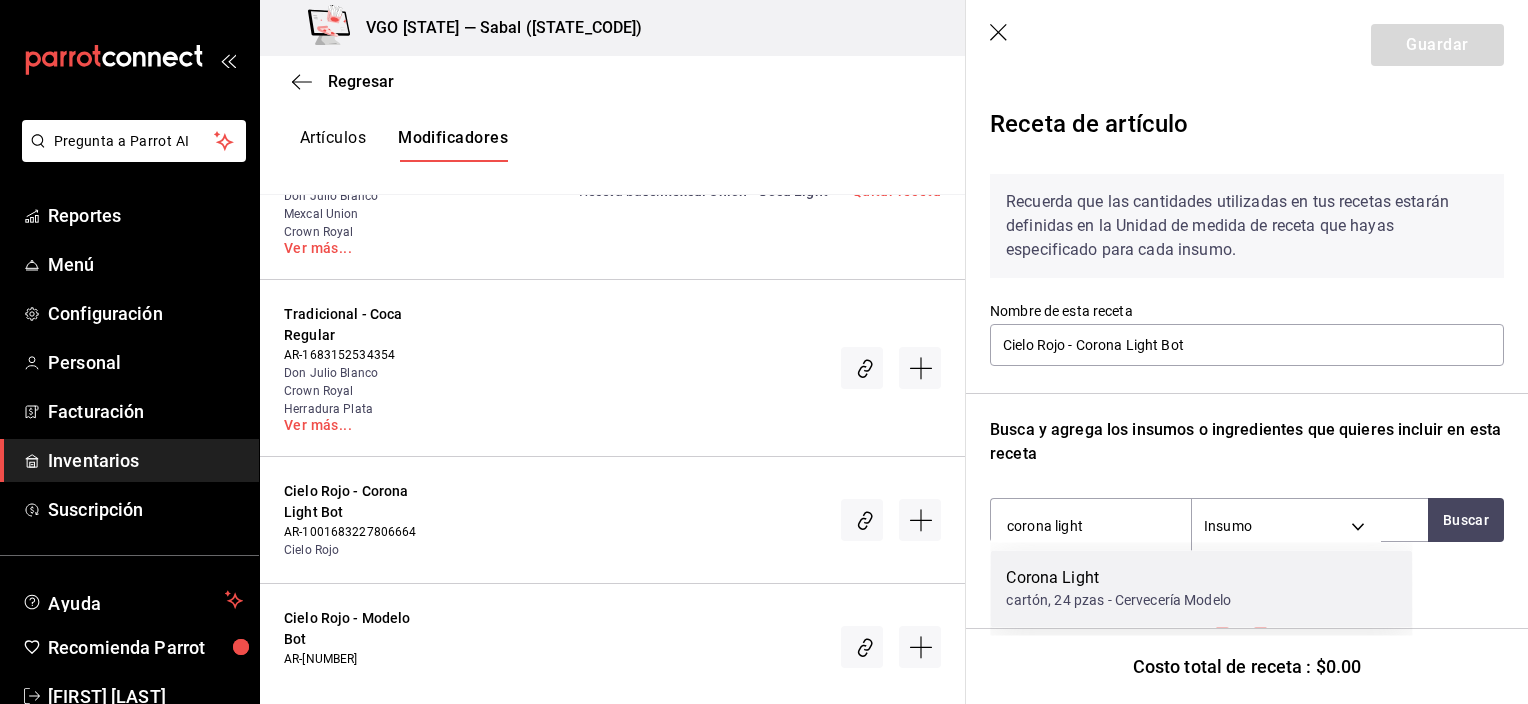click on "Corona Light" at bounding box center (1118, 578) 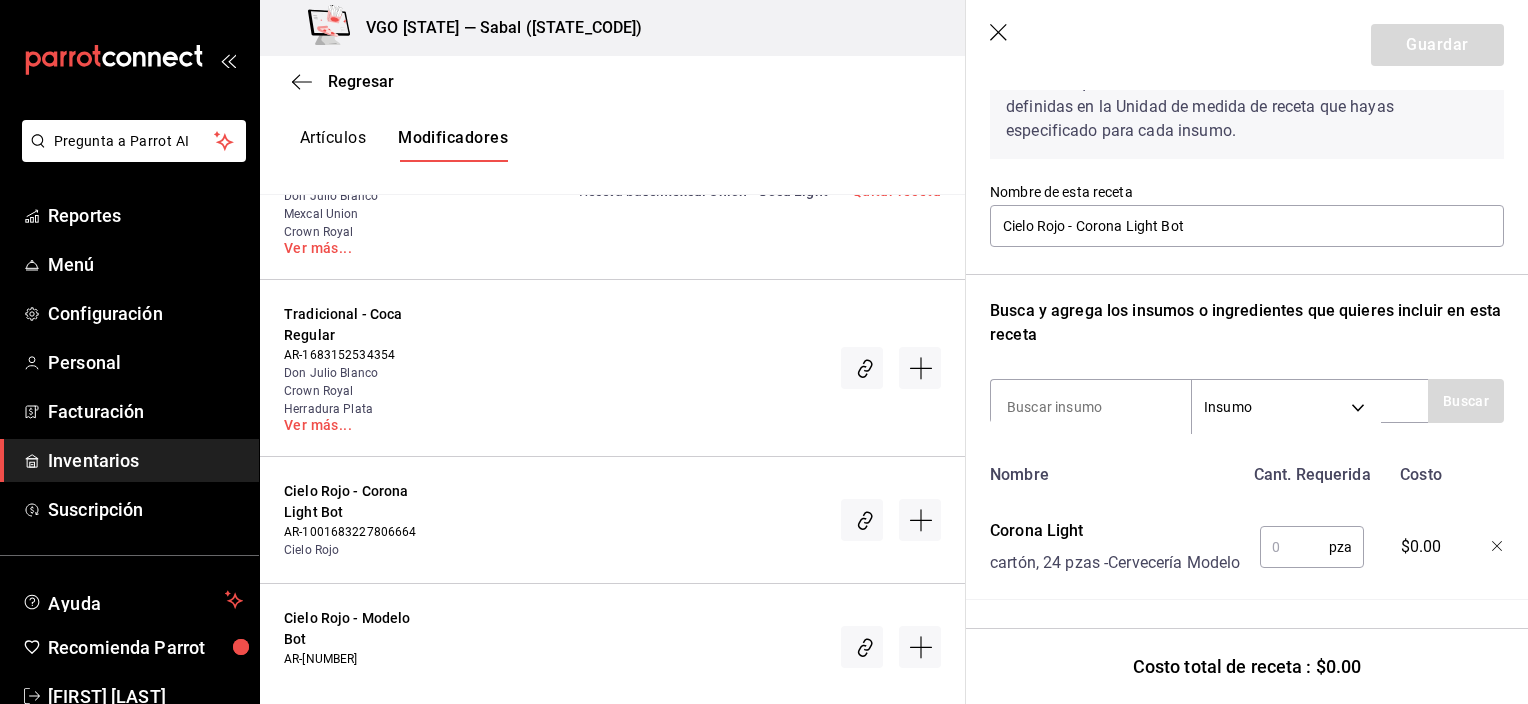 scroll, scrollTop: 158, scrollLeft: 0, axis: vertical 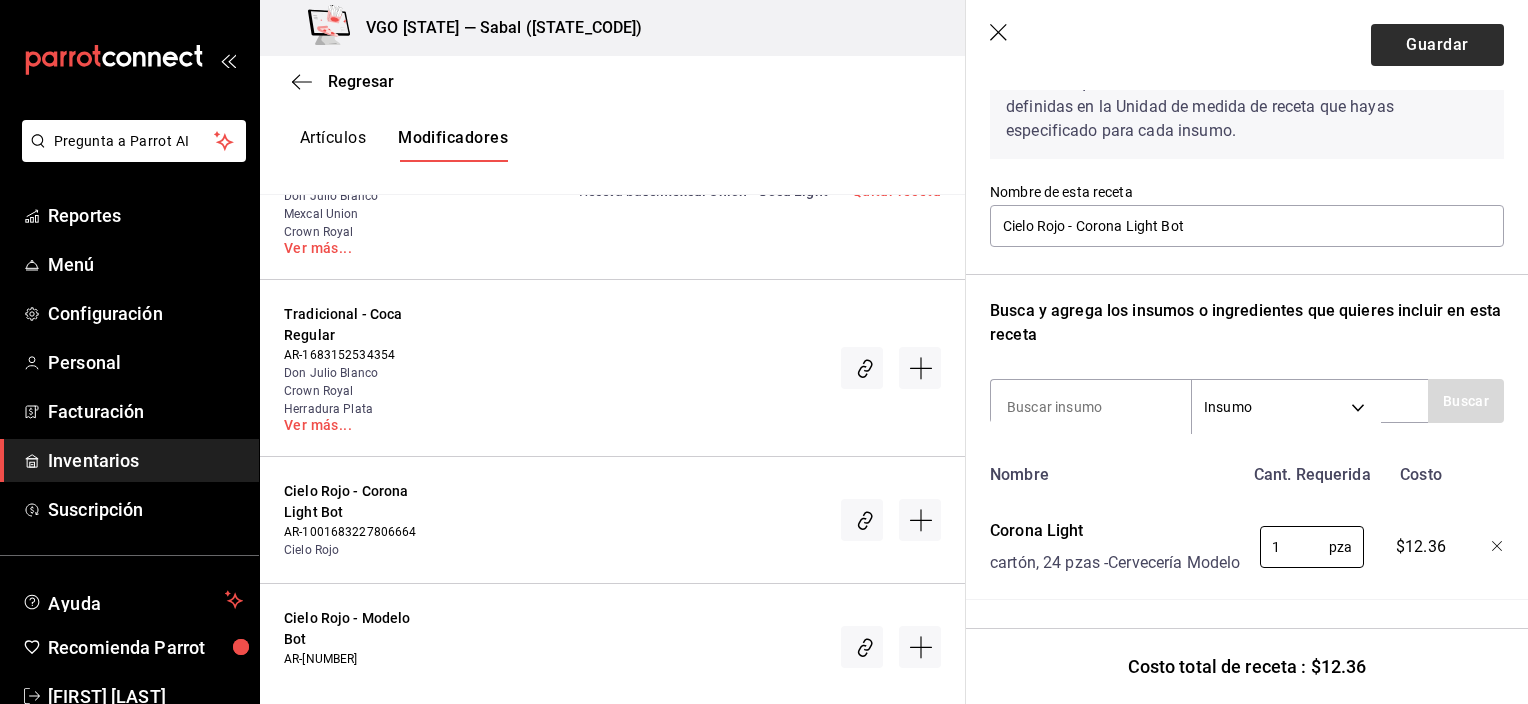 type on "1" 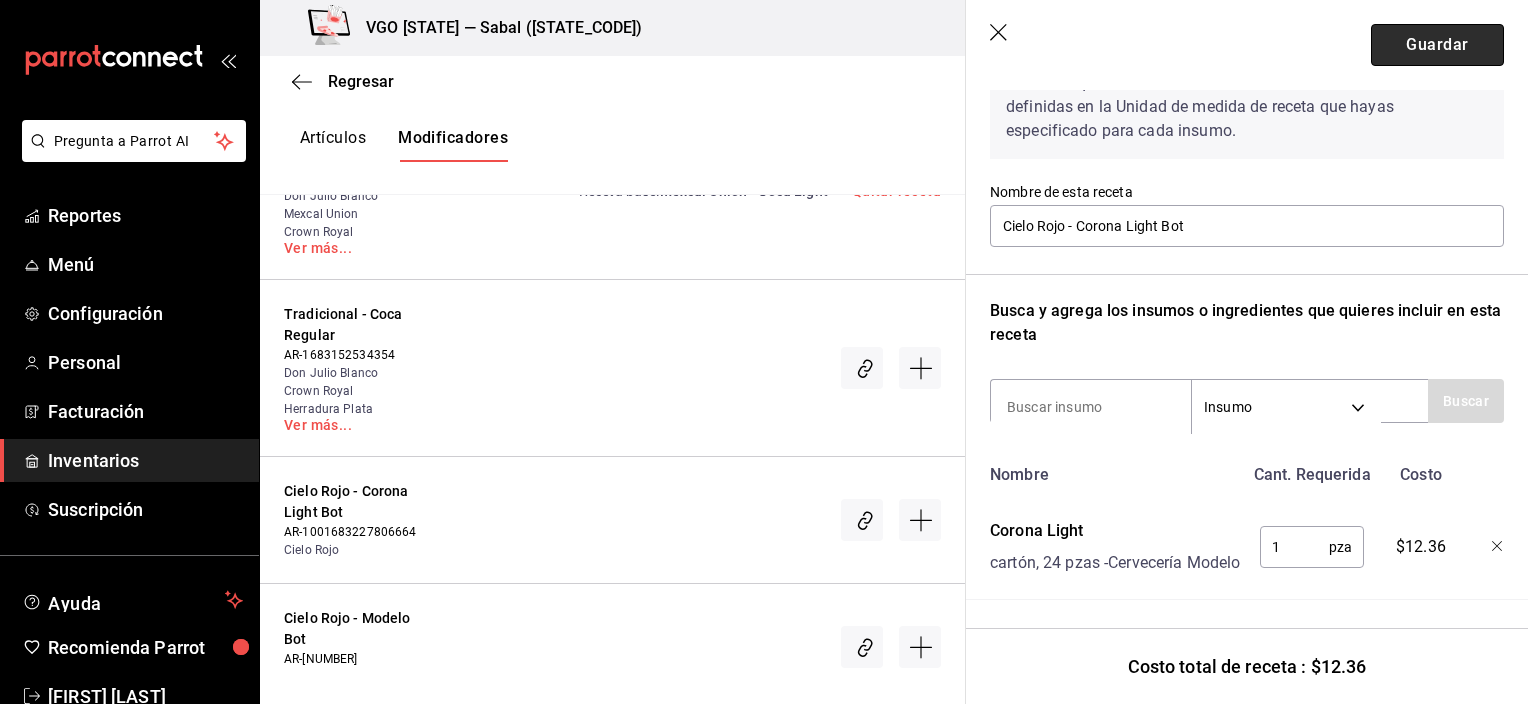click on "Guardar" at bounding box center (1437, 45) 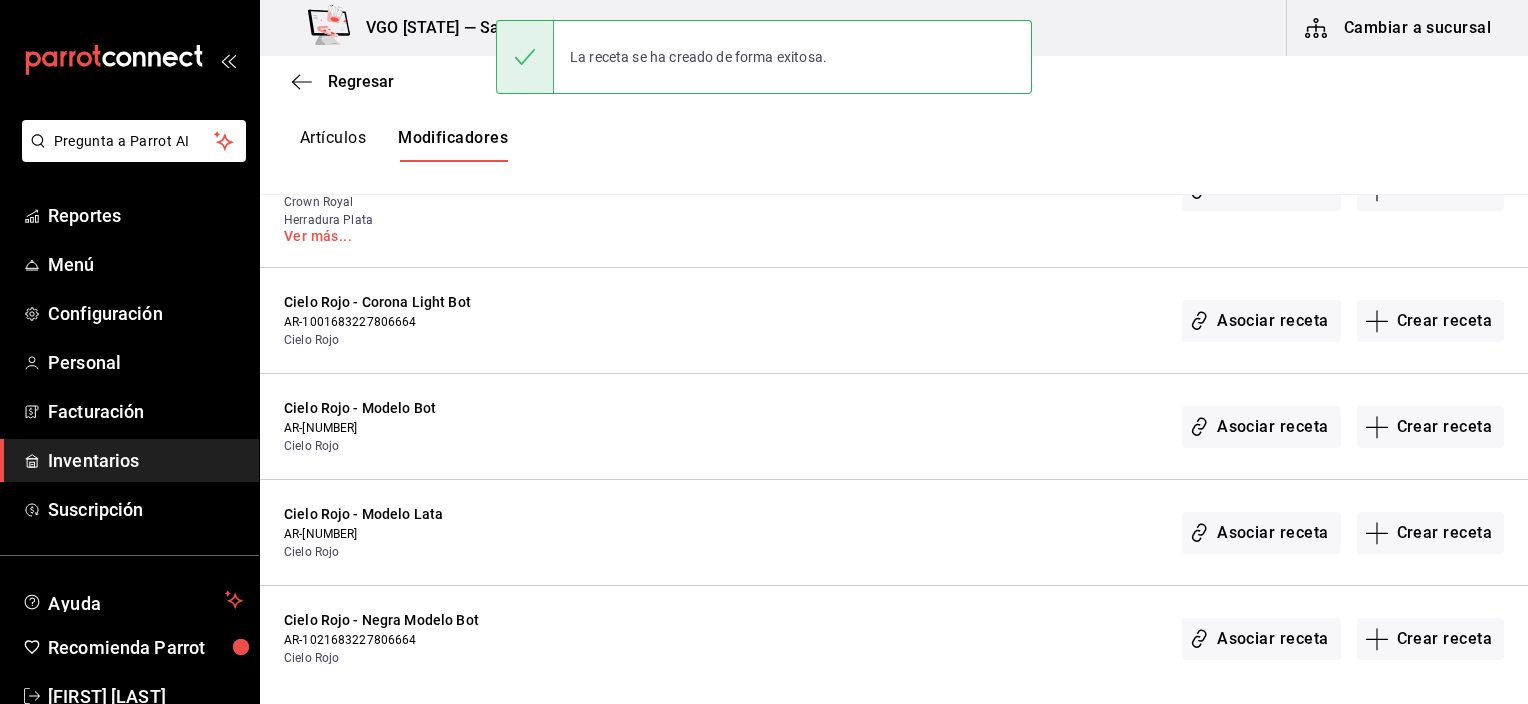 scroll, scrollTop: 0, scrollLeft: 0, axis: both 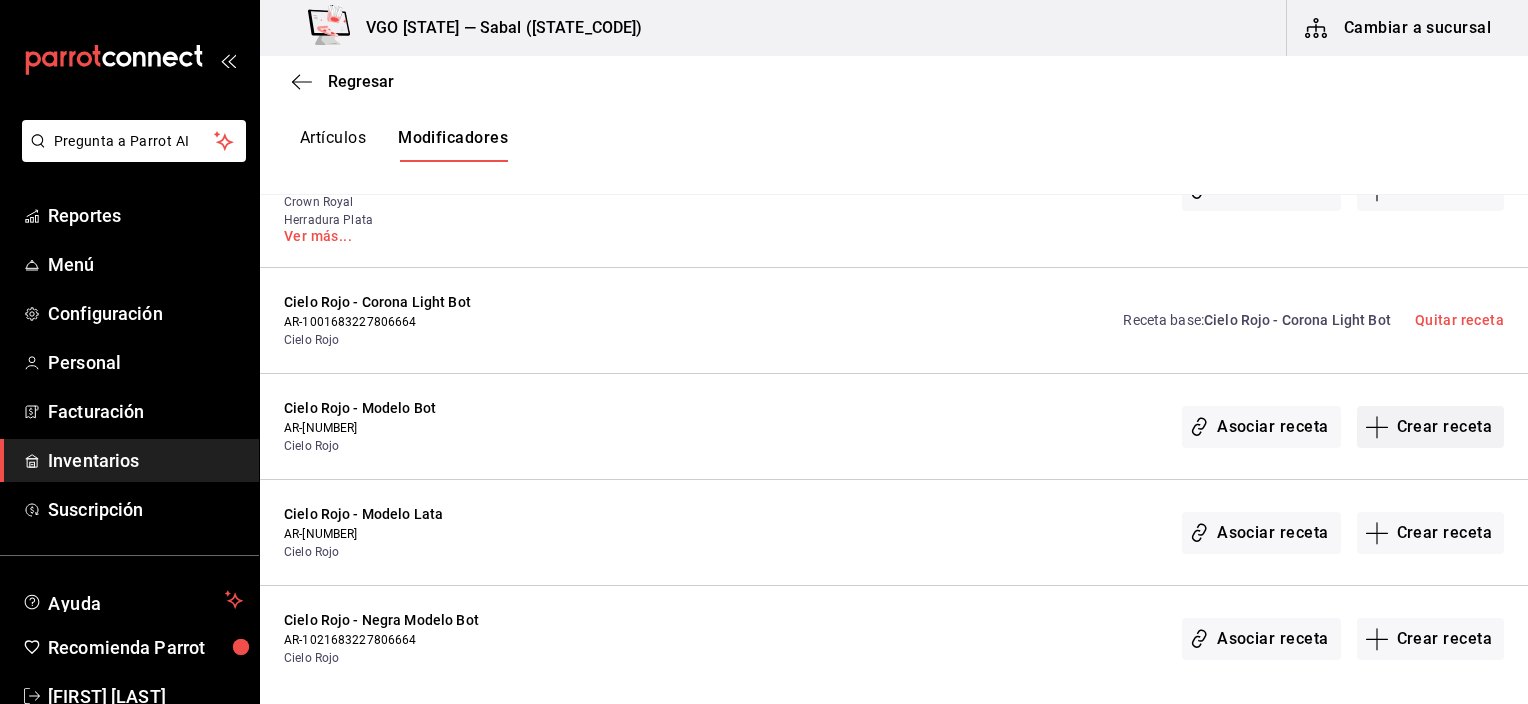 click on "Crear receta" at bounding box center [1431, 427] 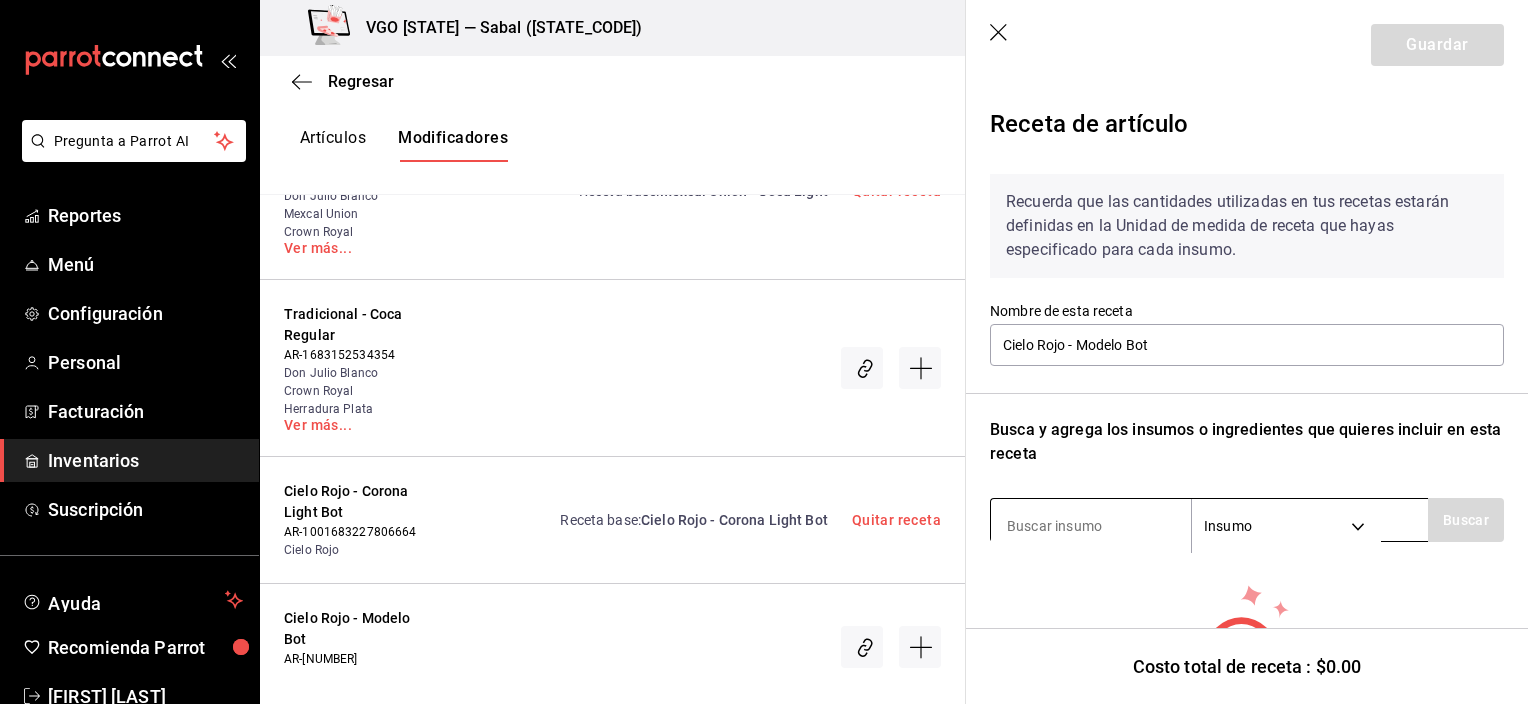 click at bounding box center [1091, 526] 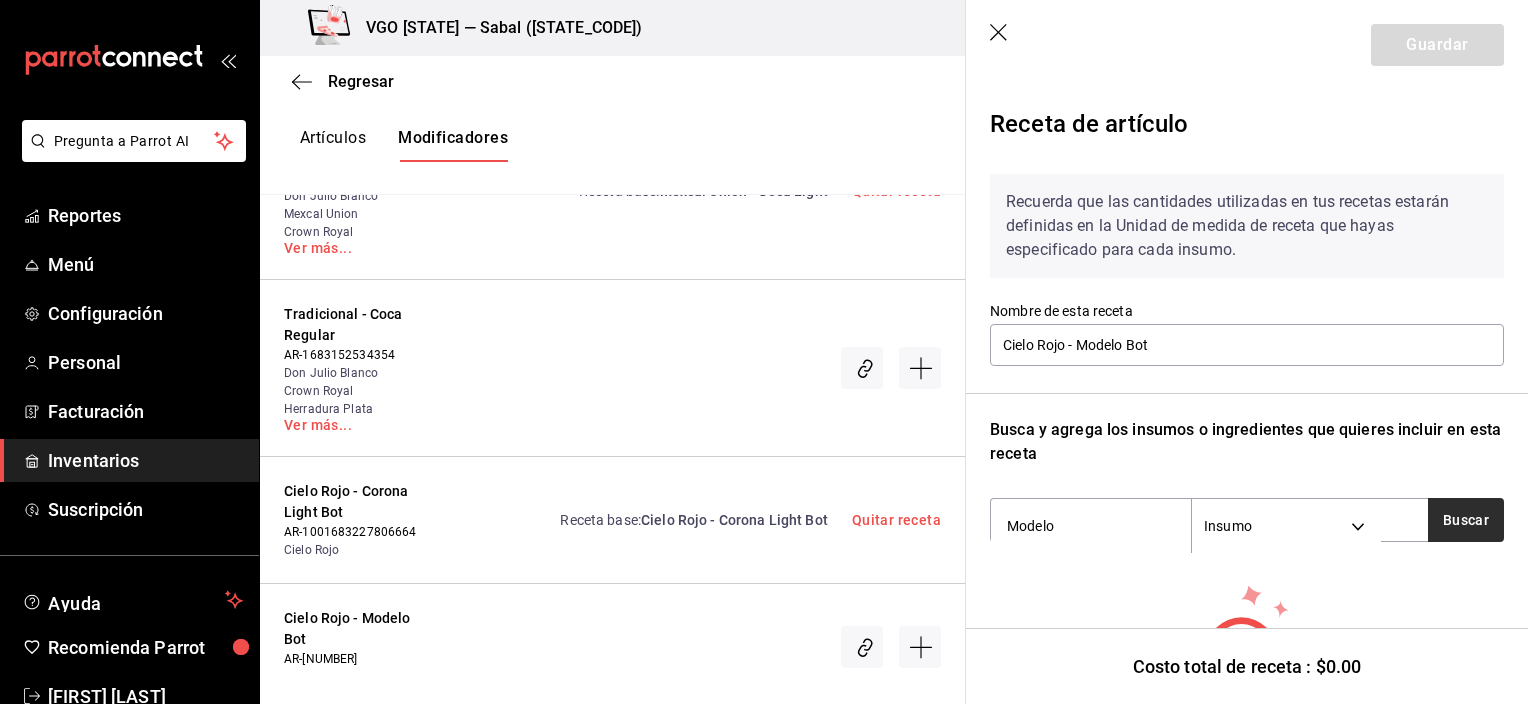 type on "Modelo" 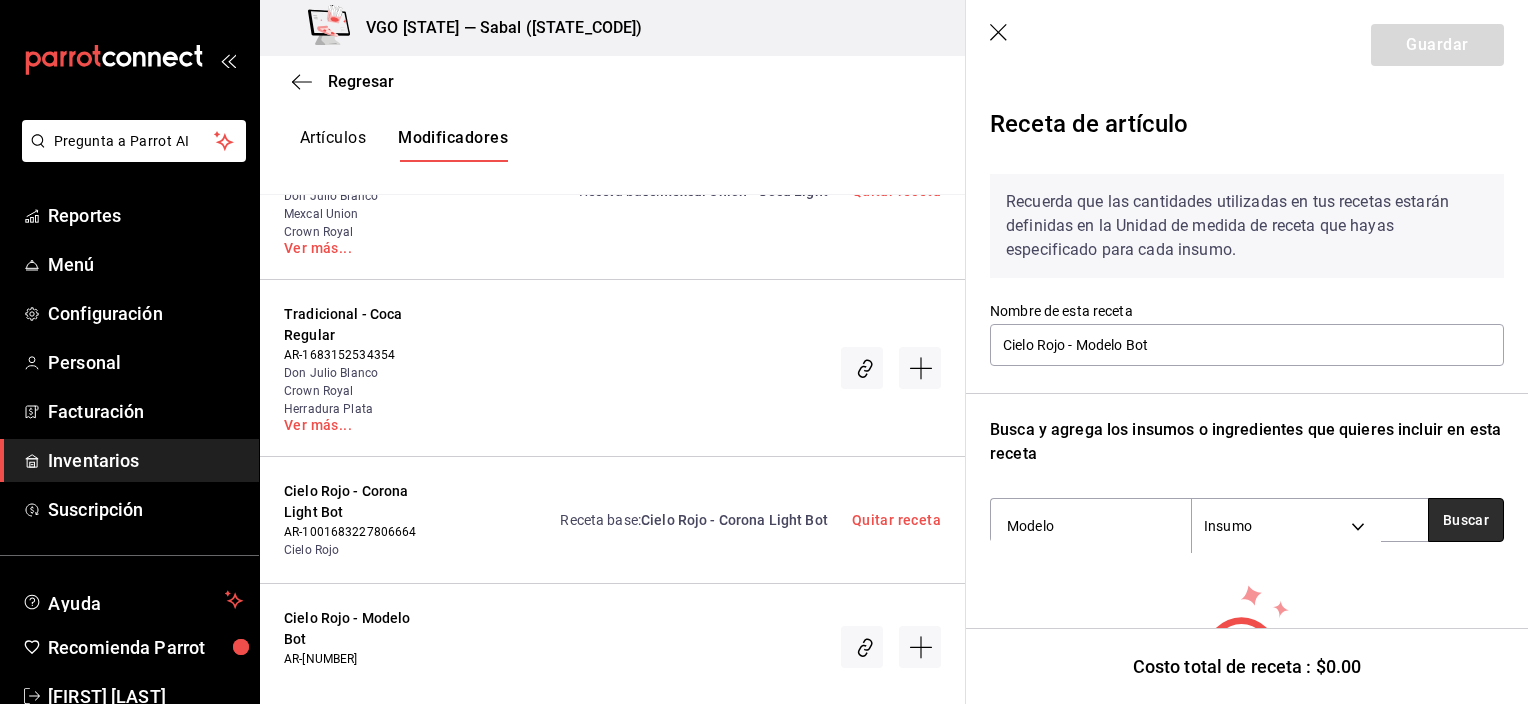click on "Buscar" at bounding box center (1466, 520) 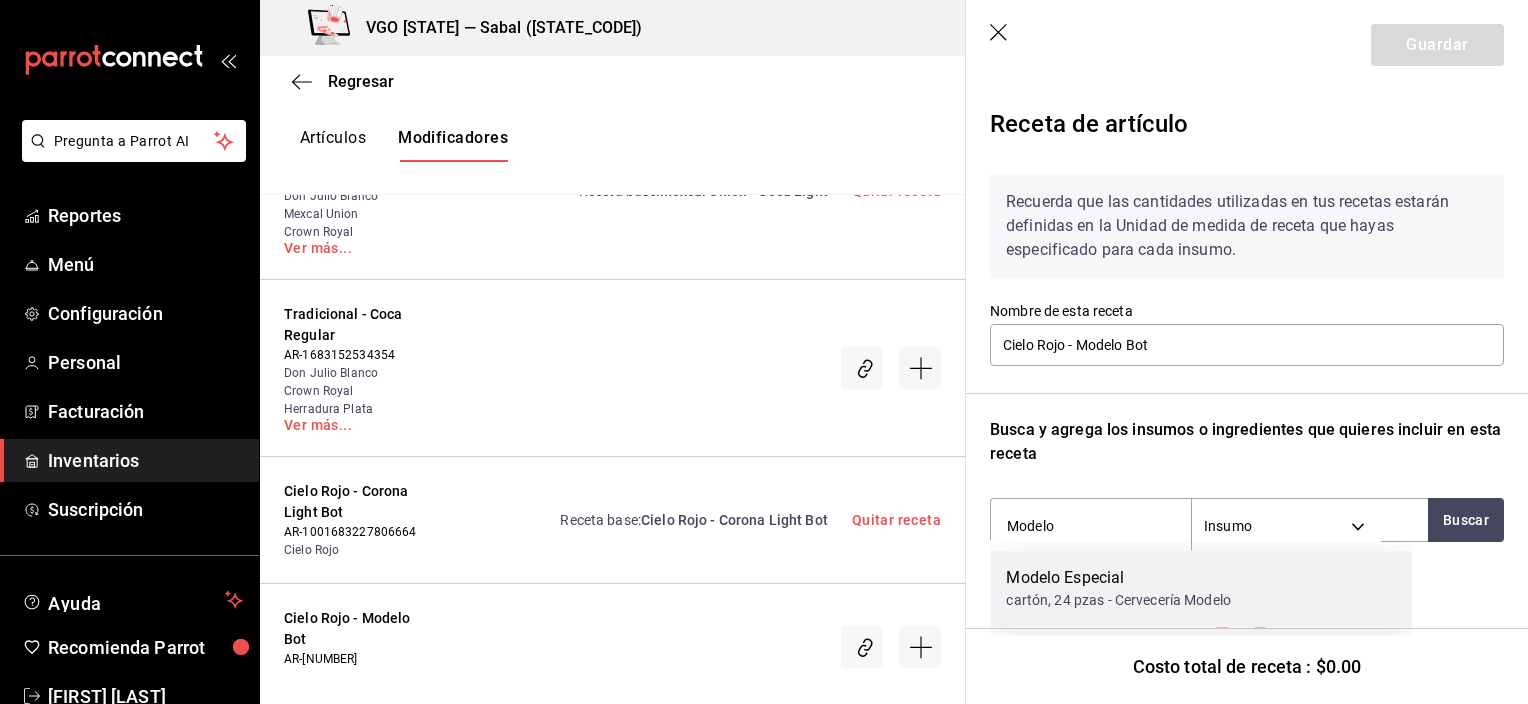 click on "cartón, 24 pzas - Cervecería Modelo" at bounding box center (1118, 600) 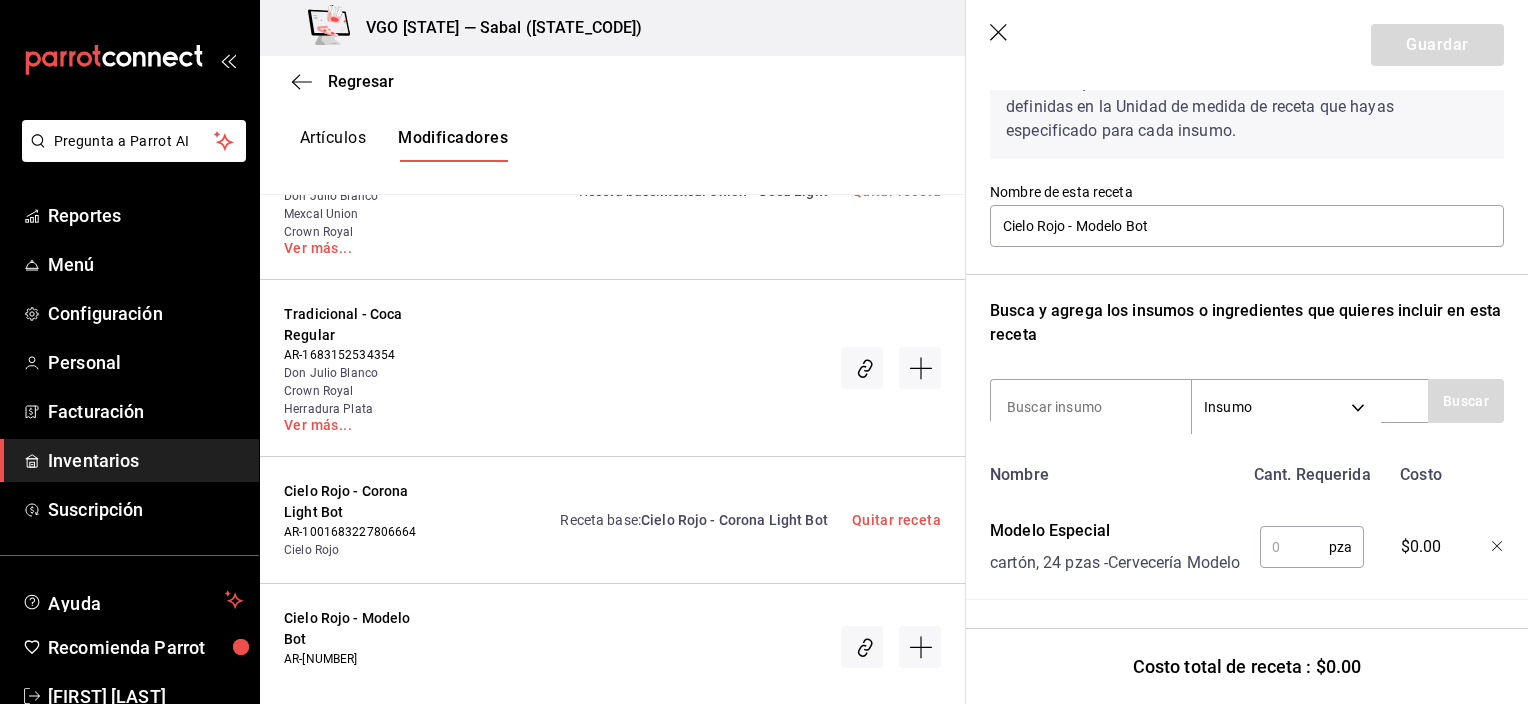 scroll, scrollTop: 158, scrollLeft: 0, axis: vertical 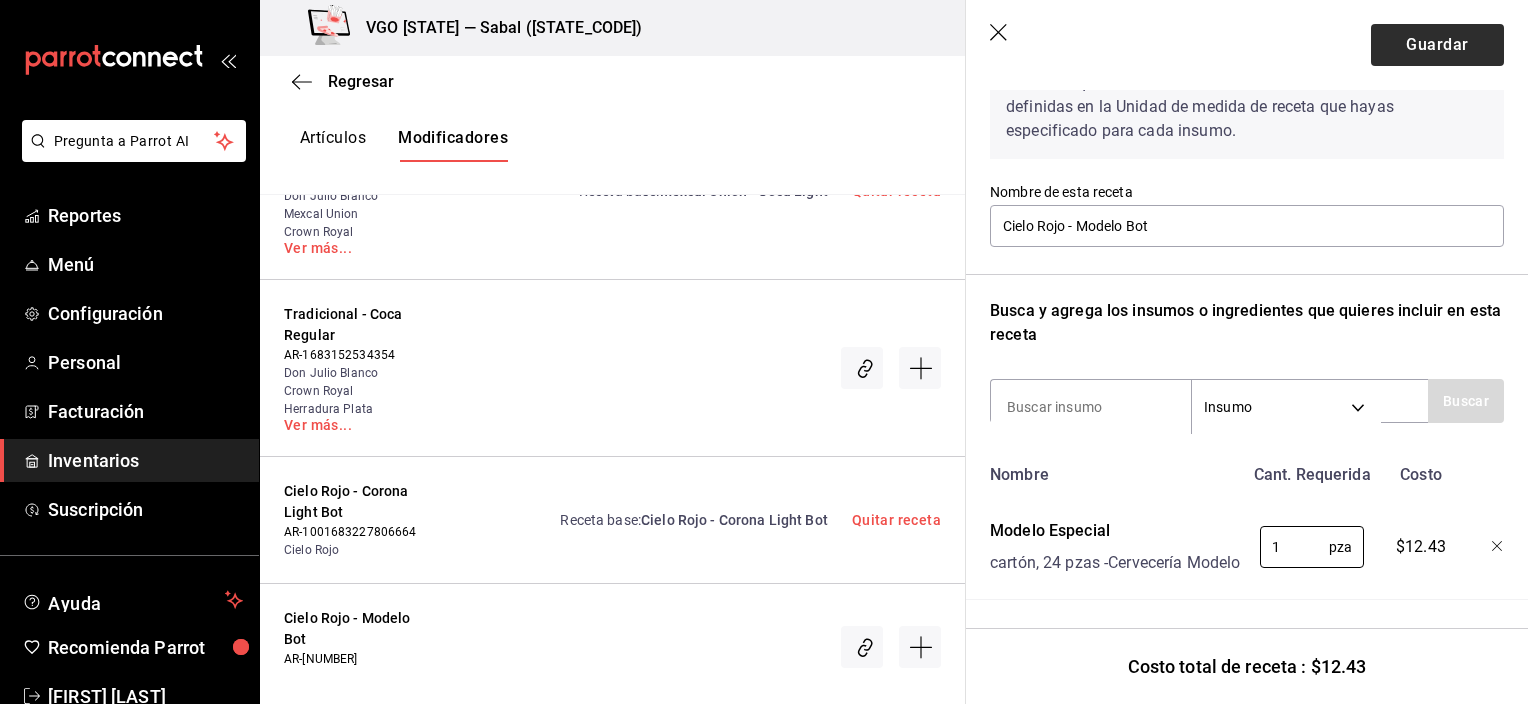 type on "1" 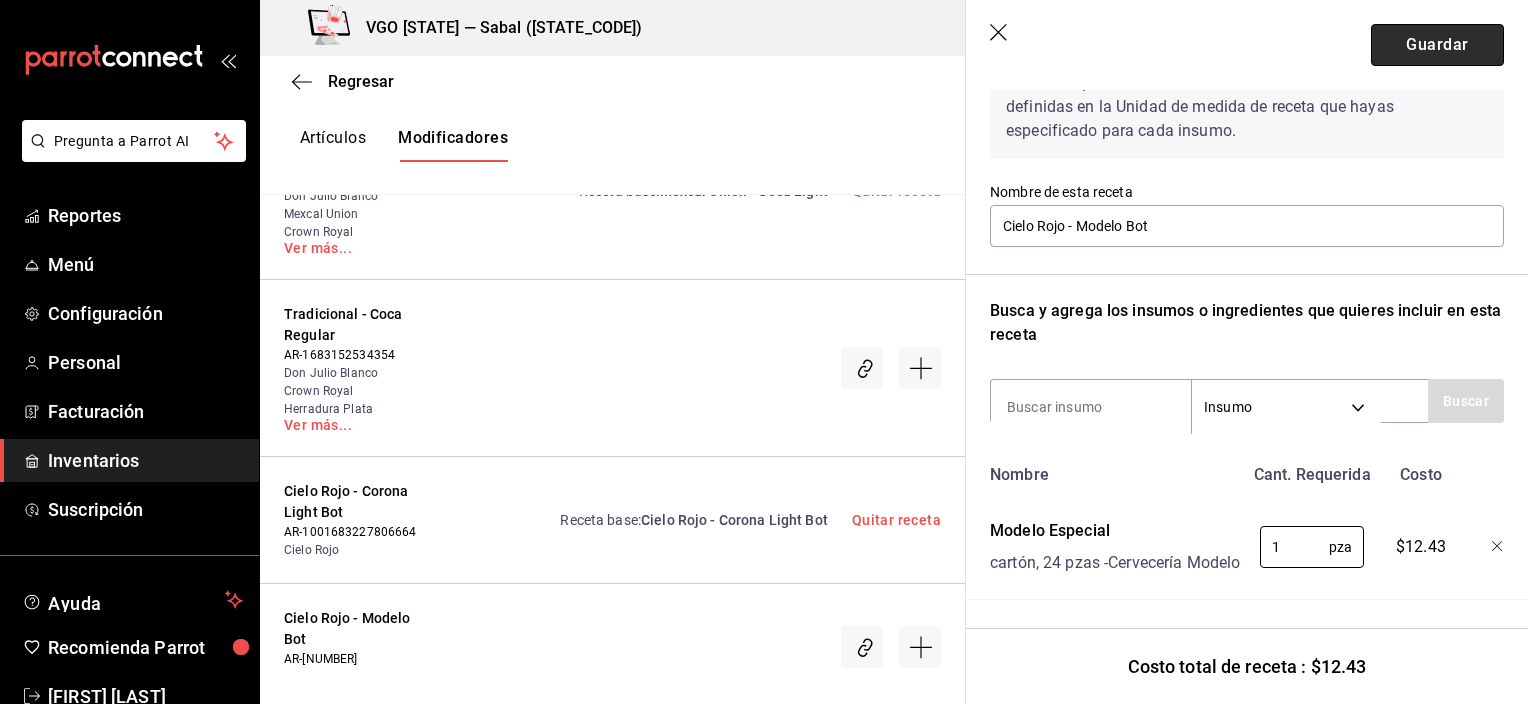 click on "Guardar" at bounding box center [1437, 45] 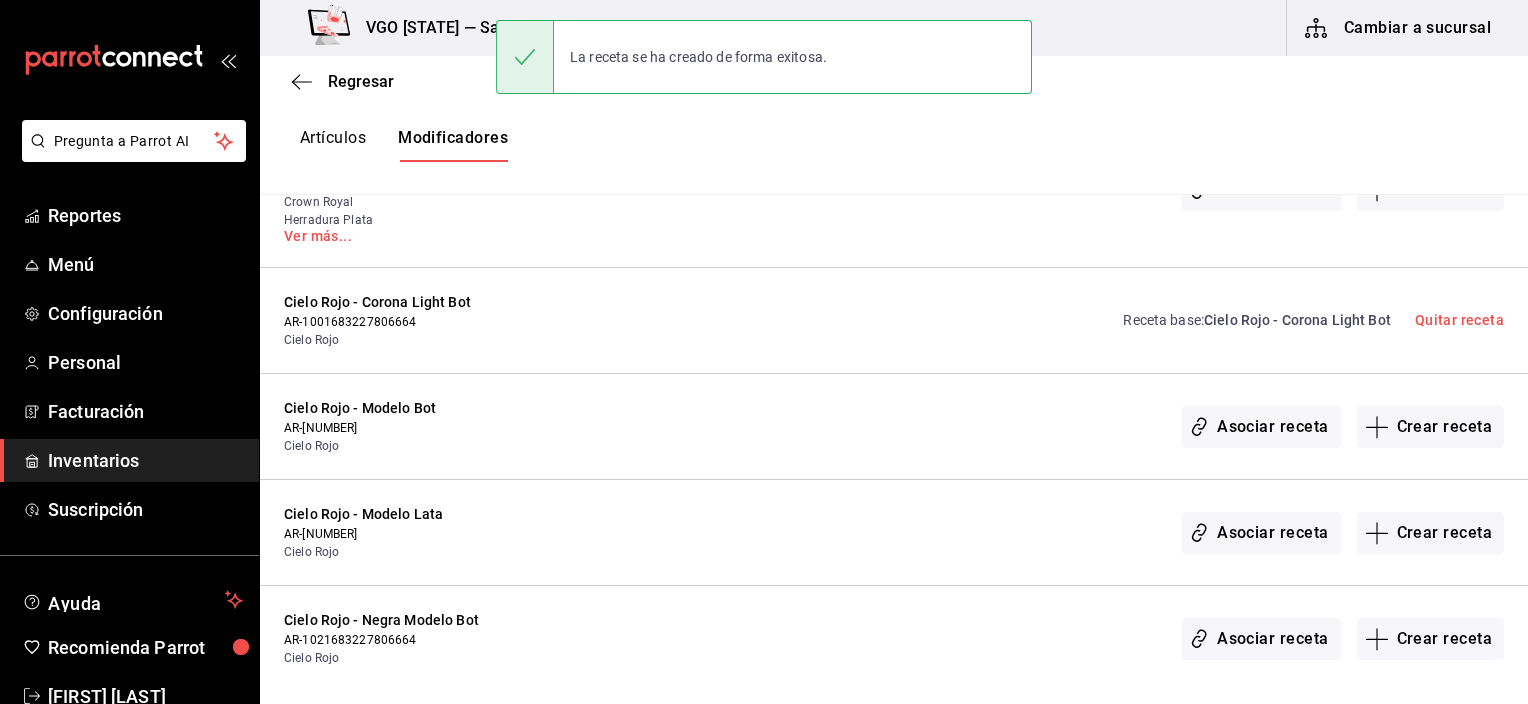 scroll, scrollTop: 0, scrollLeft: 0, axis: both 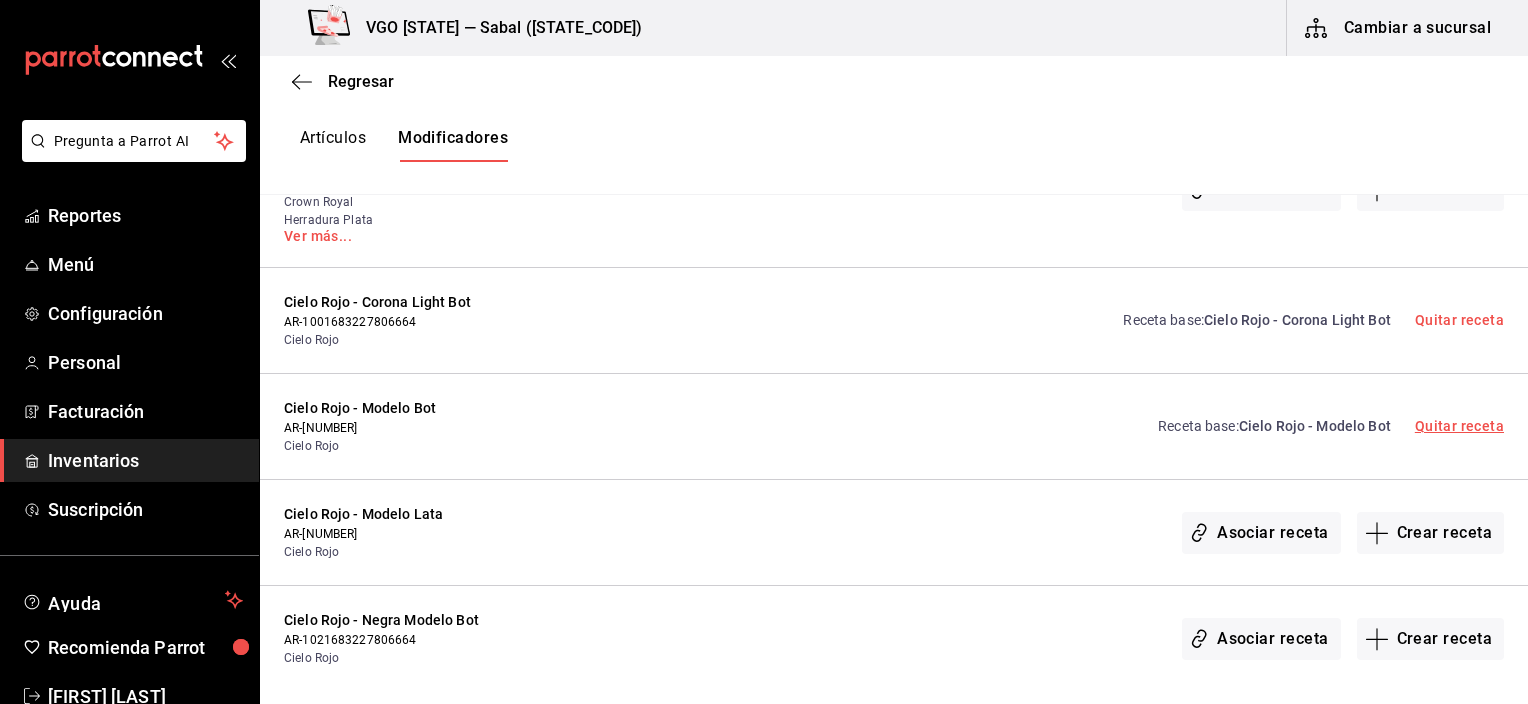 click on "Quitar receta" at bounding box center [1459, 426] 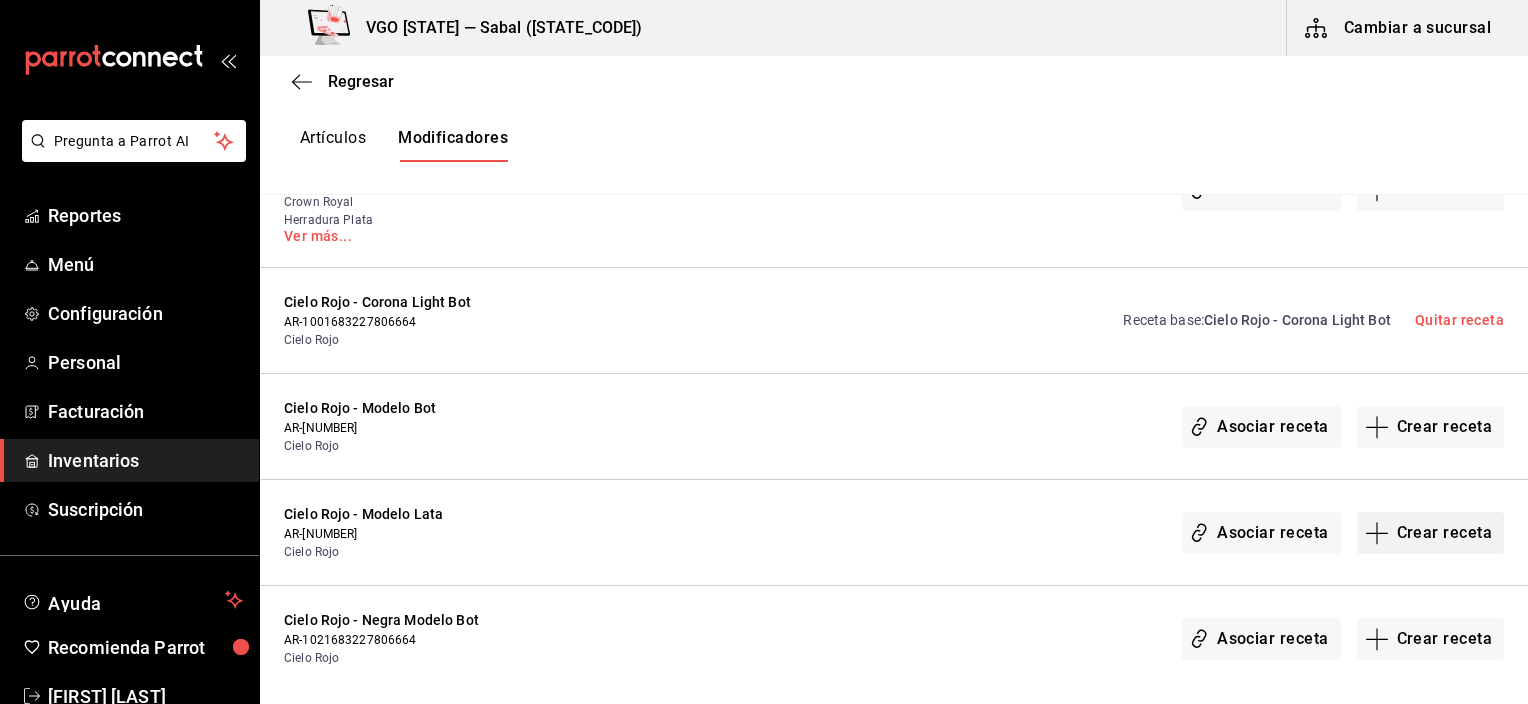 click on "Crear receta" at bounding box center (1431, 533) 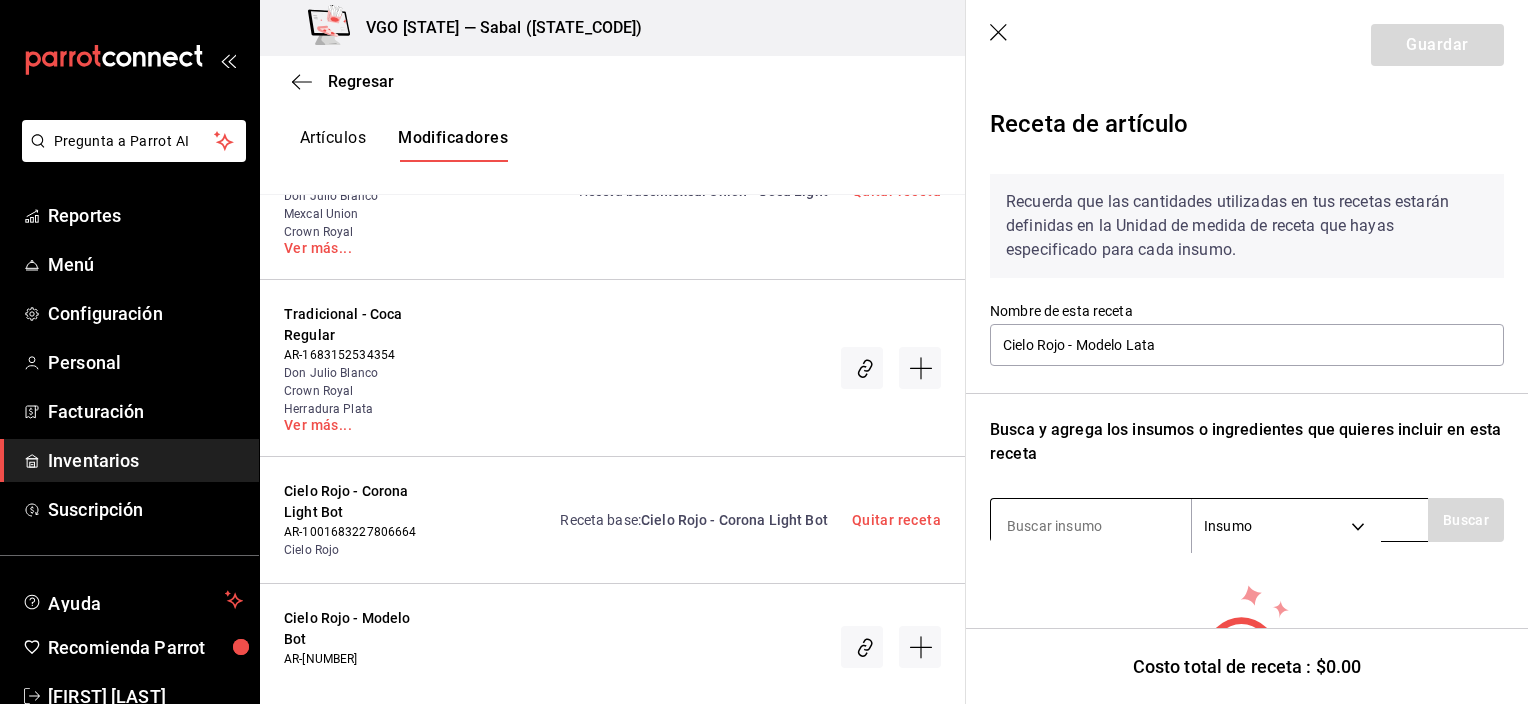 click at bounding box center (1091, 526) 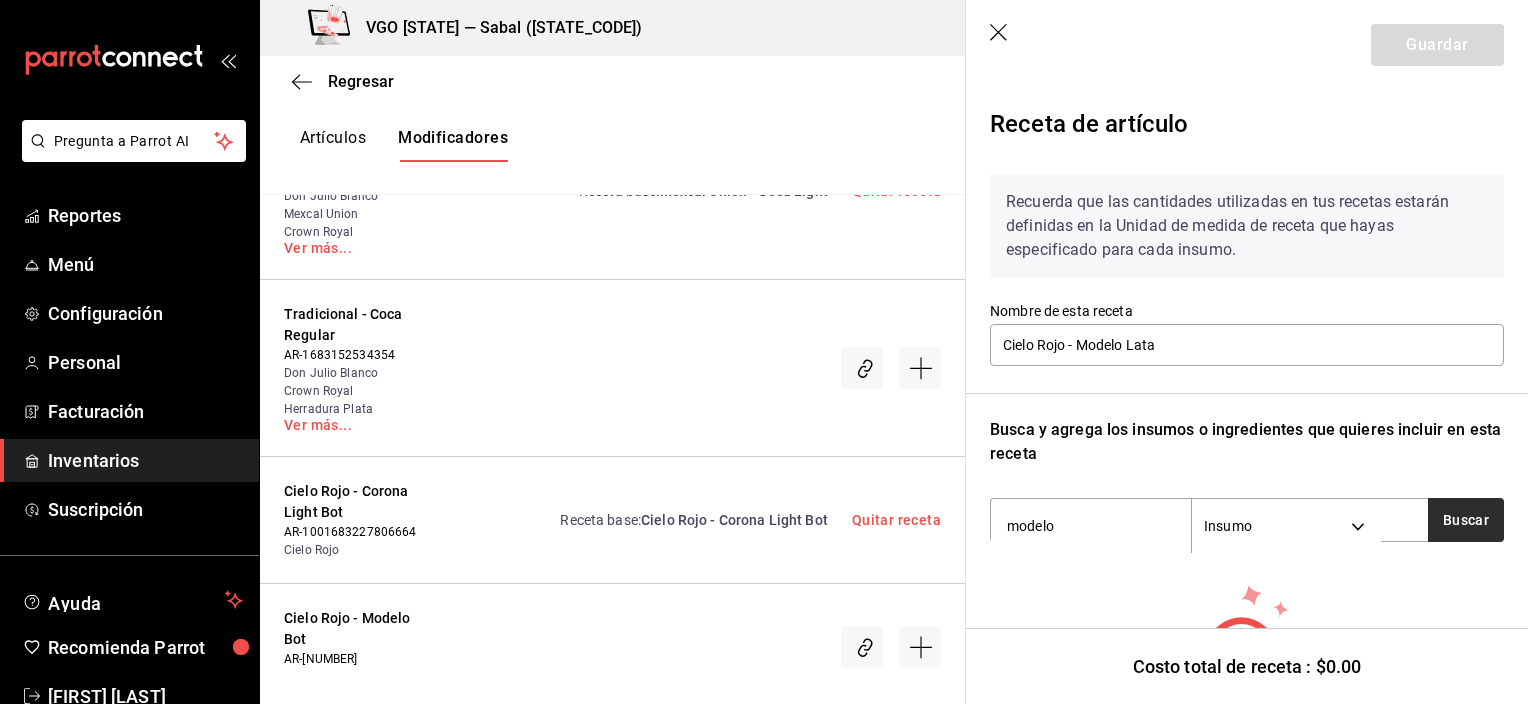type on "modelo" 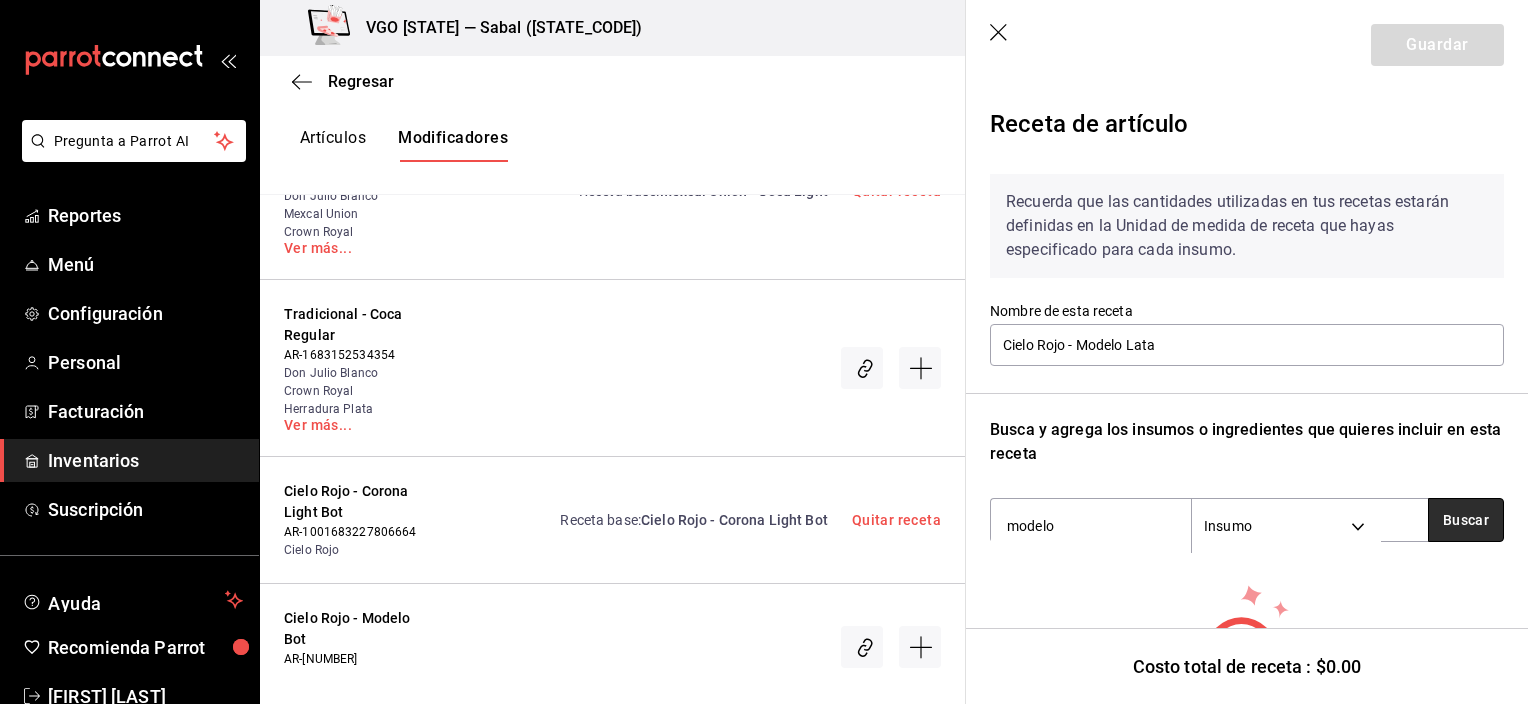click on "Buscar" at bounding box center [1466, 520] 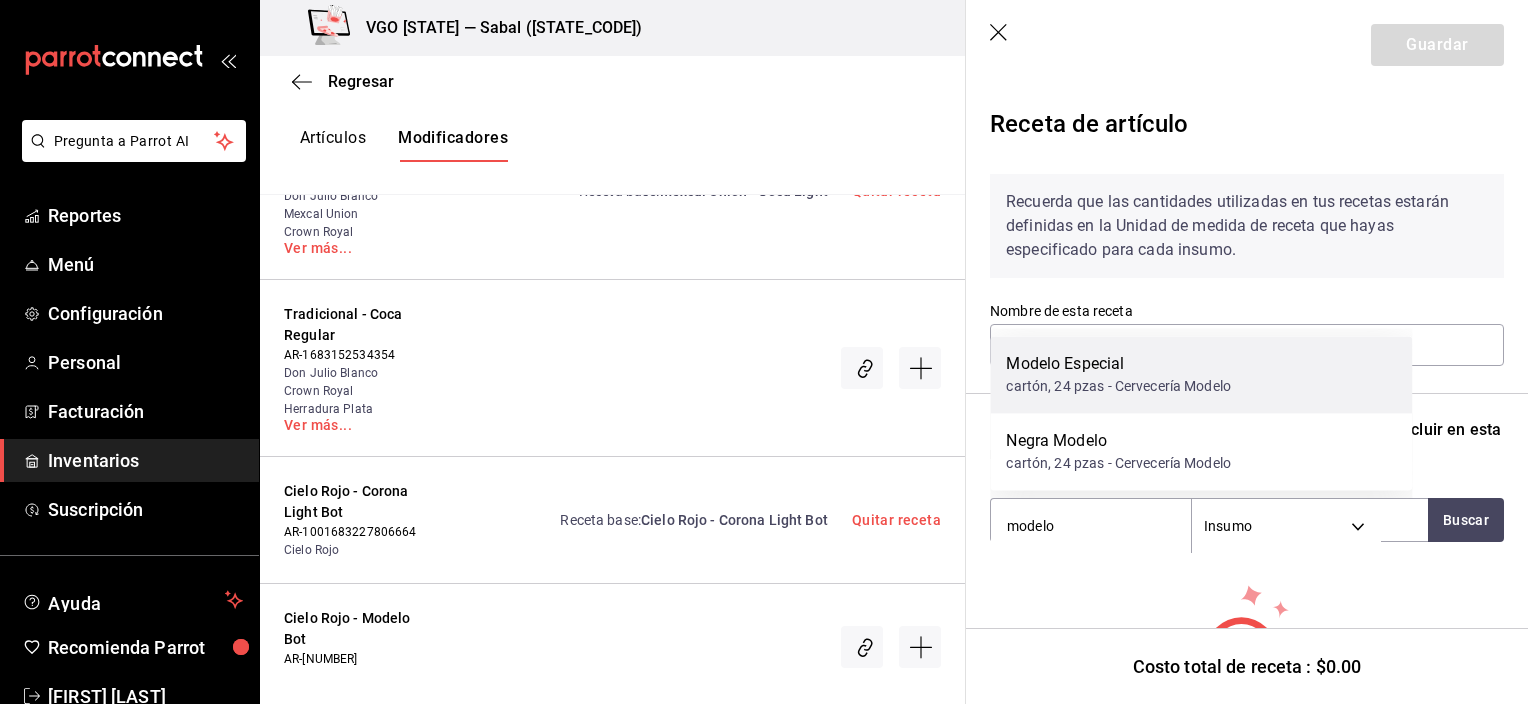 click on "cartón, 24 pzas - Cervecería Modelo" at bounding box center [1118, 386] 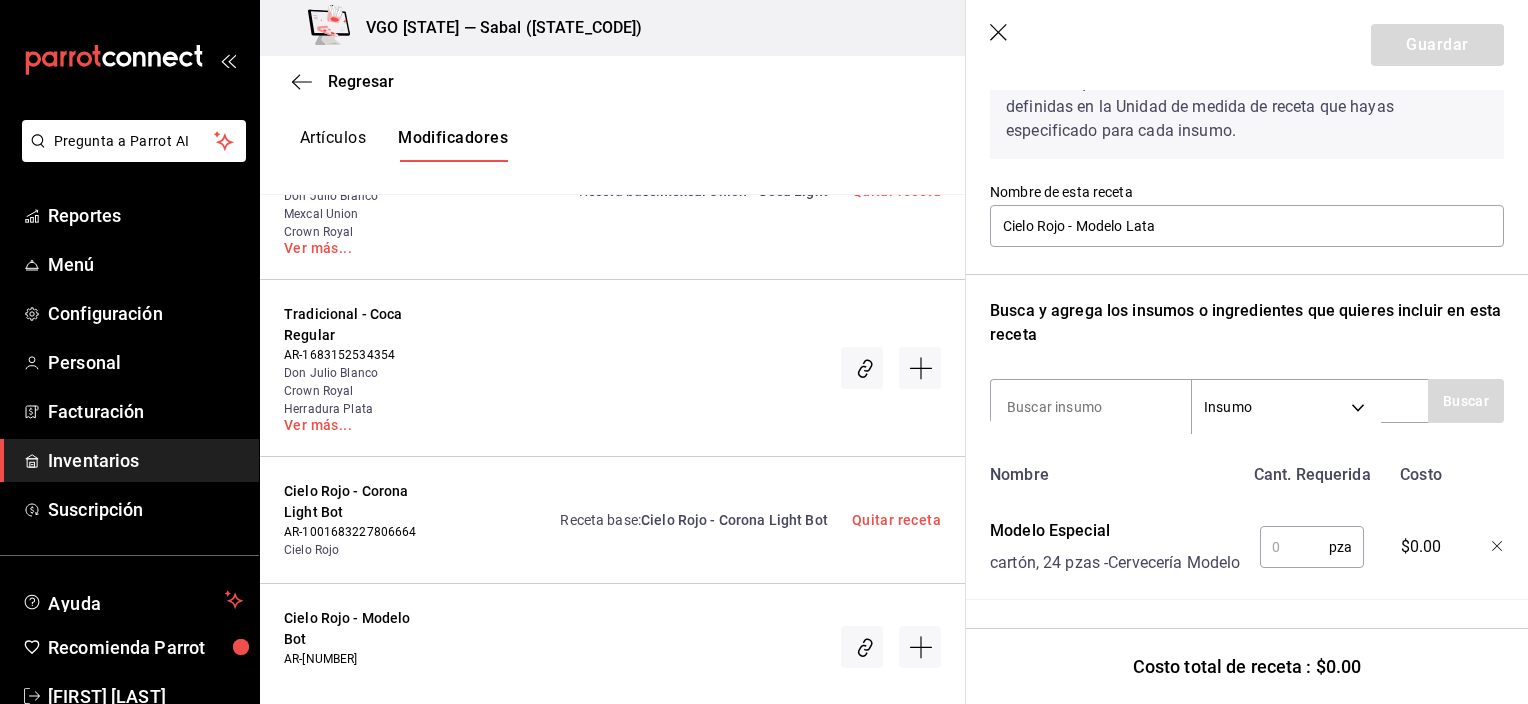 scroll, scrollTop: 158, scrollLeft: 0, axis: vertical 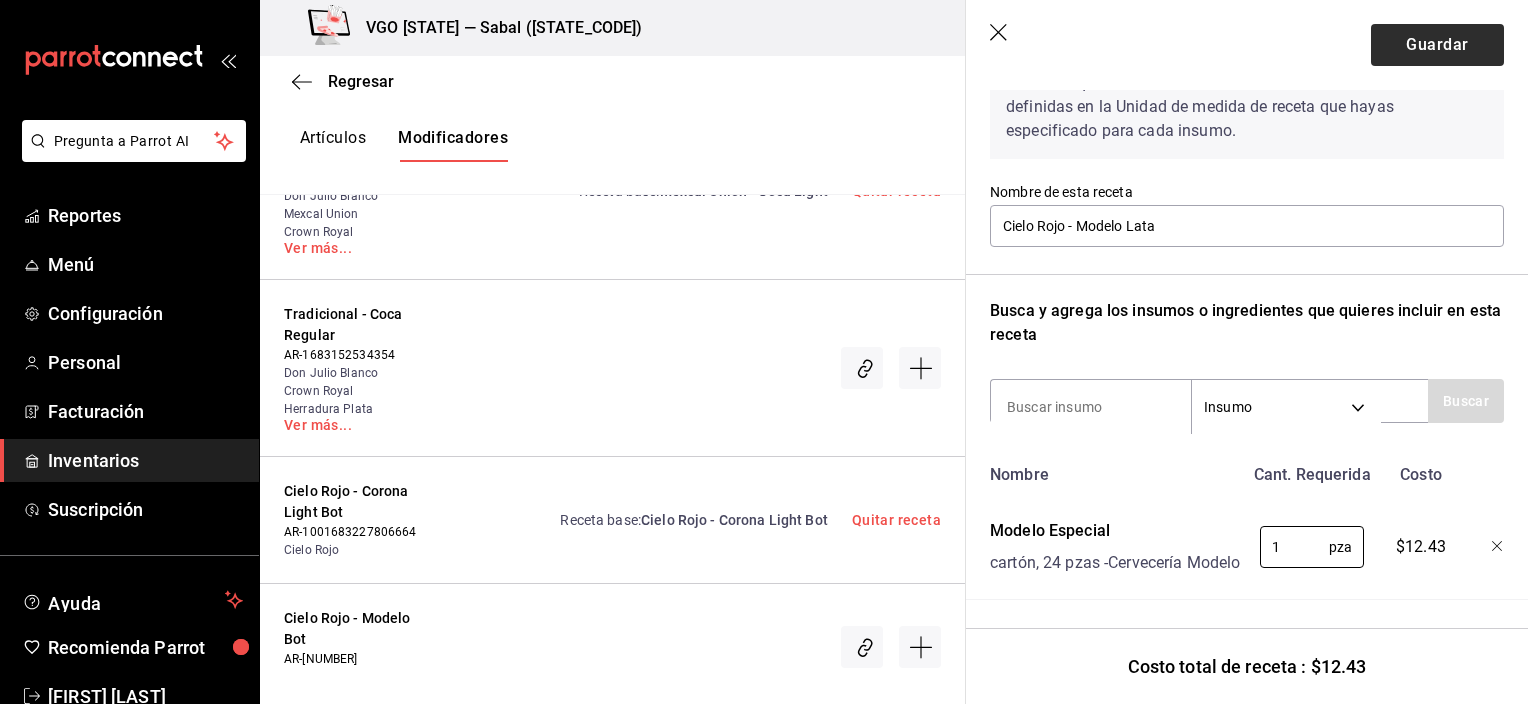 type on "1" 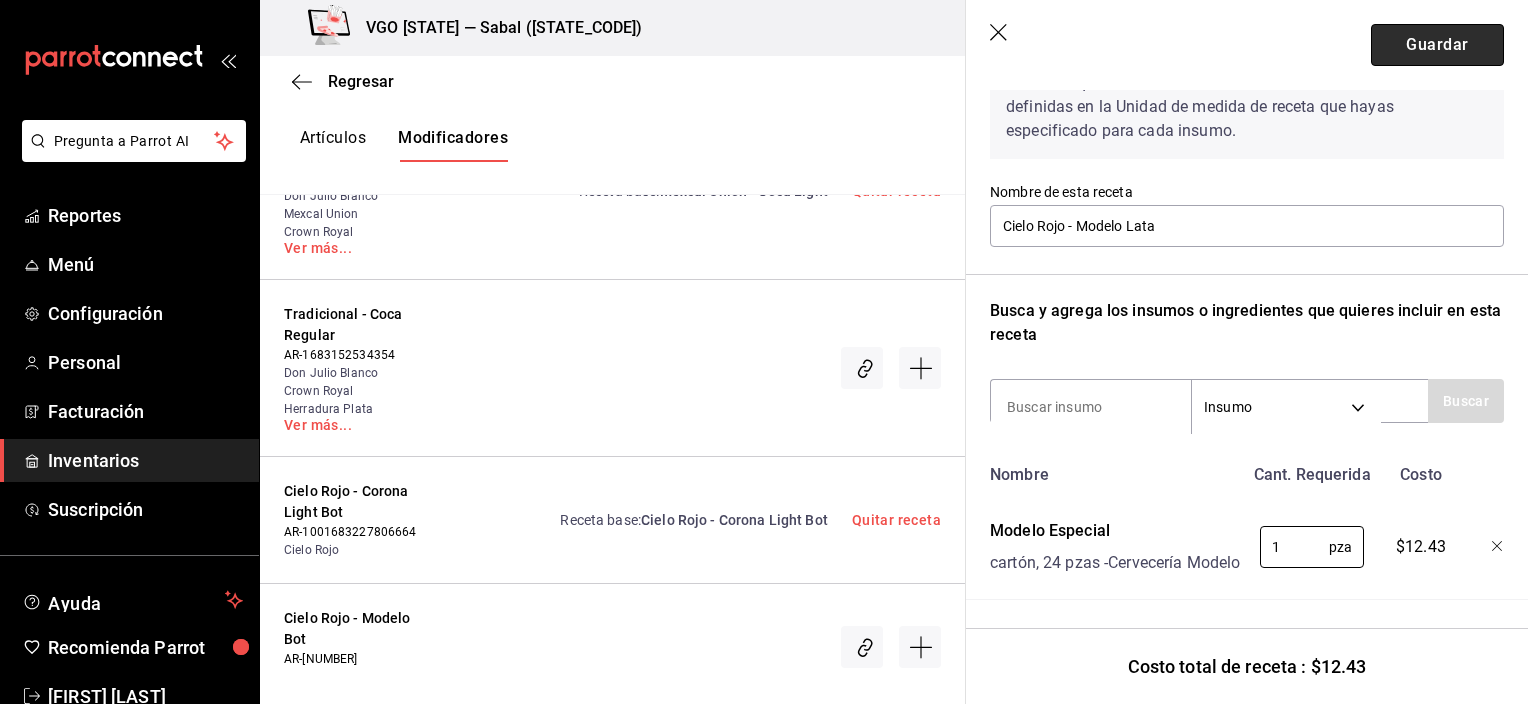 click on "Guardar" at bounding box center [1437, 45] 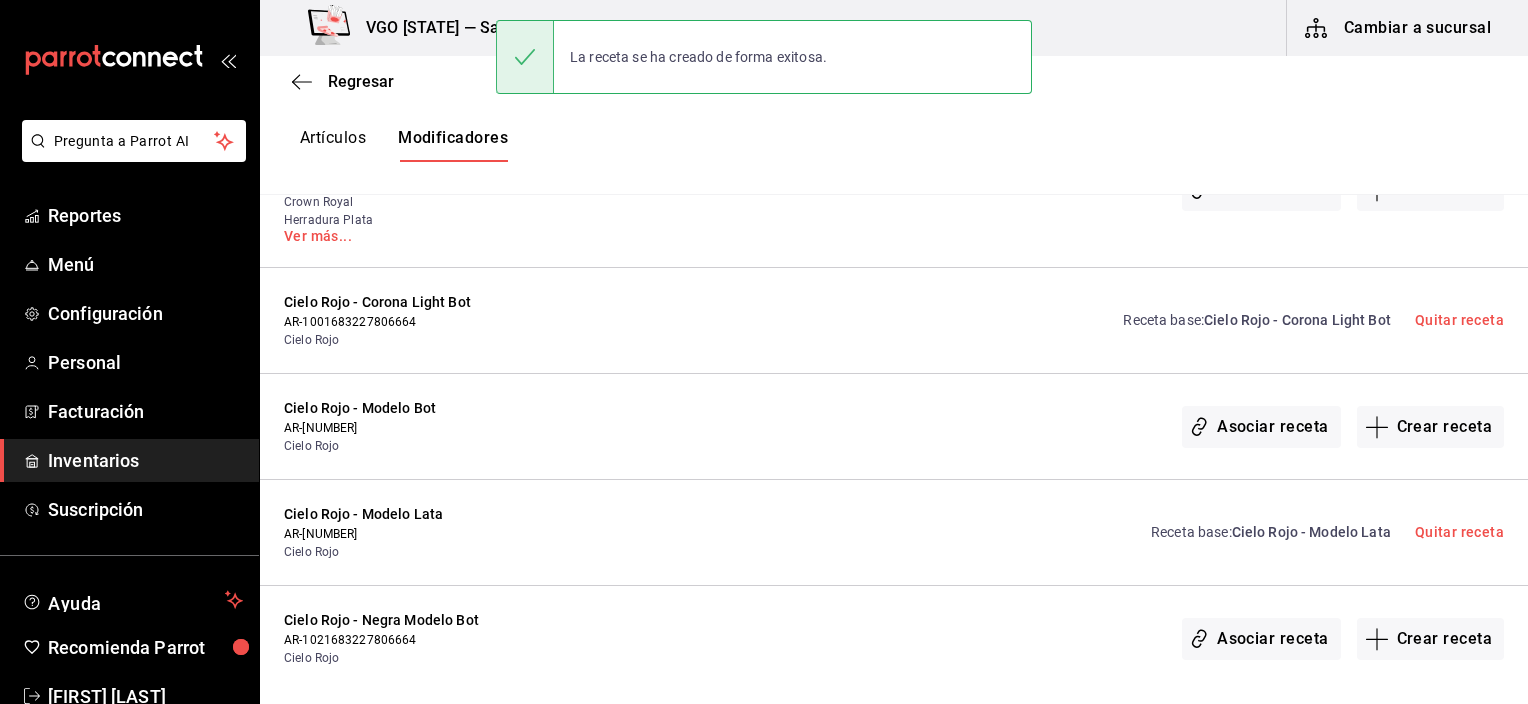 scroll, scrollTop: 0, scrollLeft: 0, axis: both 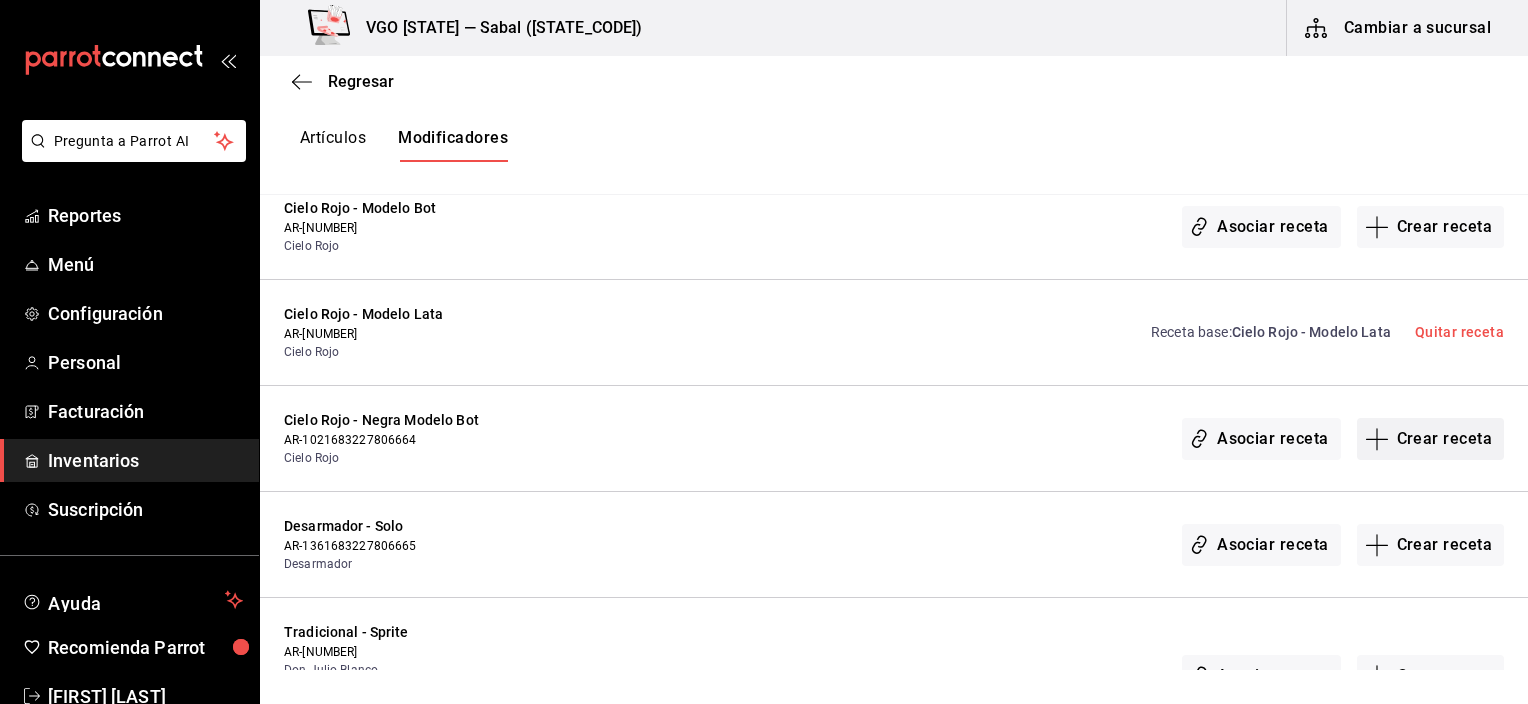 click on "Crear receta" at bounding box center (1431, 439) 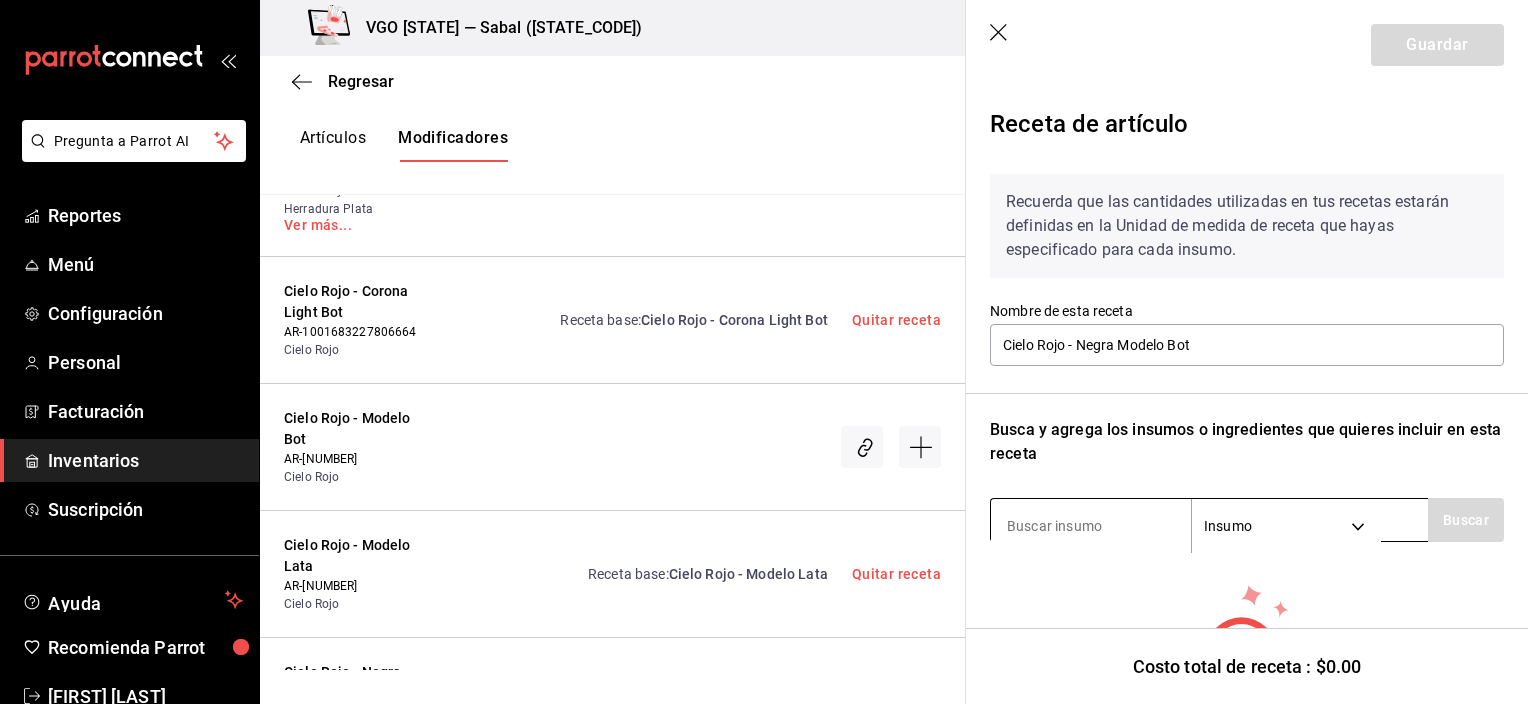 click at bounding box center (1091, 526) 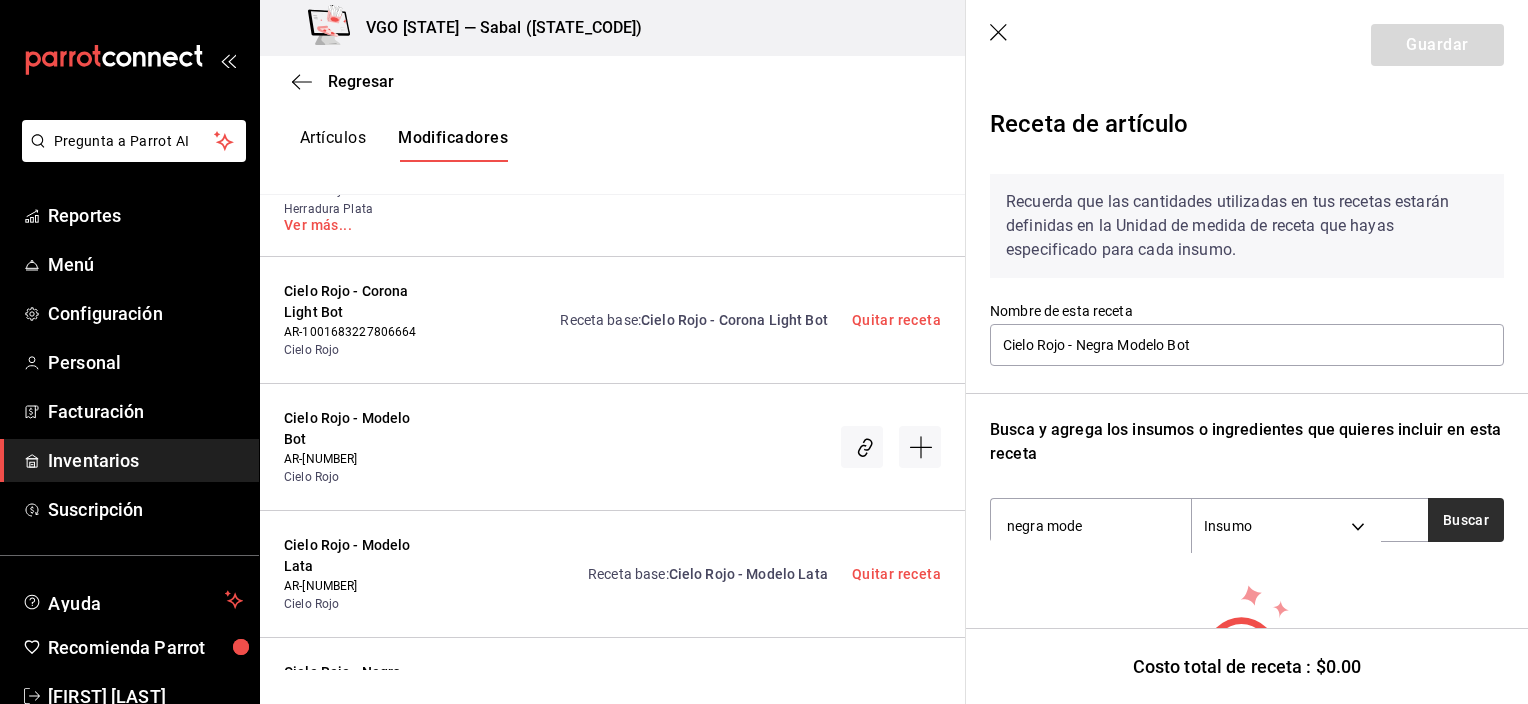 type on "negra mode" 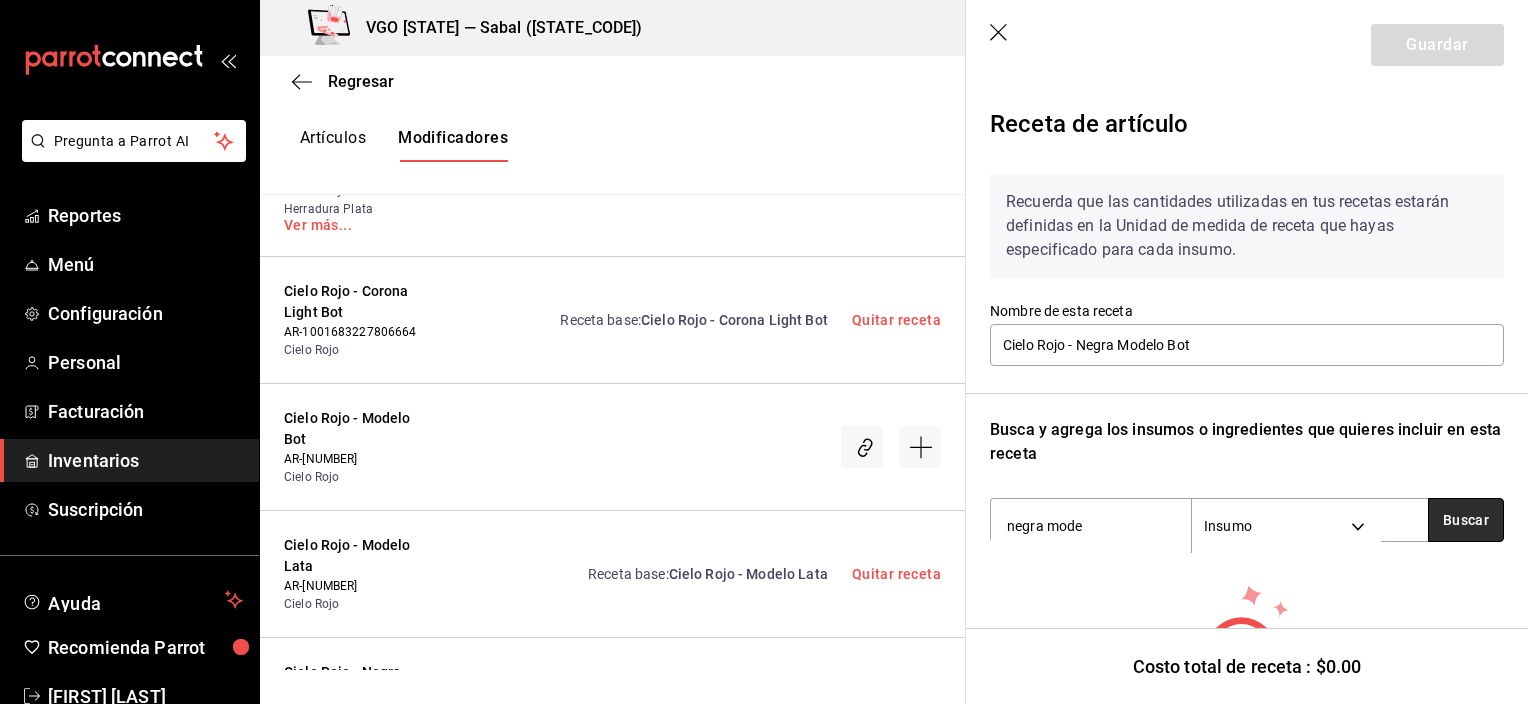 click on "Buscar" at bounding box center [1466, 520] 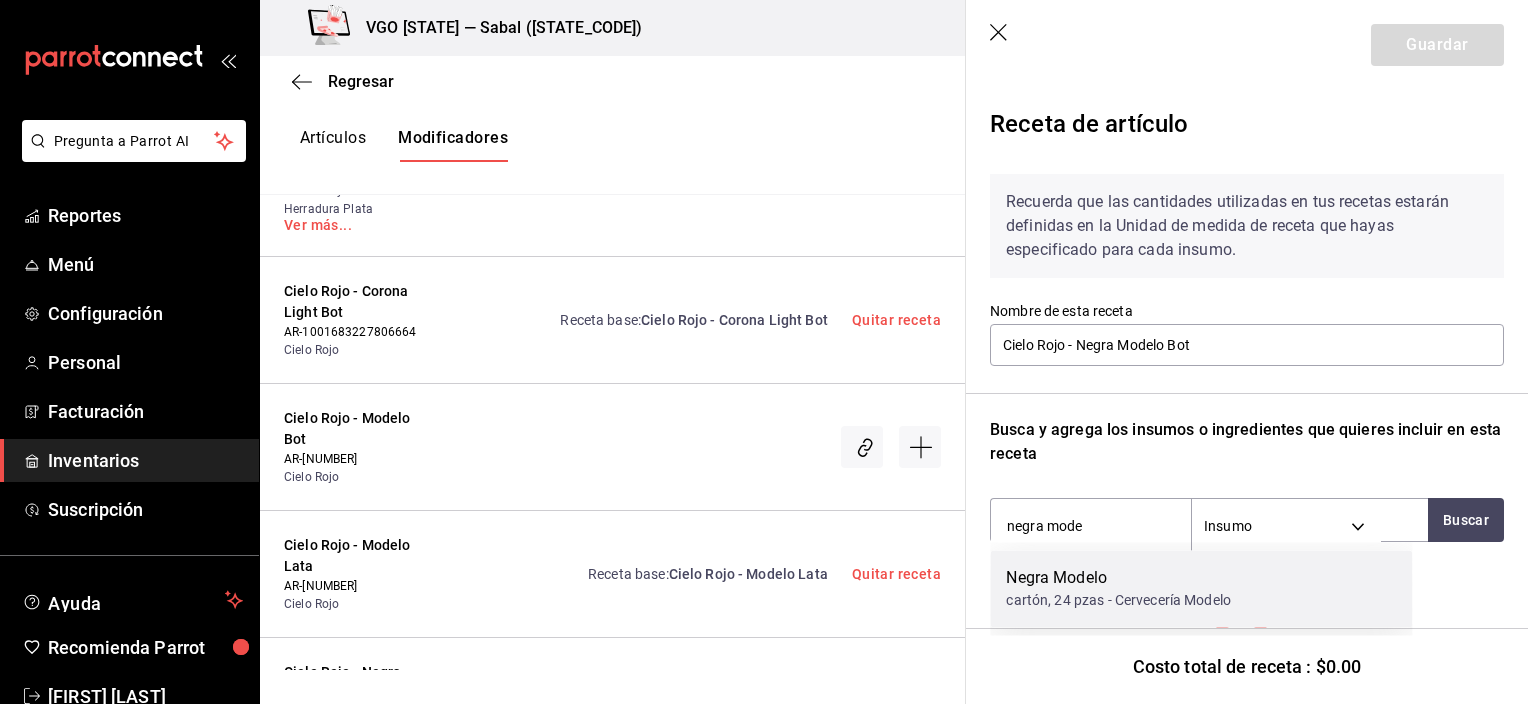 click on "cartón, 24 pzas - Cervecería Modelo" at bounding box center (1118, 600) 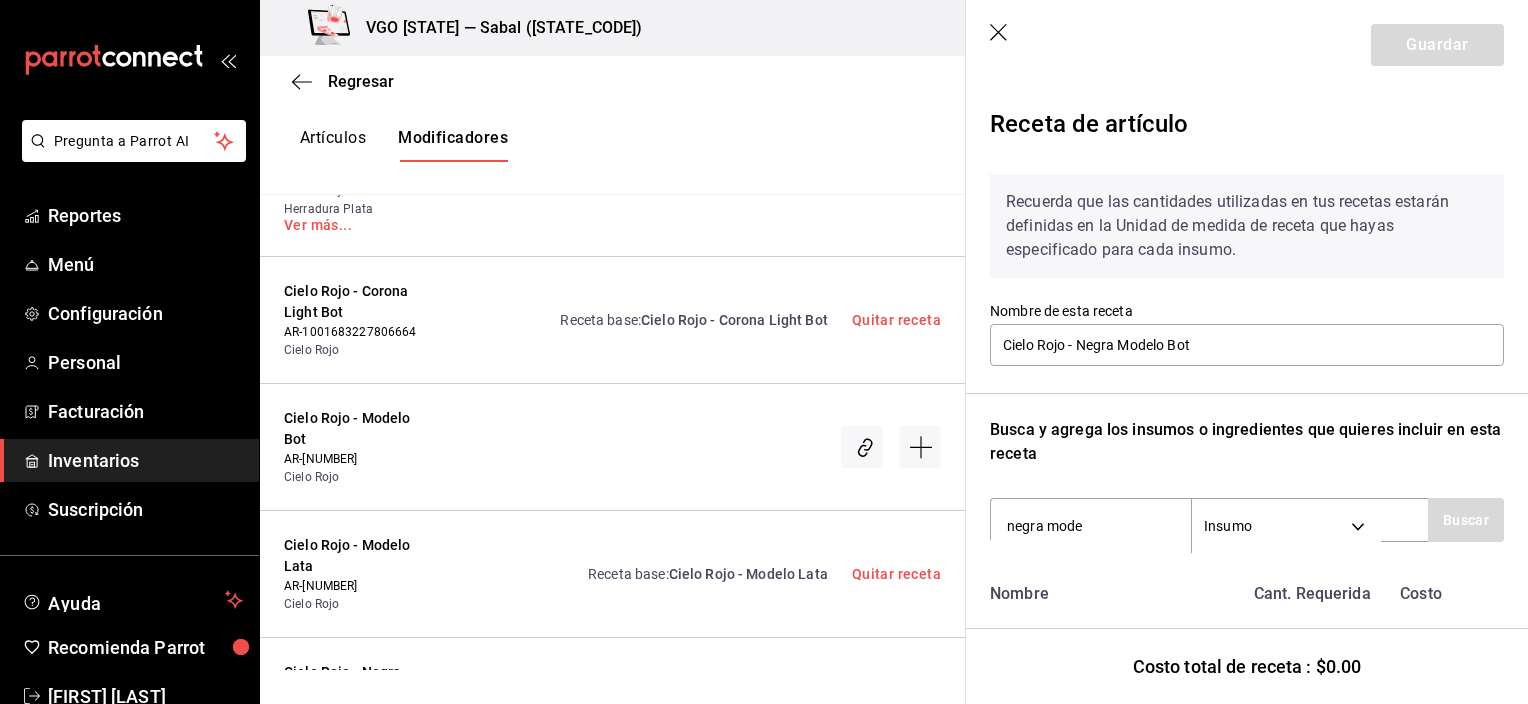 type 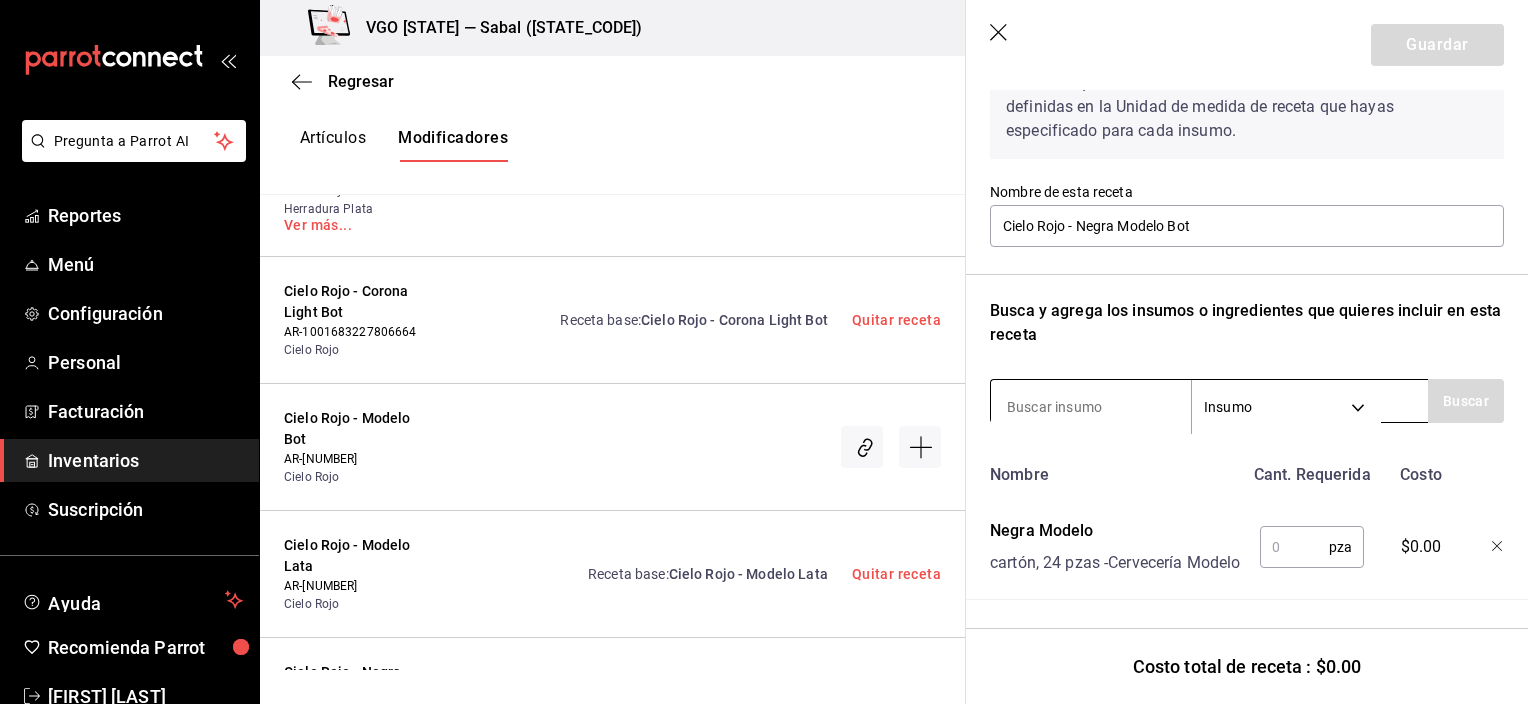 scroll, scrollTop: 158, scrollLeft: 0, axis: vertical 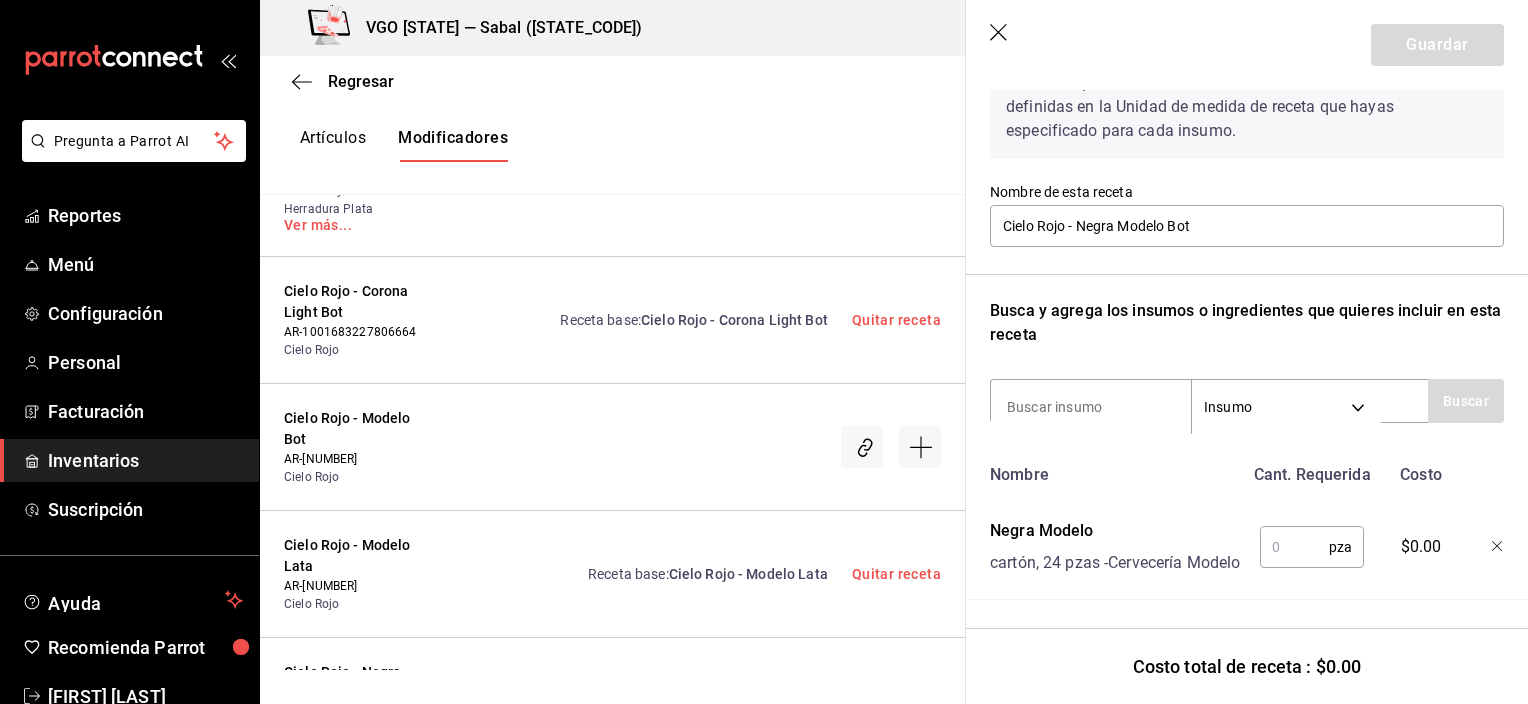 click at bounding box center (1294, 547) 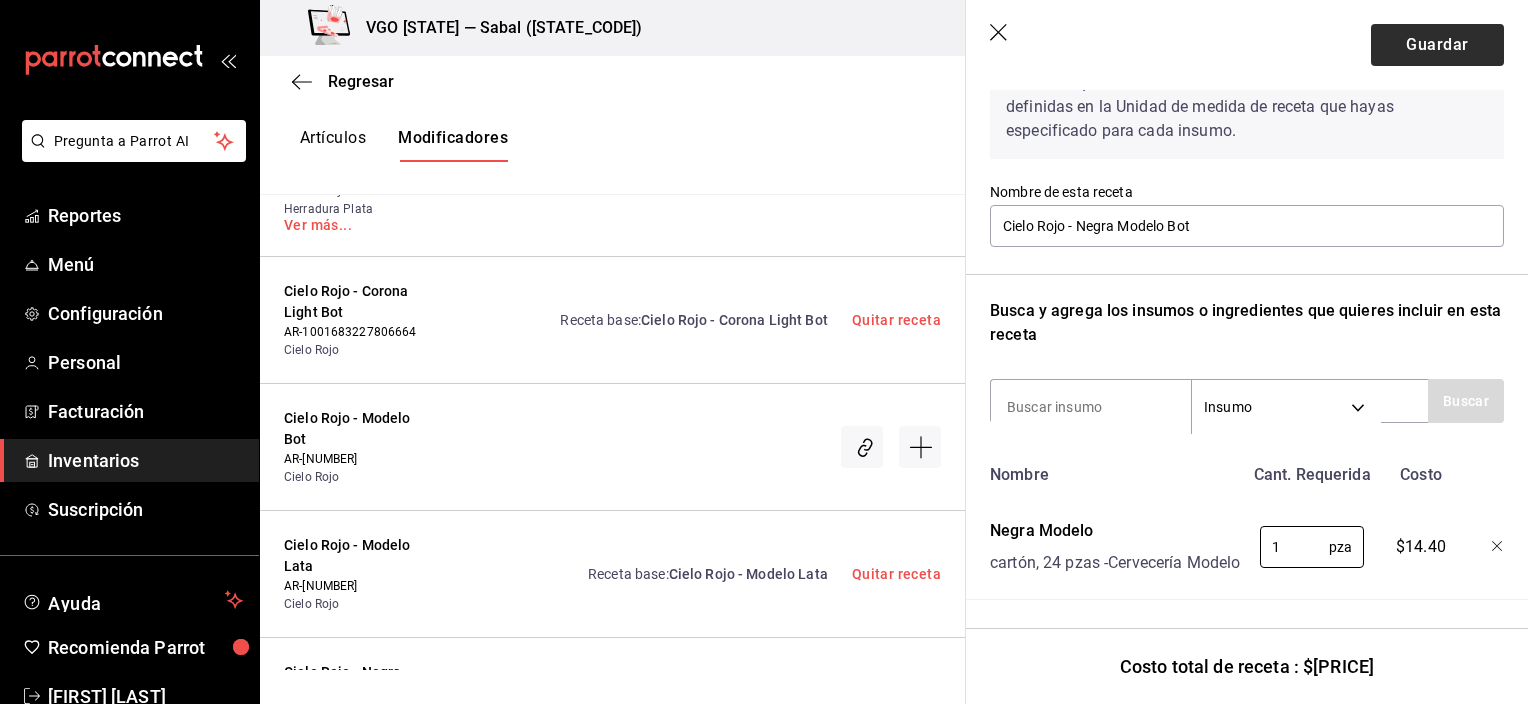 type on "1" 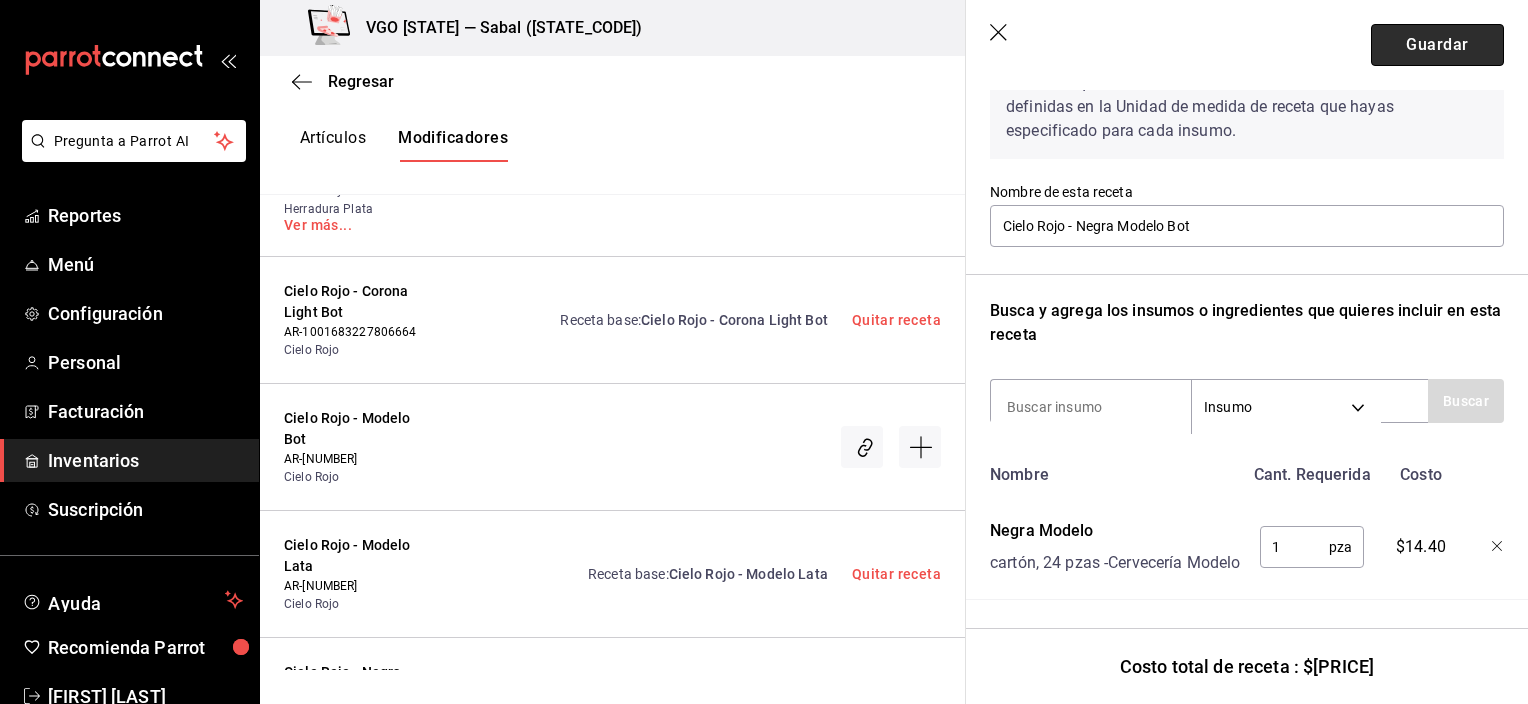 click on "Guardar" at bounding box center (1437, 45) 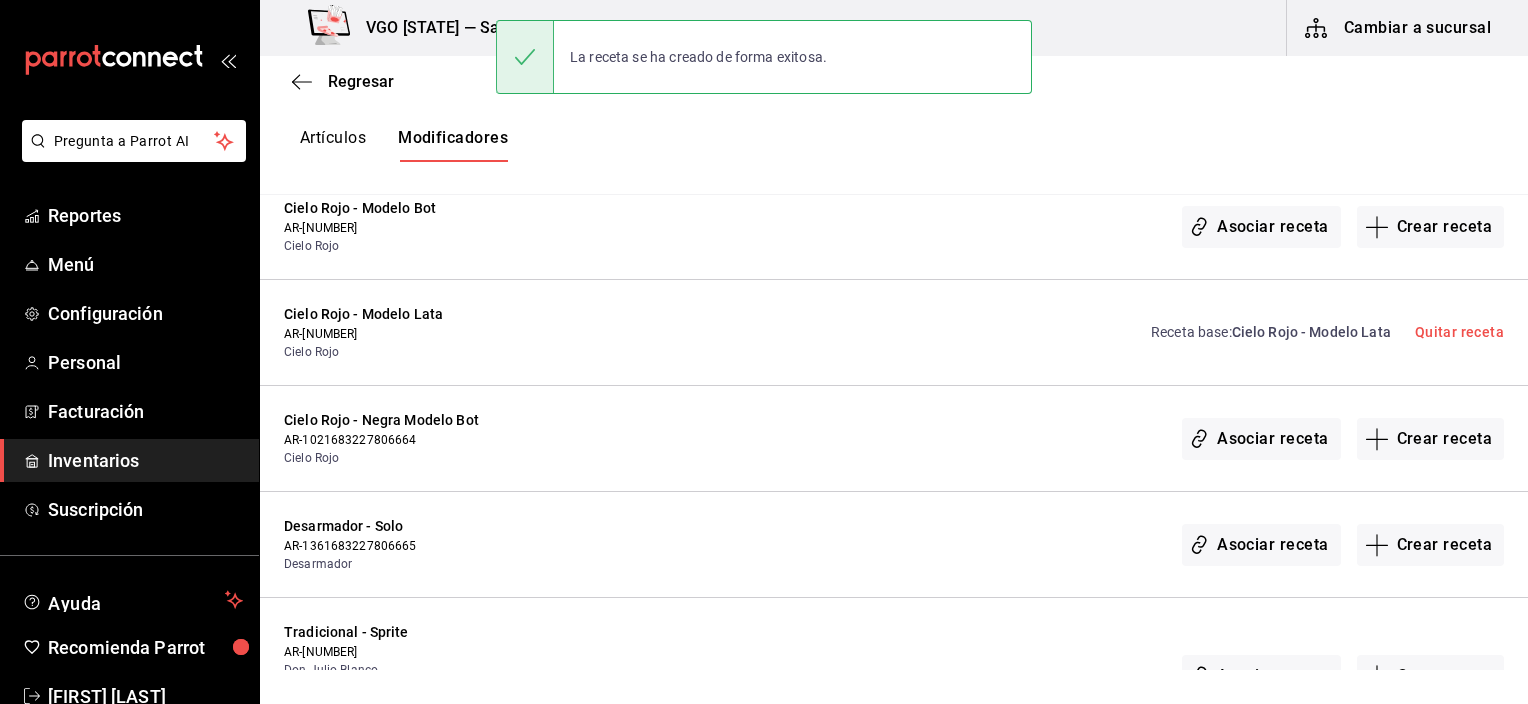 scroll, scrollTop: 0, scrollLeft: 0, axis: both 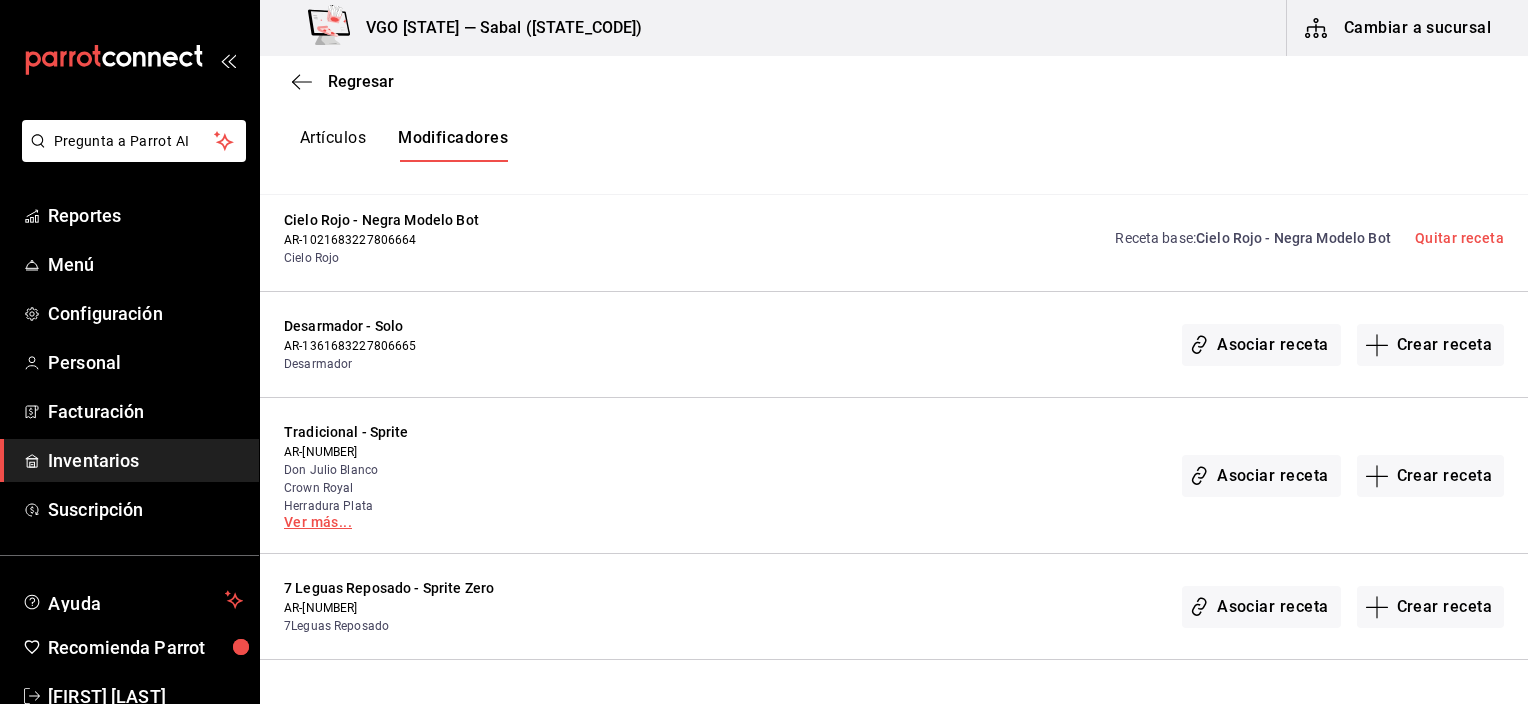 click on "Ver más..." at bounding box center [425, 522] 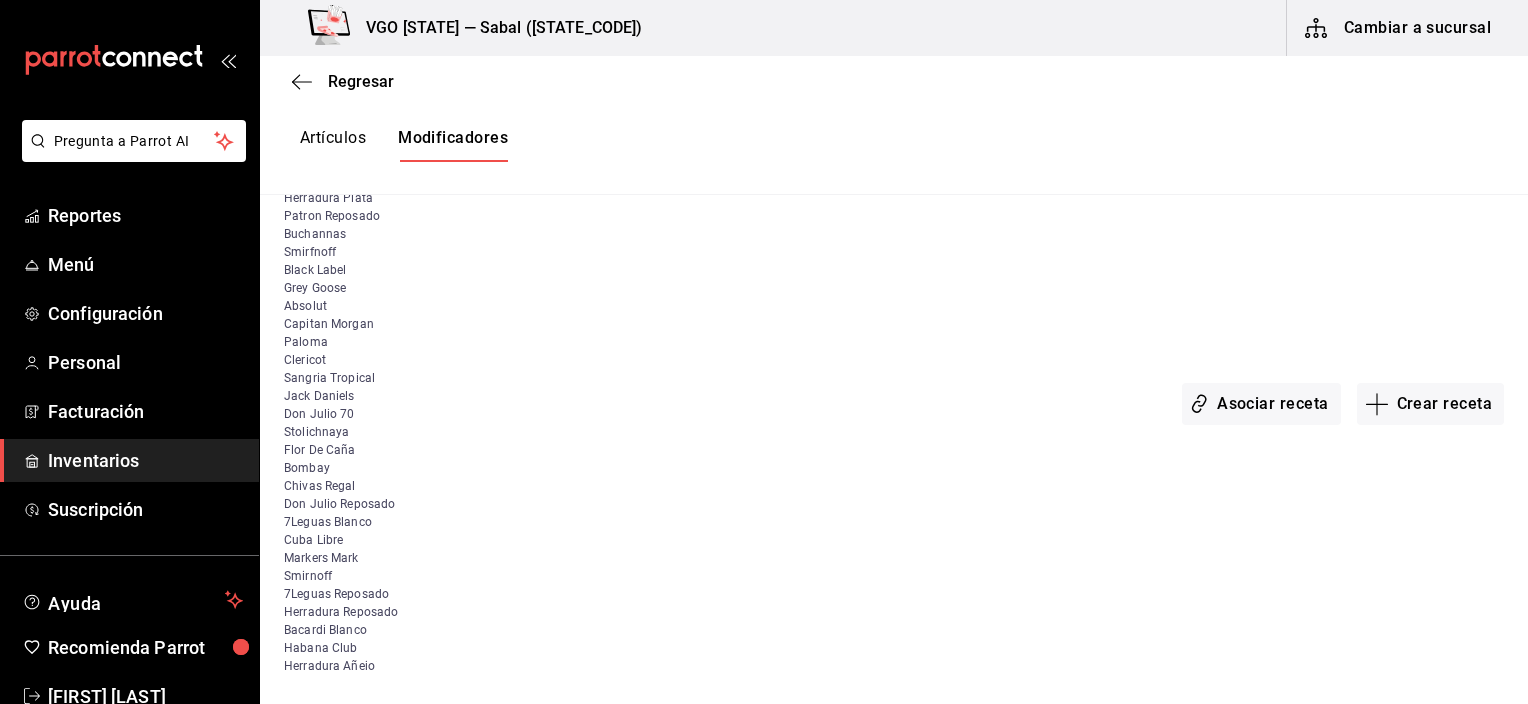 scroll, scrollTop: 2960, scrollLeft: 0, axis: vertical 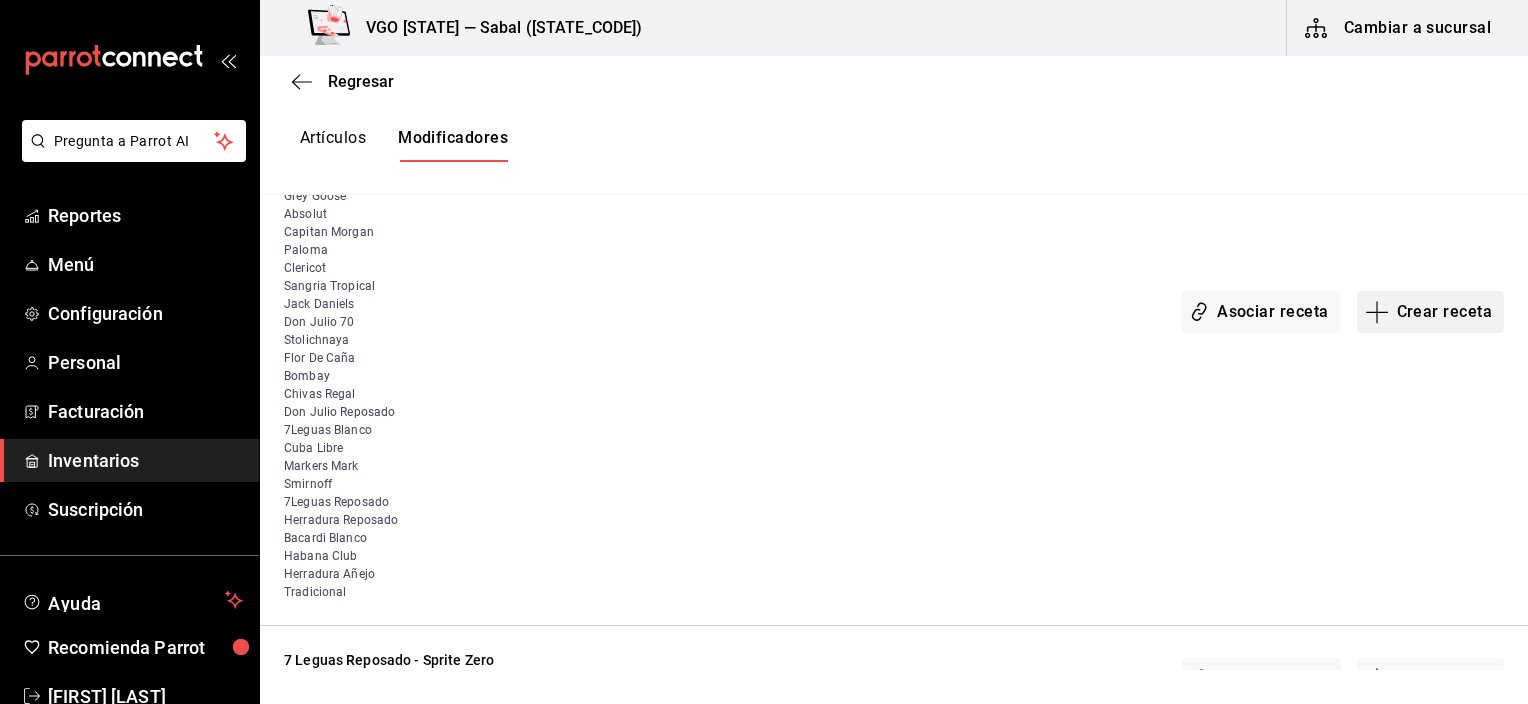 click on "Crear receta" at bounding box center (1431, 312) 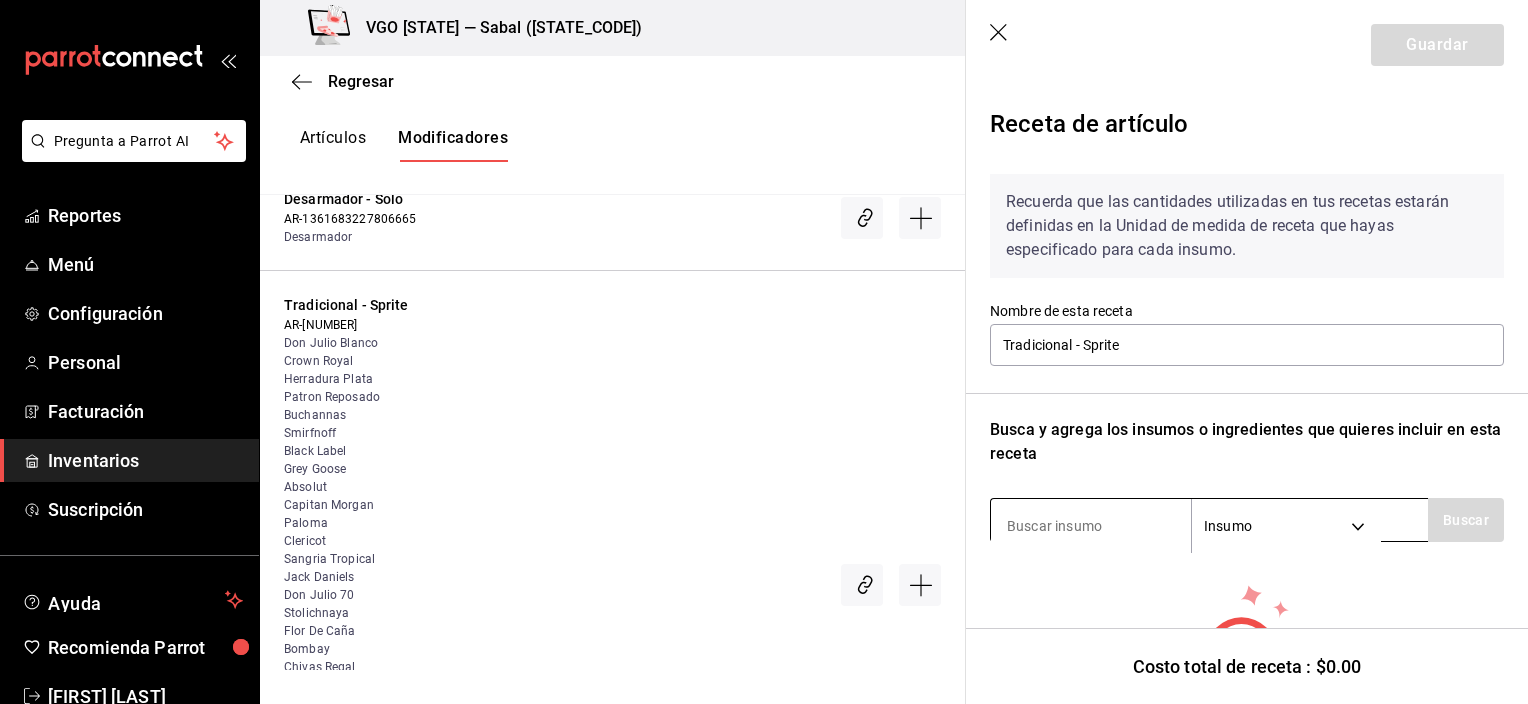 click at bounding box center [1091, 526] 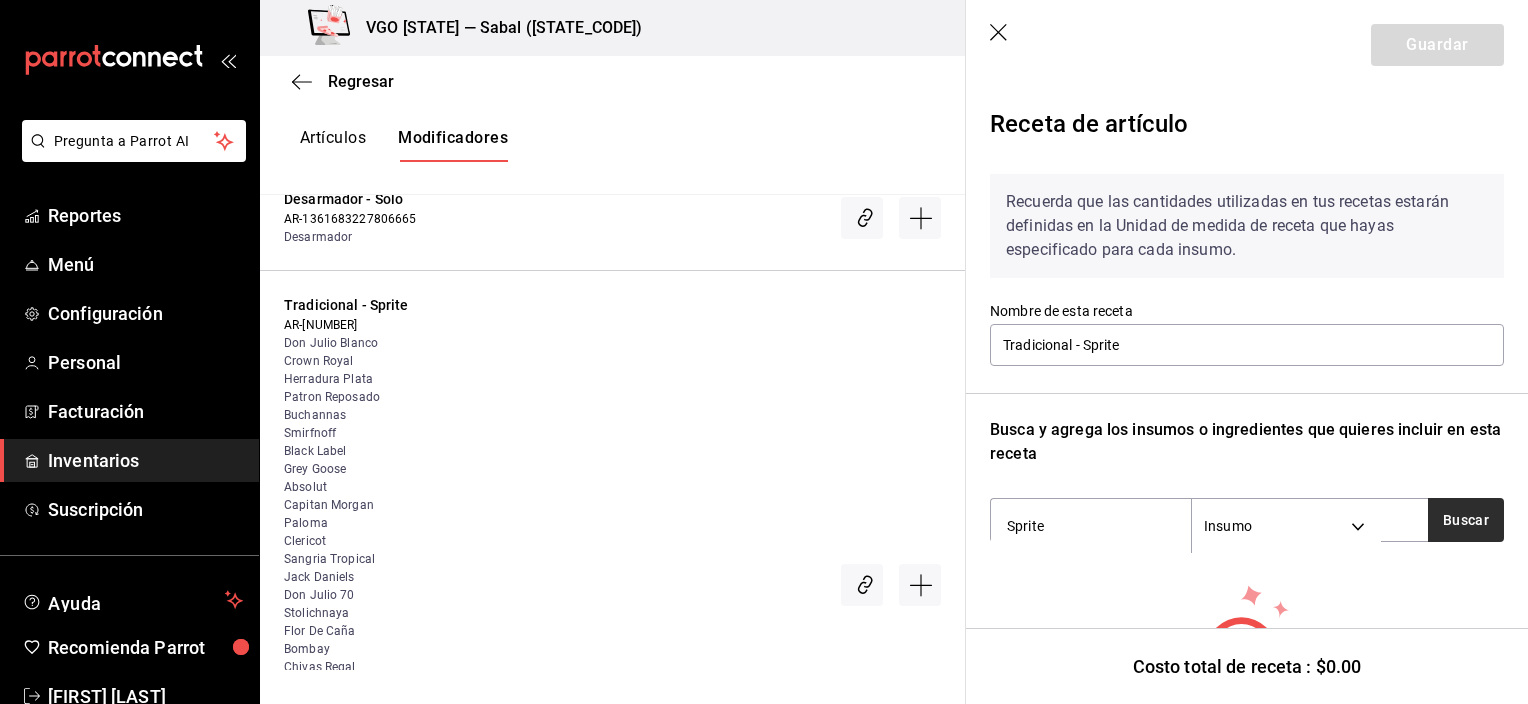 type on "Sprite" 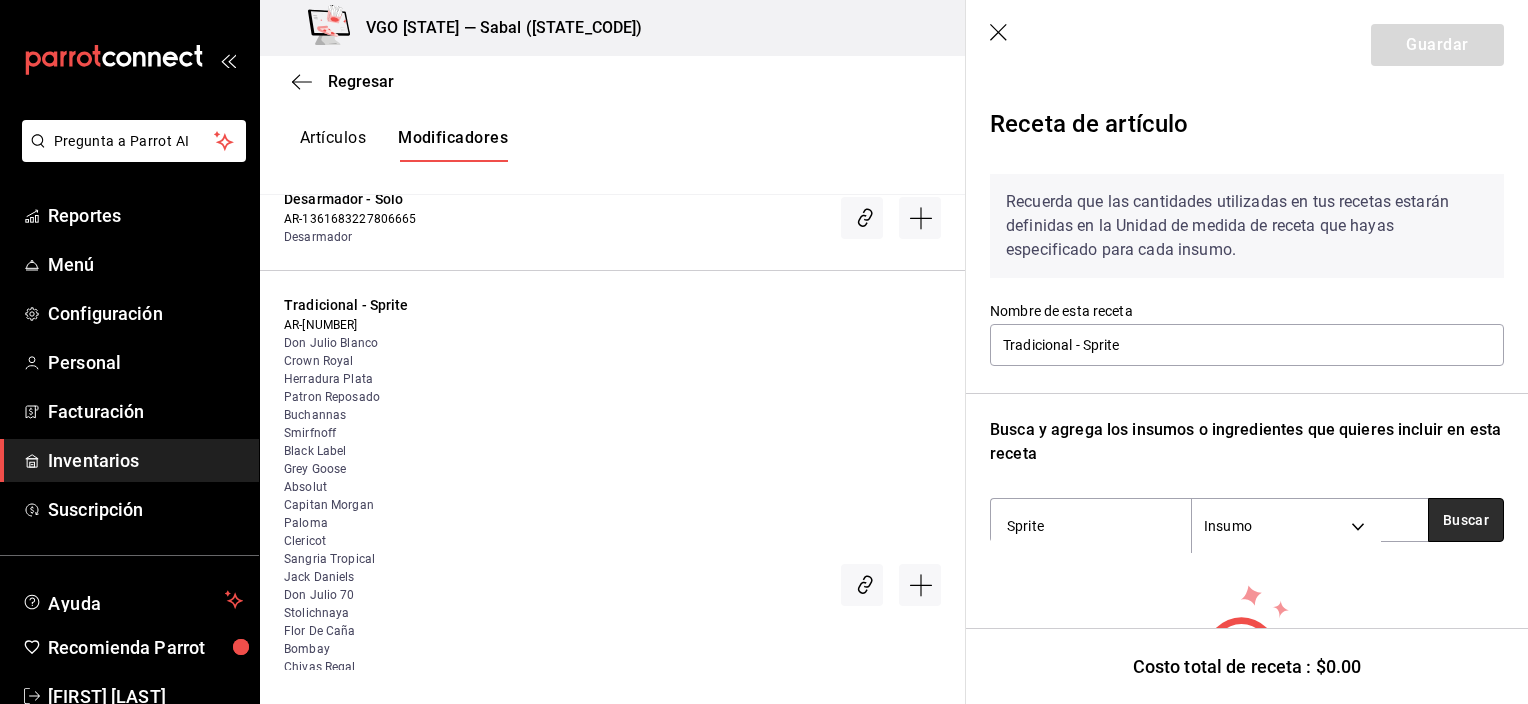 click on "Buscar" at bounding box center [1466, 520] 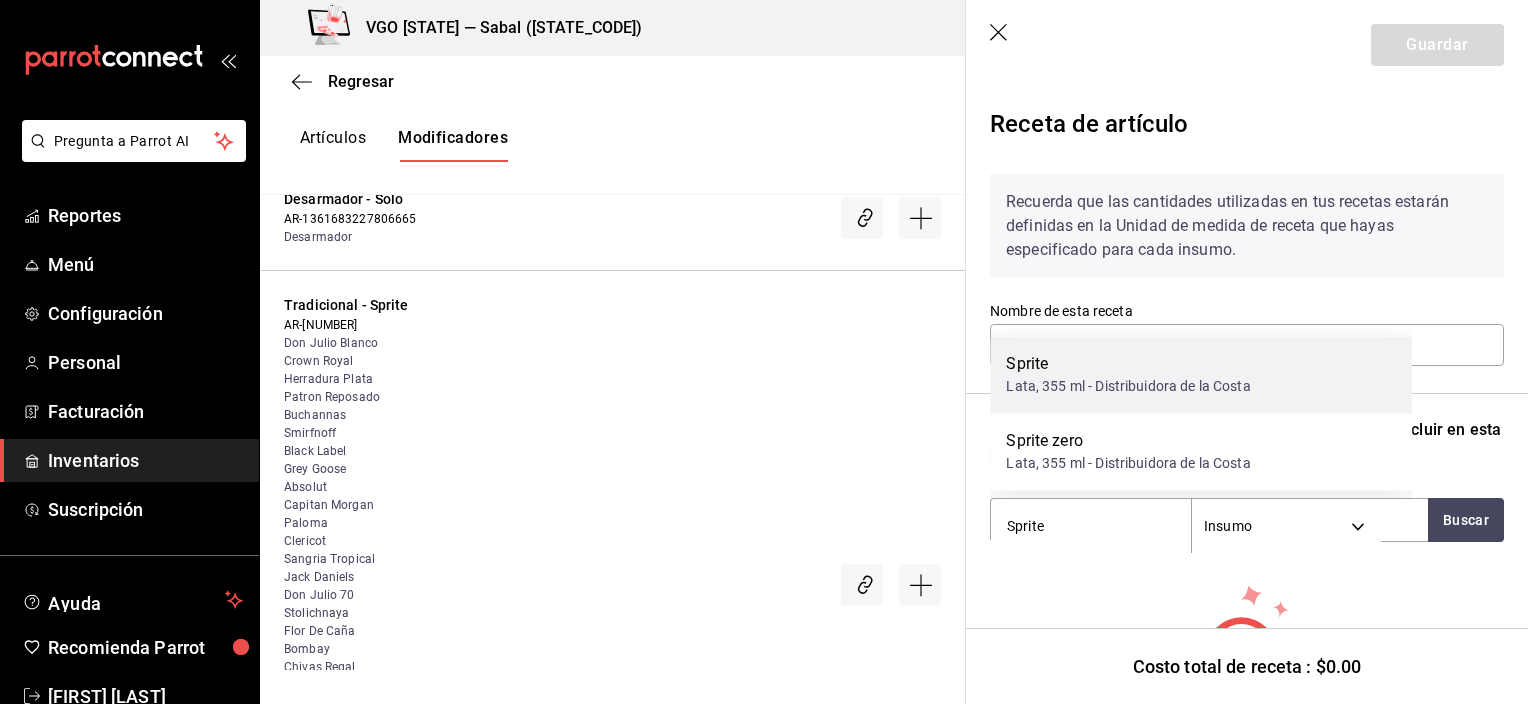 click on "Lata, 355 ml - Distribuidora de la Costa" at bounding box center (1128, 386) 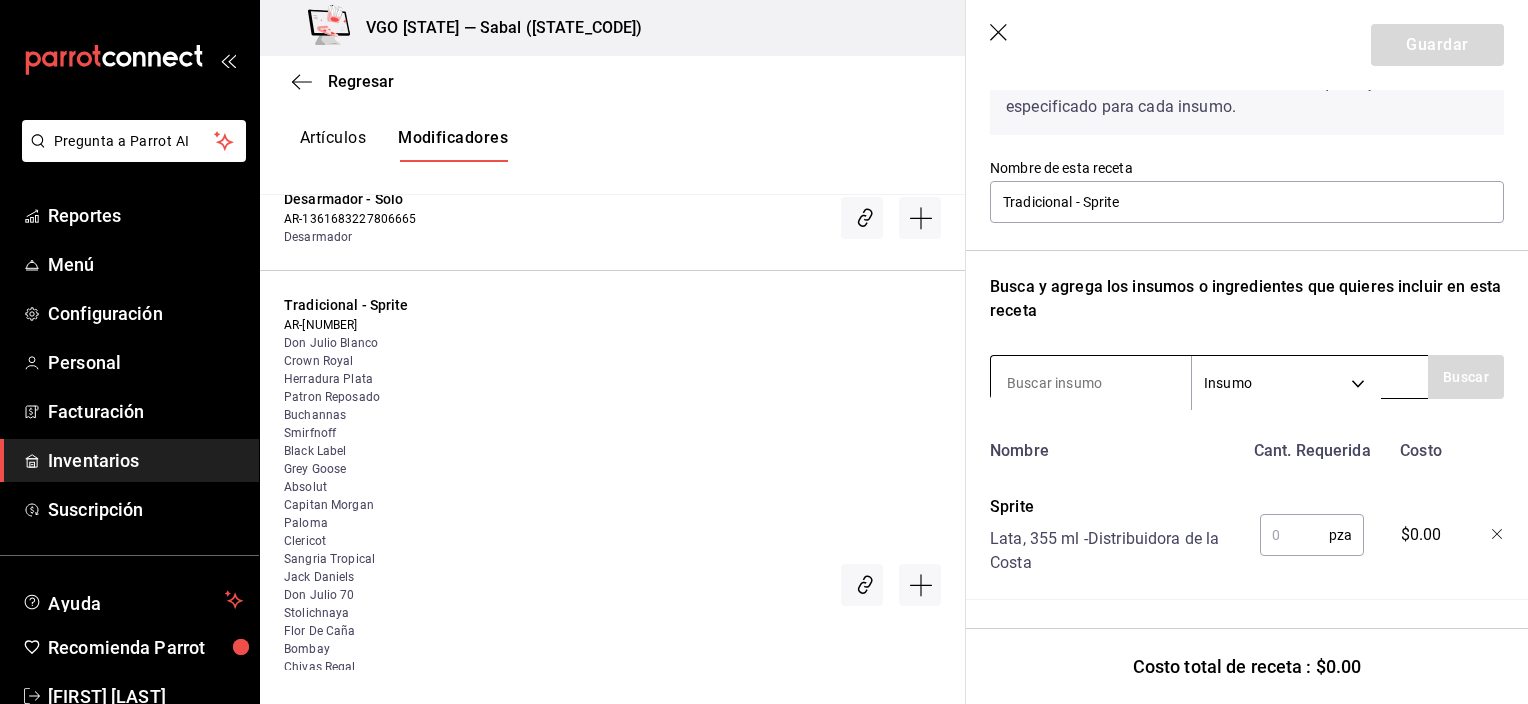 scroll, scrollTop: 158, scrollLeft: 0, axis: vertical 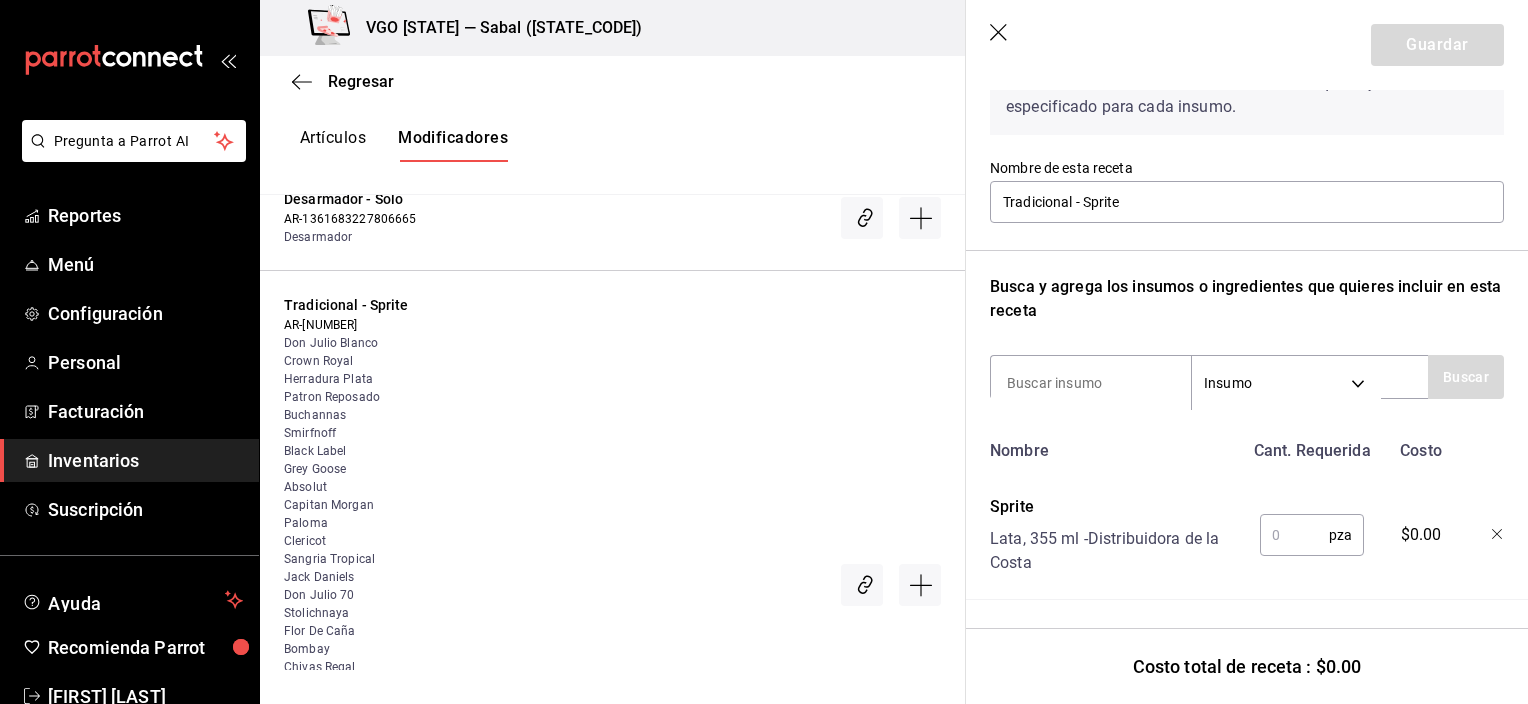 click at bounding box center (1294, 535) 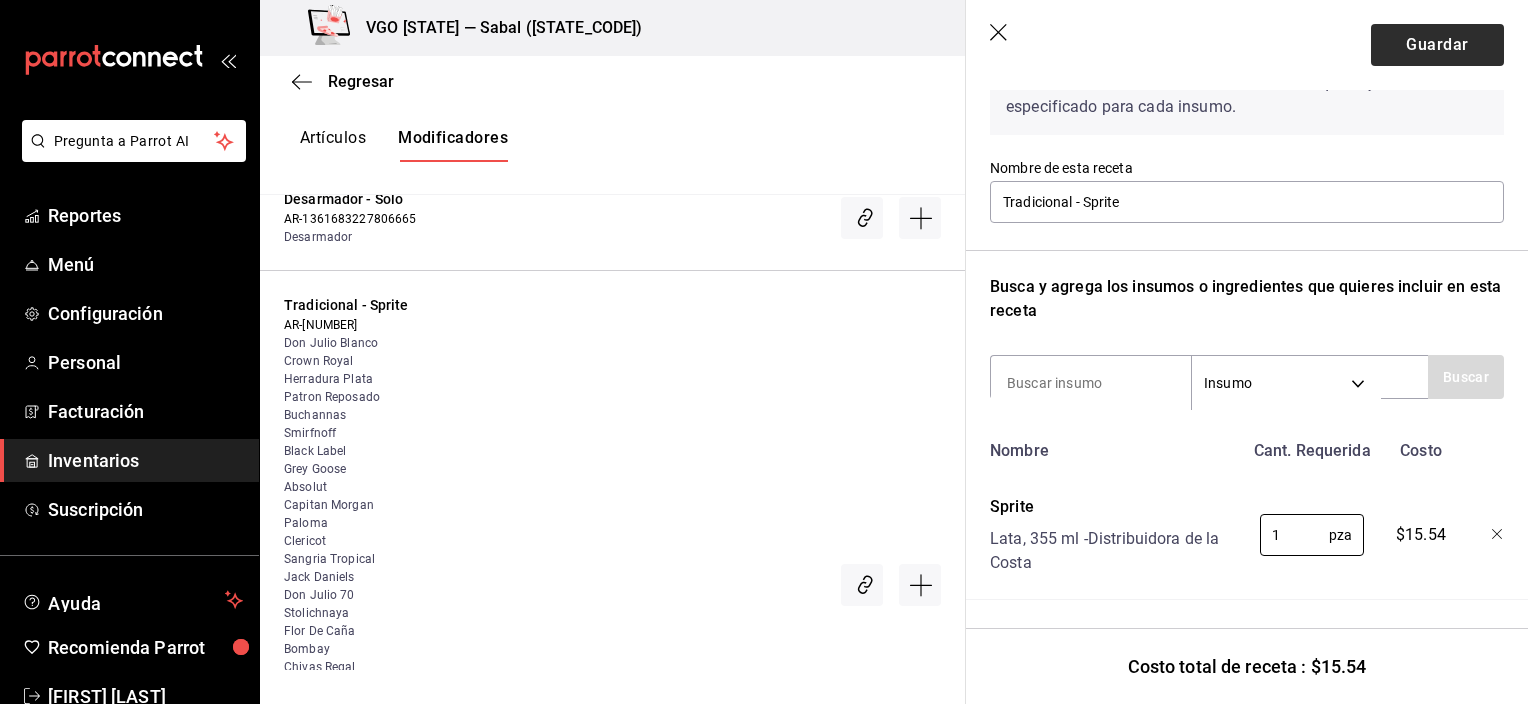 type on "1" 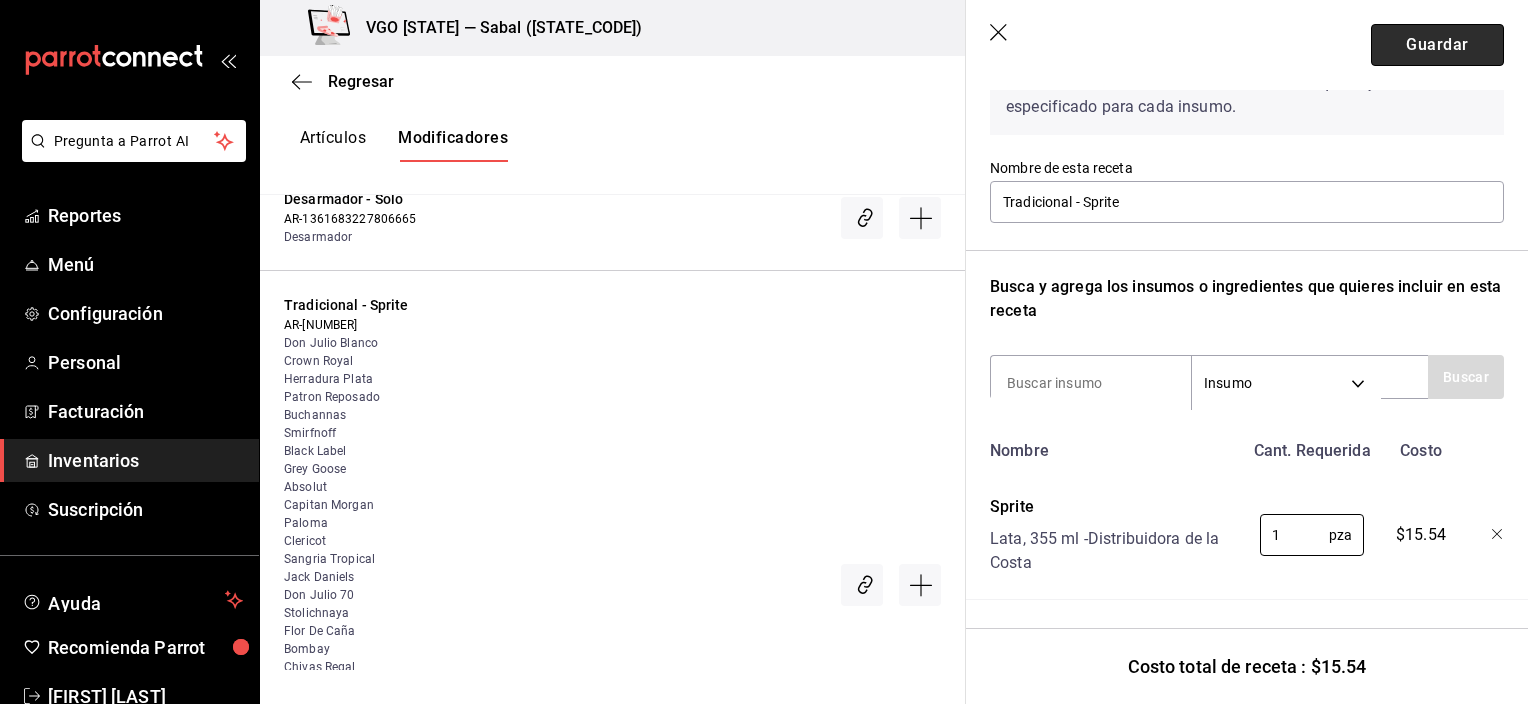 click on "Guardar" at bounding box center (1437, 45) 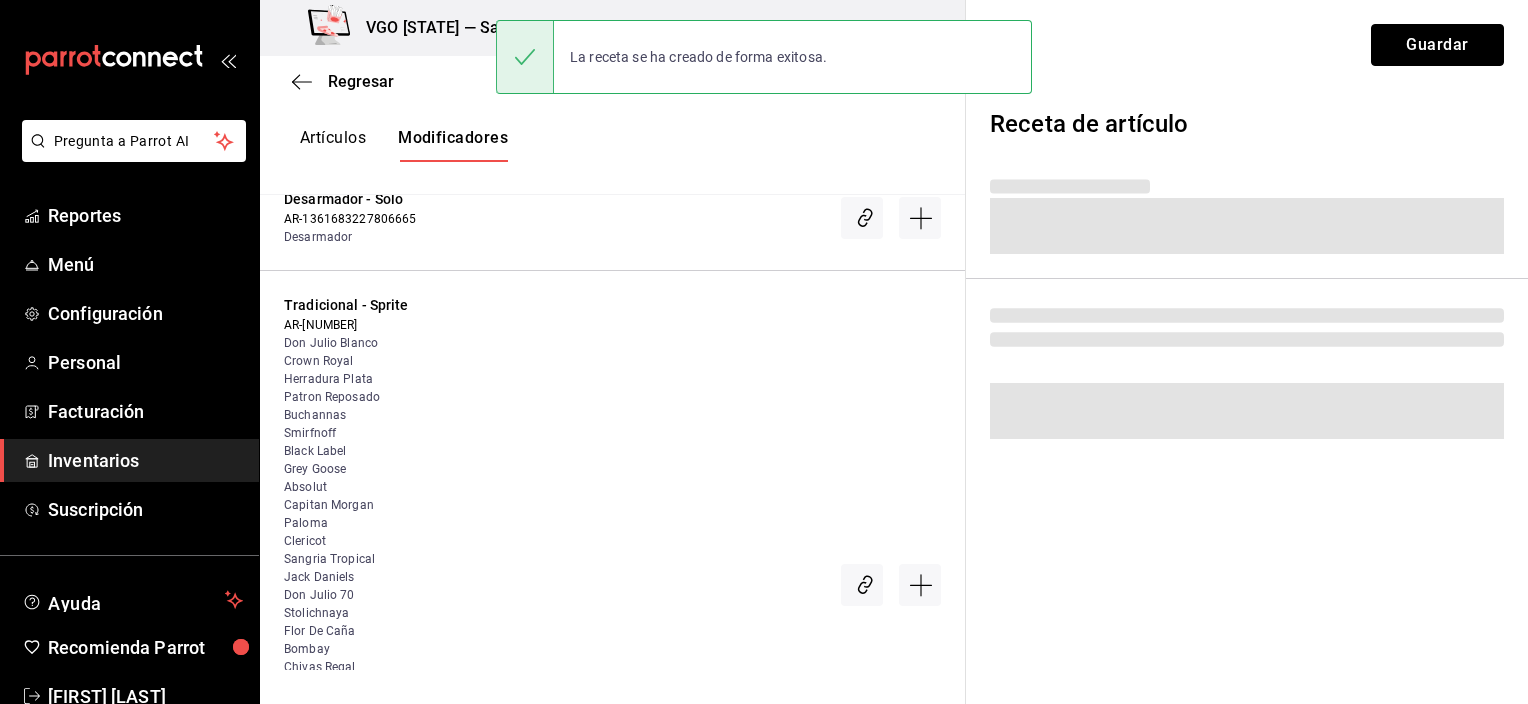 scroll, scrollTop: 0, scrollLeft: 0, axis: both 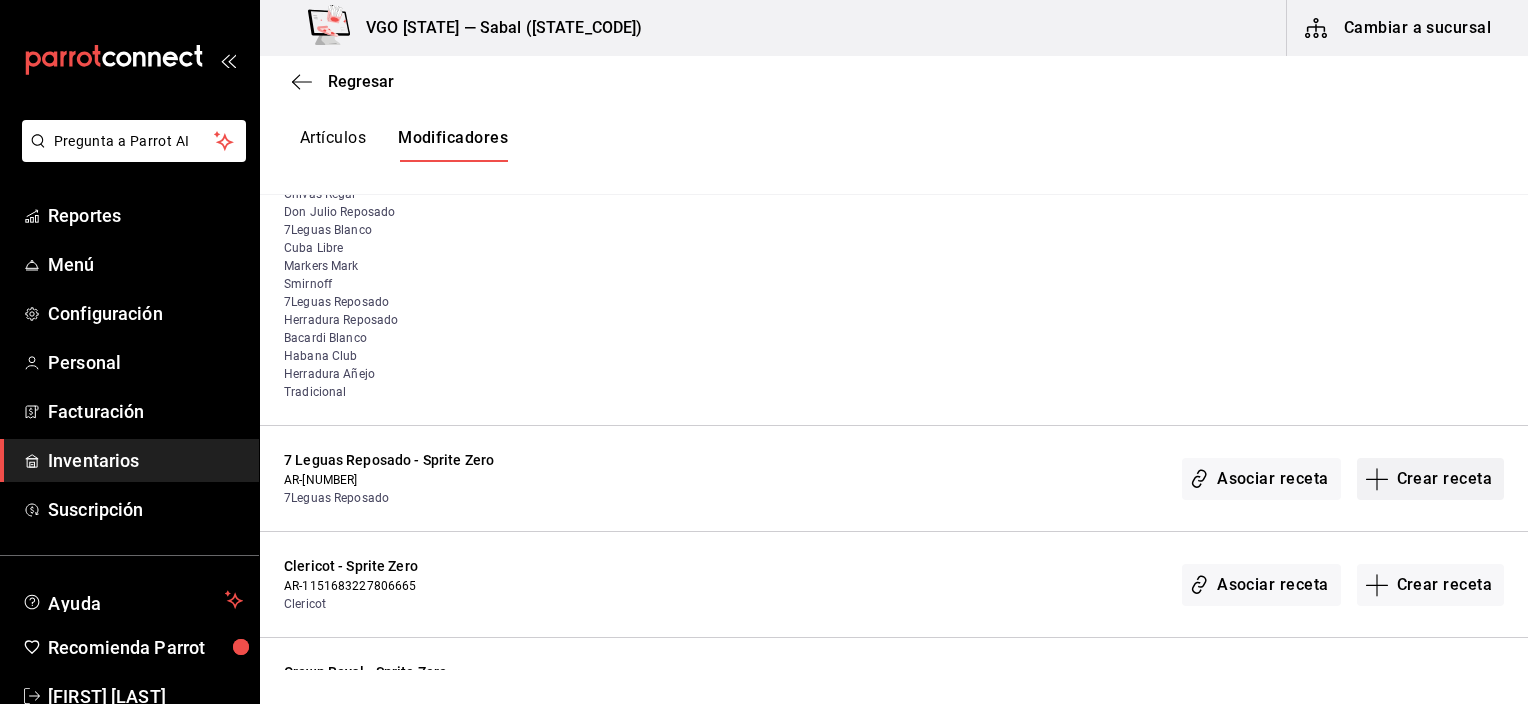 click on "Crear receta" at bounding box center [1431, 479] 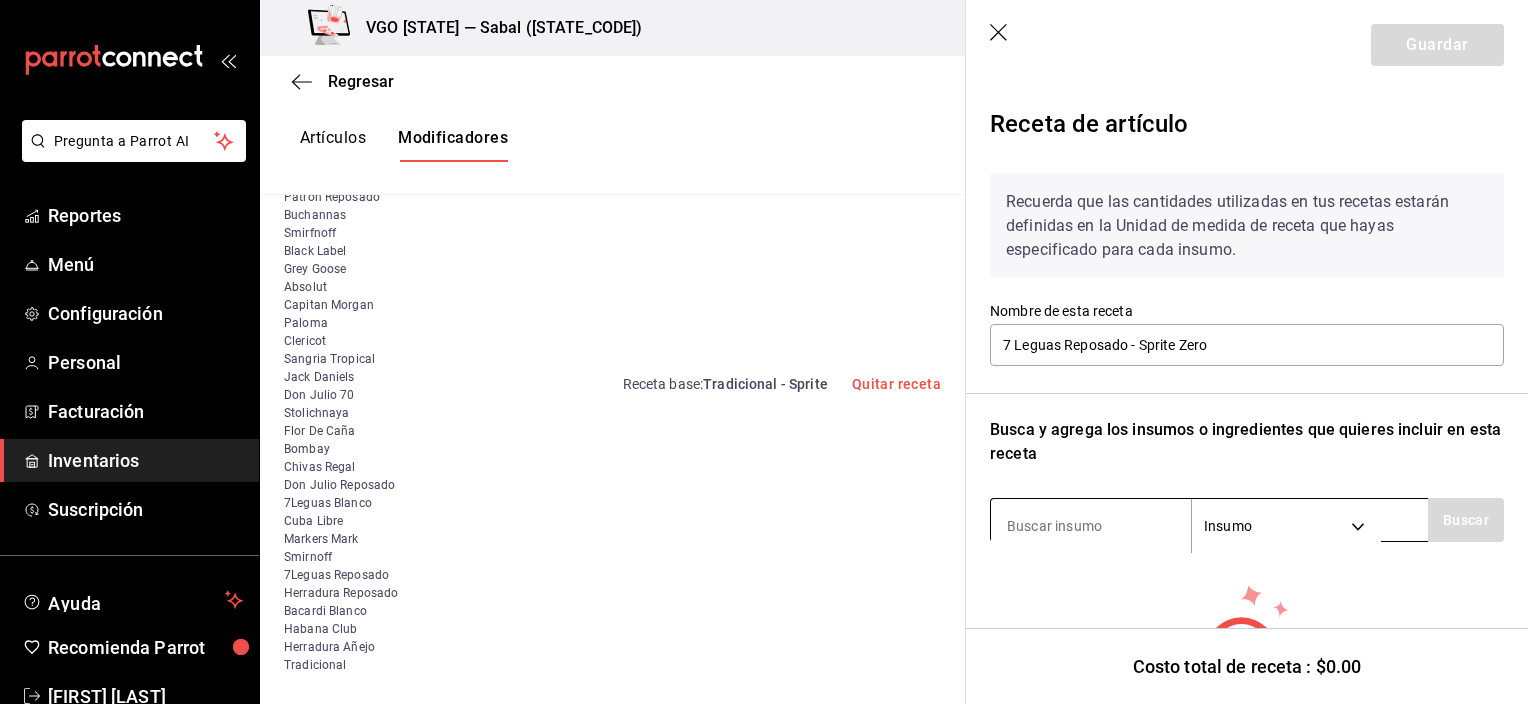 click at bounding box center [1091, 526] 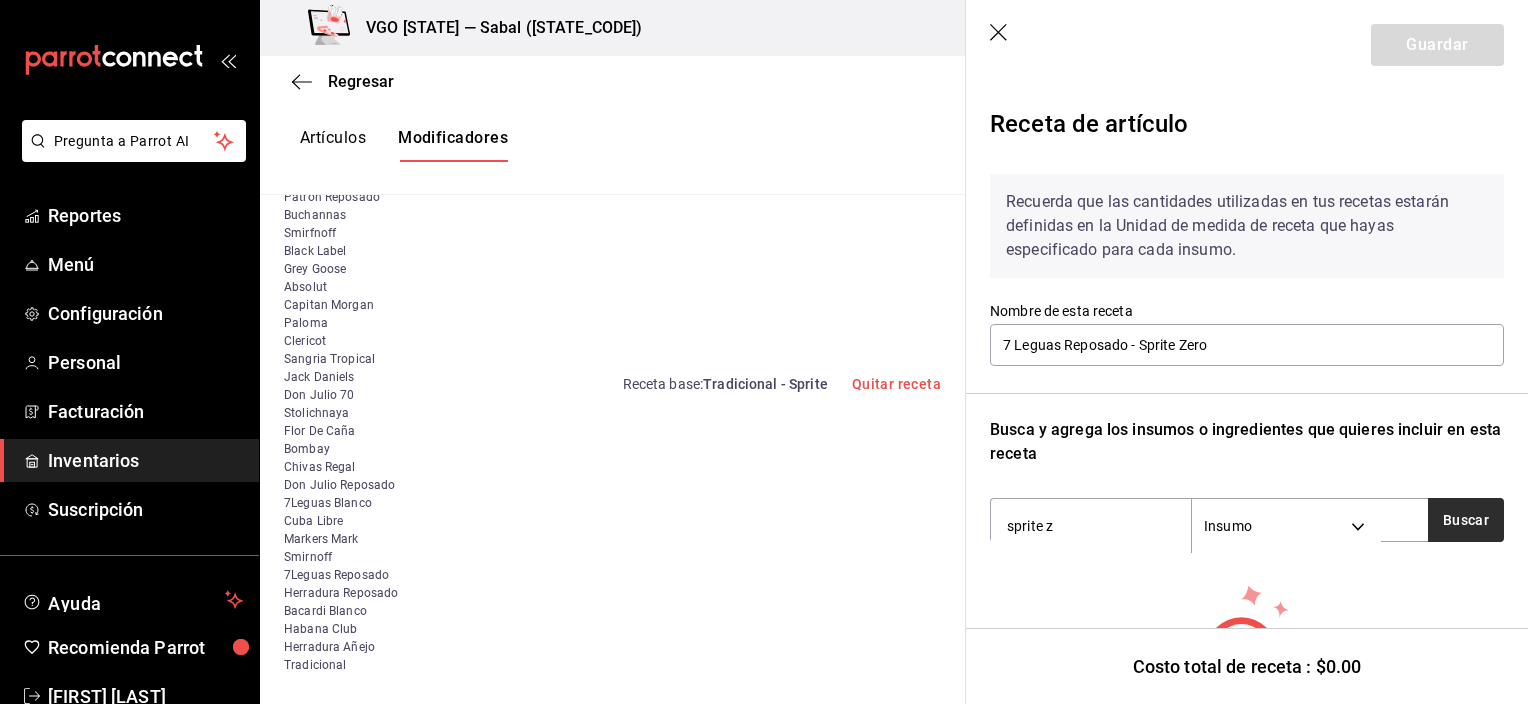 type on "sprite z" 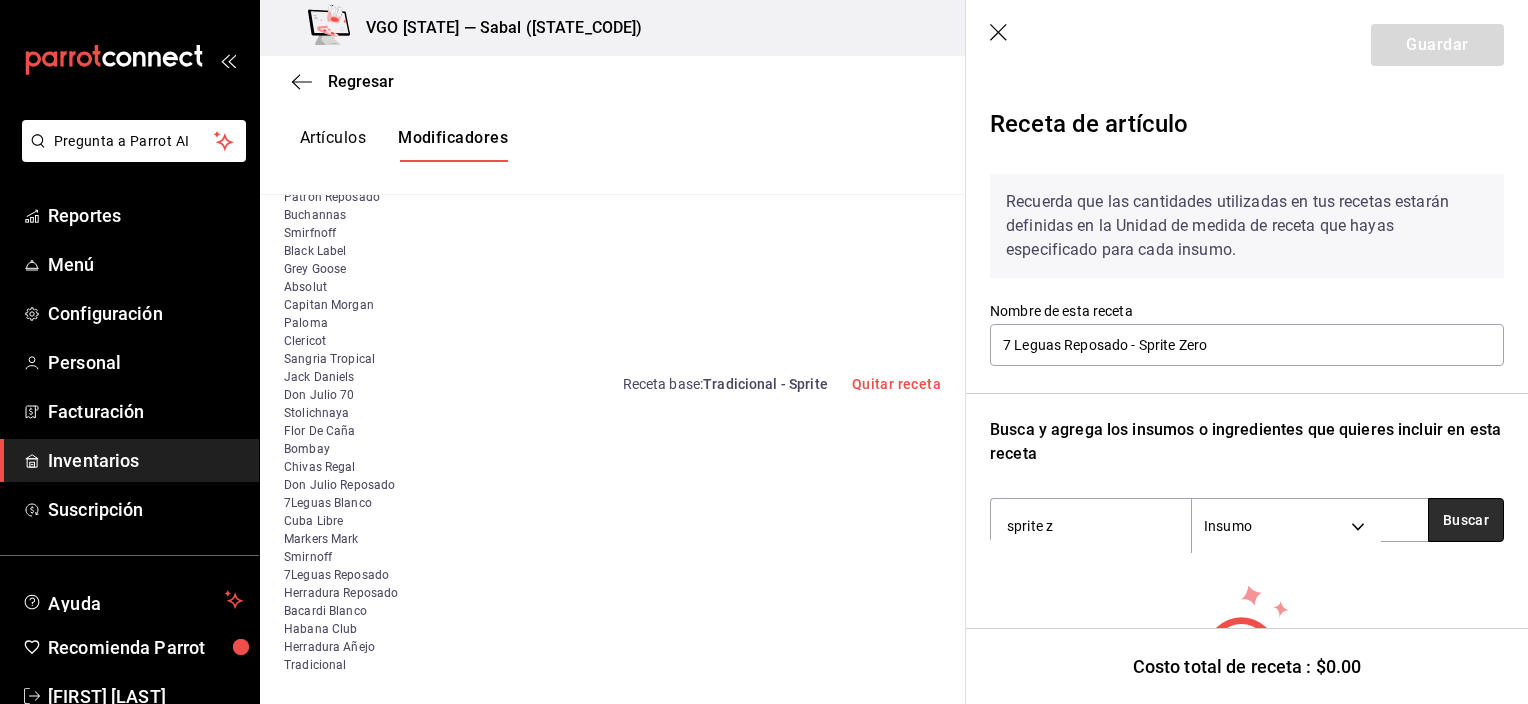 click on "Buscar" at bounding box center [1466, 520] 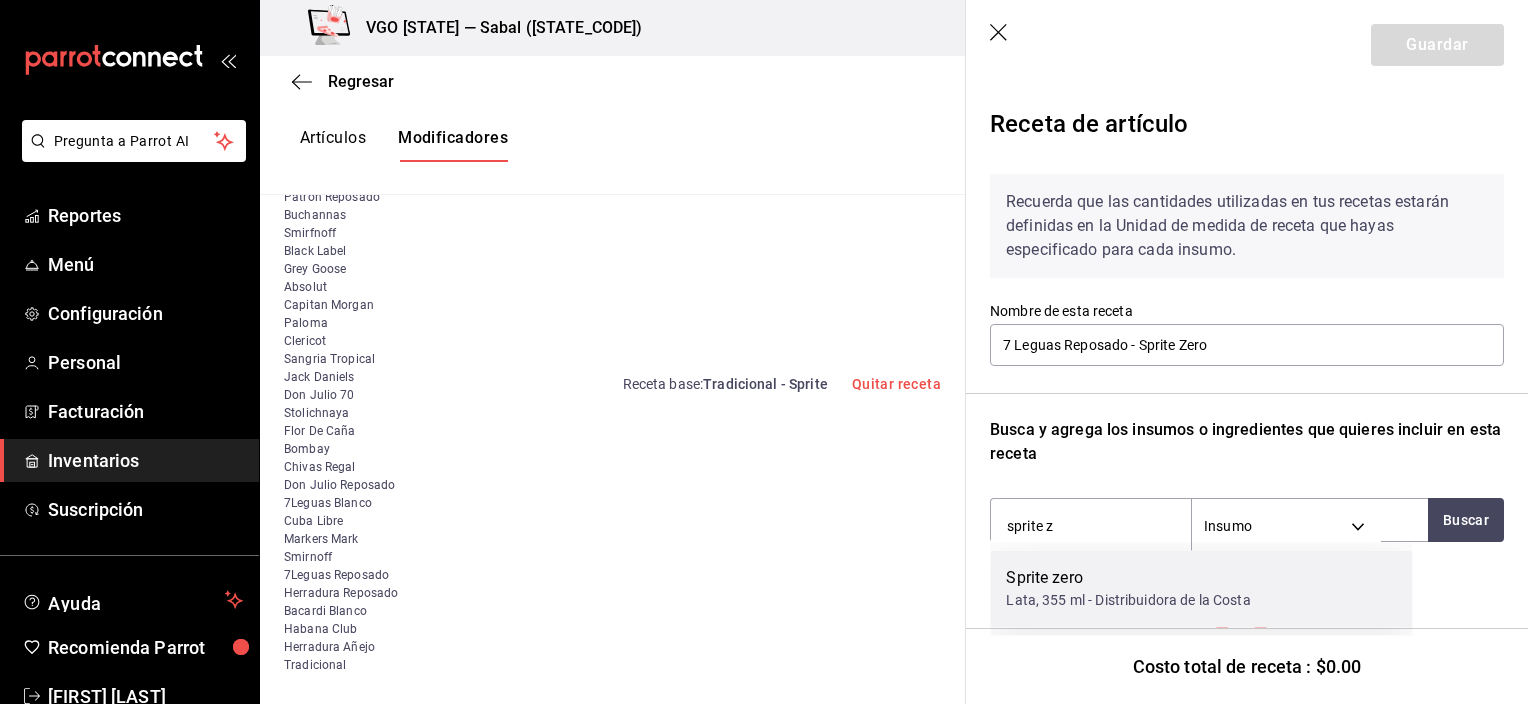 click on "Sprite zero" at bounding box center (1128, 578) 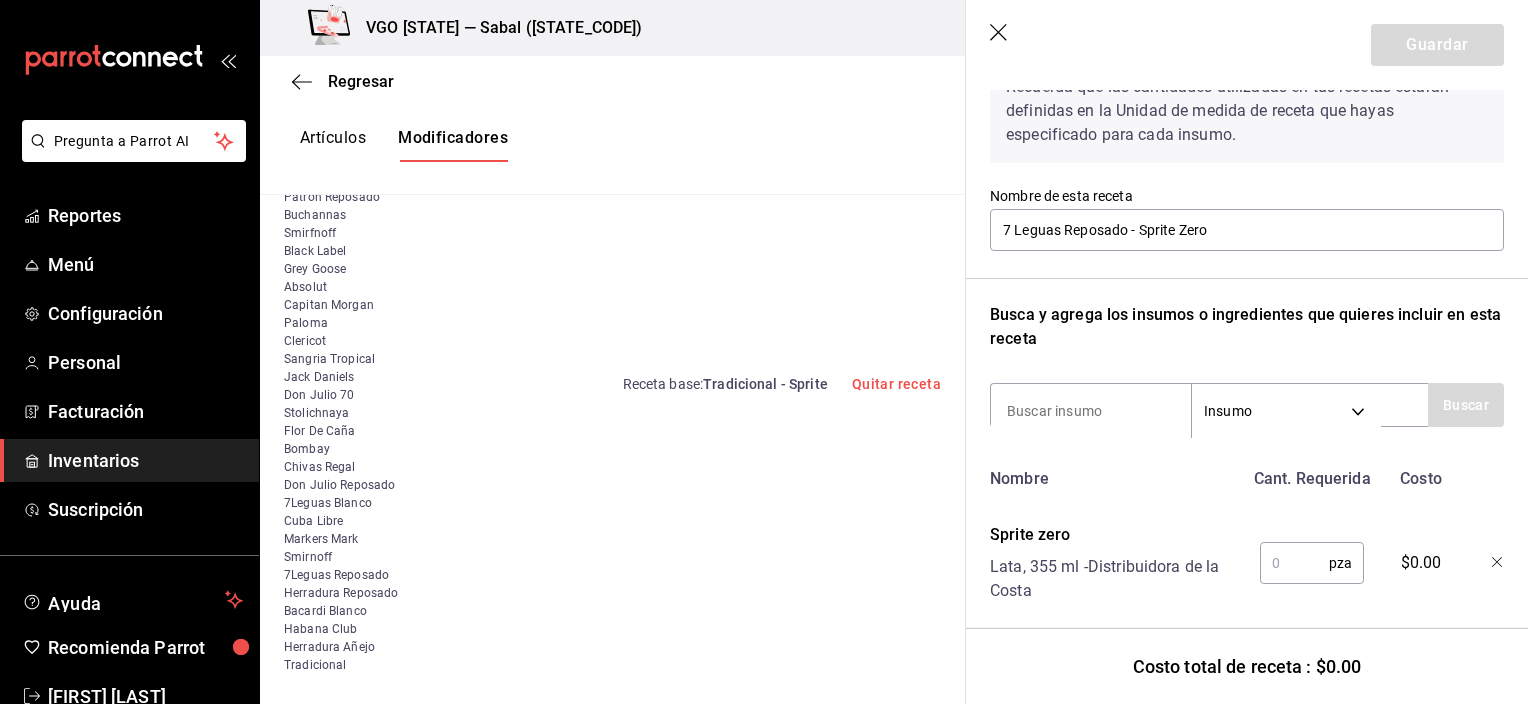 scroll, scrollTop: 158, scrollLeft: 0, axis: vertical 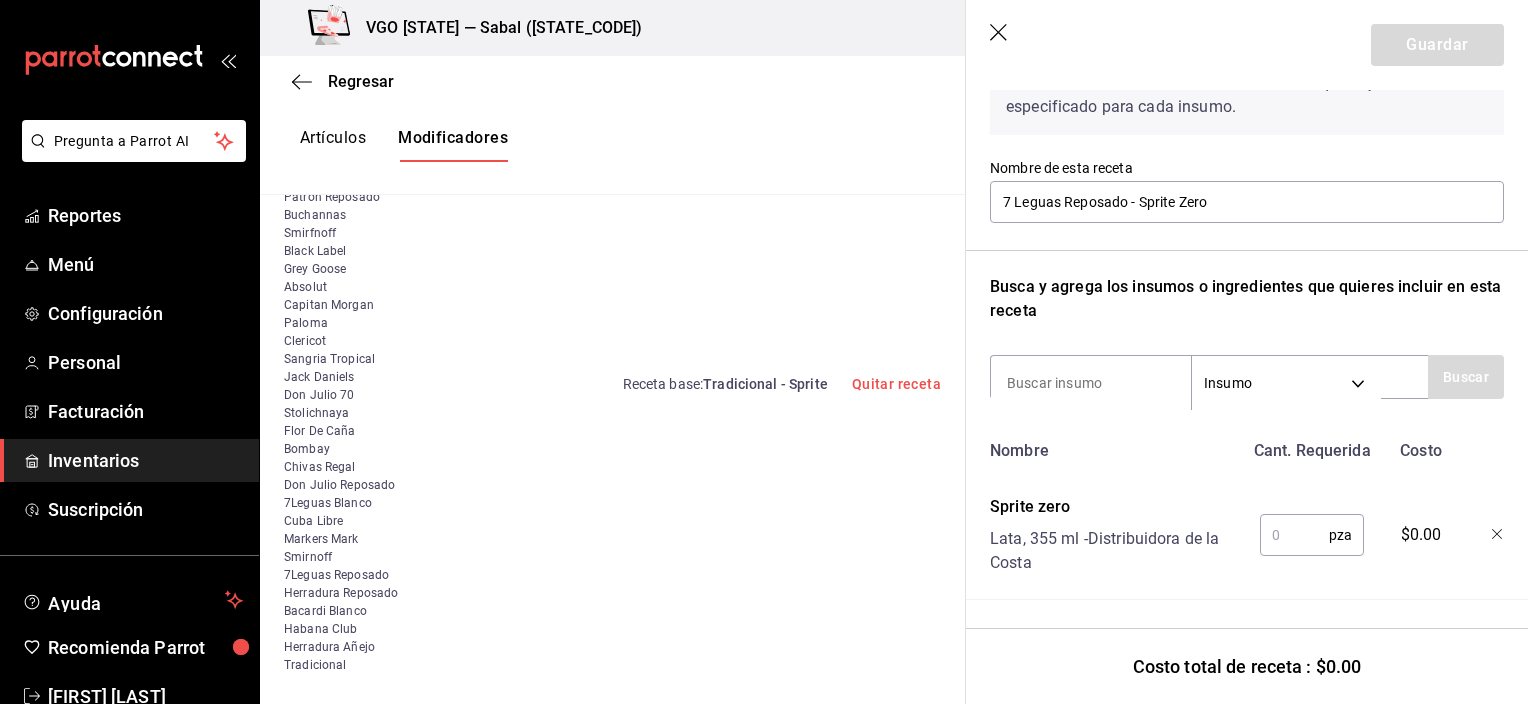 click at bounding box center [1294, 535] 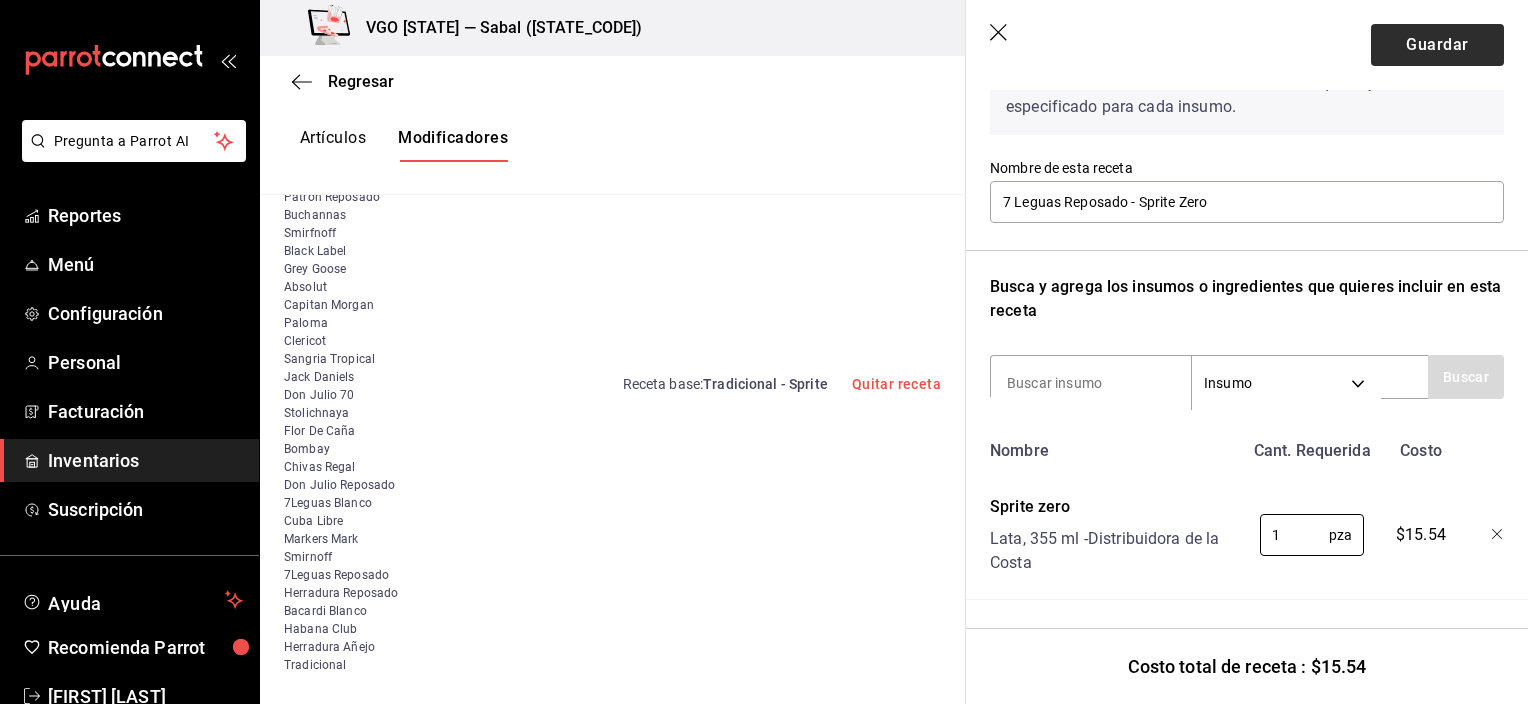 type on "1" 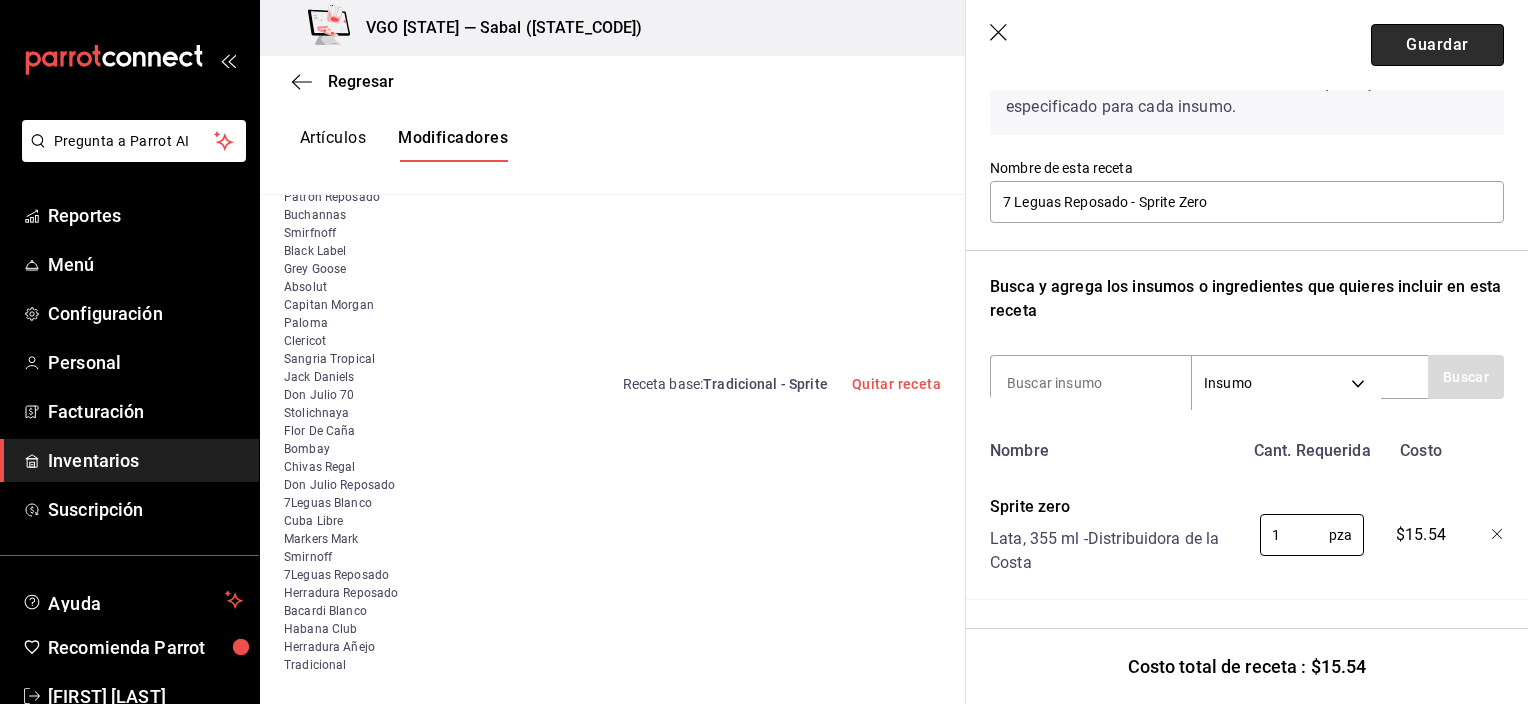 click on "Guardar" at bounding box center [1437, 45] 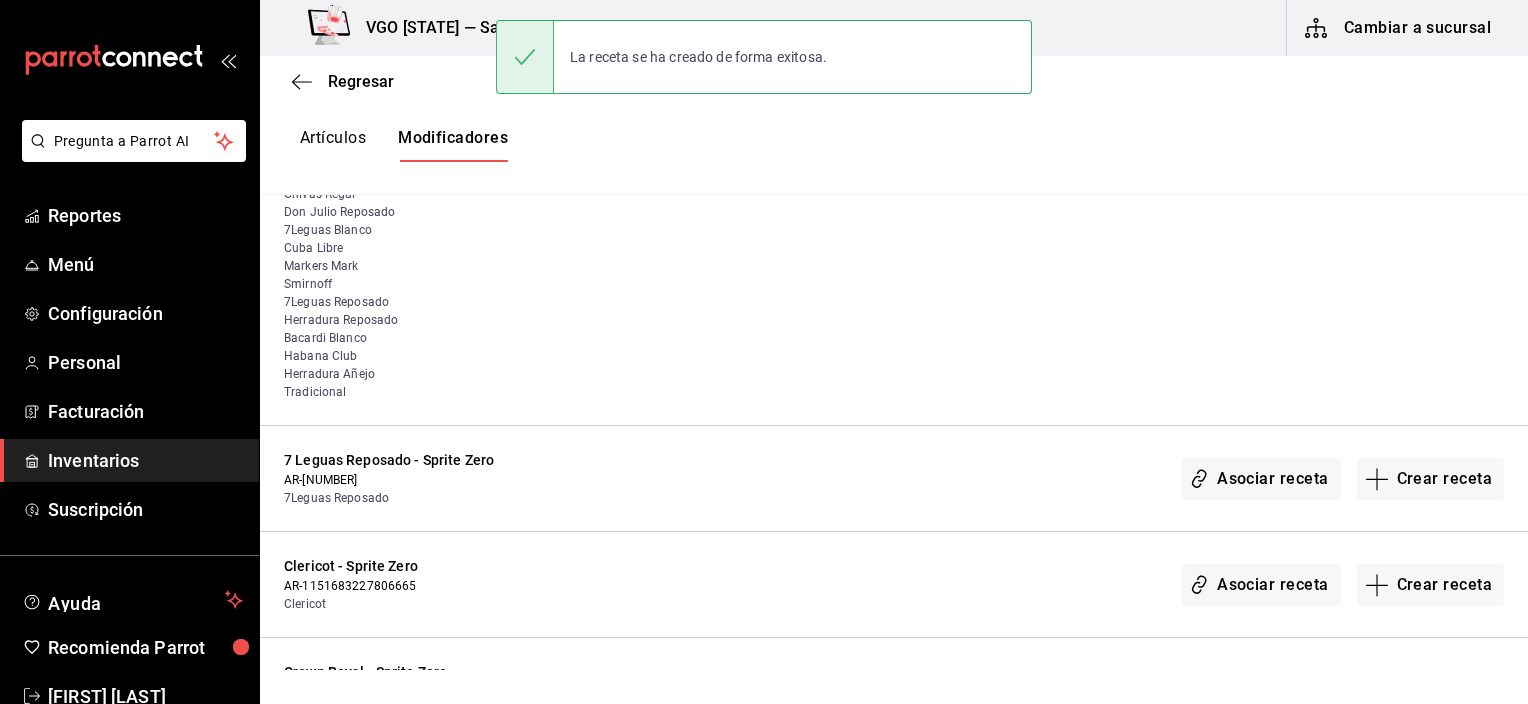 scroll, scrollTop: 0, scrollLeft: 0, axis: both 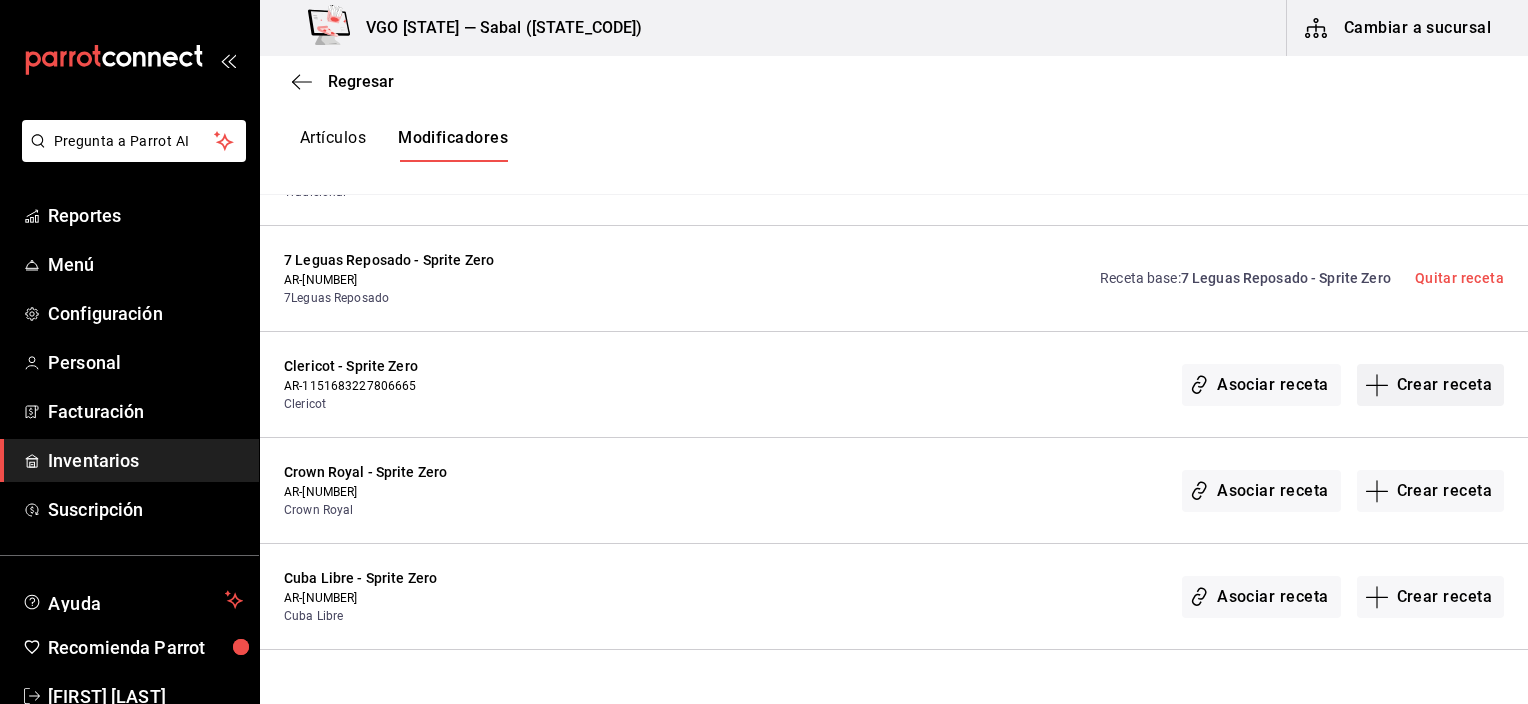 click 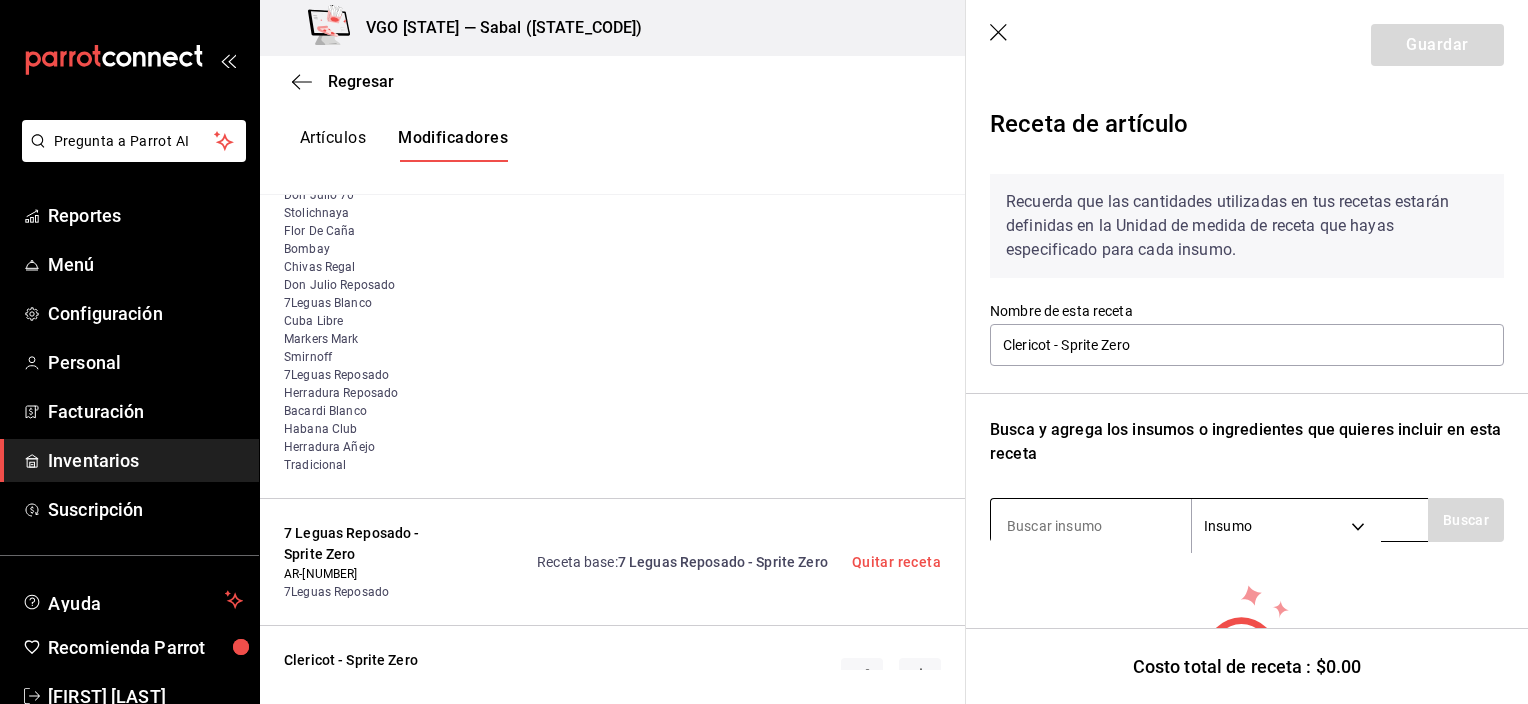 click at bounding box center (1091, 526) 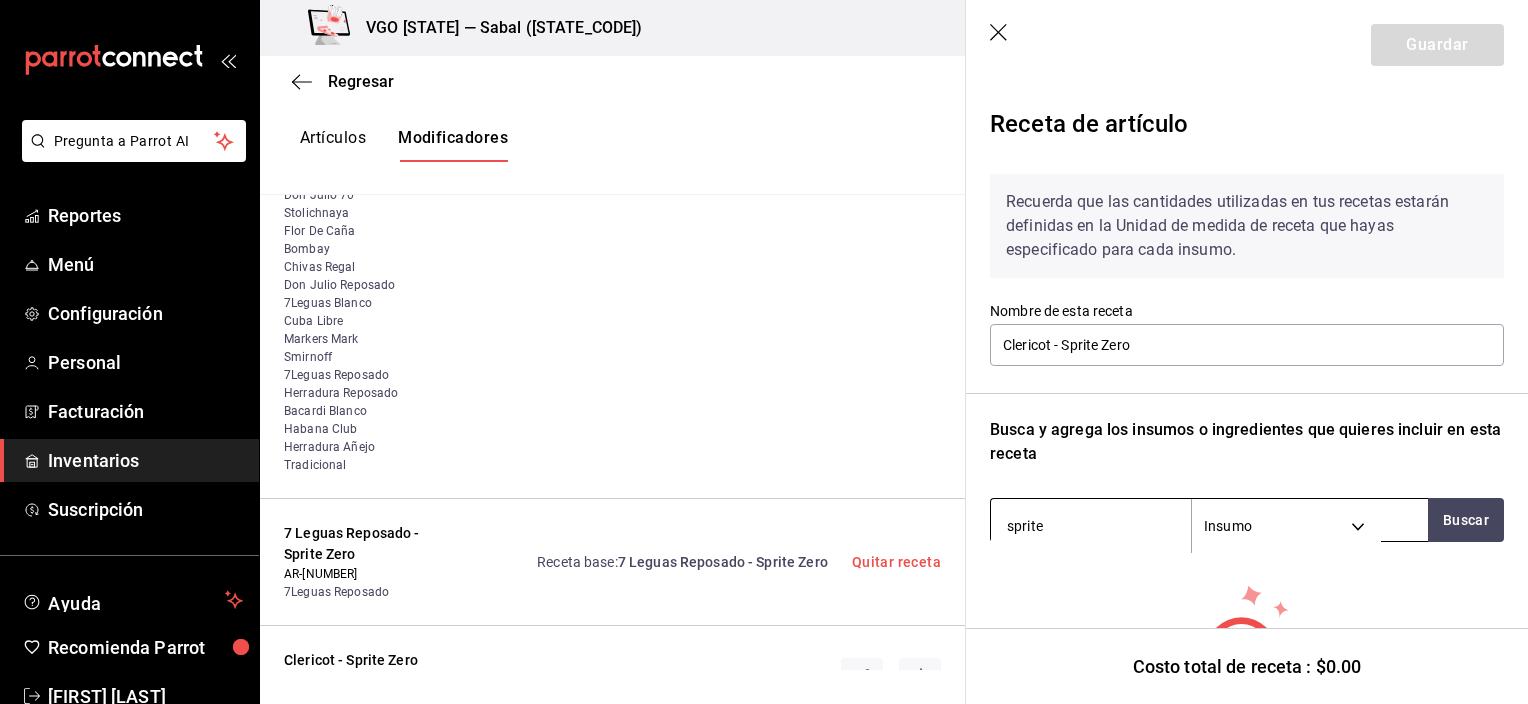 type on "sprite z" 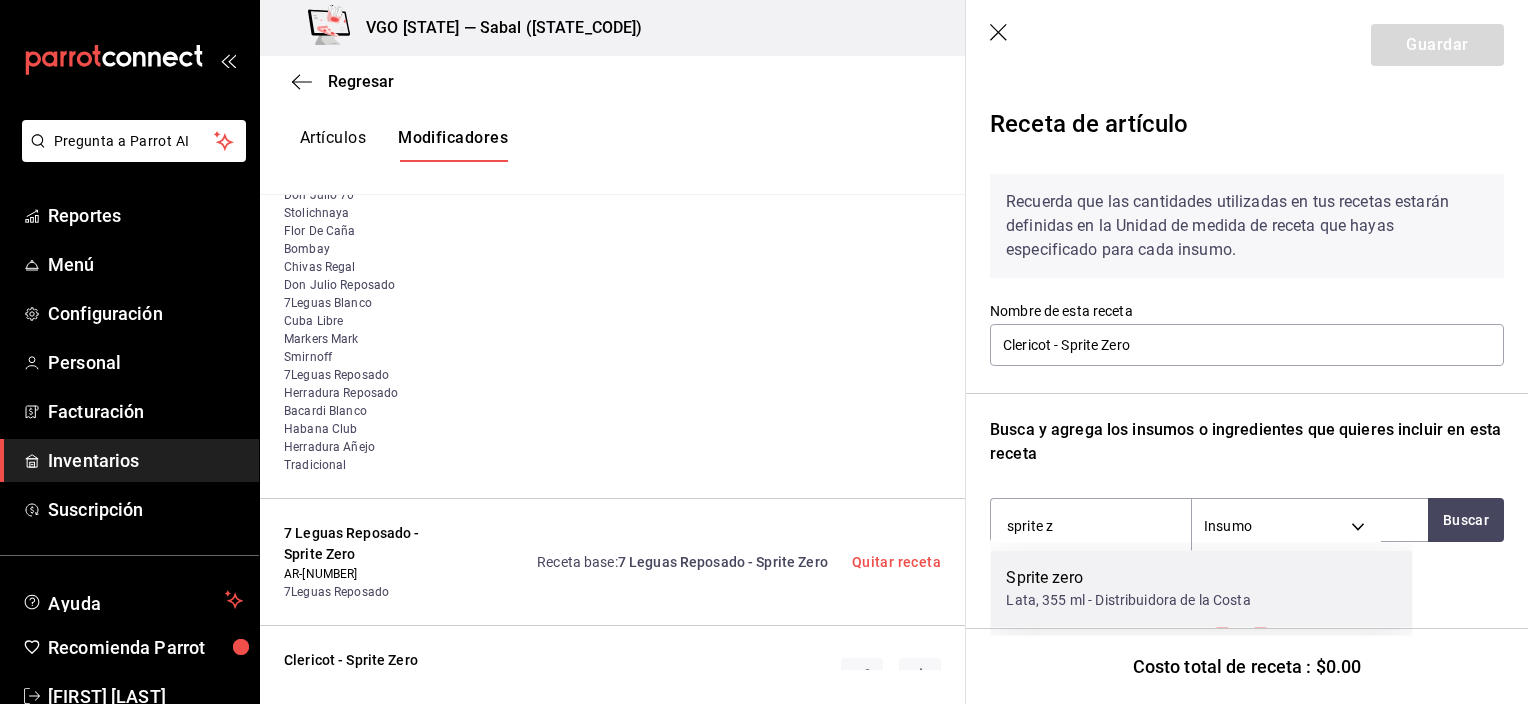 click on "Lata, 355 ml - Distribuidora de la Costa" at bounding box center [1128, 600] 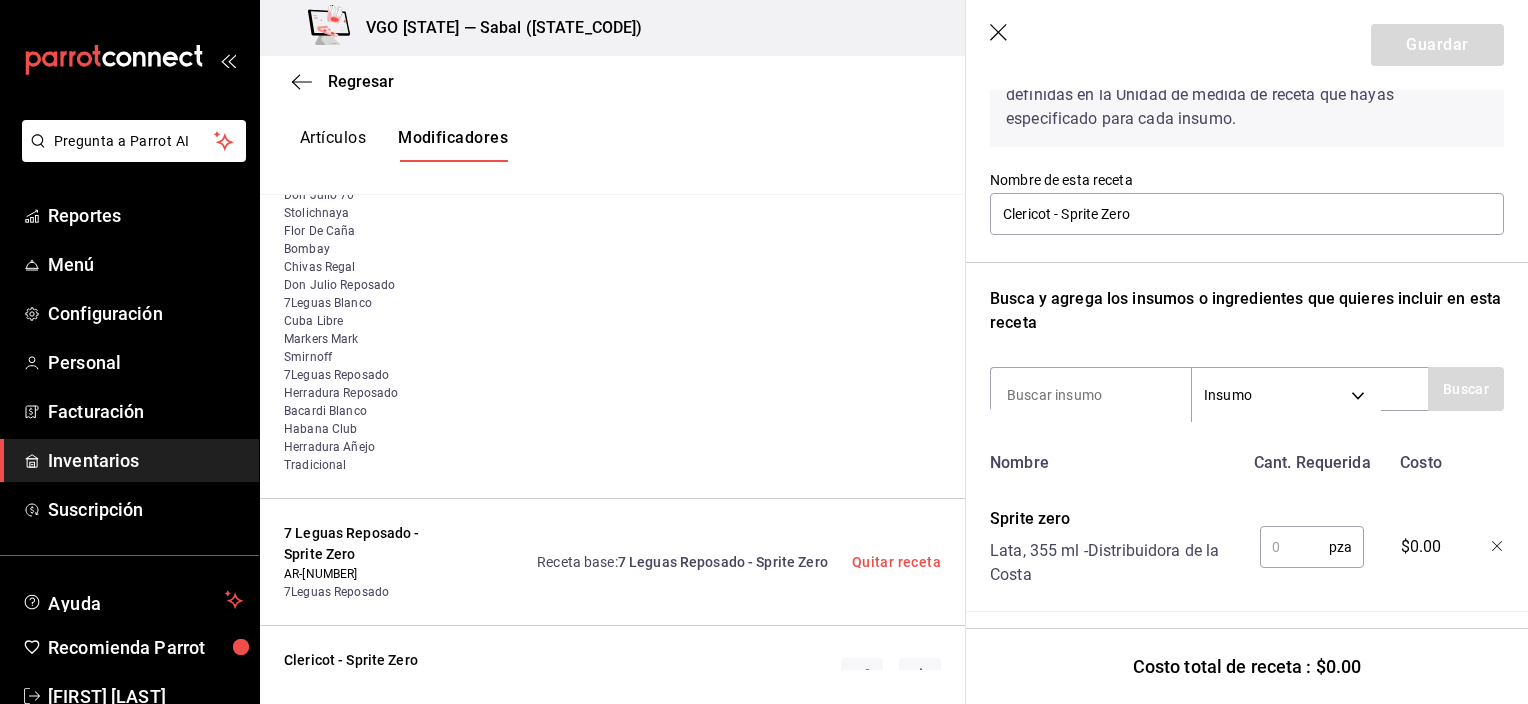 scroll, scrollTop: 158, scrollLeft: 0, axis: vertical 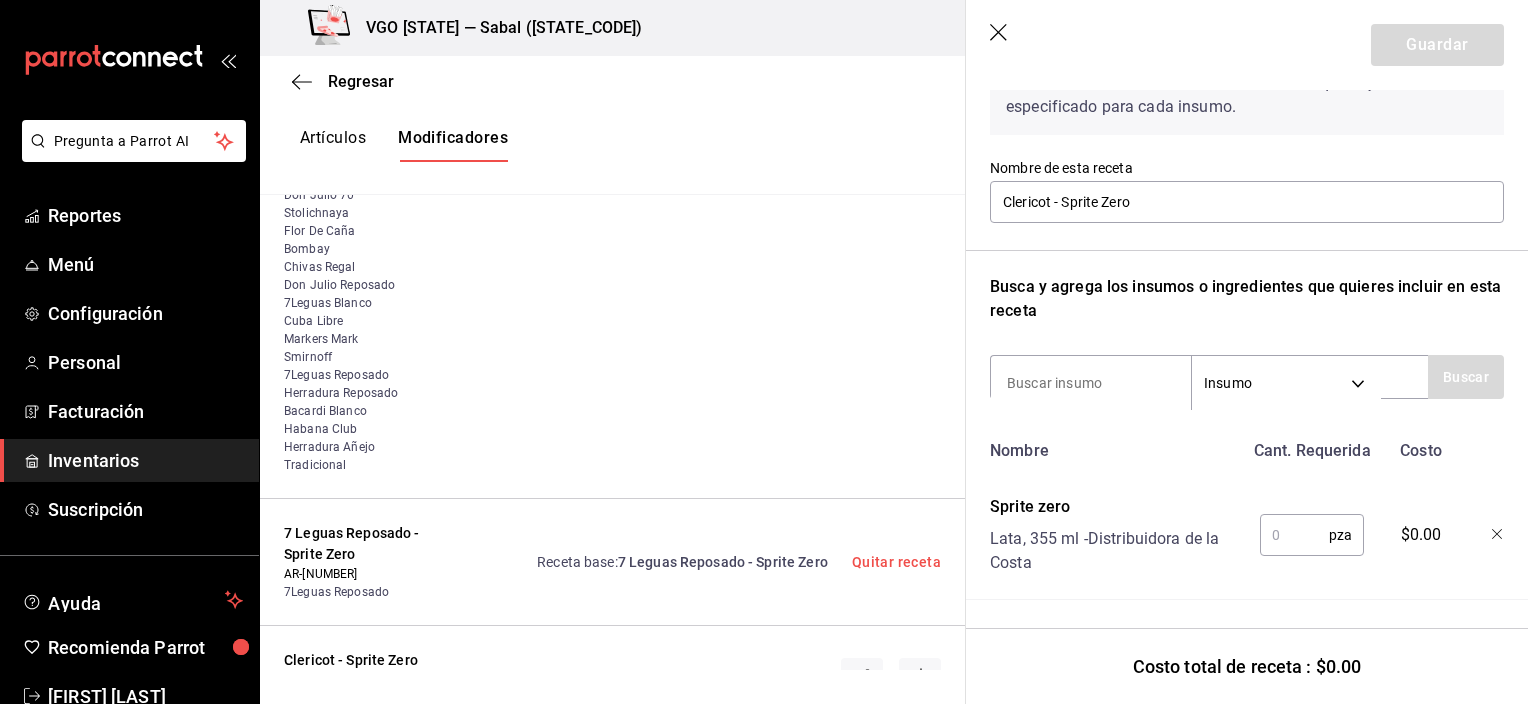 click at bounding box center (1294, 535) 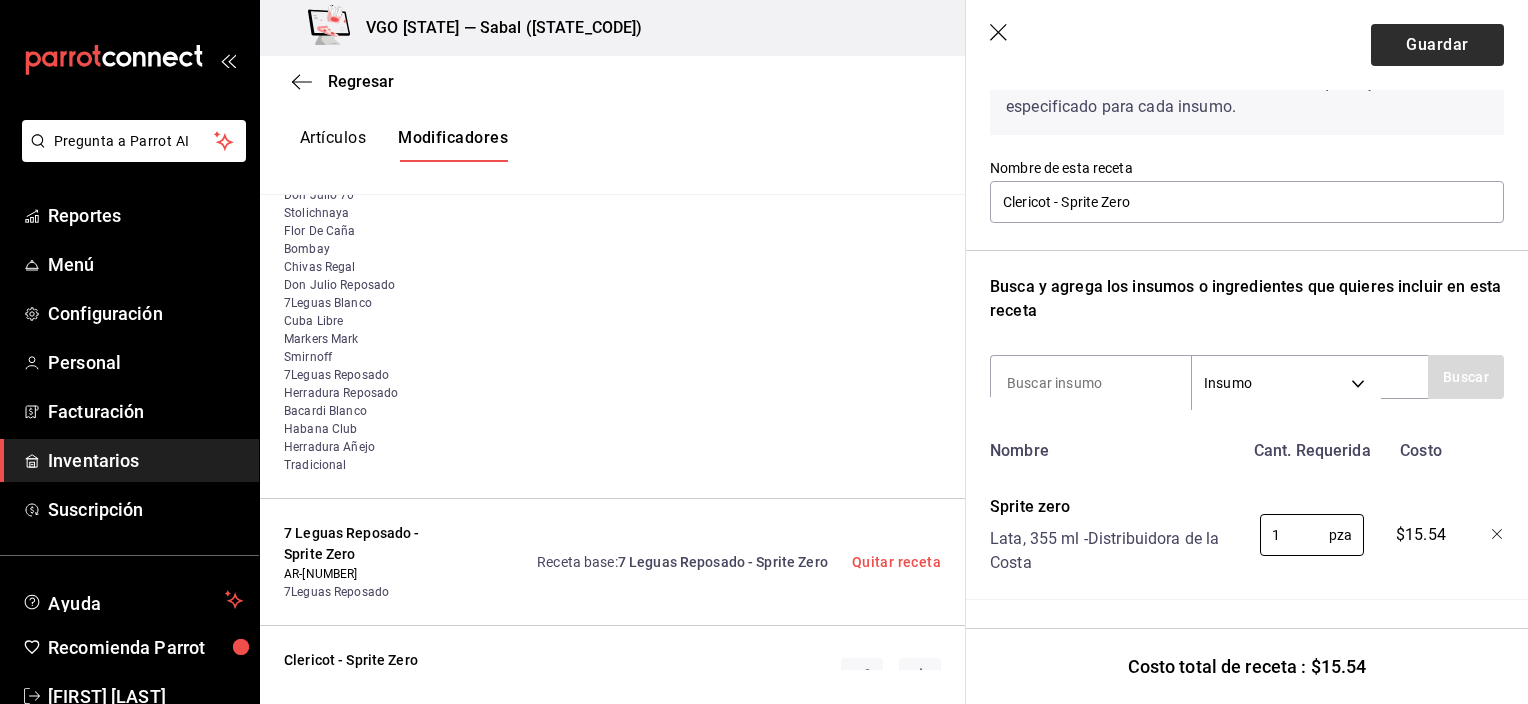 type on "1" 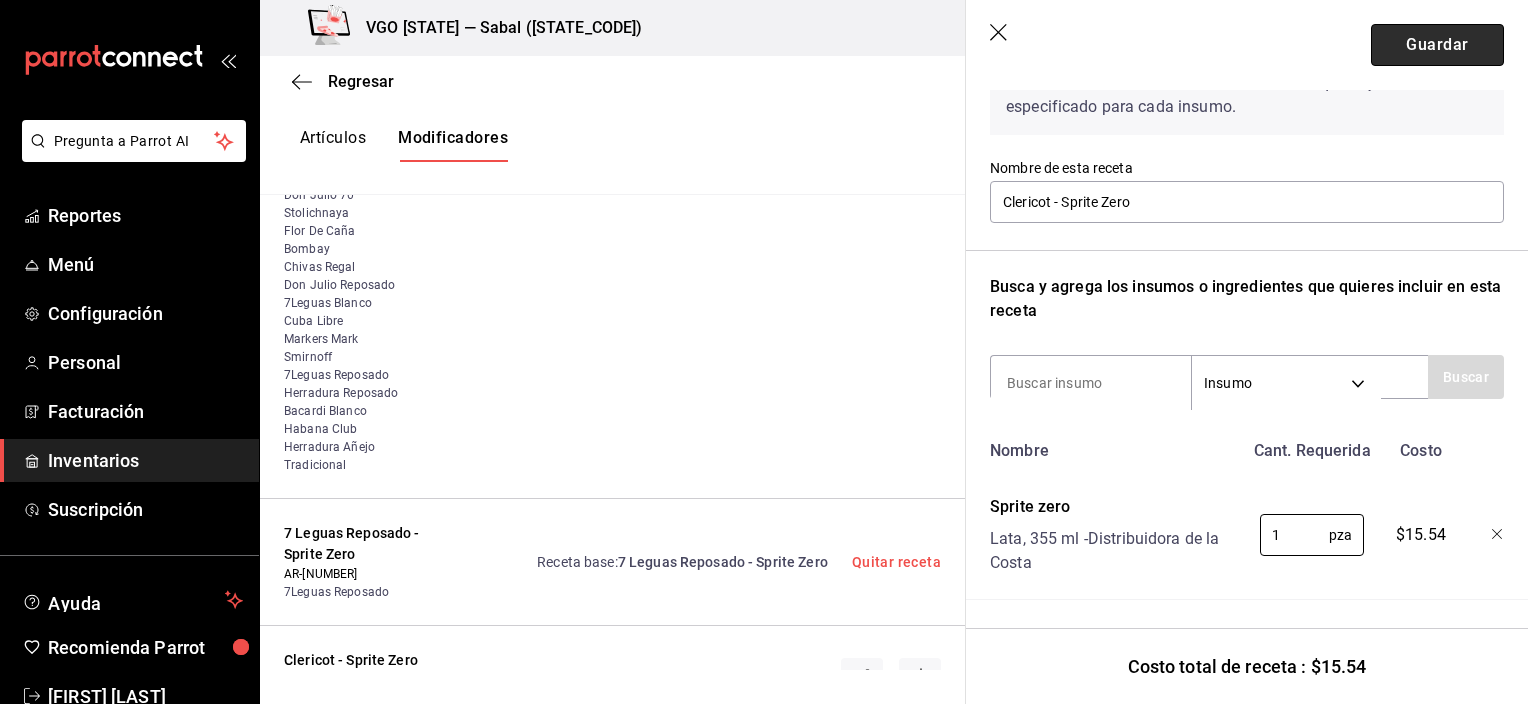 click on "Guardar" at bounding box center (1437, 45) 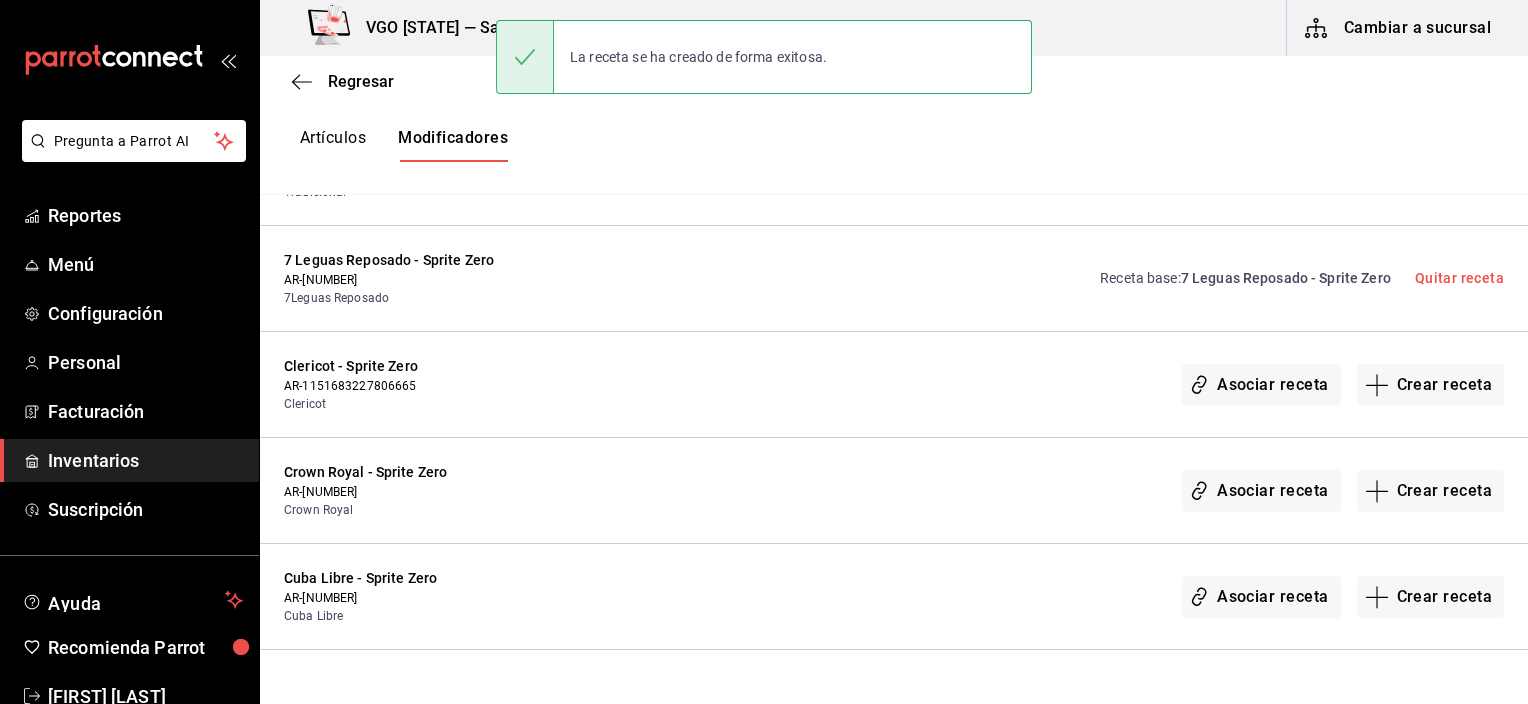 scroll, scrollTop: 0, scrollLeft: 0, axis: both 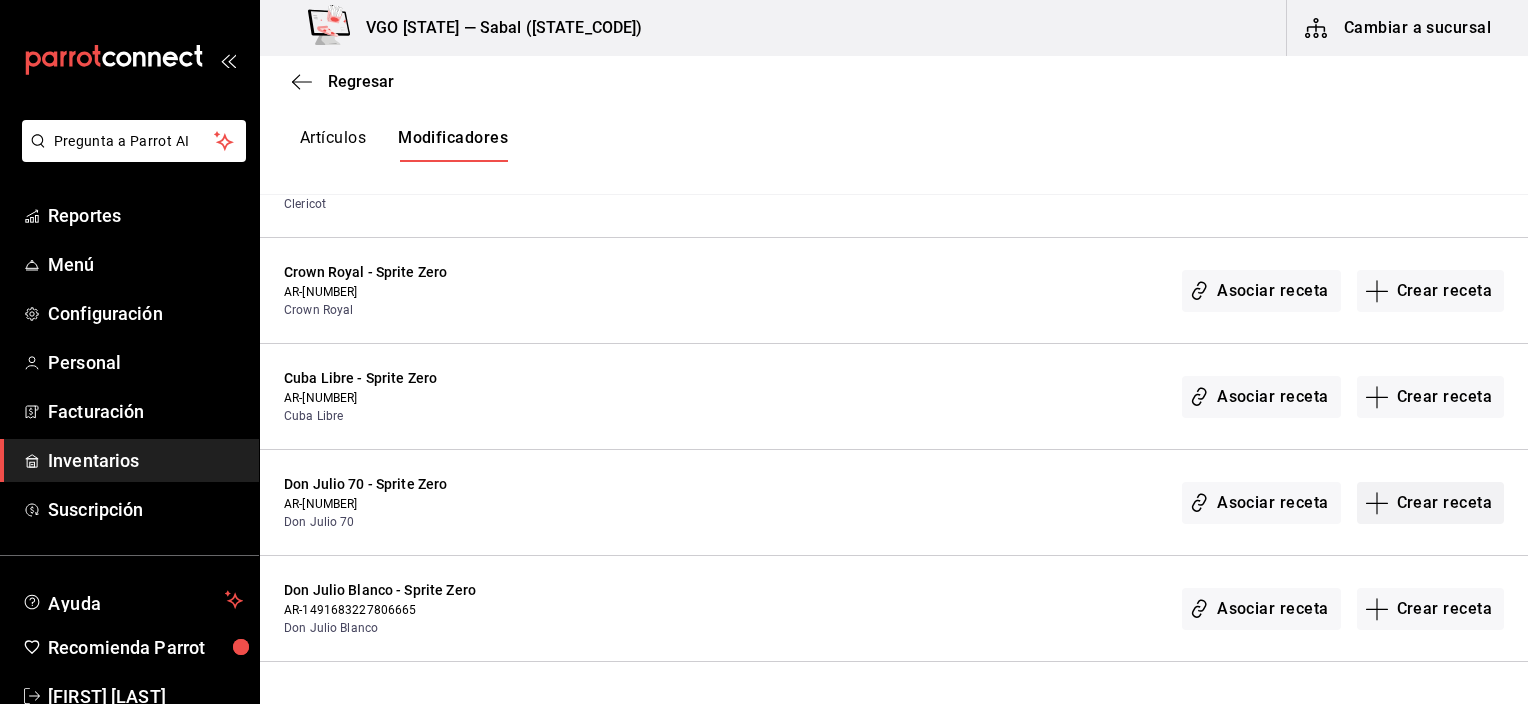 click on "Crear receta" at bounding box center (1431, 503) 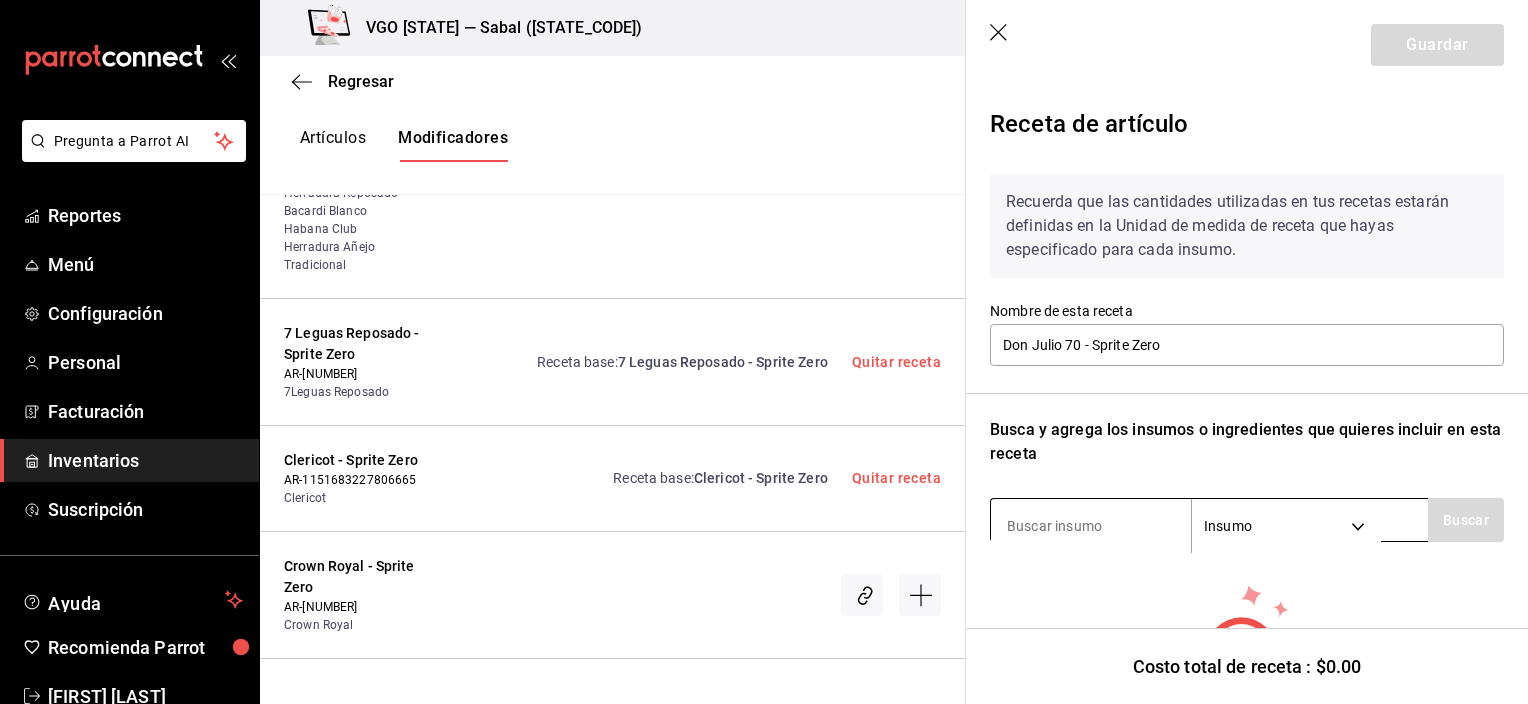 click at bounding box center [1091, 526] 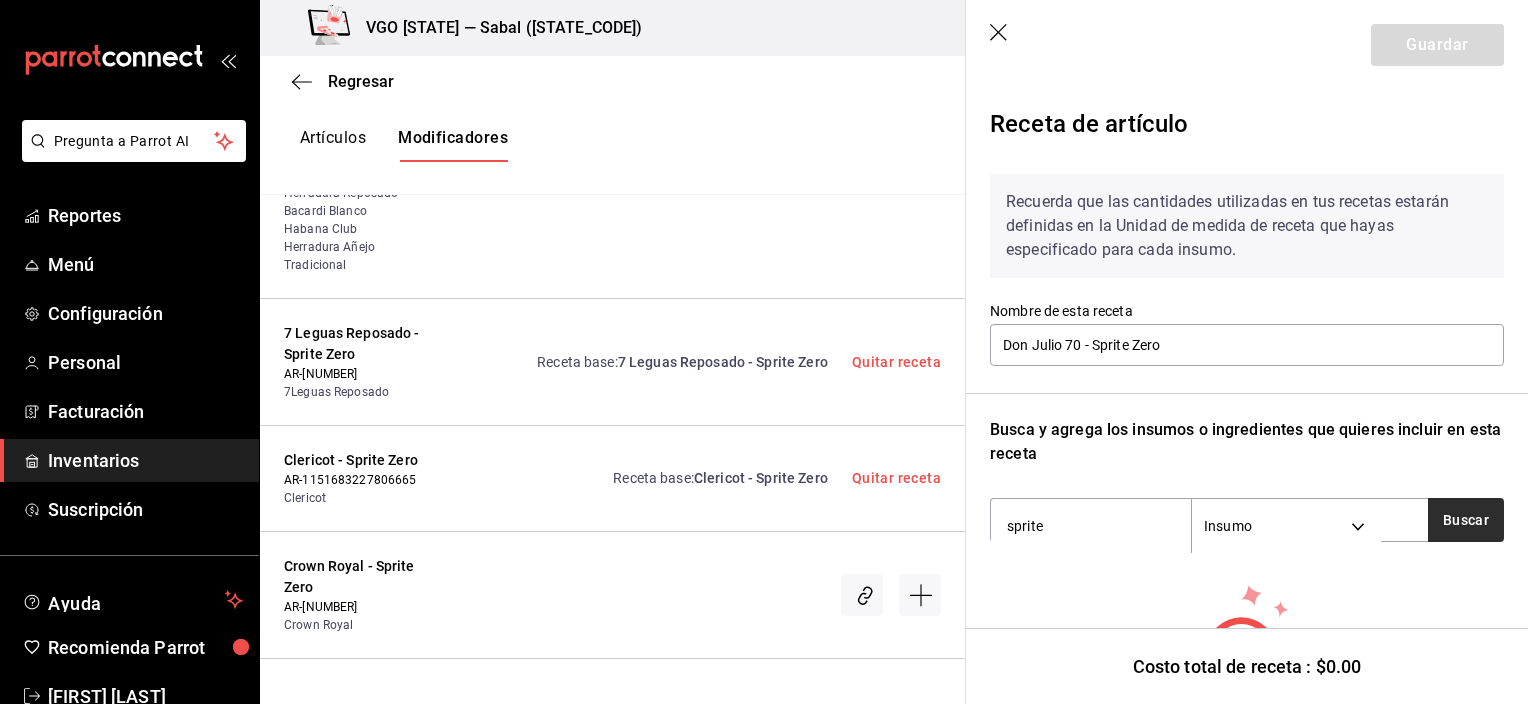 type on "sprite" 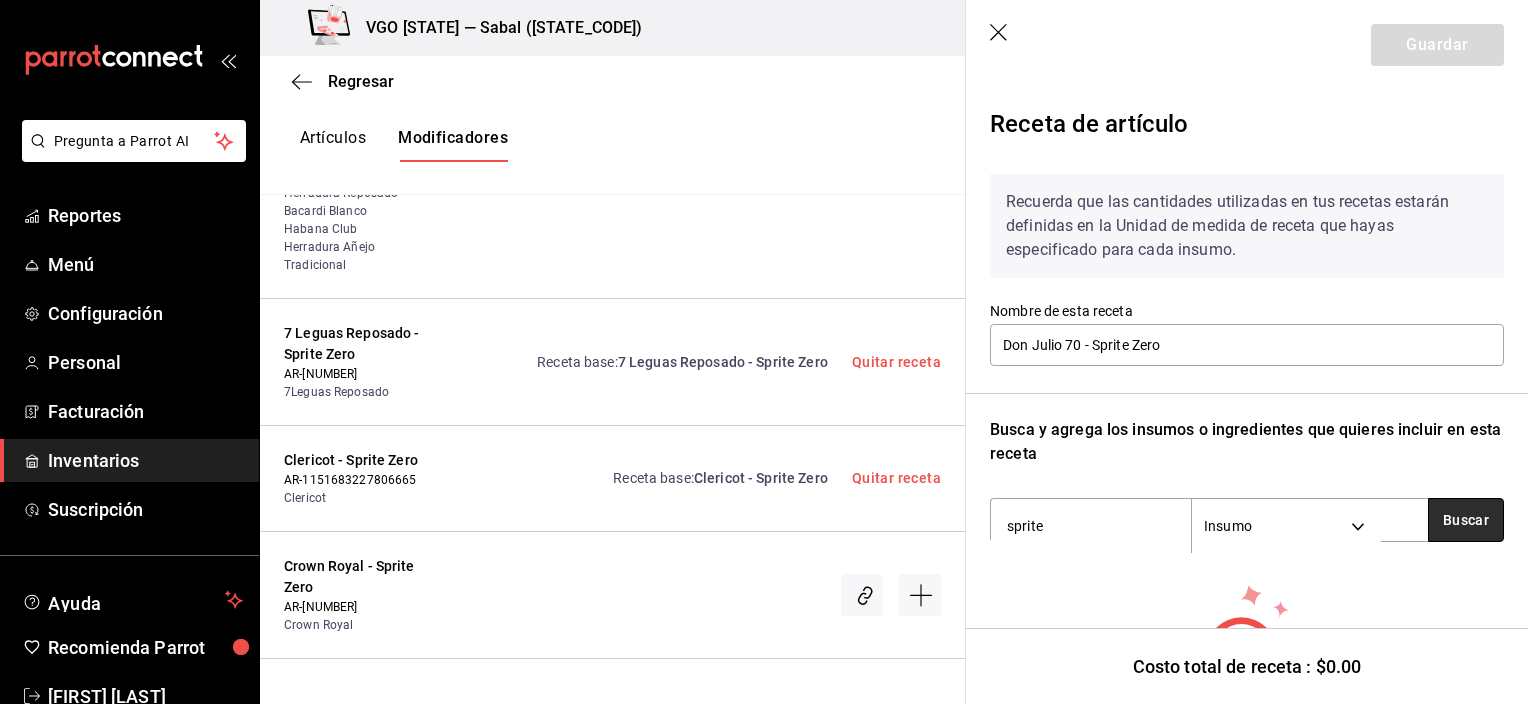 click on "Buscar" at bounding box center [1466, 520] 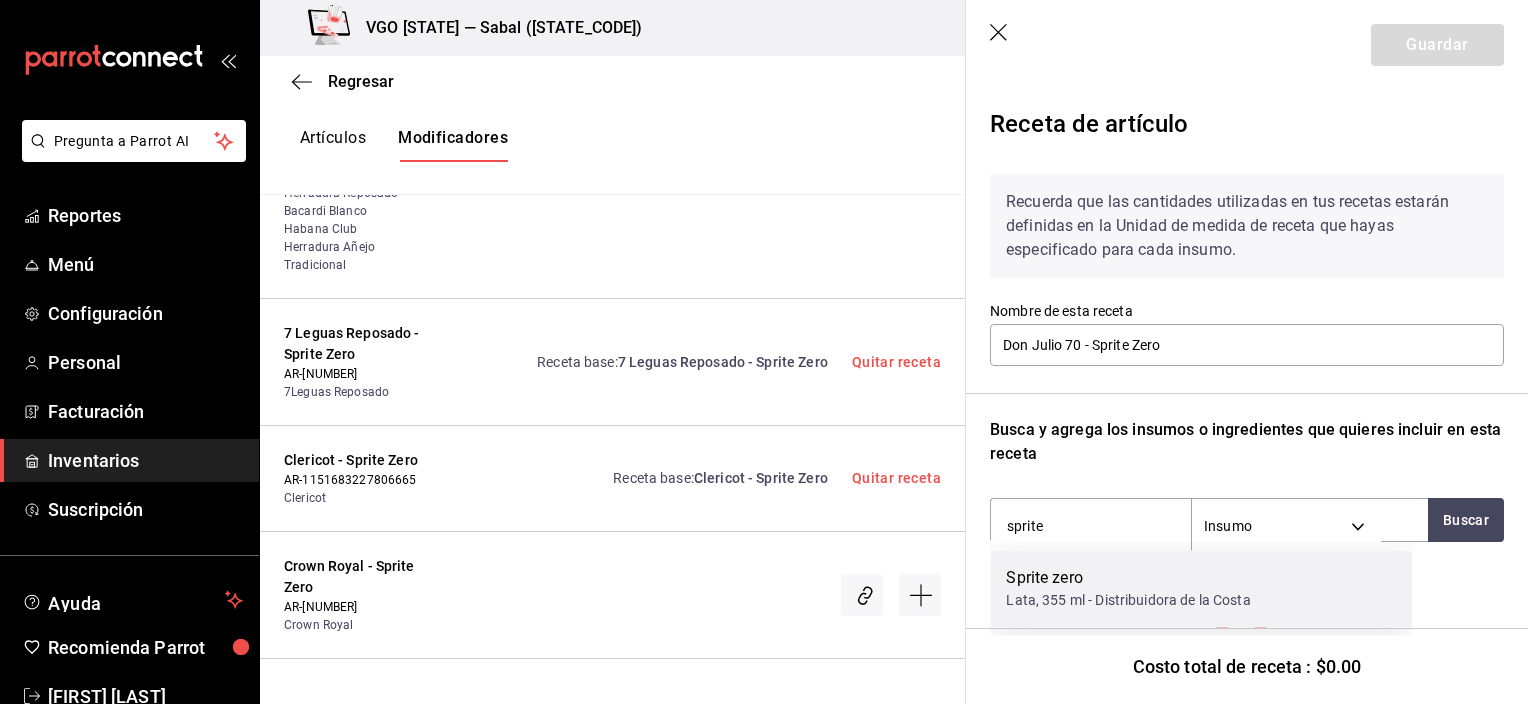 click on "Lata, 355 ml - Distribuidora de la Costa" at bounding box center [1128, 600] 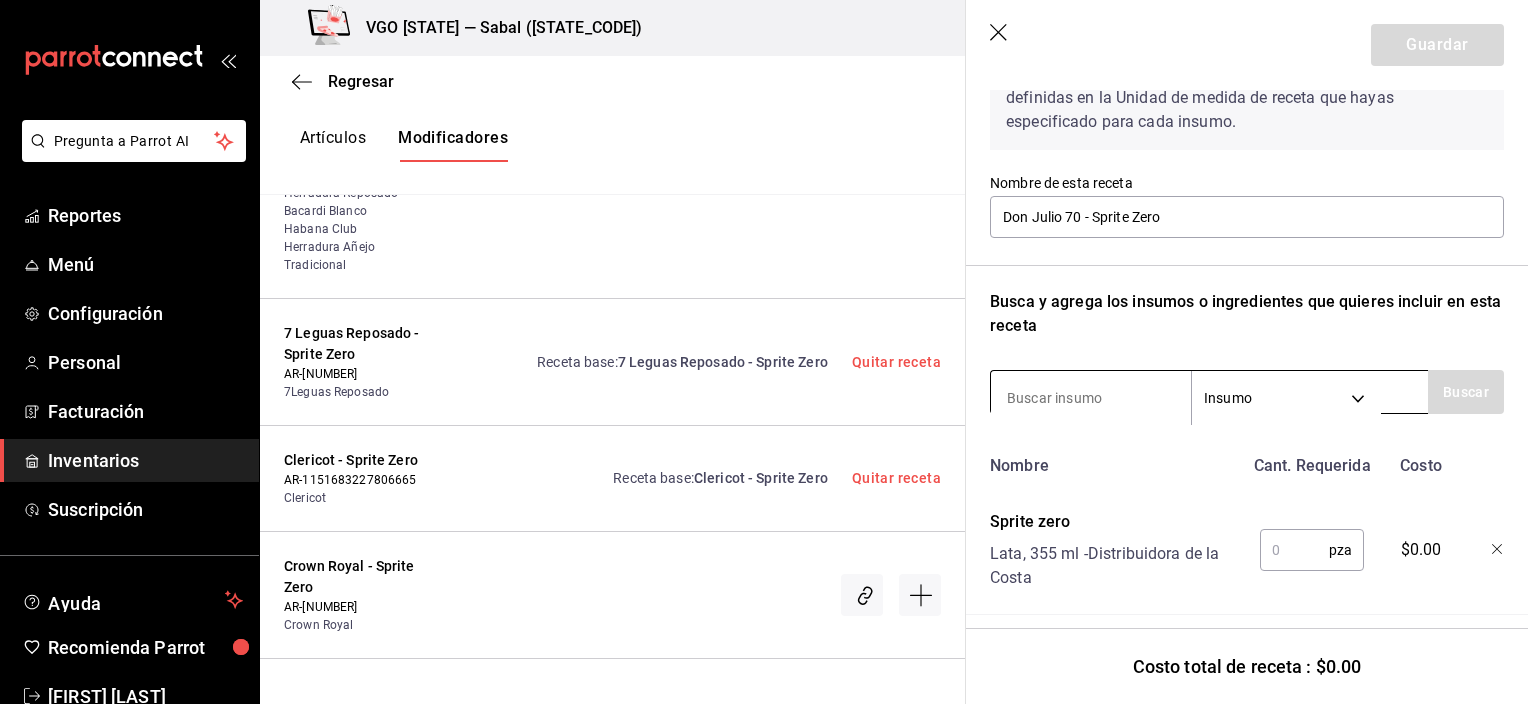 scroll, scrollTop: 158, scrollLeft: 0, axis: vertical 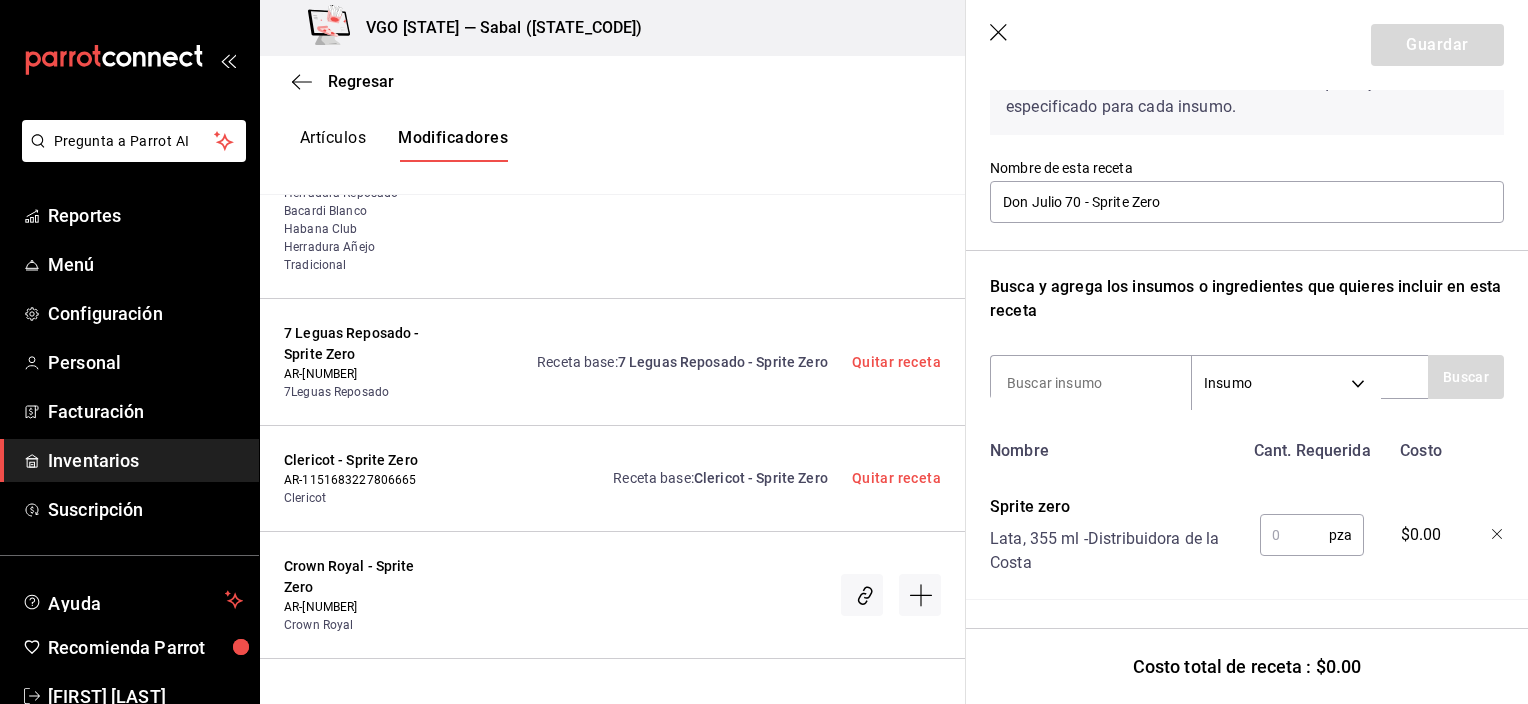 click at bounding box center [1294, 535] 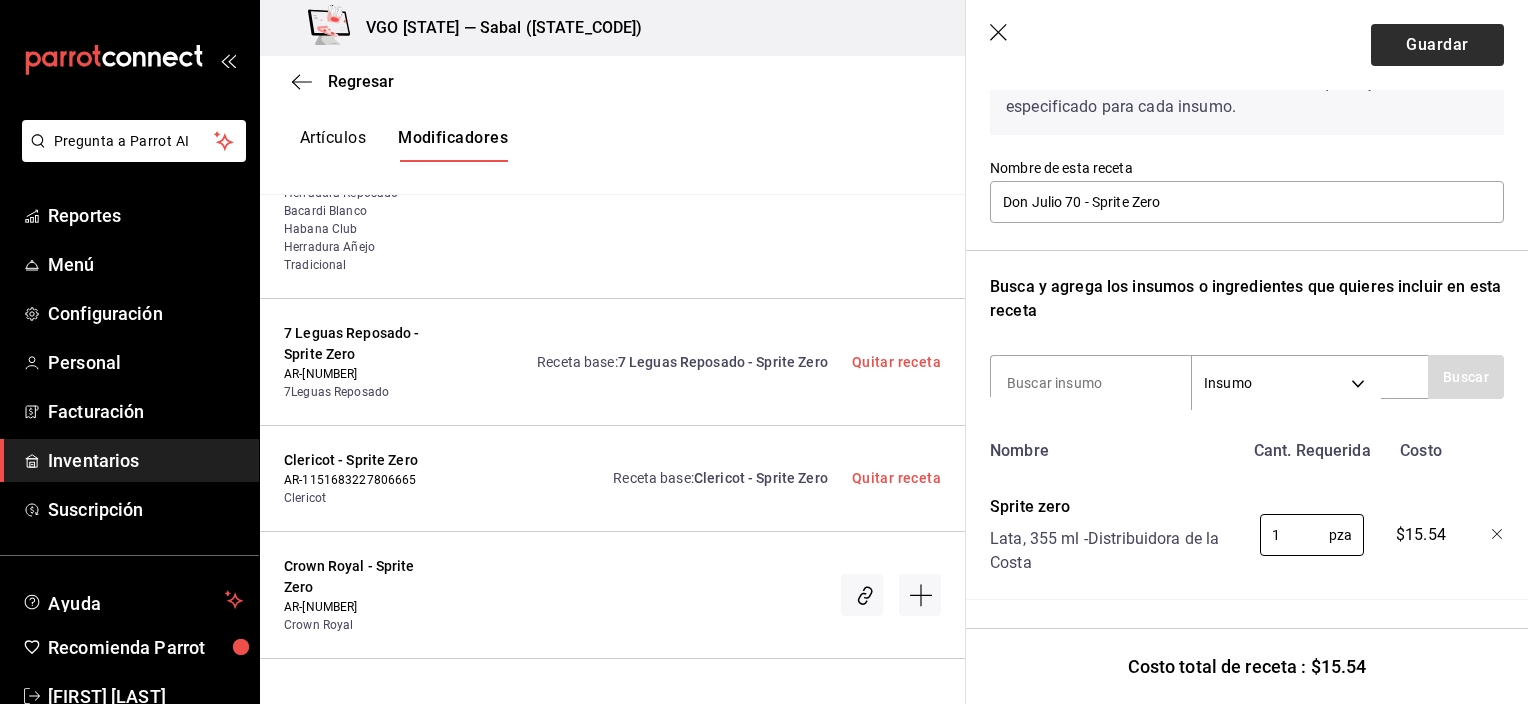 type on "1" 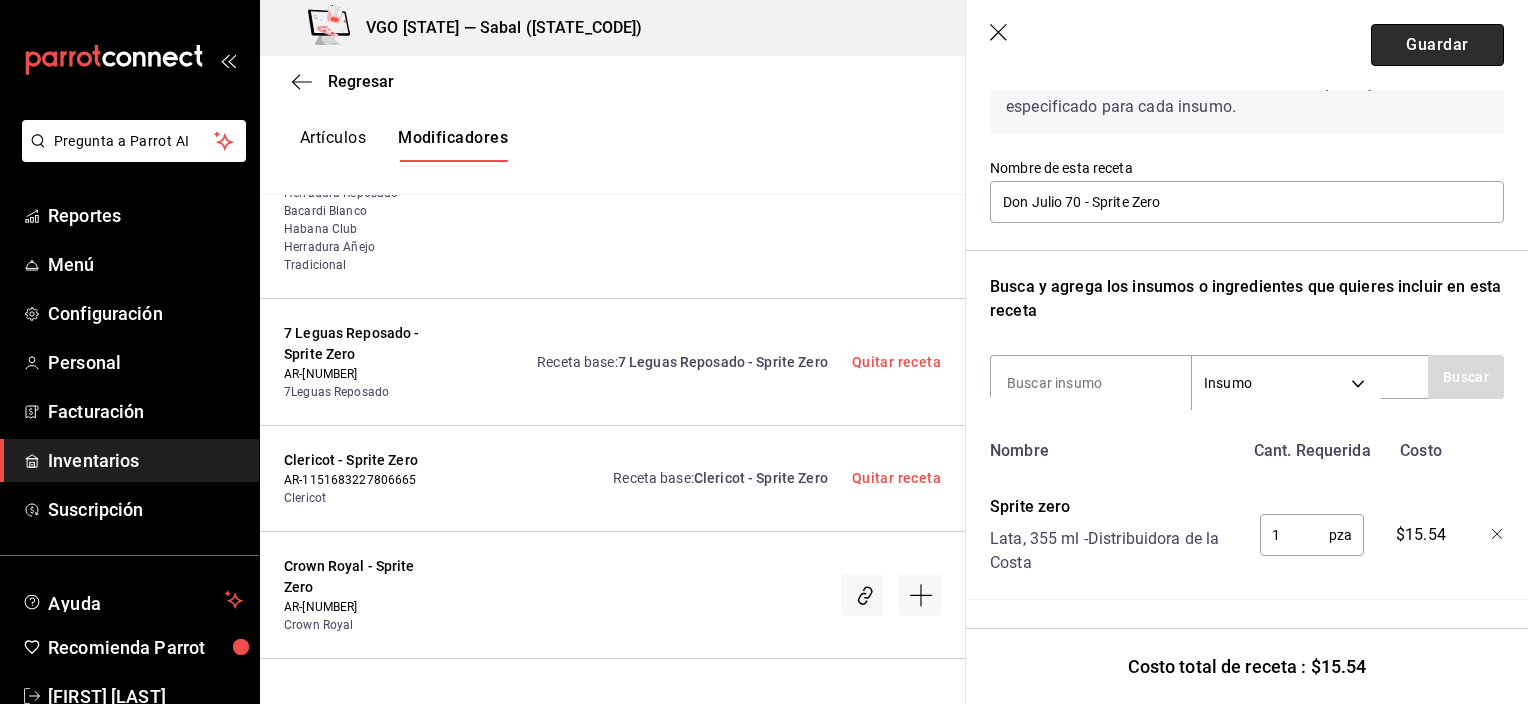 click on "Guardar" at bounding box center (1437, 45) 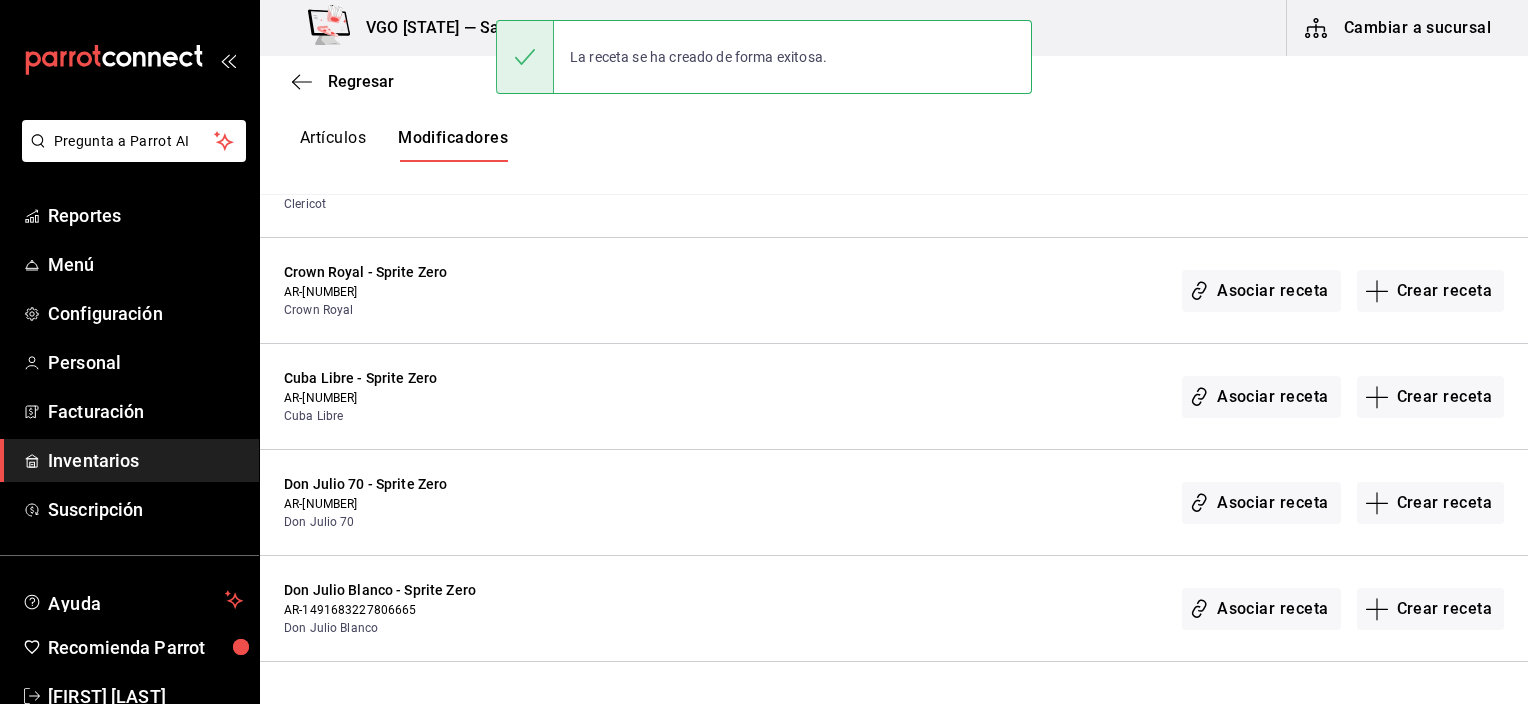 scroll, scrollTop: 0, scrollLeft: 0, axis: both 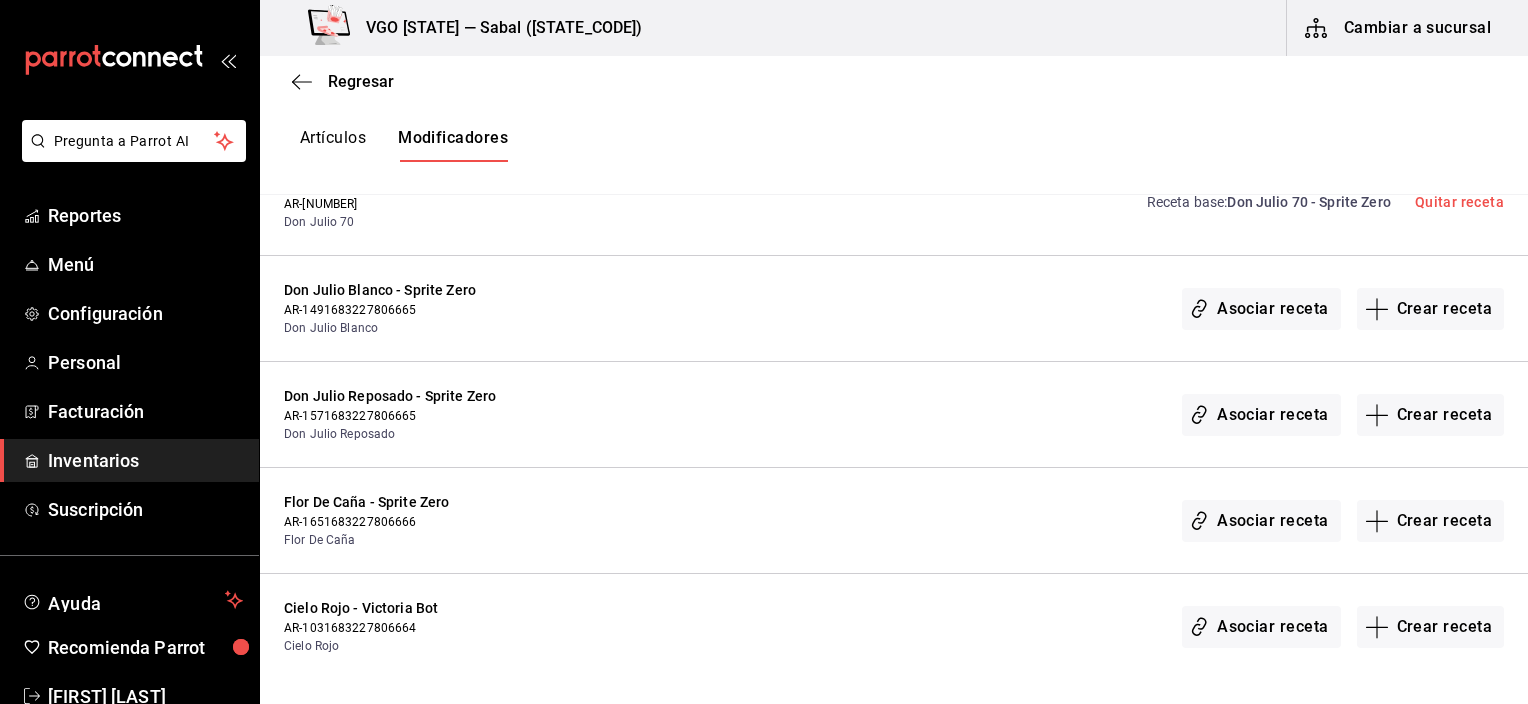 drag, startPoint x: 1397, startPoint y: 415, endPoint x: 1290, endPoint y: 452, distance: 113.216606 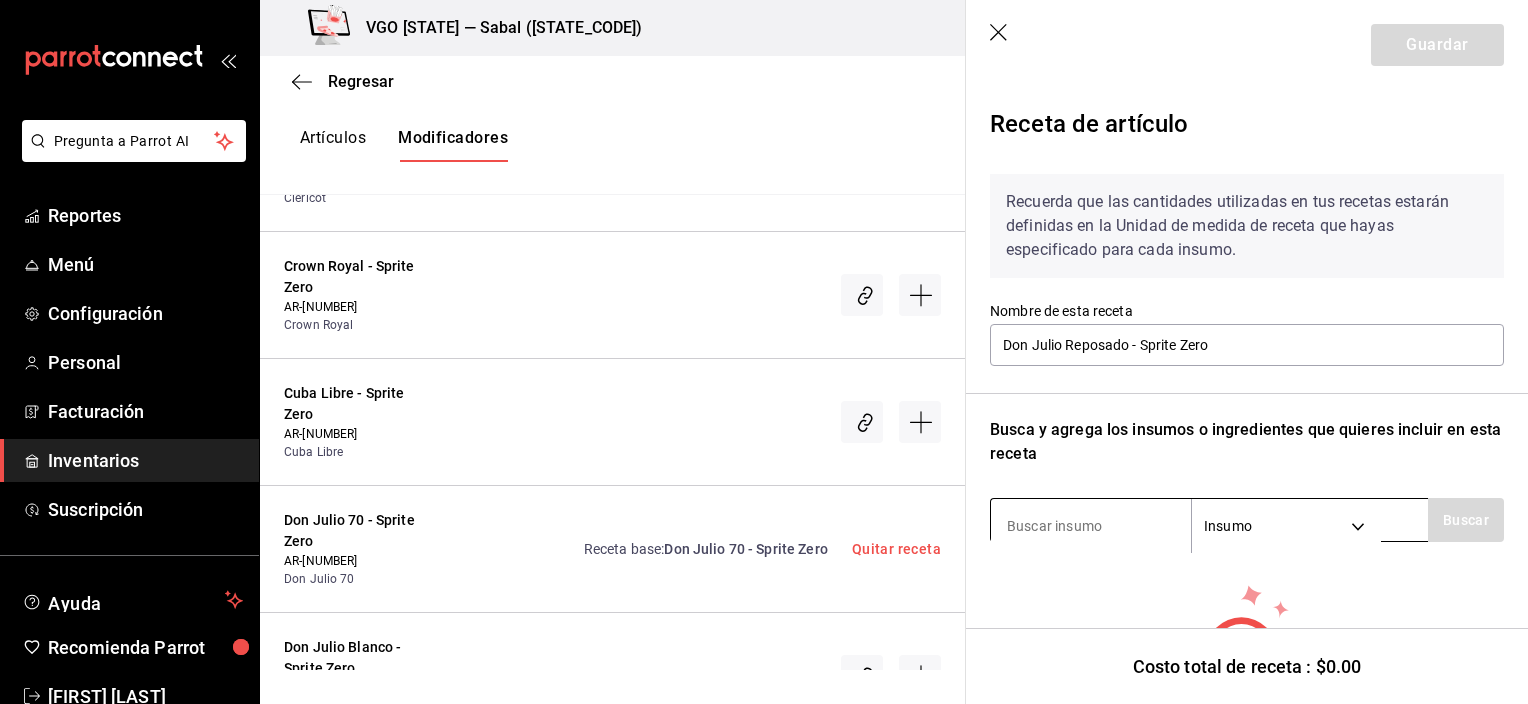 click at bounding box center [1091, 526] 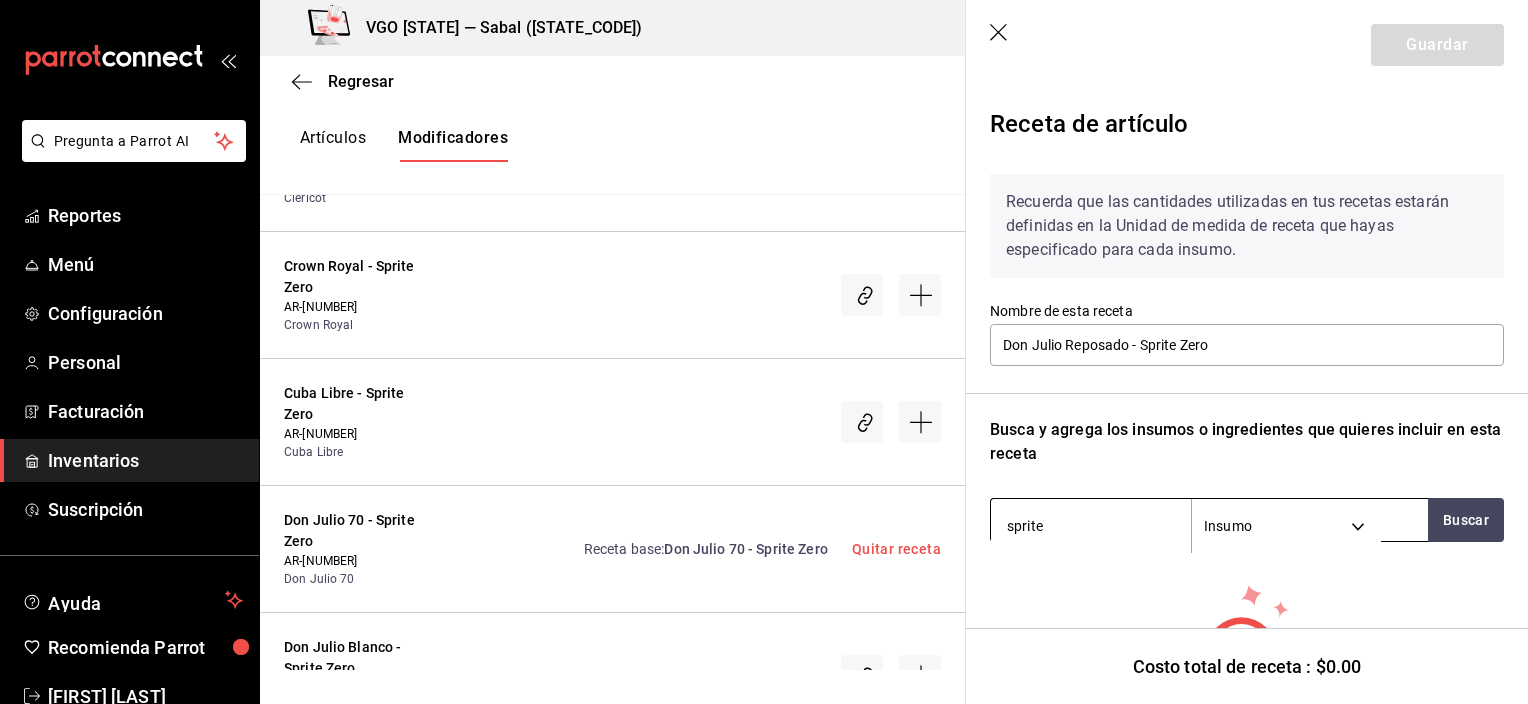 type on "sprite" 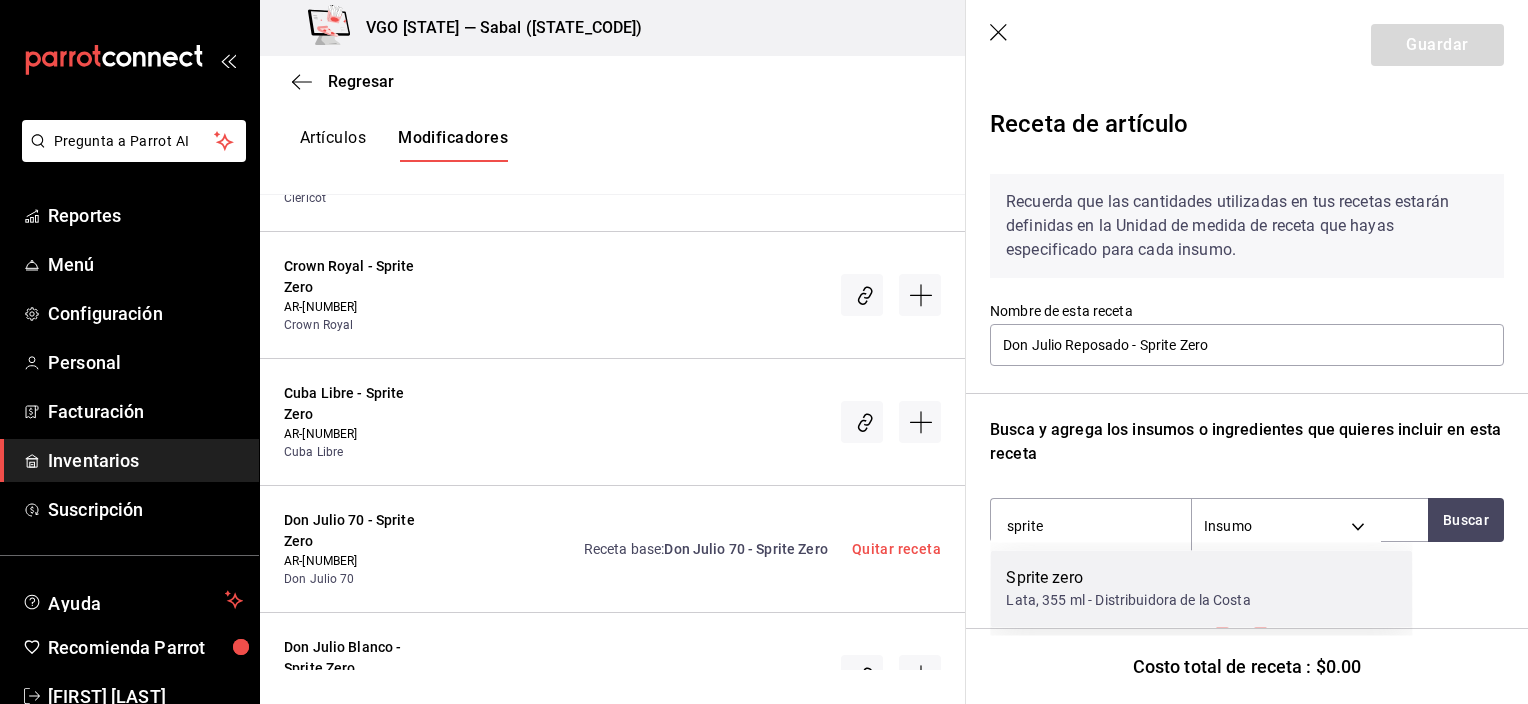 click on "Sprite zero" at bounding box center (1128, 578) 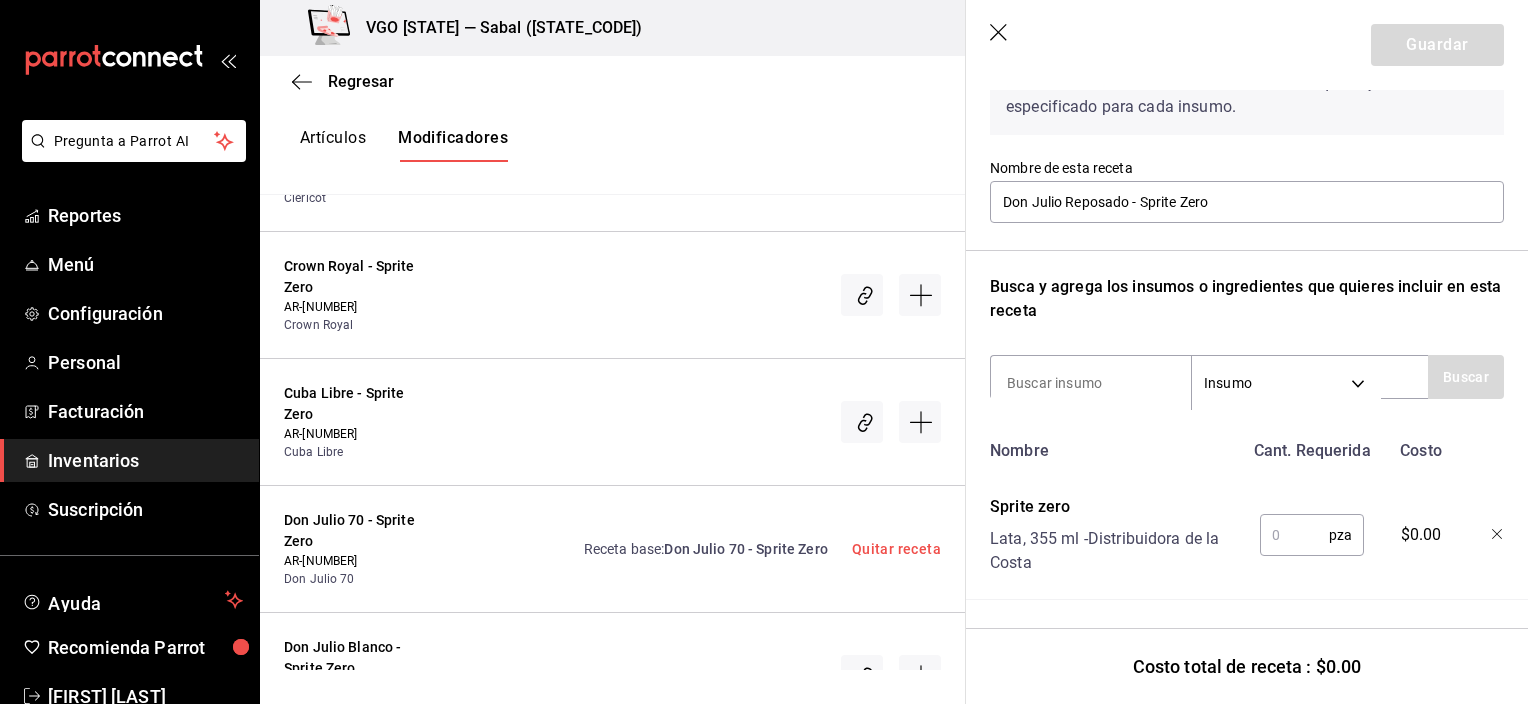 scroll, scrollTop: 158, scrollLeft: 0, axis: vertical 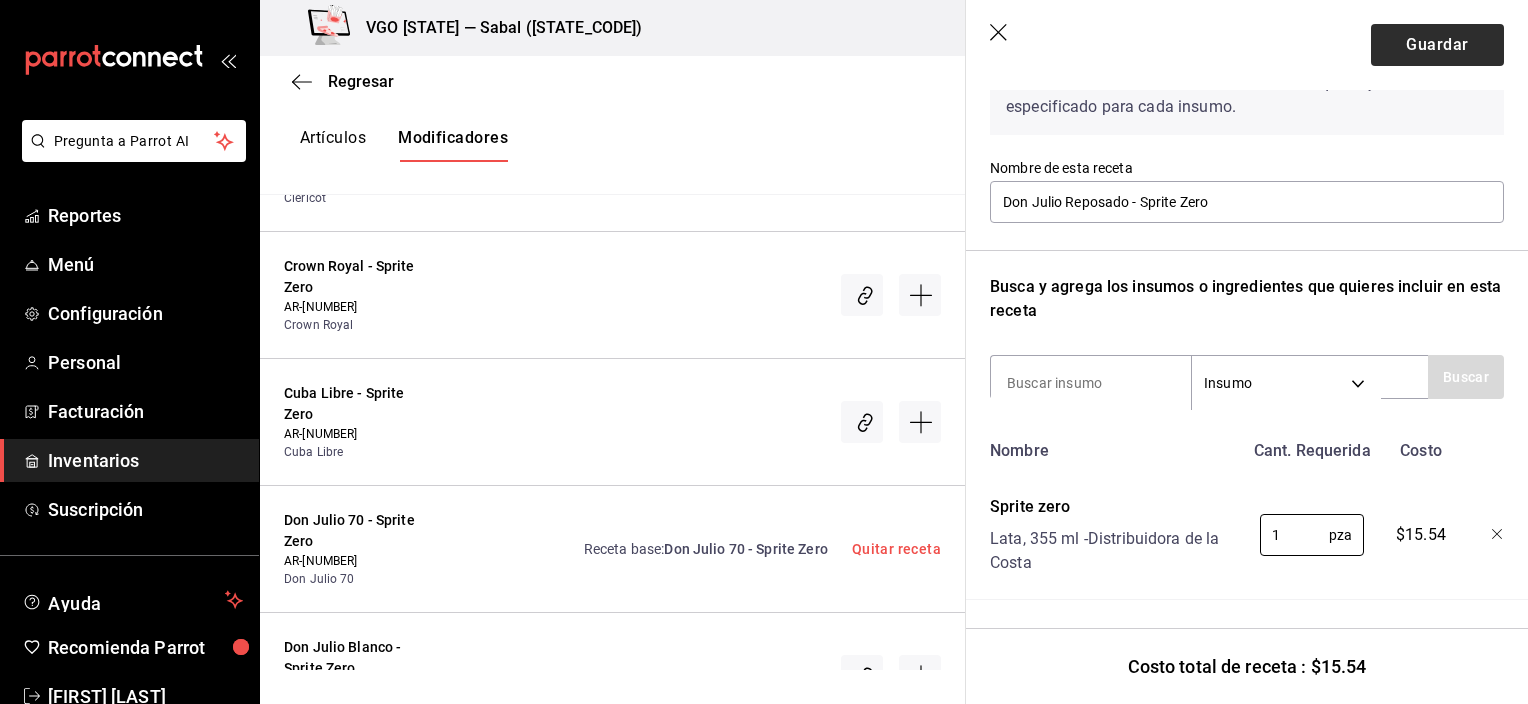 type on "1" 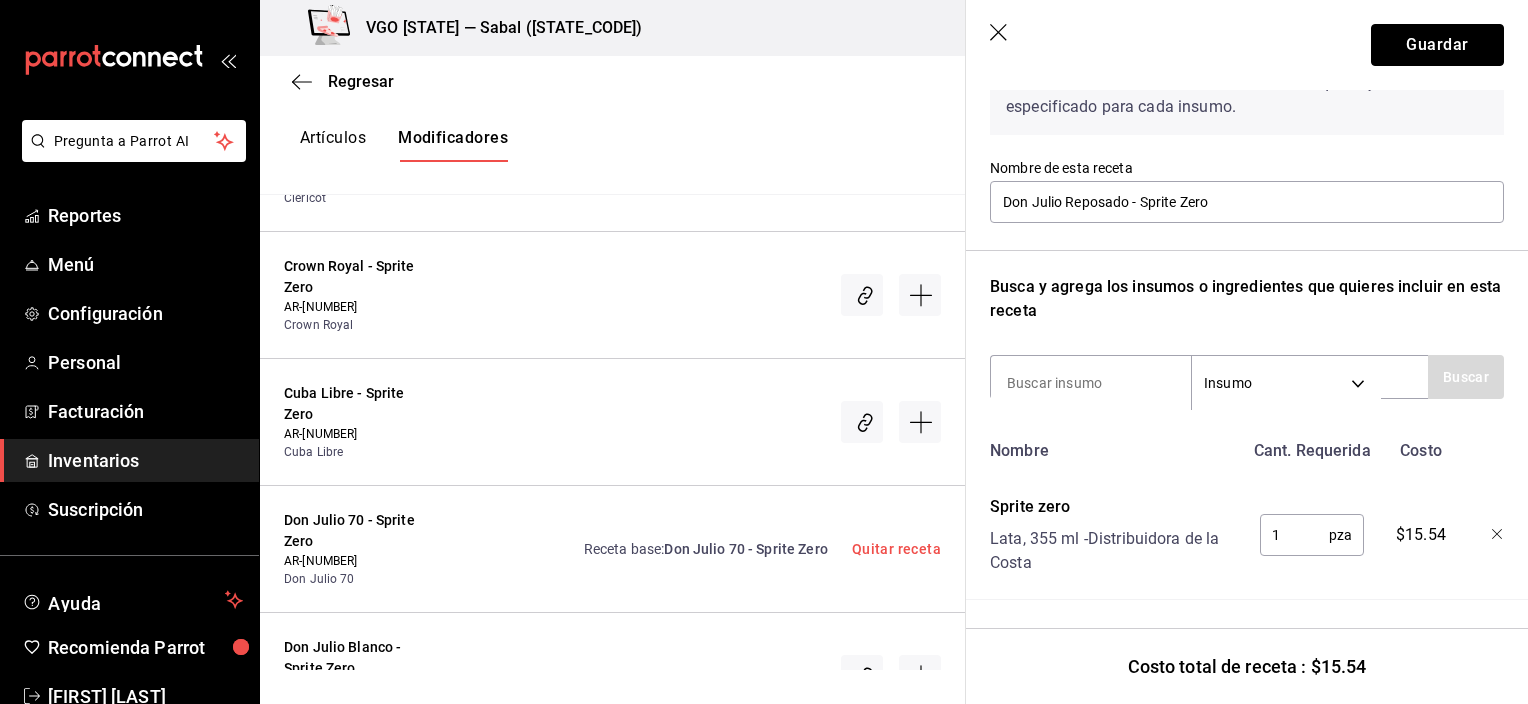 drag, startPoint x: 1432, startPoint y: 40, endPoint x: 1397, endPoint y: 69, distance: 45.453274 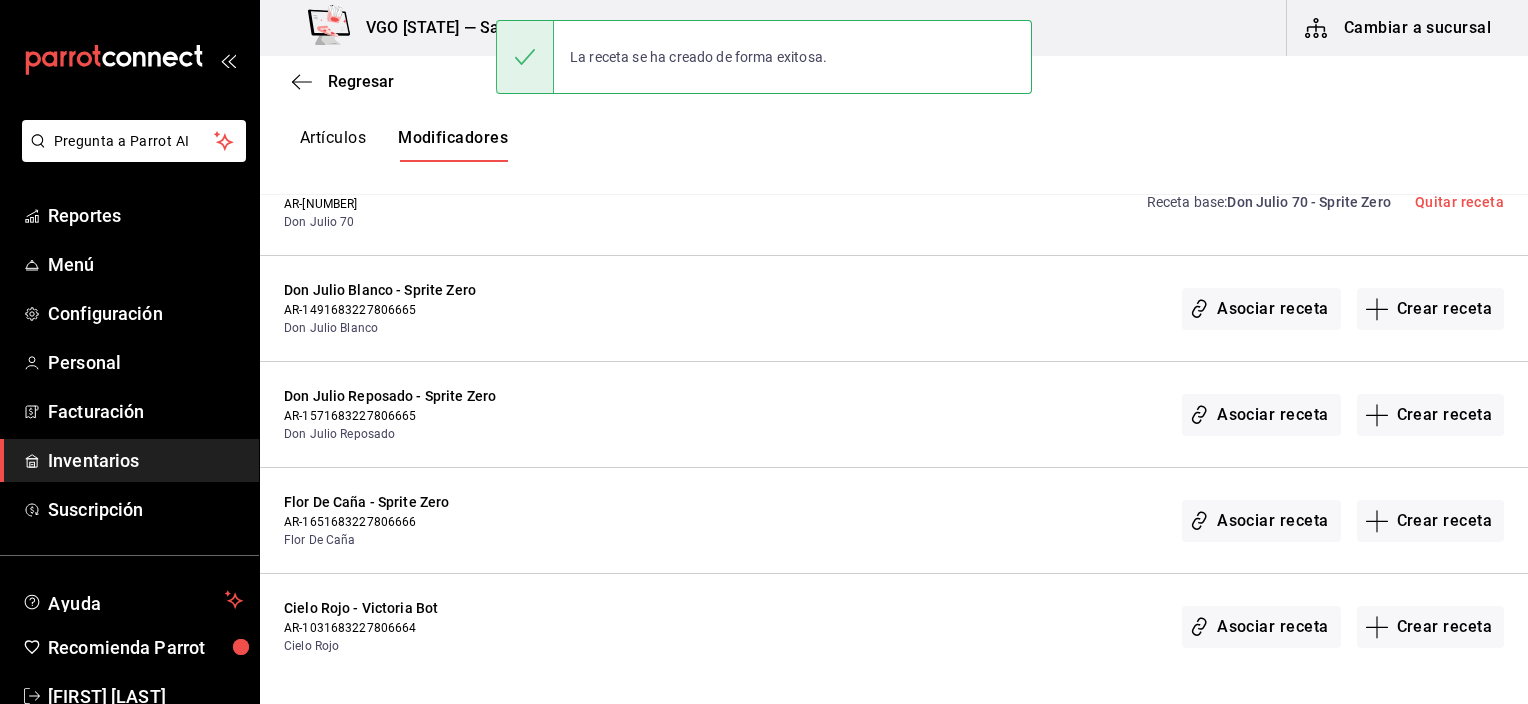 scroll, scrollTop: 0, scrollLeft: 0, axis: both 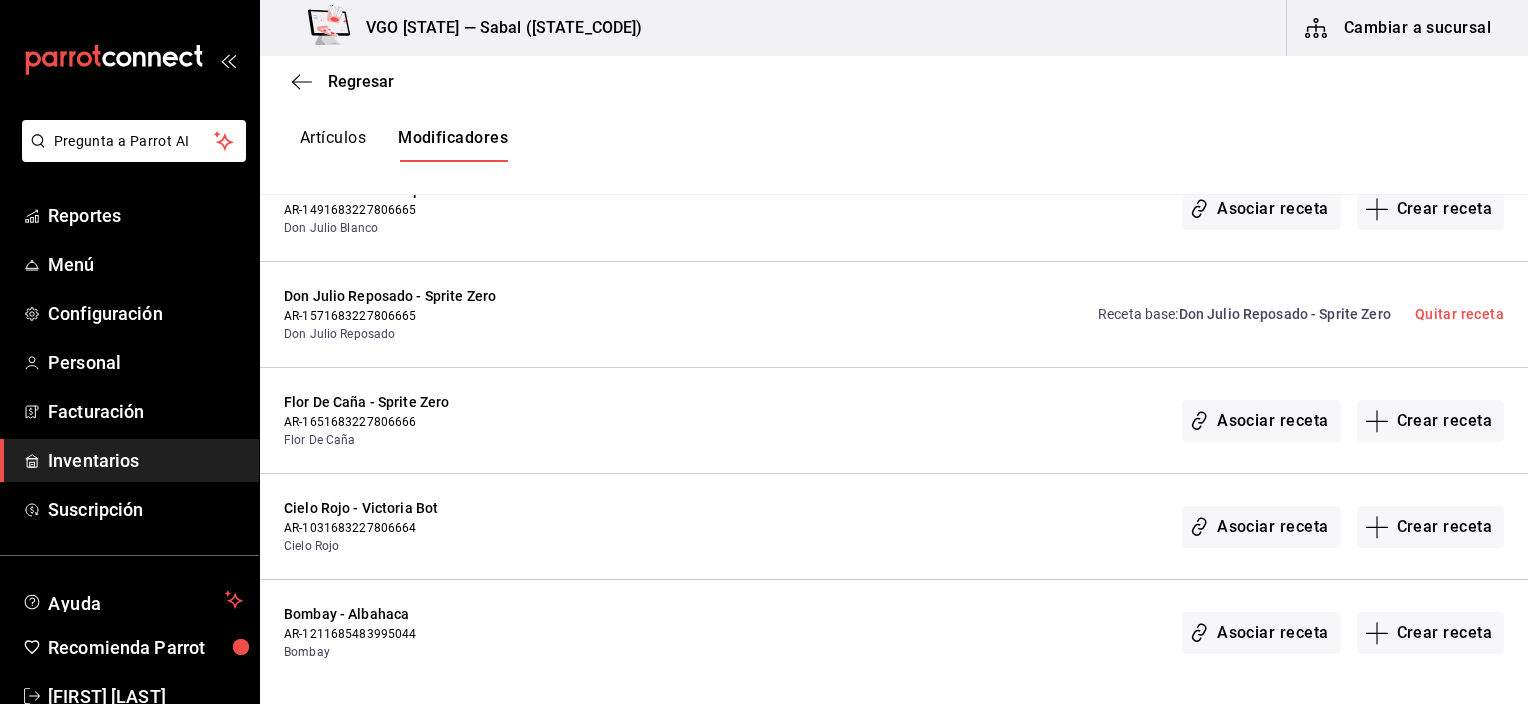 drag, startPoint x: 1386, startPoint y: 520, endPoint x: 1376, endPoint y: 522, distance: 10.198039 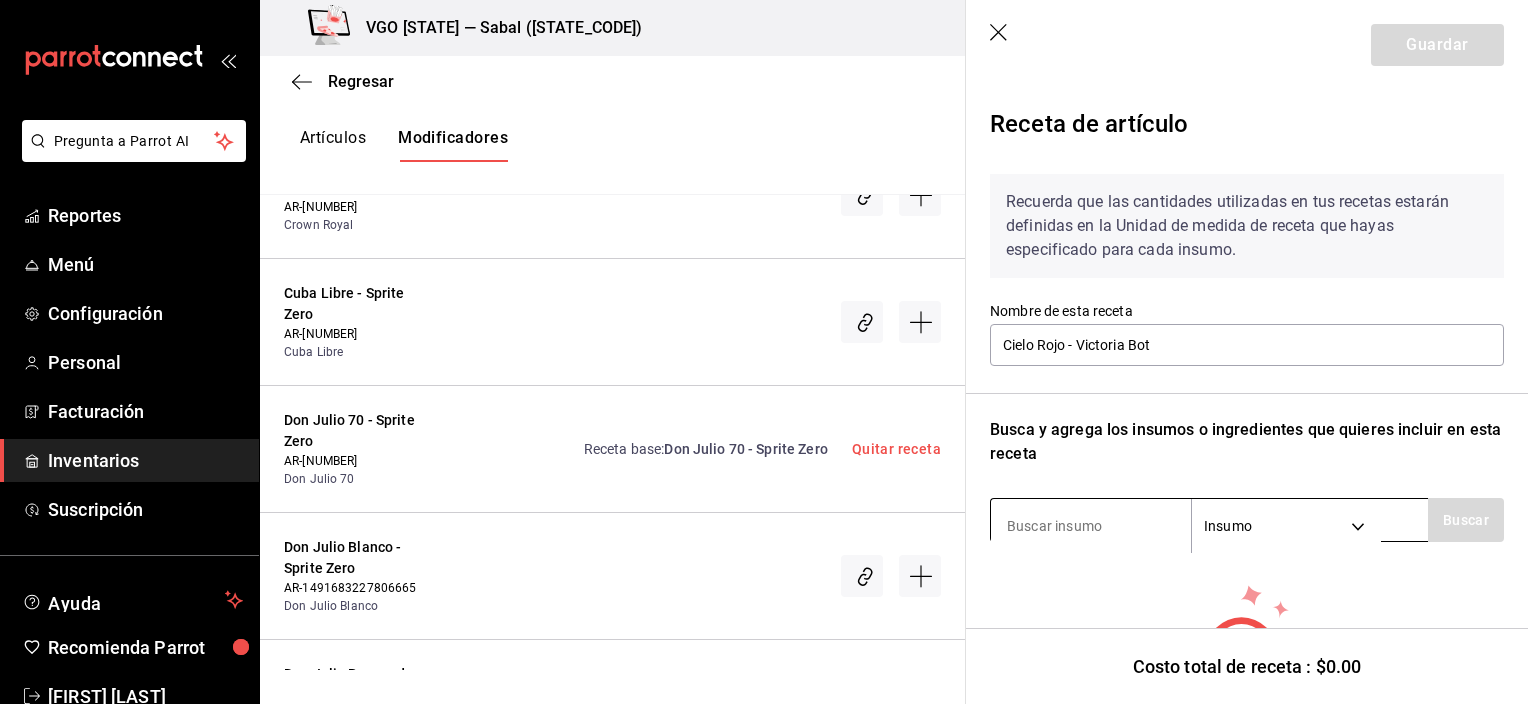 click at bounding box center [1091, 526] 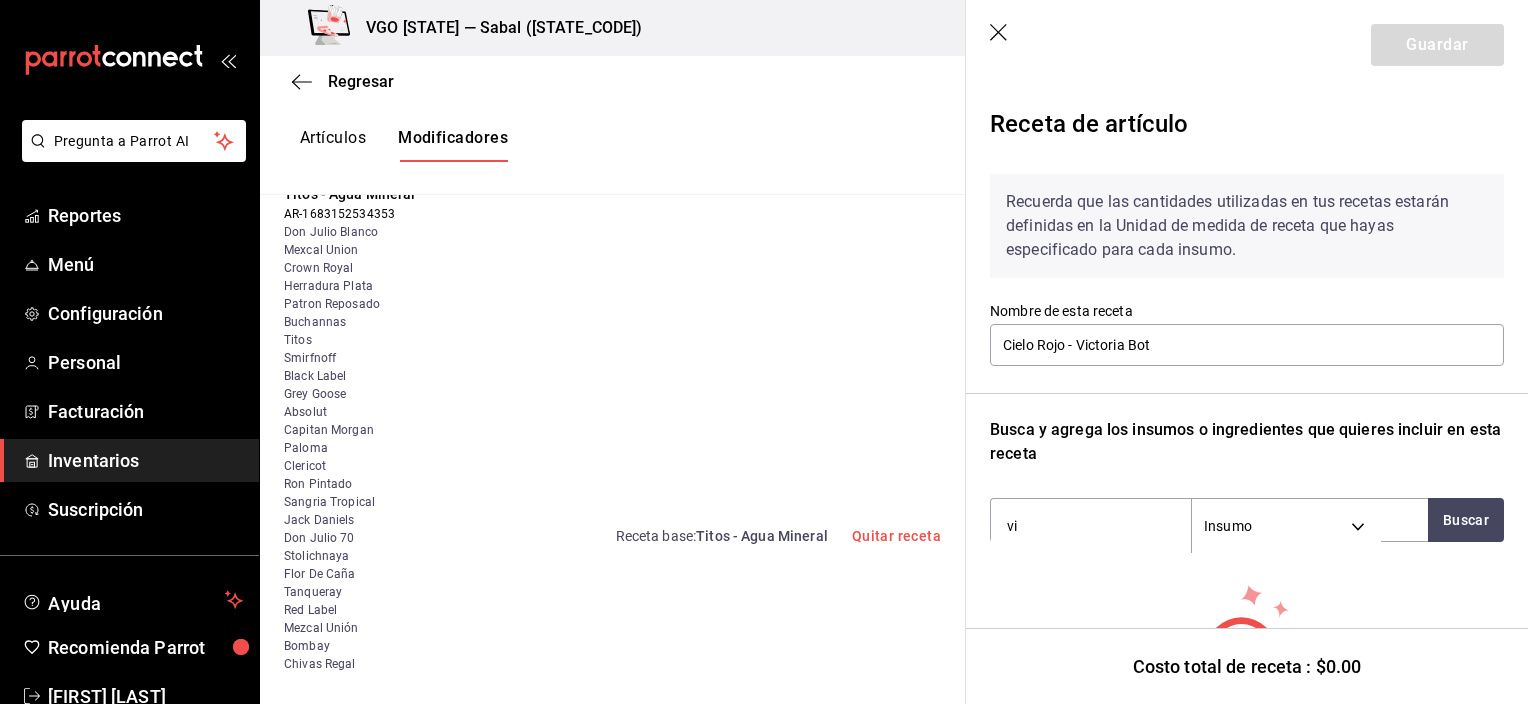 scroll, scrollTop: 0, scrollLeft: 0, axis: both 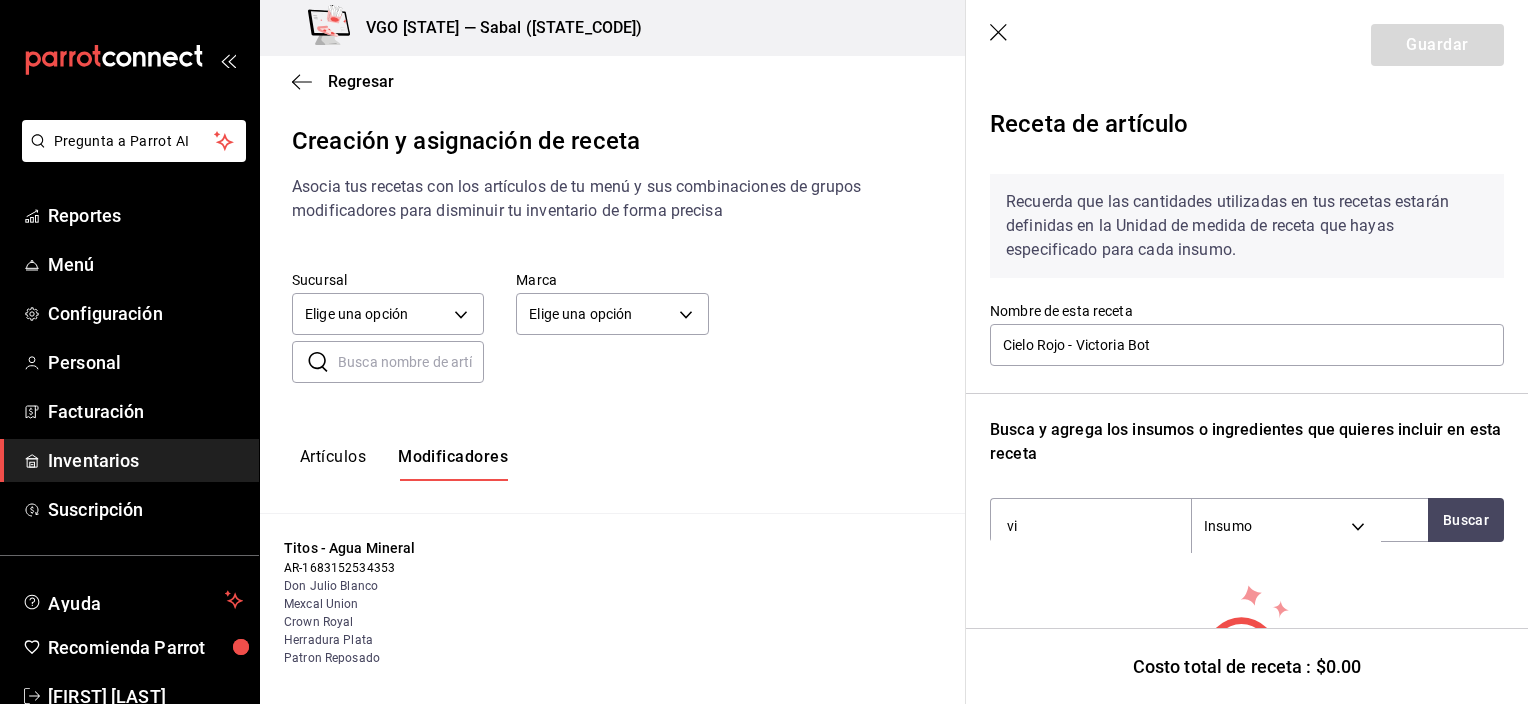 type on "vi" 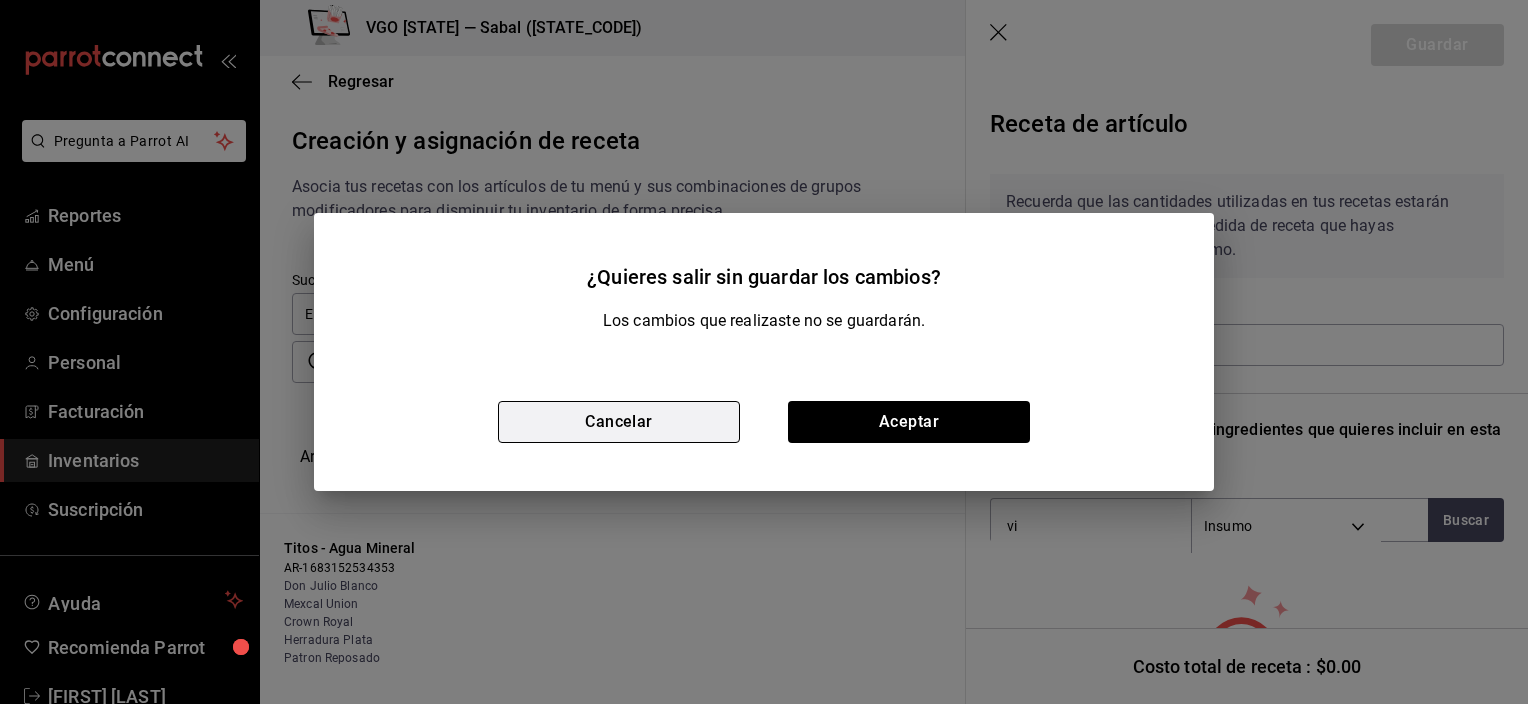 click on "Cancelar" at bounding box center (619, 422) 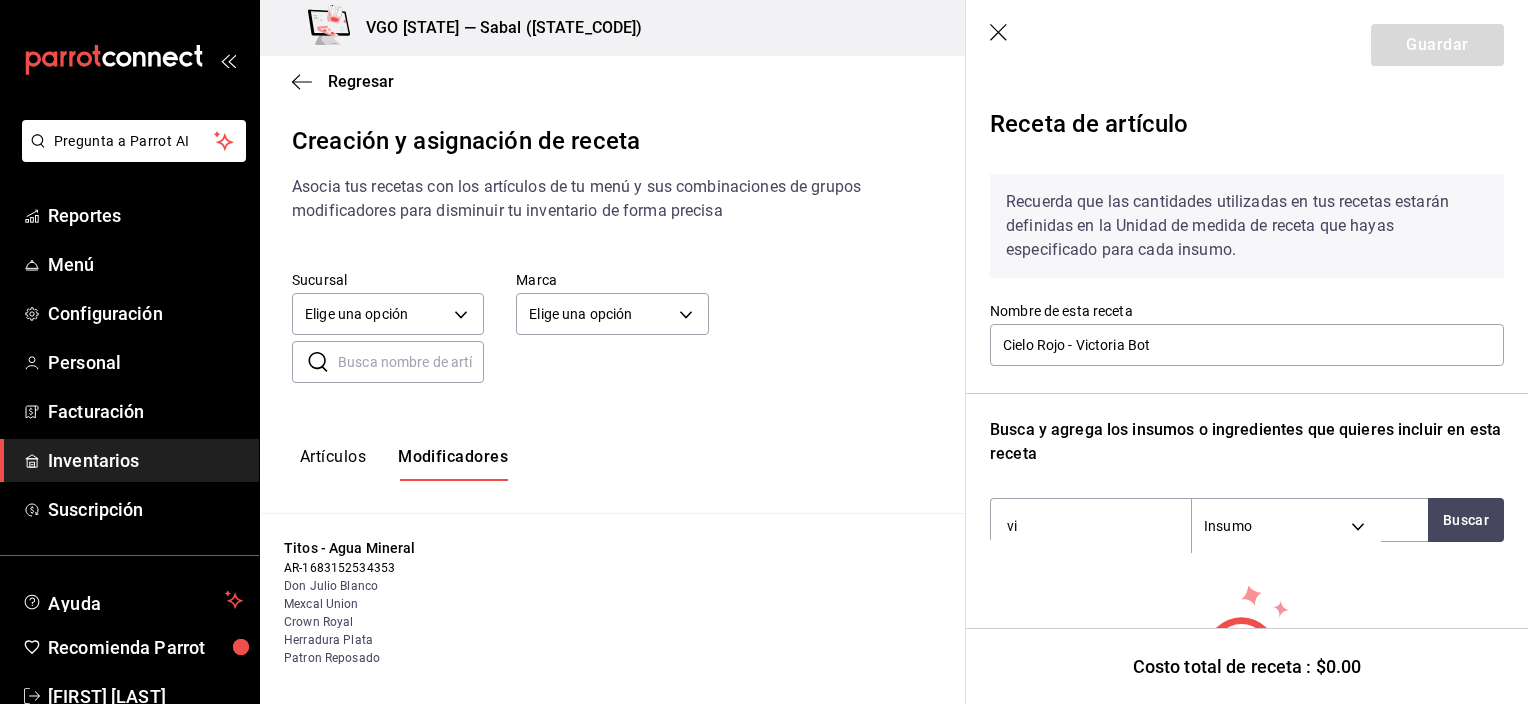 click 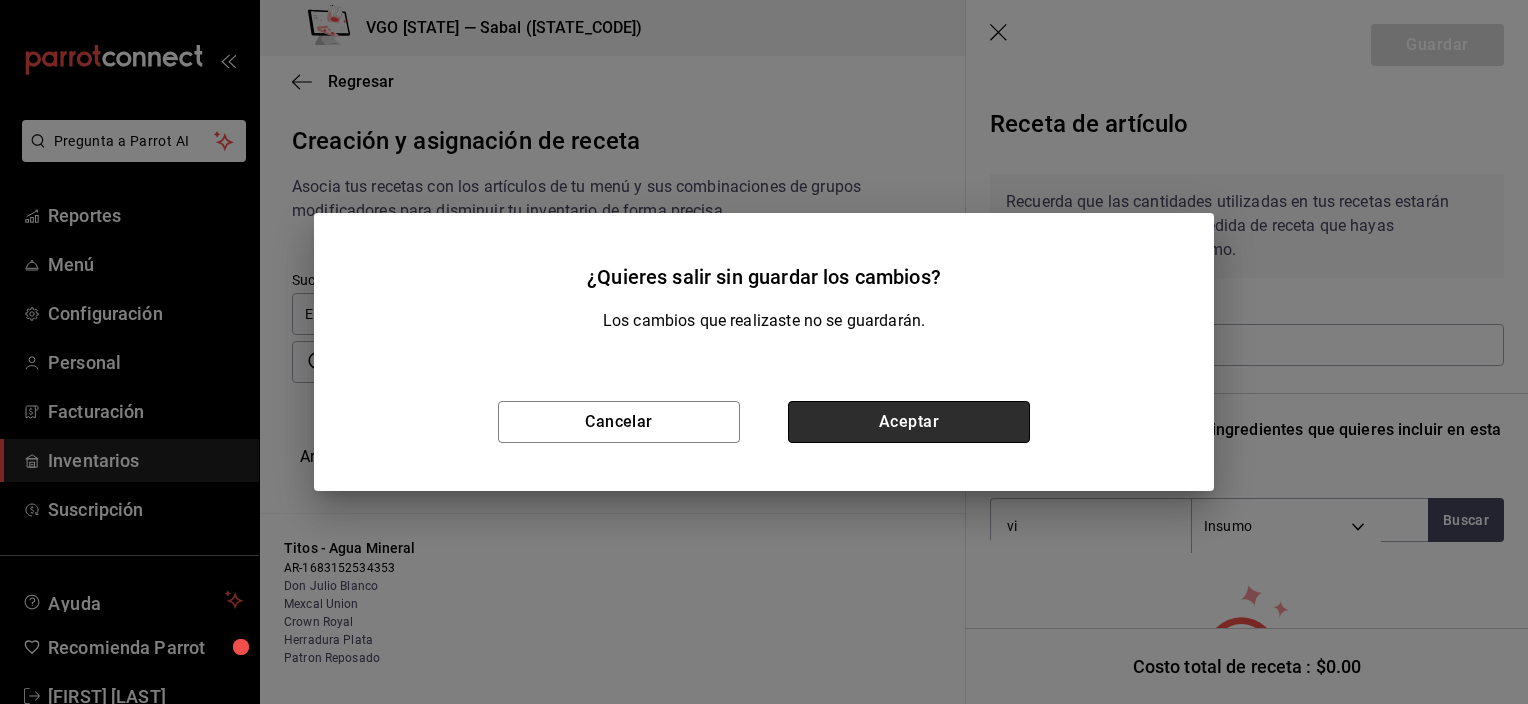 click on "Aceptar" at bounding box center (909, 422) 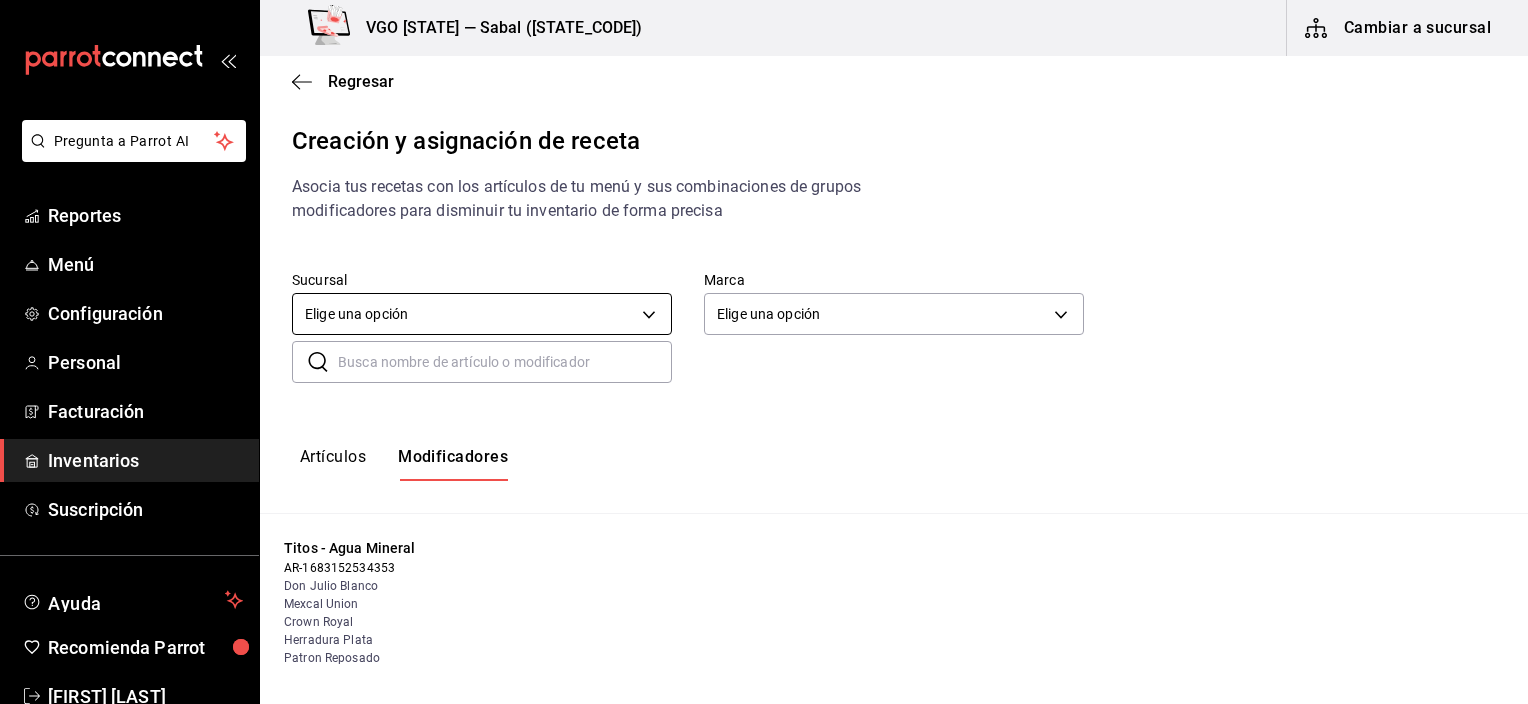 click on "Pregunta a Parrot AI Reportes   Menú   Configuración   Personal   Facturación   Inventarios   Suscripción   Ayuda Recomienda Parrot   Jacqueline Ochoa   Sugerir nueva función   VGO Nayarit — Sabal (NAY) Cambiar a sucursal Regresar Creación y asignación de receta Asocia tus recetas con los artículos de tu menú y sus combinaciones de grupos modificadores para disminuir tu inventario de forma precisa Sucursal Elige una opción default Marca Elige una opción default ​ ​ Artículos Modificadores Titos - Agua Mineral AR-1683152534353 Don Julio Blanco Mexcal Union Crown Royal Herradura Plata Patron Reposado Buchannans Titos Smirfnoff Black Label Grey Goose Absolut Capitan Morgan Paloma Clericot Ron Pintado Sangria Tropical Jack Daniels Don Julio 70 Stolichnaya Flor De Caña Tanqueray Red Label Mezcal Unión Bombay Chivas Regal Don Julio Reposado 7Leguas Blanco Cuba Libre Markers Mark Smirnoff 7Leguas Reposado Herradura Reposado Bacardi Blanco Tom Collins Habana Club Herradura Añejo Tradicional :  :" at bounding box center (764, 335) 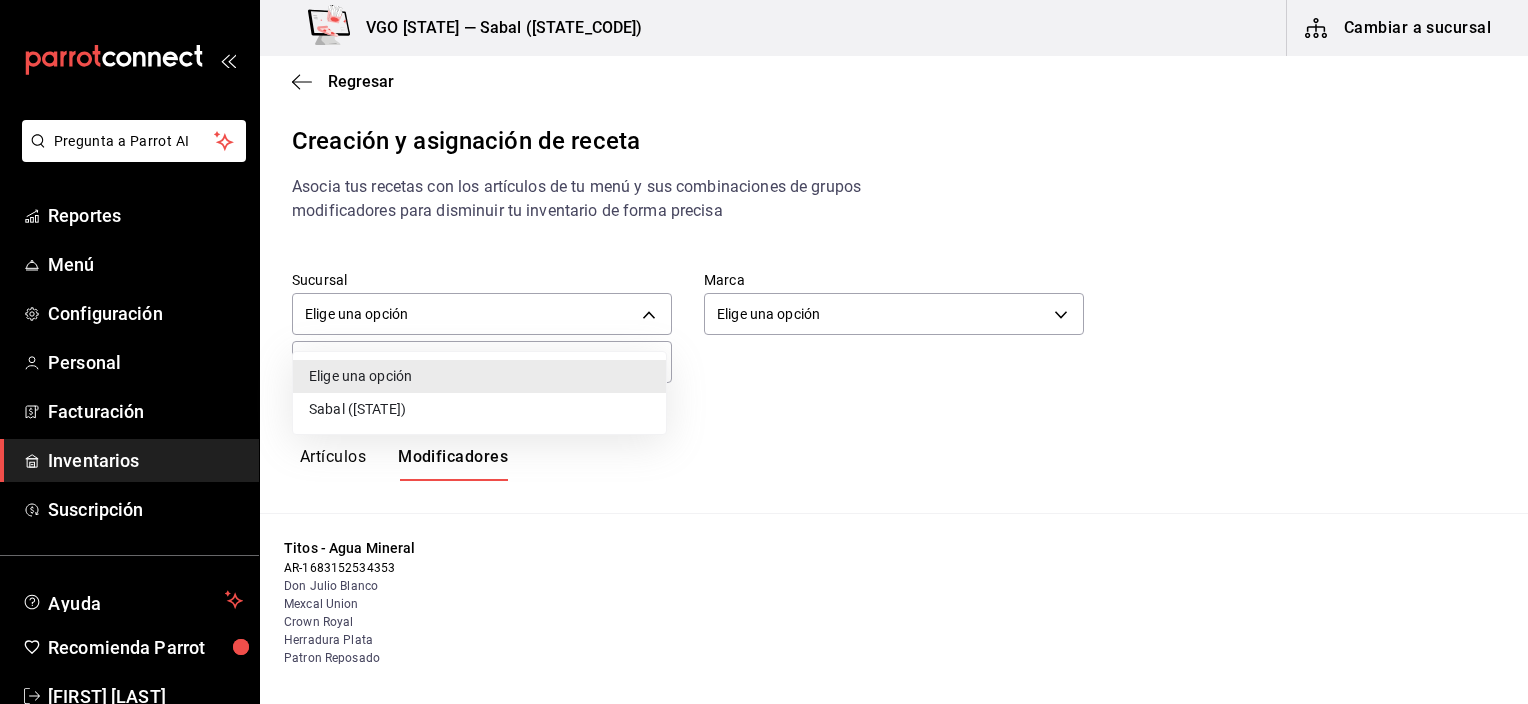 click on "Sabal (NAY)" at bounding box center (479, 409) 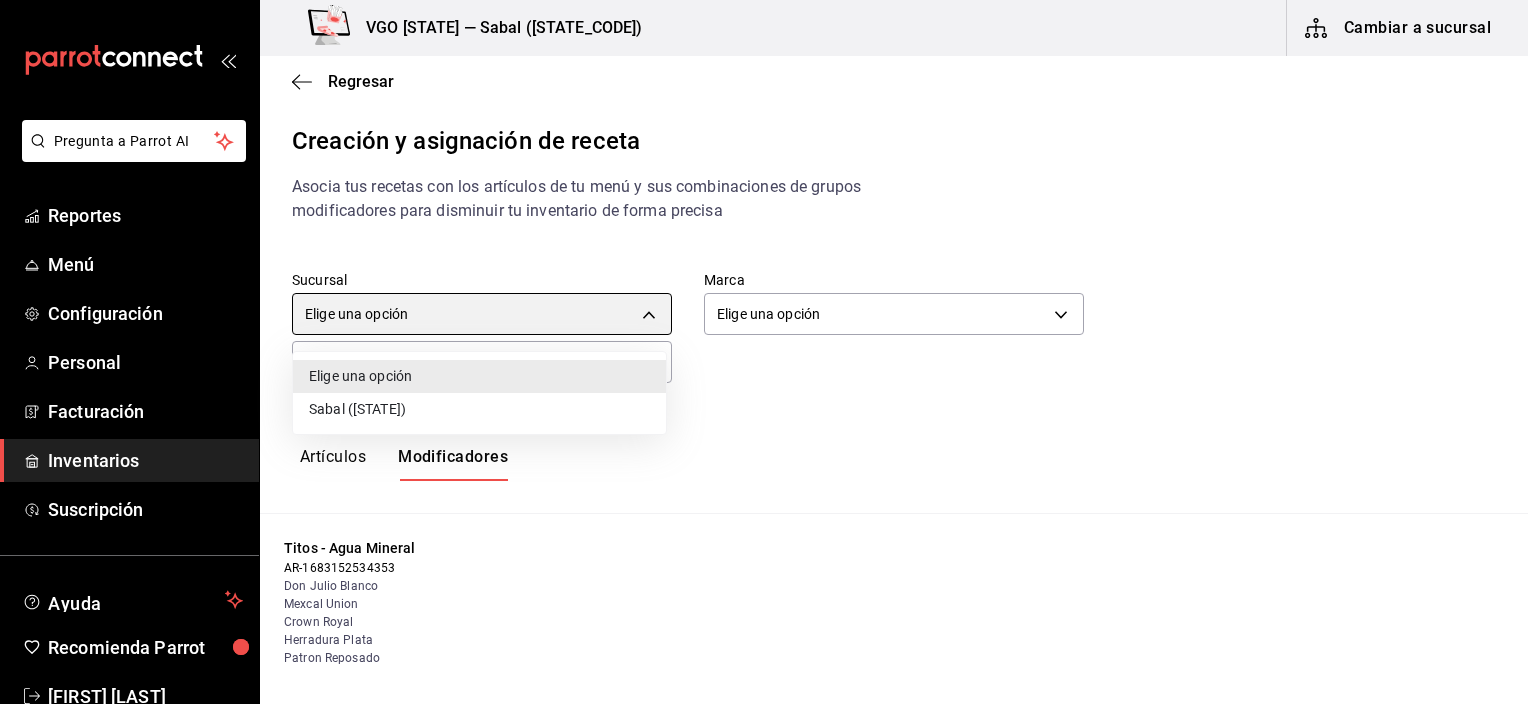 type on "2aba2e4c-8955-4624-a76a-6219a8a60d9c" 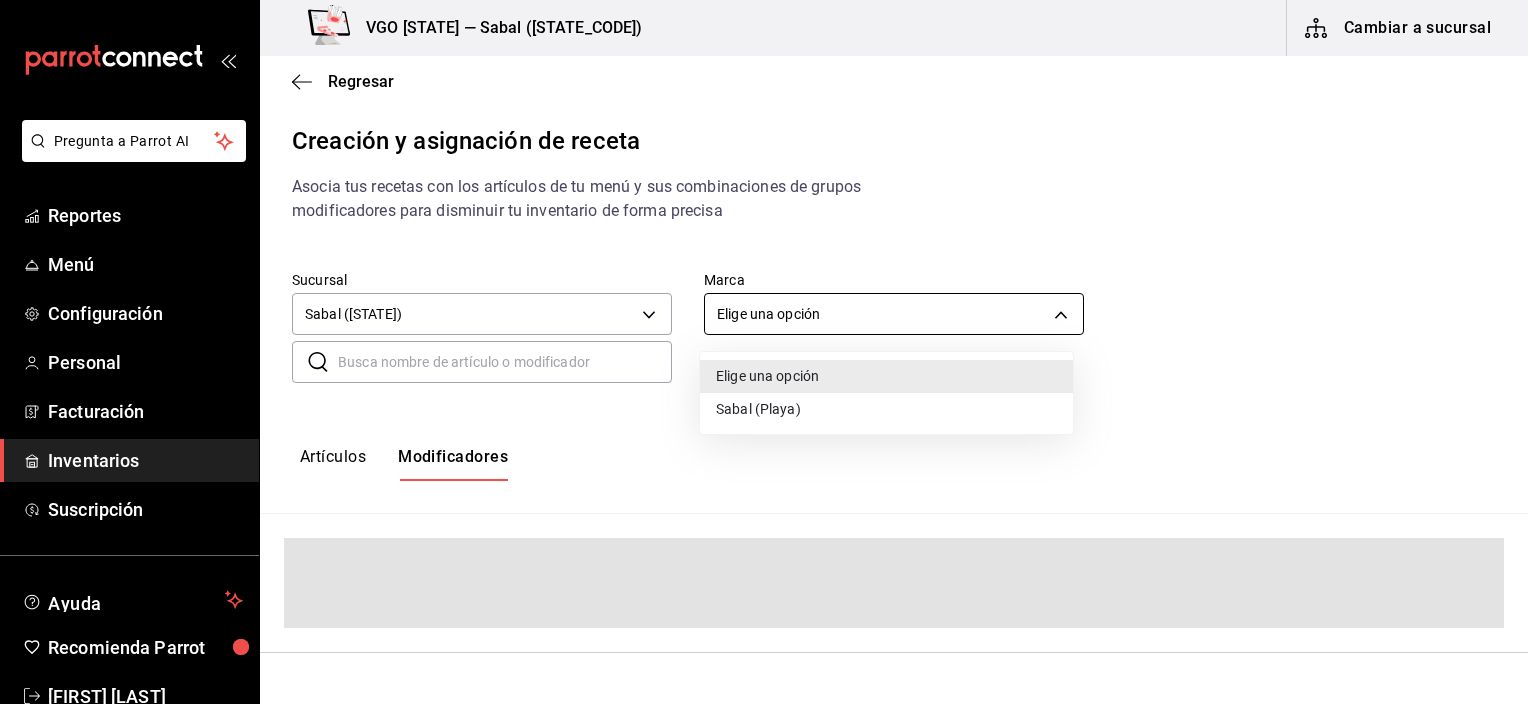 click on "Pregunta a Parrot AI Reportes   Menú   Configuración   Personal   Facturación   Inventarios   Suscripción   Ayuda Recomienda Parrot   Jacqueline Ochoa   Sugerir nueva función   VGO Nayarit — Sabal (NAY) Cambiar a sucursal Regresar Creación y asignación de receta Asocia tus recetas con los artículos de tu menú y sus combinaciones de grupos modificadores para disminuir tu inventario de forma precisa Sucursal Sabal (NAY) 2aba2e4c-8955-4624-a76a-6219a8a60d9c Marca Elige una opción default ​ ​ Artículos Modificadores Guardar Receta de artículo Costo total de receta : $0.00 GANA 1 MES GRATIS EN TU SUSCRIPCIÓN AQUÍ ¿Recuerdas cómo empezó tu restaurante?
Hoy puedes ayudar a un colega a tener el mismo cambio que tú viviste.
Recomienda Parrot directamente desde tu Portal Administrador.
Es fácil y rápido.
🎁 Por cada restaurante que se una, ganas 1 mes gratis. Pregunta a Parrot AI Reportes   Menú   Configuración   Personal   Facturación   Inventarios   Suscripción   Ayuda" at bounding box center (764, 335) 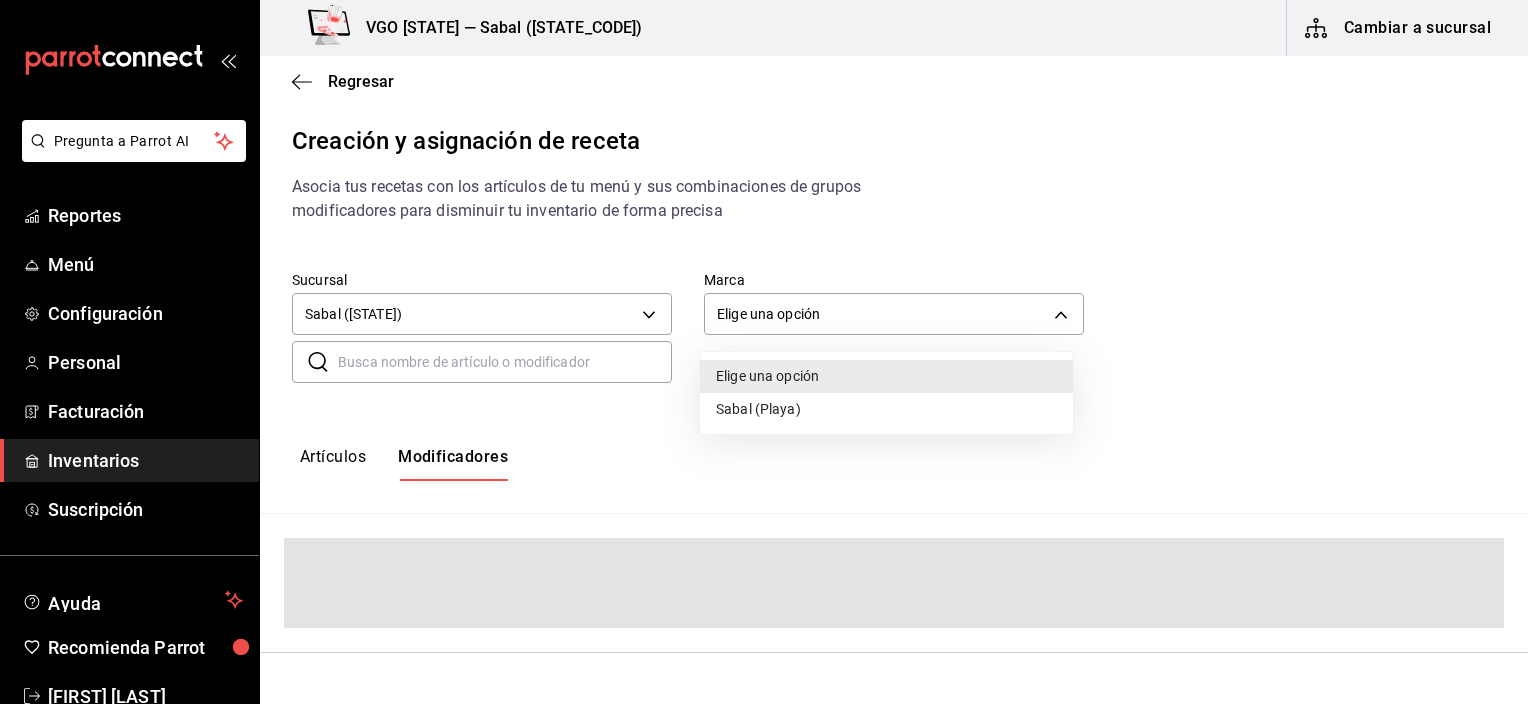click on "[LOCATION]" at bounding box center [886, 409] 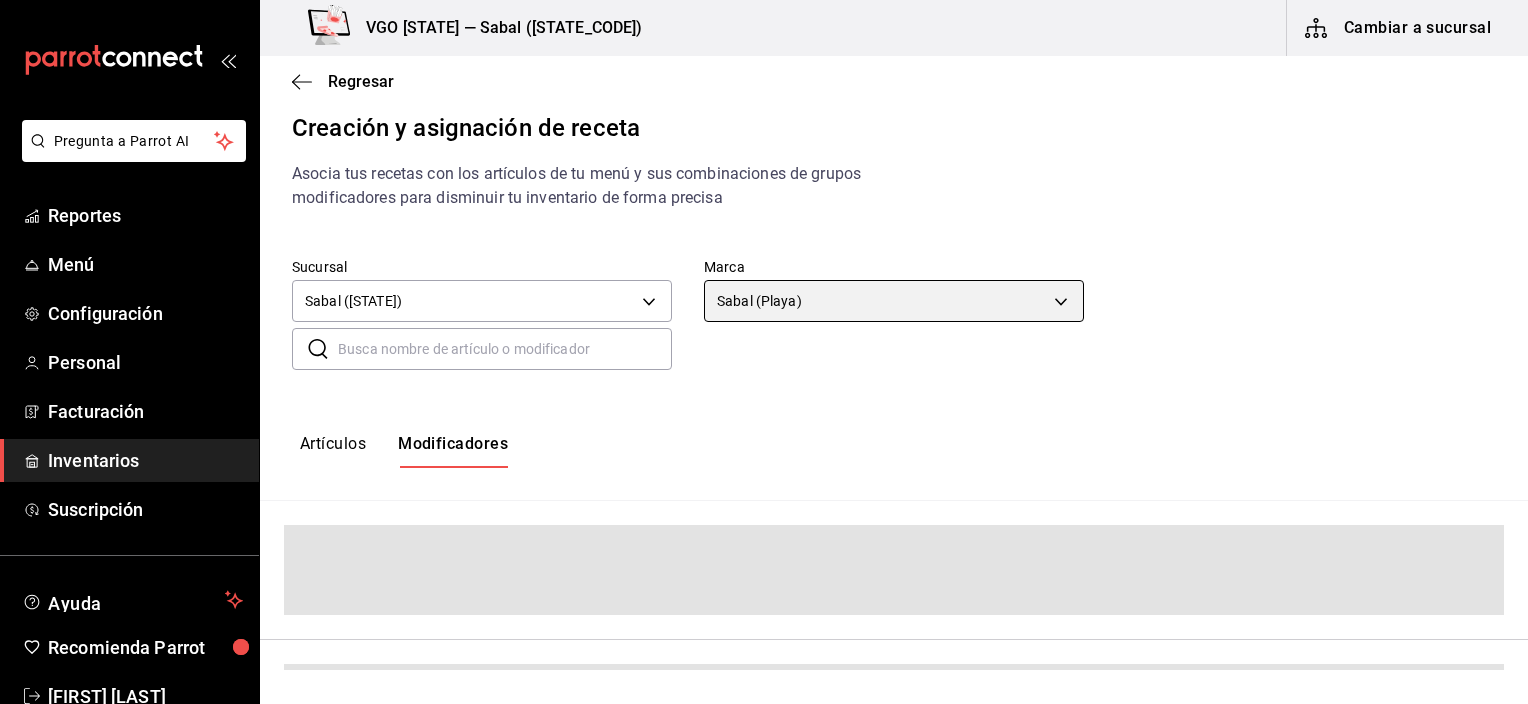 scroll, scrollTop: 0, scrollLeft: 0, axis: both 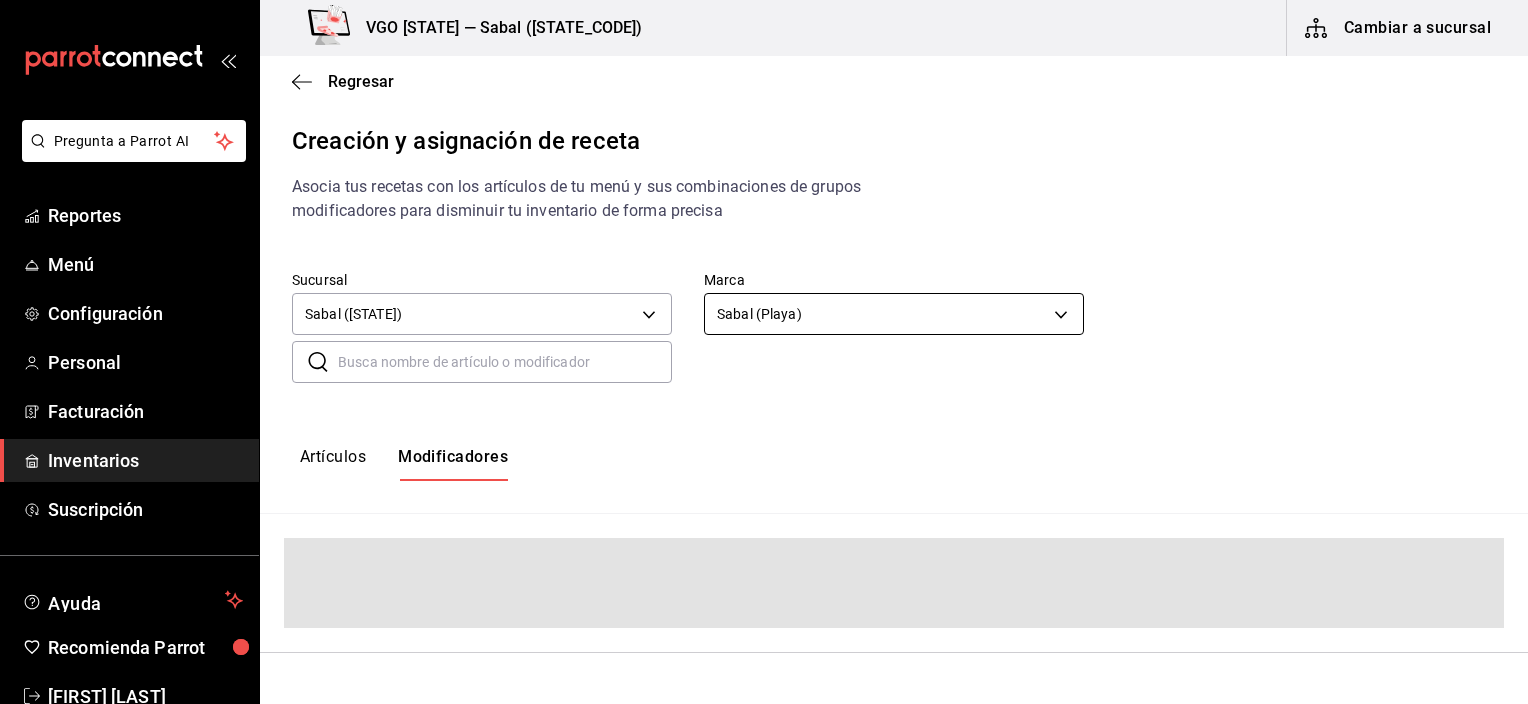 click on "Pregunta a Parrot AI Reportes   Menú   Configuración   Personal   Facturación   Inventarios   Suscripción   Ayuda Recomienda Parrot   Jacqueline Ochoa   Sugerir nueva función   VGO Nayarit — Sabal (NAY) Cambiar a sucursal Regresar Creación y asignación de receta Asocia tus recetas con los artículos de tu menú y sus combinaciones de grupos modificadores para disminuir tu inventario de forma precisa Sucursal Sabal (NAY) 2aba2e4c-8955-4624-a76a-6219a8a60d9c Marca Sabal (Playa) 7bb9fc4a-963e-4e00-9402-9ac56289446f ​ ​ Artículos Modificadores Guardar Receta de artículo Costo total de receta : $0.00 GANA 1 MES GRATIS EN TU SUSCRIPCIÓN AQUÍ ¿Recuerdas cómo empezó tu restaurante?
Hoy puedes ayudar a un colega a tener el mismo cambio que tú viviste.
Recomienda Parrot directamente desde tu Portal Administrador.
Es fácil y rápido.
🎁 Por cada restaurante que se una, ganas 1 mes gratis. Pregunta a Parrot AI Reportes   Menú   Configuración   Personal   Facturación   Inventarios     Ayuda" at bounding box center (764, 335) 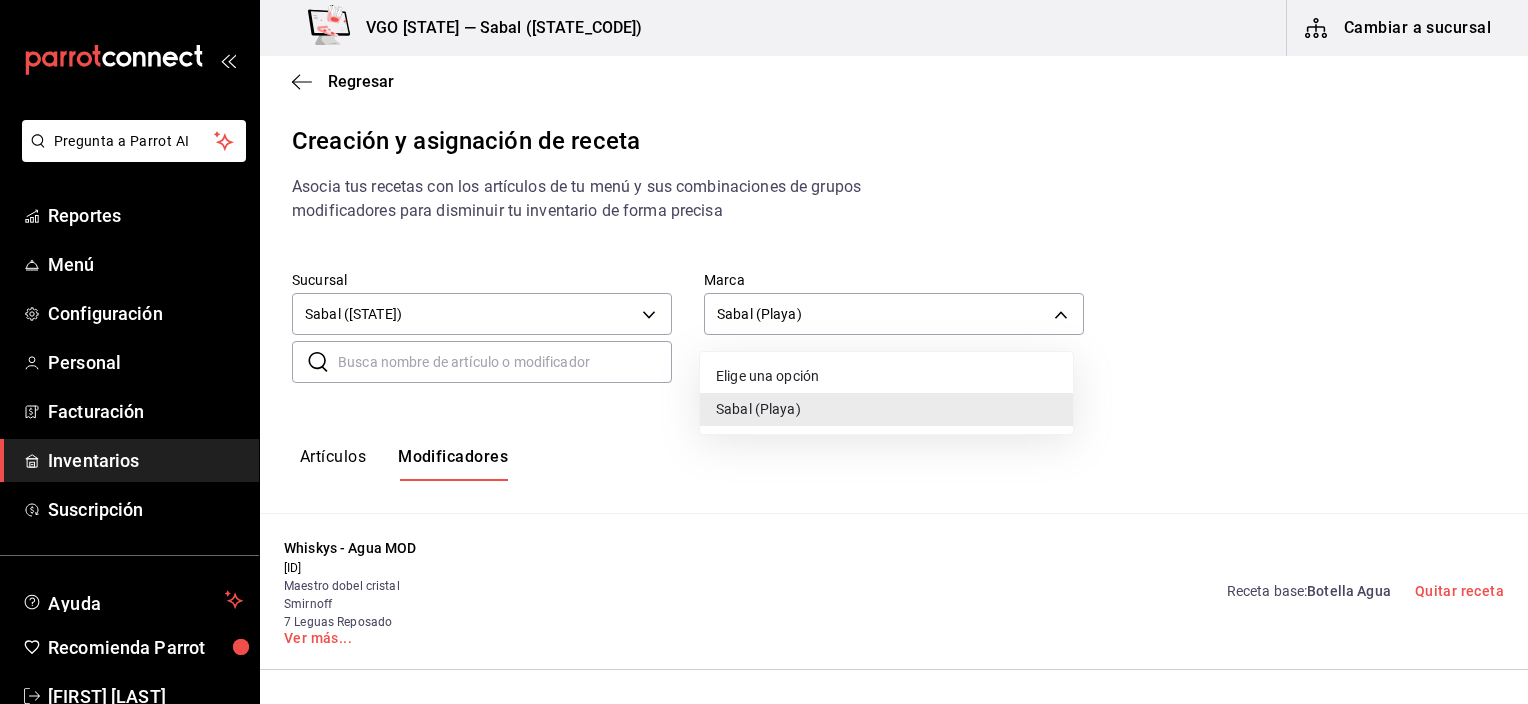 click on "Elige una opción" at bounding box center (886, 376) 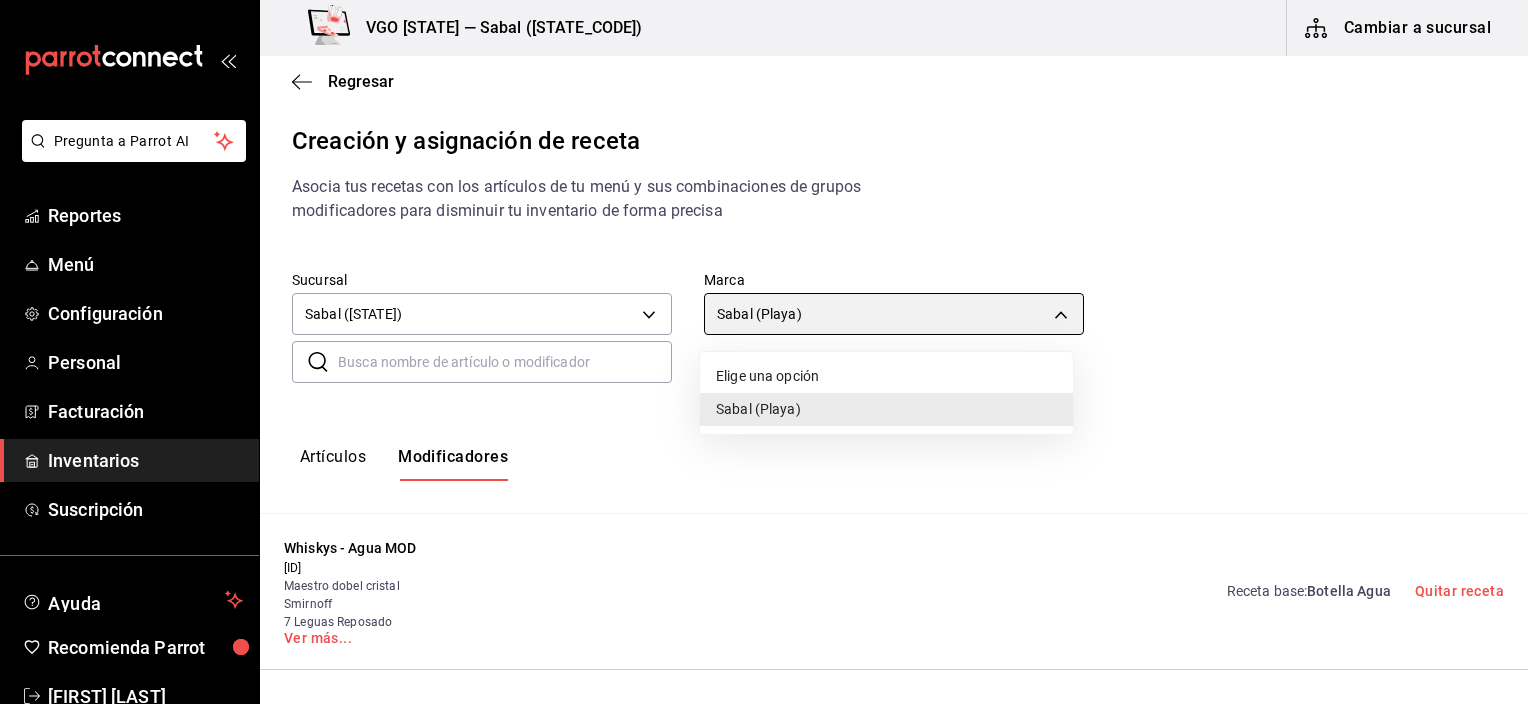 type on "default" 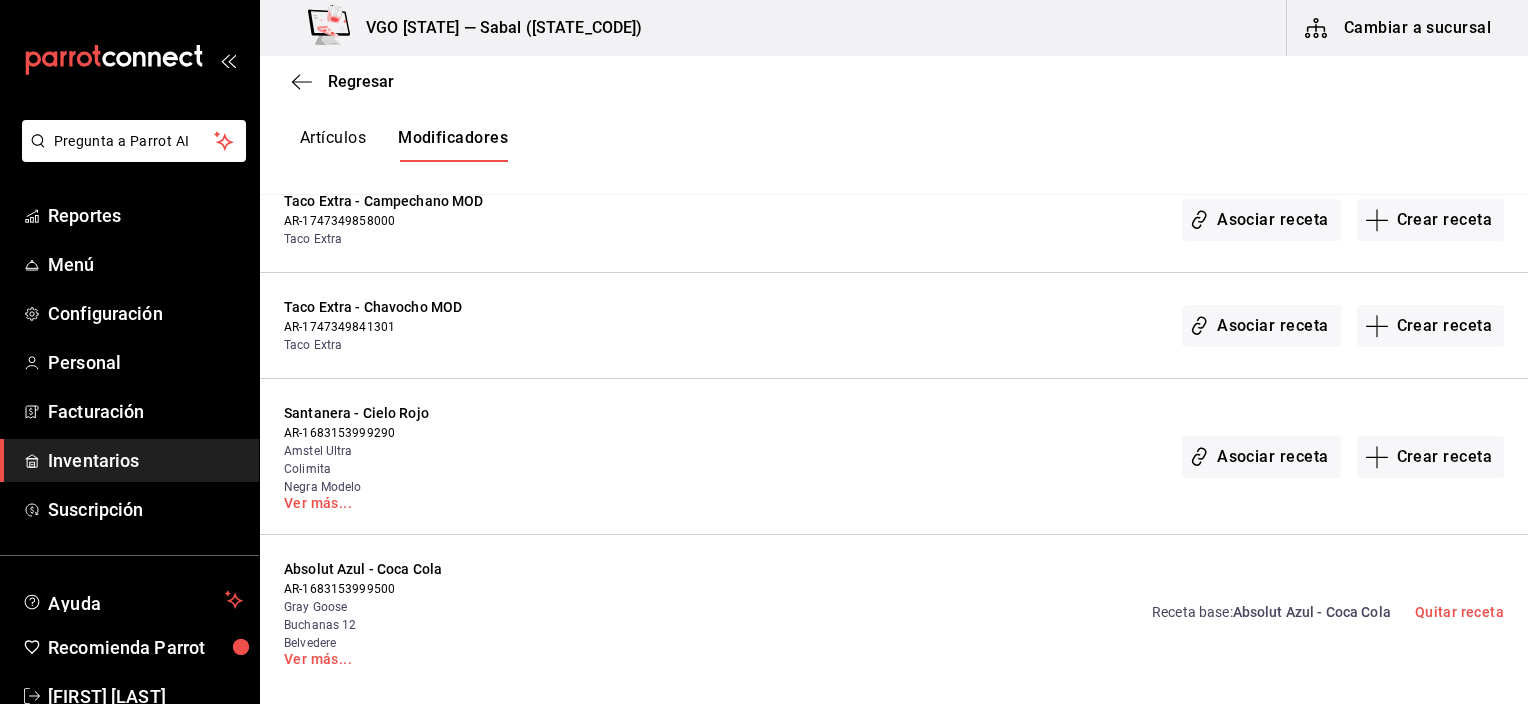 scroll, scrollTop: 1600, scrollLeft: 0, axis: vertical 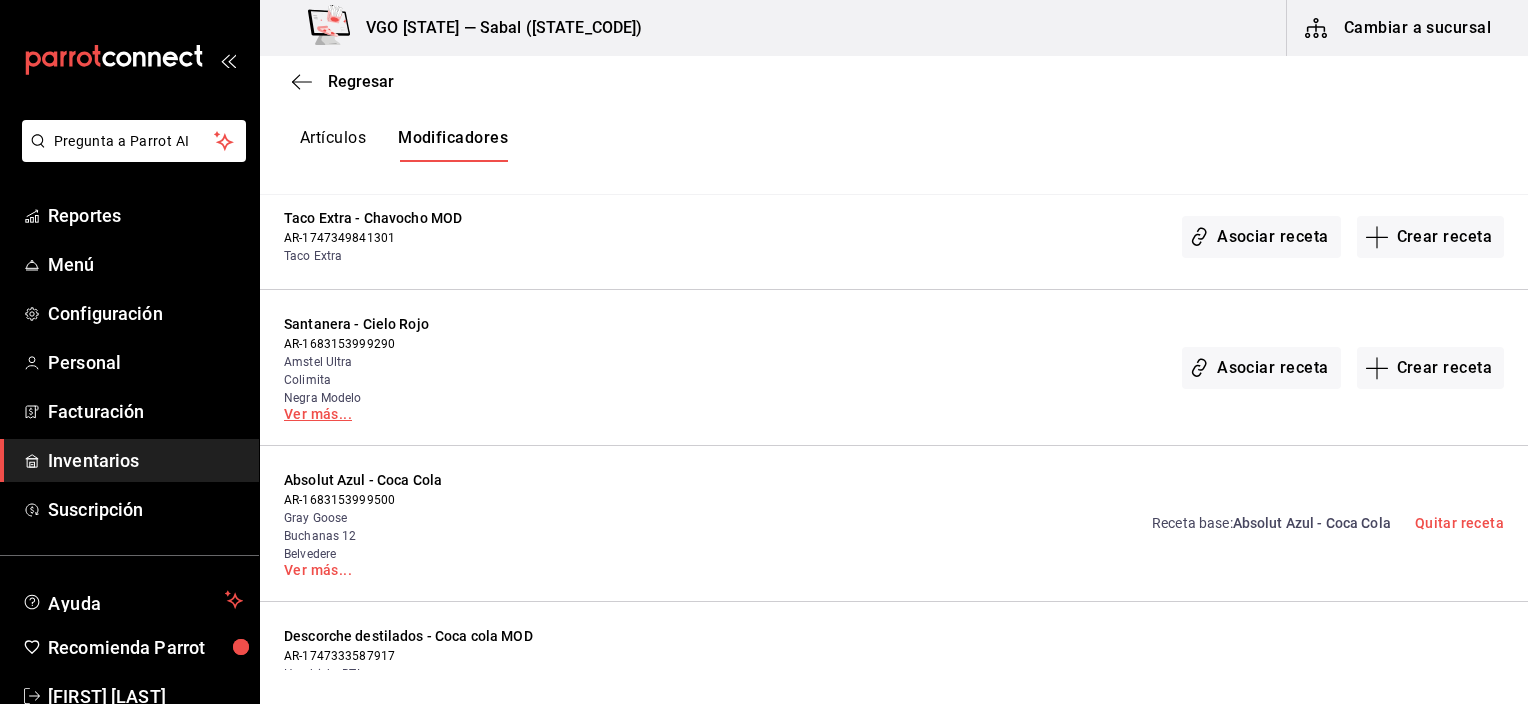 click on "Ver más..." at bounding box center [425, 414] 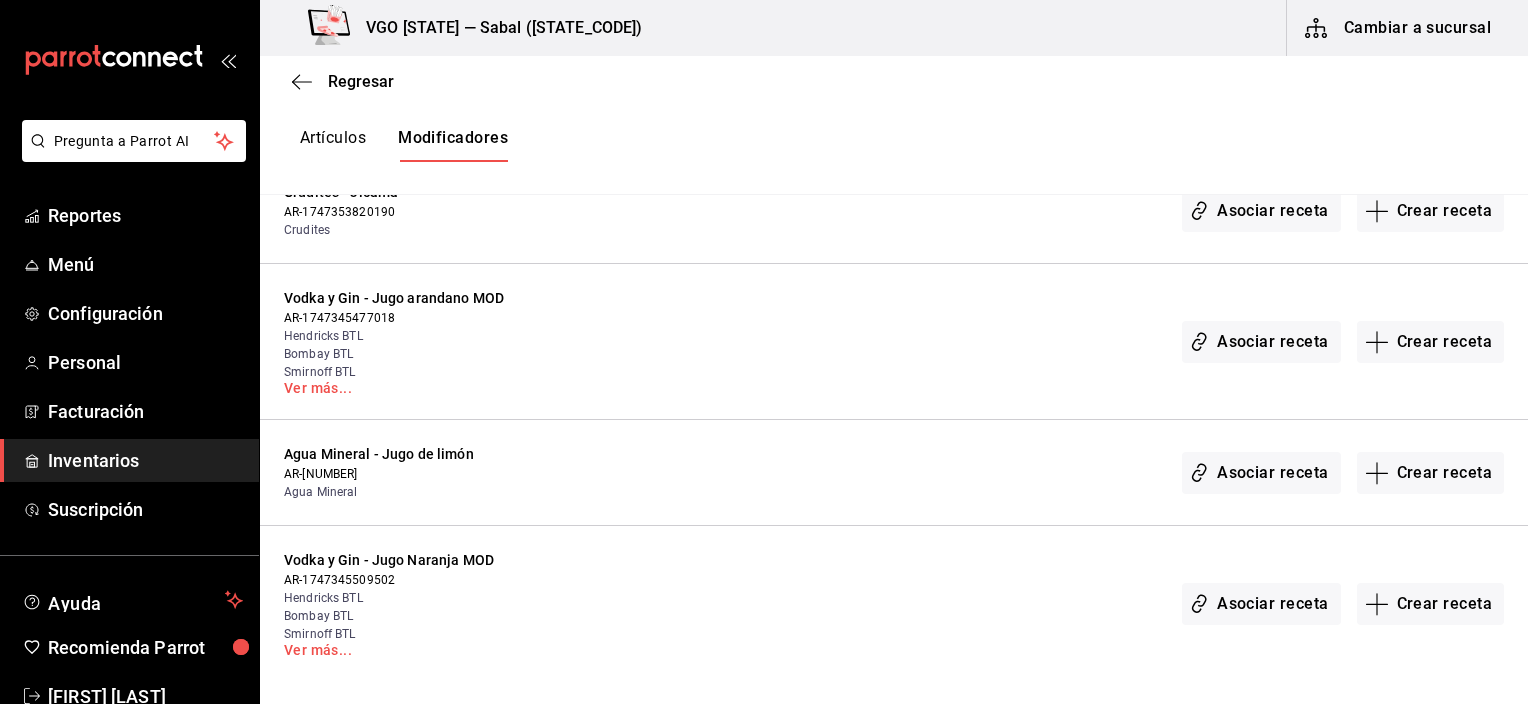 scroll, scrollTop: 4800, scrollLeft: 0, axis: vertical 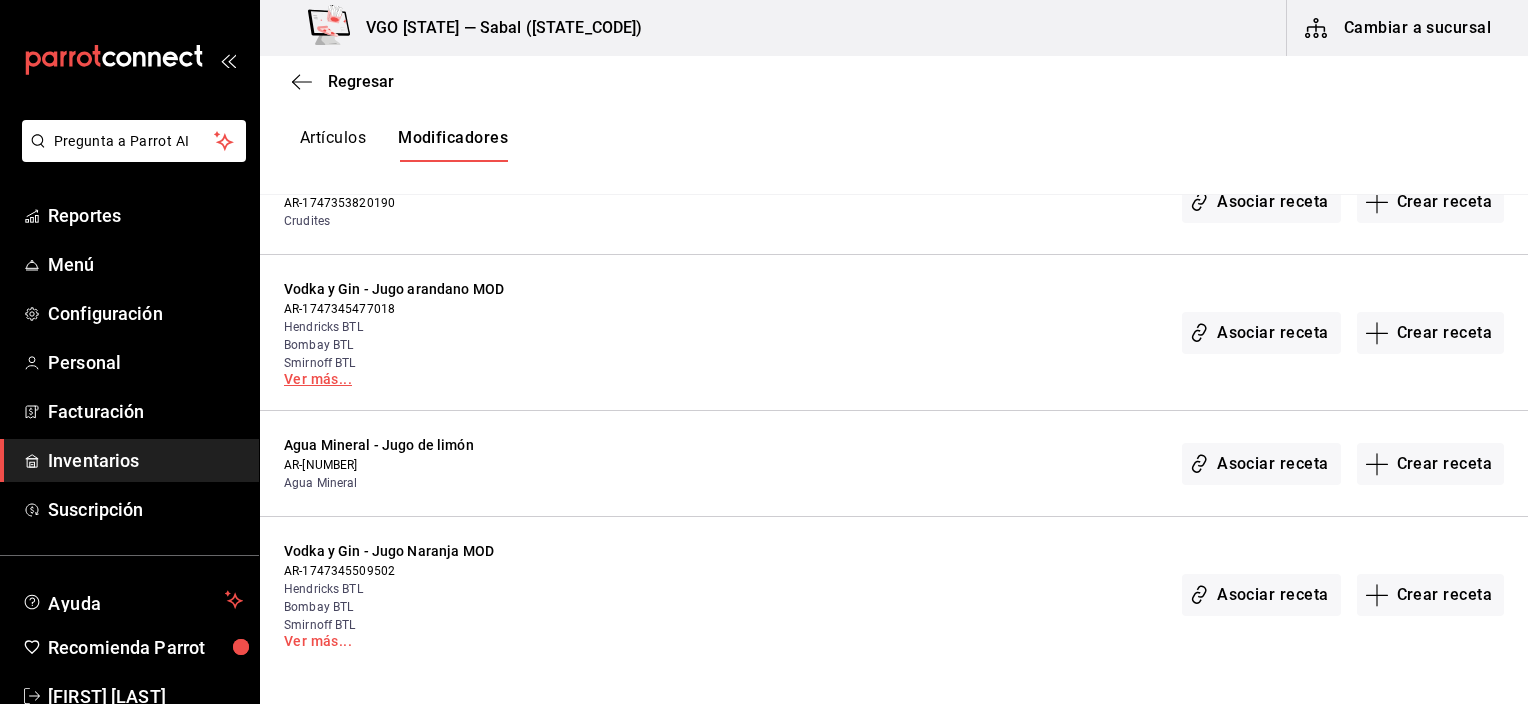 click on "Ver más..." at bounding box center [425, 379] 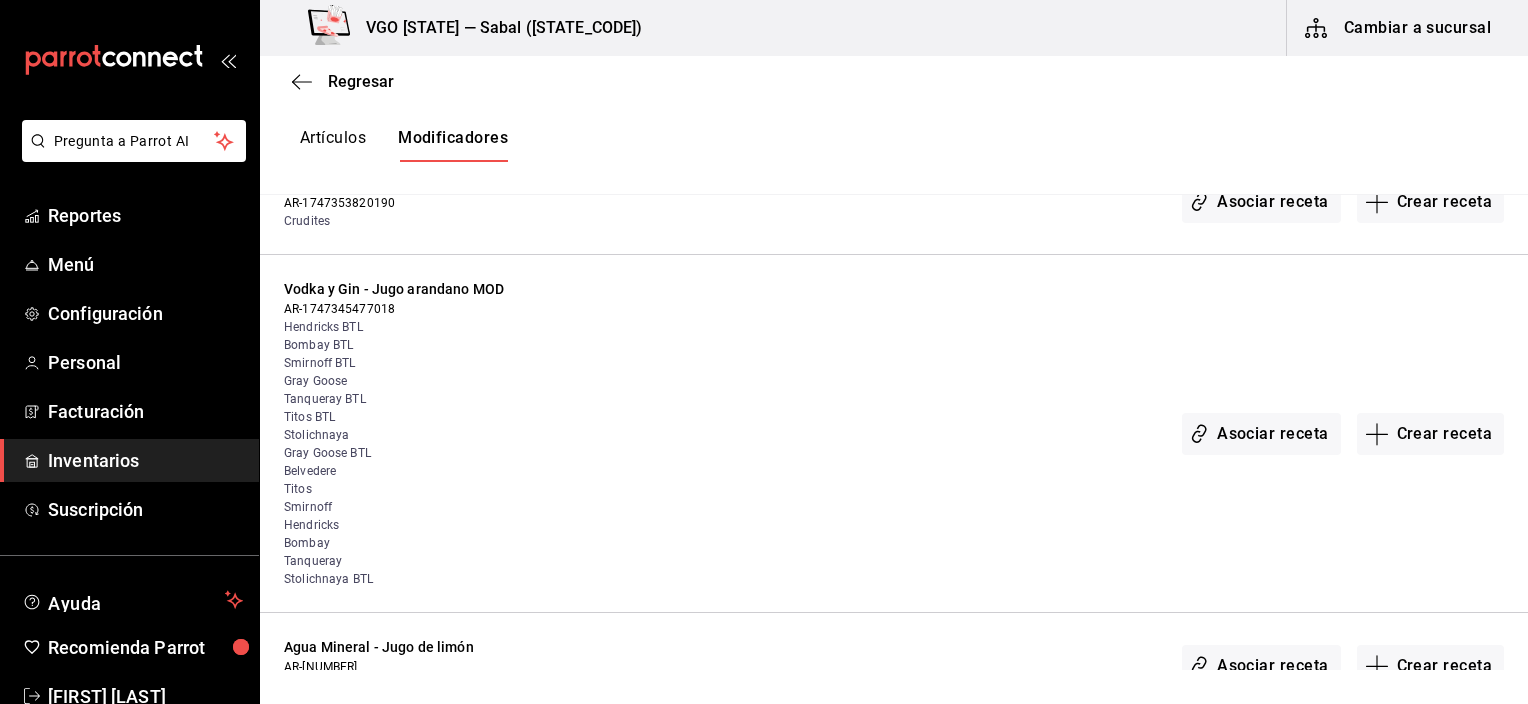 drag, startPoint x: 1379, startPoint y: 430, endPoint x: 1271, endPoint y: 435, distance: 108.11568 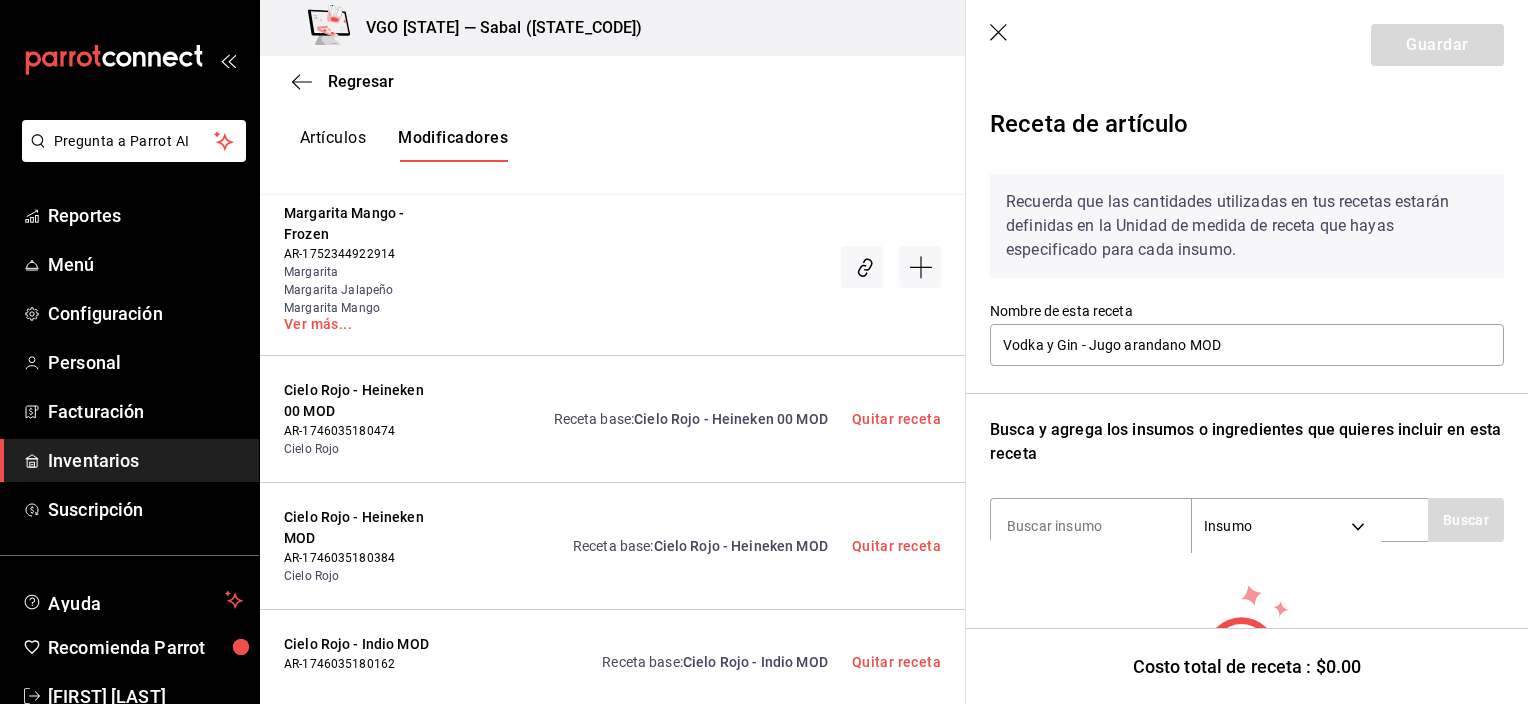click 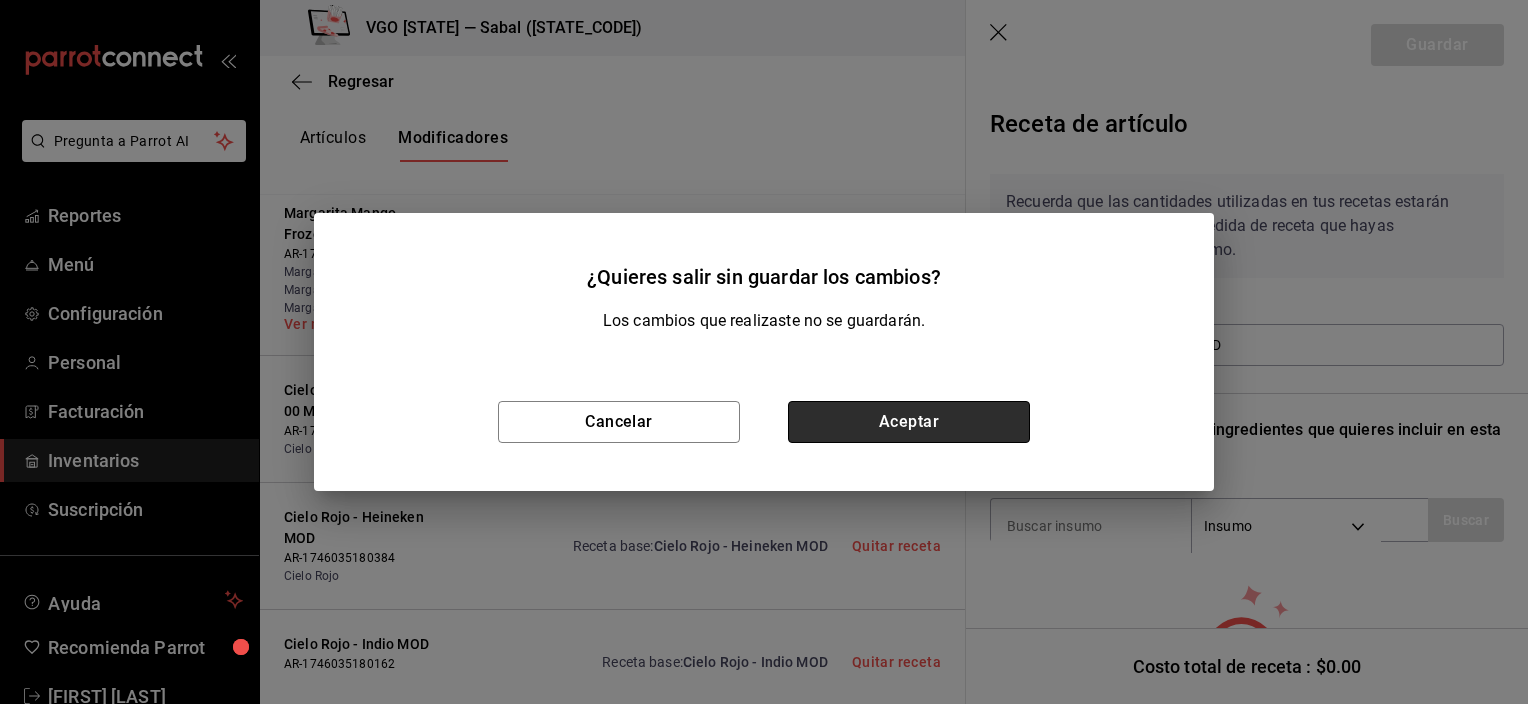click on "Aceptar" at bounding box center (909, 422) 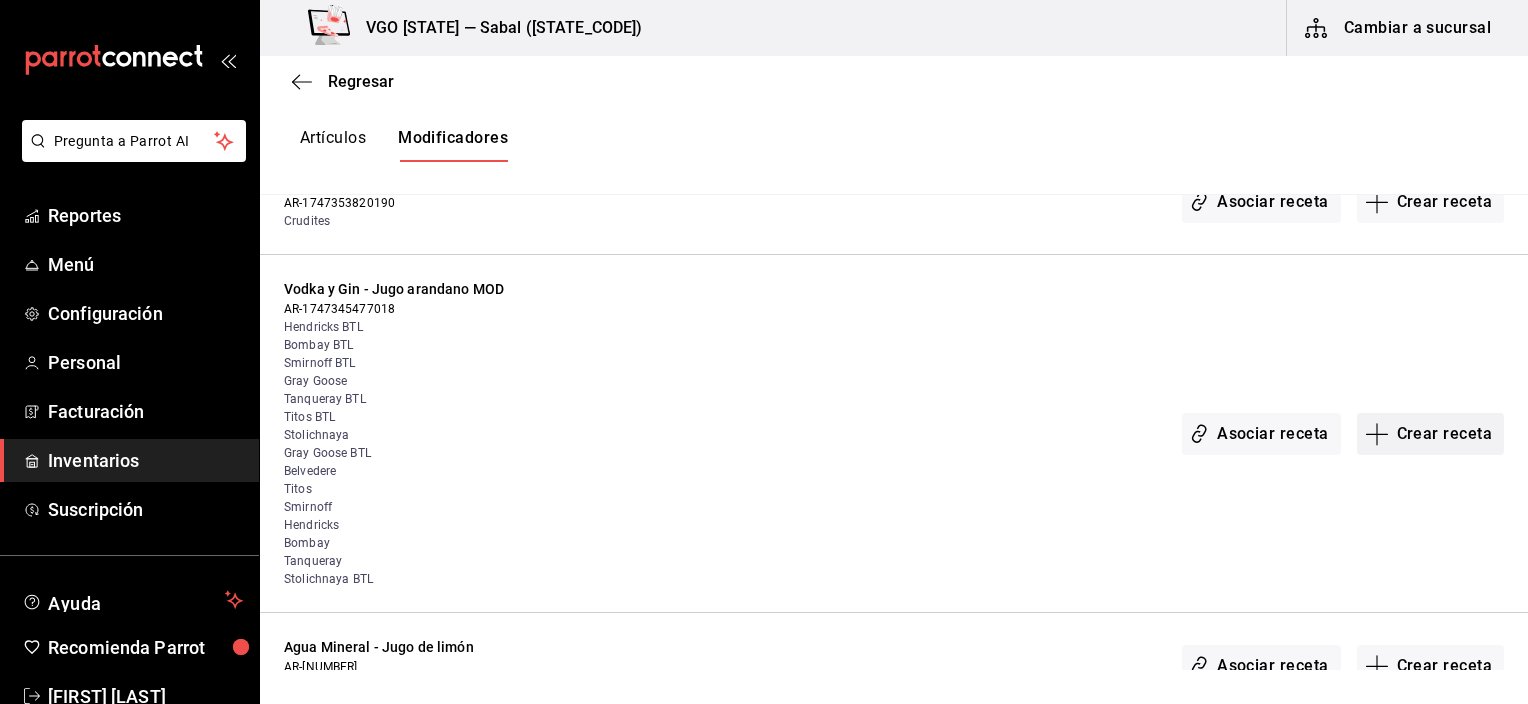 click on "Crear receta" at bounding box center [1431, 434] 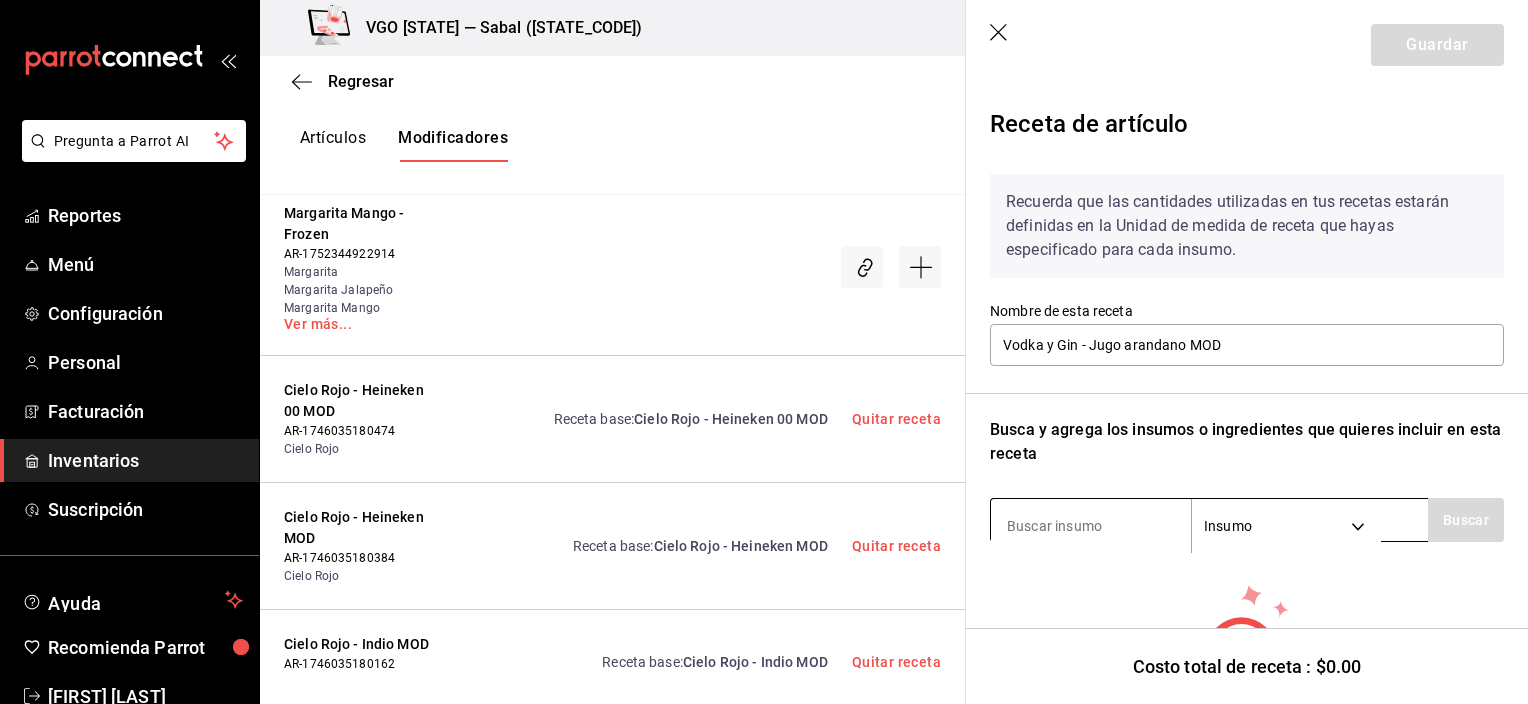 click at bounding box center (1091, 526) 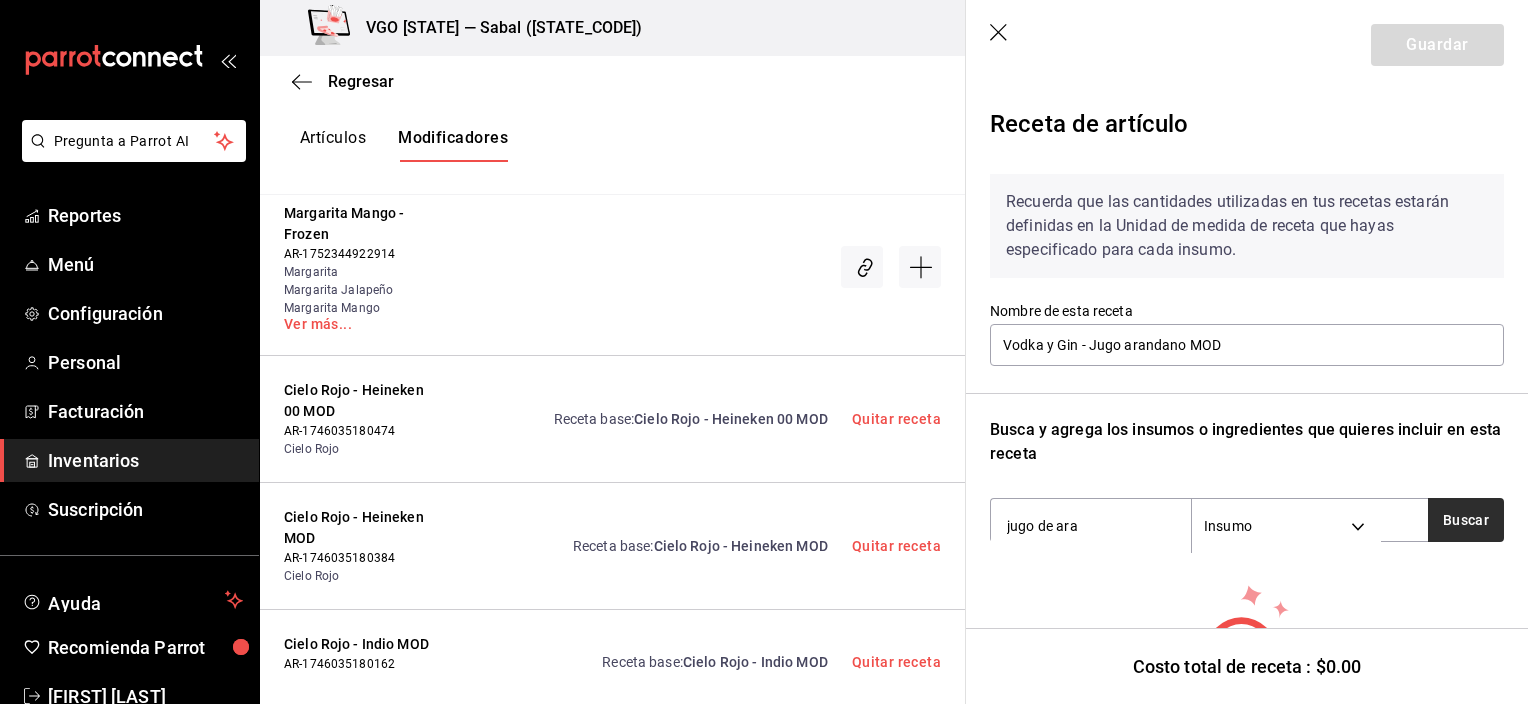 type on "jugo de ara" 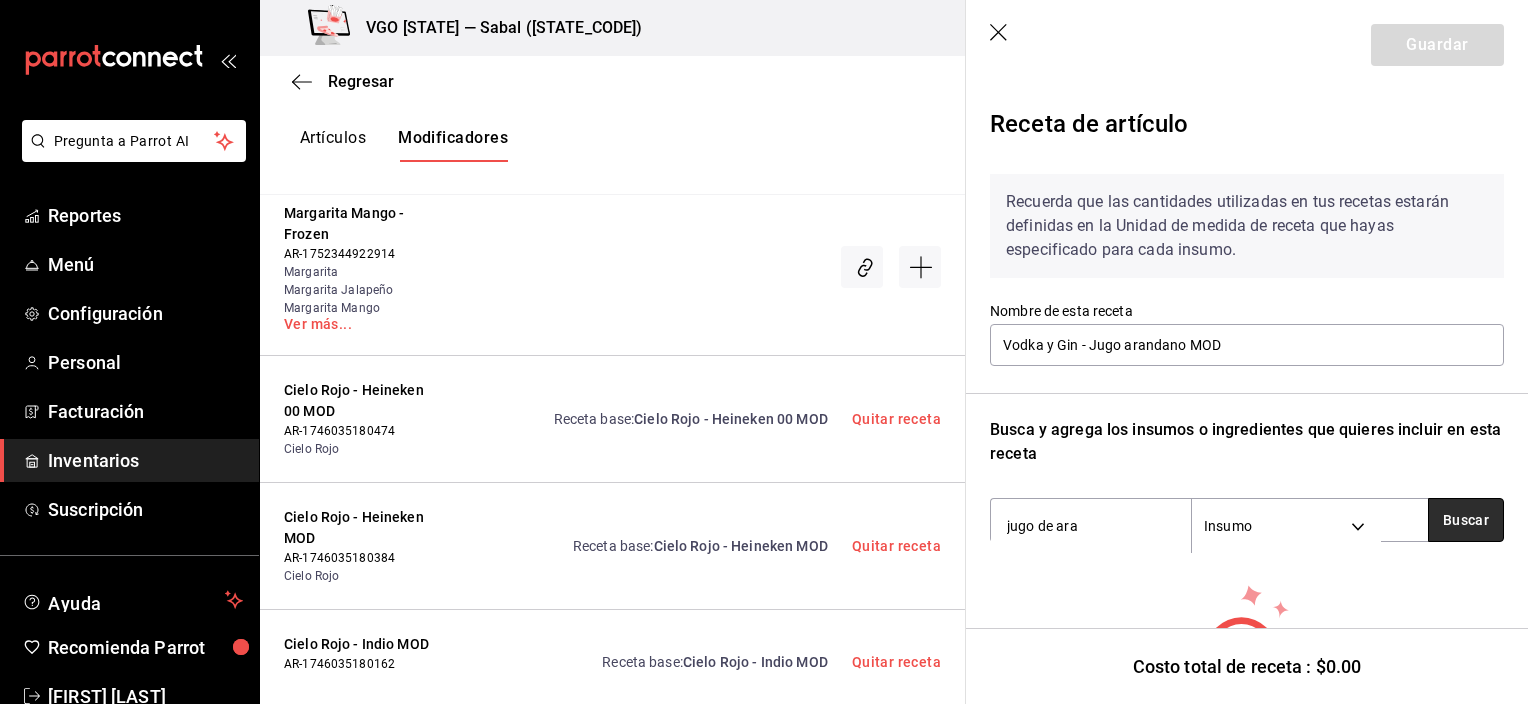 click on "Buscar" at bounding box center (1466, 520) 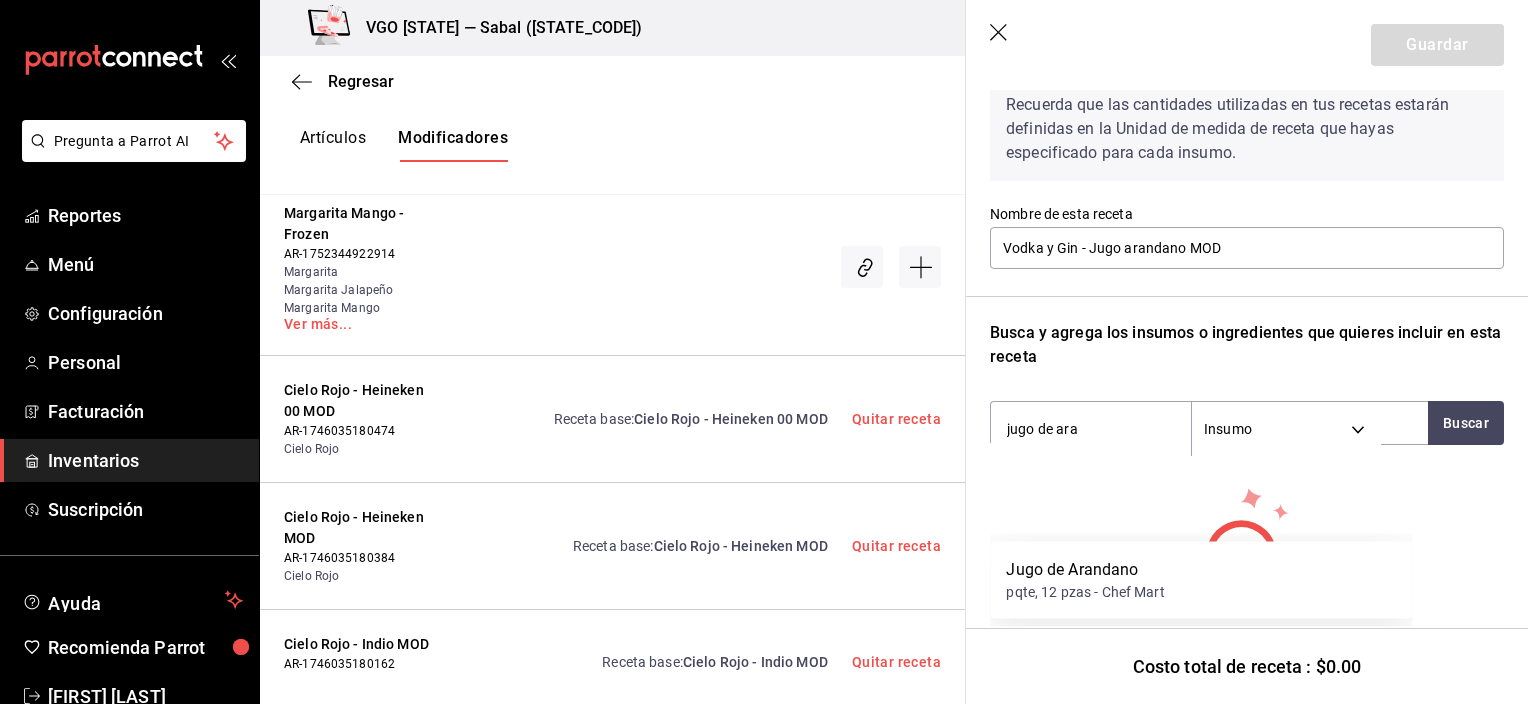 scroll, scrollTop: 100, scrollLeft: 0, axis: vertical 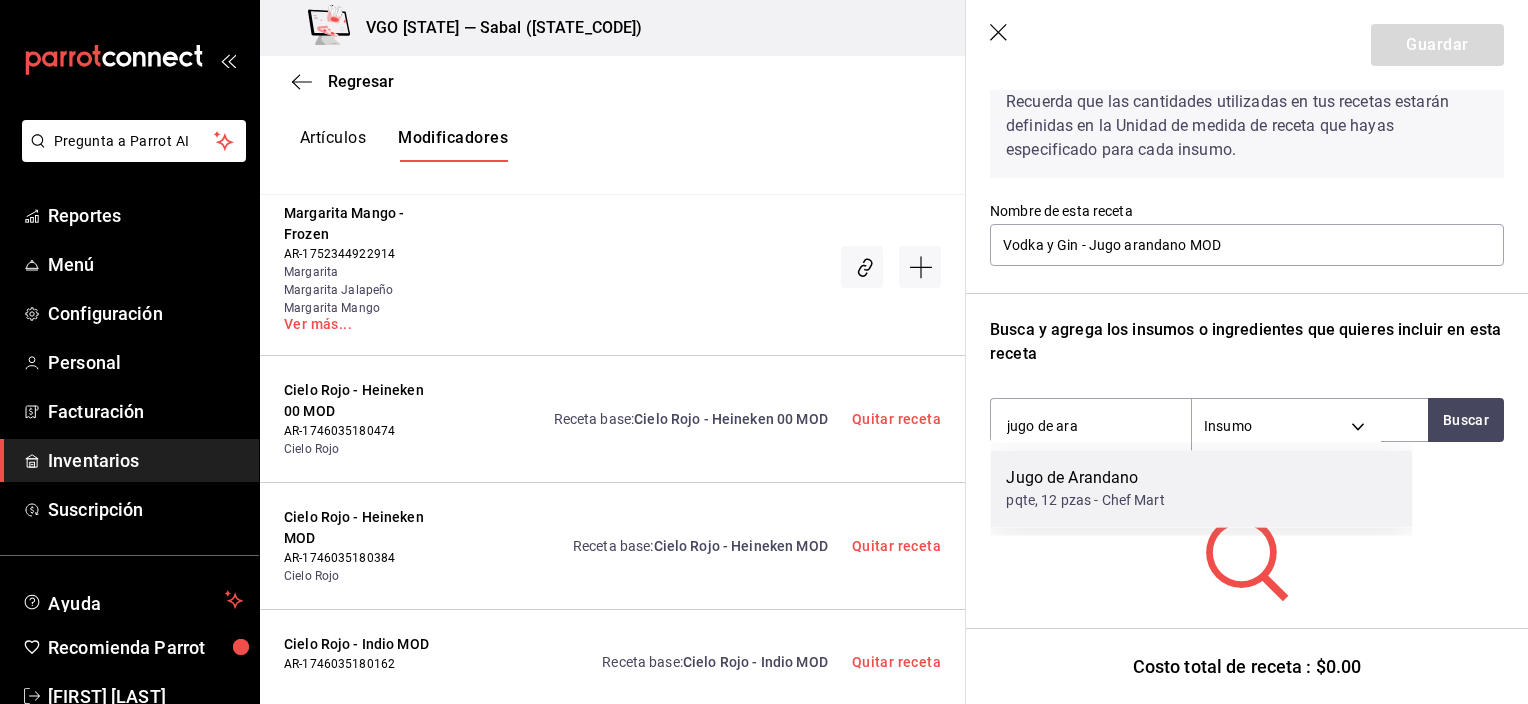 click on "Jugo de Arandano pqte, 12 pzas - Chef Mart" at bounding box center [1201, 488] 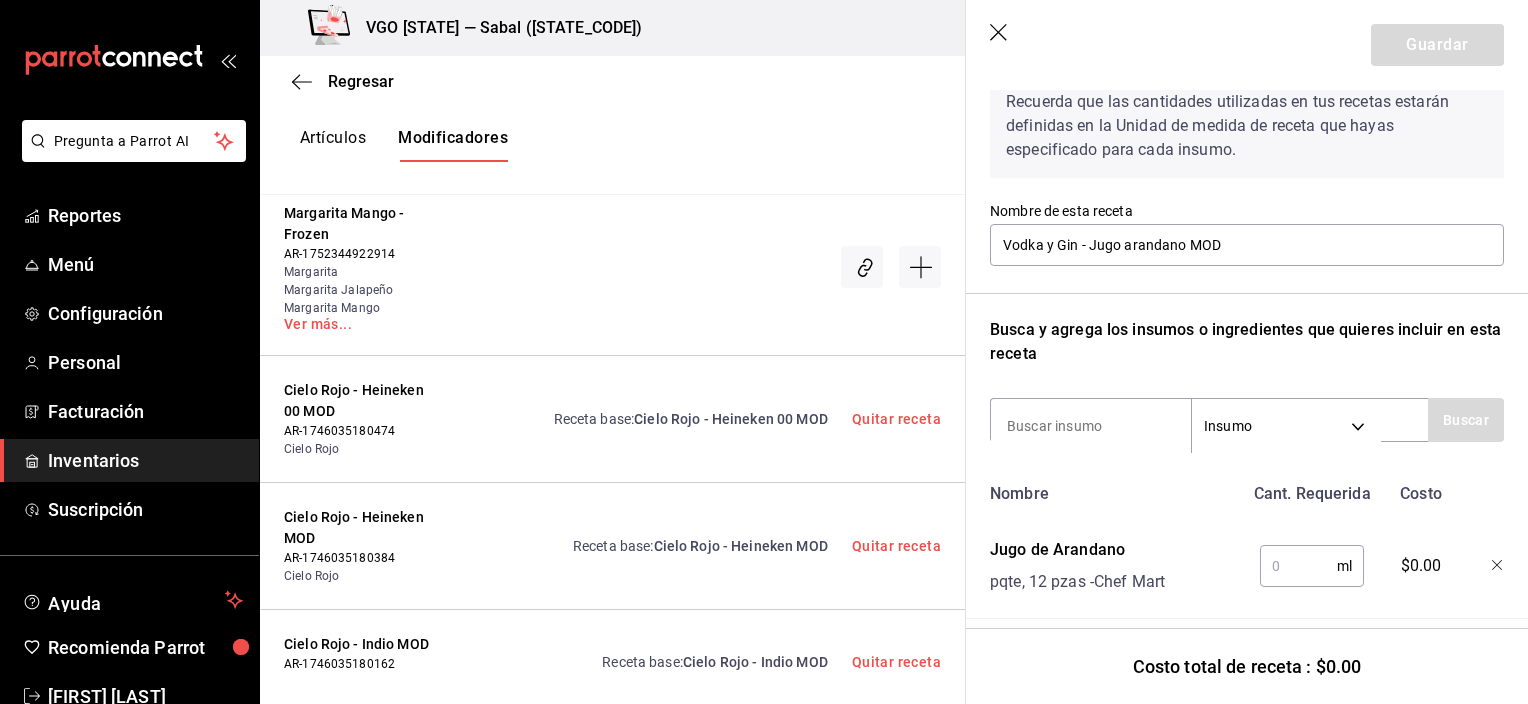click at bounding box center [1298, 566] 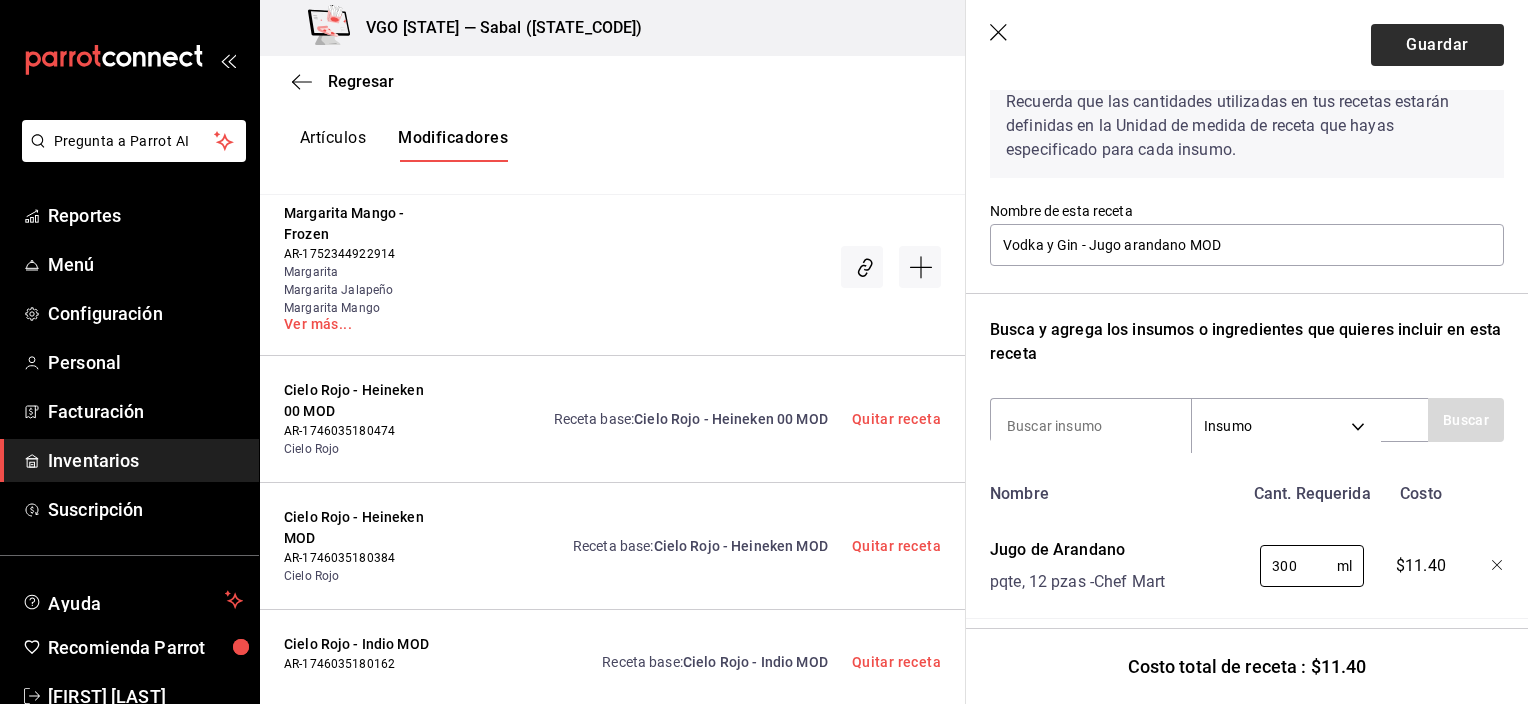 type on "300" 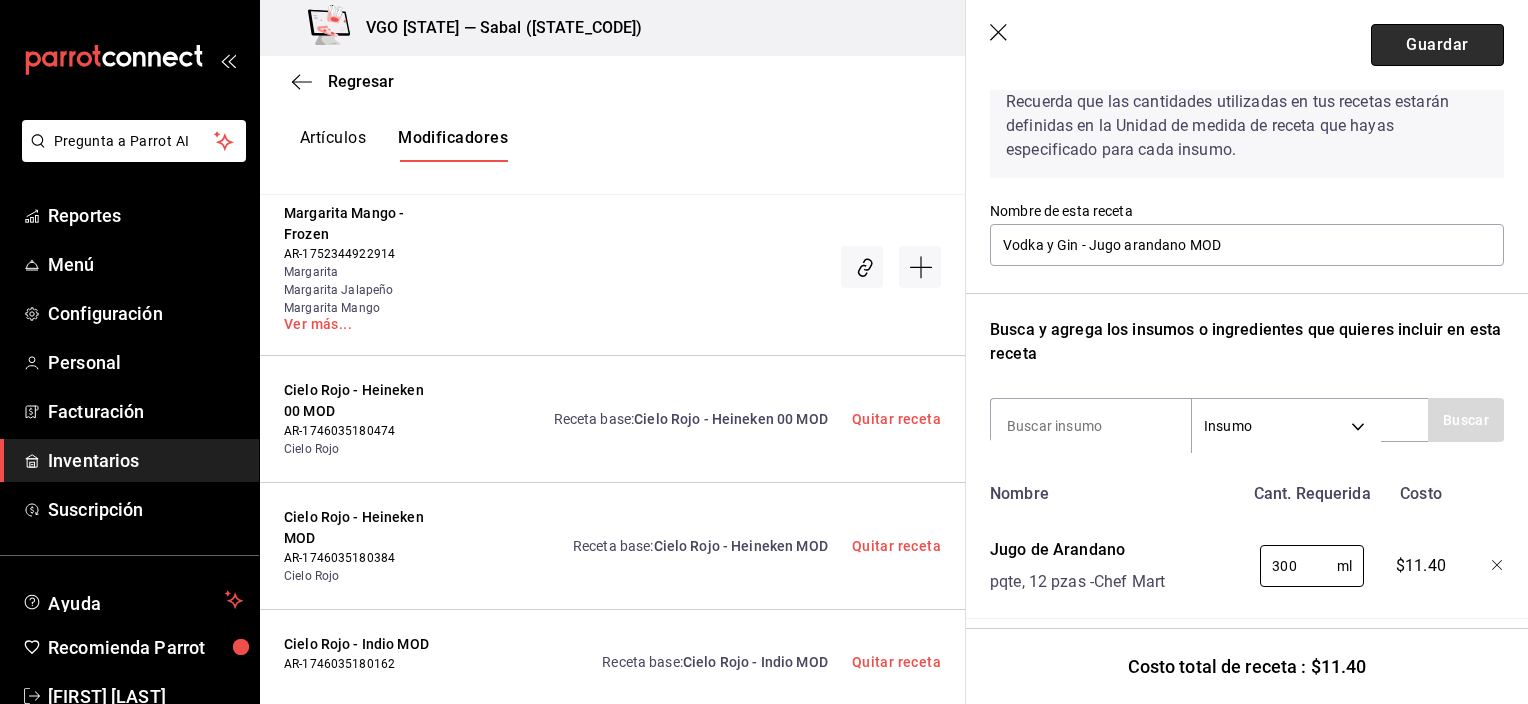 click on "Guardar" at bounding box center [1437, 45] 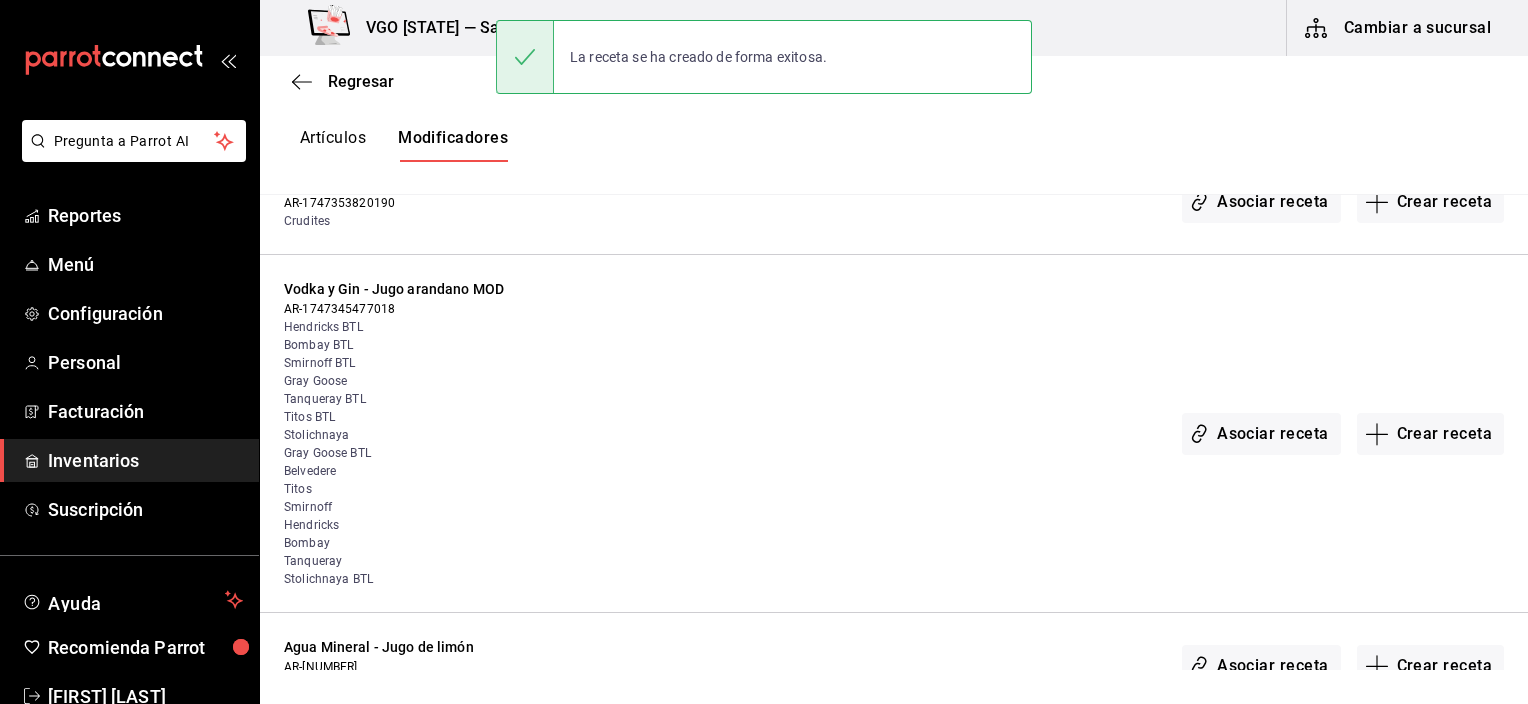 scroll, scrollTop: 0, scrollLeft: 0, axis: both 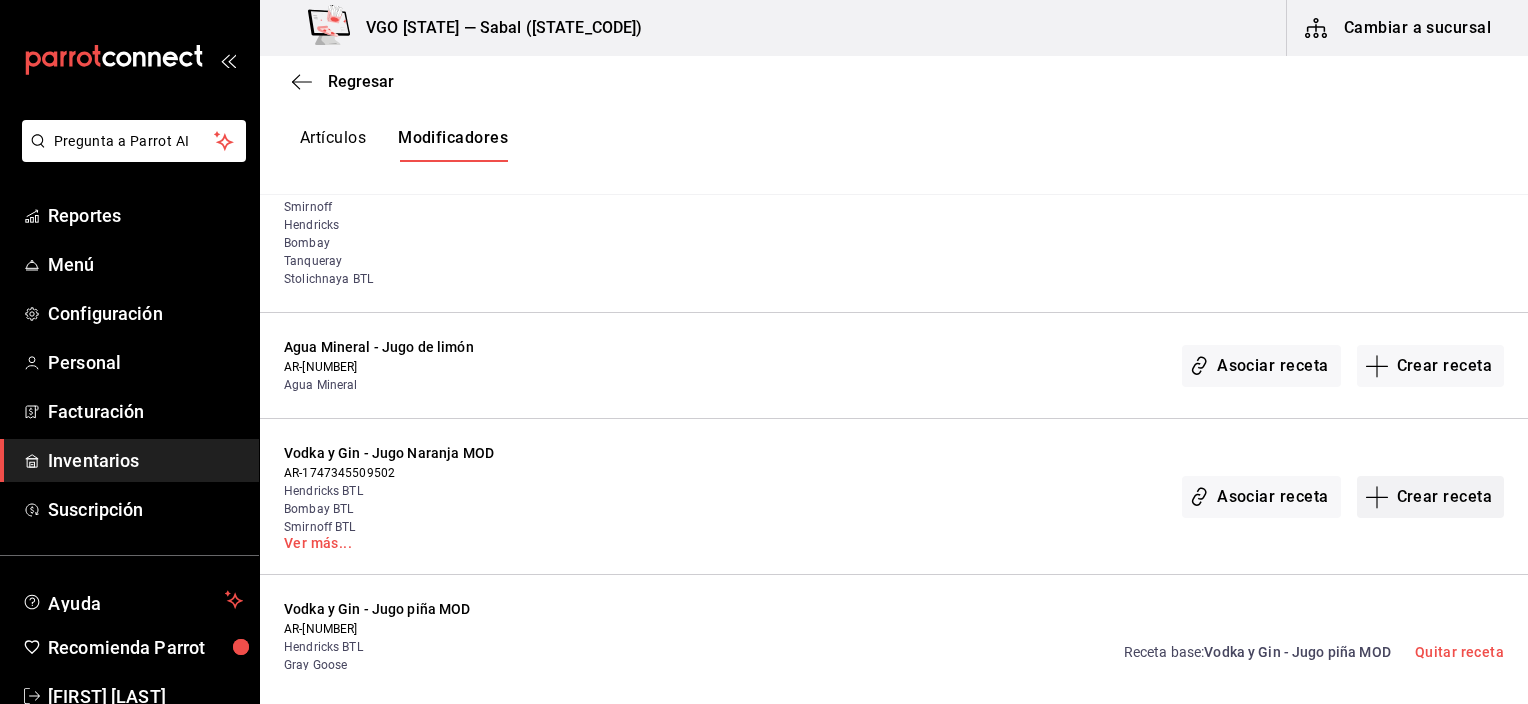 click on "Crear receta" at bounding box center (1431, 497) 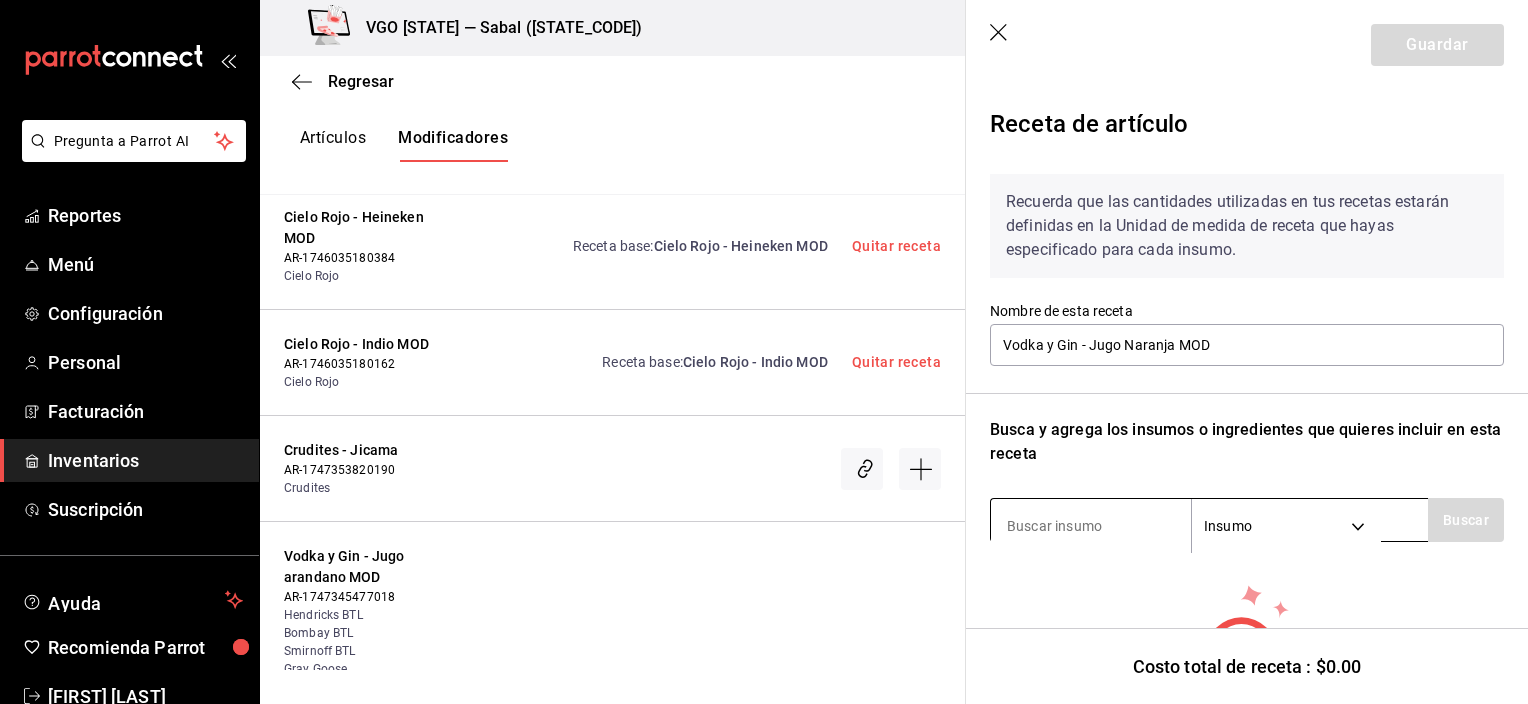 click at bounding box center (1091, 526) 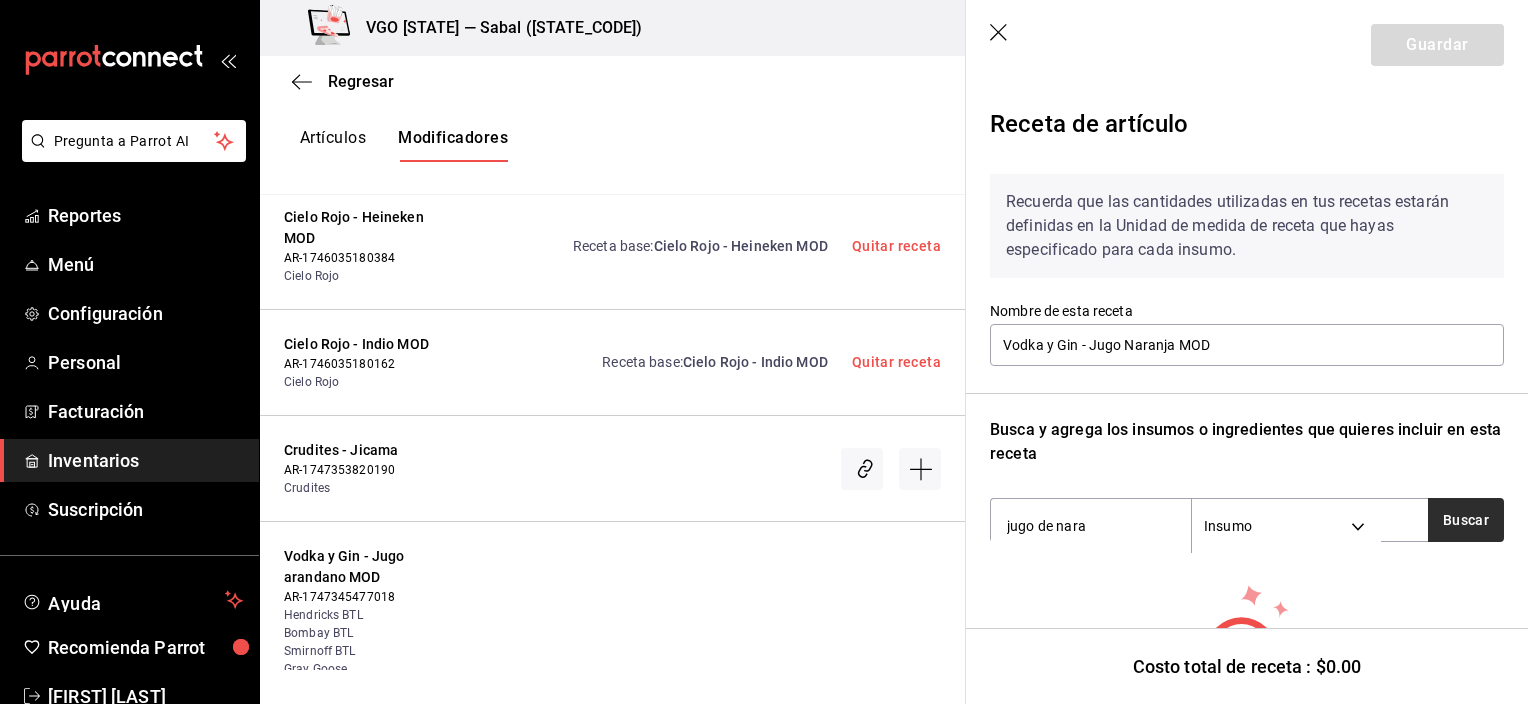 type on "jugo de nara" 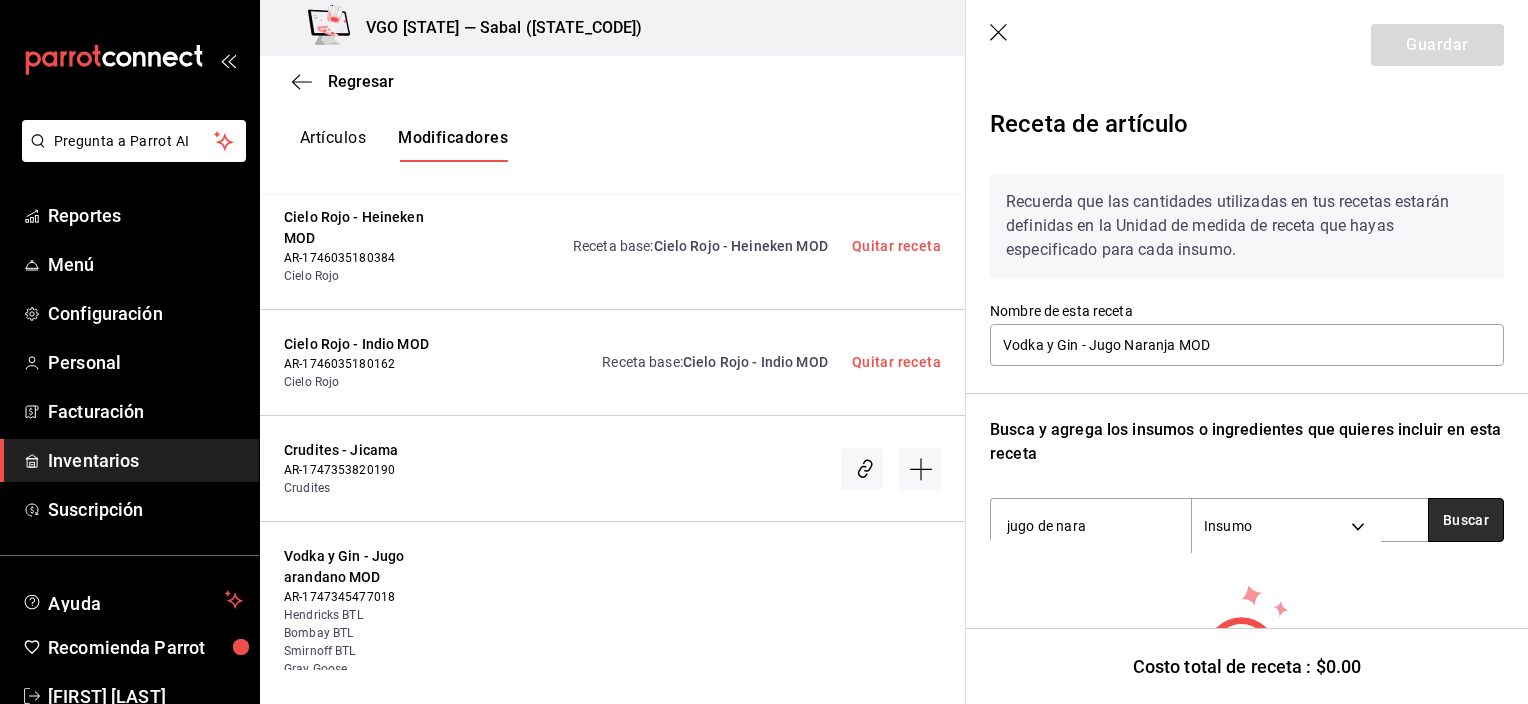 click on "Buscar" at bounding box center [1466, 520] 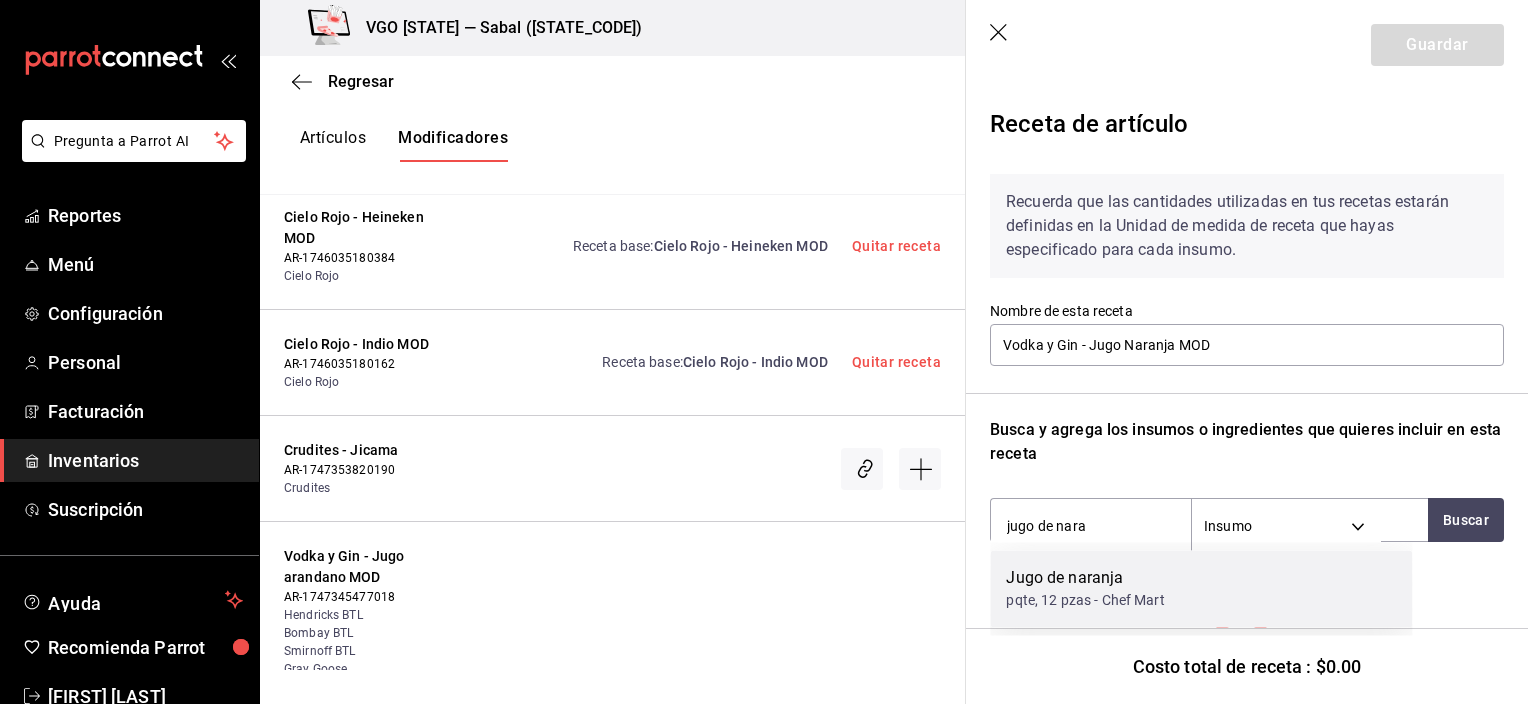 click on "Jugo de naranja pqte, 12 pzas - Chef Mart" at bounding box center (1201, 588) 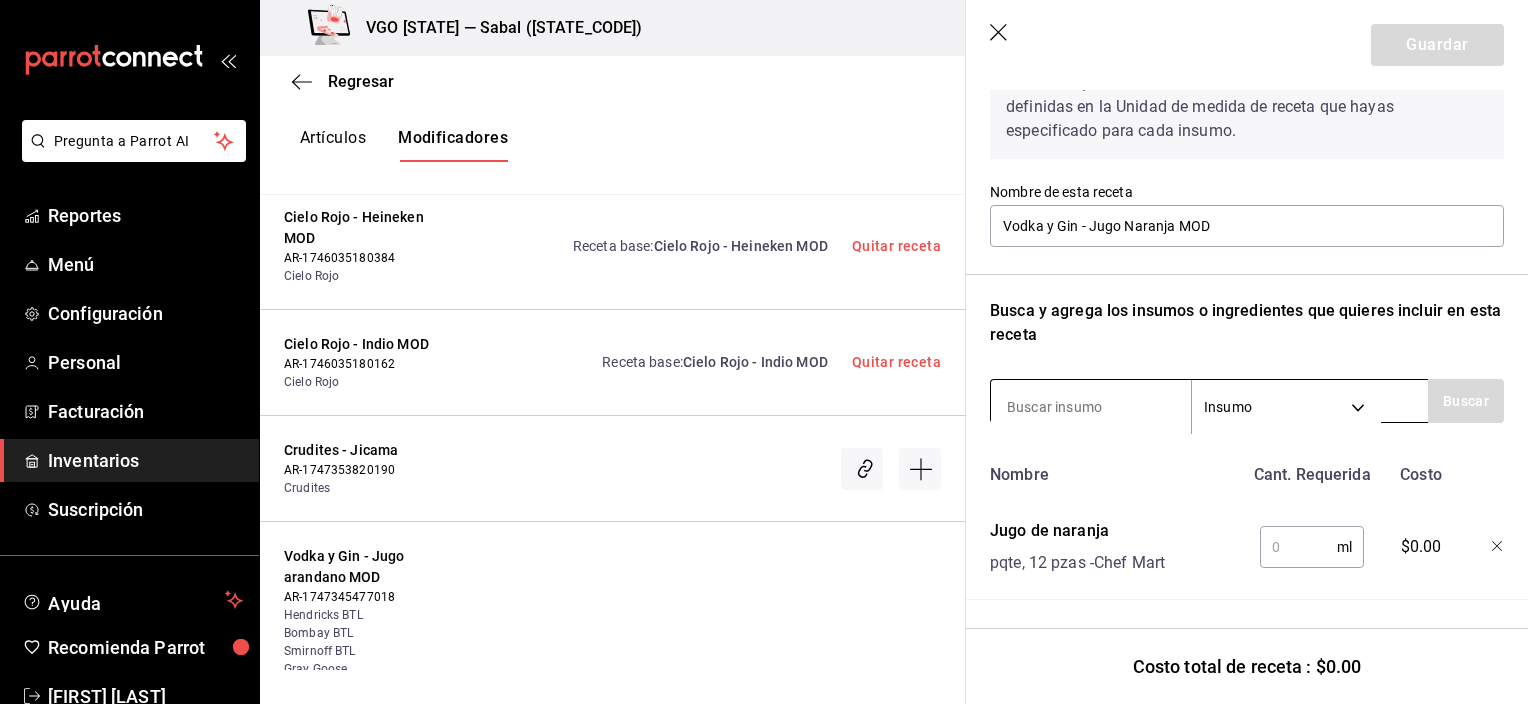 scroll, scrollTop: 134, scrollLeft: 0, axis: vertical 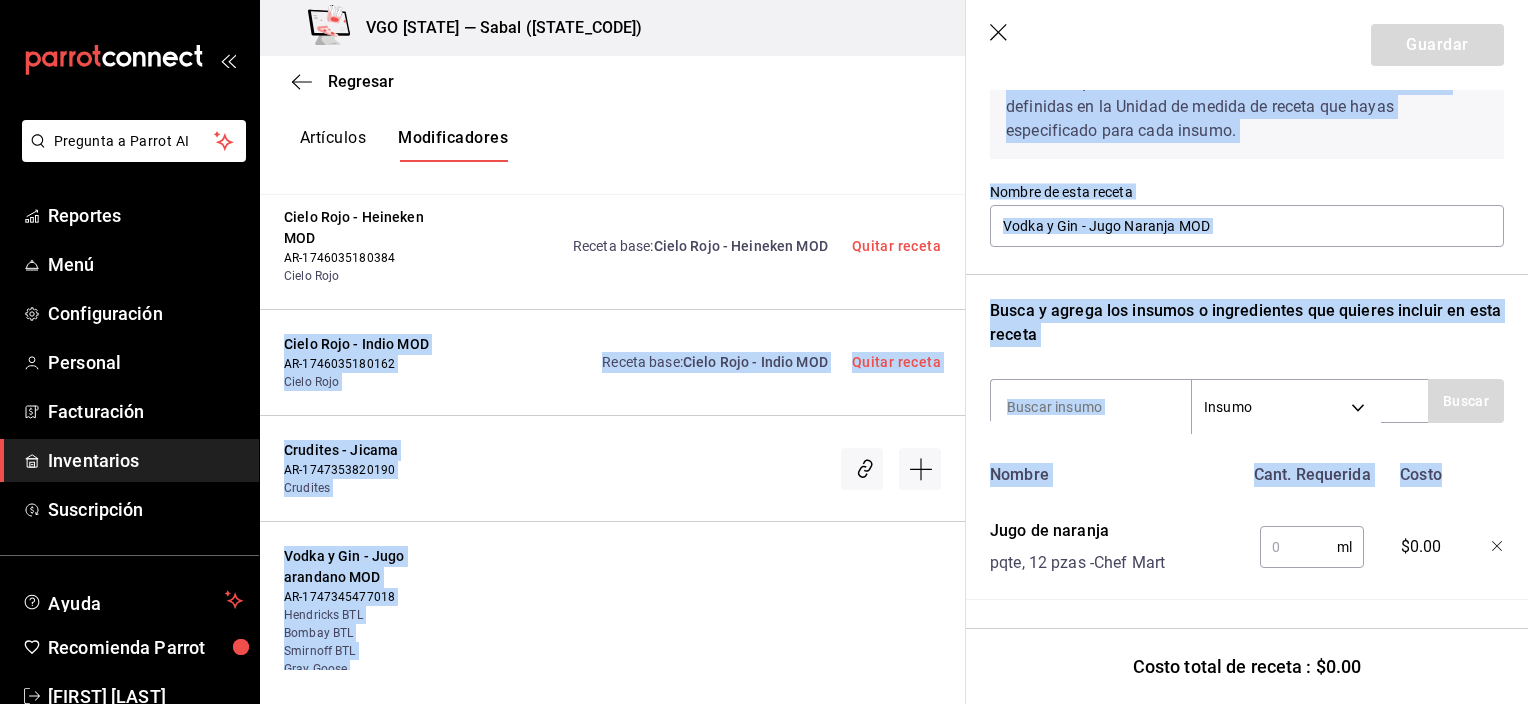 drag, startPoint x: 1531, startPoint y: 242, endPoint x: 1527, endPoint y: 120, distance: 122.06556 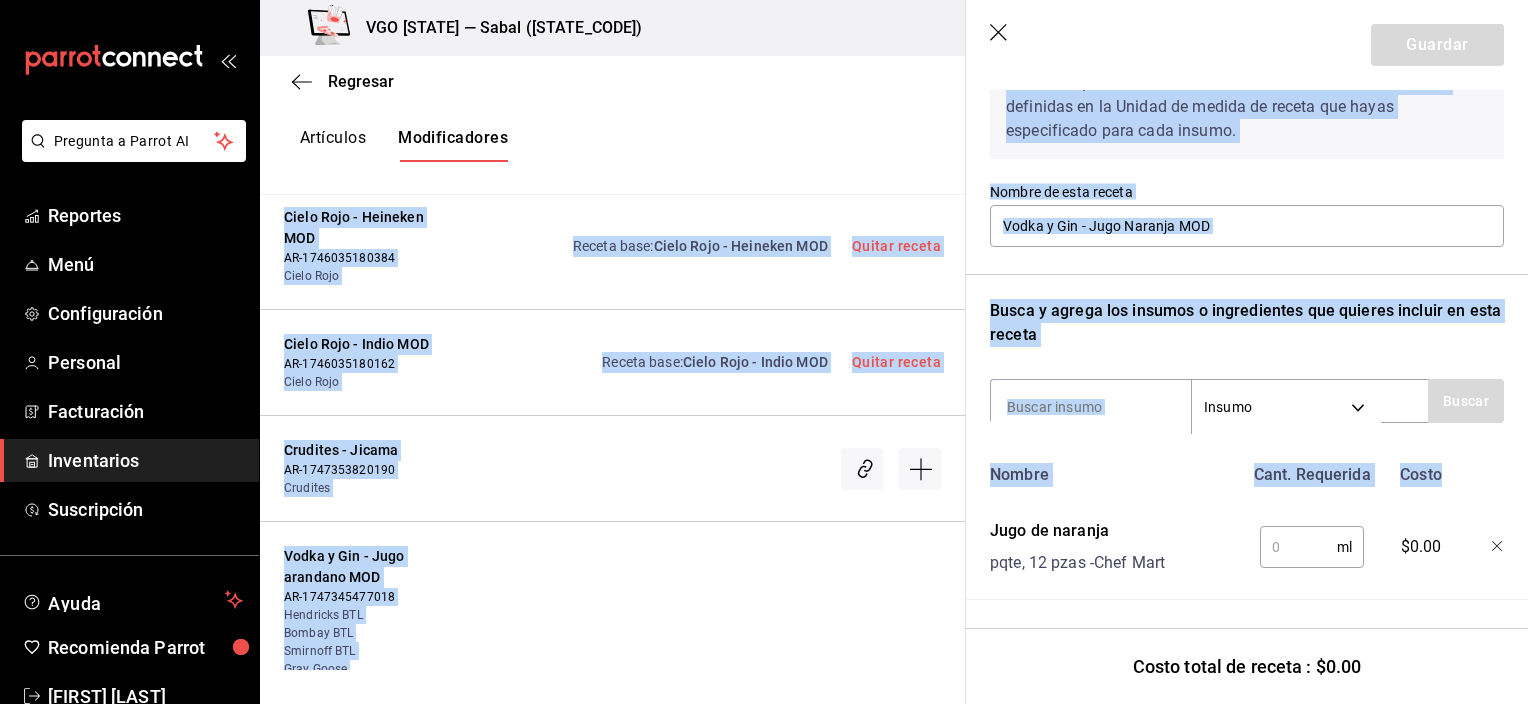 click on "Receta base :  Vodka y Gin - Jugo arandano MOD Quitar receta" at bounding box center [722, 711] 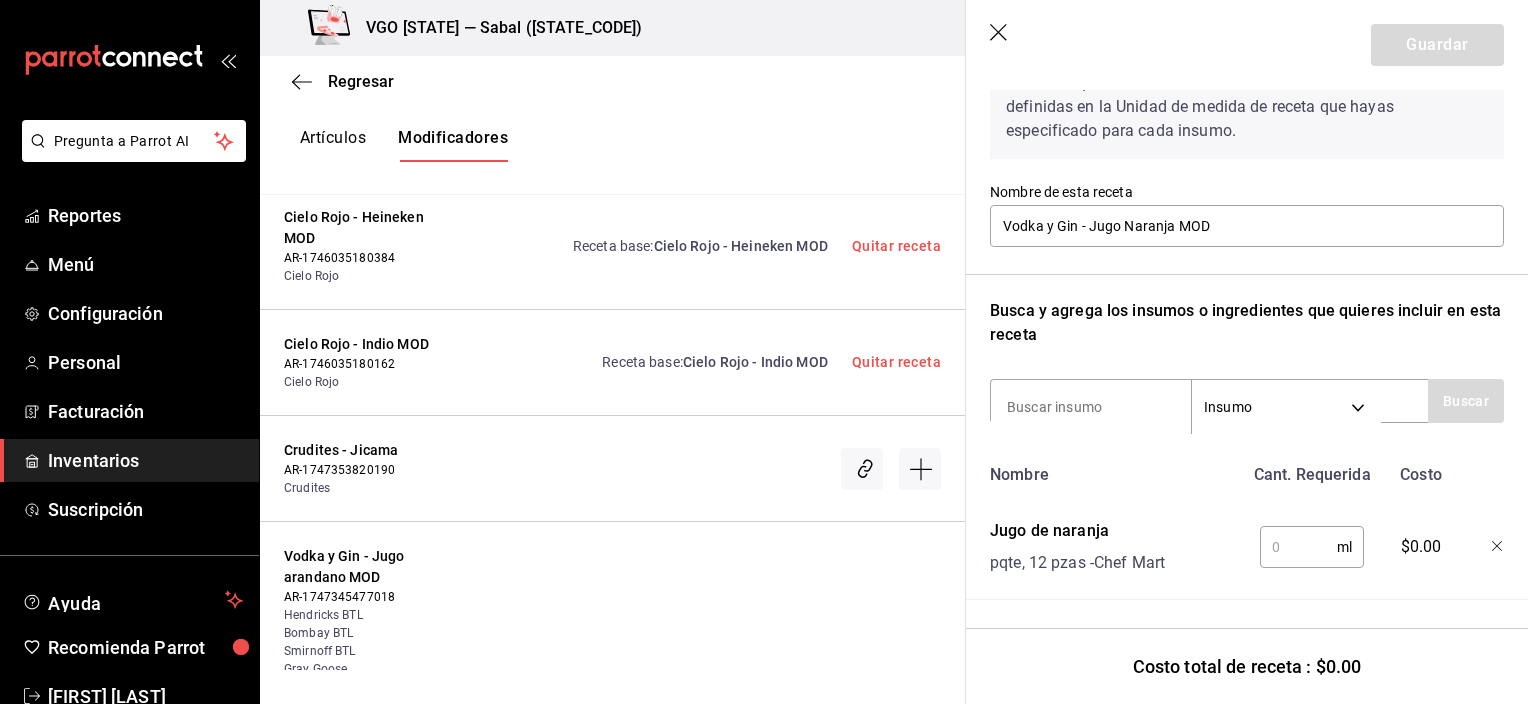 click at bounding box center (1298, 547) 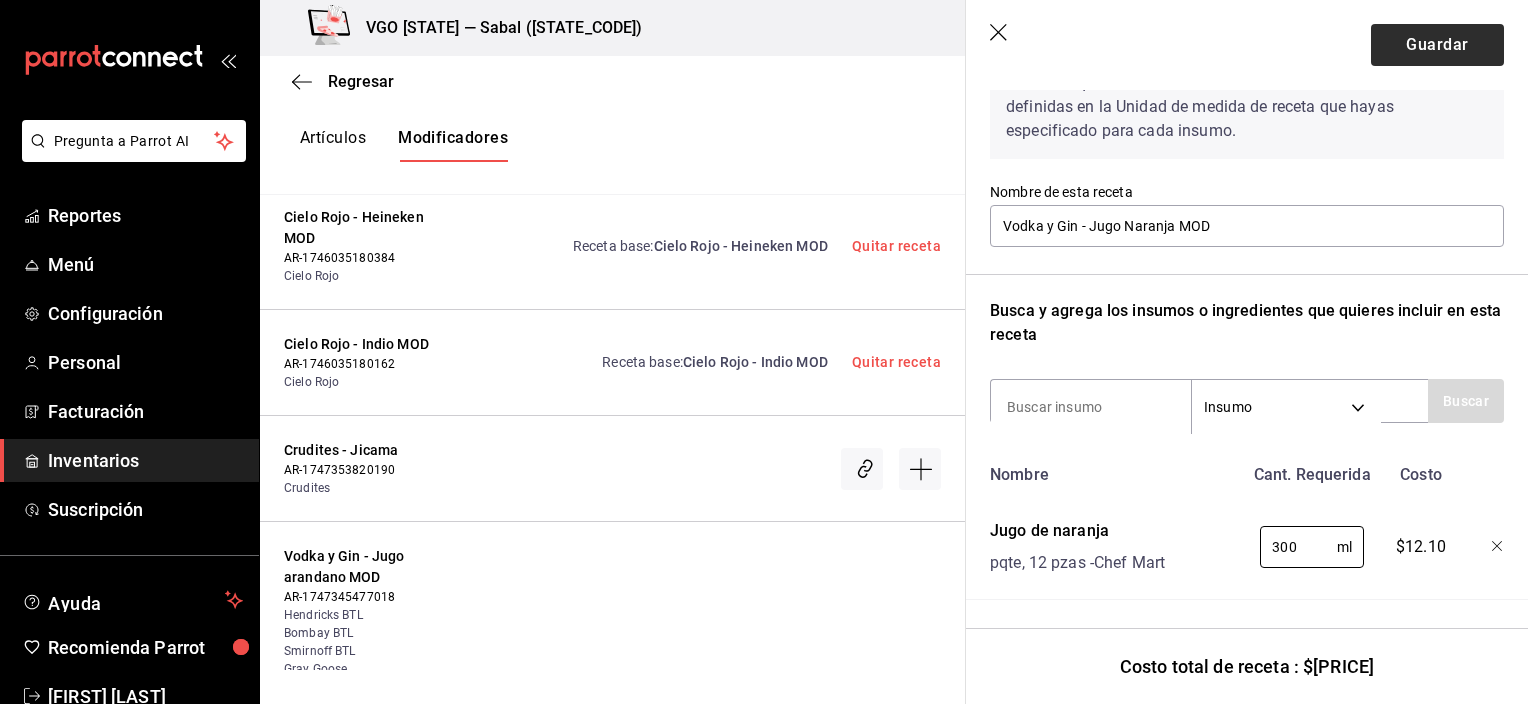 type on "300" 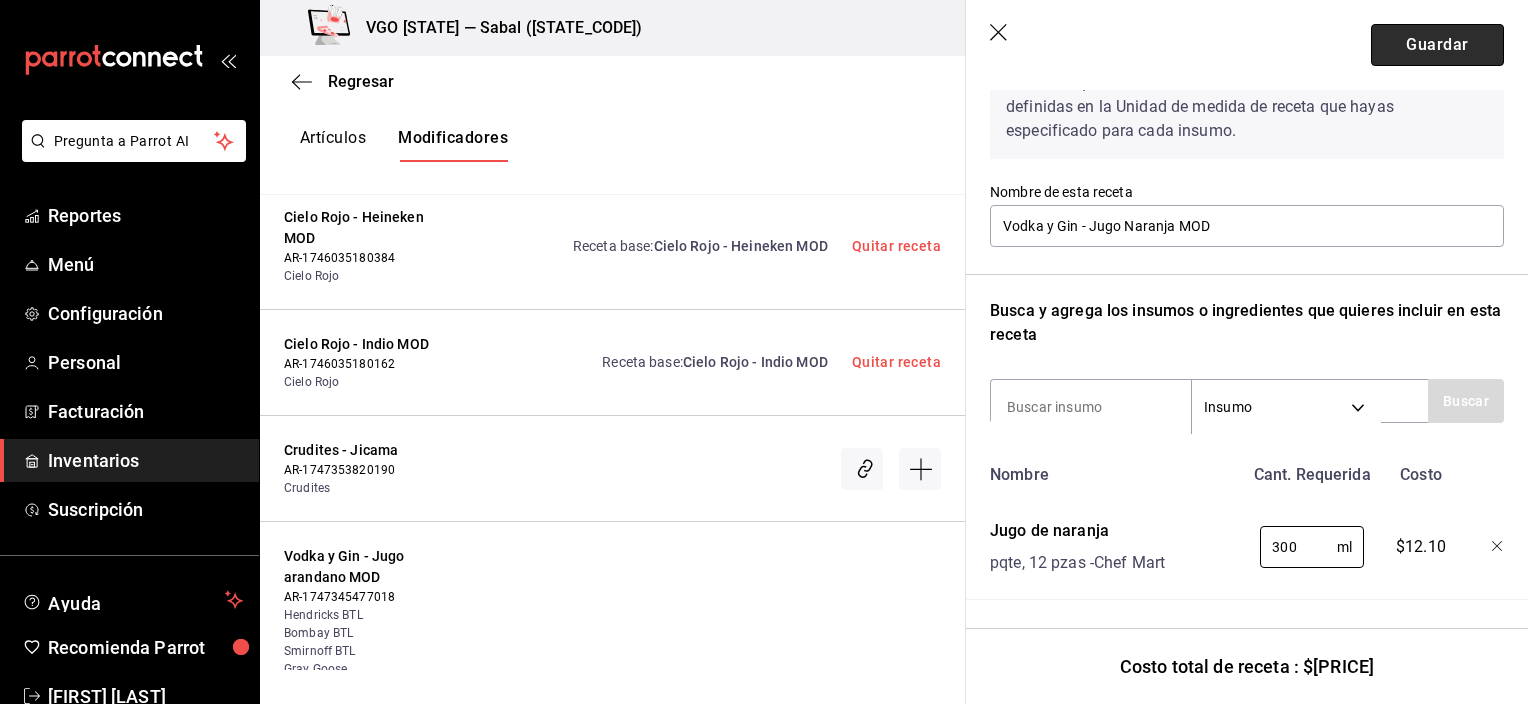 click on "Guardar" at bounding box center [1437, 45] 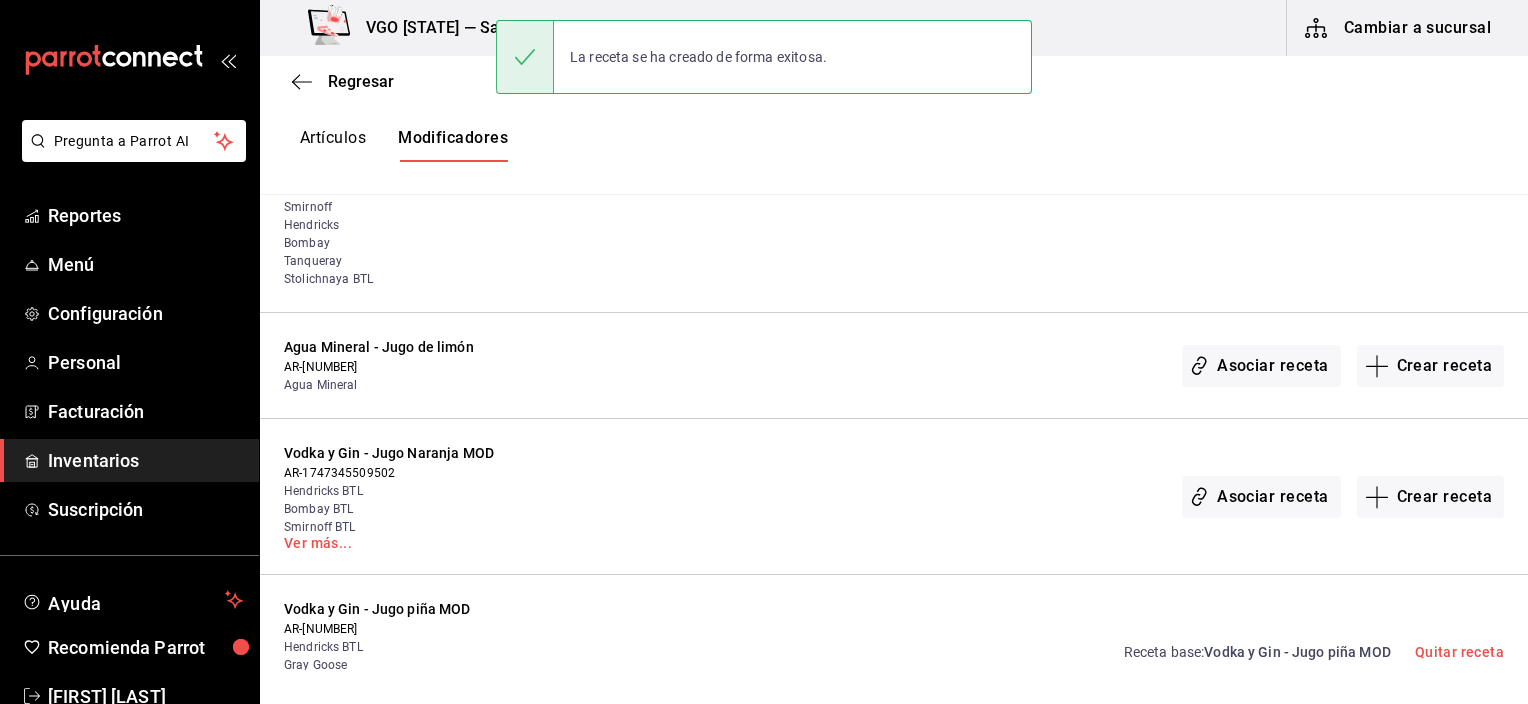 scroll, scrollTop: 0, scrollLeft: 0, axis: both 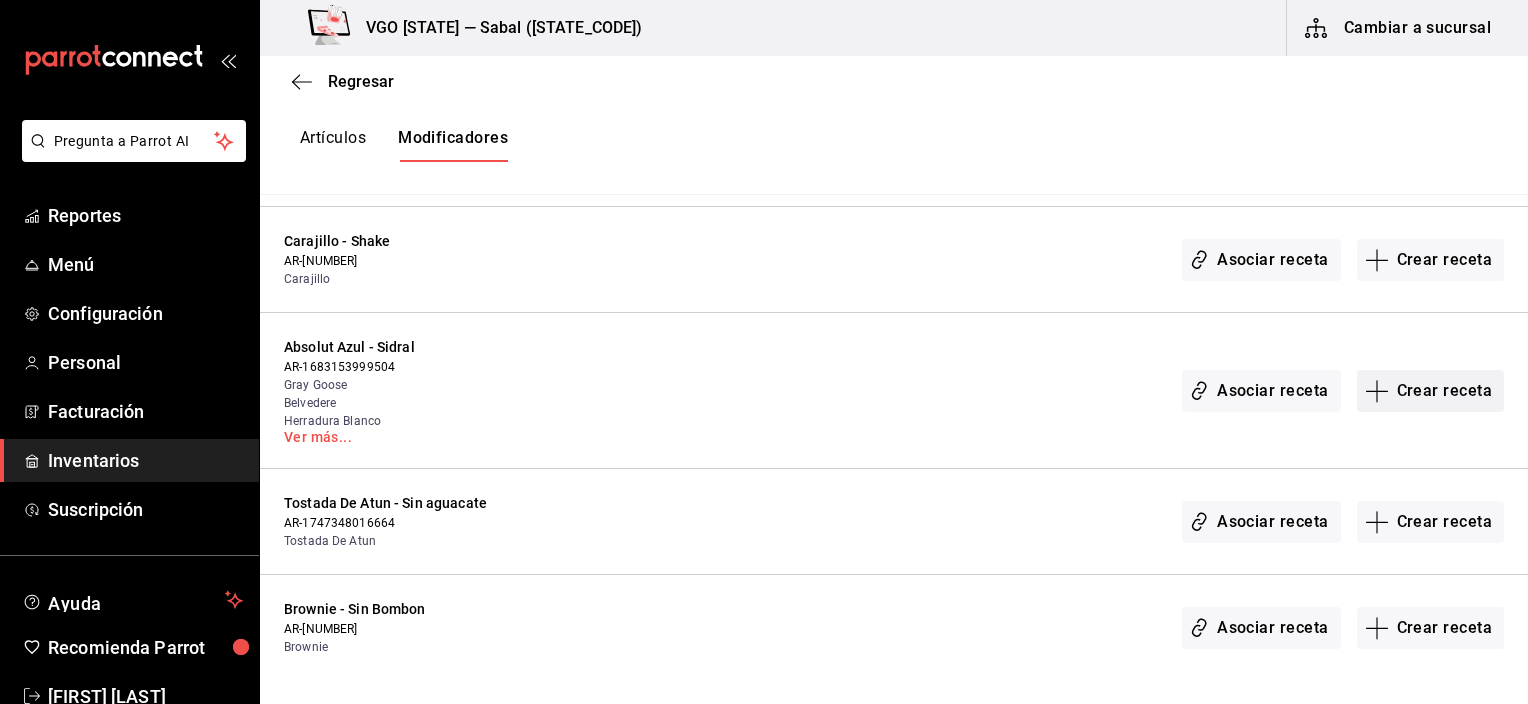 click on "Crear receta" at bounding box center [1431, 391] 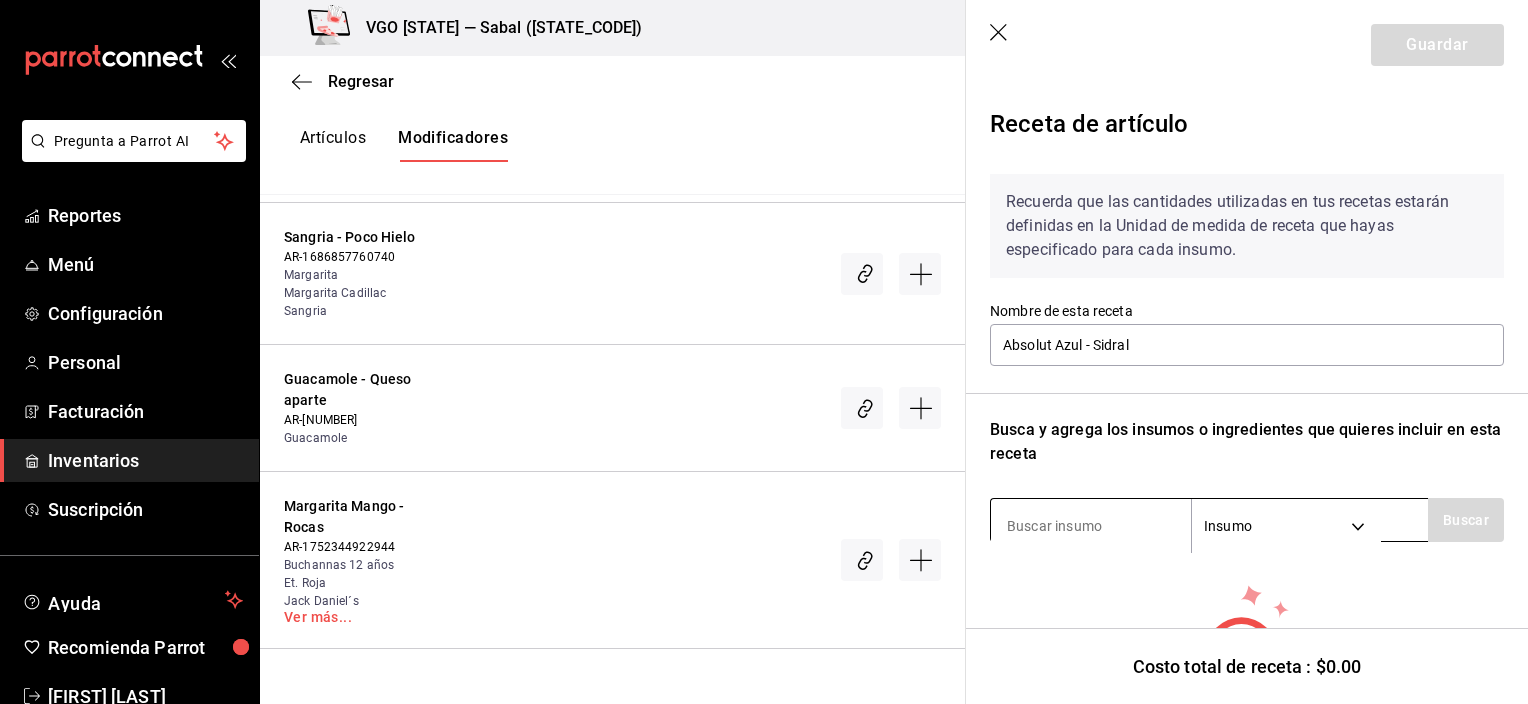 click at bounding box center (1091, 526) 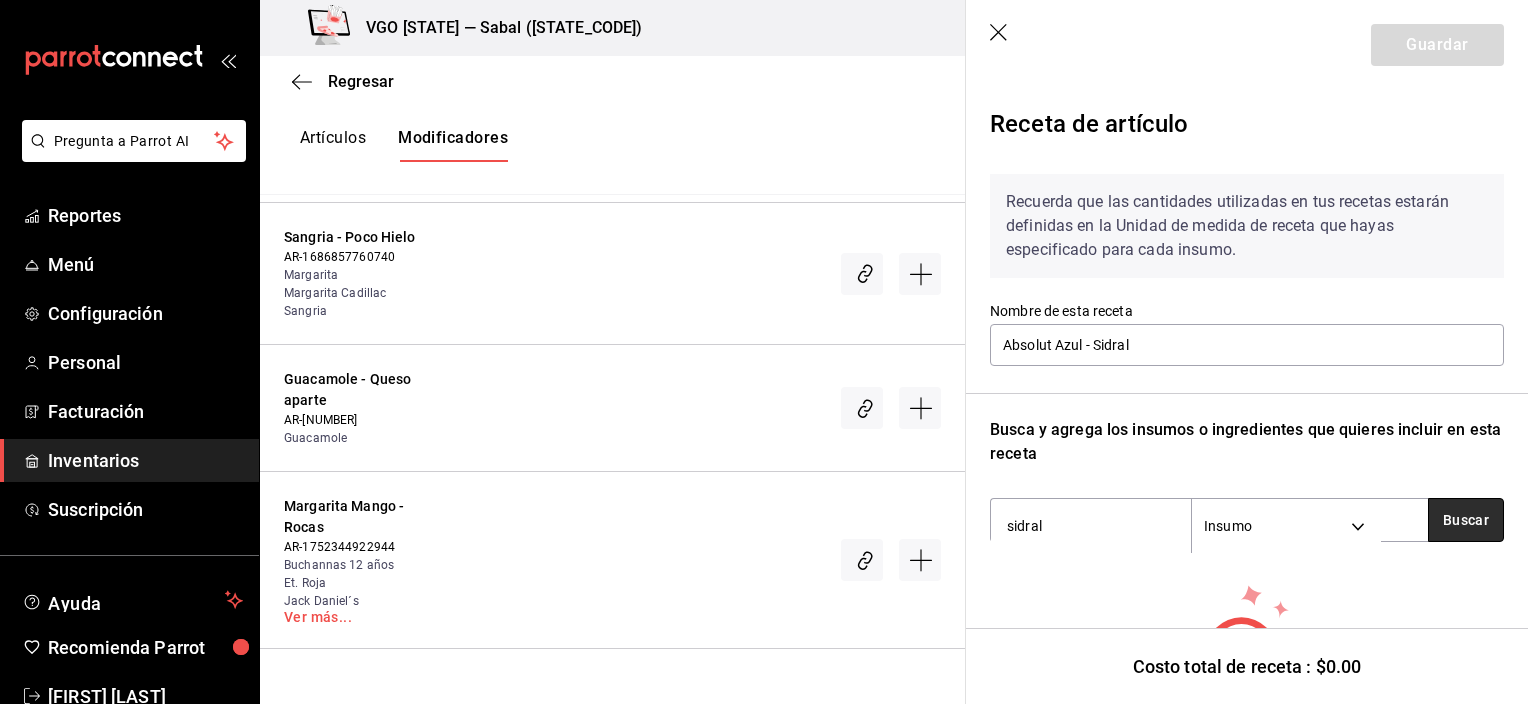 click on "Buscar" at bounding box center (1466, 520) 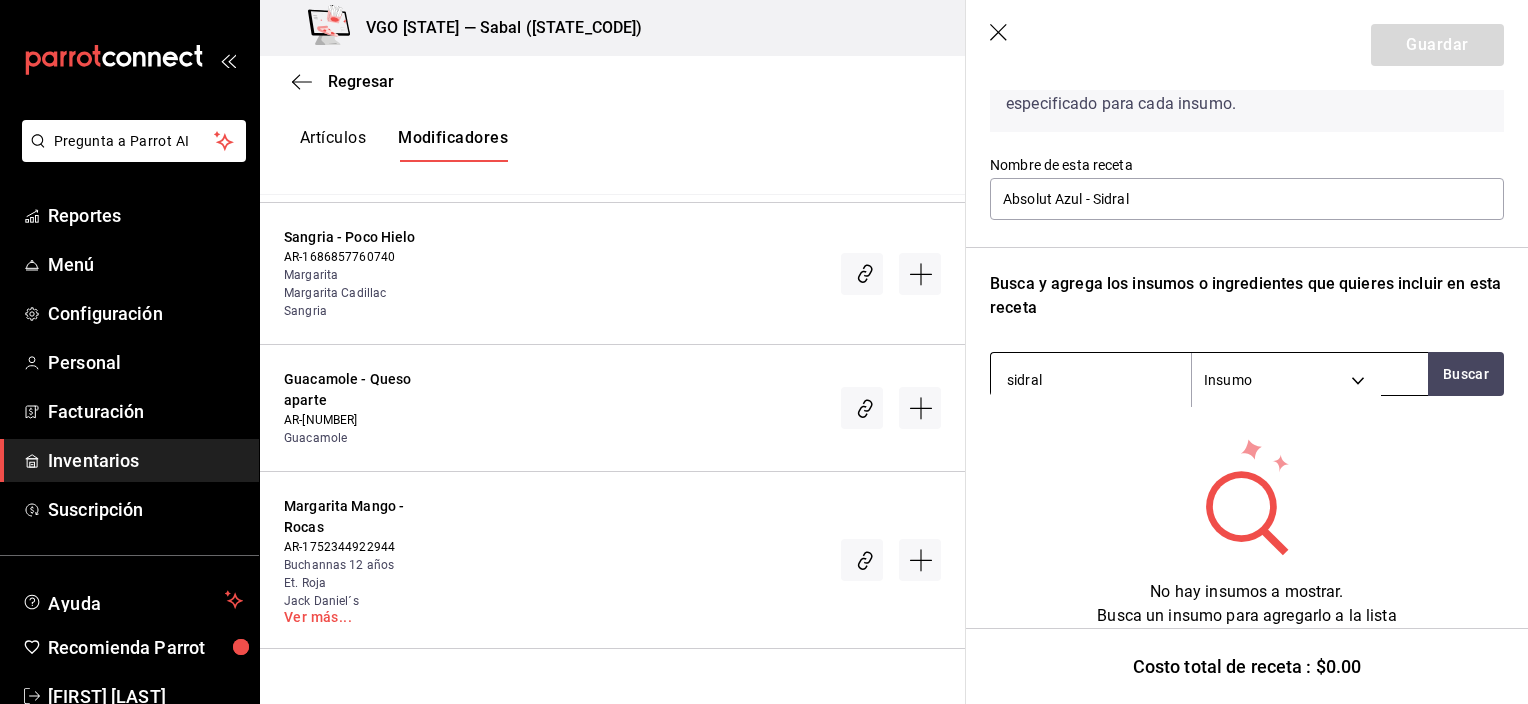 scroll, scrollTop: 150, scrollLeft: 0, axis: vertical 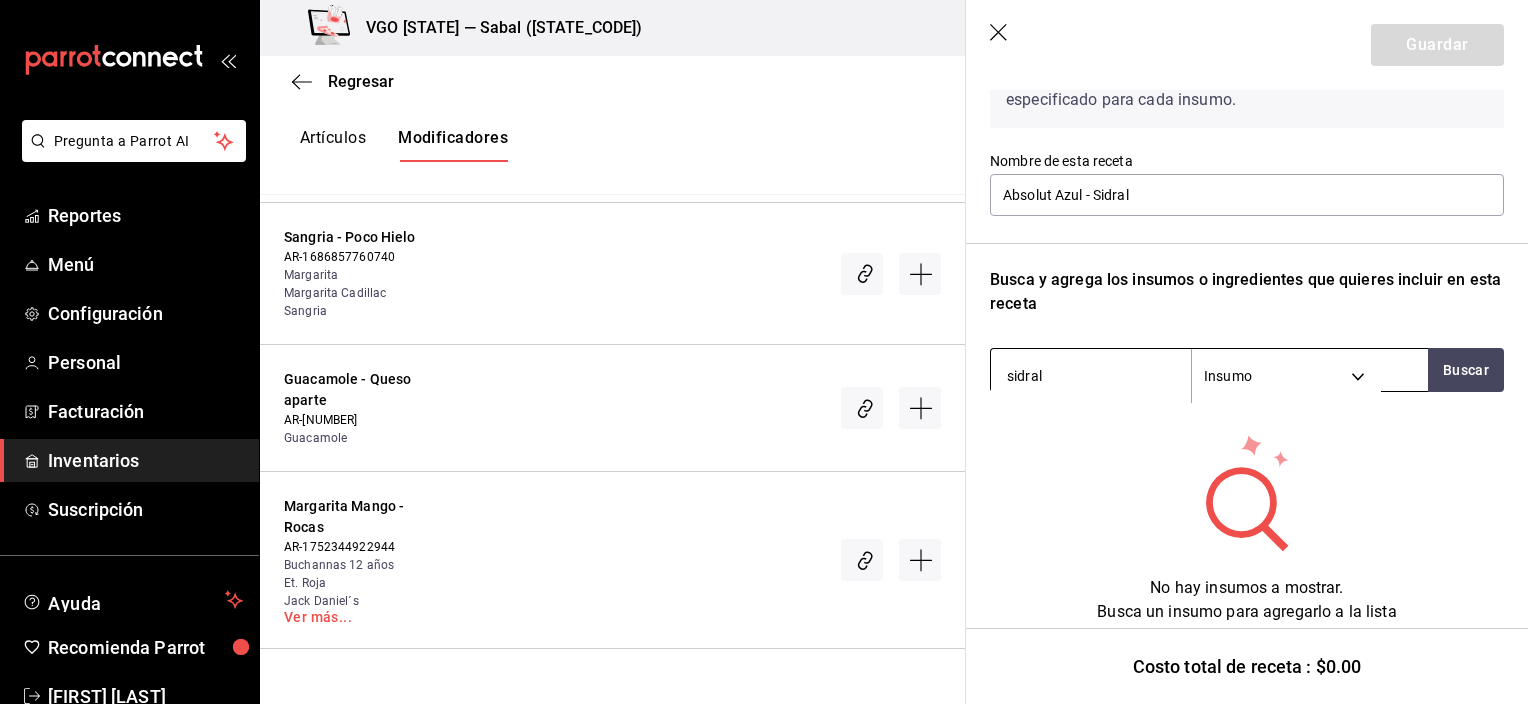drag, startPoint x: 1077, startPoint y: 376, endPoint x: 1006, endPoint y: 377, distance: 71.00704 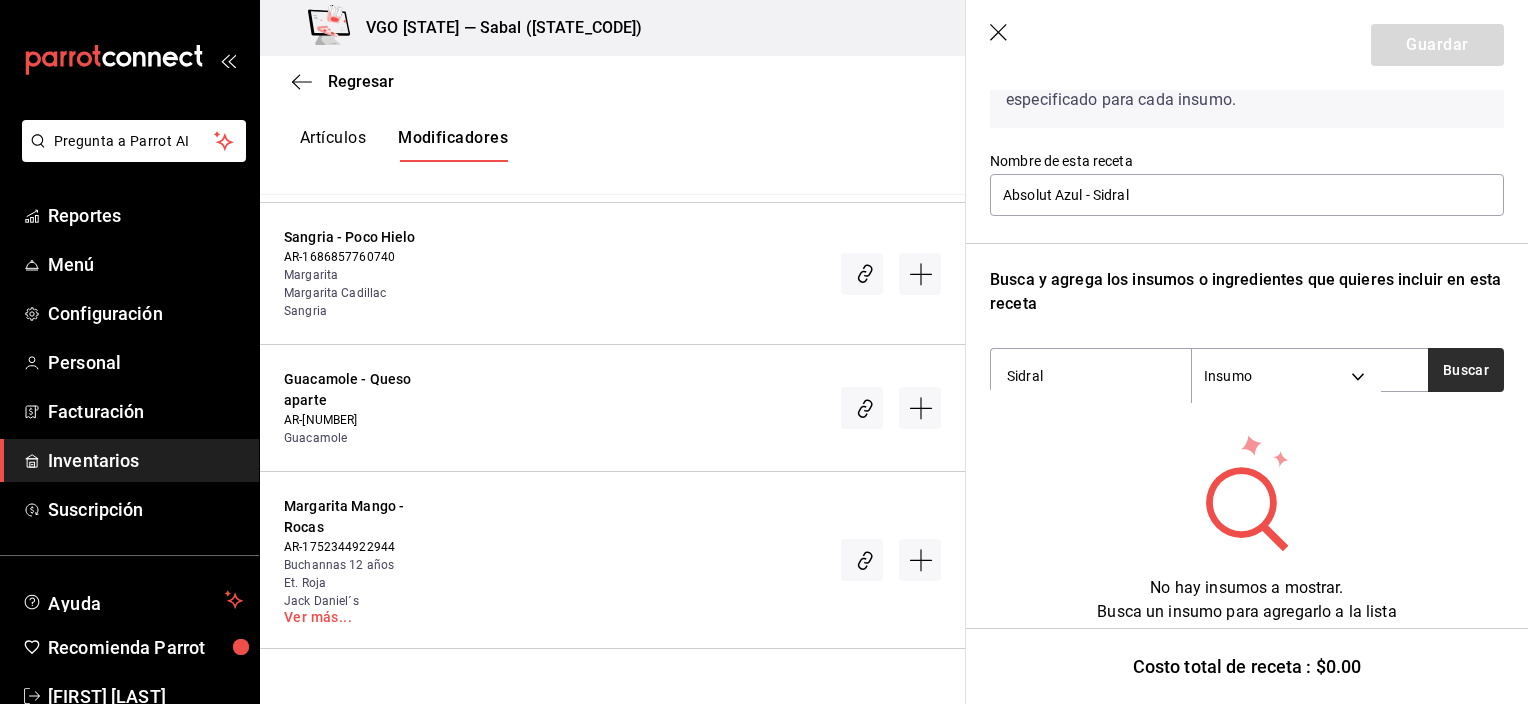type on "Sidral" 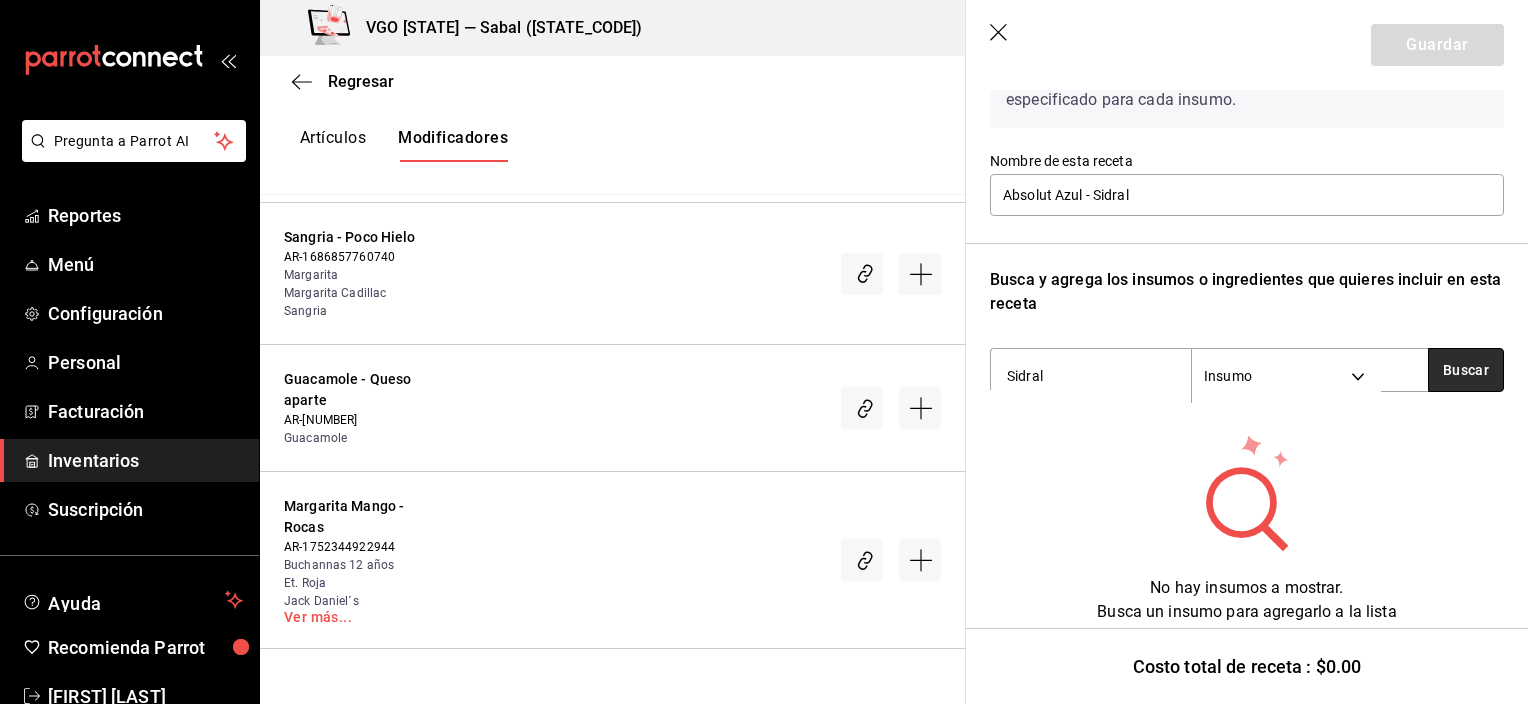 click on "Buscar" at bounding box center [1466, 370] 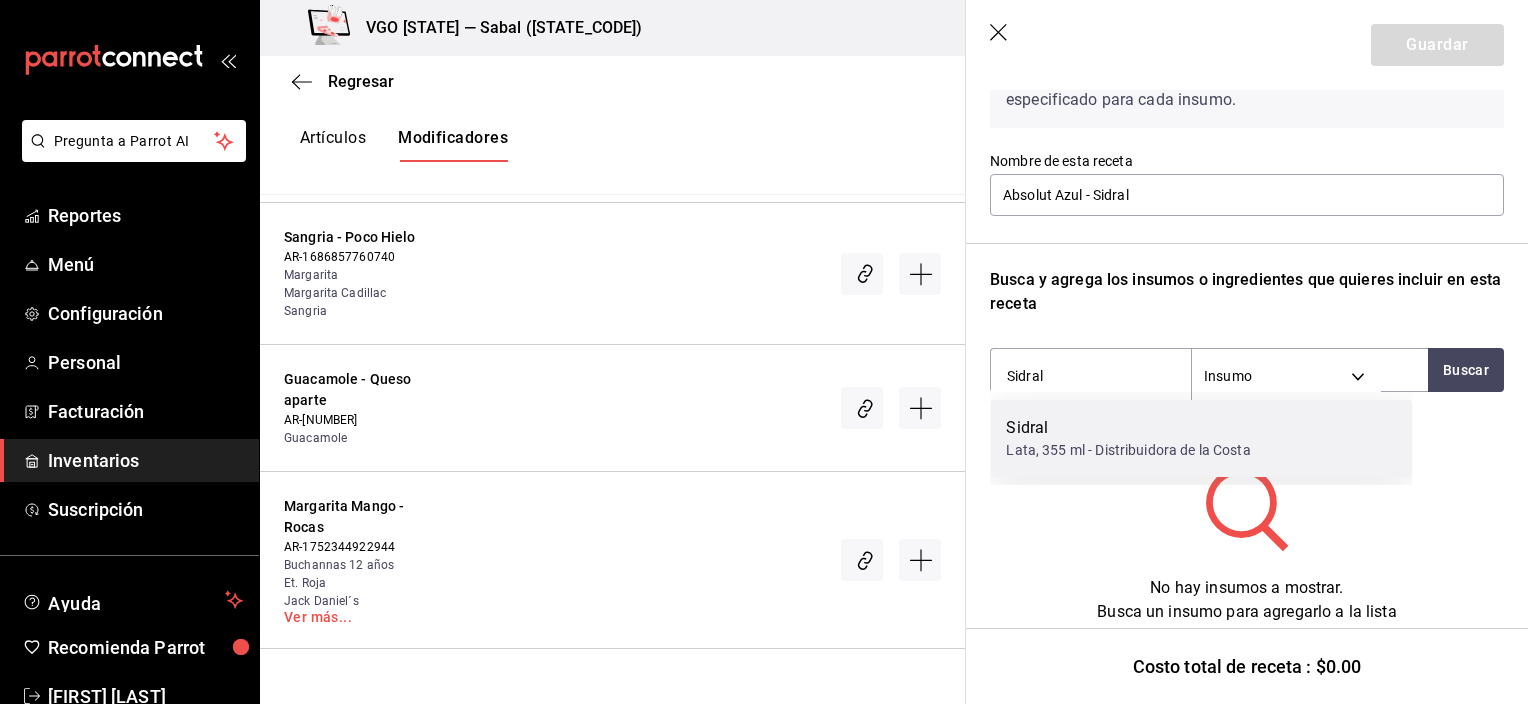 click on "Sidral Lata, 355 ml - Distribuidora de la Costa" at bounding box center (1201, 438) 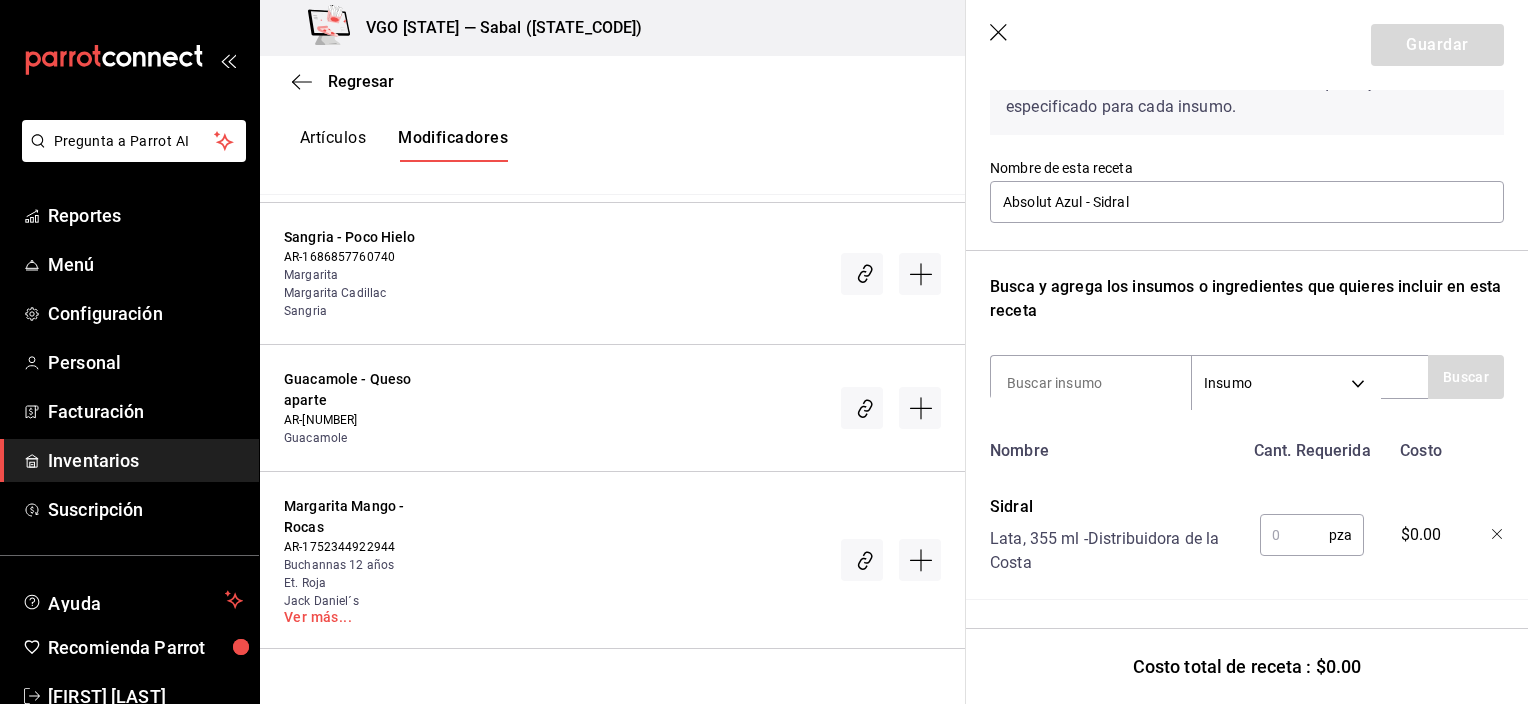 click at bounding box center (1294, 535) 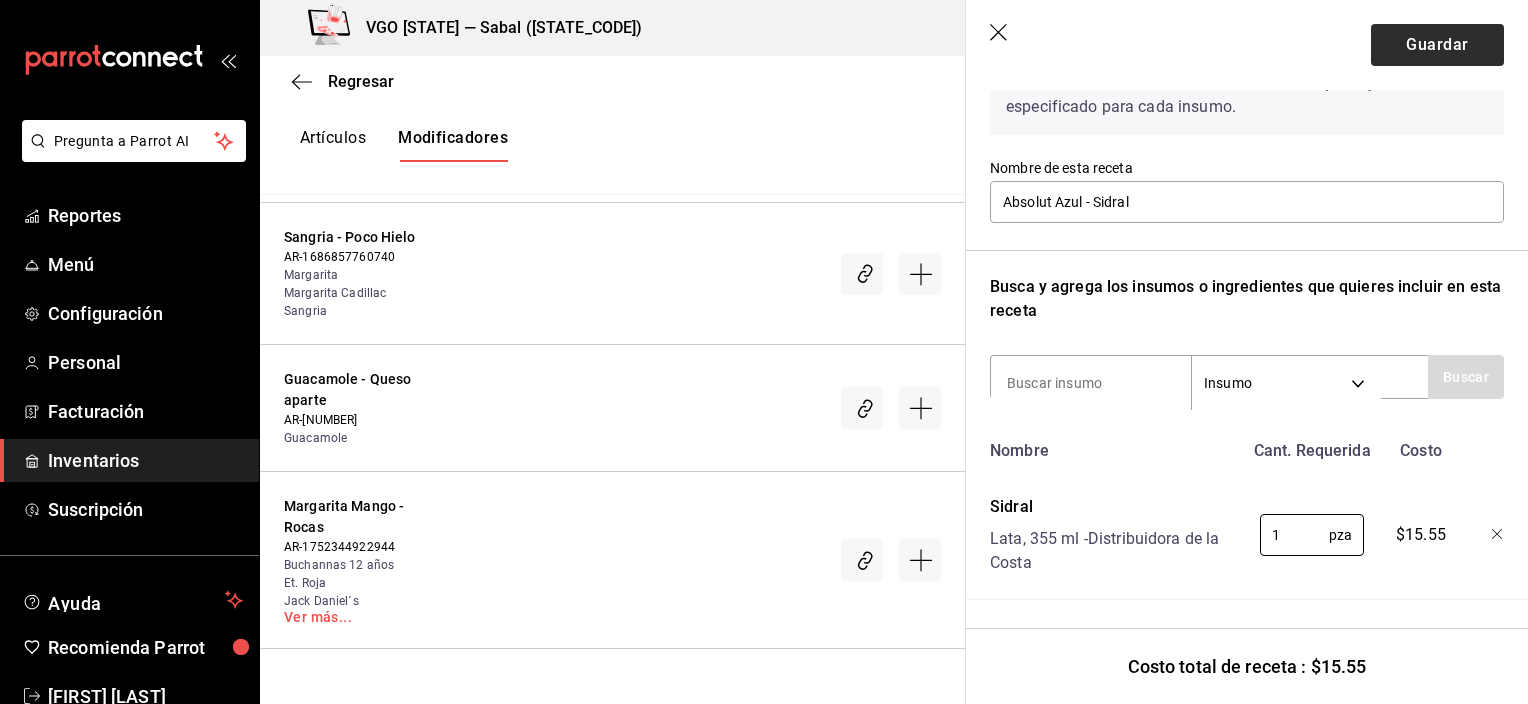 type on "1" 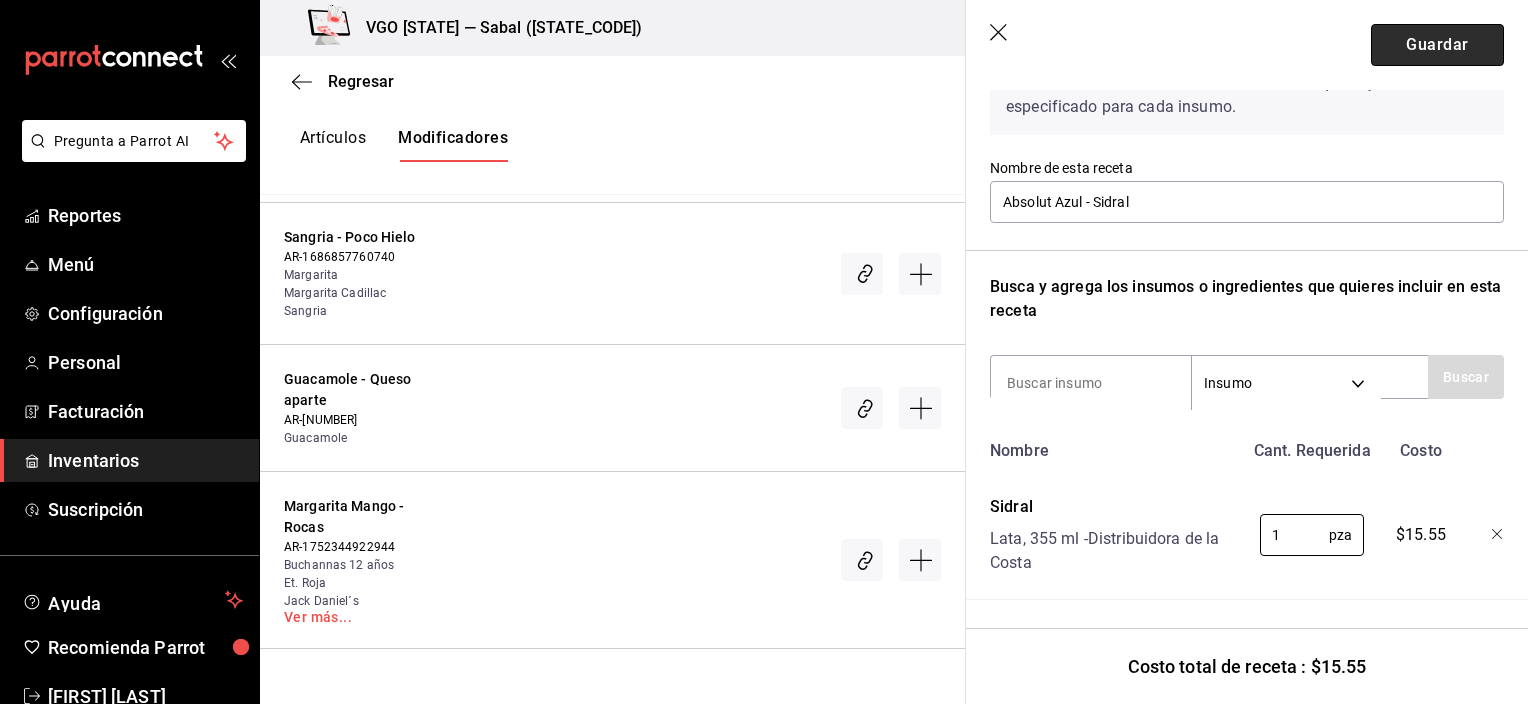 click on "Guardar" at bounding box center (1437, 45) 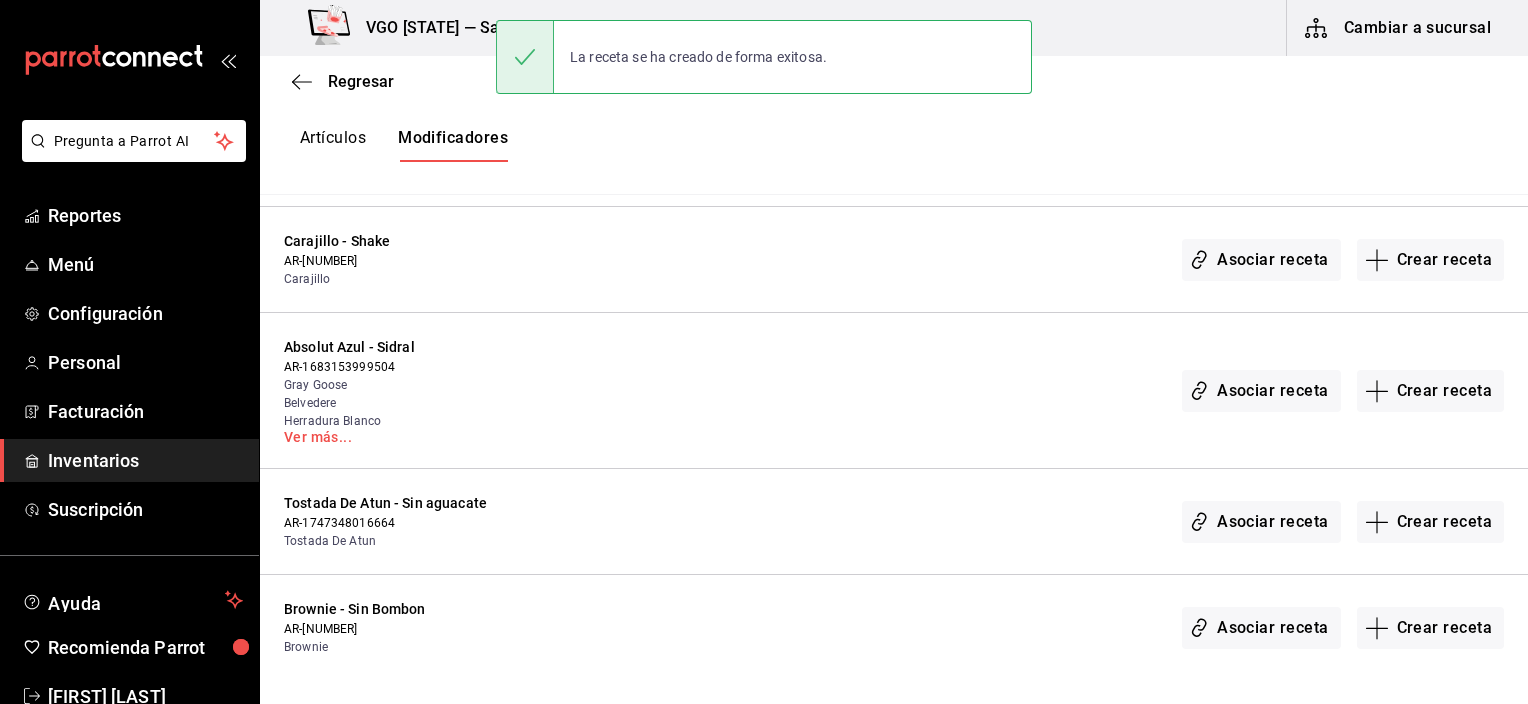 scroll, scrollTop: 0, scrollLeft: 0, axis: both 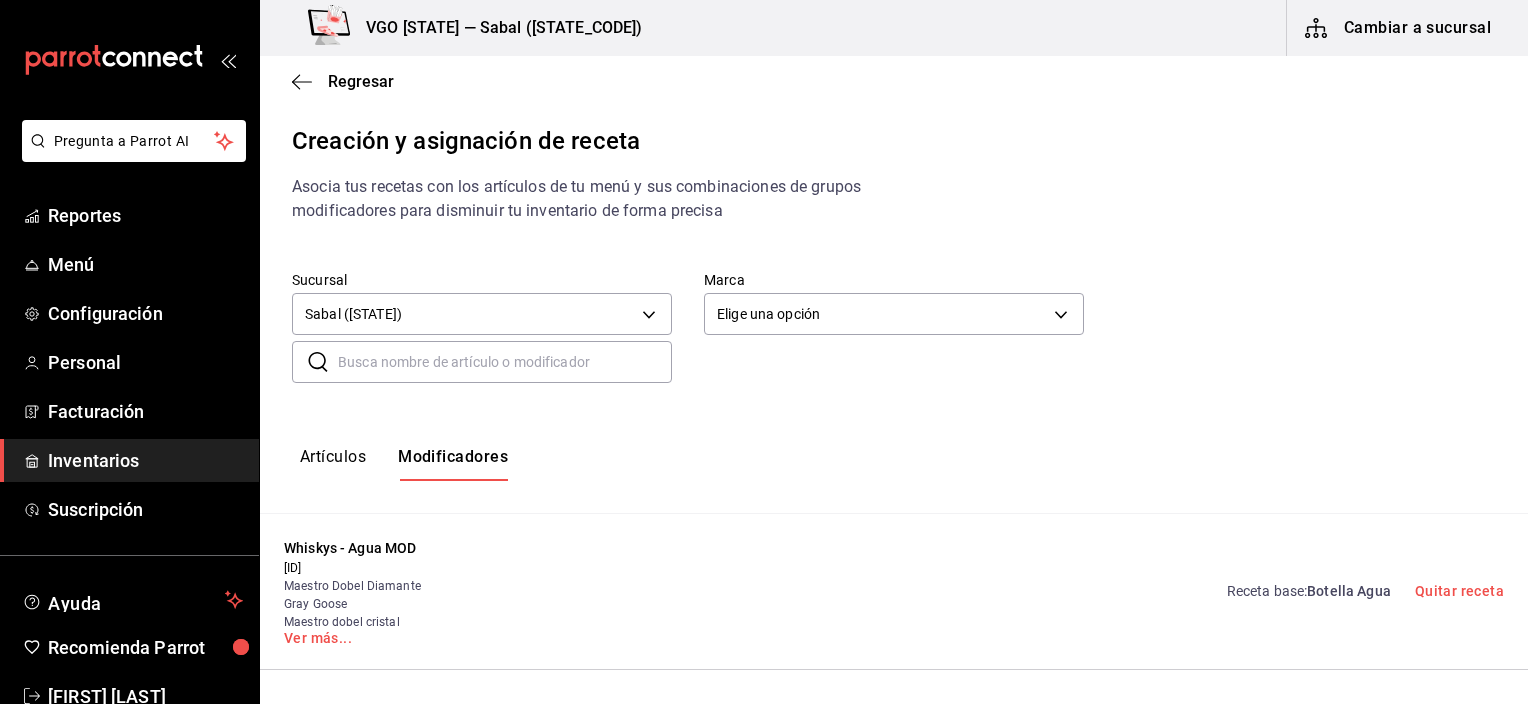 click at bounding box center (505, 362) 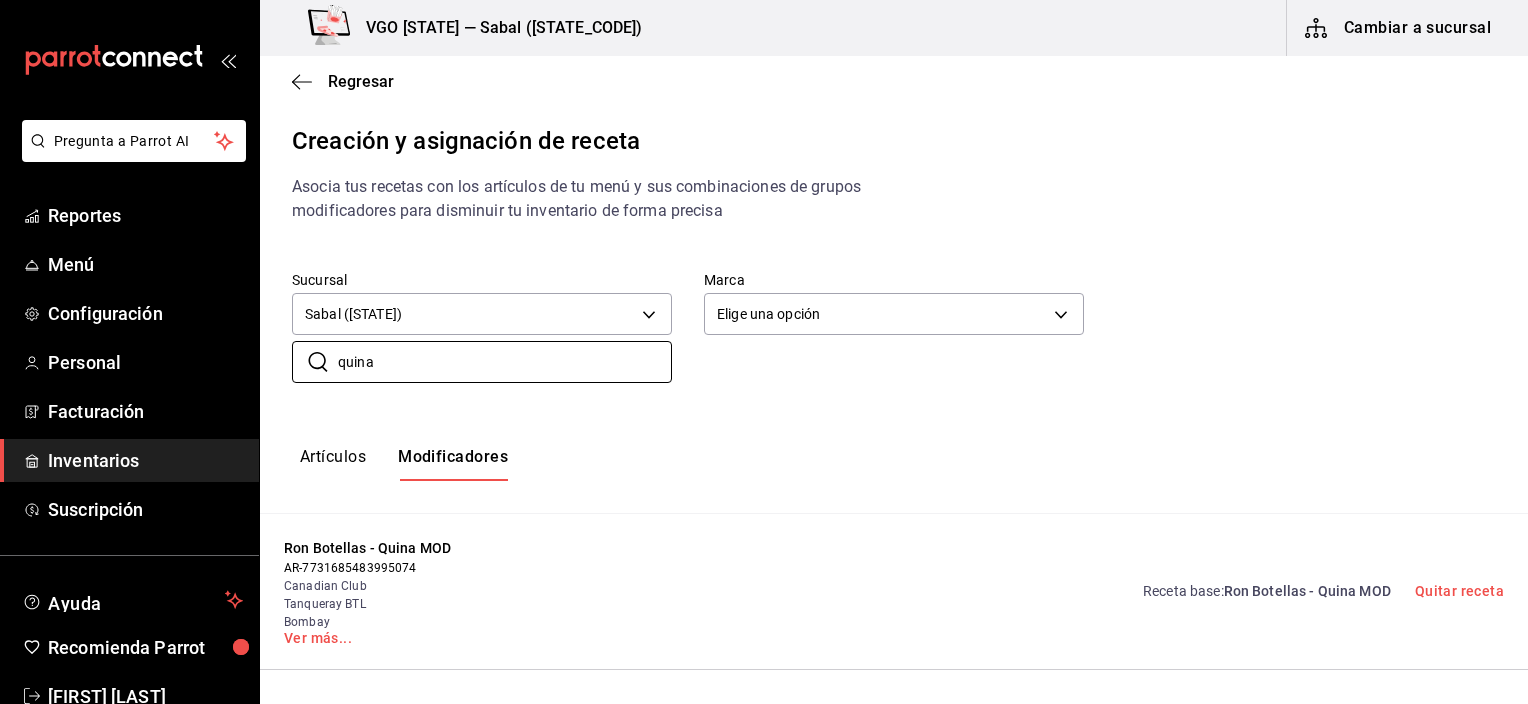type on "quina" 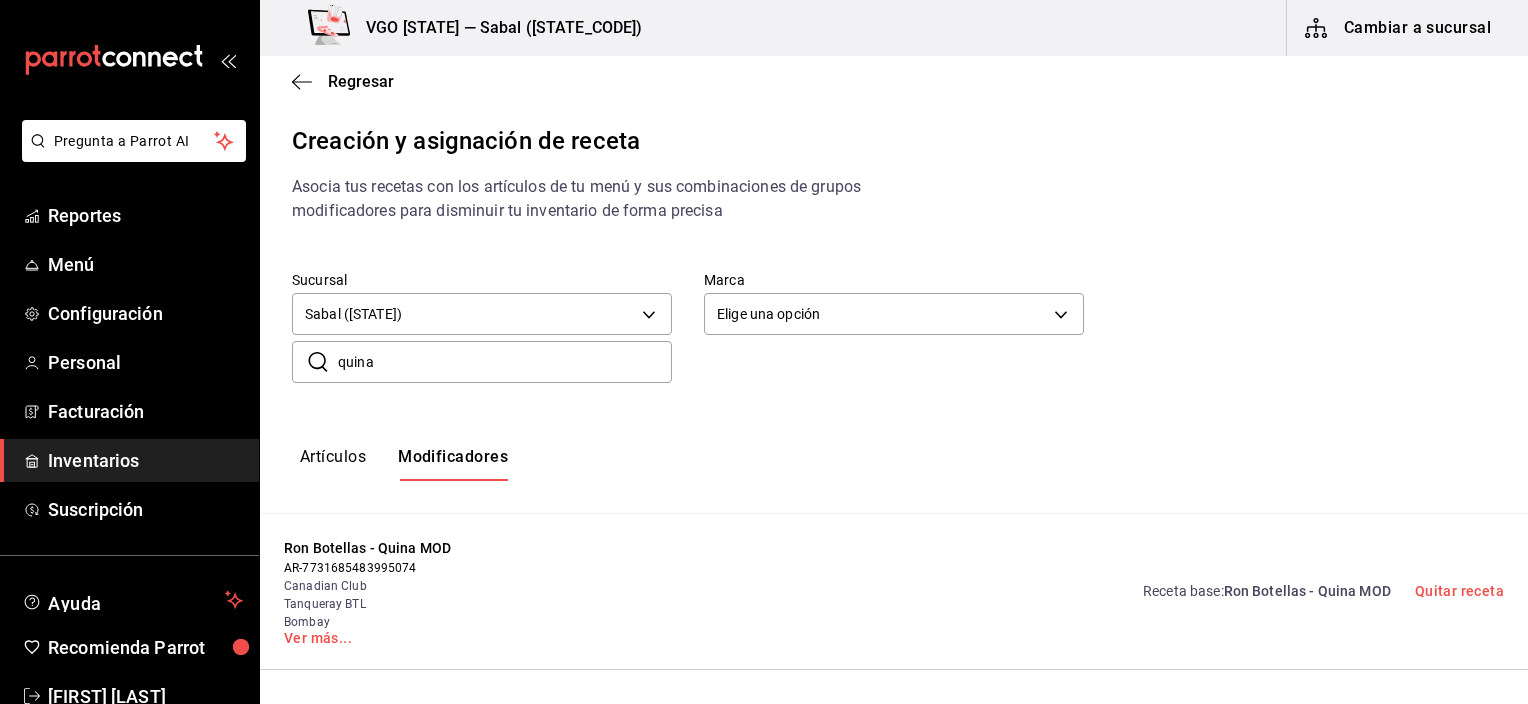 click on "Receta base :  Ron Botellas - Quina MOD Quitar receta" at bounding box center [1035, 591] 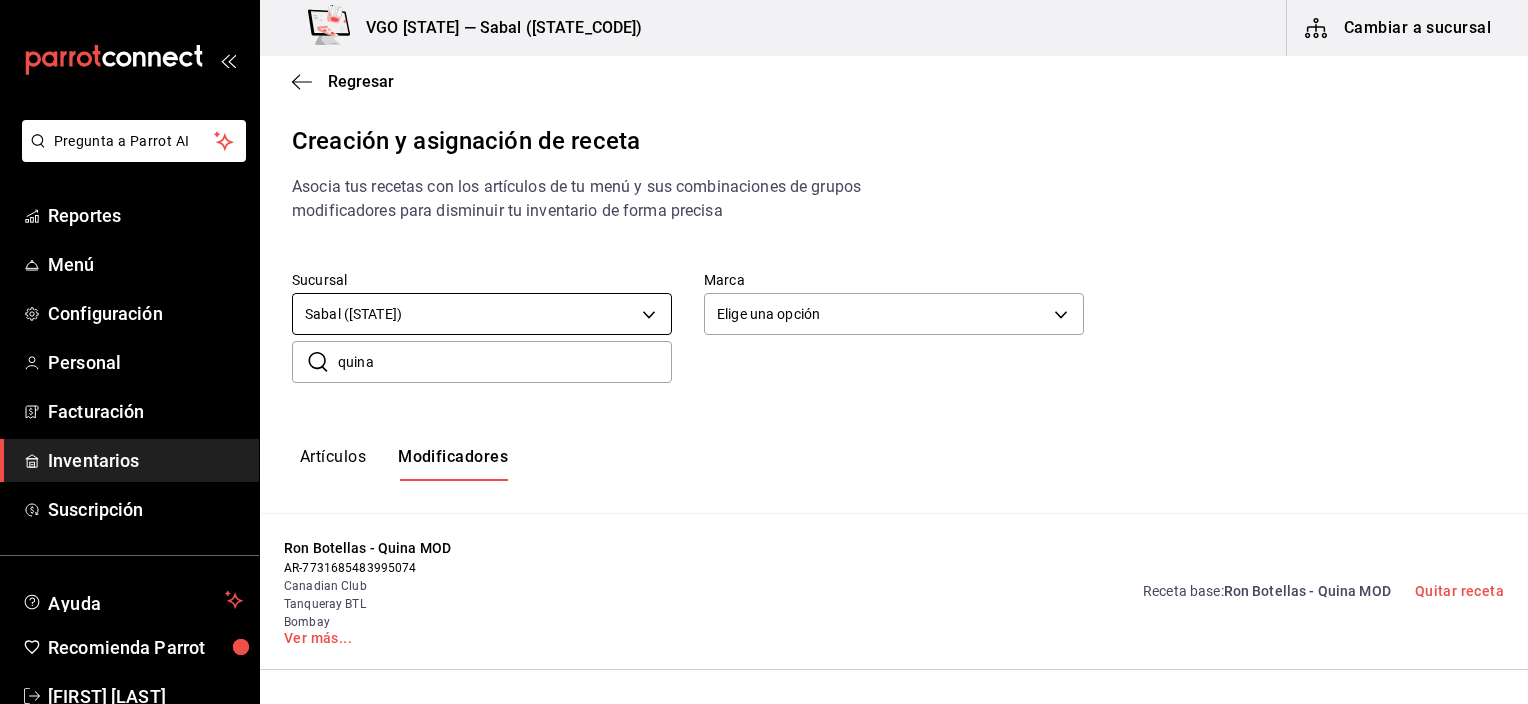 click on "Pregunta a Parrot AI Reportes   Menú   Configuración   Personal   Facturación   Inventarios   Suscripción   Ayuda Recomienda Parrot   Jacqueline Ochoa   Sugerir nueva función   VGO Nayarit — Sabal (NAY) Cambiar a sucursal Regresar Creación y asignación de receta Asocia tus recetas con los artículos de tu menú y sus combinaciones de grupos modificadores para disminuir tu inventario de forma precisa Sucursal Sabal (NAY) 2aba2e4c-8955-4624-a76a-6219a8a60d9c Marca Elige una opción default ​ quina ​ Artículos Modificadores Ron Botellas - Quina MOD AR-7731685483995074 Canadian Club Tanqueray BTL Bombay Ver más... Receta base :  Ron Botellas - Quina MOD Quitar receta Guardar Receta de artículo GANA 1 MES GRATIS EN TU SUSCRIPCIÓN AQUÍ ¿Recuerdas cómo empezó tu restaurante?
Hoy puedes ayudar a un colega a tener el mismo cambio que tú viviste.
Recomienda Parrot directamente desde tu Portal Administrador.
Es fácil y rápido.
🎁 Por cada restaurante que se una, ganas 1 mes gratis. Reportes" at bounding box center [764, 335] 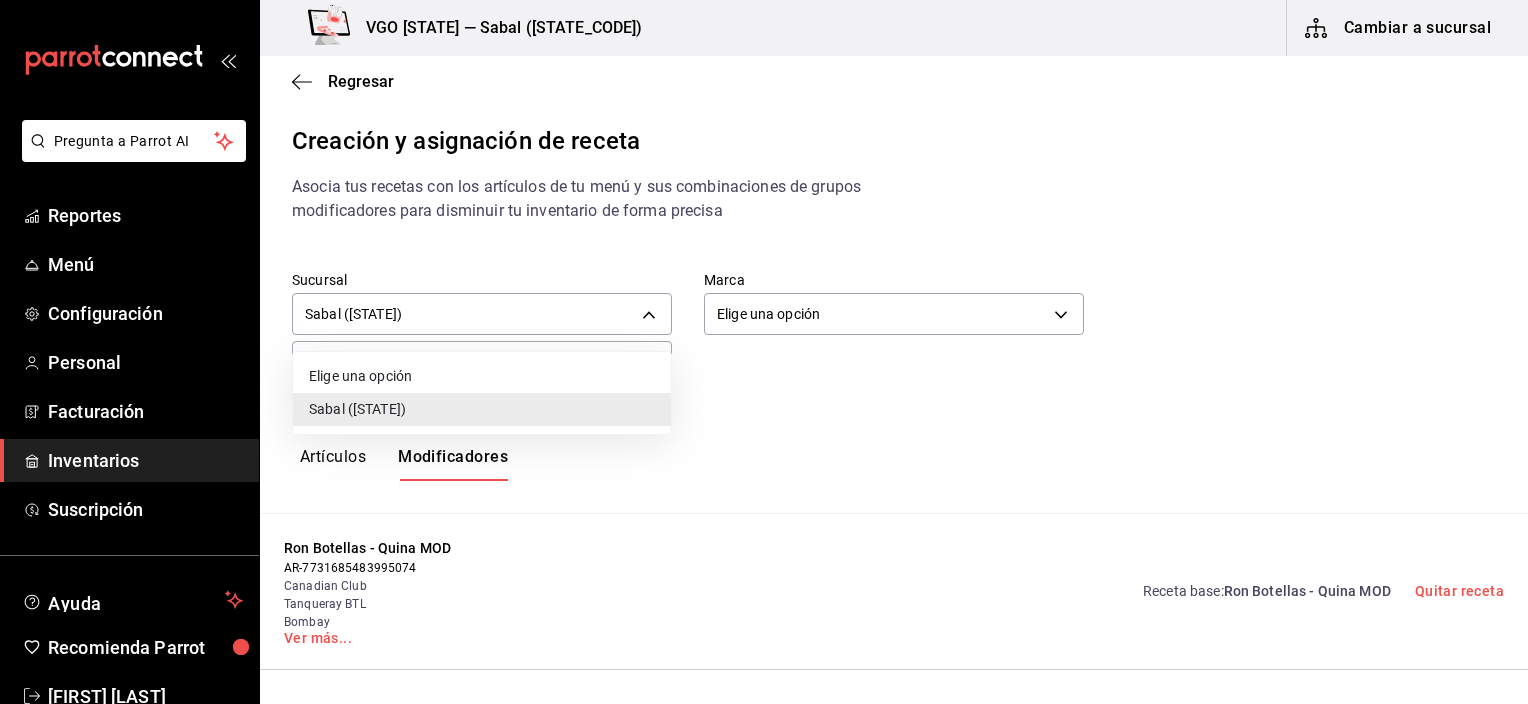 click on "Elige una opción" at bounding box center [482, 376] 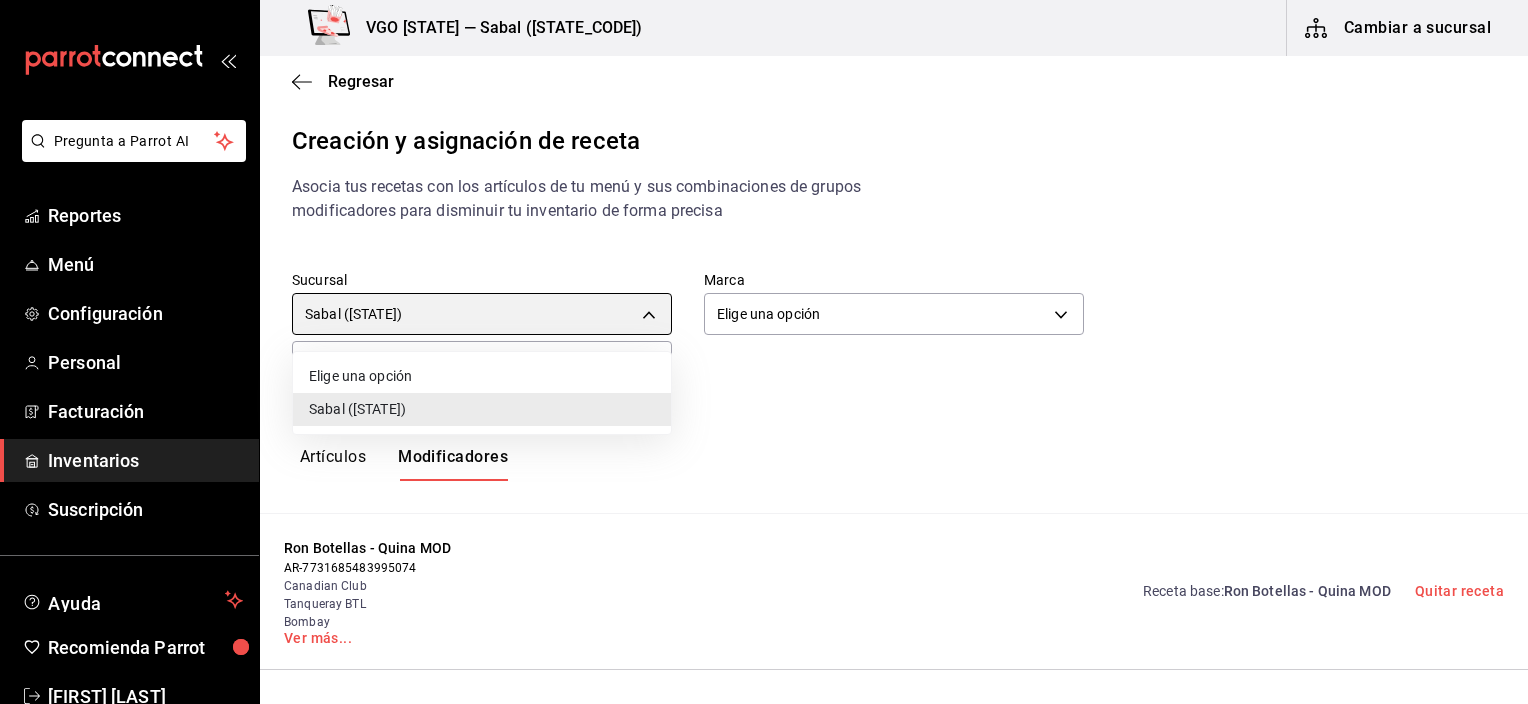 type on "default" 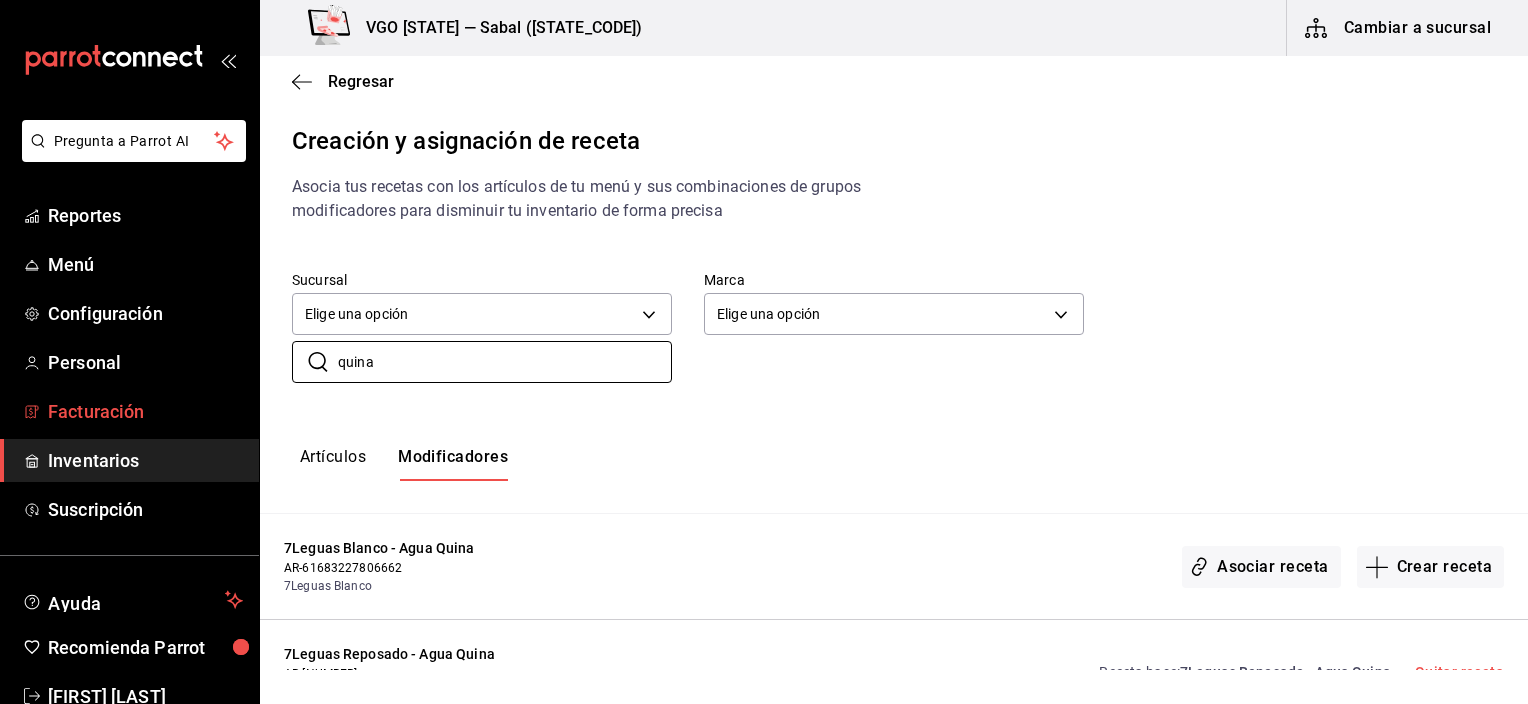 drag, startPoint x: 415, startPoint y: 378, endPoint x: 227, endPoint y: 400, distance: 189.28285 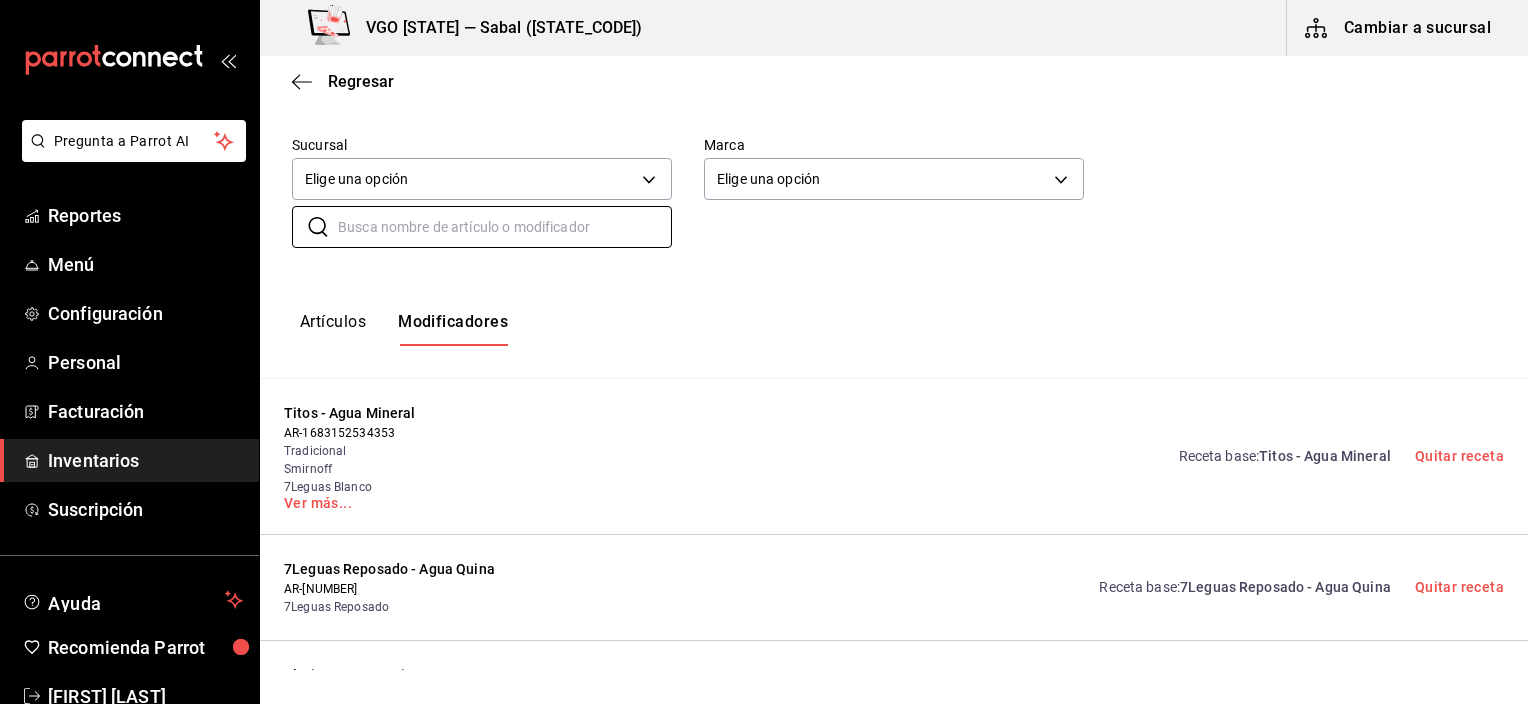 scroll, scrollTop: 200, scrollLeft: 0, axis: vertical 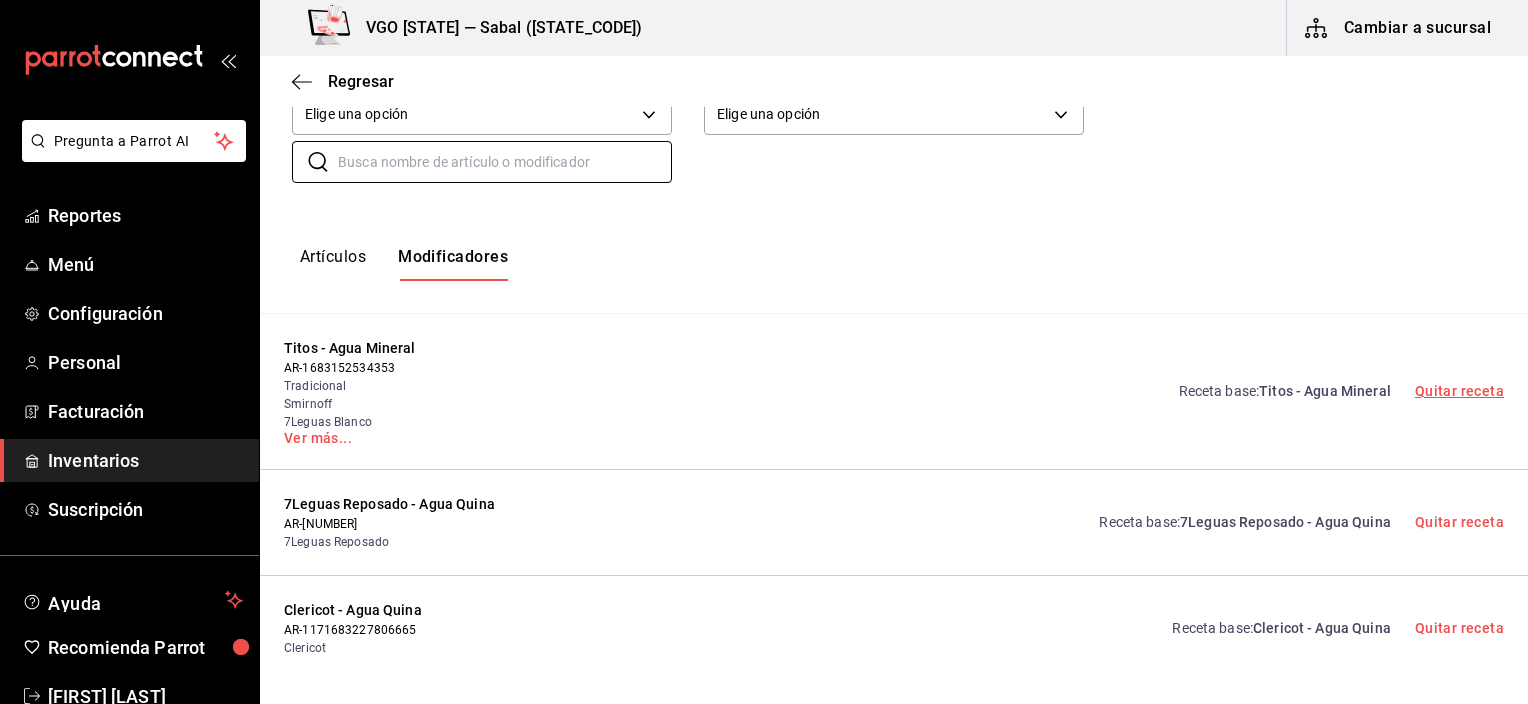 type 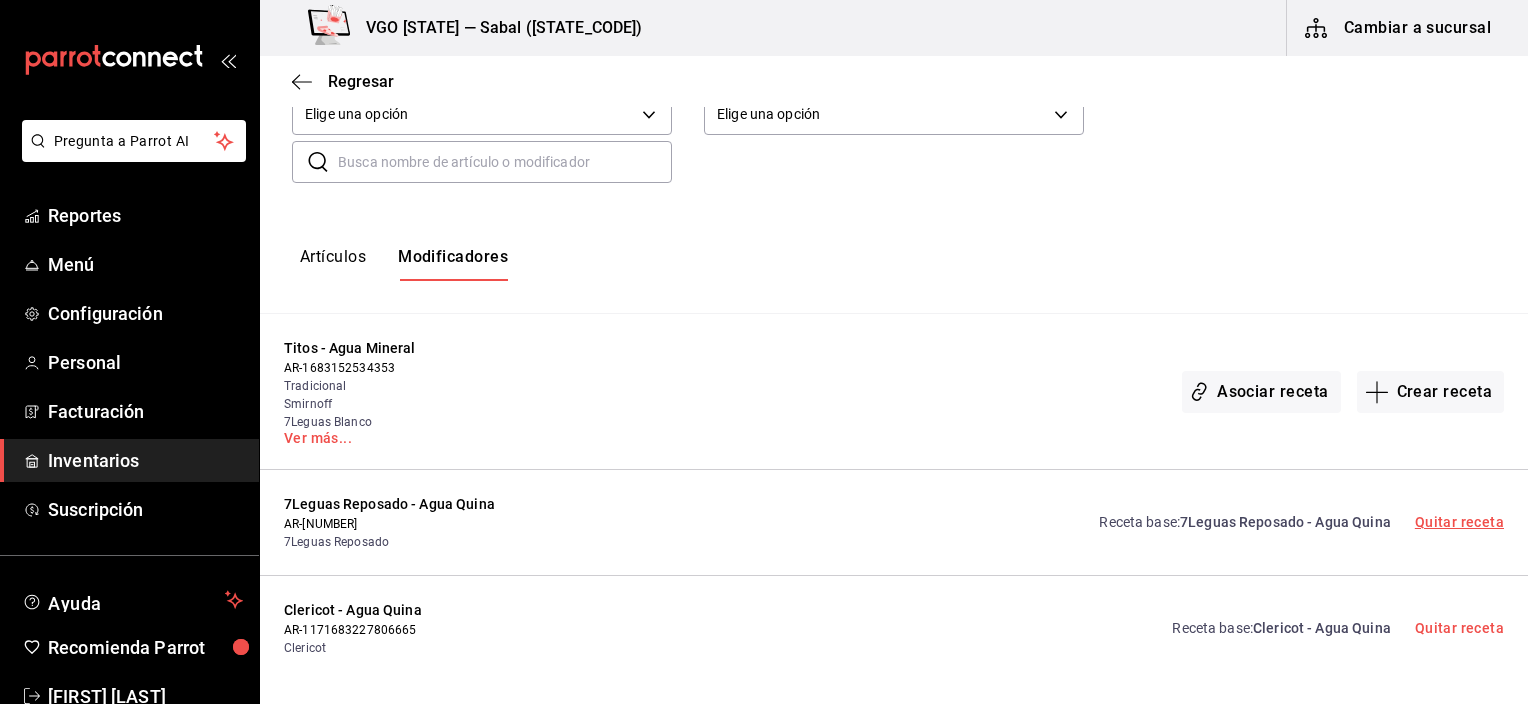 click on "Quitar receta" at bounding box center [1459, 522] 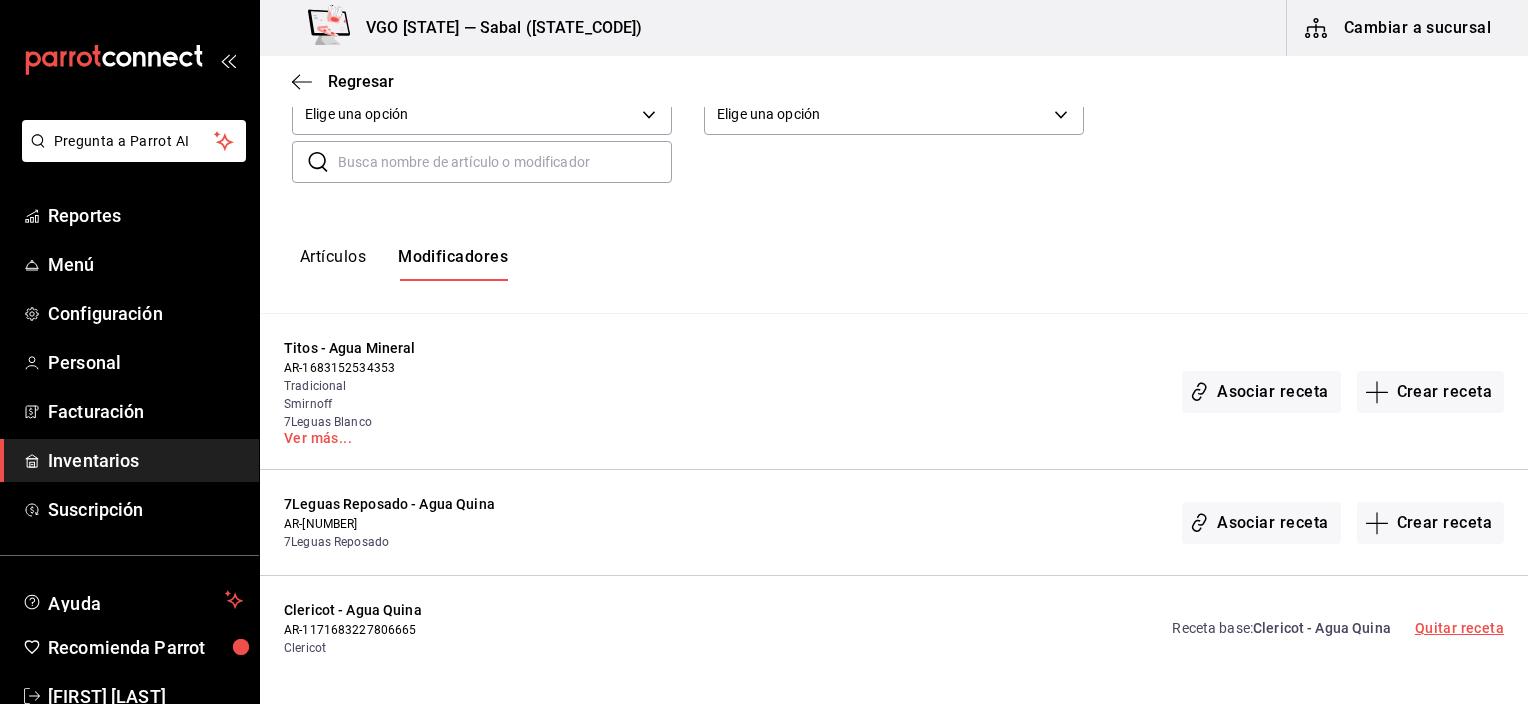 click on "Quitar receta" at bounding box center [1459, 628] 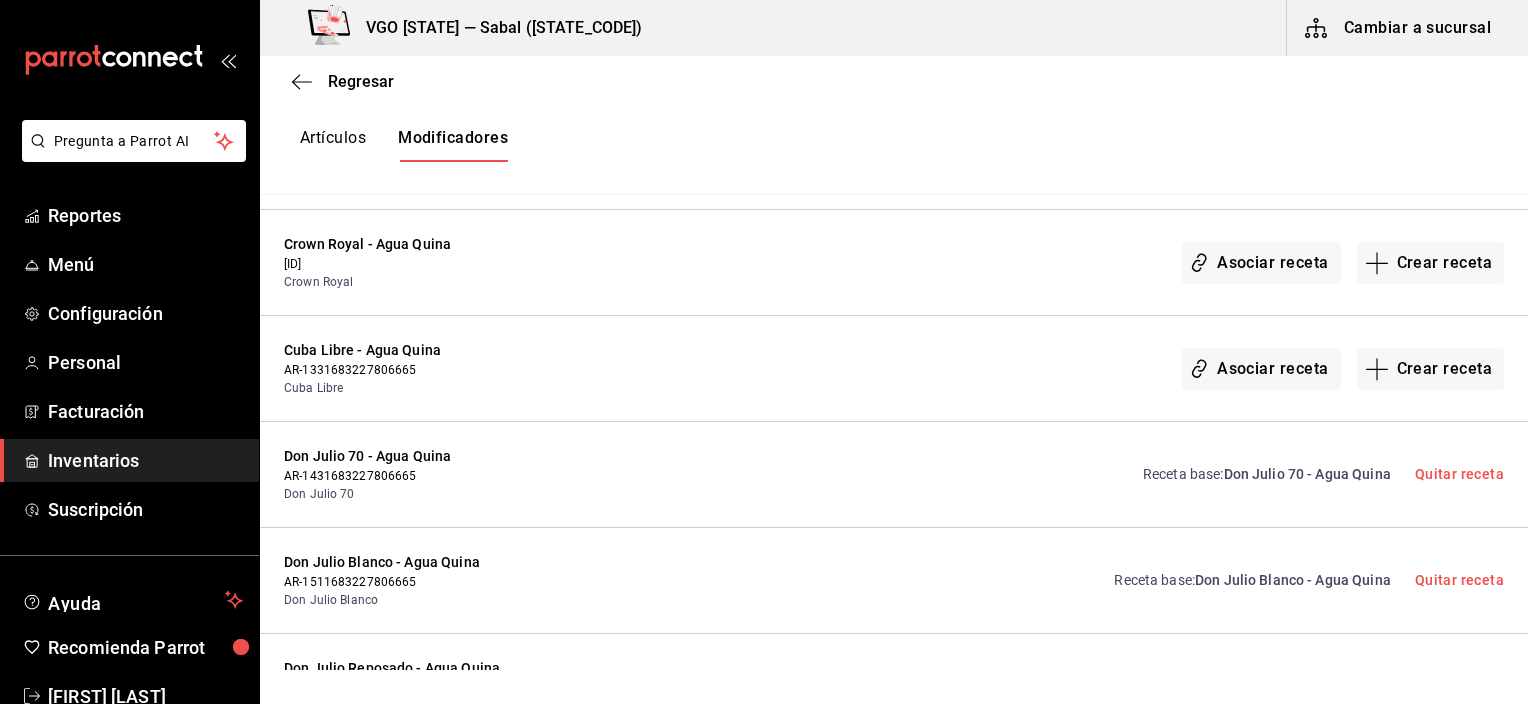 scroll, scrollTop: 700, scrollLeft: 0, axis: vertical 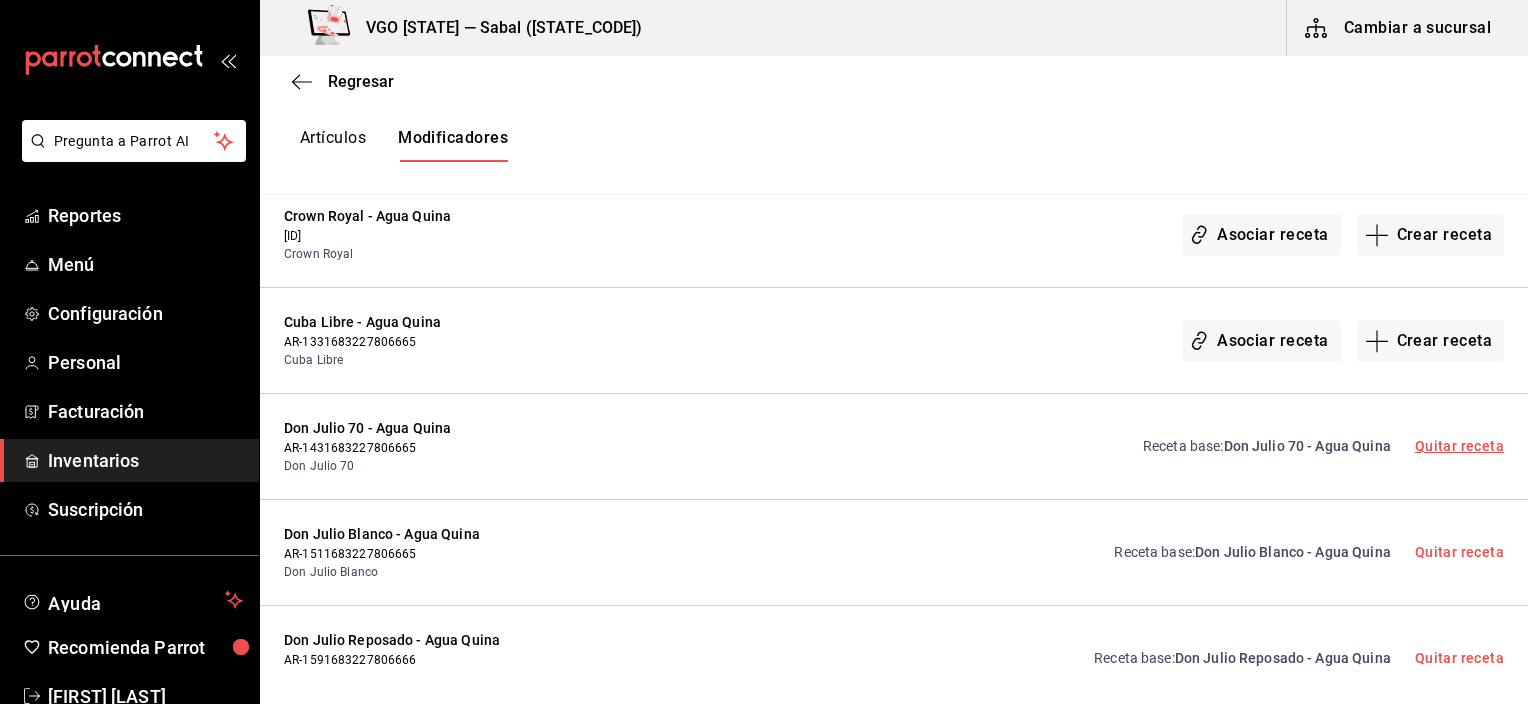 click on "Quitar receta" at bounding box center (1459, 446) 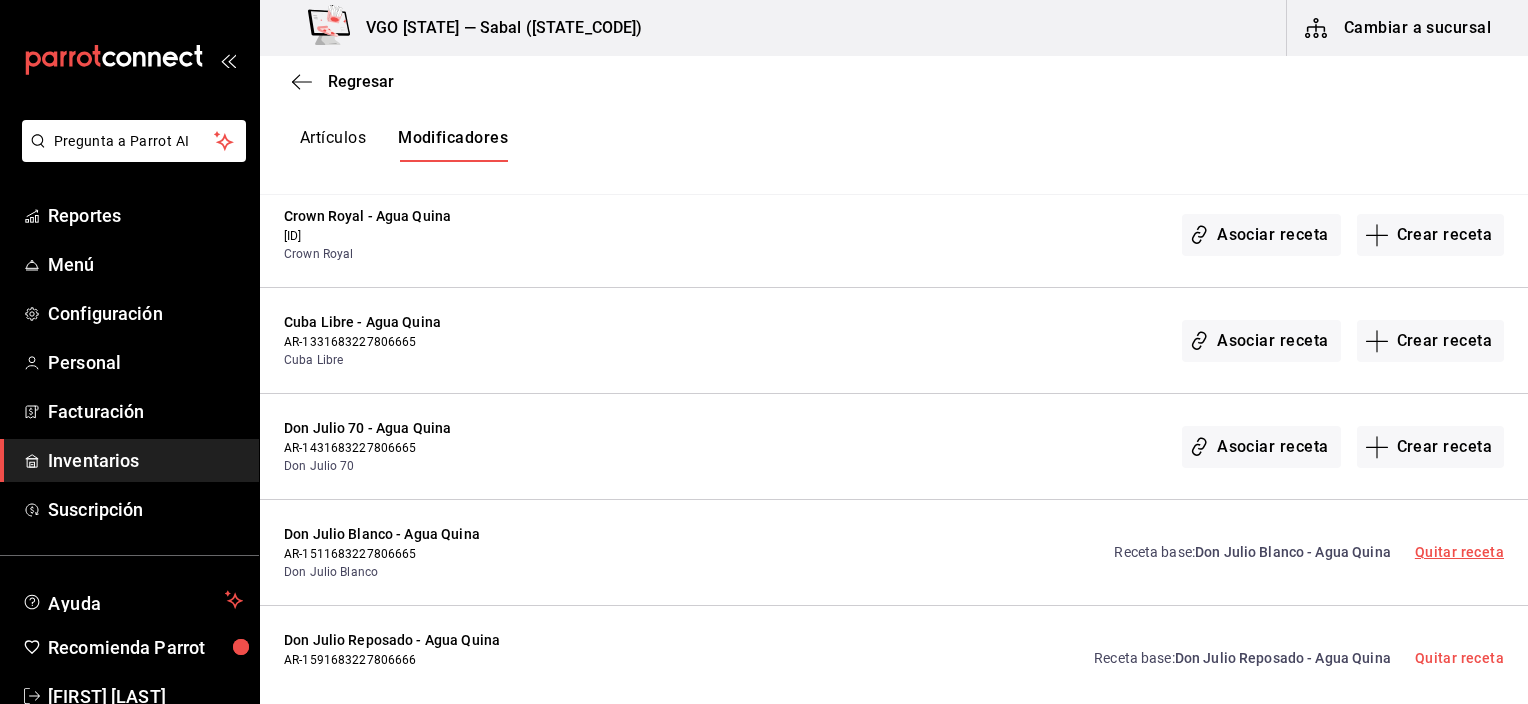 click on "Quitar receta" at bounding box center (1459, 552) 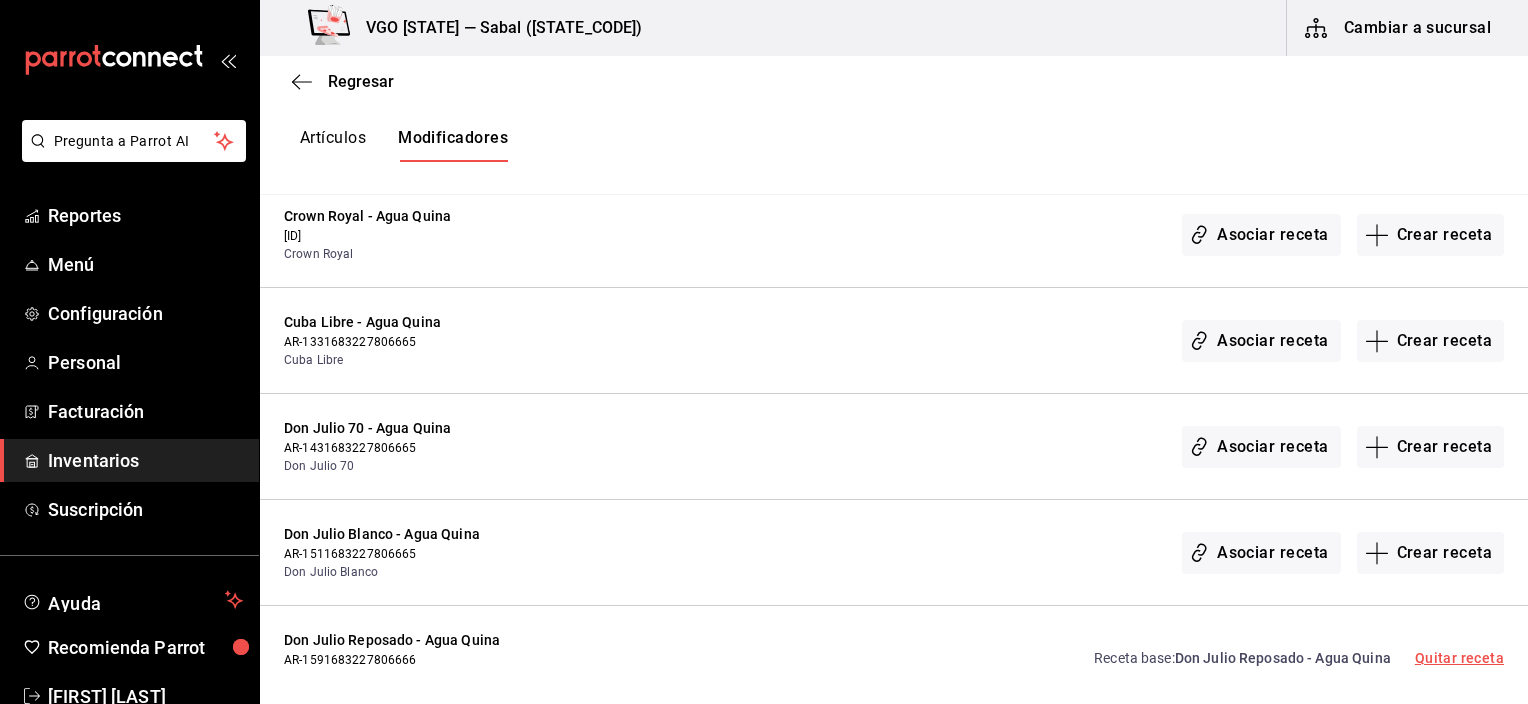 click on "Quitar receta" at bounding box center [1459, 658] 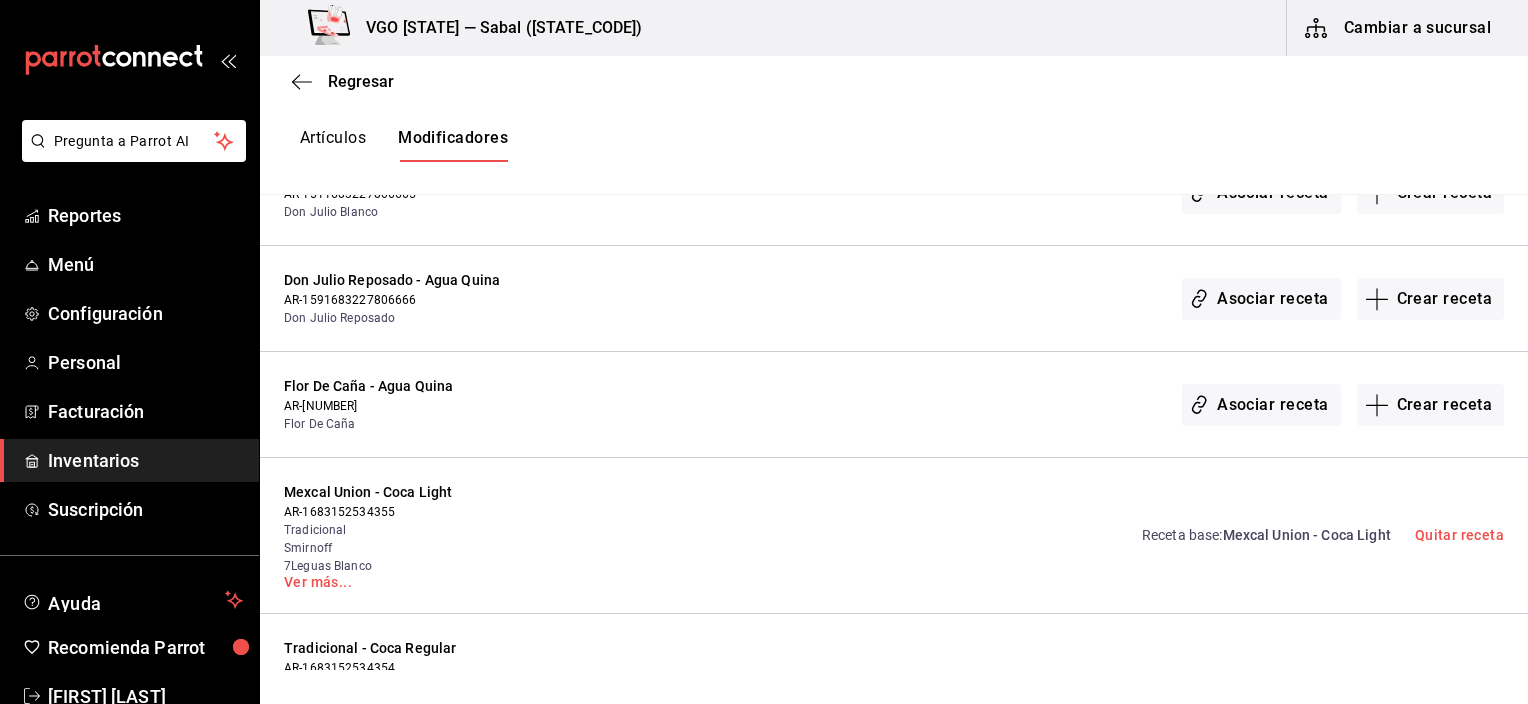 scroll, scrollTop: 1100, scrollLeft: 0, axis: vertical 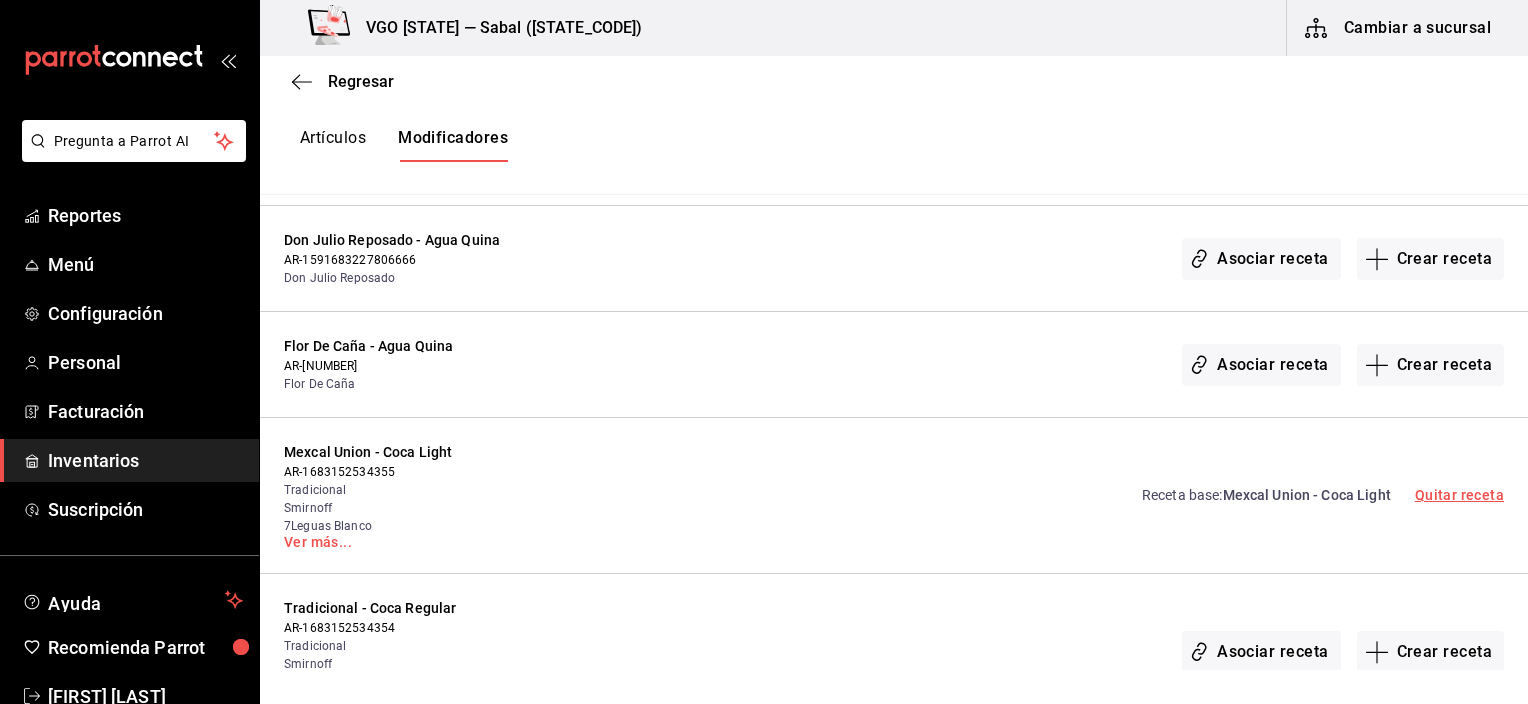 click on "Quitar receta" at bounding box center (1459, 495) 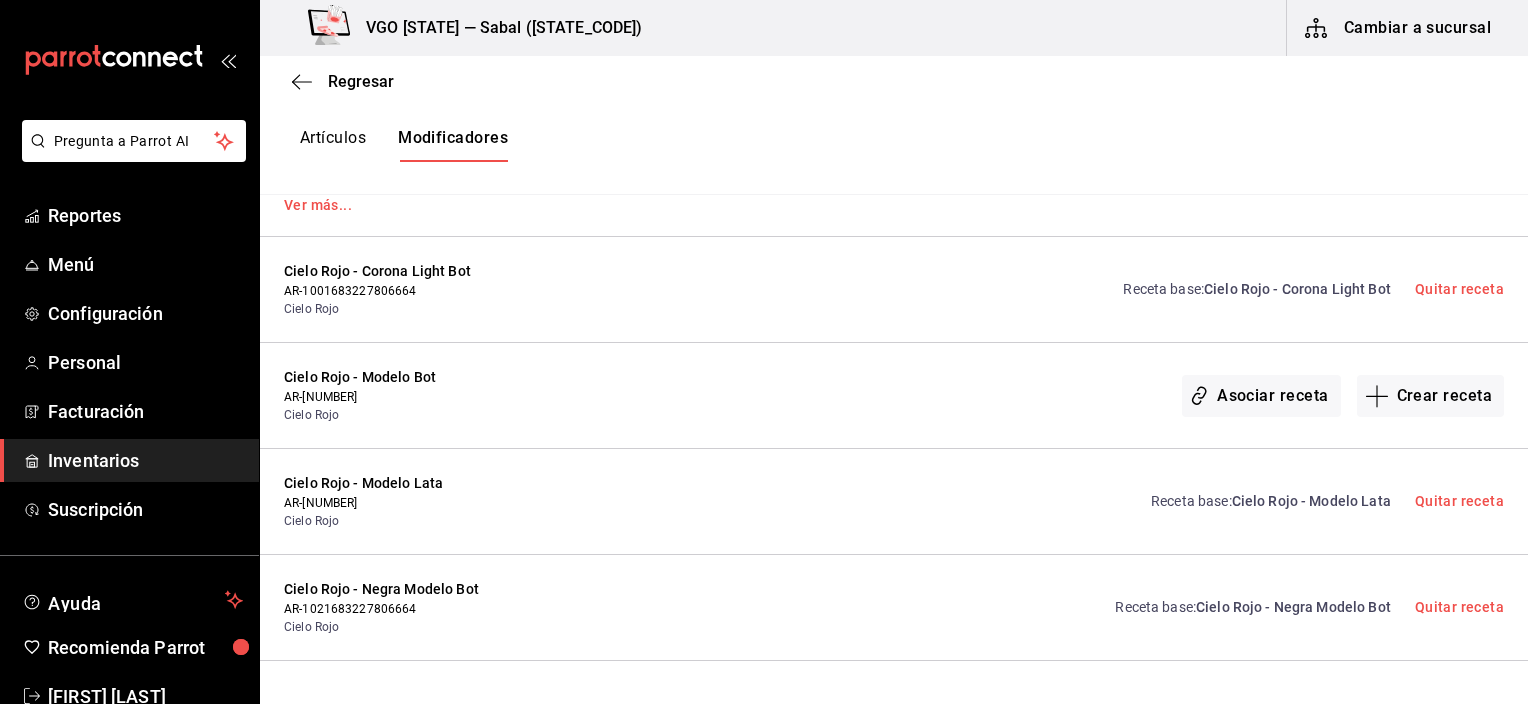 scroll, scrollTop: 1600, scrollLeft: 0, axis: vertical 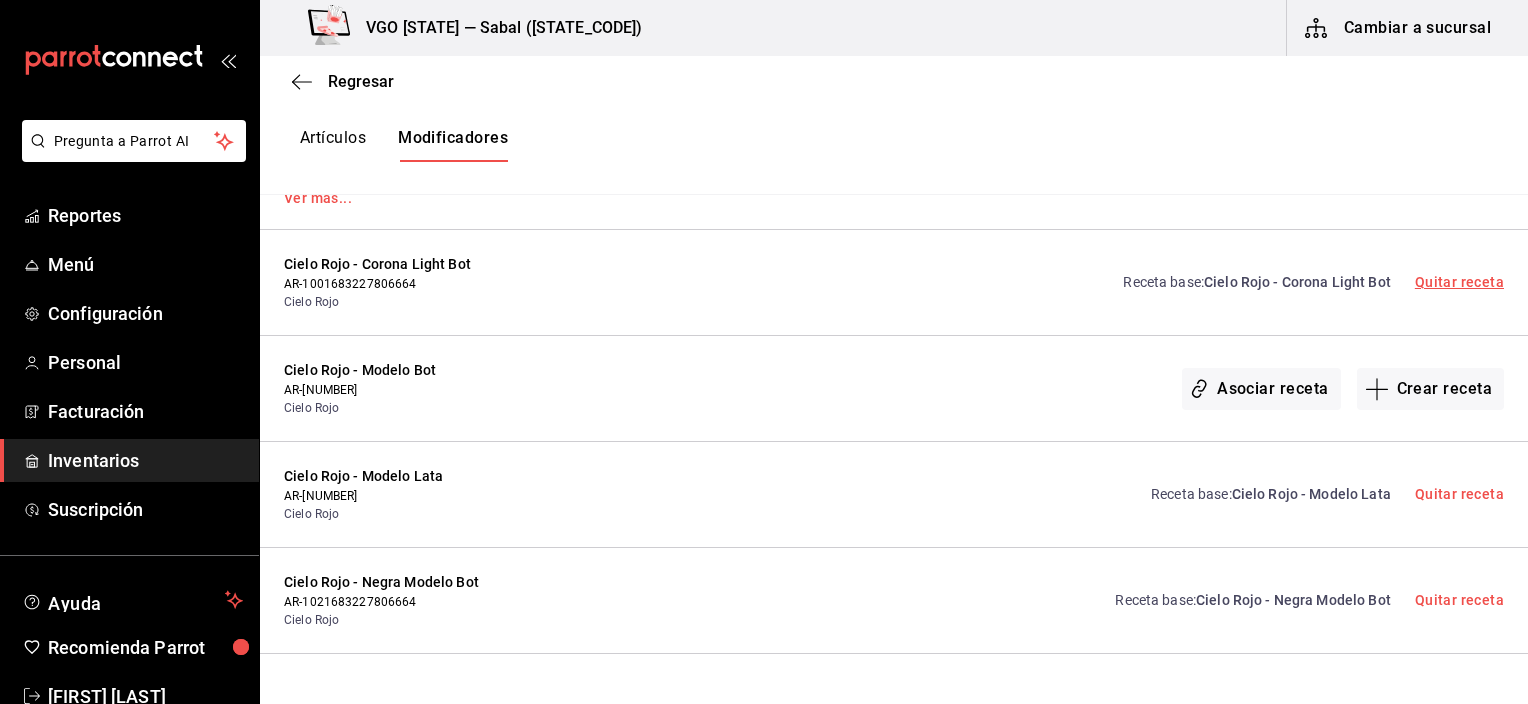 click on "Quitar receta" at bounding box center [1459, 282] 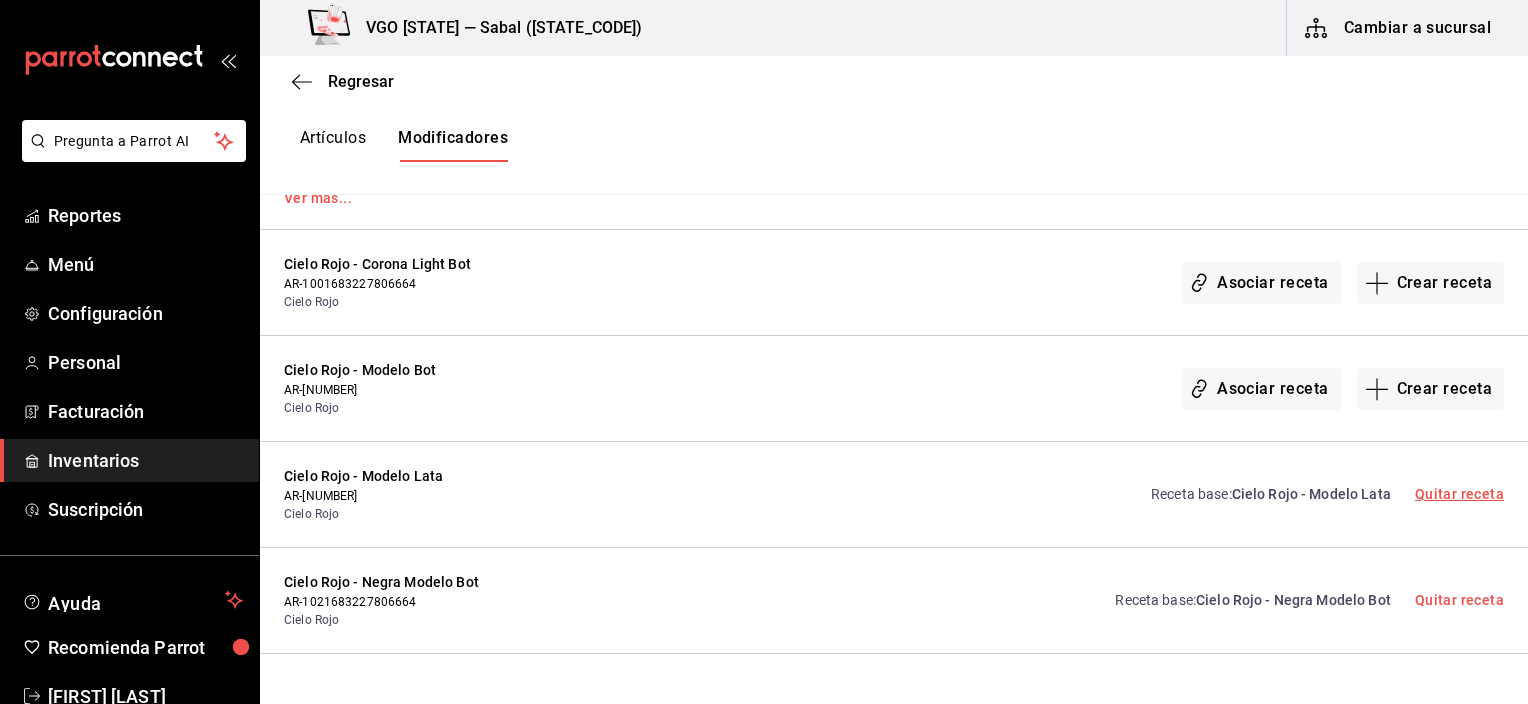 click on "Quitar receta" at bounding box center [1459, 494] 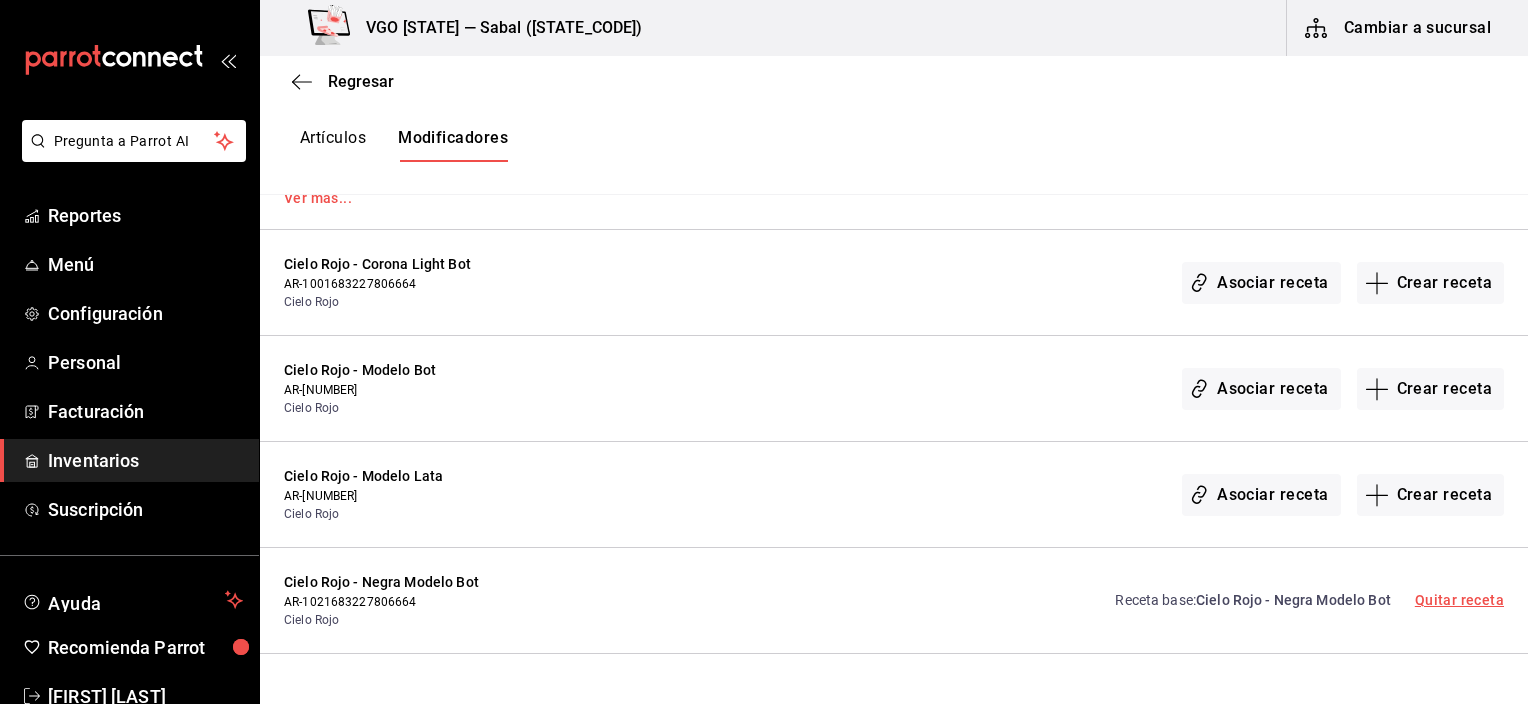 click on "Quitar receta" at bounding box center [1459, 600] 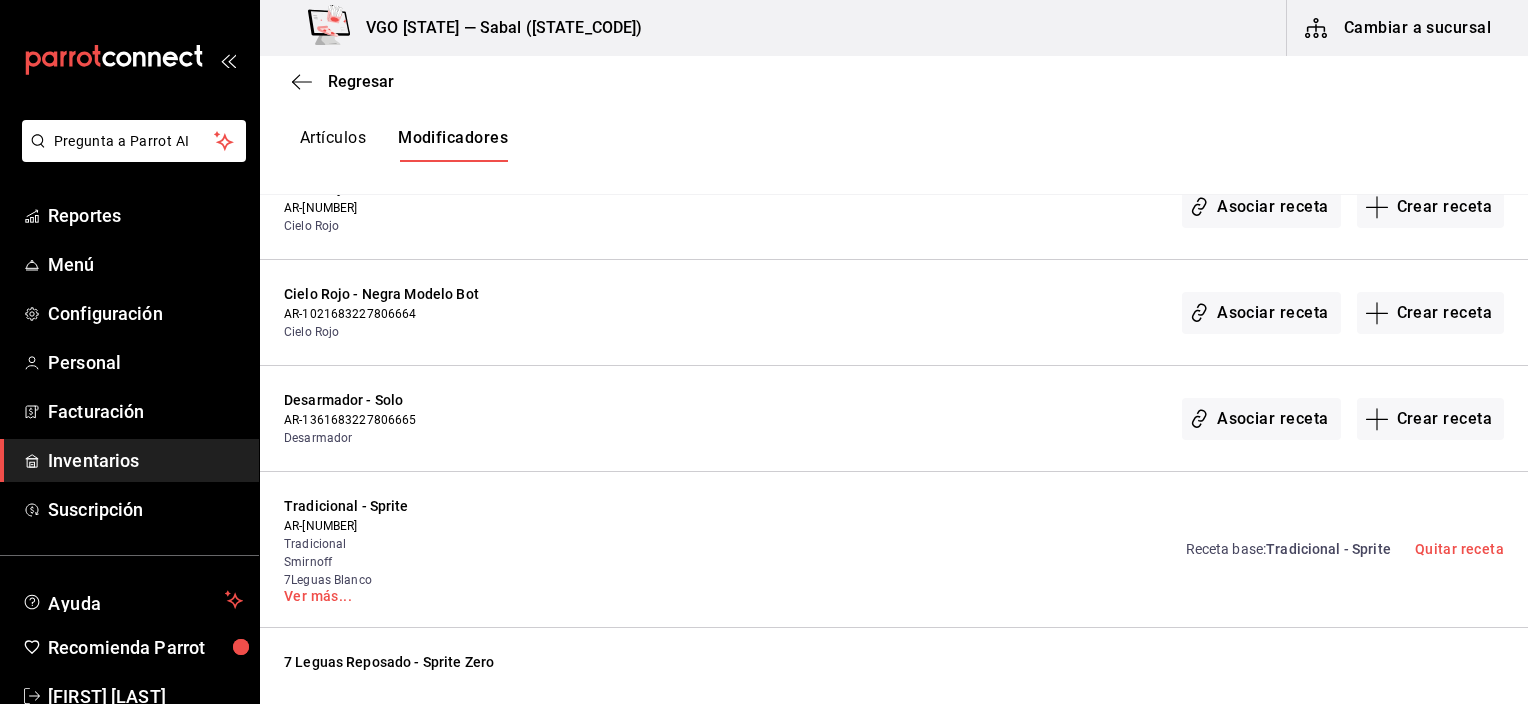scroll, scrollTop: 2000, scrollLeft: 0, axis: vertical 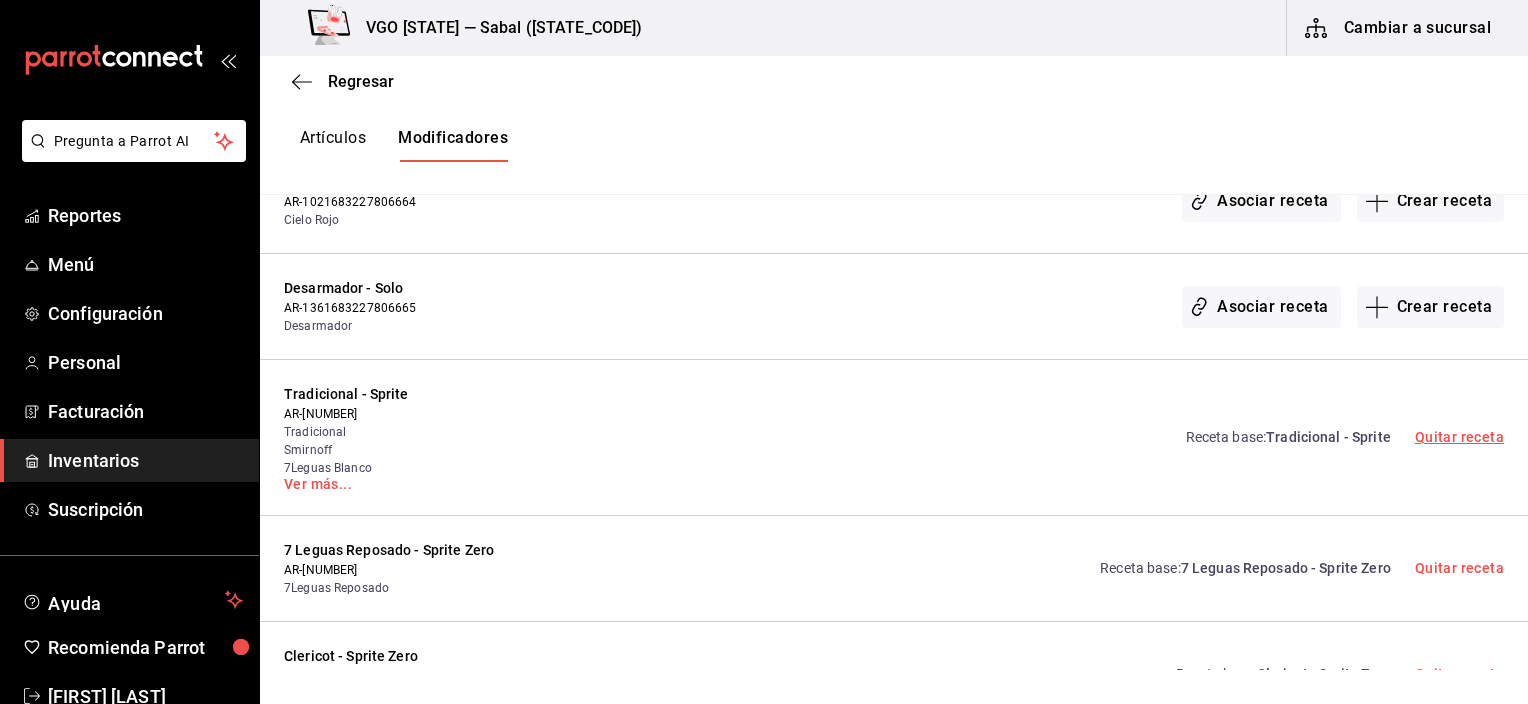 click on "Quitar receta" at bounding box center [1459, 437] 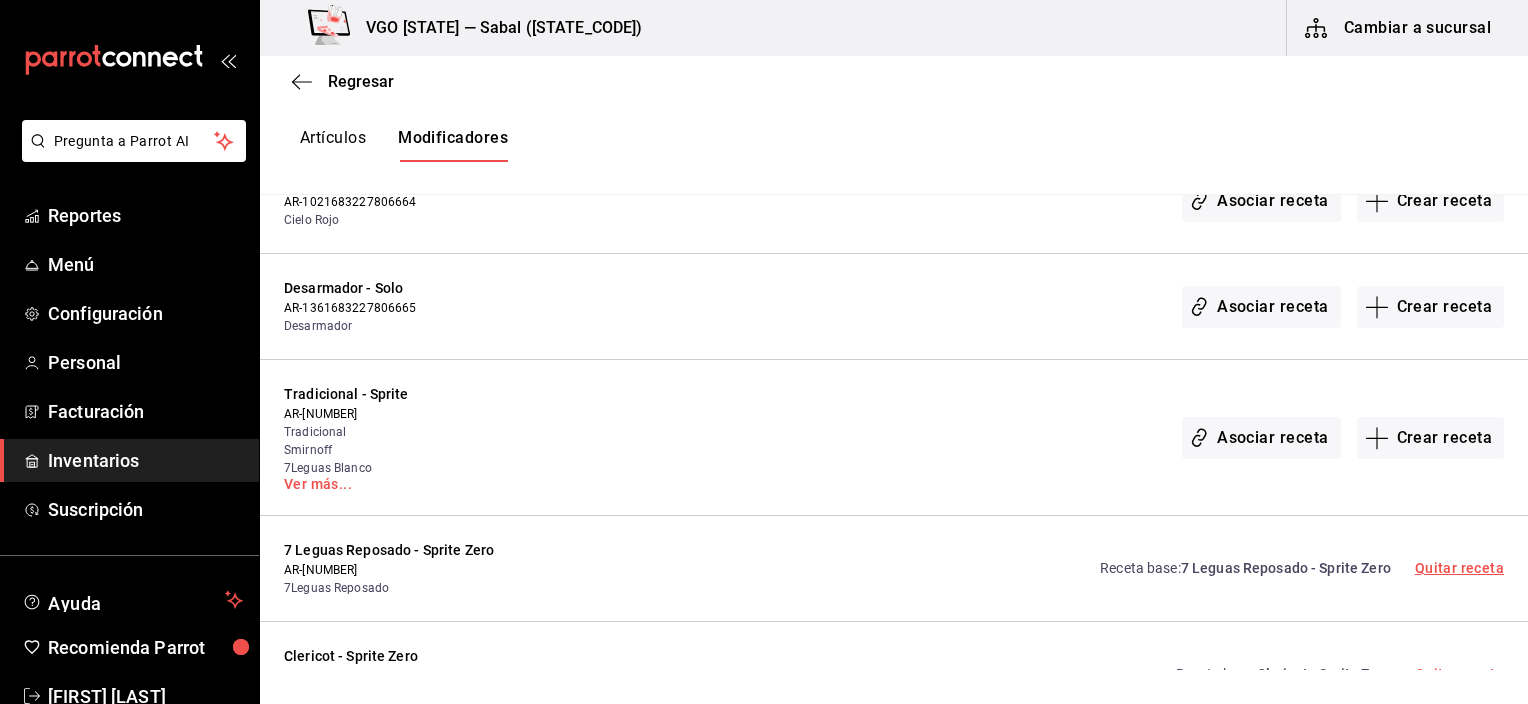 click on "Quitar receta" at bounding box center [1459, 568] 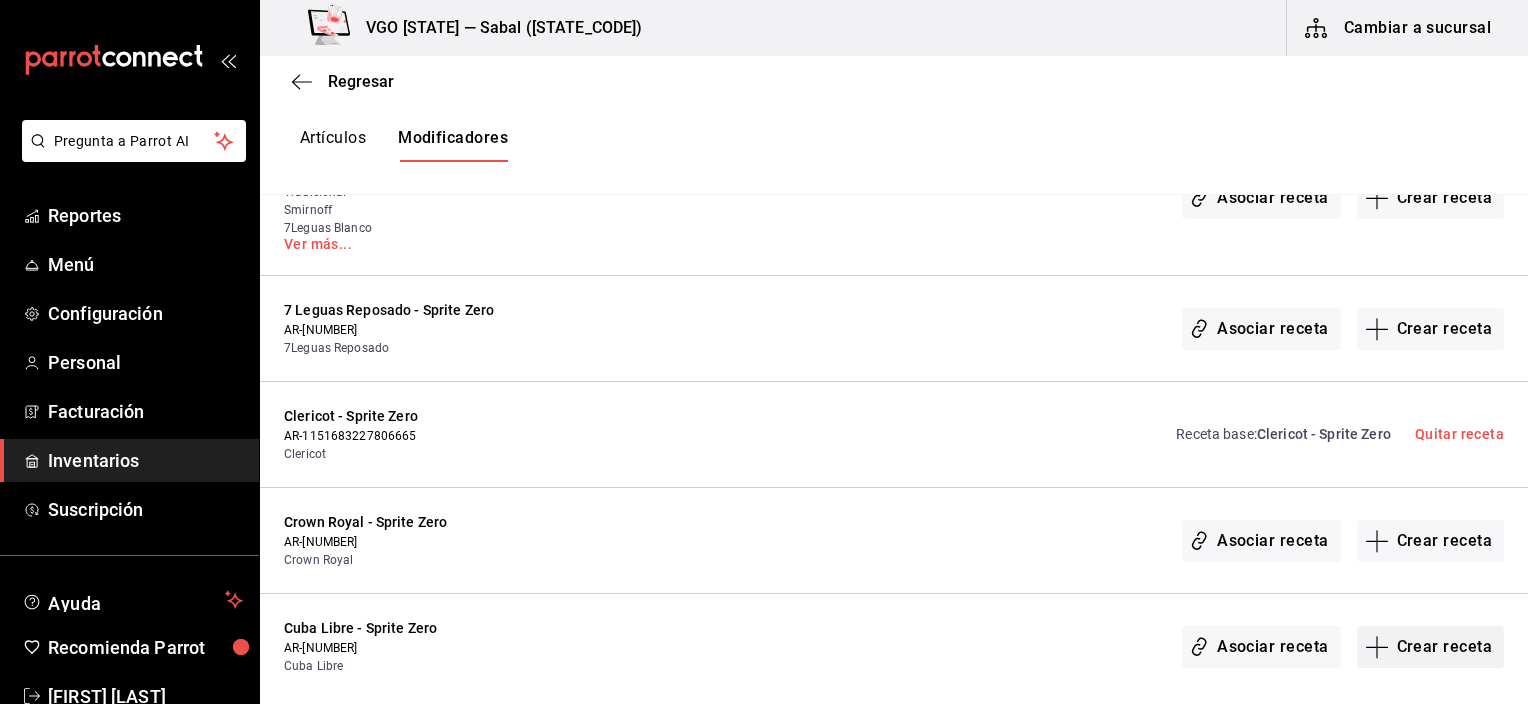 scroll, scrollTop: 2300, scrollLeft: 0, axis: vertical 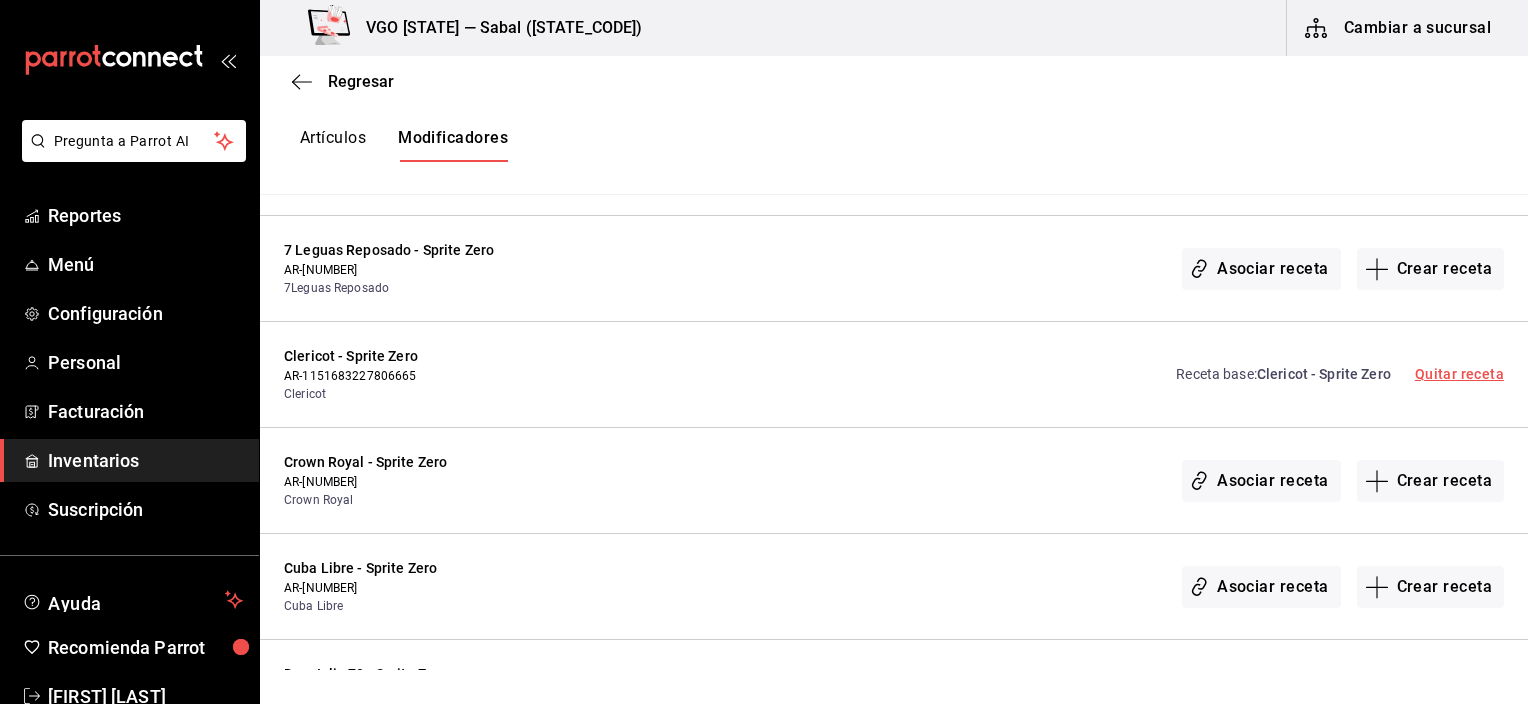 click on "Quitar receta" at bounding box center (1459, 374) 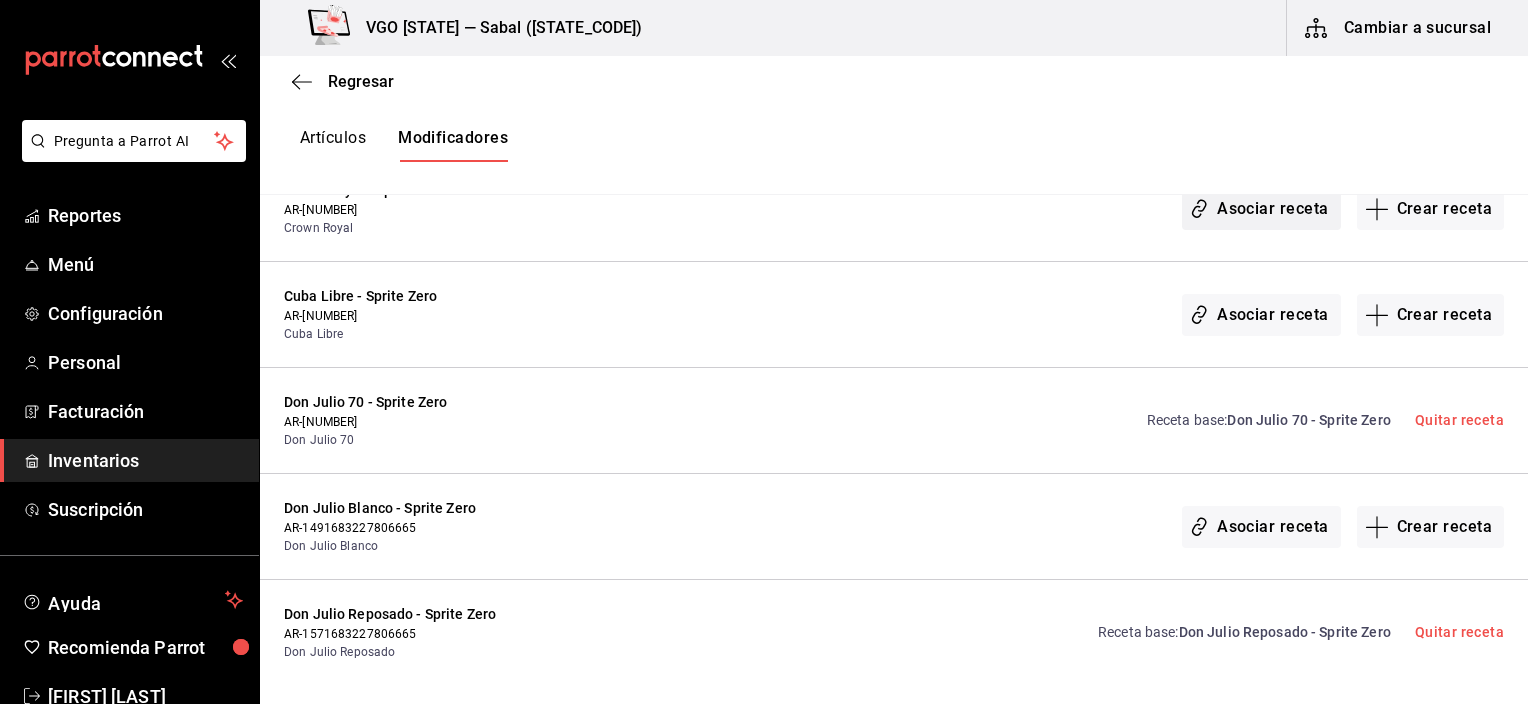 scroll, scrollTop: 2700, scrollLeft: 0, axis: vertical 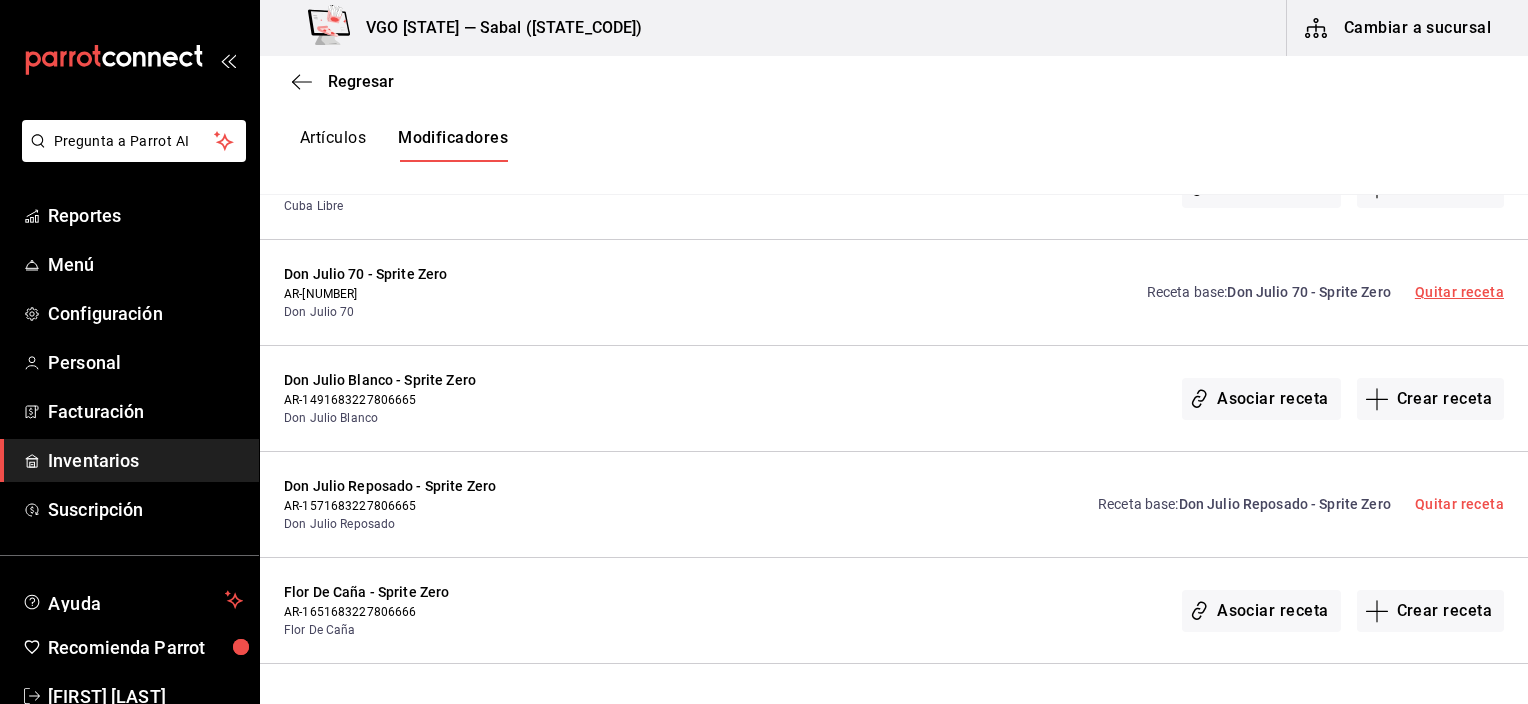 click on "Quitar receta" at bounding box center [1459, 292] 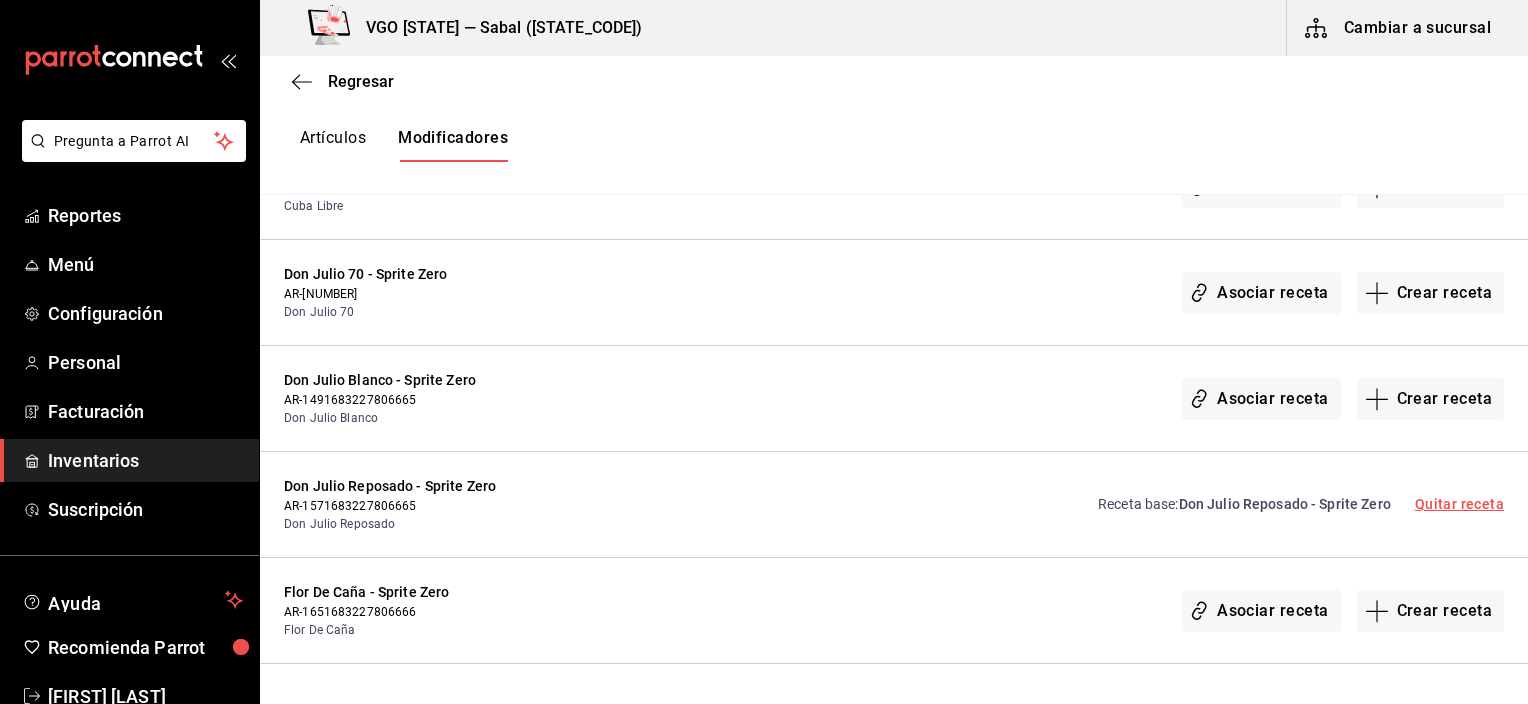 click on "Quitar receta" at bounding box center (1459, 504) 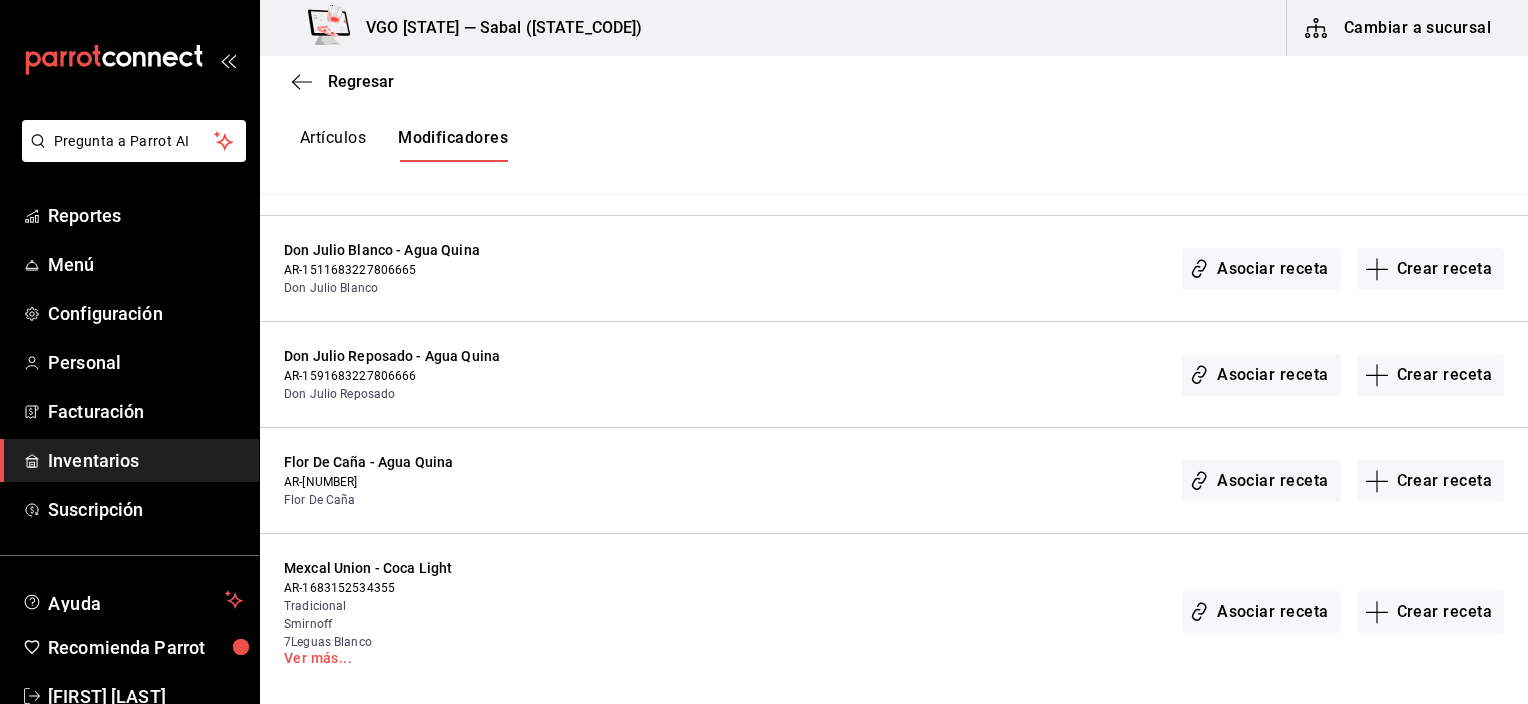 scroll, scrollTop: 0, scrollLeft: 0, axis: both 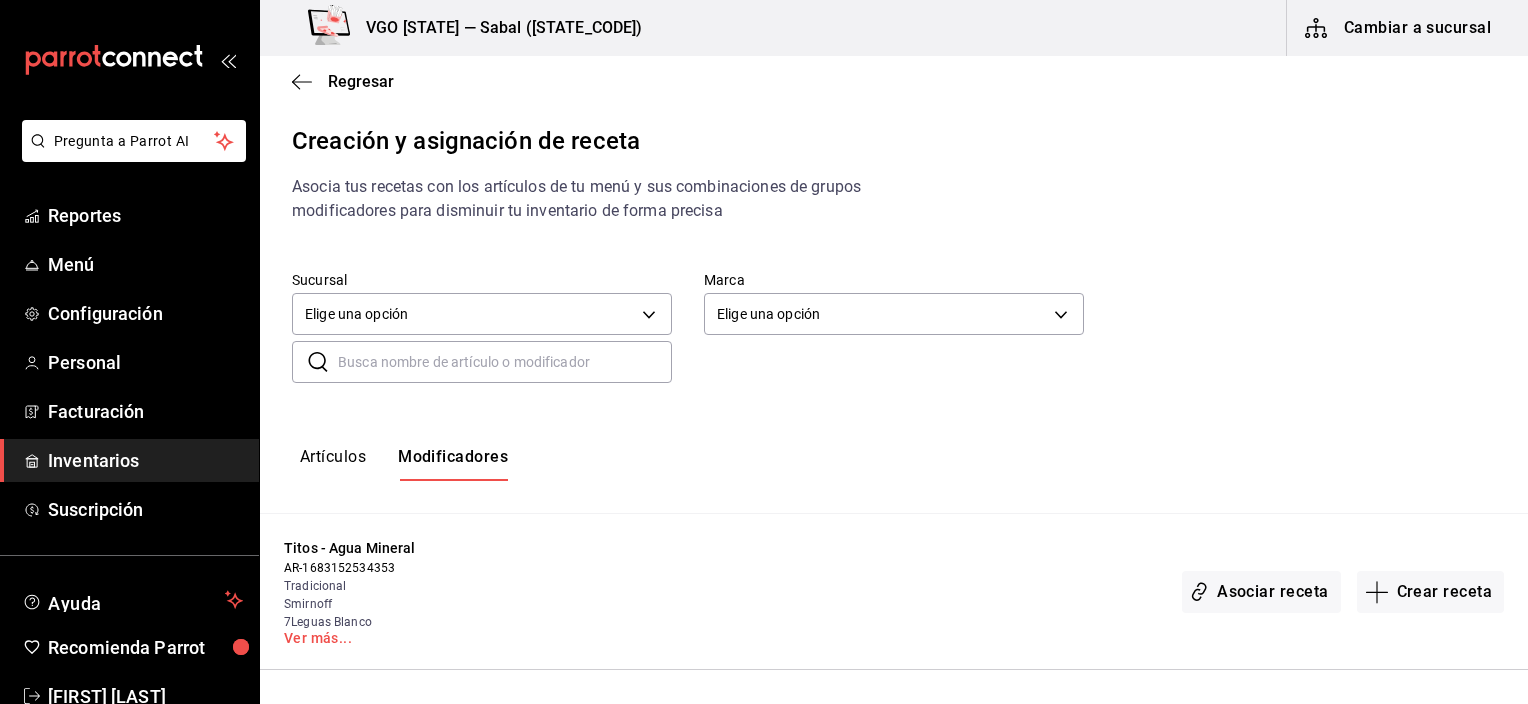 click on "VGO Nayarit — Sabal (NAY)" at bounding box center (496, 28) 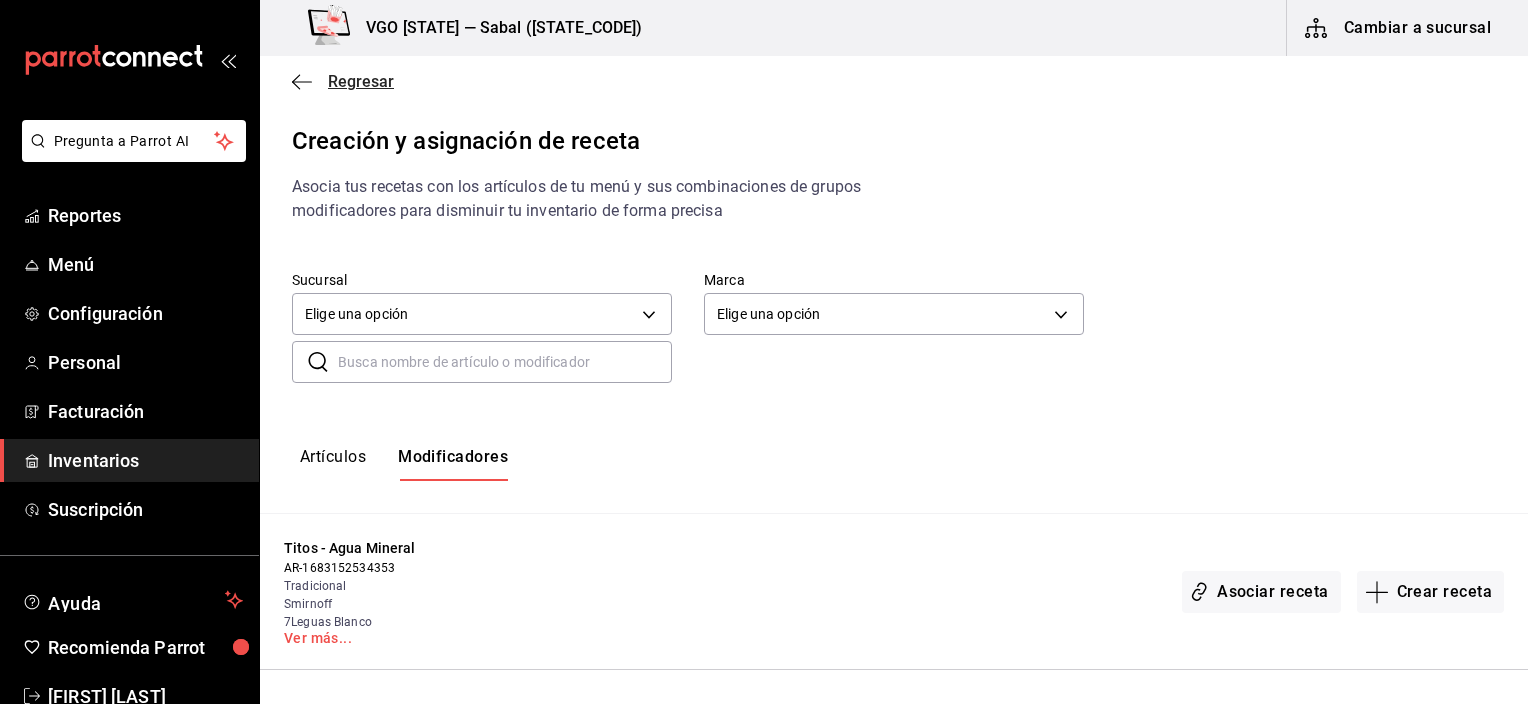 click 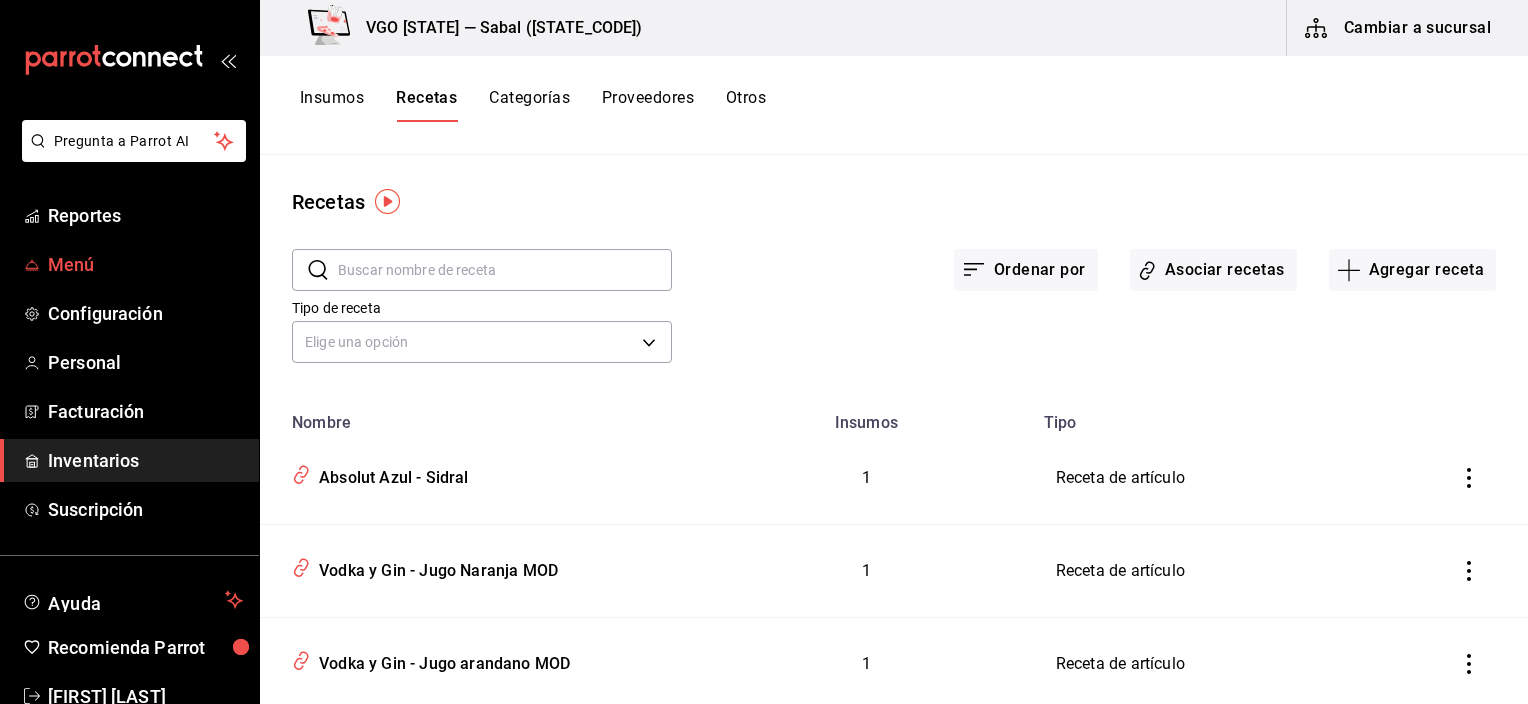 click on "Menú" at bounding box center [145, 264] 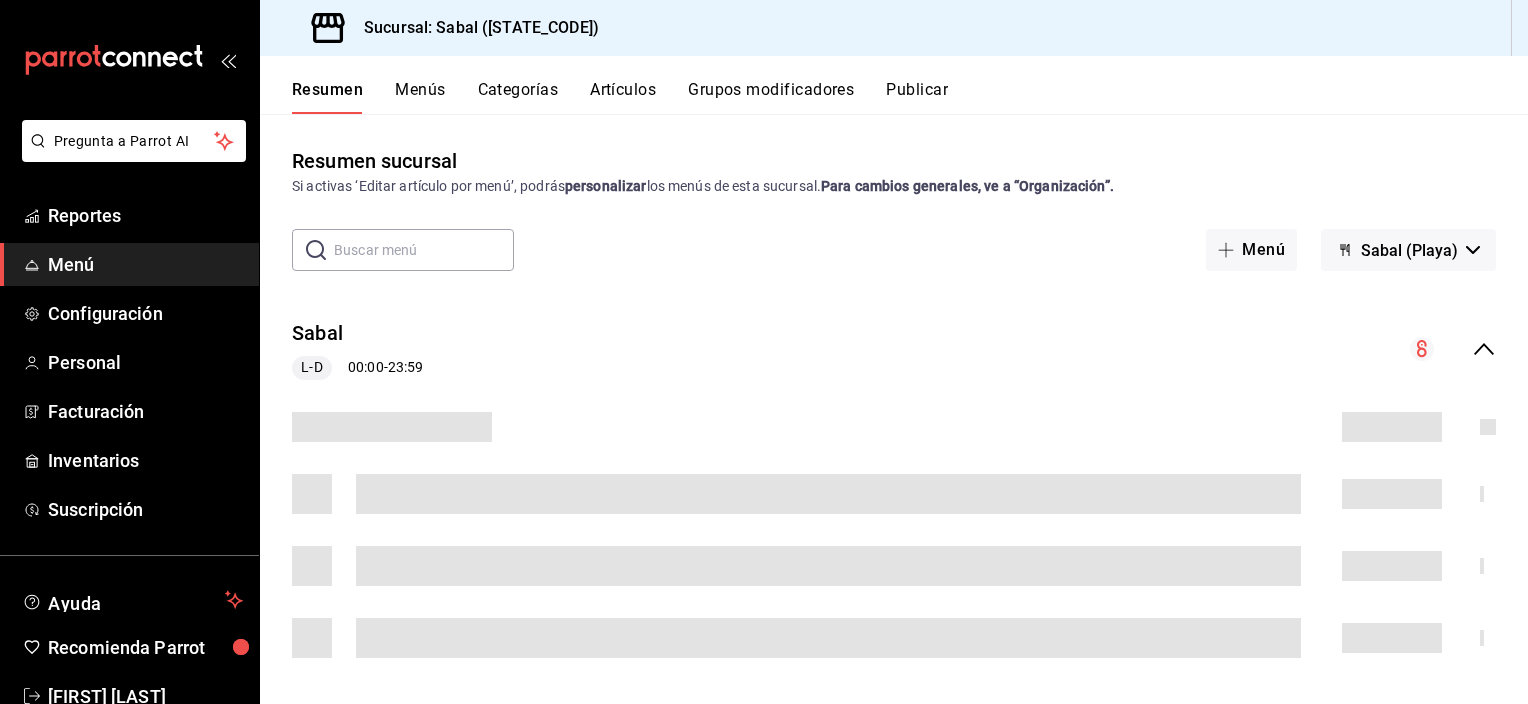 click on "Grupos modificadores" at bounding box center [771, 97] 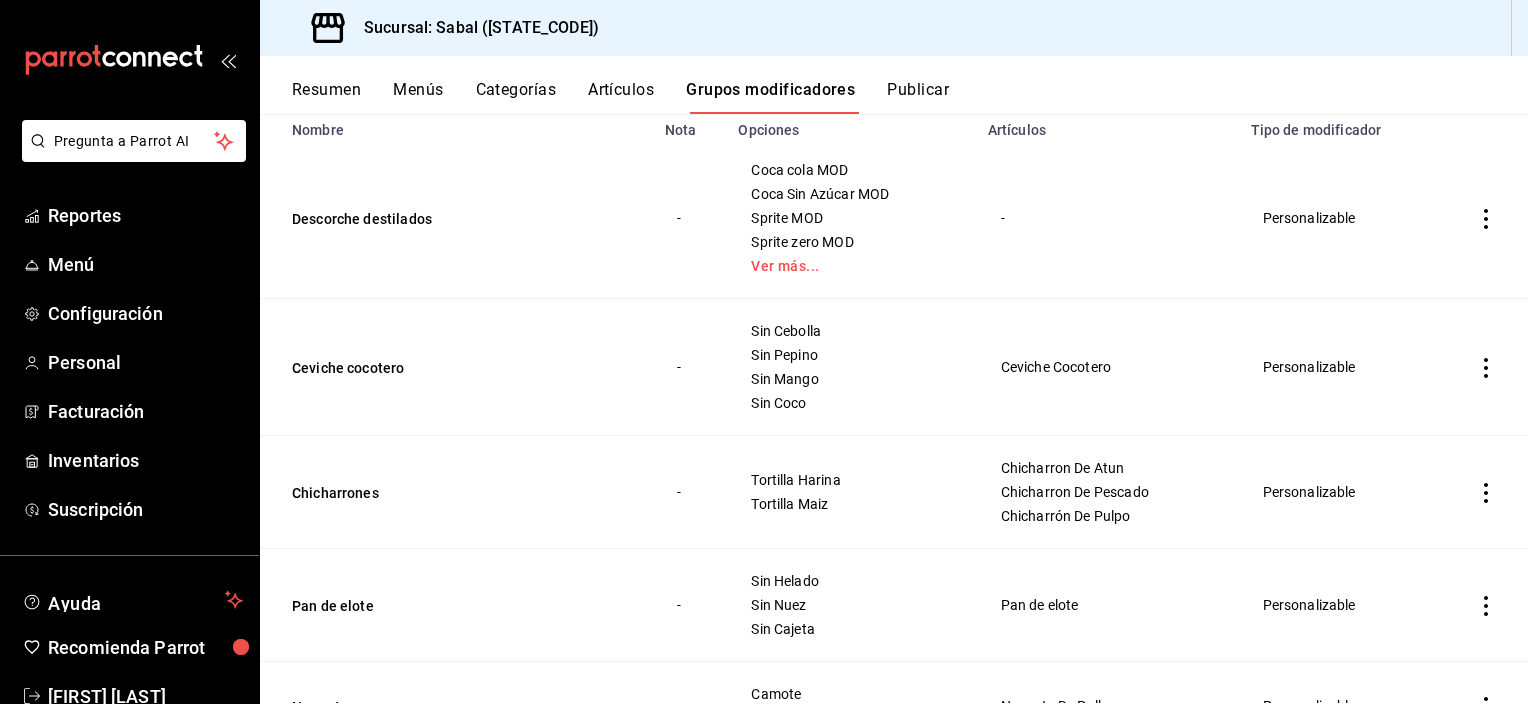 scroll, scrollTop: 200, scrollLeft: 0, axis: vertical 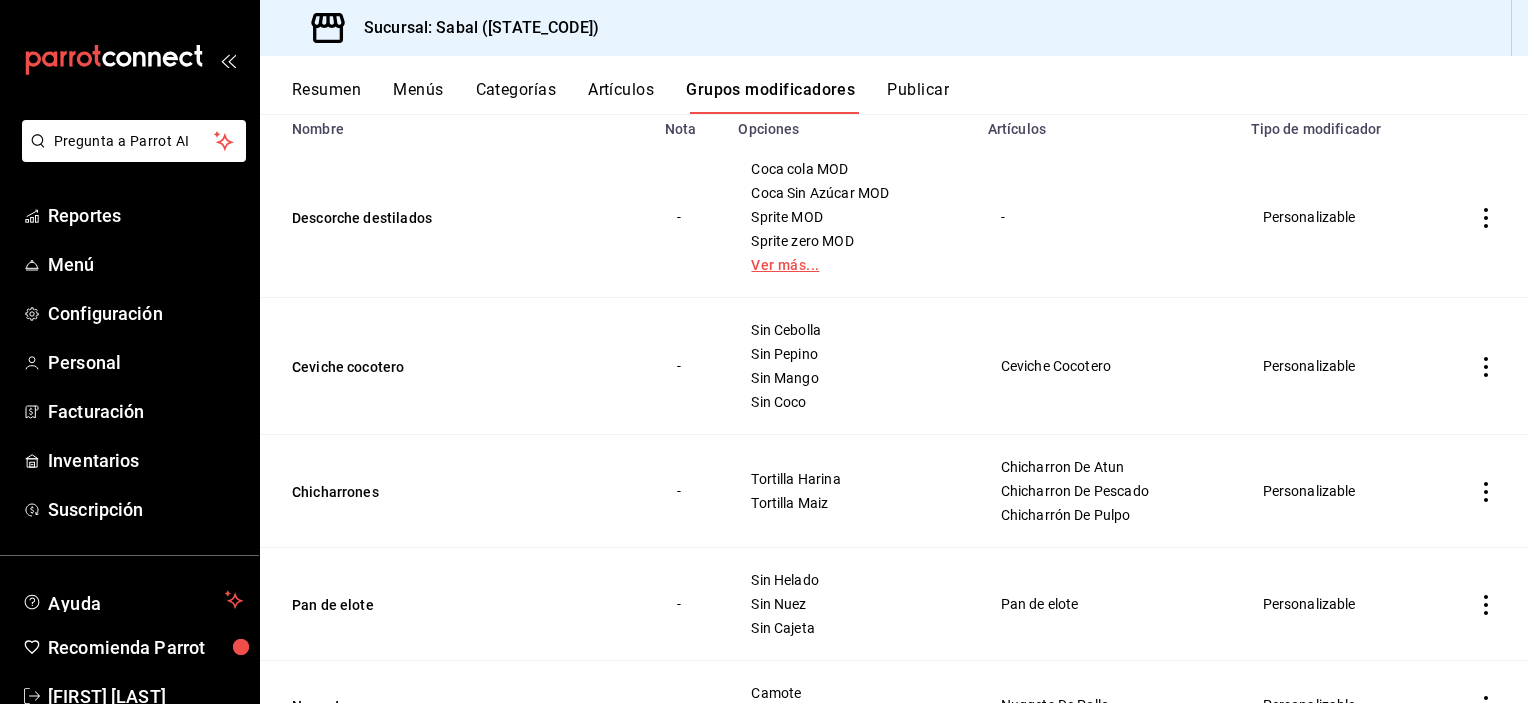 click on "Ver más..." at bounding box center [850, 265] 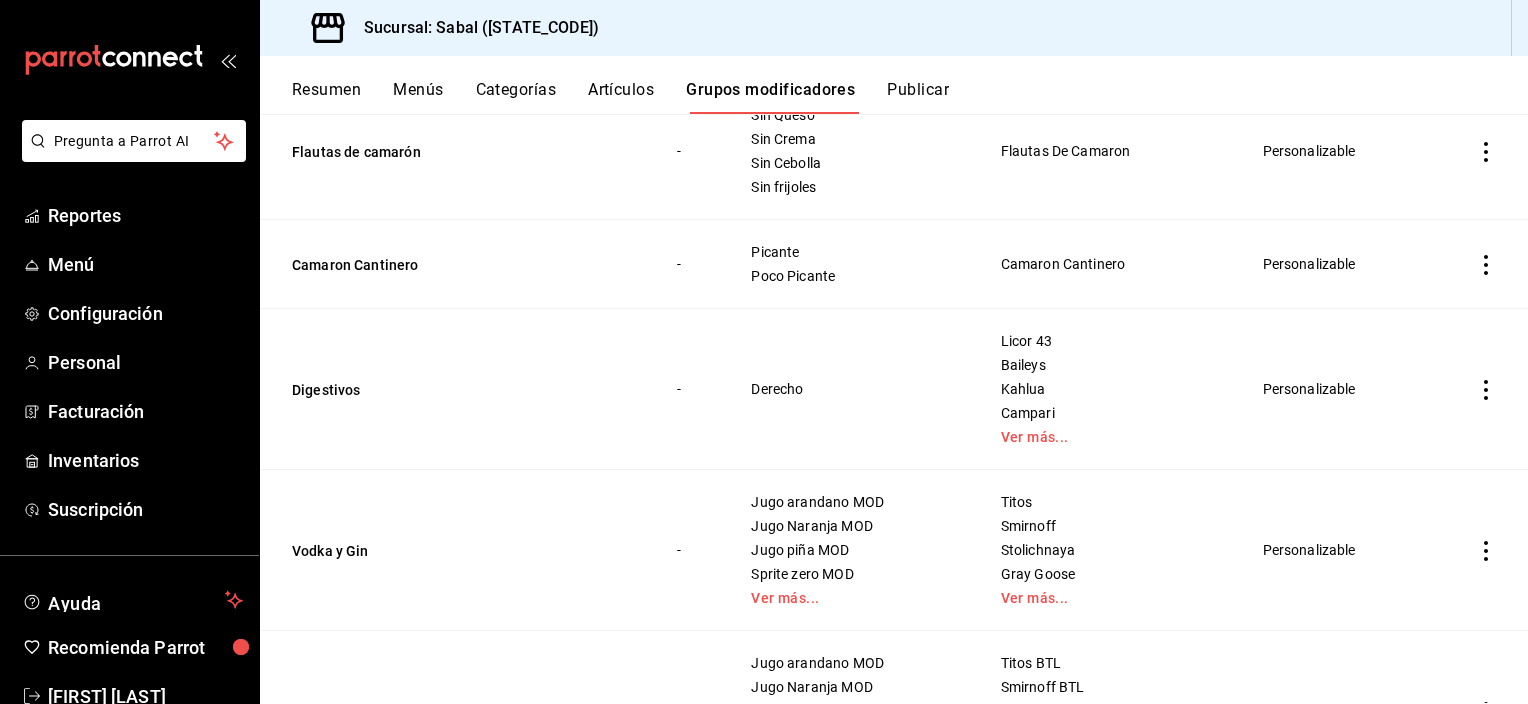 scroll, scrollTop: 3000, scrollLeft: 0, axis: vertical 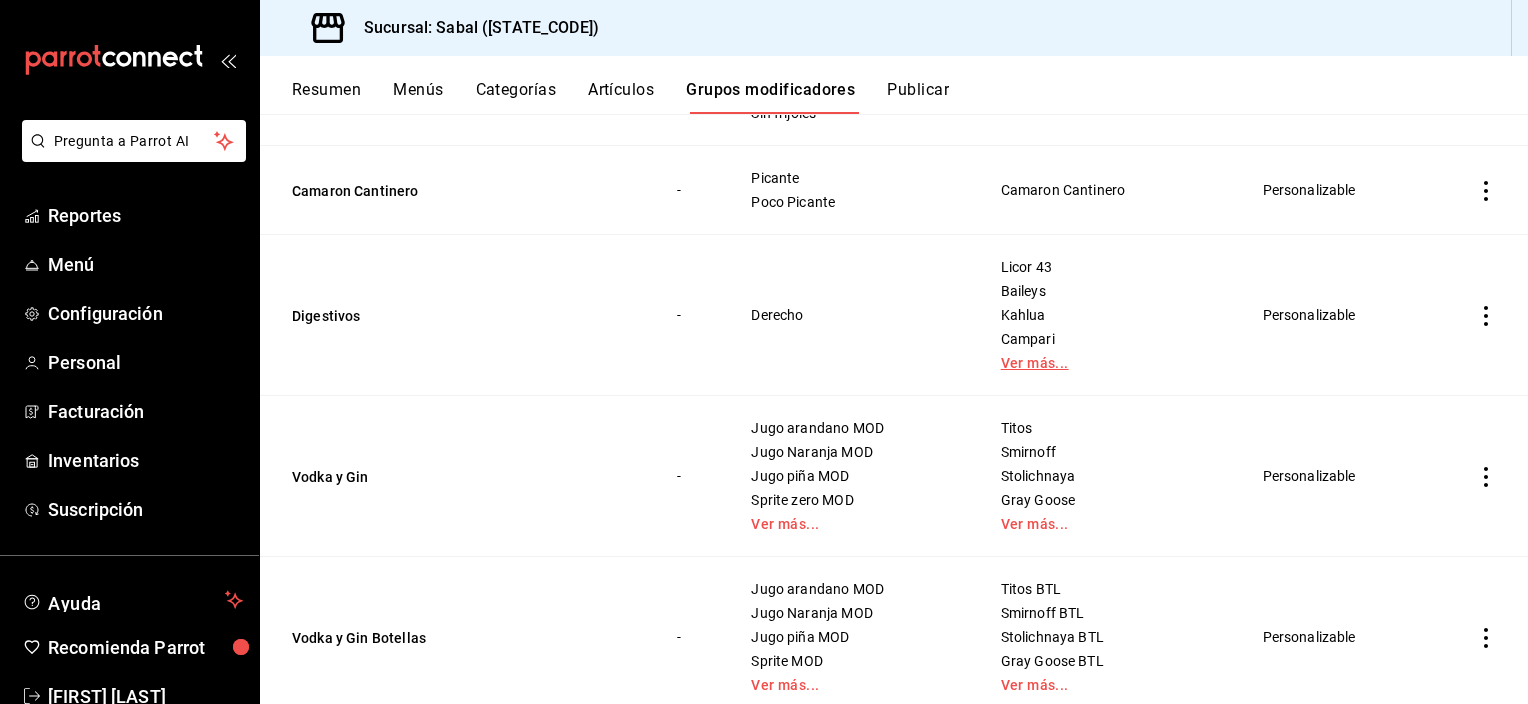 click on "Ver más..." at bounding box center (1107, 363) 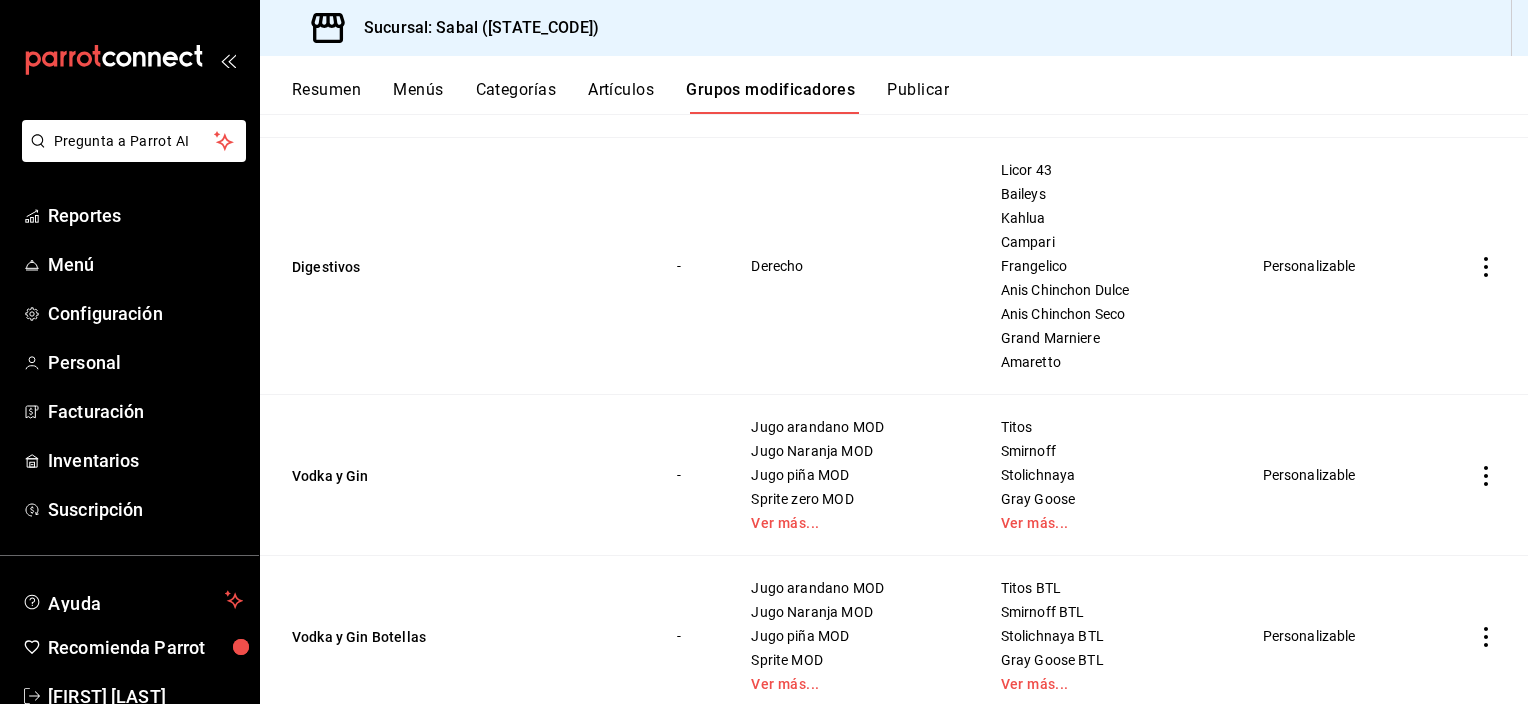 scroll, scrollTop: 3100, scrollLeft: 0, axis: vertical 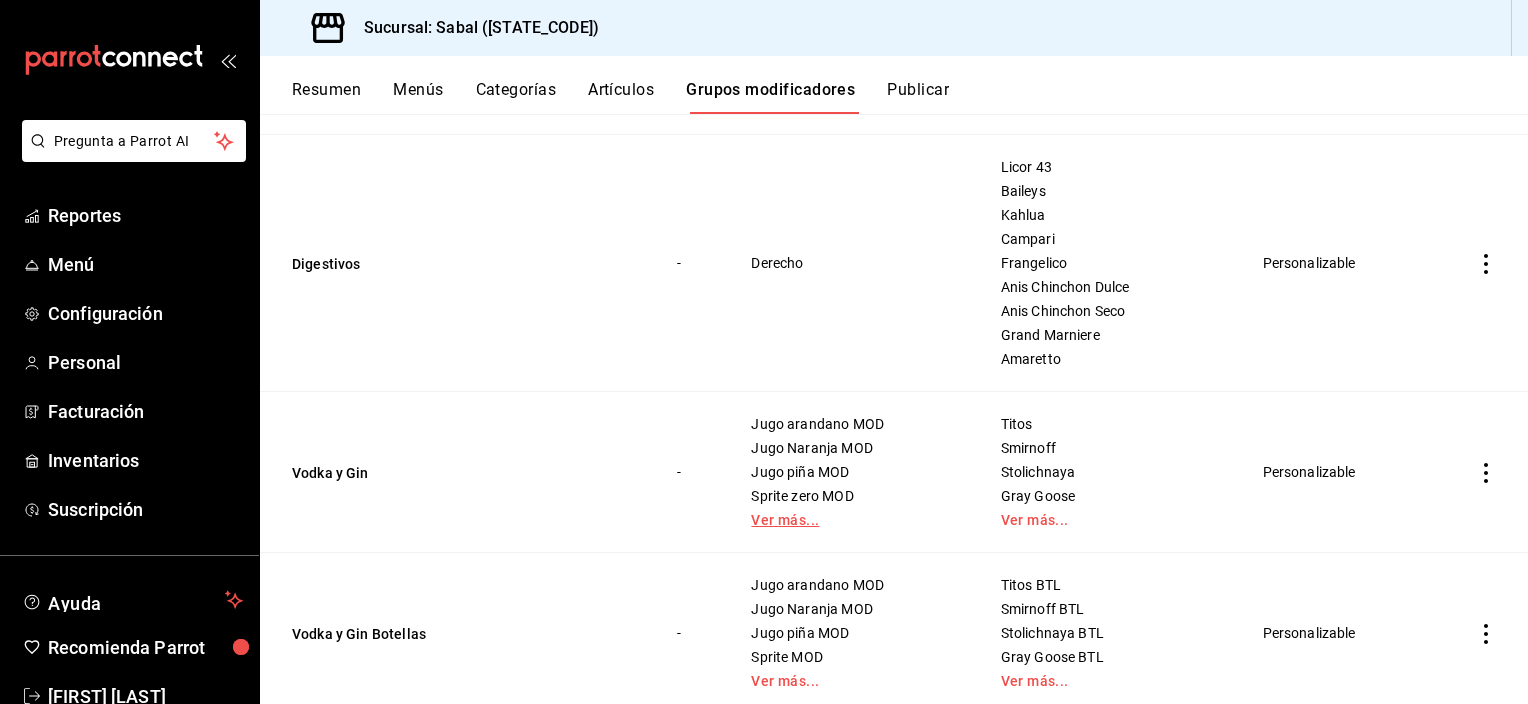 click on "Ver más..." at bounding box center [850, 520] 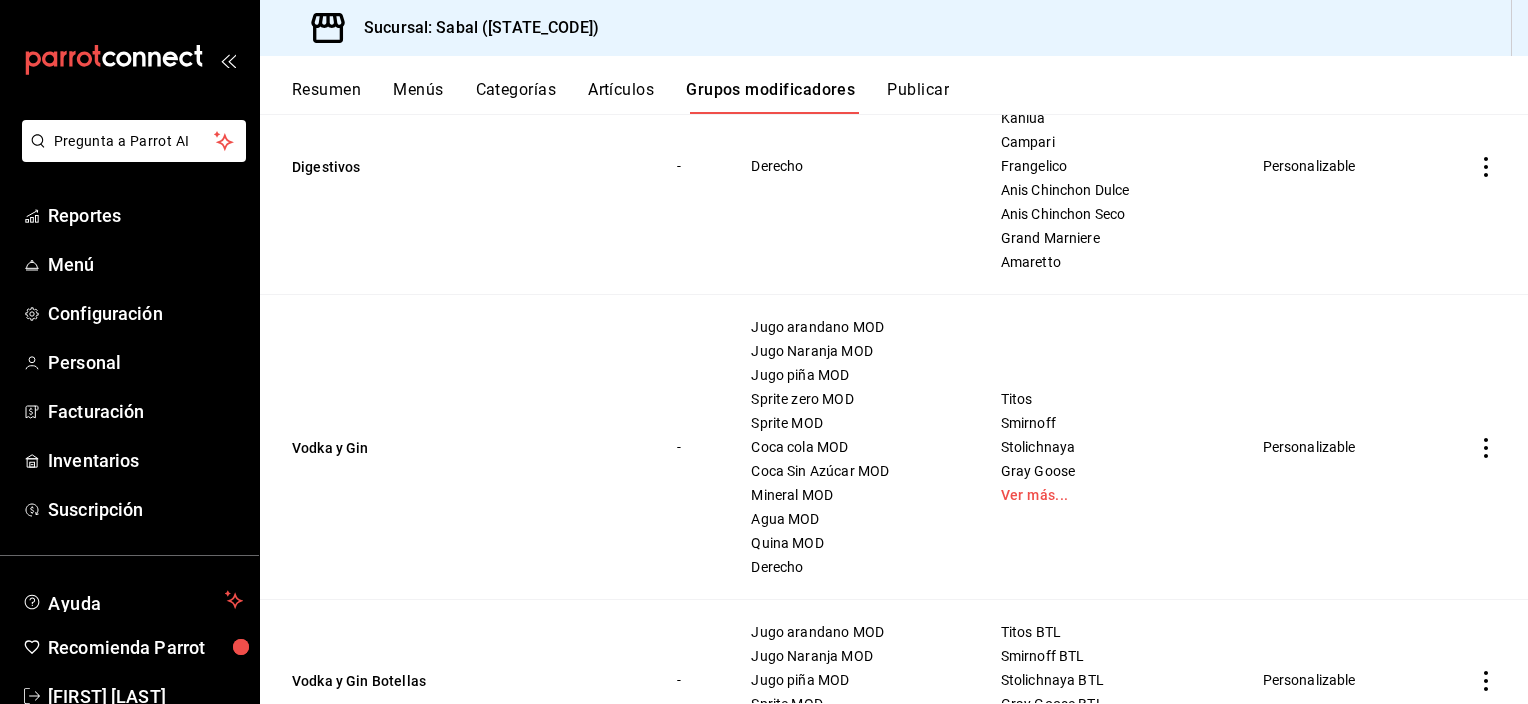 scroll, scrollTop: 3200, scrollLeft: 0, axis: vertical 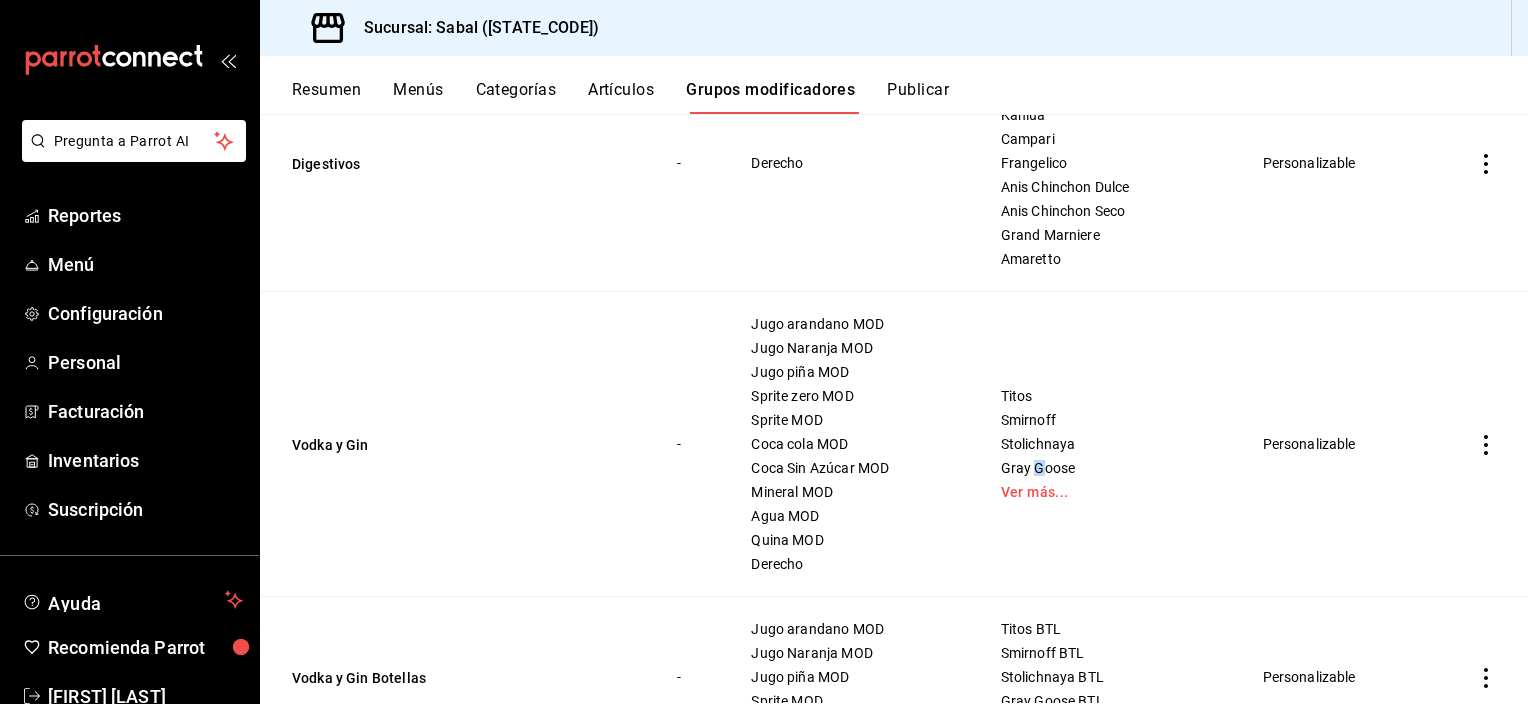 click on "Titos Smirnoff Stolichnaya Gray Goose Ver más..." at bounding box center (1107, 444) 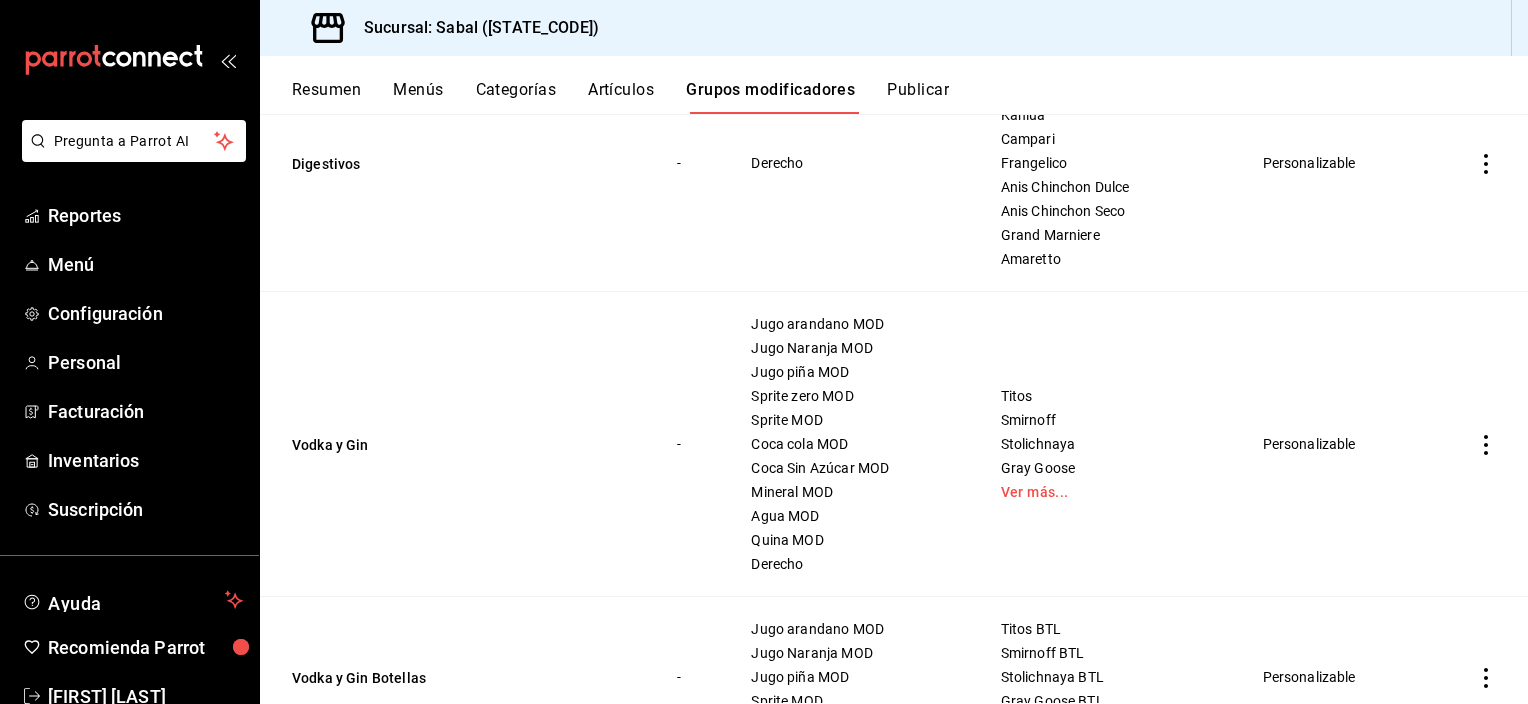 drag, startPoint x: 1030, startPoint y: 472, endPoint x: 1011, endPoint y: 485, distance: 23.021729 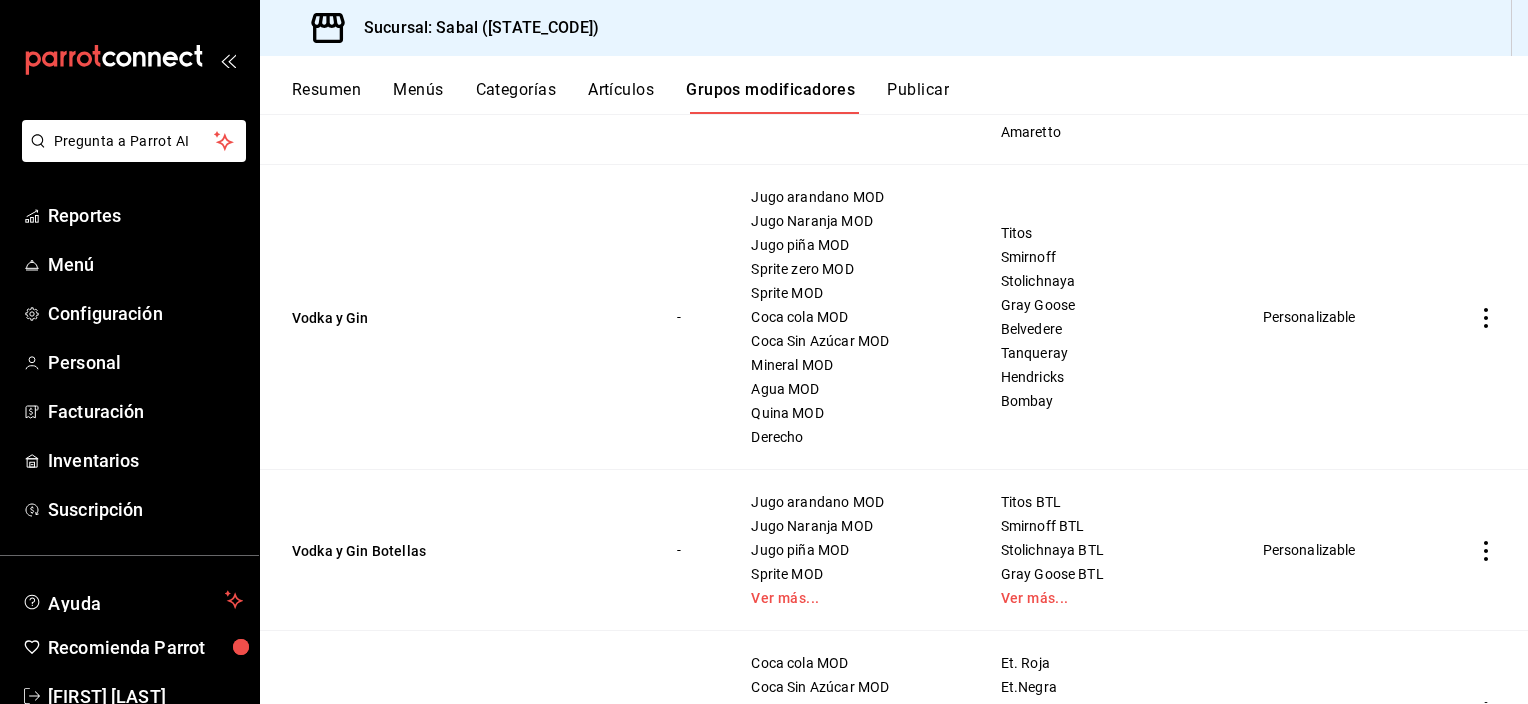scroll, scrollTop: 3400, scrollLeft: 0, axis: vertical 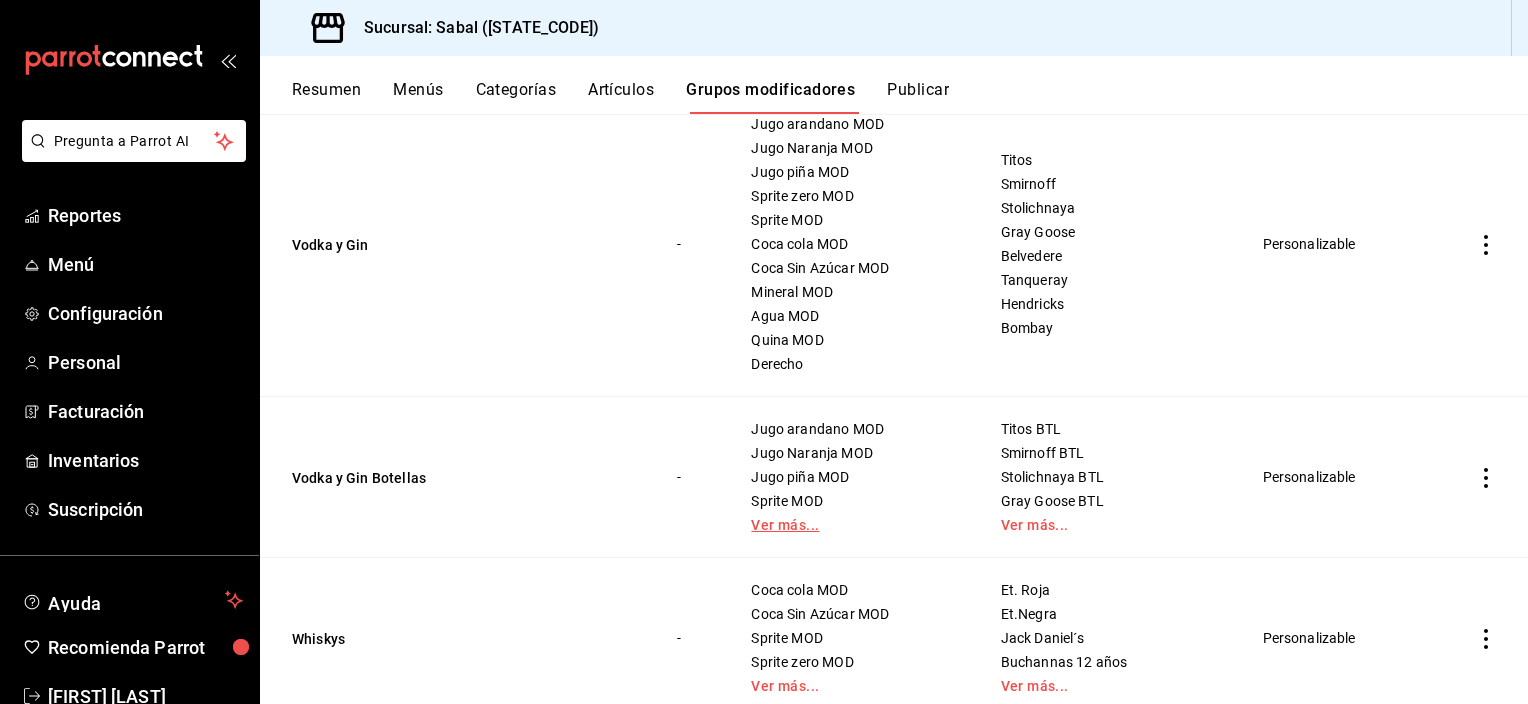 click on "Ver más..." at bounding box center [850, 525] 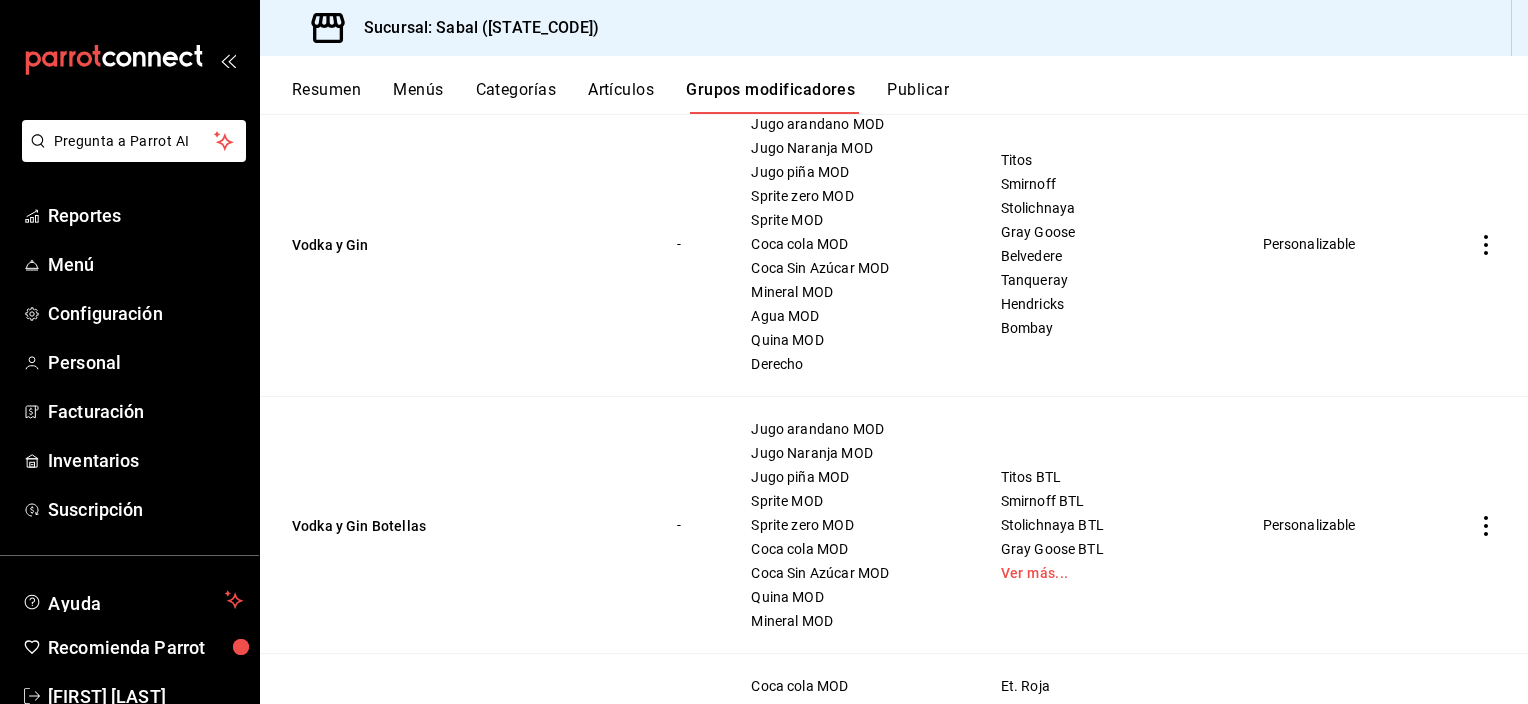 drag, startPoint x: 1013, startPoint y: 569, endPoint x: 1040, endPoint y: 526, distance: 50.77401 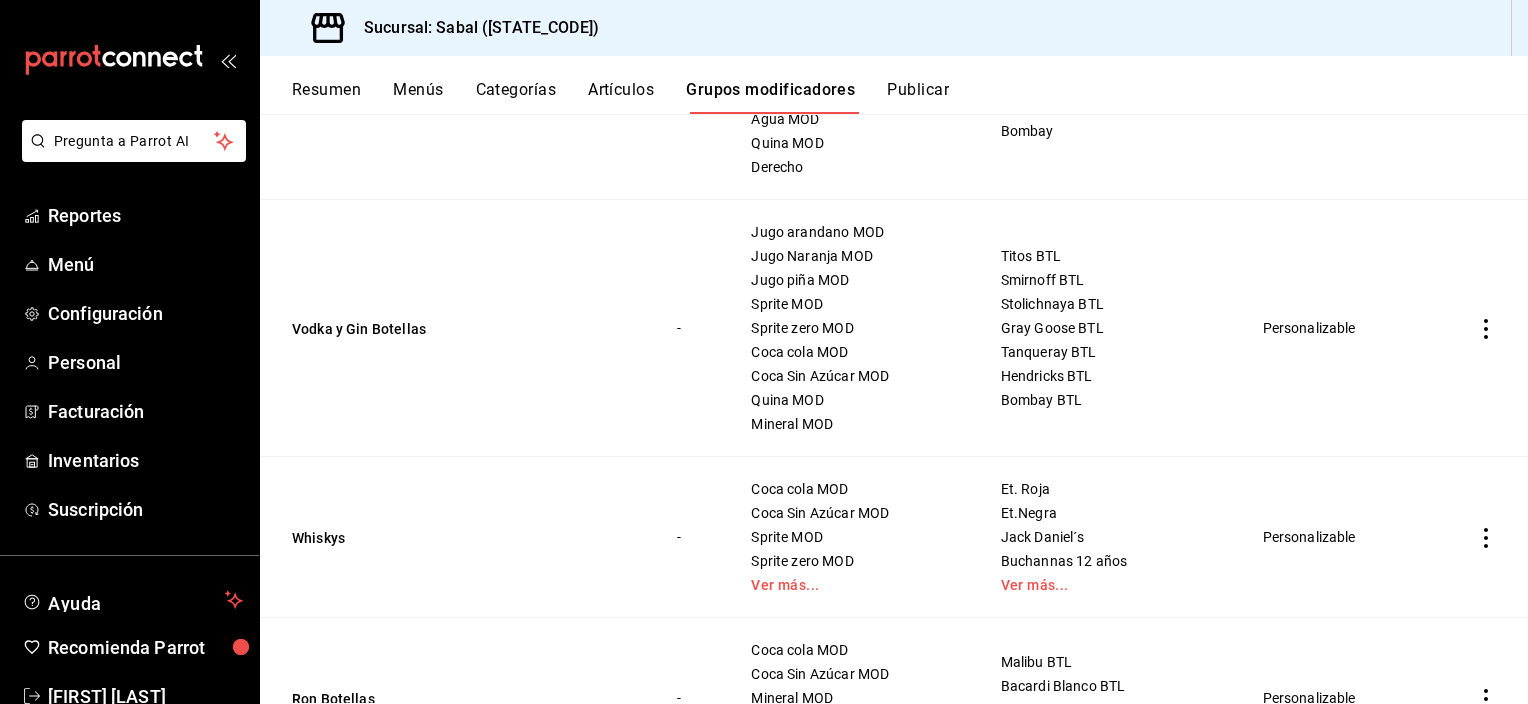 scroll, scrollTop: 3600, scrollLeft: 0, axis: vertical 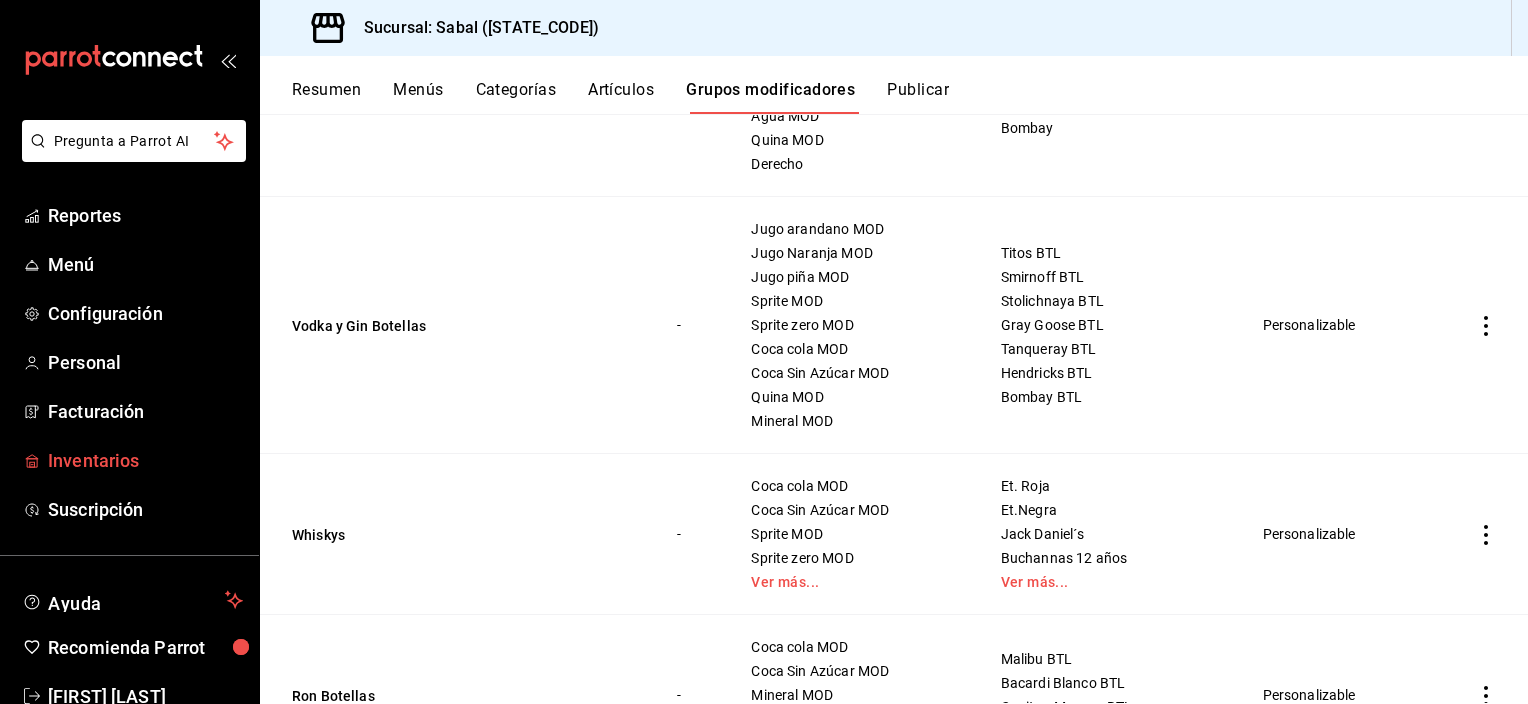 click on "Inventarios" at bounding box center [145, 460] 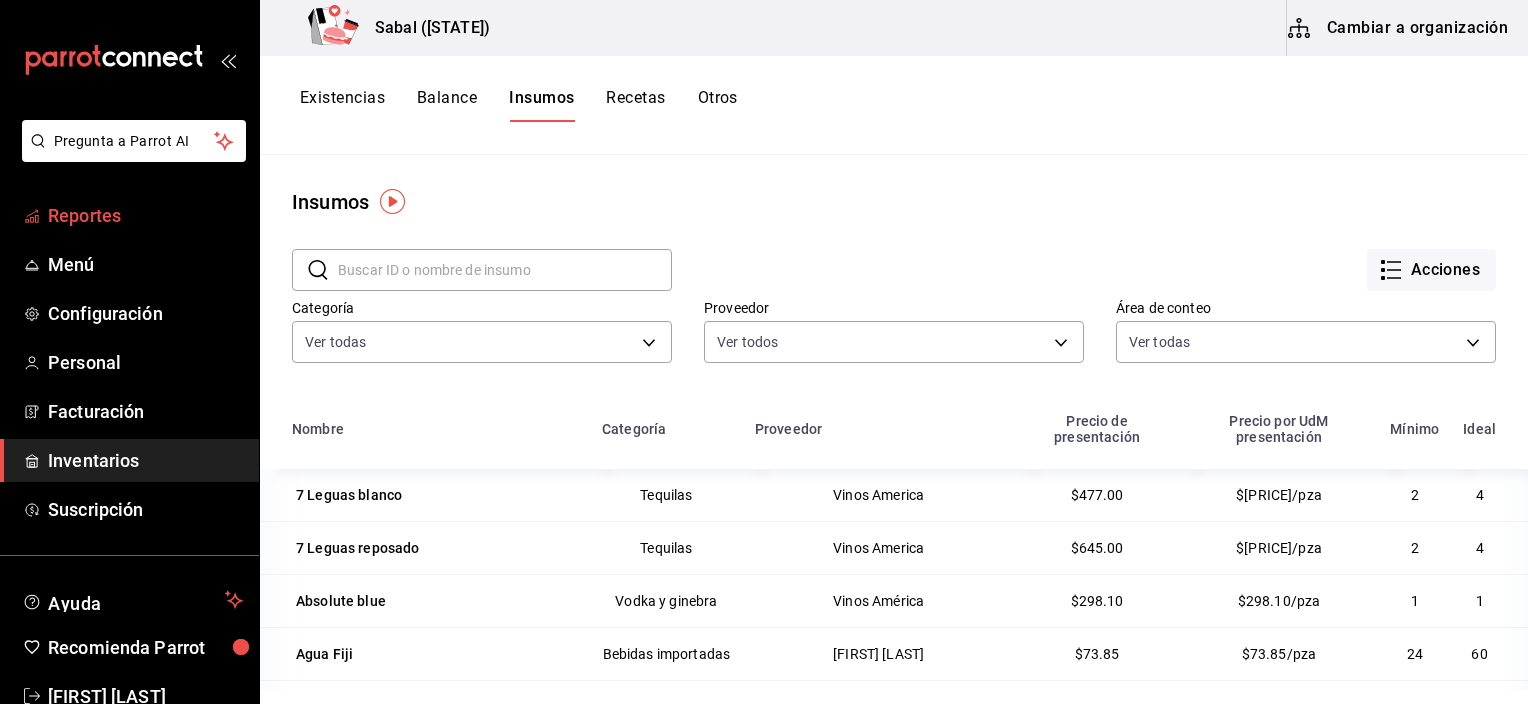 click on "Reportes" at bounding box center [129, 215] 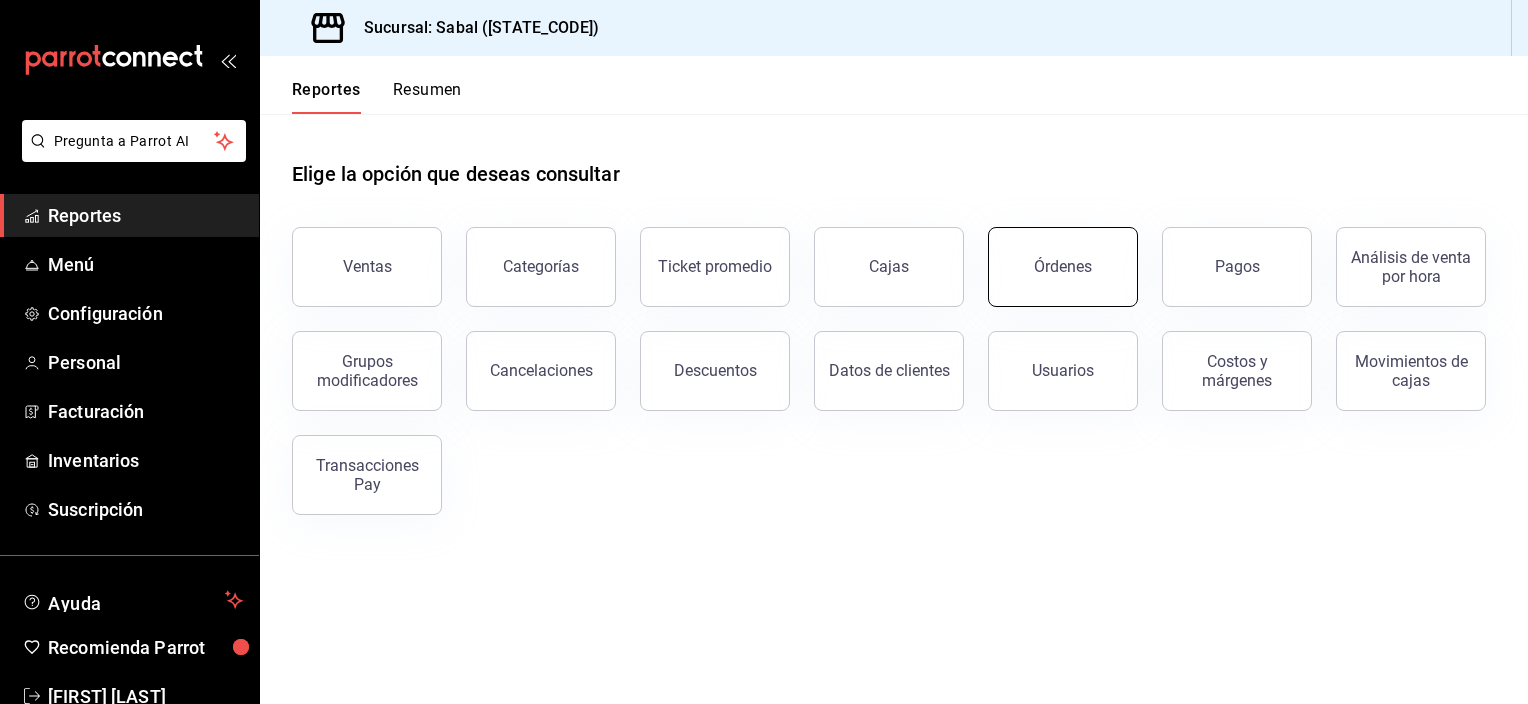 click on "Órdenes" at bounding box center (1063, 267) 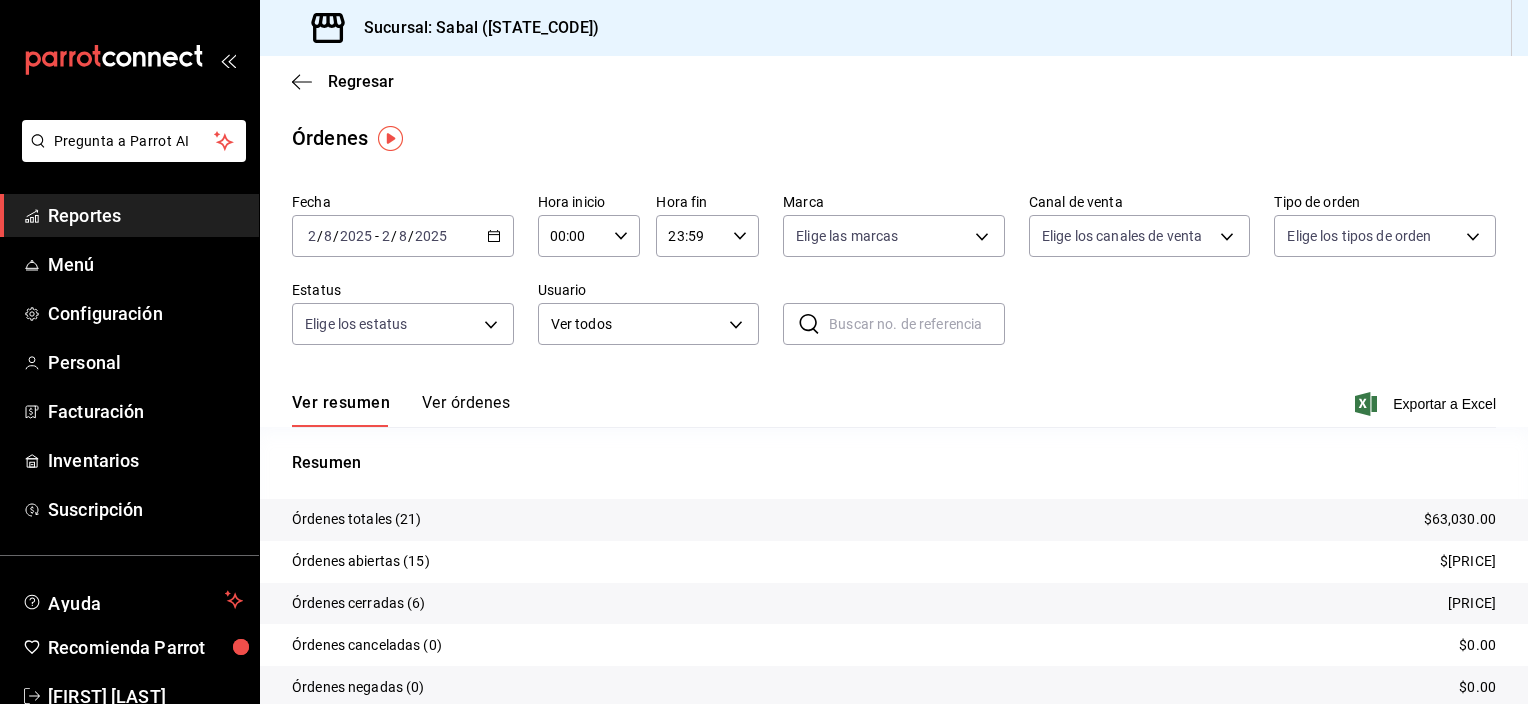 click on "Ver órdenes" at bounding box center [466, 410] 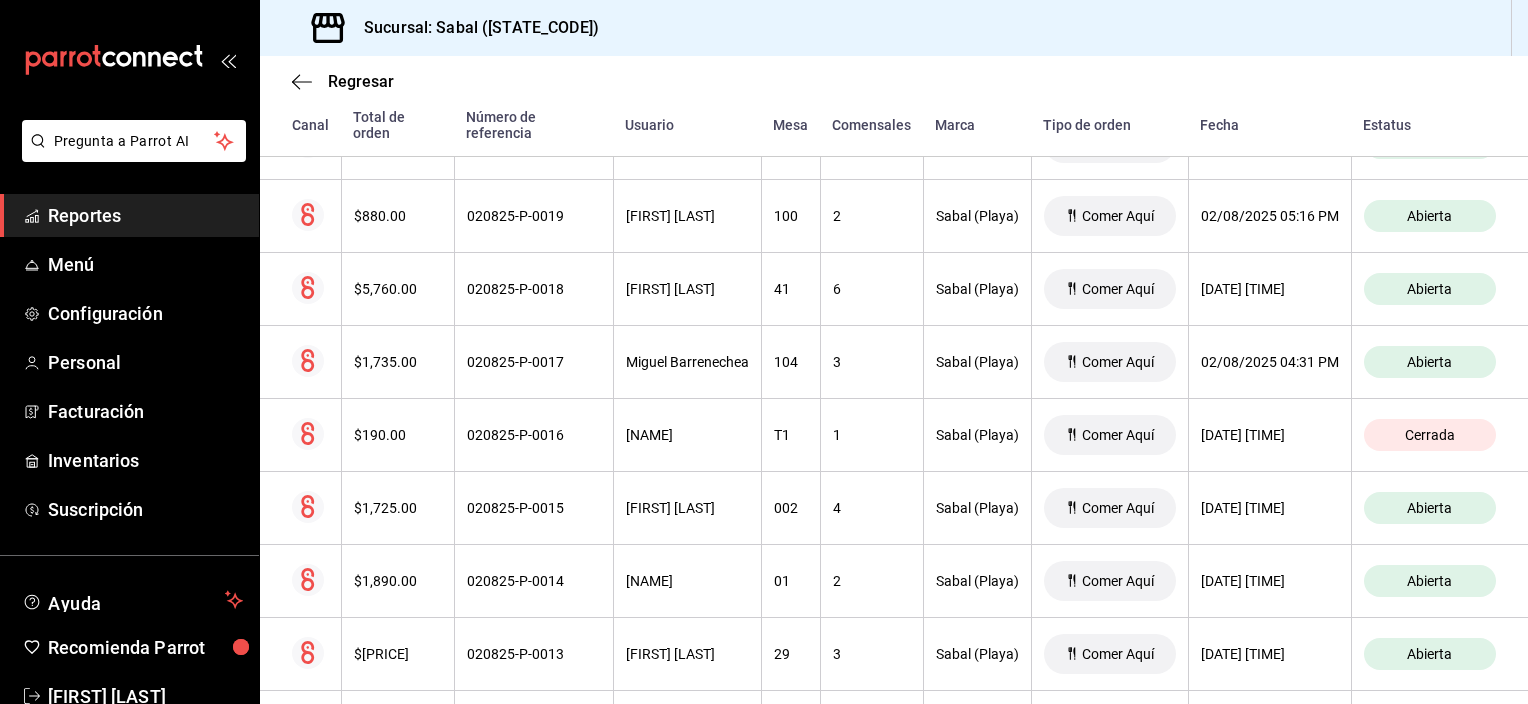 scroll, scrollTop: 0, scrollLeft: 0, axis: both 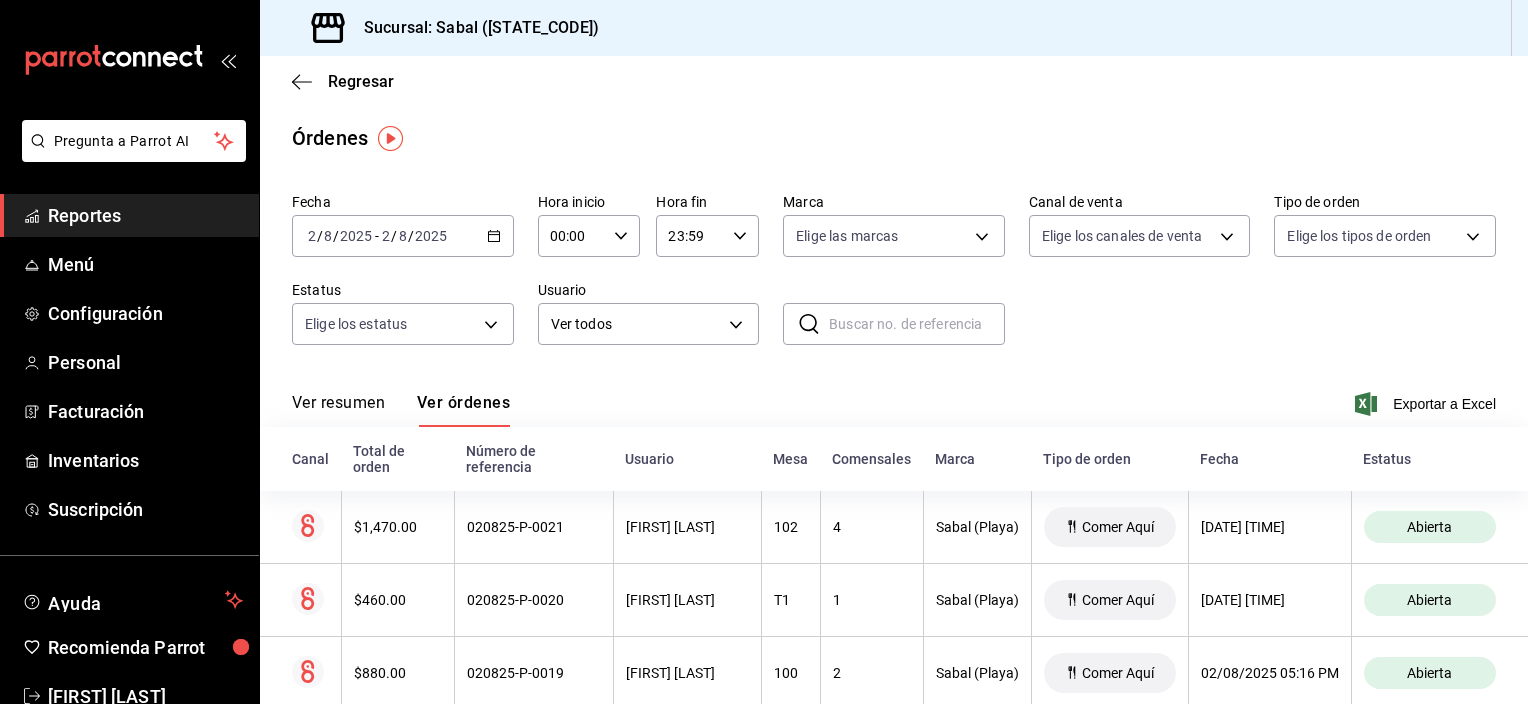 click on "Ver resumen" at bounding box center [338, 410] 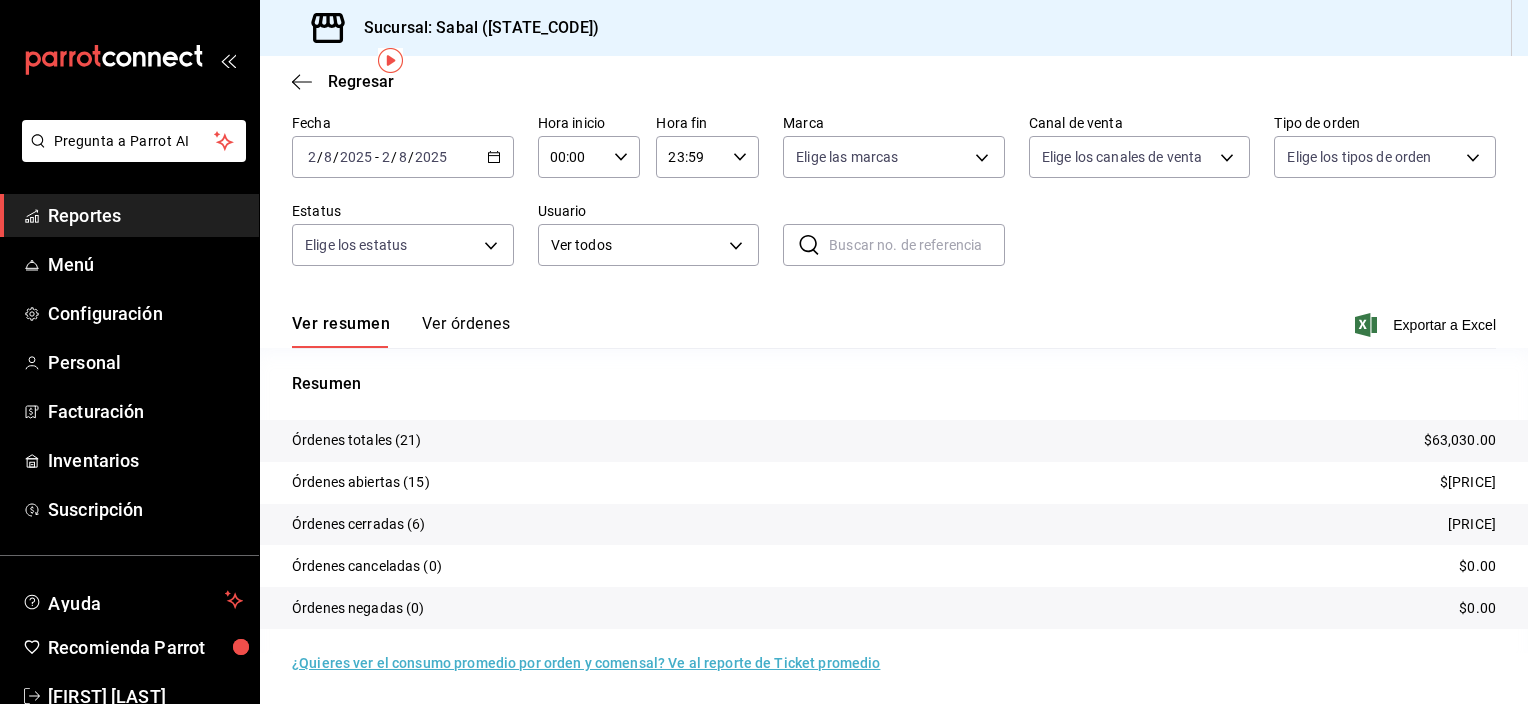 scroll, scrollTop: 81, scrollLeft: 0, axis: vertical 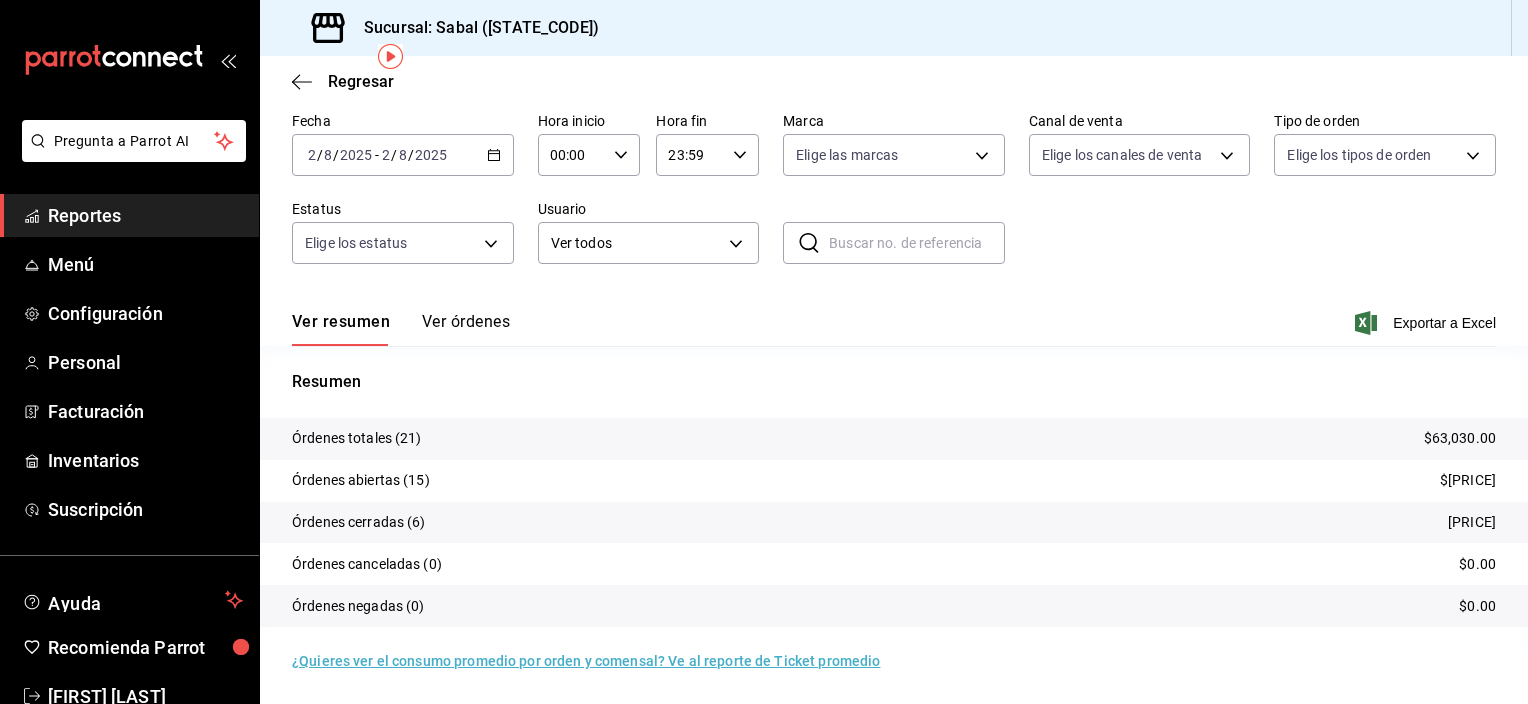 click on "Ver órdenes" at bounding box center (466, 329) 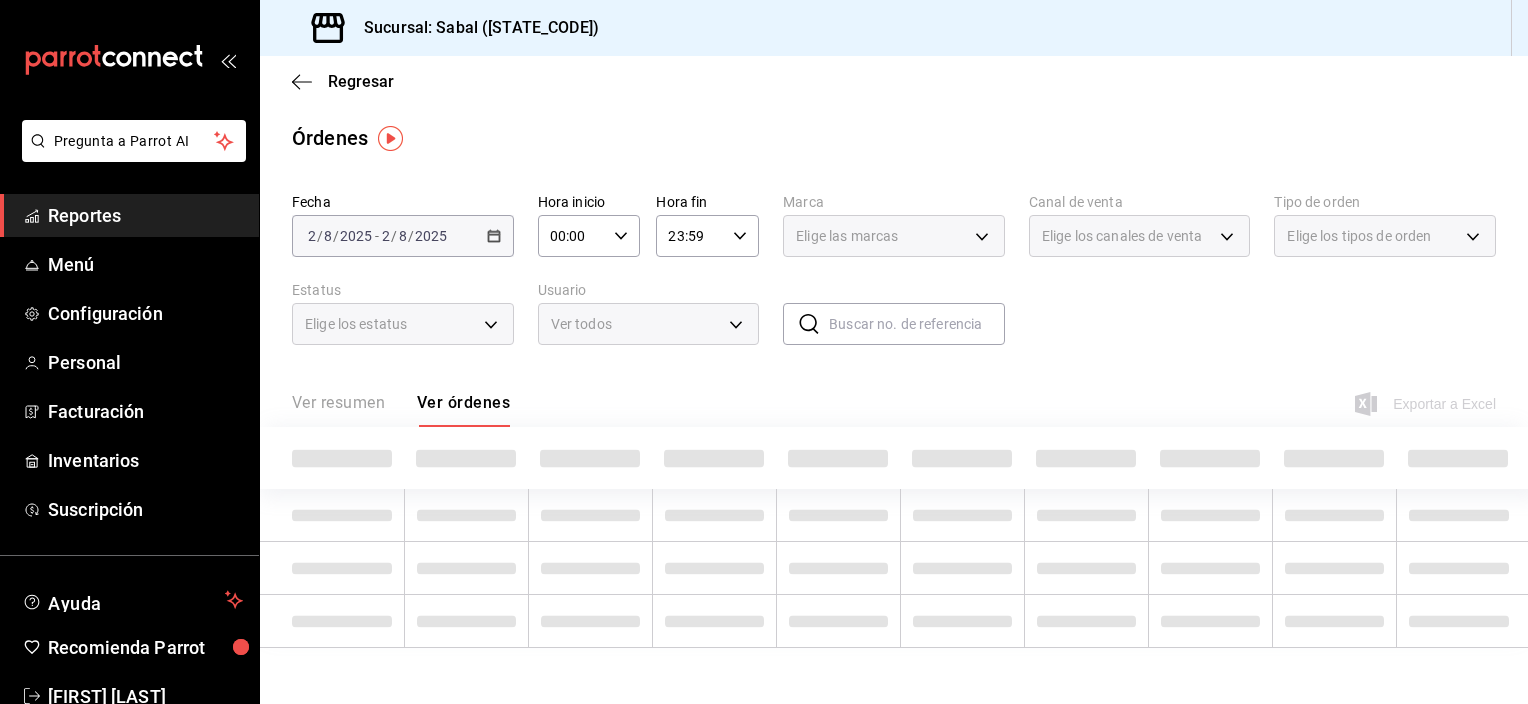 scroll, scrollTop: 0, scrollLeft: 0, axis: both 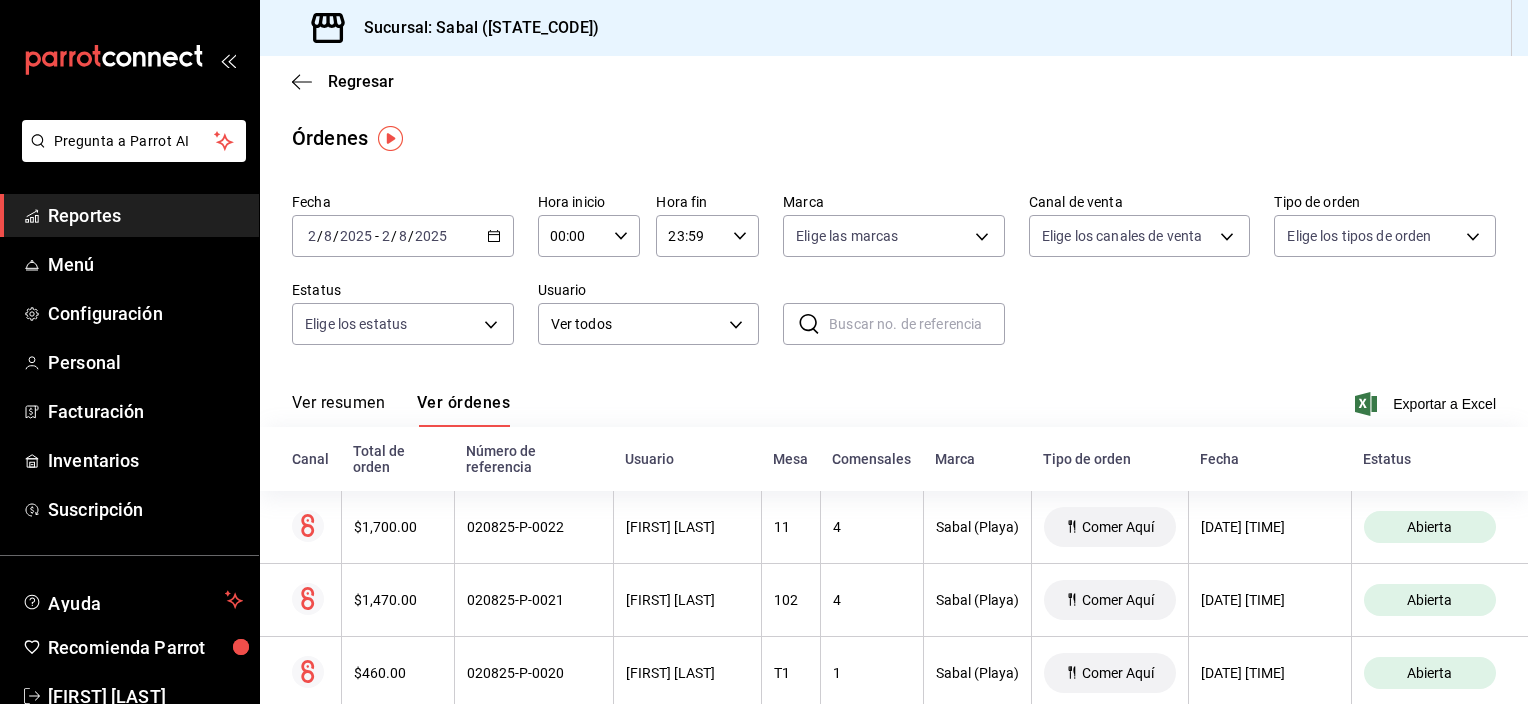 click on "Ver resumen" at bounding box center (338, 410) 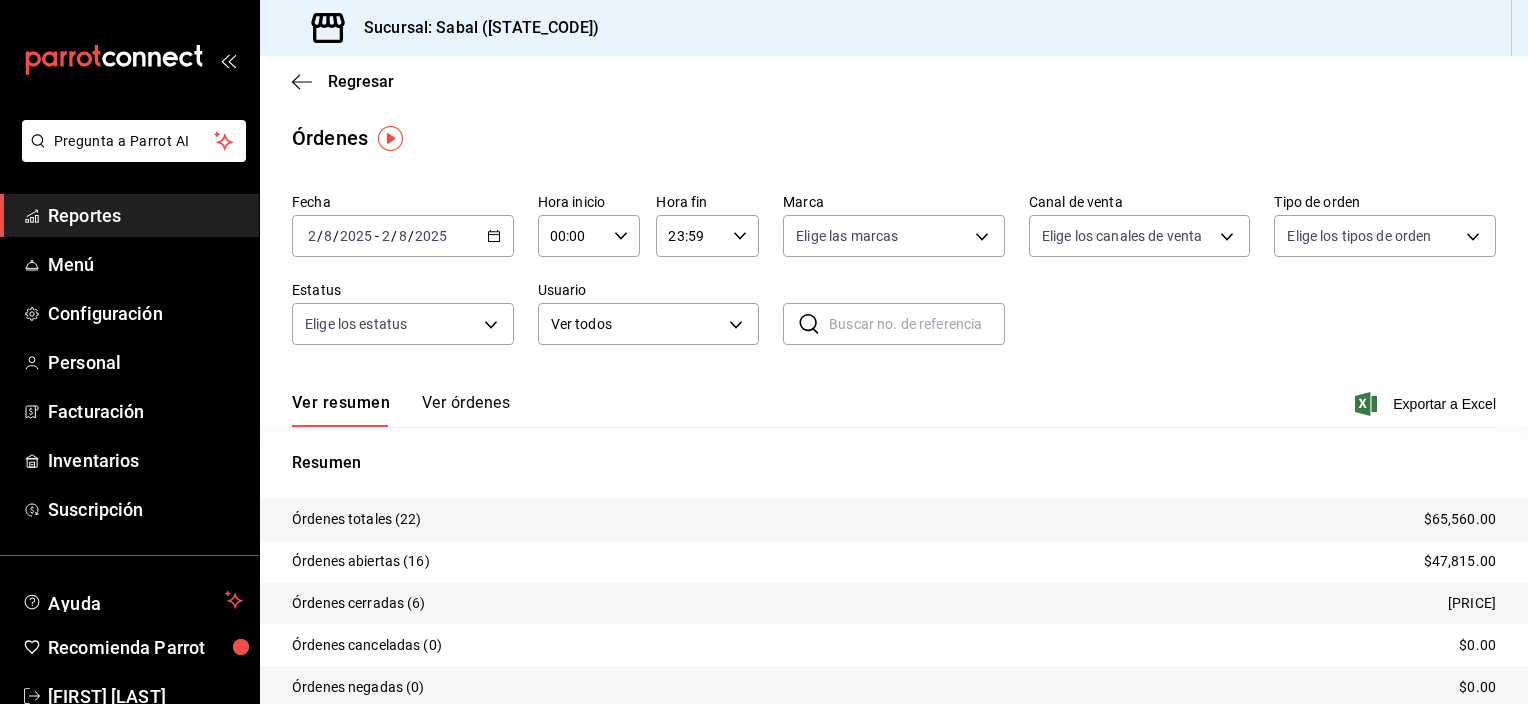 click on "Ver órdenes" at bounding box center (466, 410) 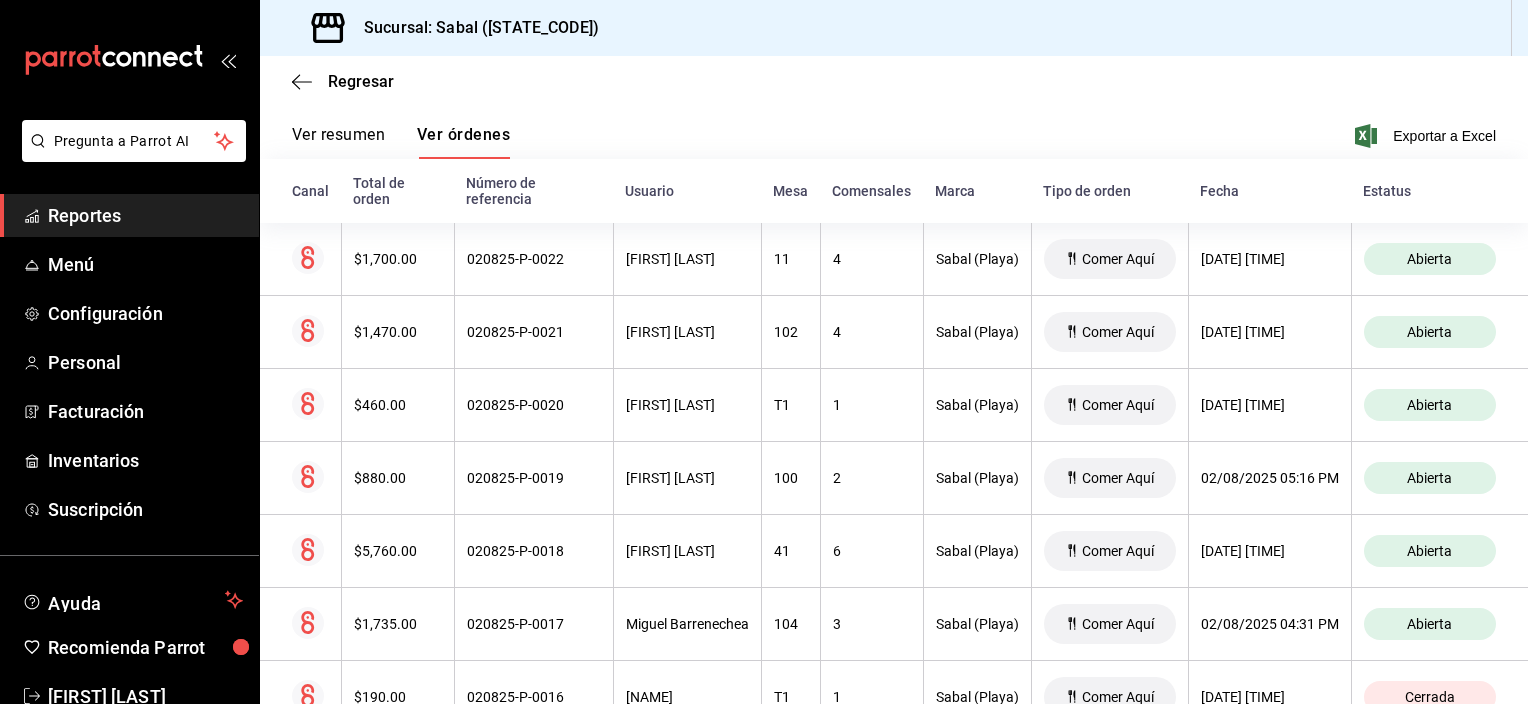 scroll, scrollTop: 273, scrollLeft: 0, axis: vertical 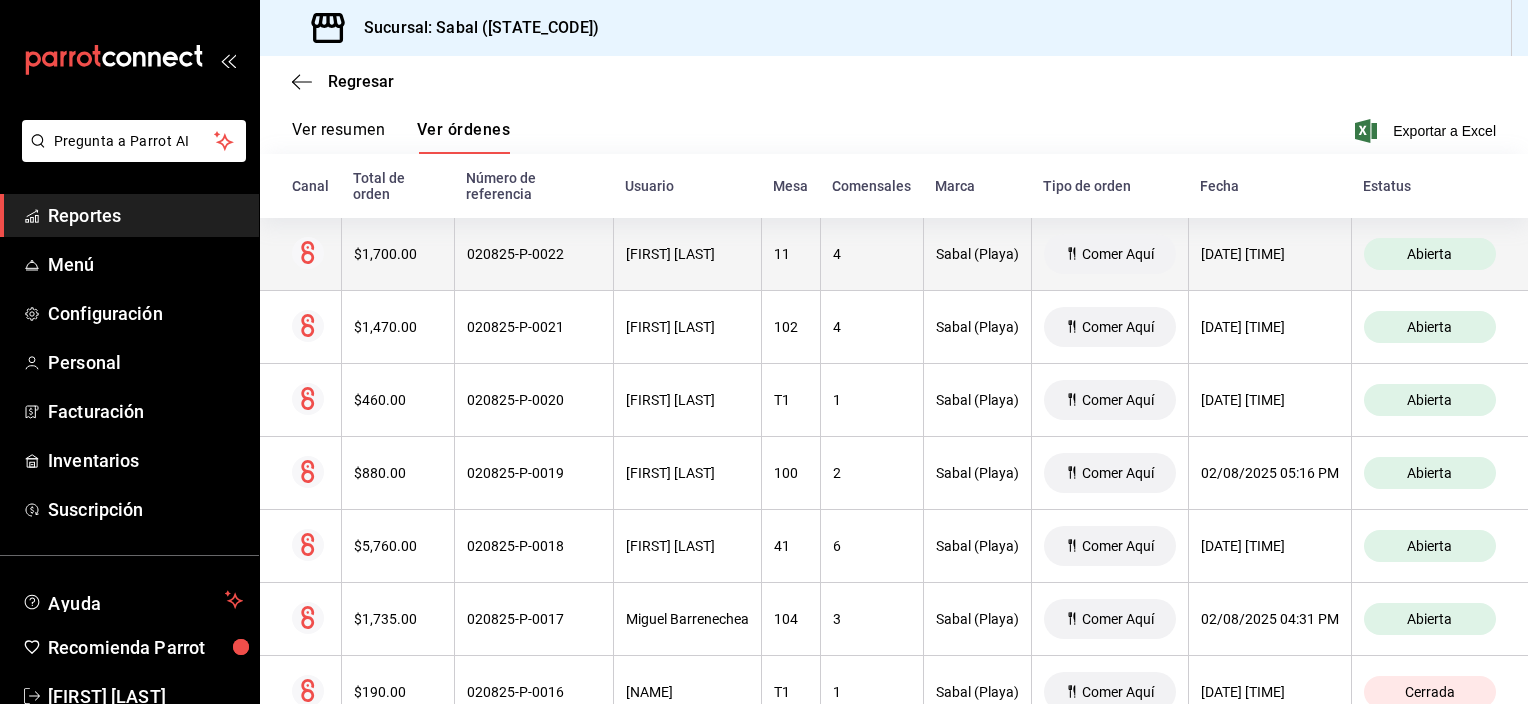 click on "11" at bounding box center [790, 254] 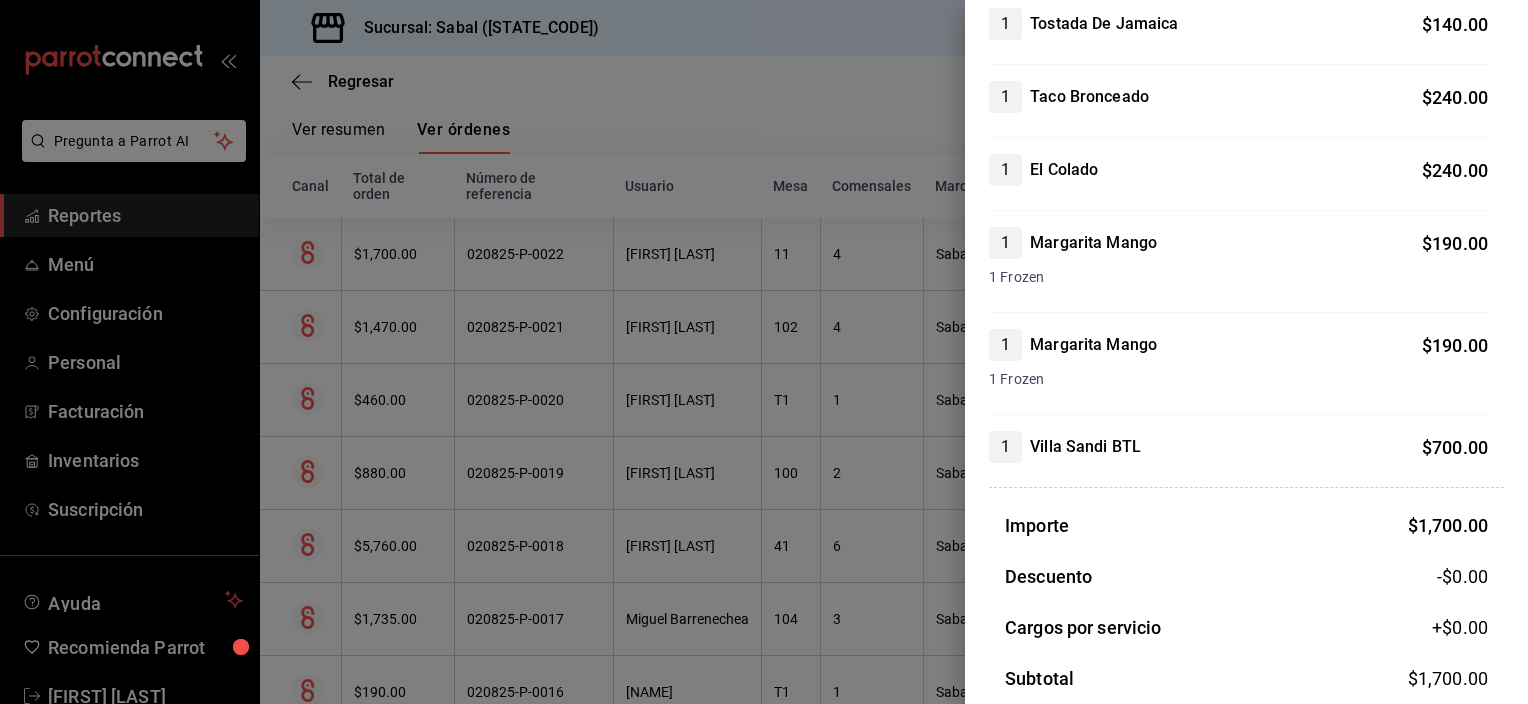 scroll, scrollTop: 0, scrollLeft: 0, axis: both 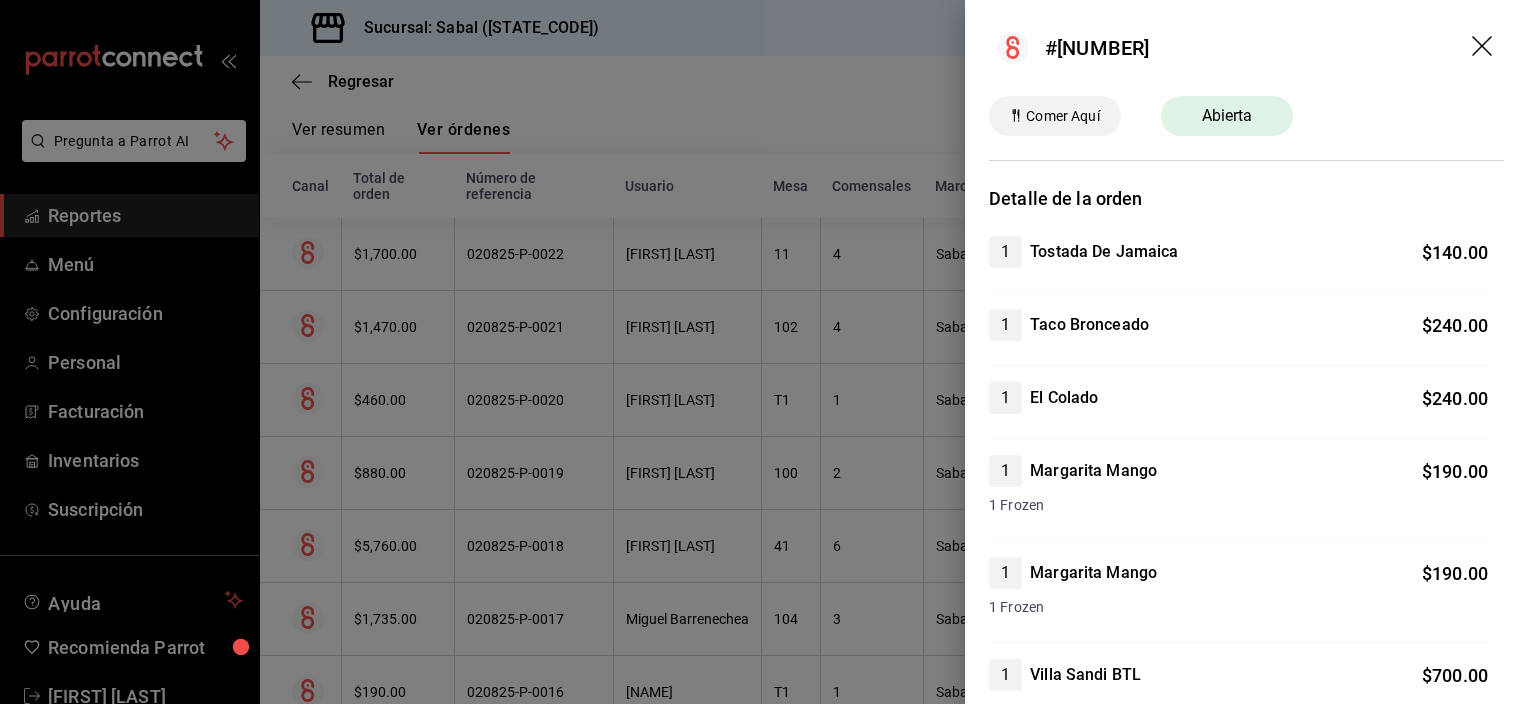 click 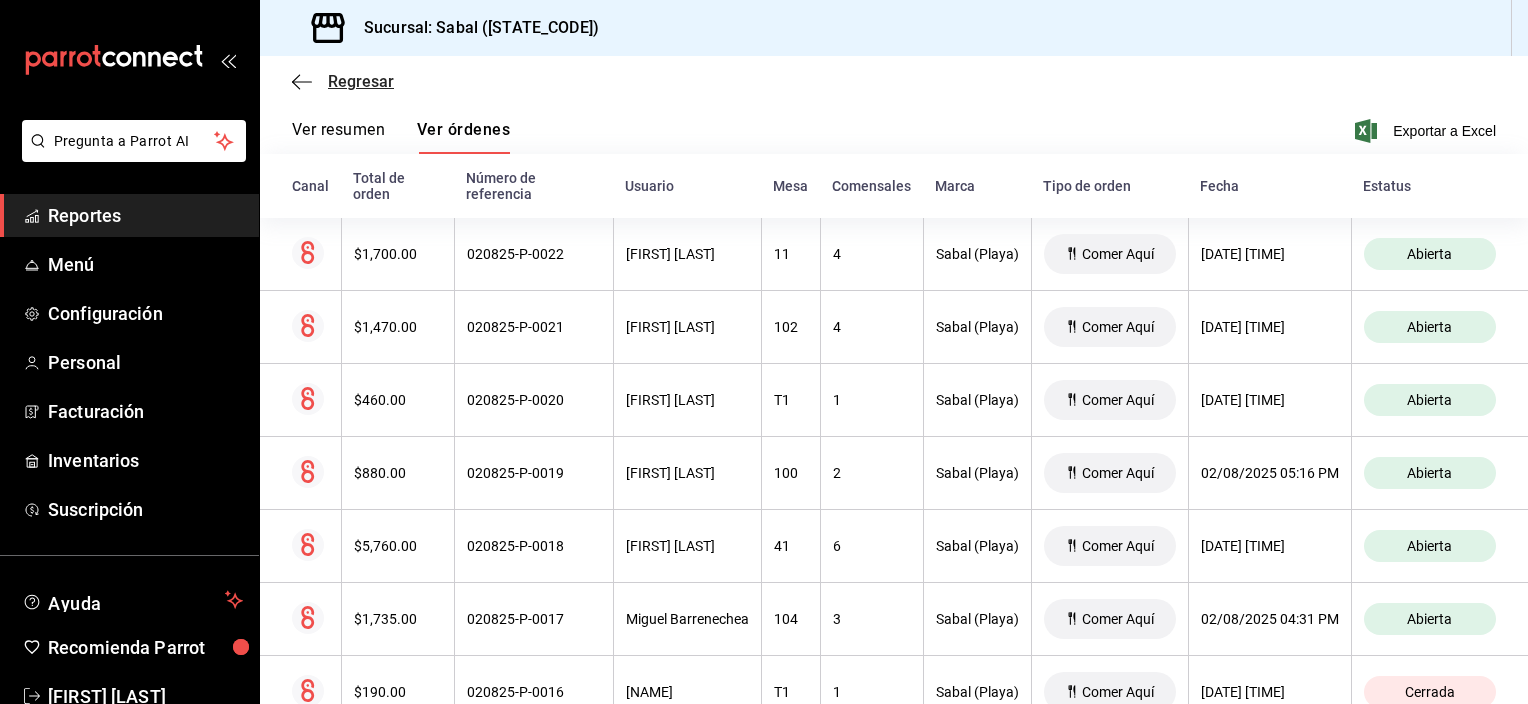 click 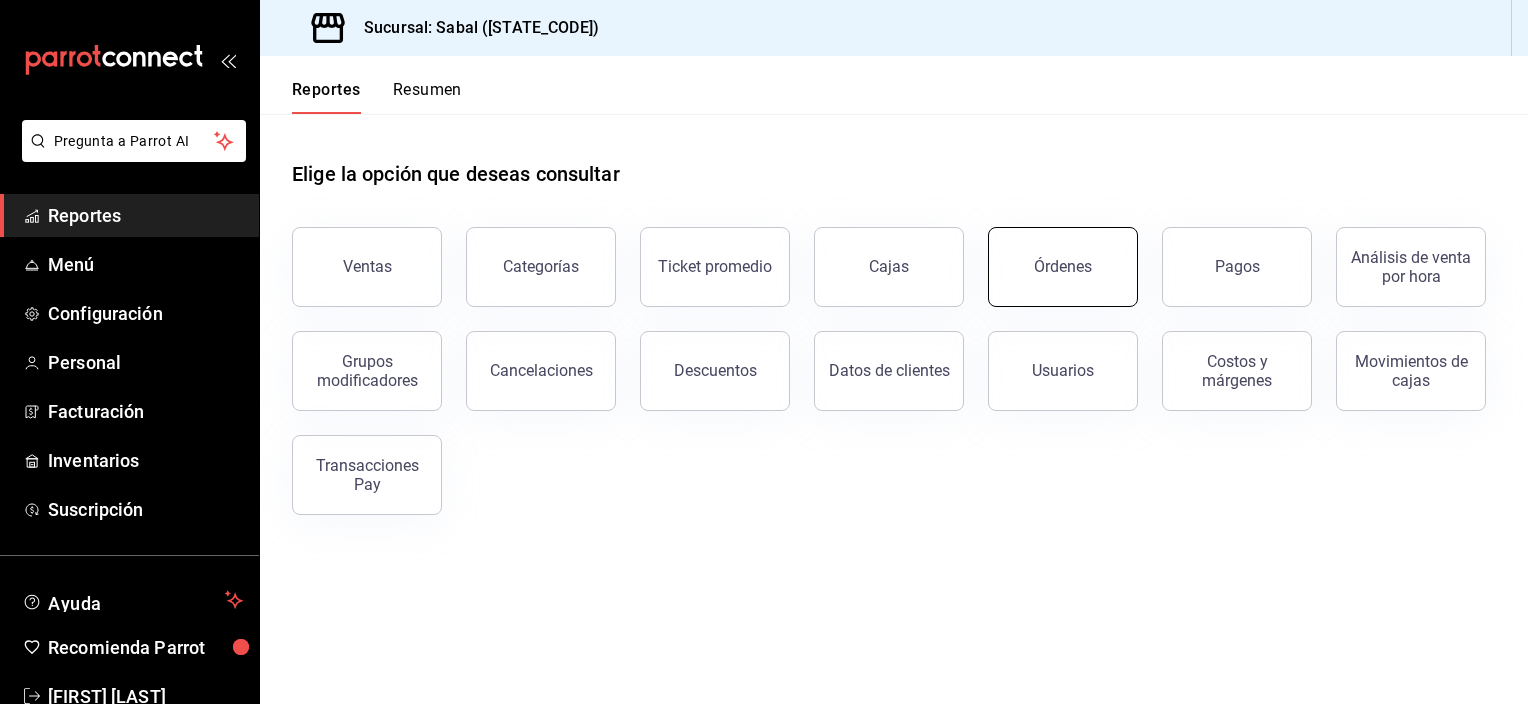click on "Órdenes" at bounding box center (1063, 266) 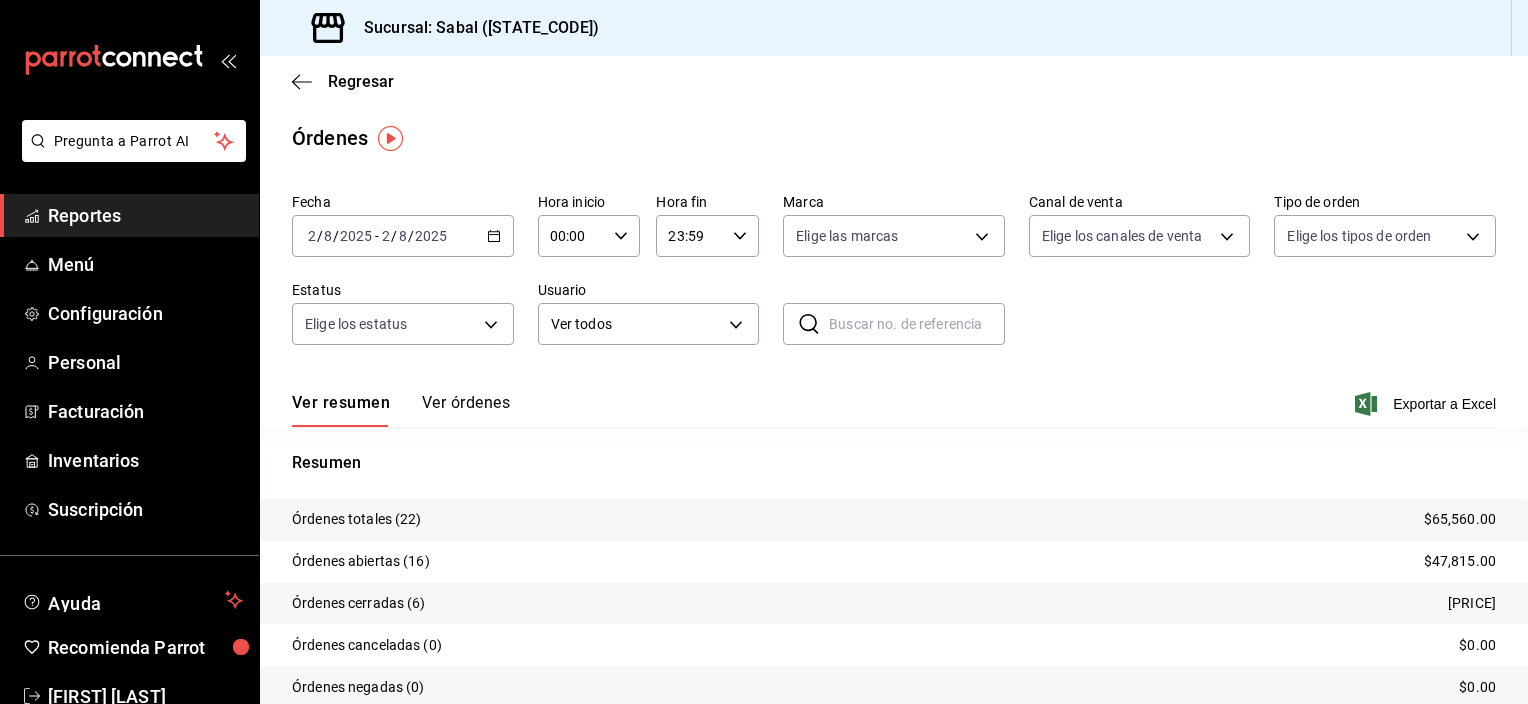 click 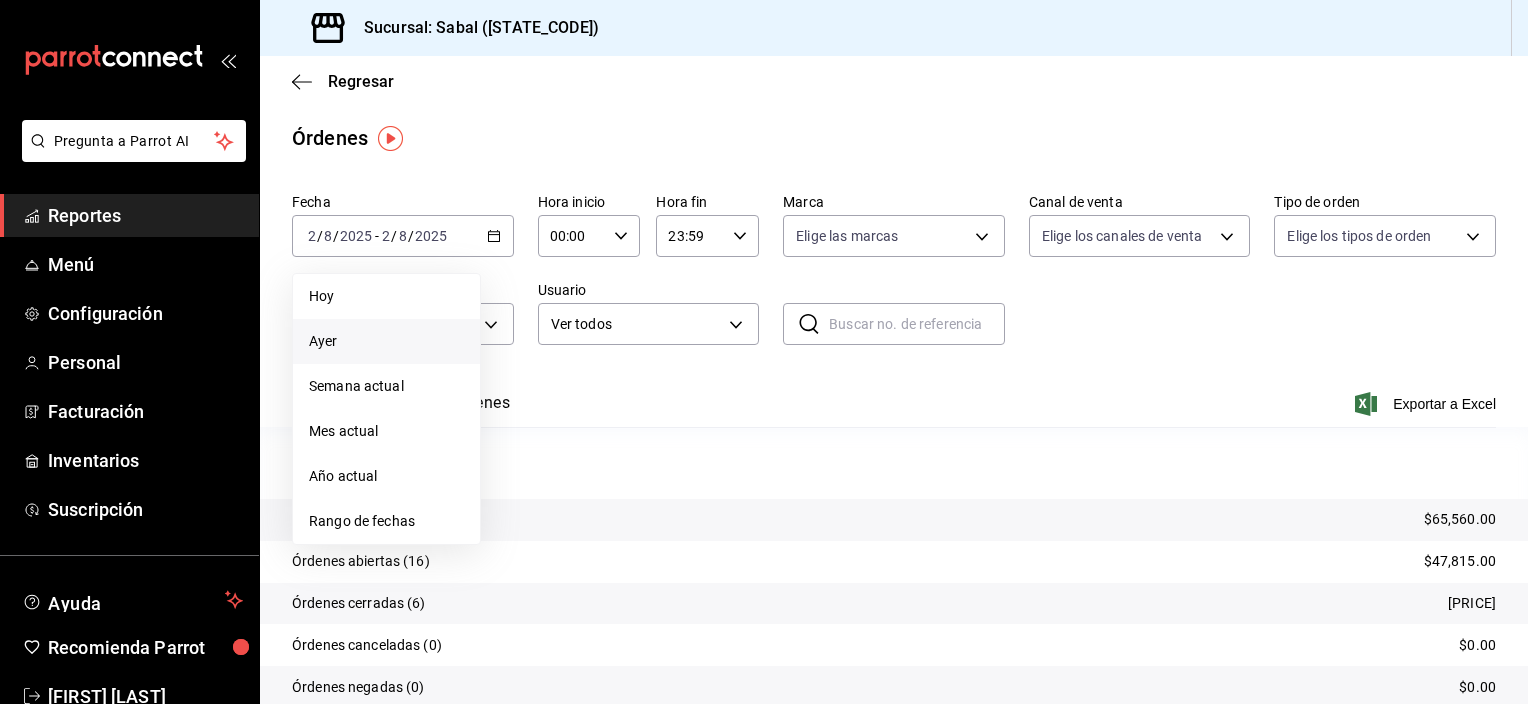 click on "Ayer" at bounding box center (386, 341) 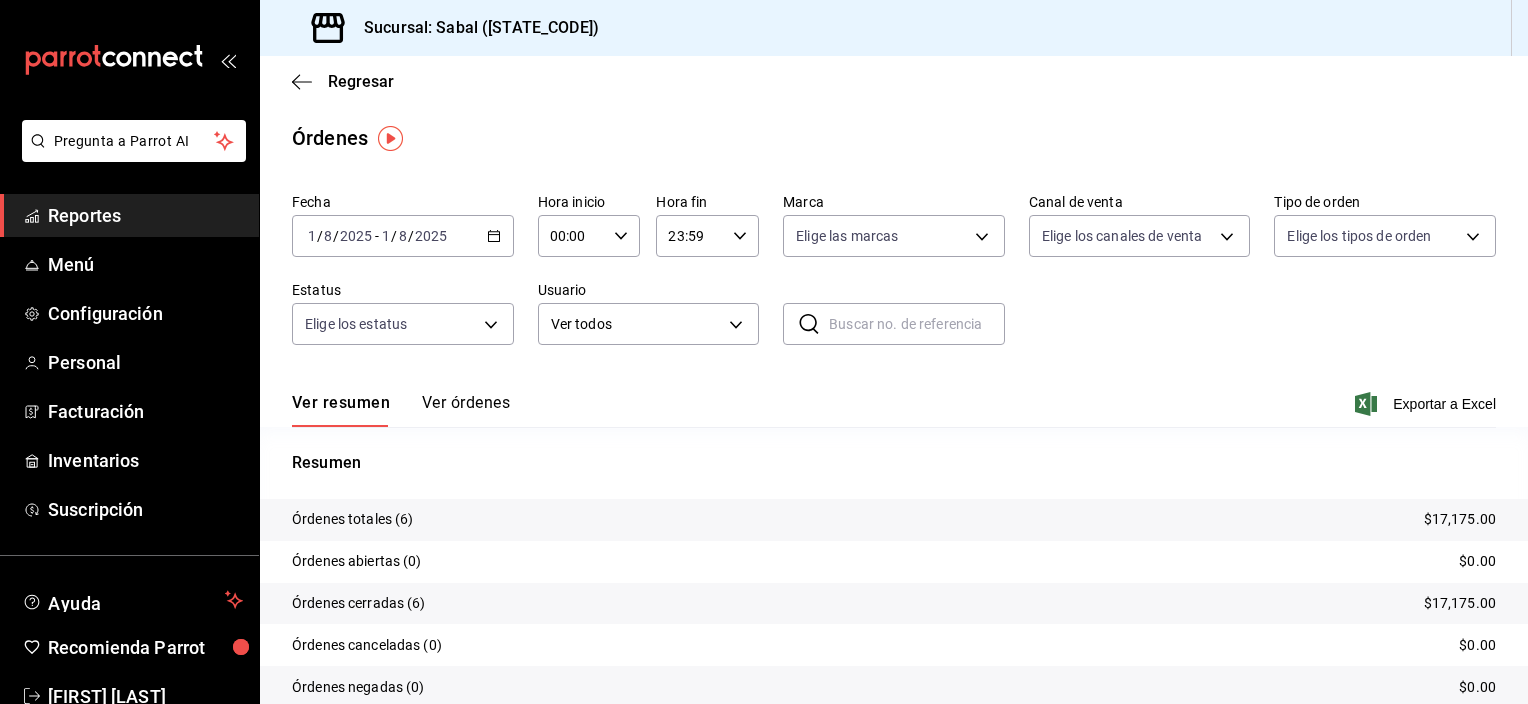 click on "Ver órdenes" at bounding box center [466, 410] 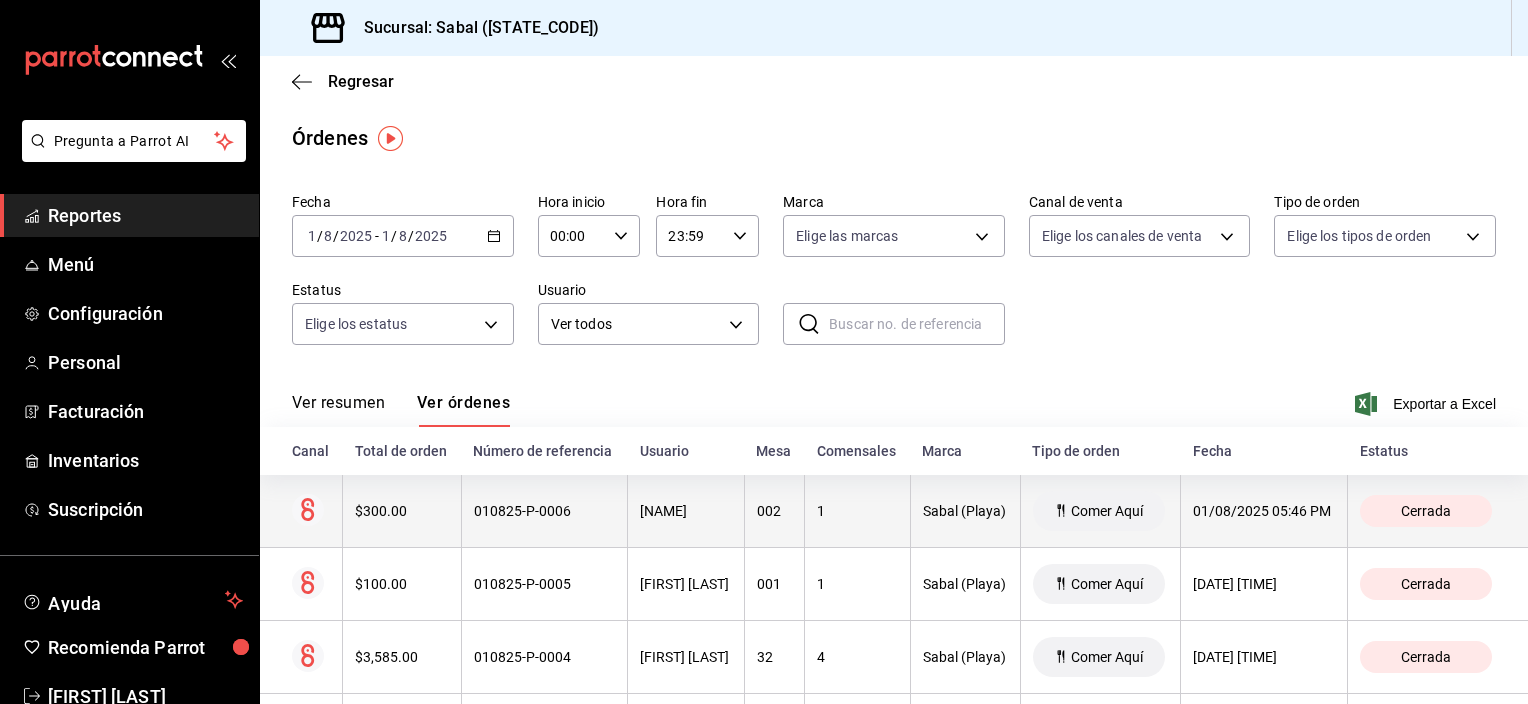 click on "1" at bounding box center (857, 511) 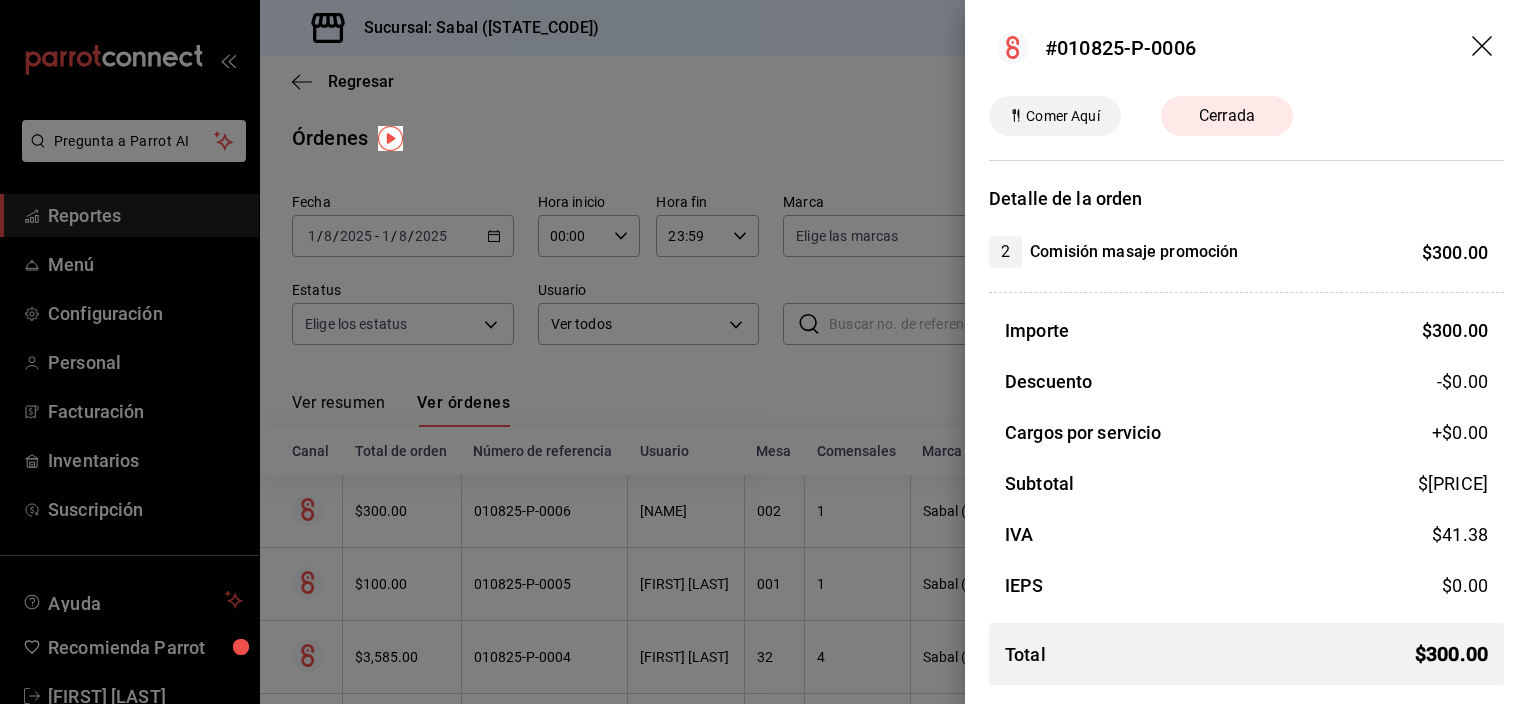 click 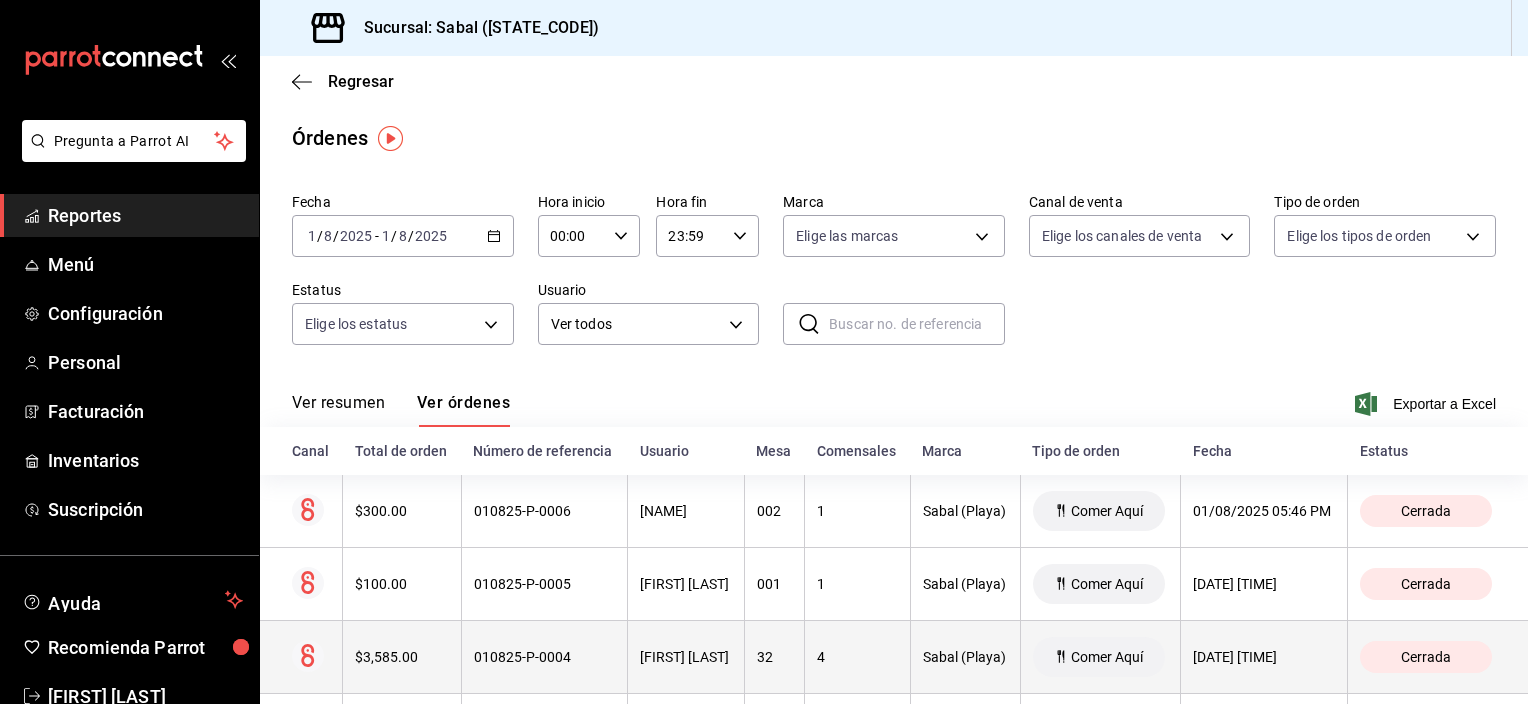 click on "4" at bounding box center (857, 657) 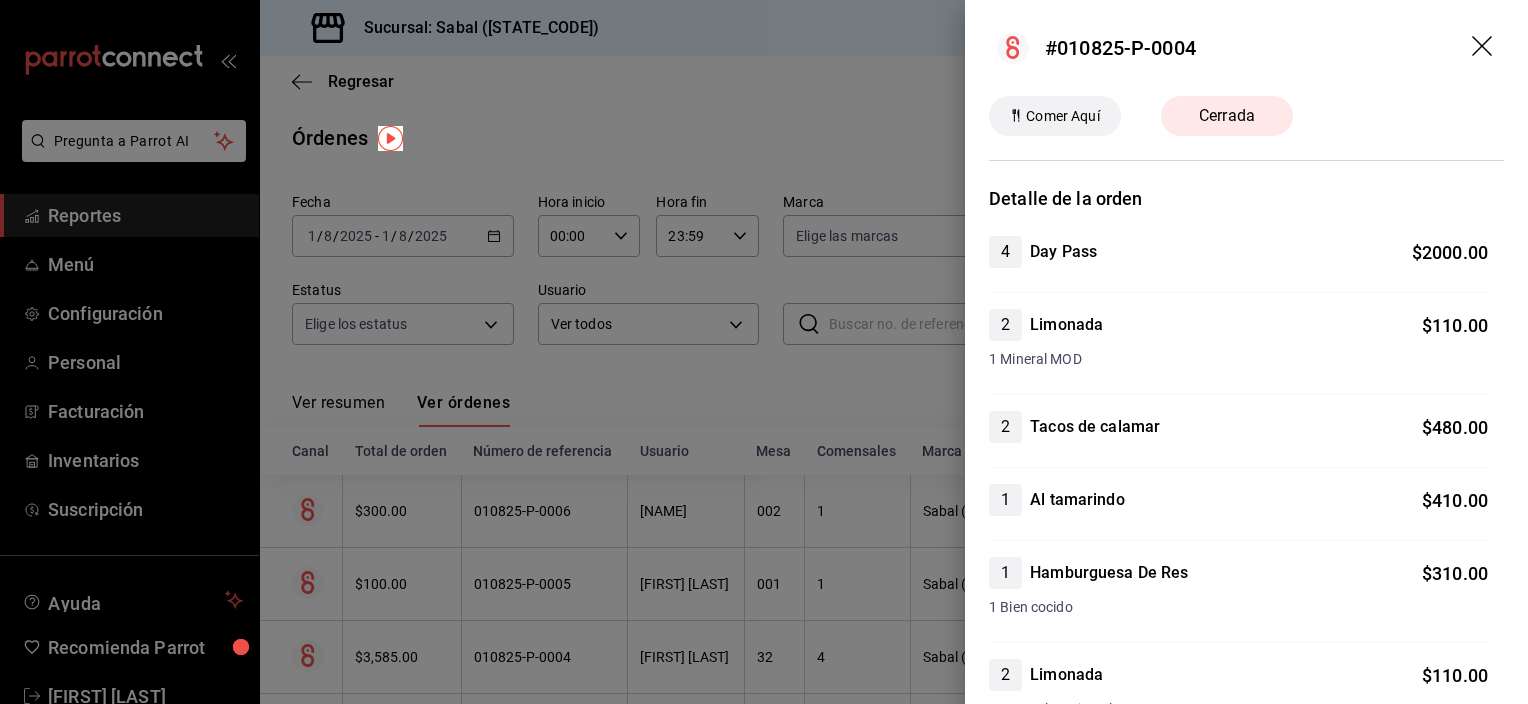 click 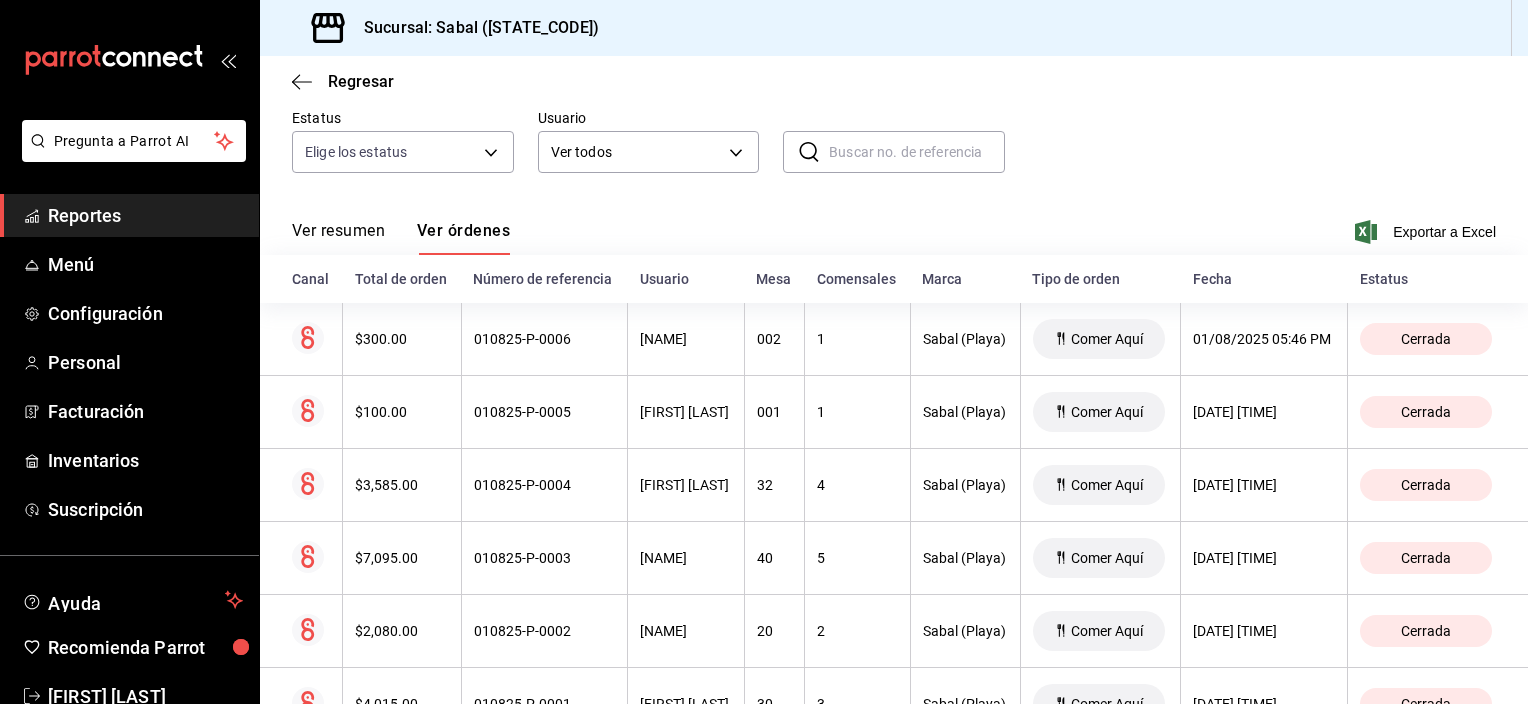 scroll, scrollTop: 265, scrollLeft: 0, axis: vertical 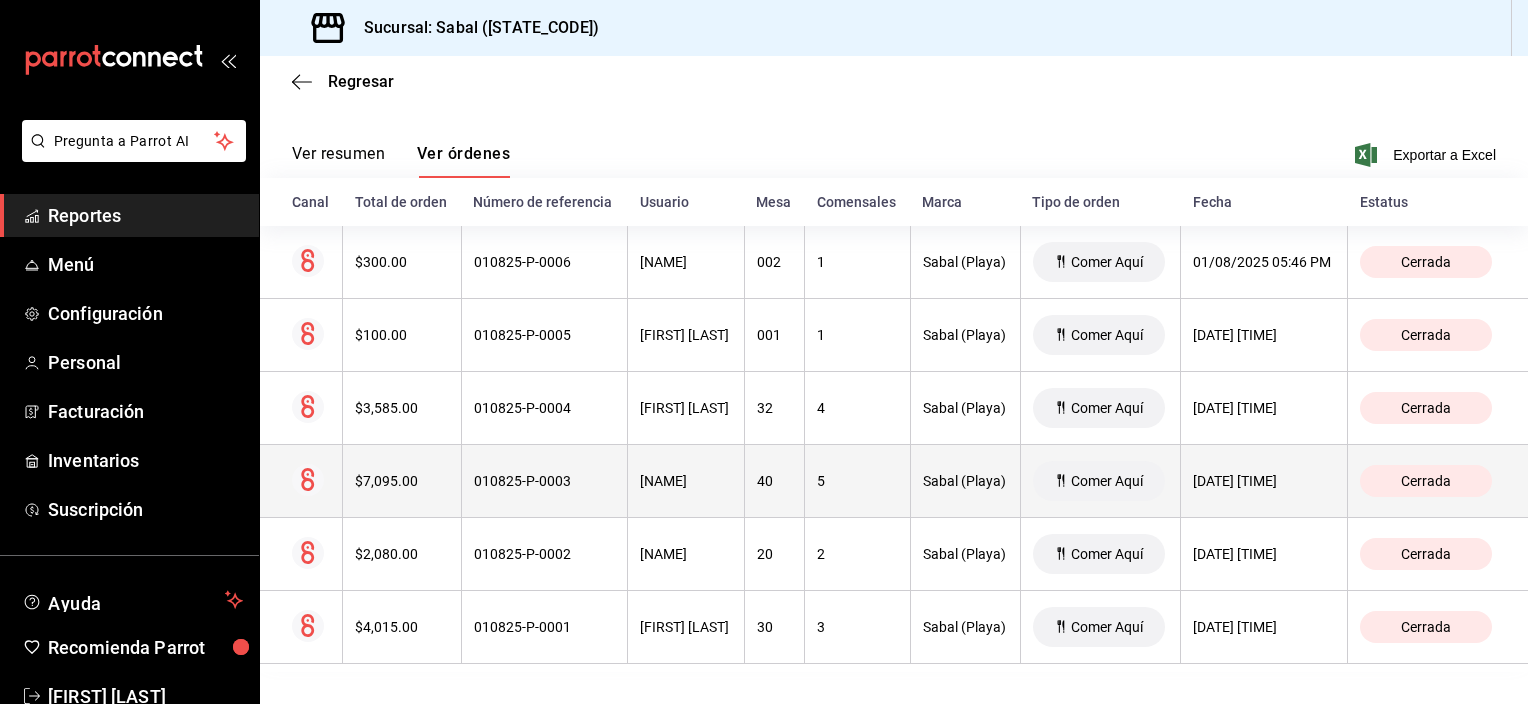 click on "40" at bounding box center (774, 481) 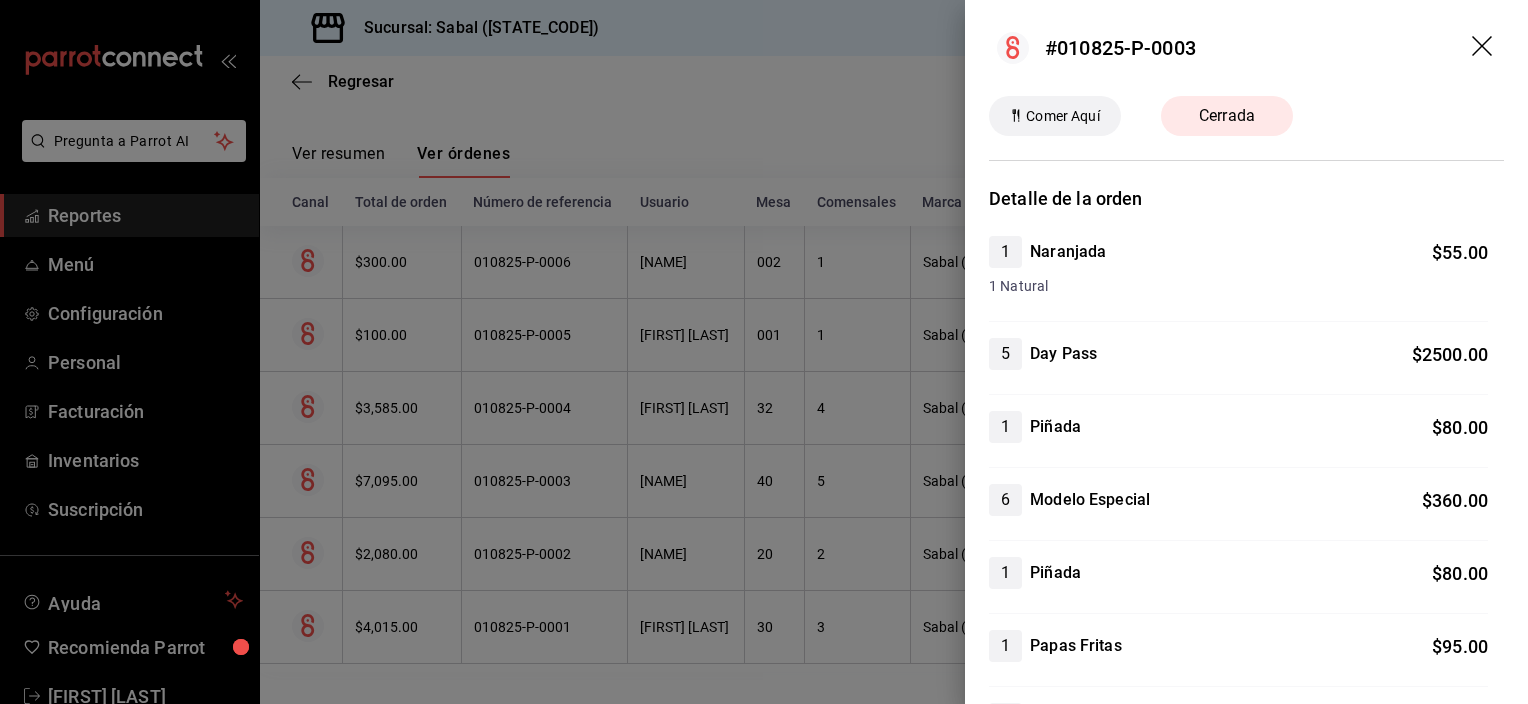 click 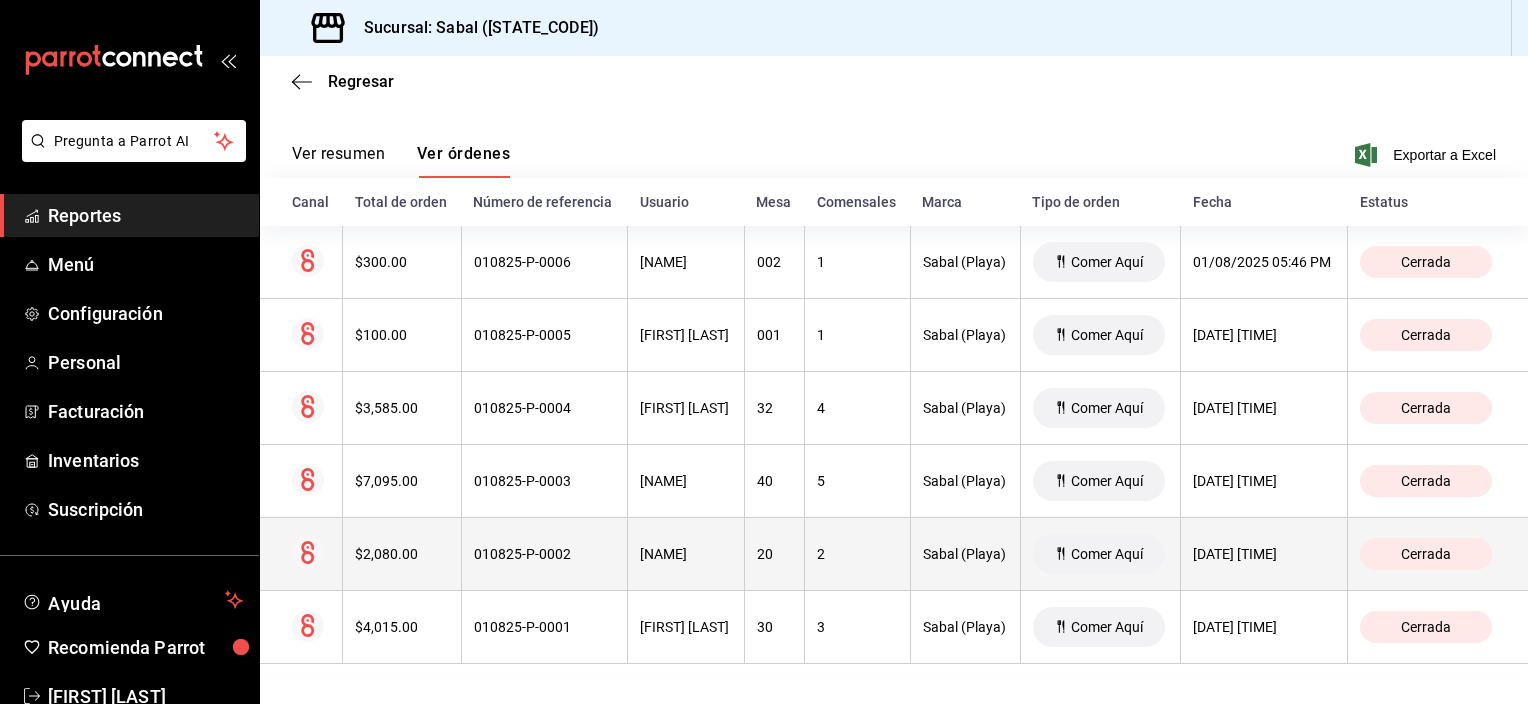 click on "2" at bounding box center (857, 554) 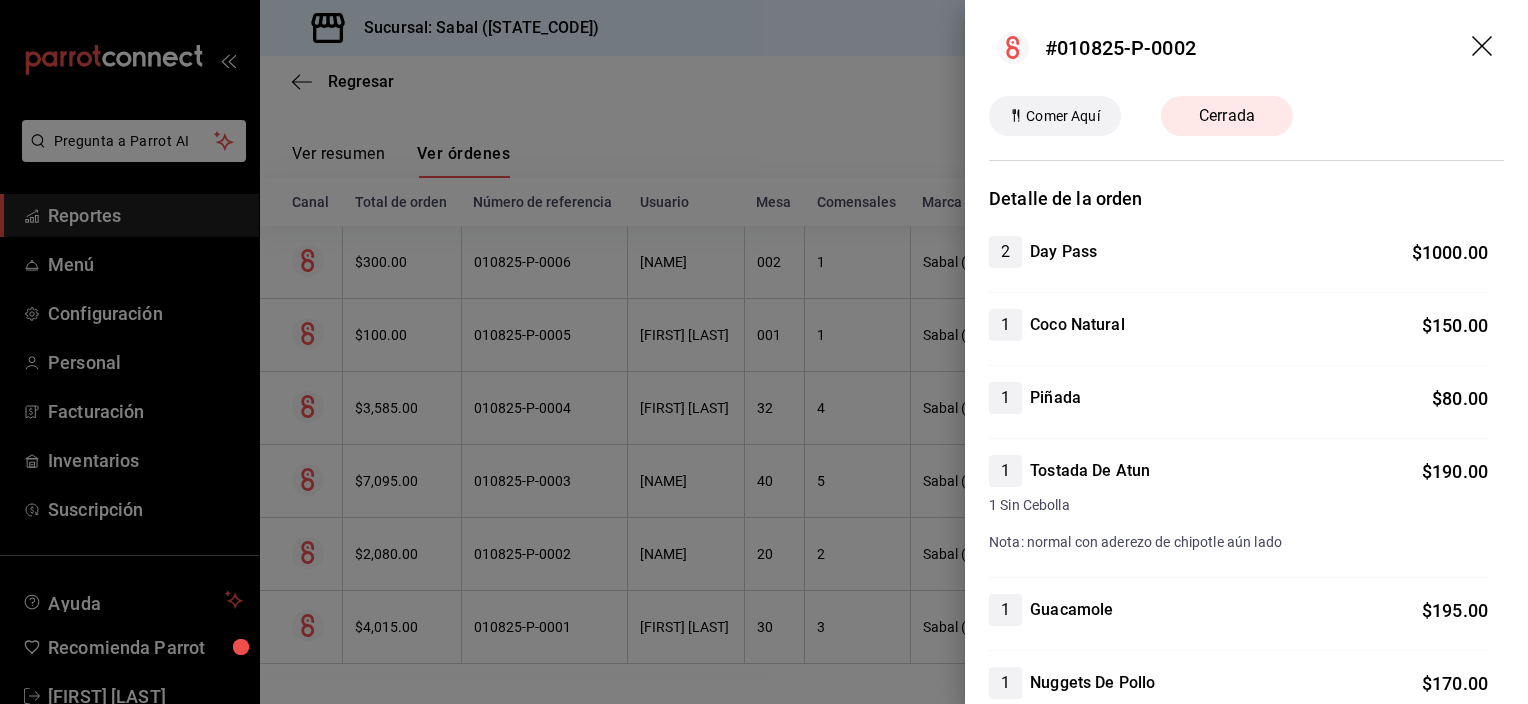 click 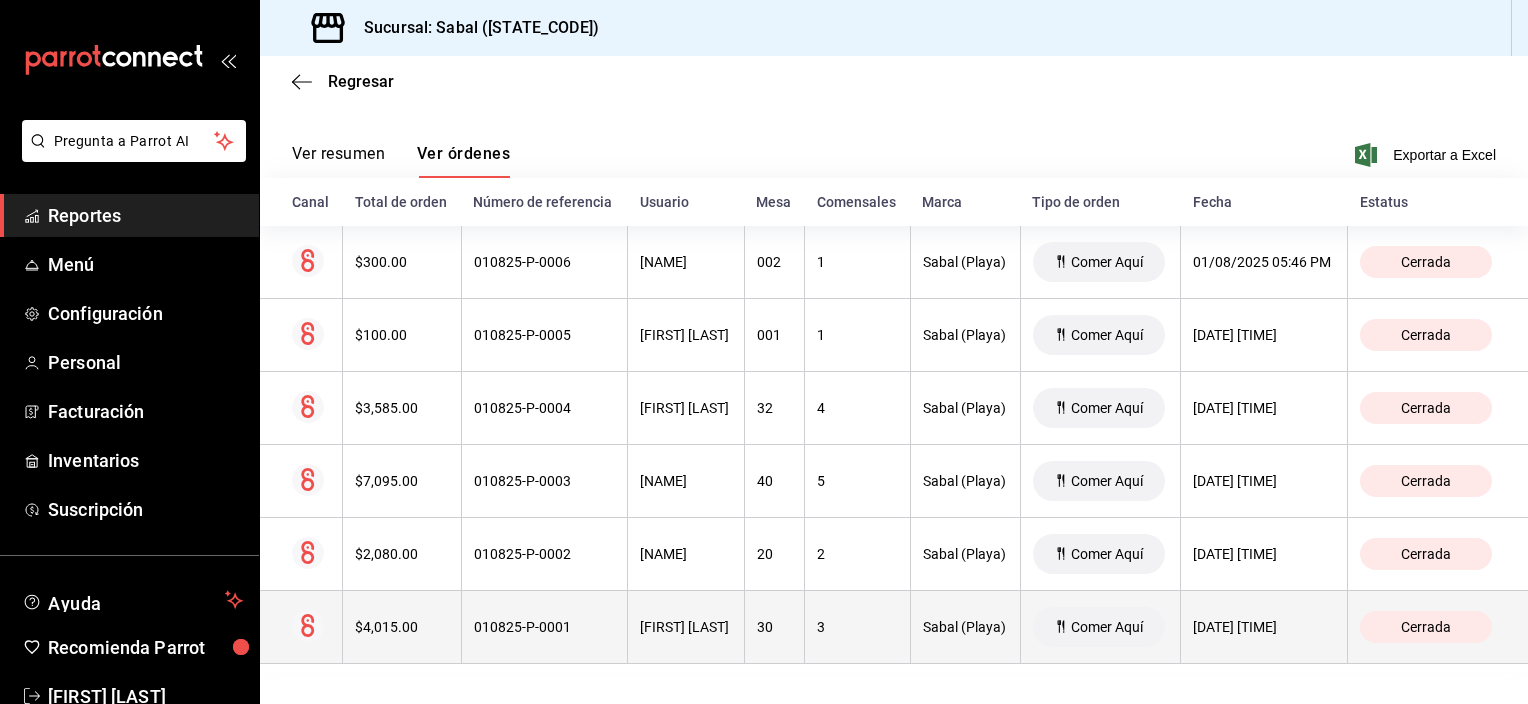 click on "[FIRST] [LAST]" at bounding box center (686, 627) 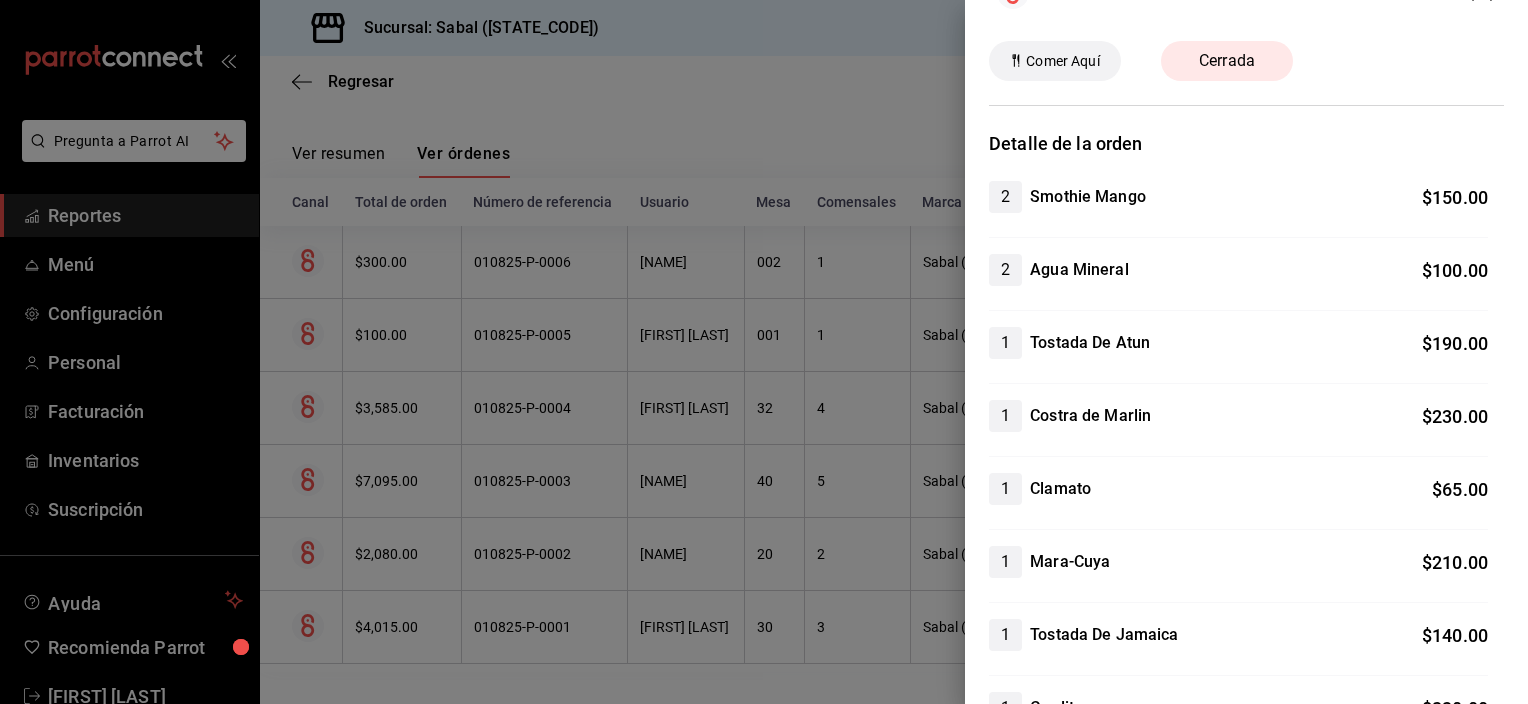 scroll, scrollTop: 0, scrollLeft: 0, axis: both 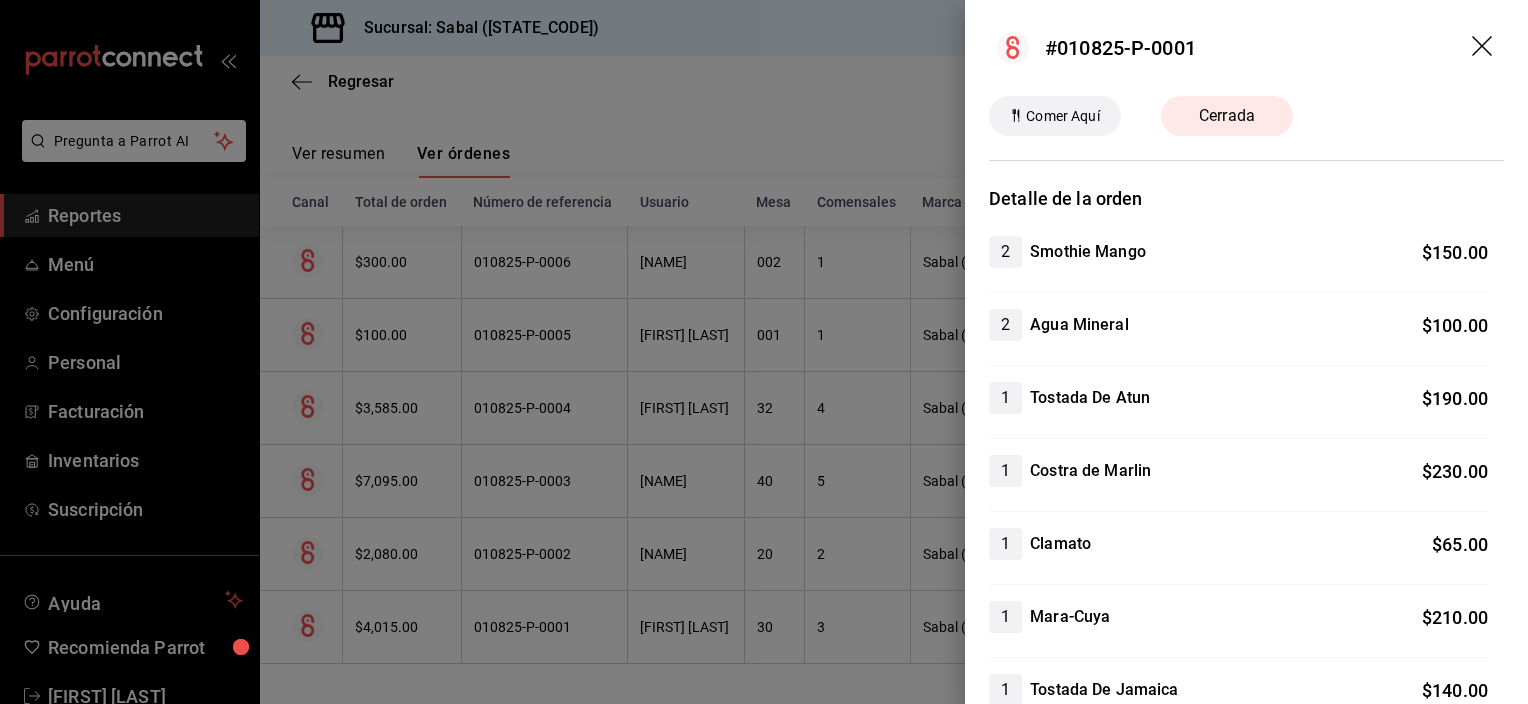 click 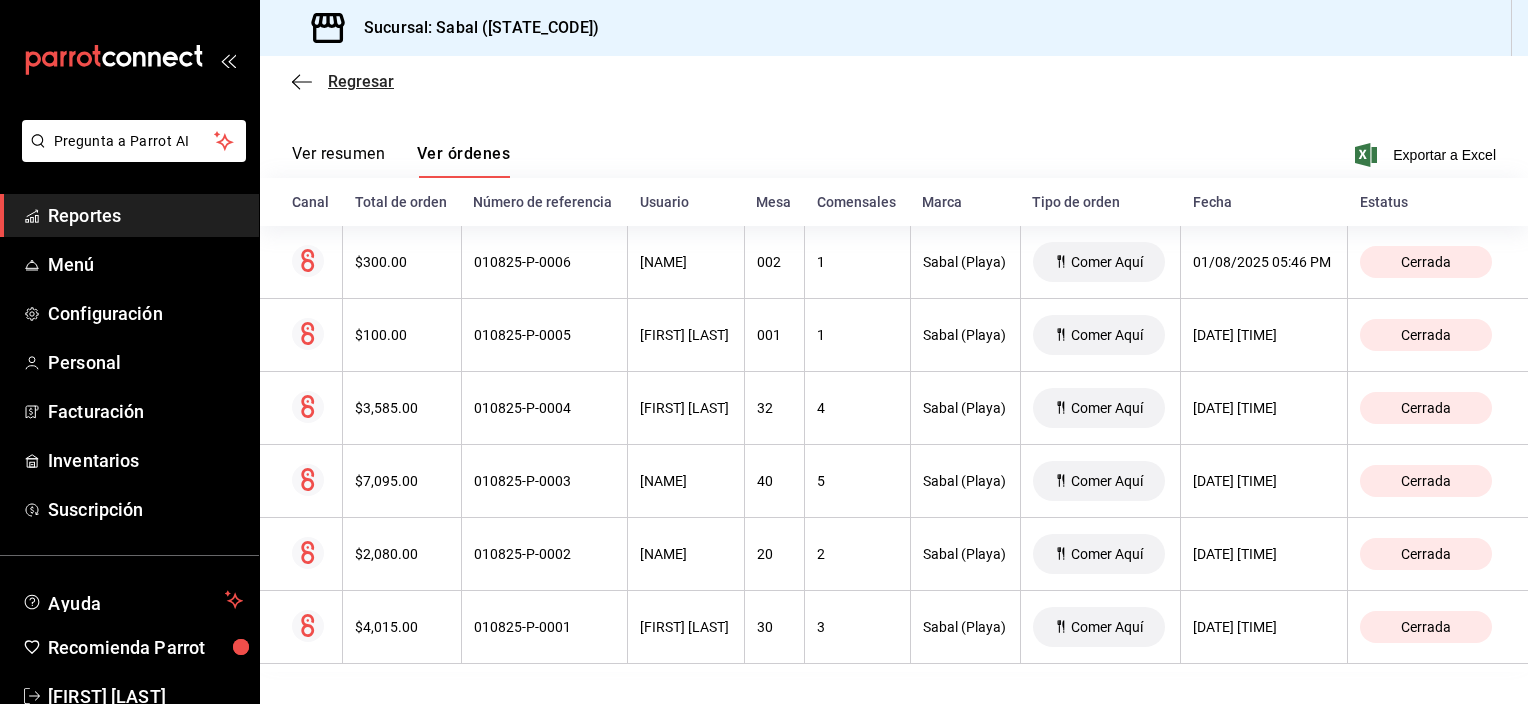 click 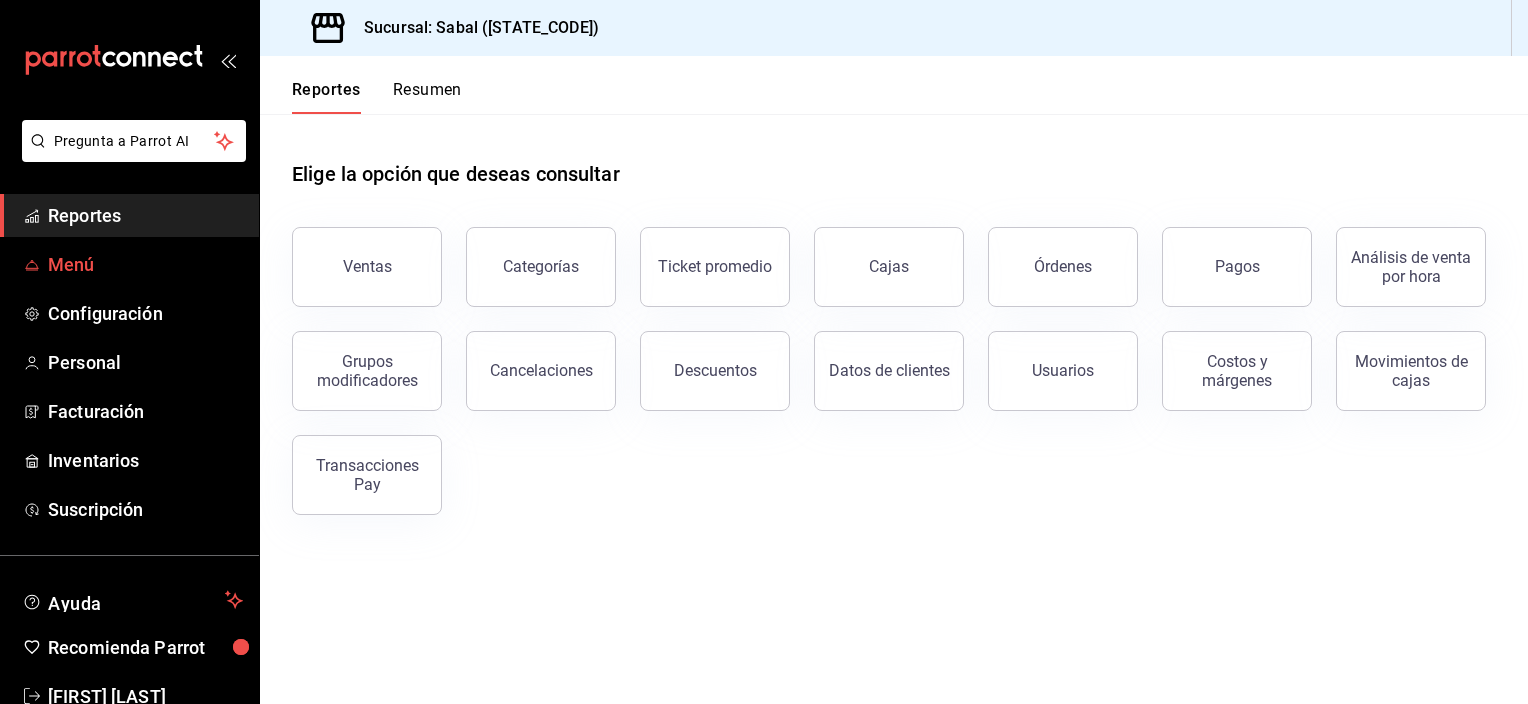 click on "Menú" at bounding box center [145, 264] 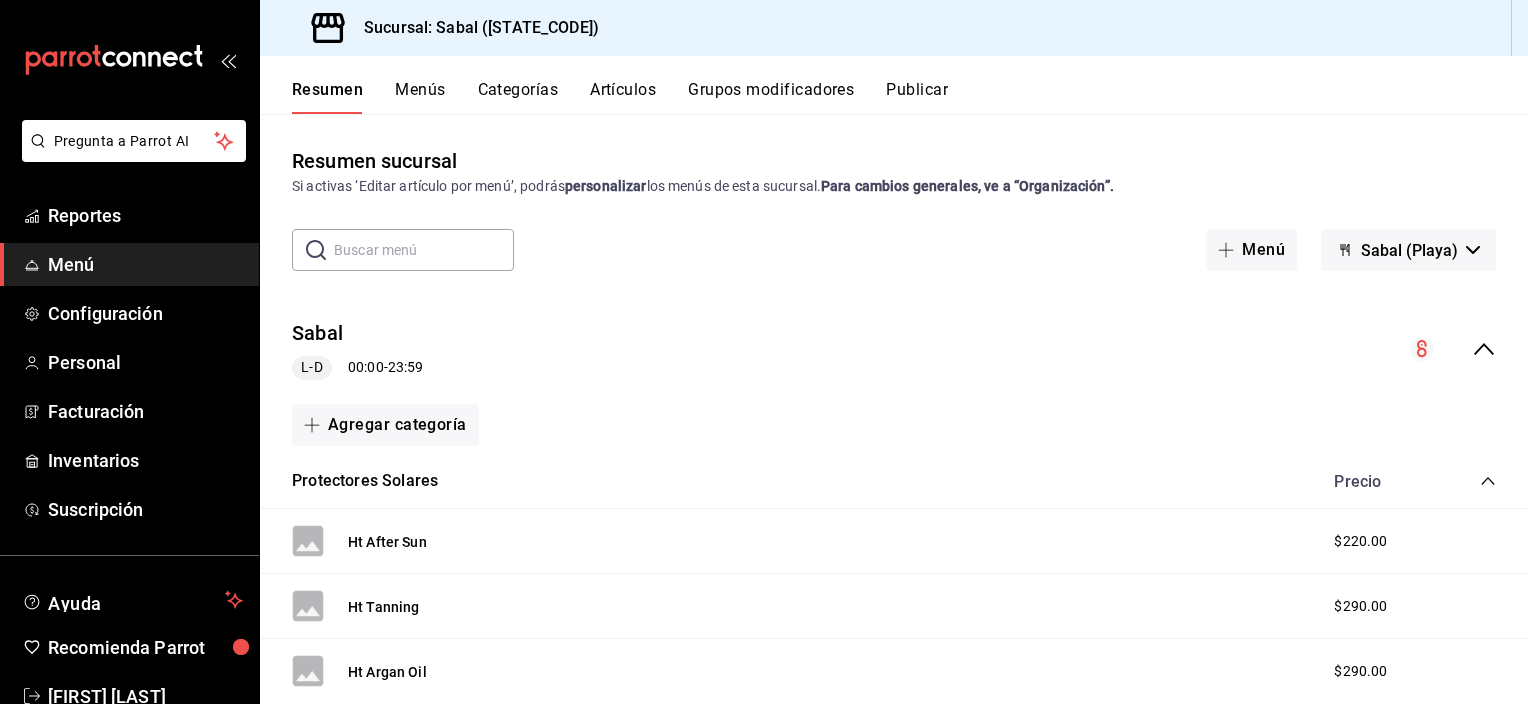 click on "Grupos modificadores" at bounding box center (771, 97) 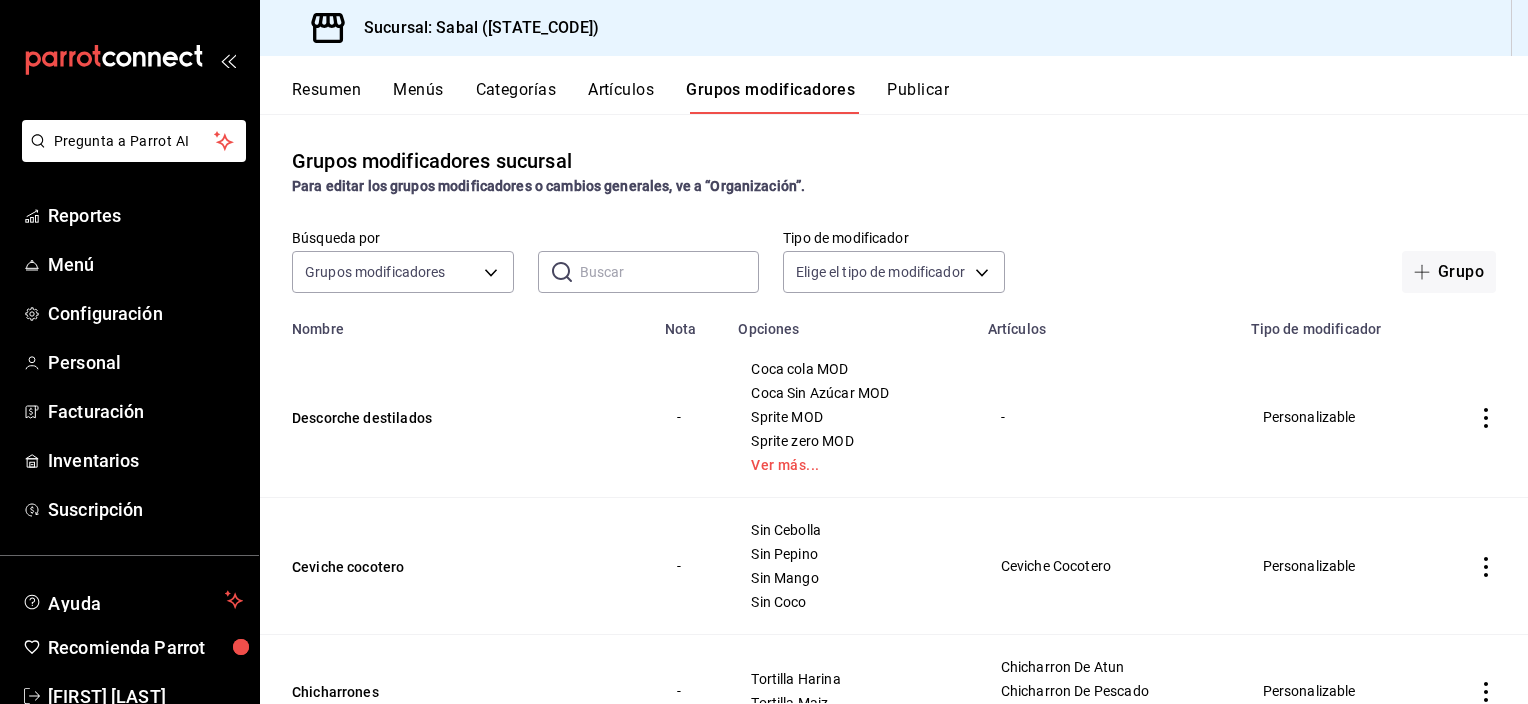 click on "Artículos" at bounding box center (621, 97) 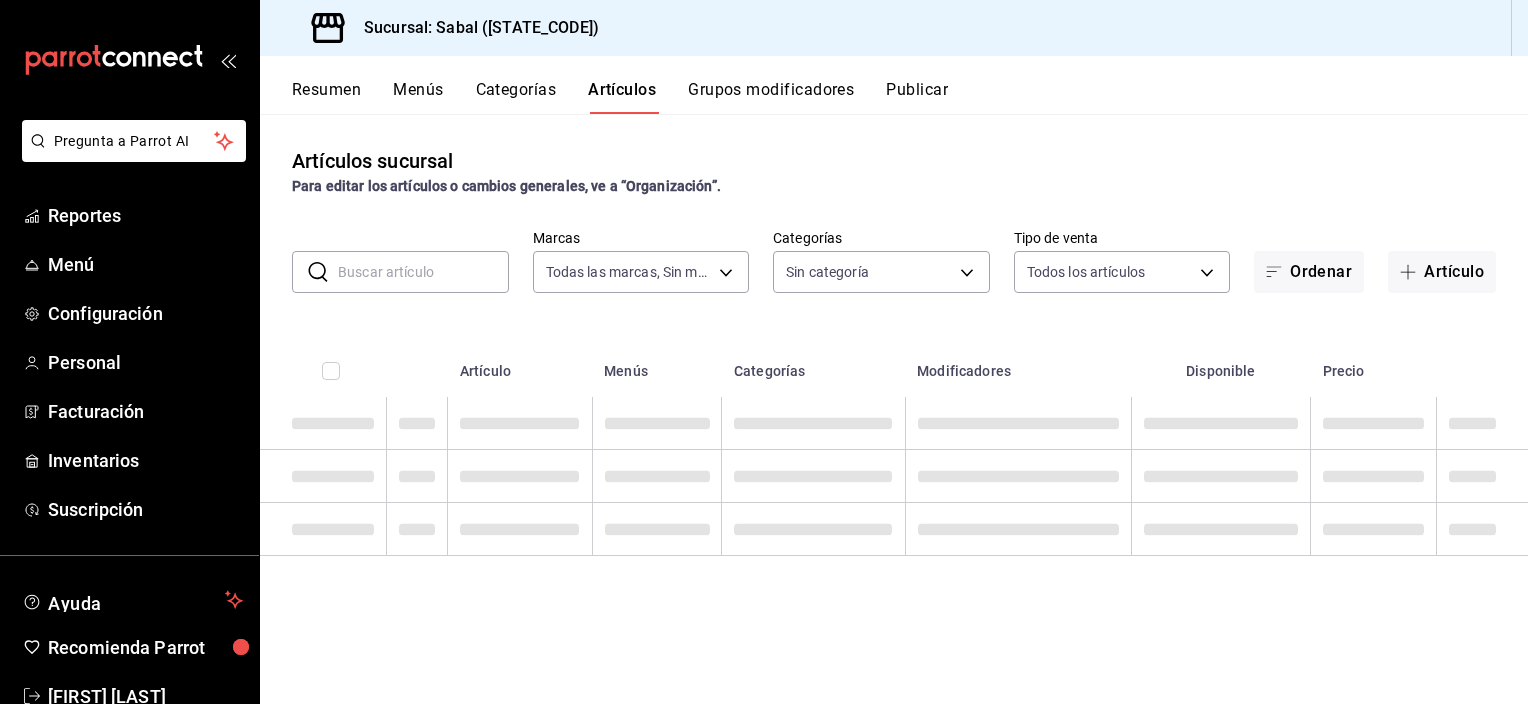 type on "7bb9fc4a-963e-4e00-9402-9ac56289446f" 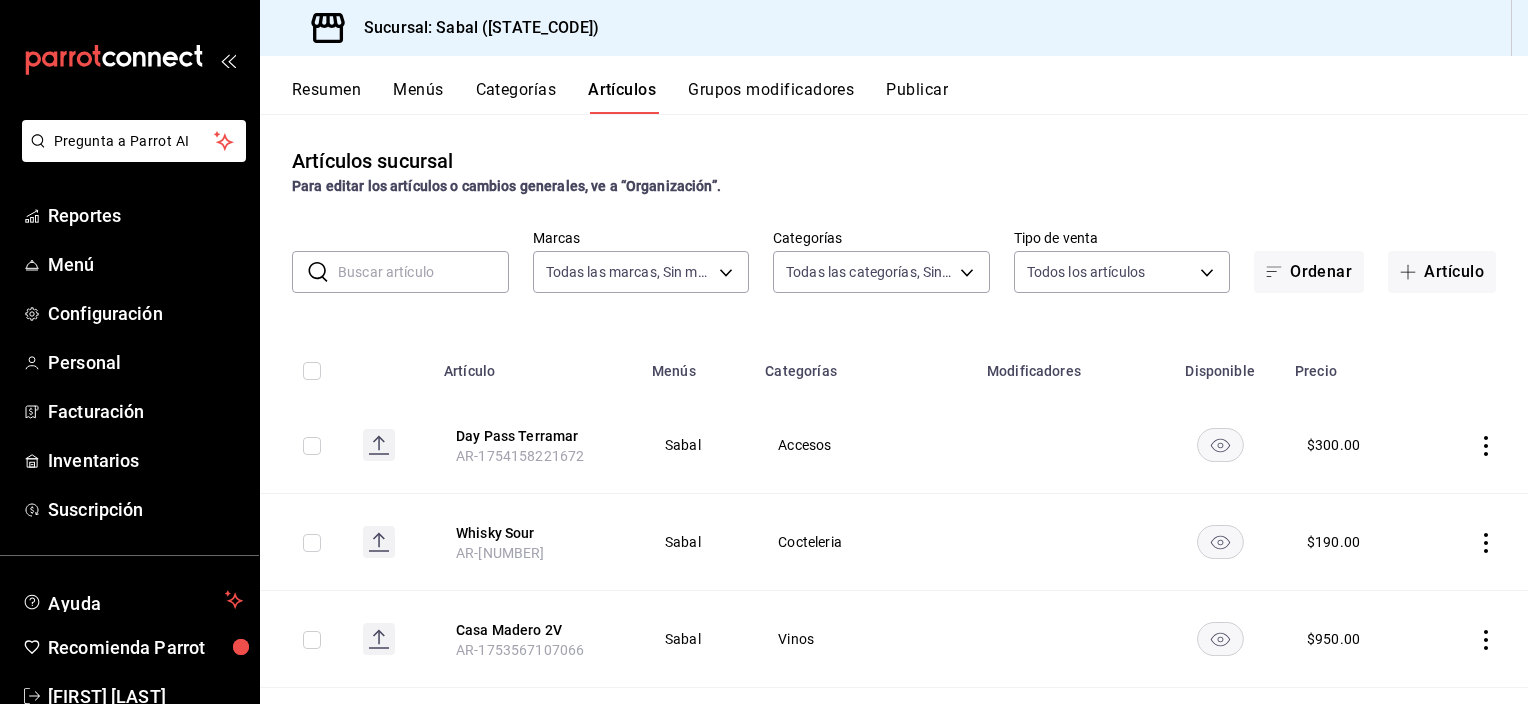 type on "[ID],[ID],[ID],[ID],[ID],[ID],[ID],[ID],[ID],[ID],[ID],[ID],[ID],[ID],[ID],[ID],[ID],[ID],[ID],[ID],[ID],[ID],[ID],[ID],[ID],[ID],[ID],[ID]" 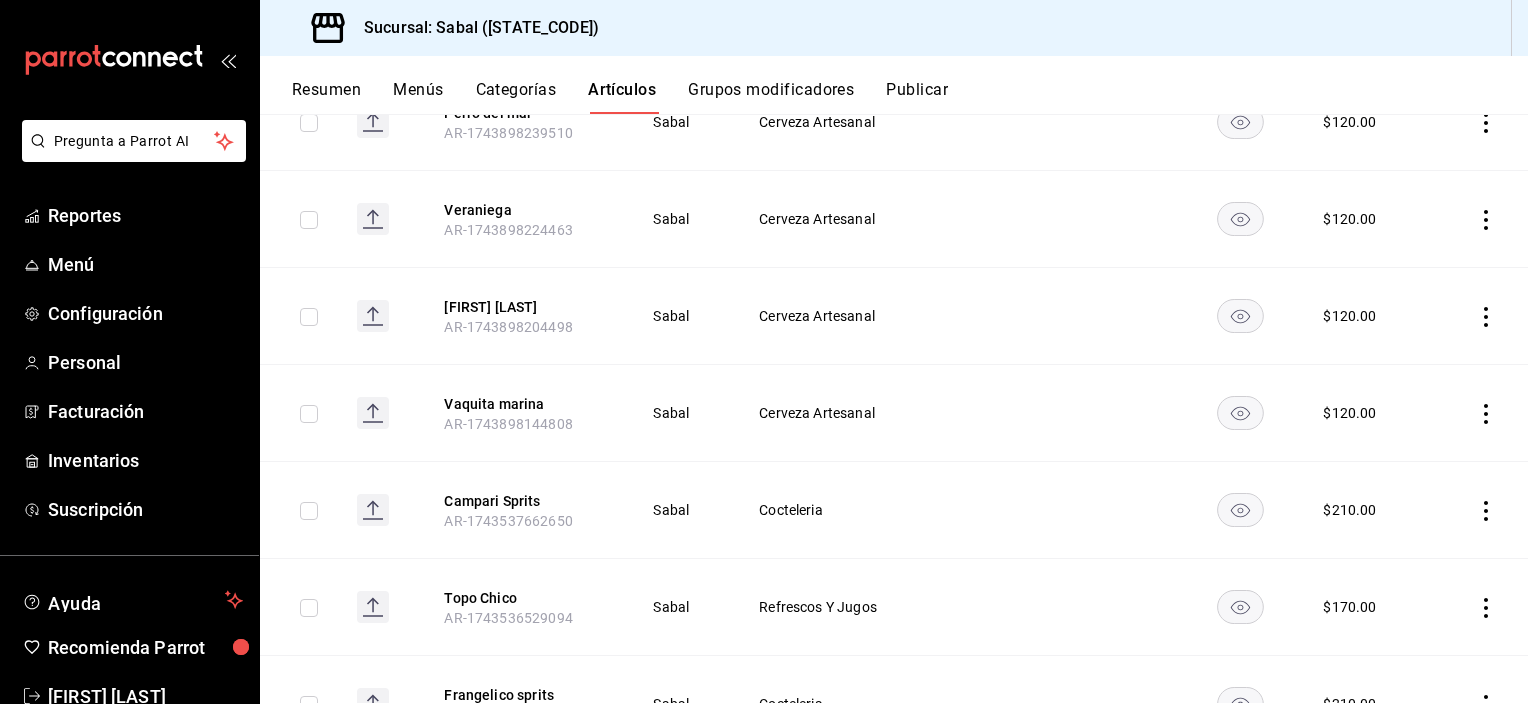 scroll, scrollTop: 11992, scrollLeft: 0, axis: vertical 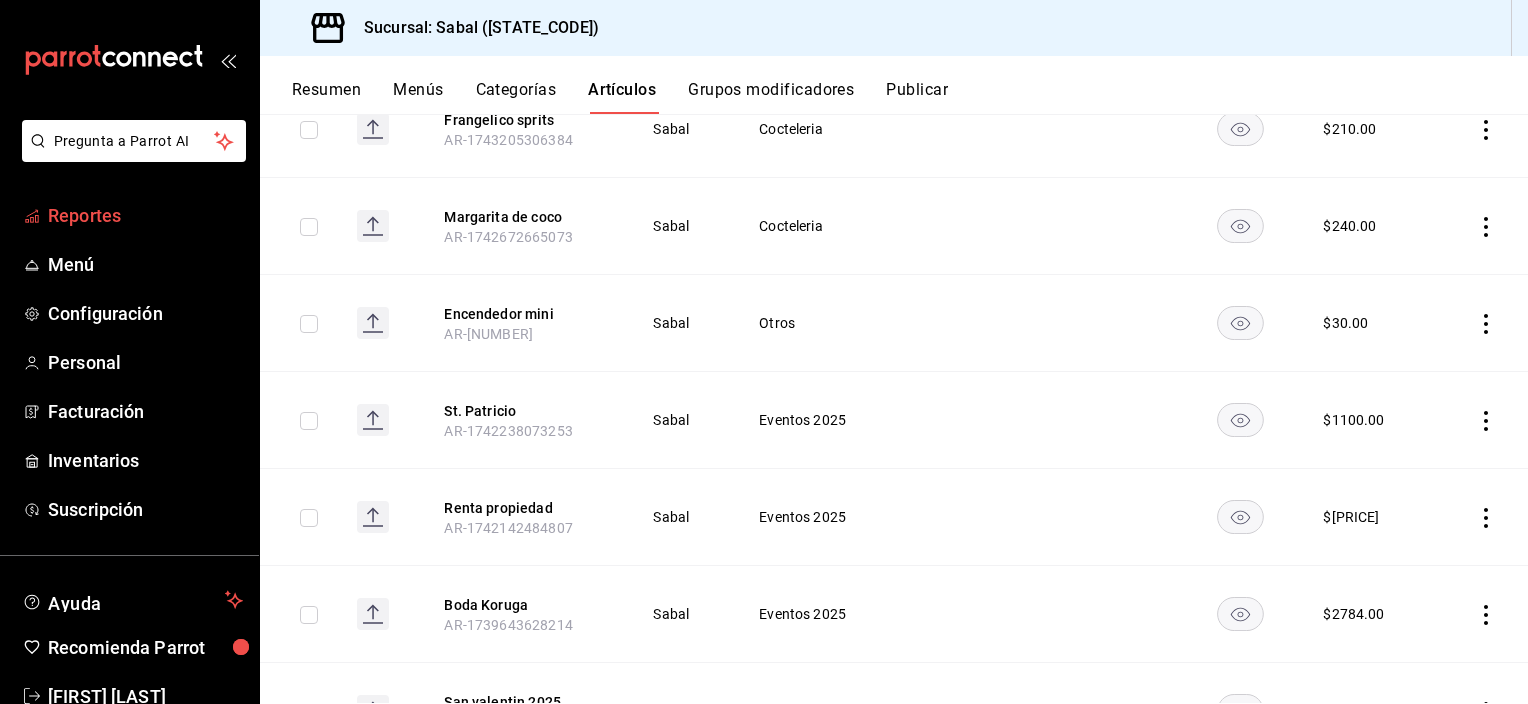 click on "Reportes" at bounding box center (145, 215) 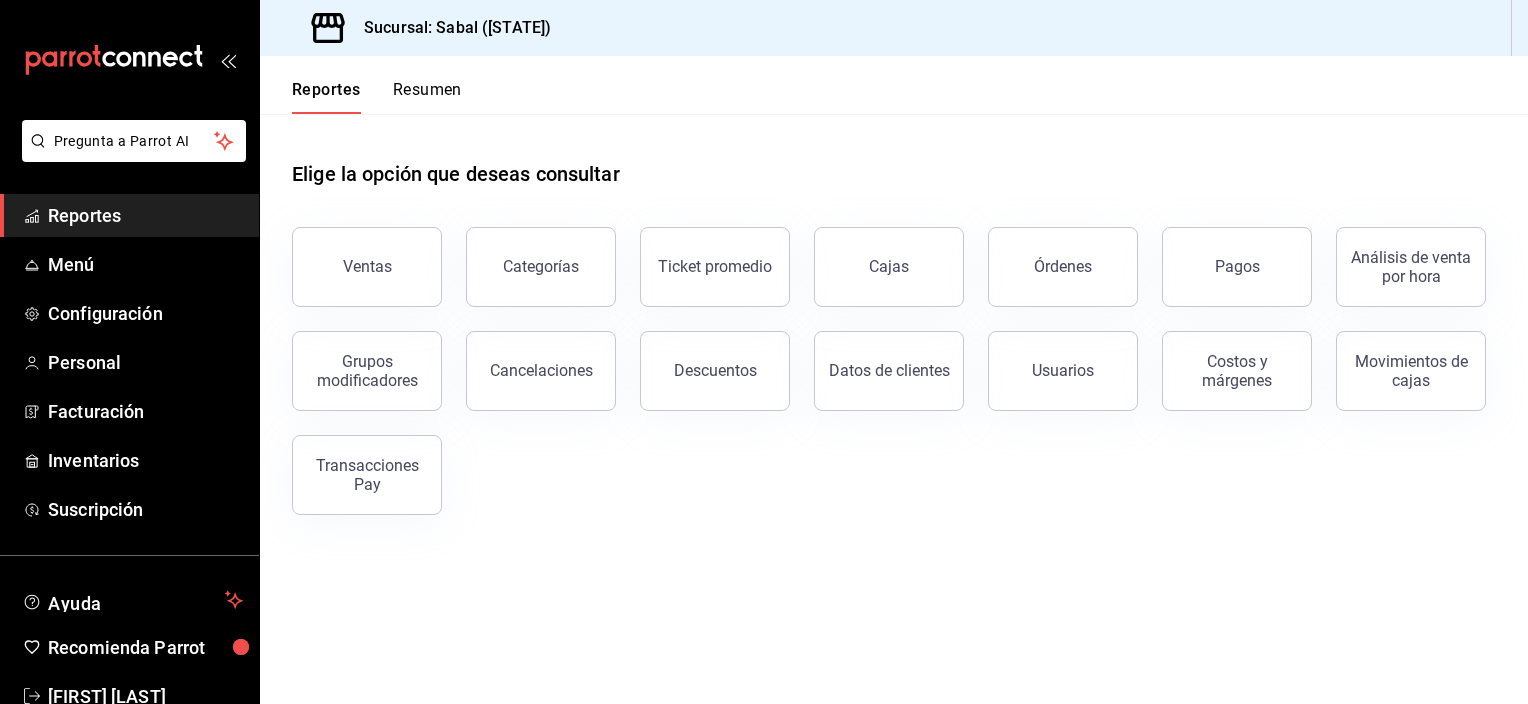 scroll, scrollTop: 0, scrollLeft: 0, axis: both 